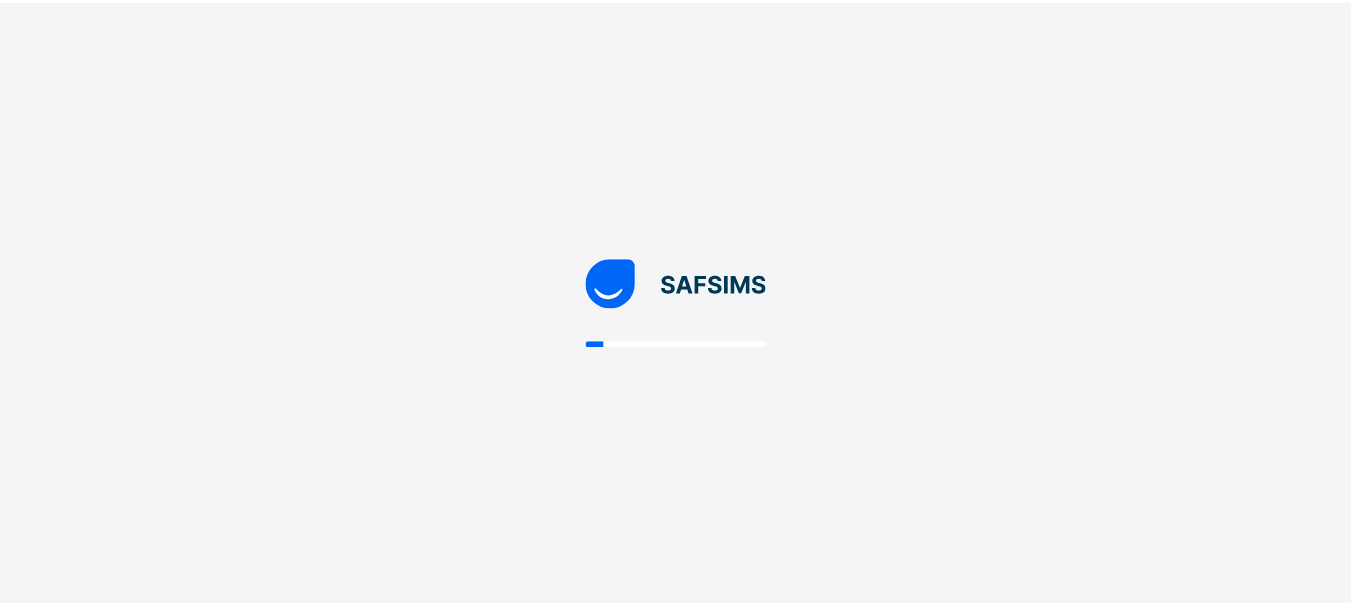 scroll, scrollTop: 0, scrollLeft: 0, axis: both 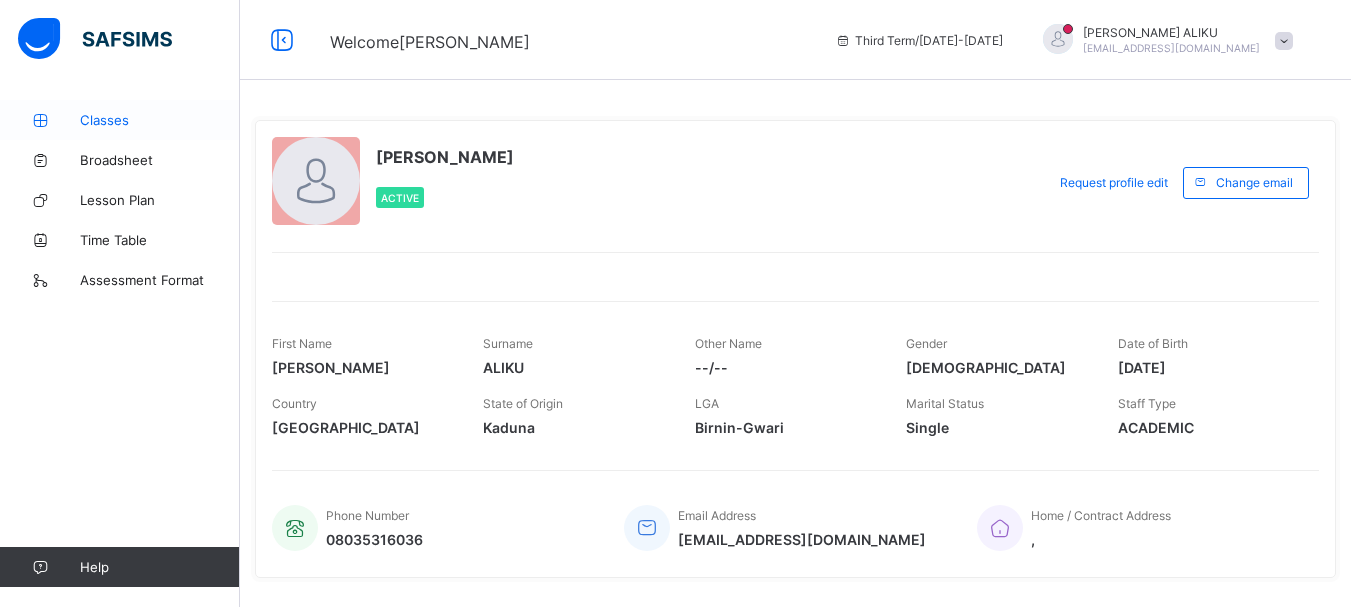 click on "Classes" at bounding box center (160, 120) 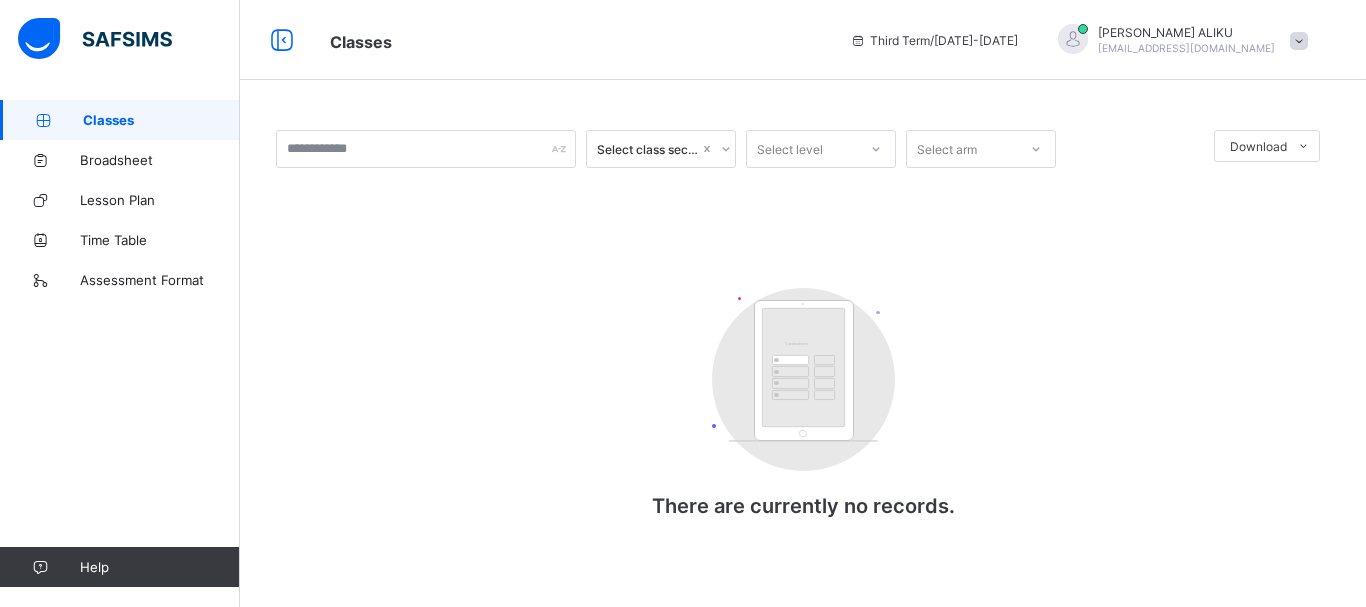 click on "Classes" at bounding box center [161, 120] 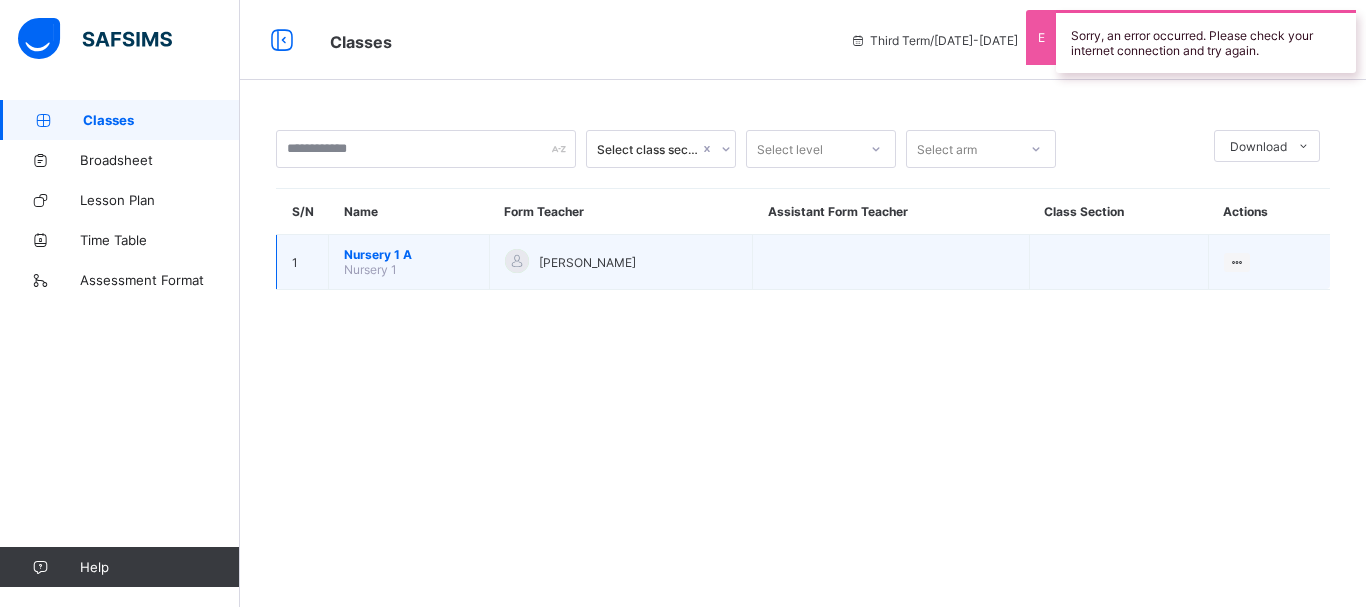 click on "Nursery 1   A" at bounding box center [409, 254] 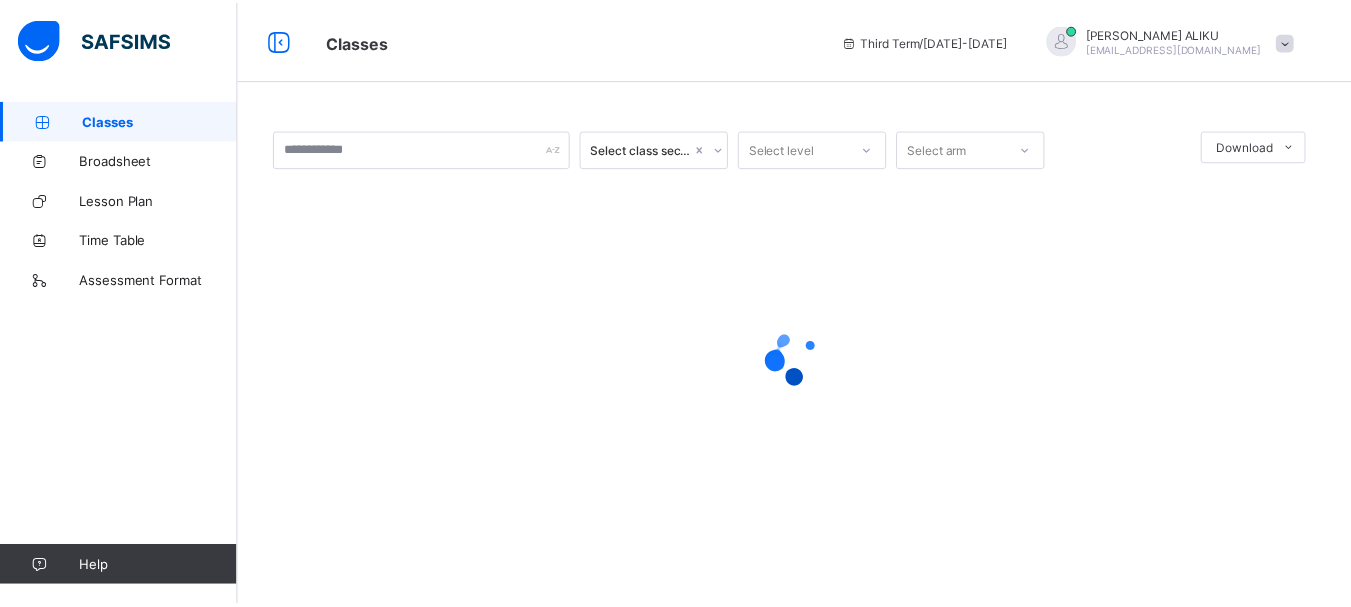 scroll, scrollTop: 0, scrollLeft: 0, axis: both 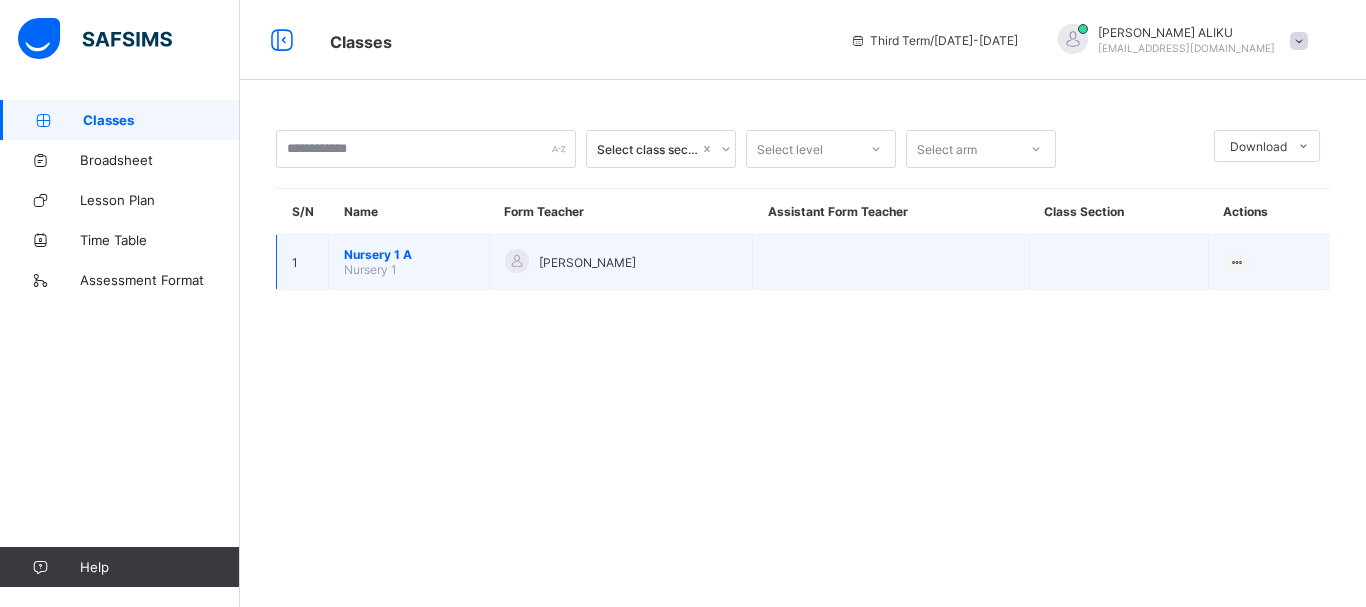 click on "Nursery 1   A" at bounding box center (409, 254) 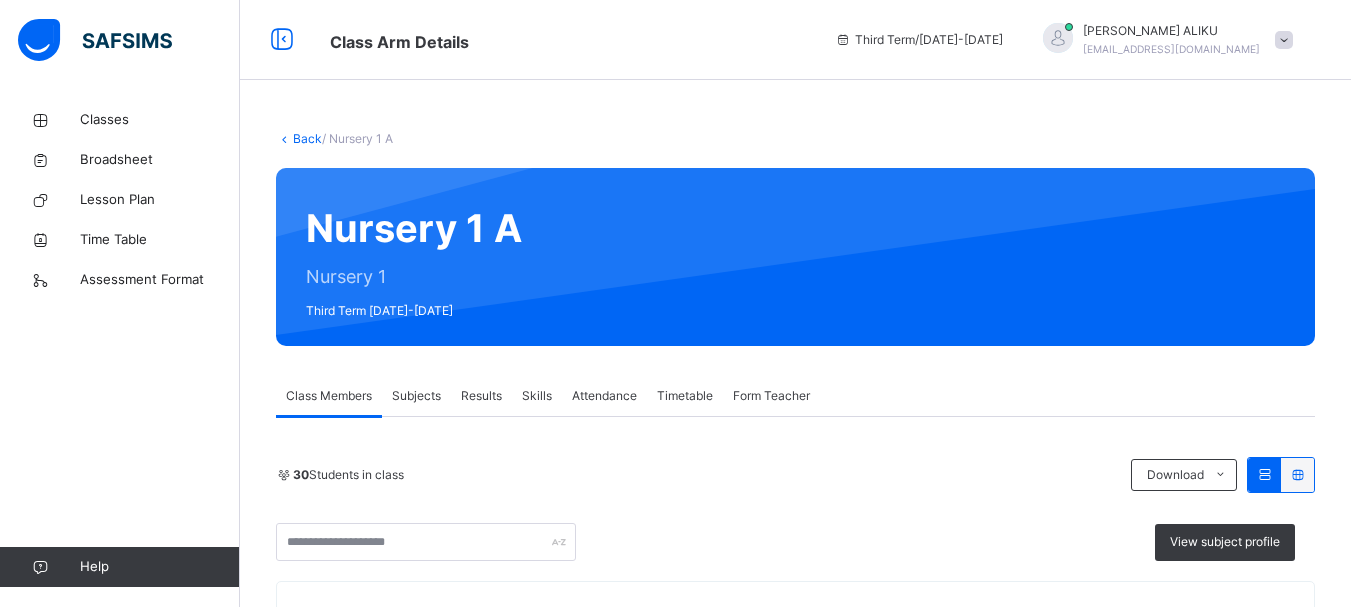 click on "Subjects" at bounding box center (416, 396) 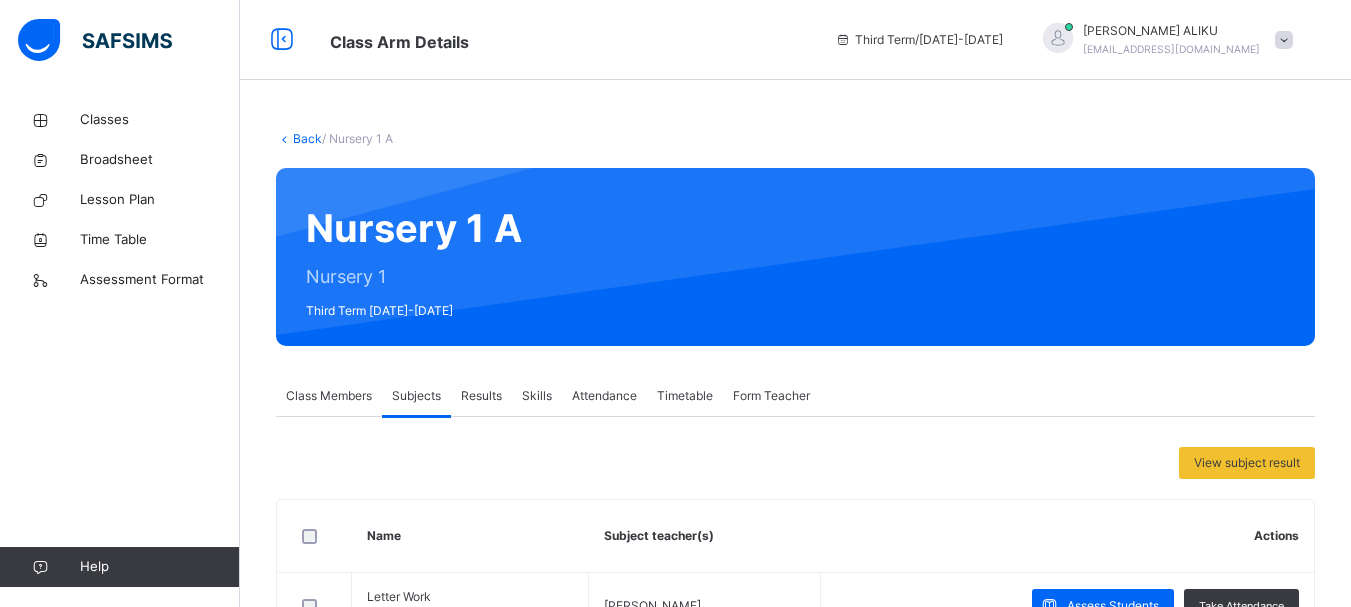 click on "View subject result" at bounding box center [795, 463] 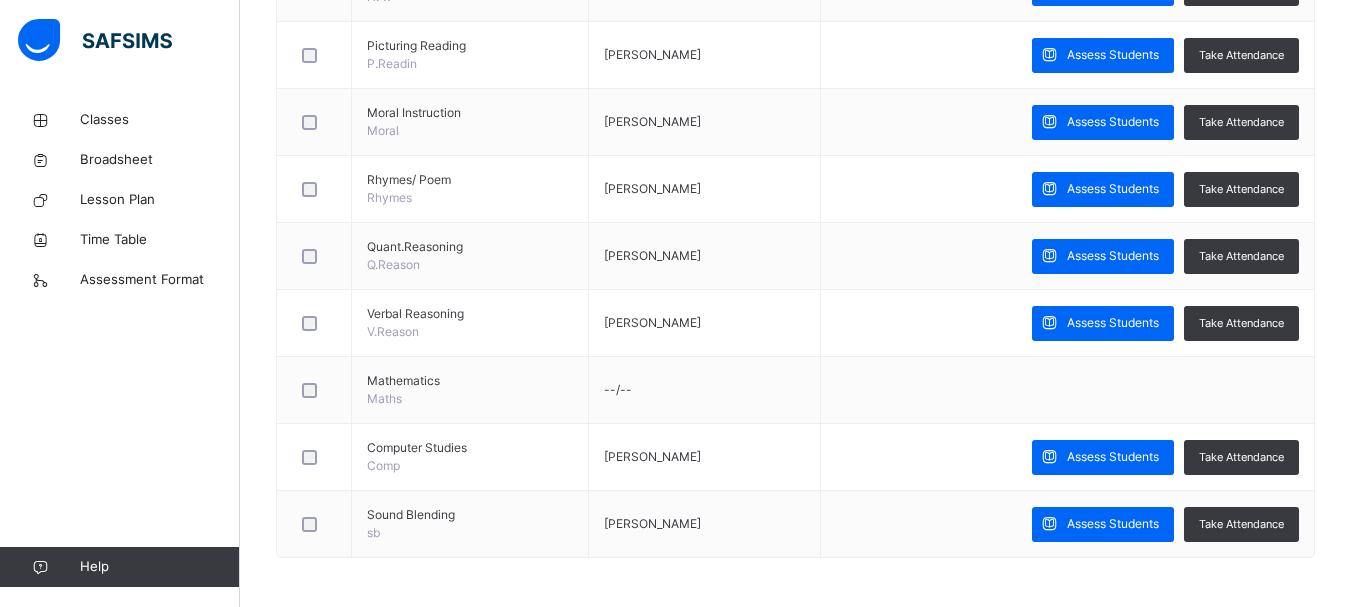 scroll, scrollTop: 954, scrollLeft: 0, axis: vertical 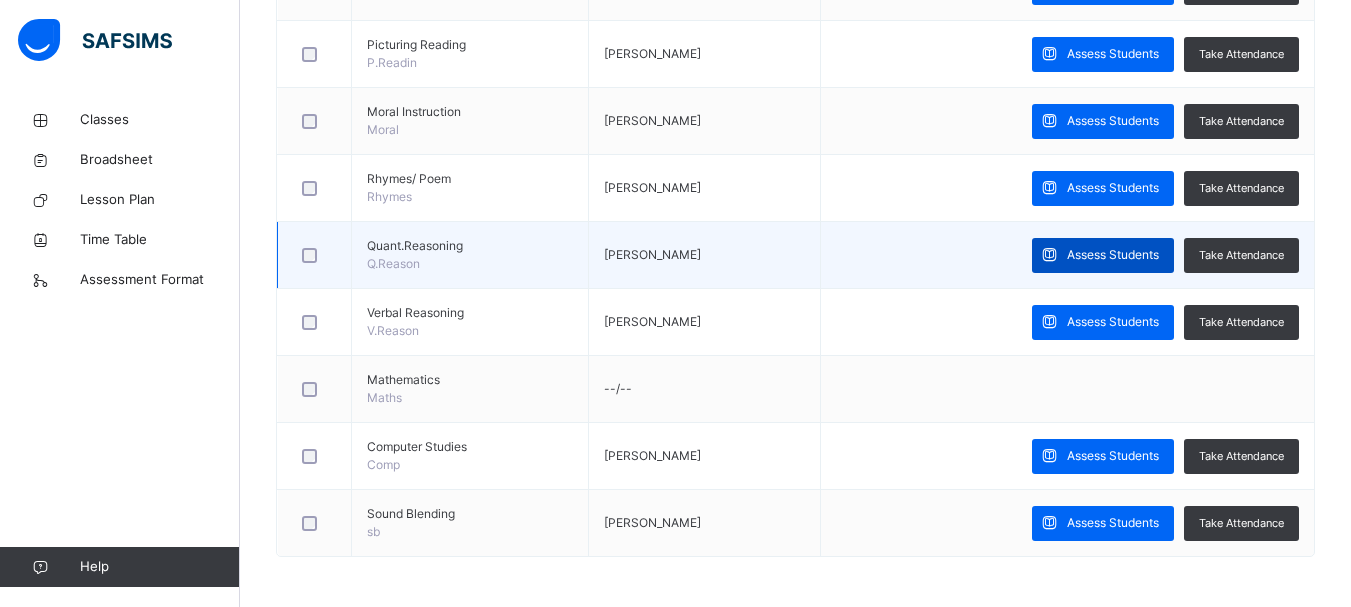 click on "Assess Students" at bounding box center [1103, 255] 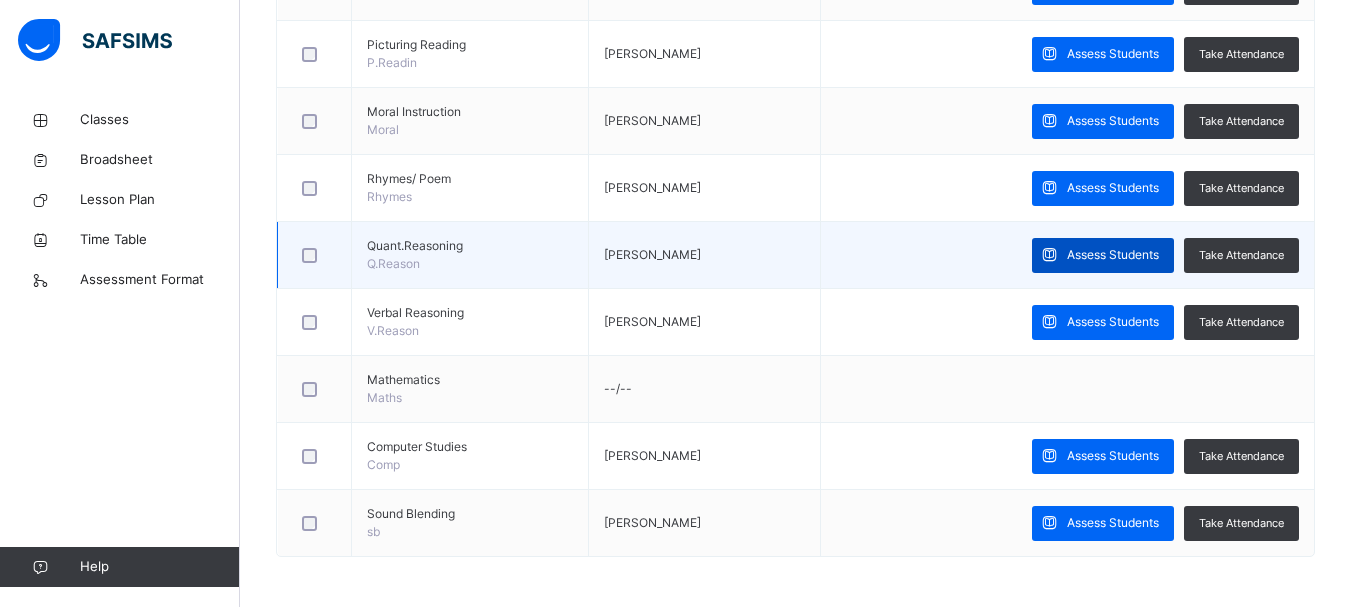 click on "Assess Students" at bounding box center (1113, 255) 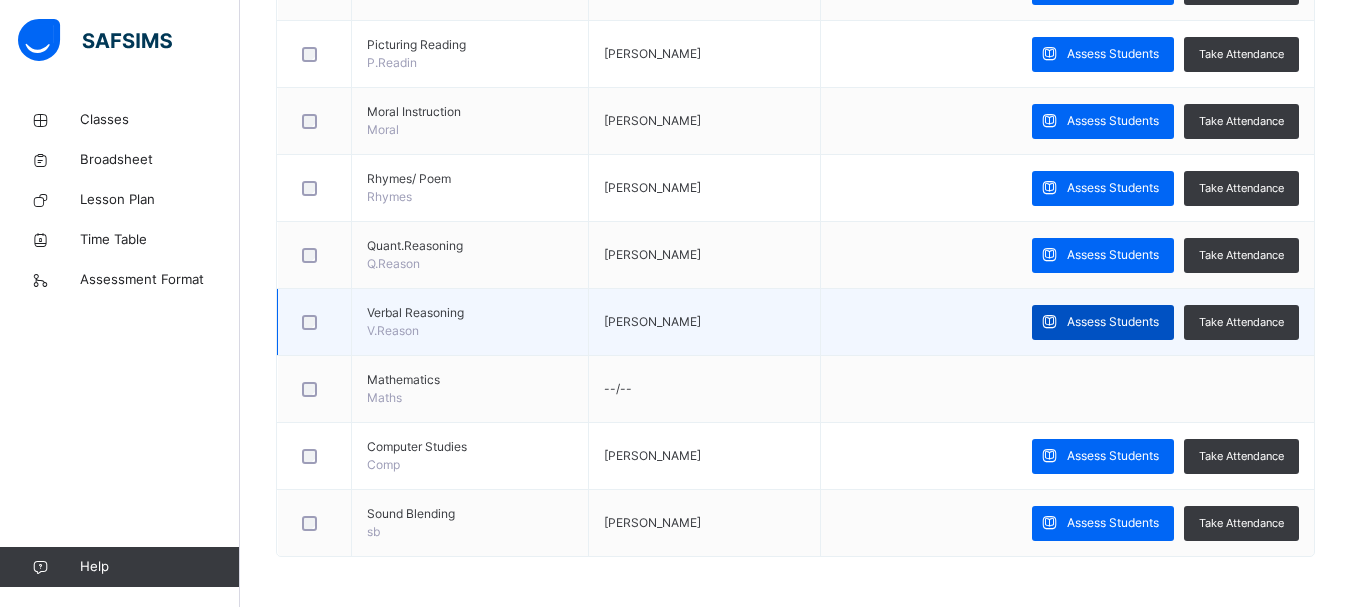 drag, startPoint x: 1111, startPoint y: 253, endPoint x: 1113, endPoint y: 328, distance: 75.026665 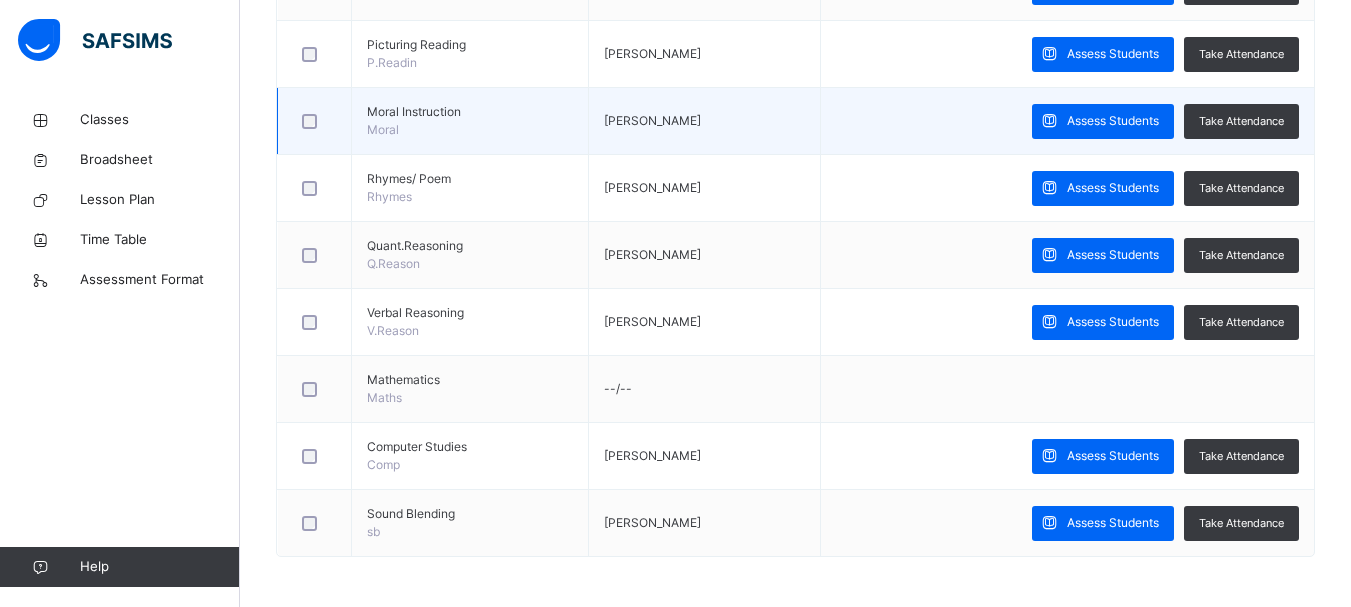 click on "Assess Students Take Attendance" at bounding box center [1067, 121] 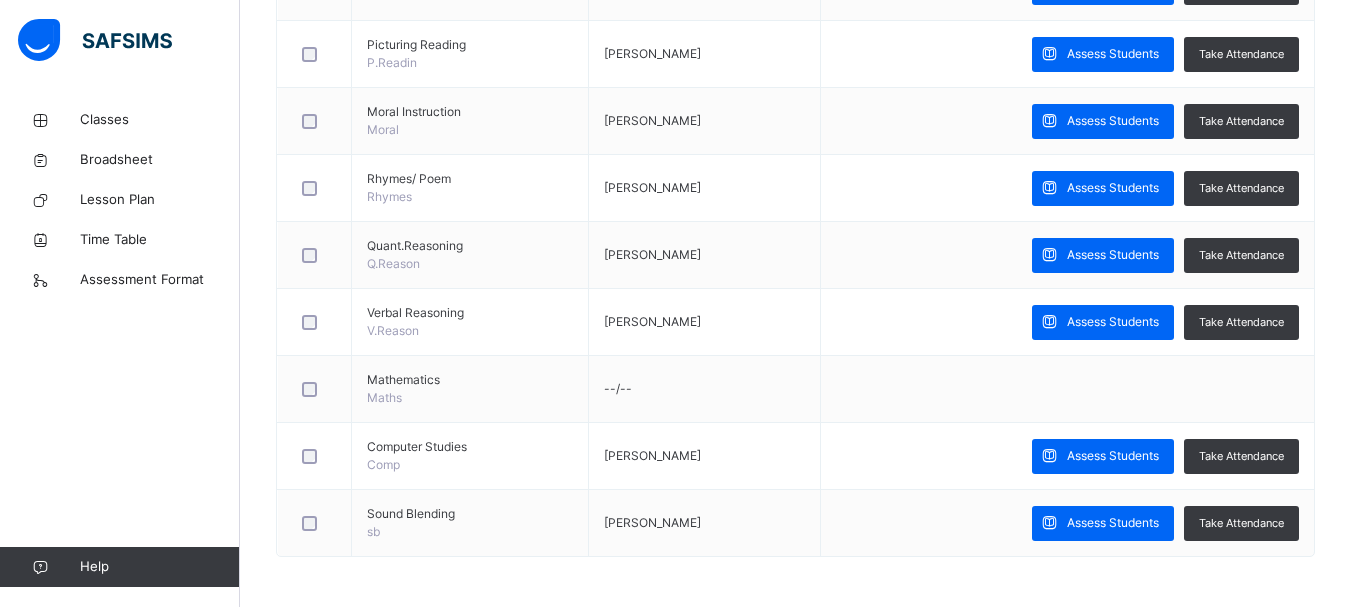 click on "Back  / Nursery 1 A Nursery 1 A Nursery 1 Third Term 2024-2025 Class Members Subjects Results Skills Attendance Timetable Form Teacher Subjects More Options   30  Students in class Download Pdf Report Excel Report View subject profile WITTY KIDS' SCHOOL Date: 16th Jul 2025, 1:21:48 pm Class Members Class:  Nursery 1 A Total no. of Students:  30 Term:  Third Term Session:  2024-2025 S/NO Admission No. Last Name First Name Other Name 1 WKS/N23/191 OLIVIA ABAH ZARAH 2 WKS/N23/106 BELLO ABDULRAHEEM 3 WKS/N23/105 FATIMA ABUBAKAR ZARAH 4 WKS/N23/104 ELIORA ACHU INEH 5 WKS/N24/0142 HASSAN AISHA ISA 6 WKS/N24/0144 NUHU AISHA O. 7 WKS/N24/101 OMOTOKE AKINLOLU VALERIE 8 WKS/N23/110 EMEH AMEH SARAH 9 WKS/N24/0143 IBEH CHIMAMANDA 10 WKS/N23/109 EFETOBORE  DANIELS ALEX 11 WKS/N23/103  DIAMOND DAVID  ZIMCHIKACHIM 12 WKS/N24/0145 YUSUF DAWOOD 13 WKS/N23/194 ESE EFE EMILY 14 WKS/2025/1029 MOHAMMED FATIMA 15 WKS/N23/112 MARIAM HALIRU NANA 16 WKS/2025/1028 IDRIS IBRAHIM SHURAHBIL 17 WKS/N23/102 KIARA JIMOH M 18 WKS/N24/024 19" at bounding box center (795, -124) 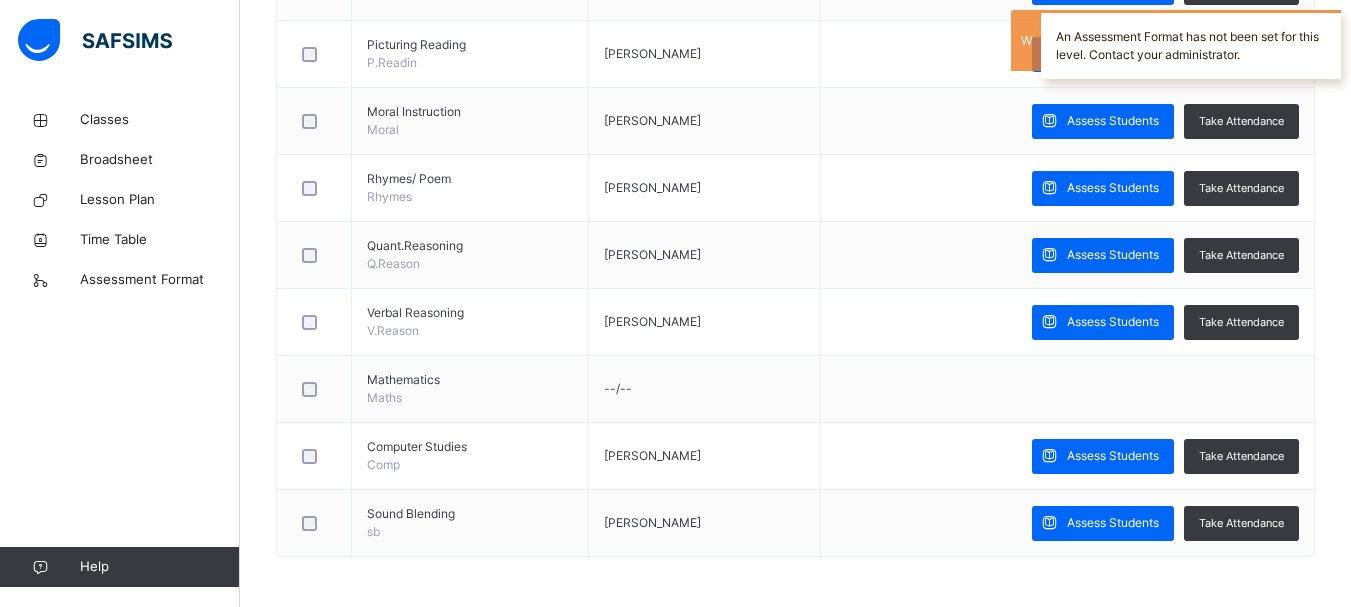 scroll, scrollTop: 394, scrollLeft: 0, axis: vertical 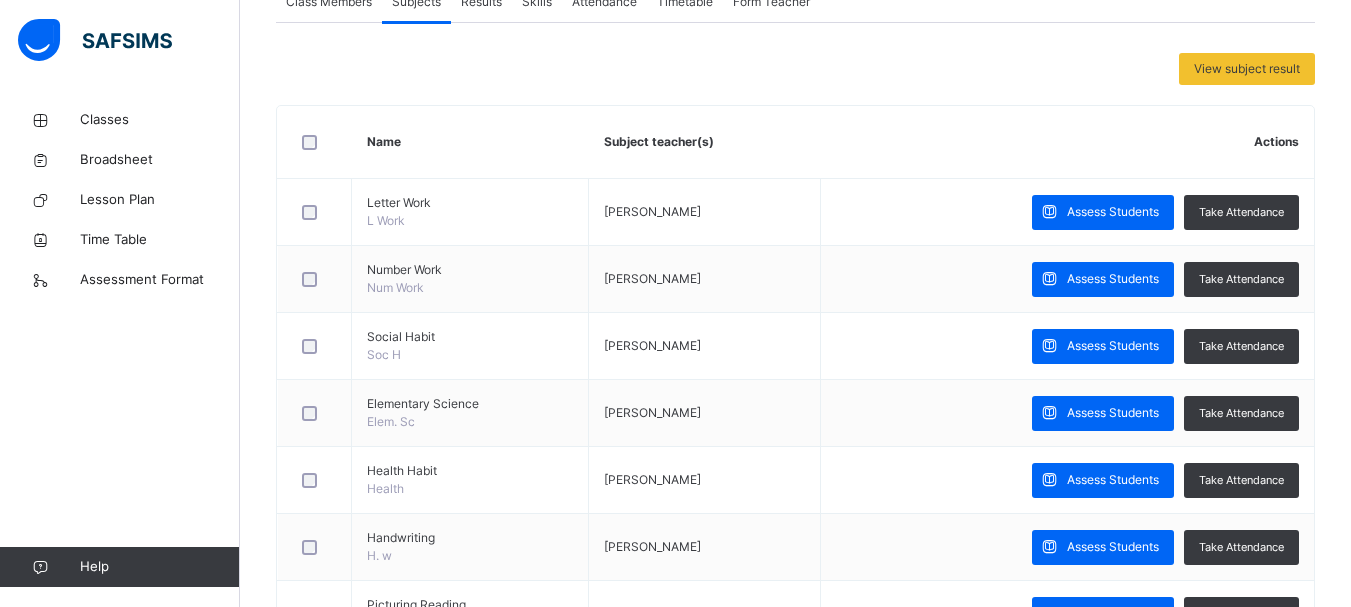 click on "Actions" at bounding box center (1067, 142) 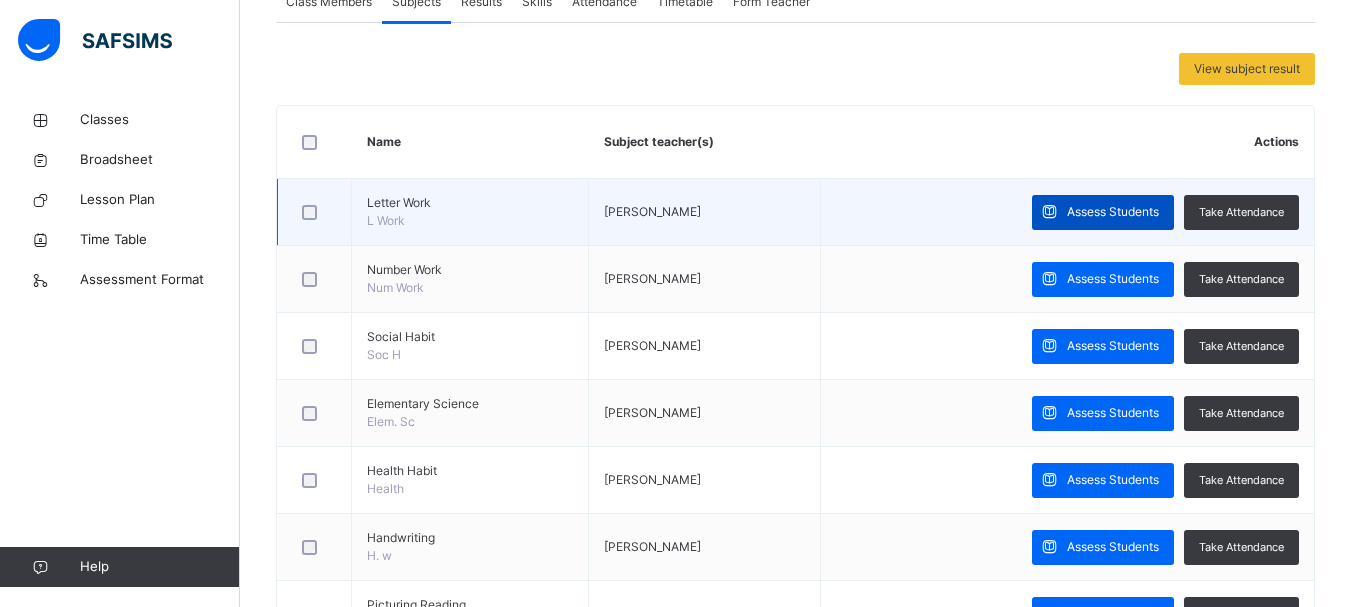 click on "Assess Students" at bounding box center [1113, 212] 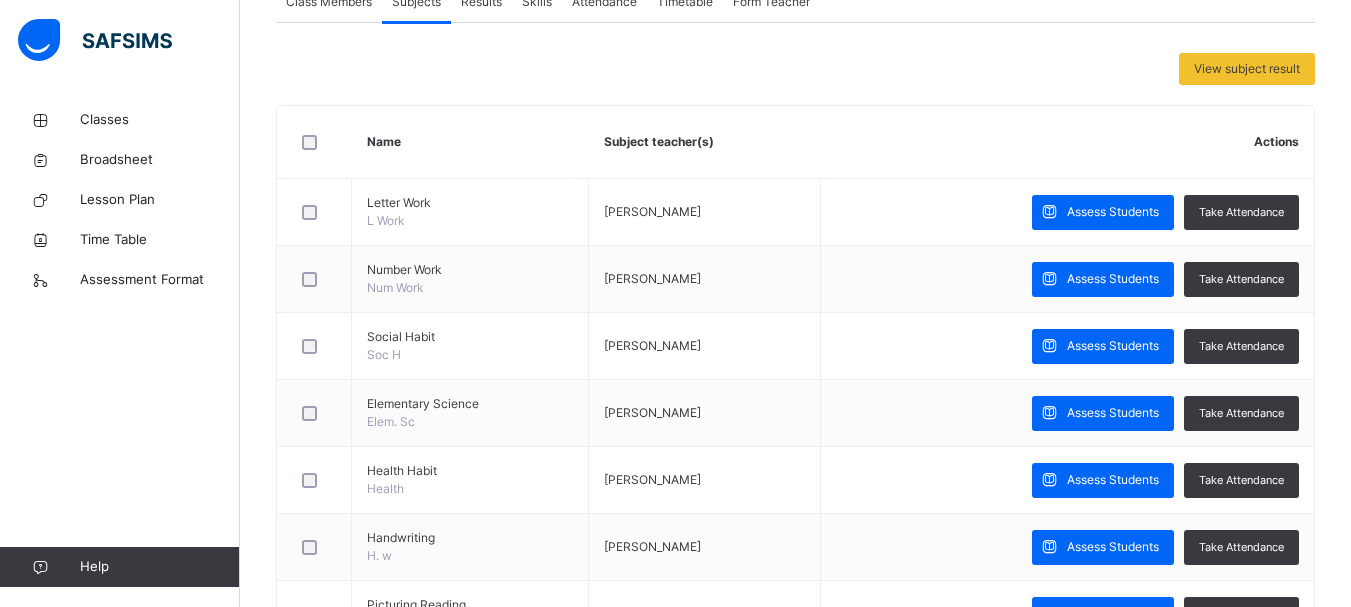 click on "Nursery 1   A :   Online Actions  Download Empty Score Sheet  Upload/map score sheet Subject  WITTY KIDS' SCHOOL Date: 16th Jul 2025, 1:23:34 pm Score Sheet Score Sheet Show Comments   Generate comment for all student   Save Entries Class Level:  Nursery 1   A Subject:  Session:  2024/2025 Session Session:  Third Term Students TOTAL /100 Comment   ×   Subject Teacher’s Comment Generate and see in full the comment developed by the AI with an option to regenerate the comment Sims Bot Please wait while the Sims Bot generates comments for all your students" at bounding box center (0, 0) 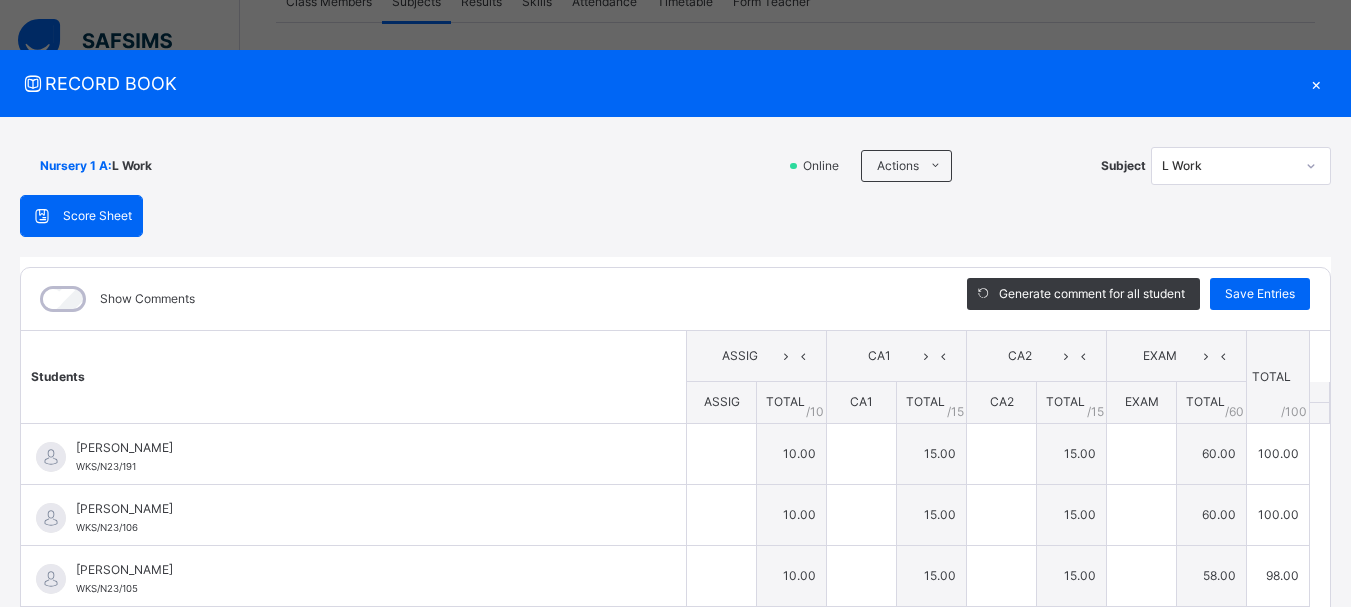 type on "**" 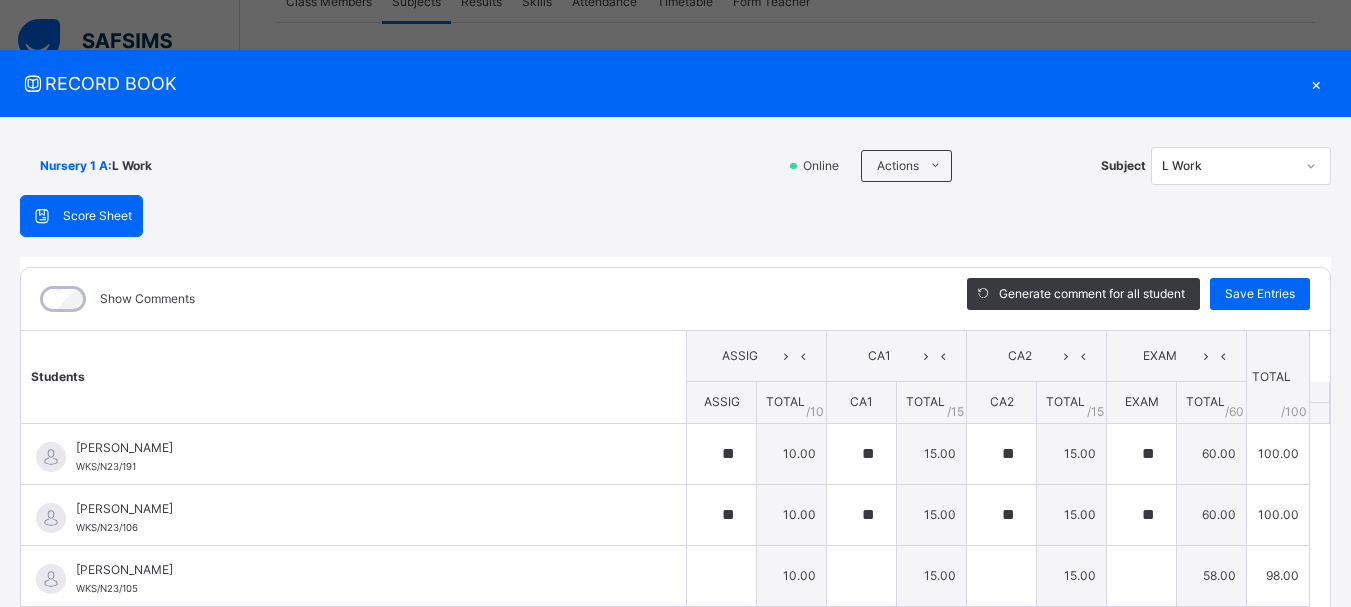 type on "**" 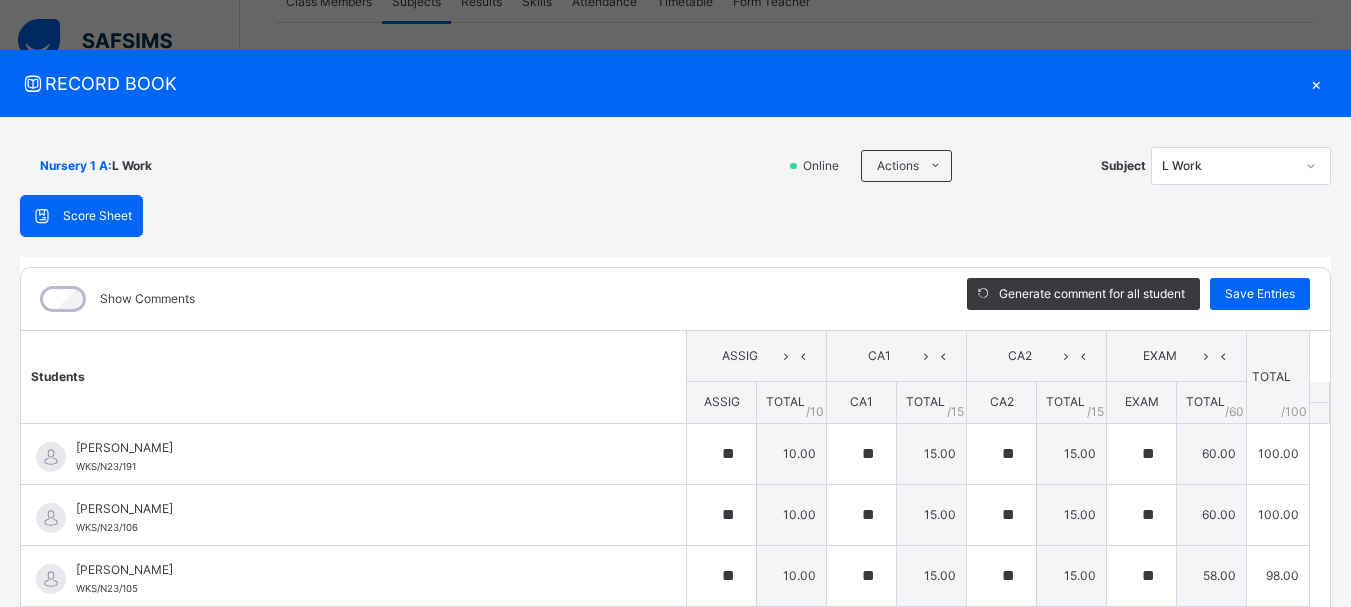 type on "**" 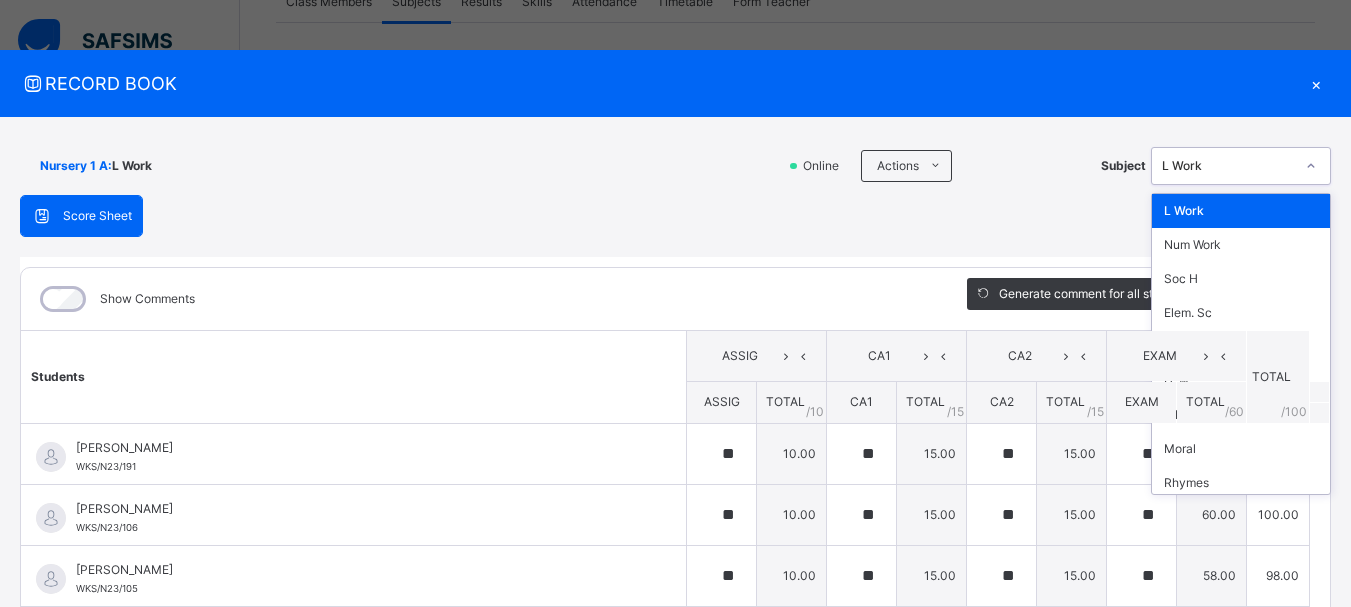 click 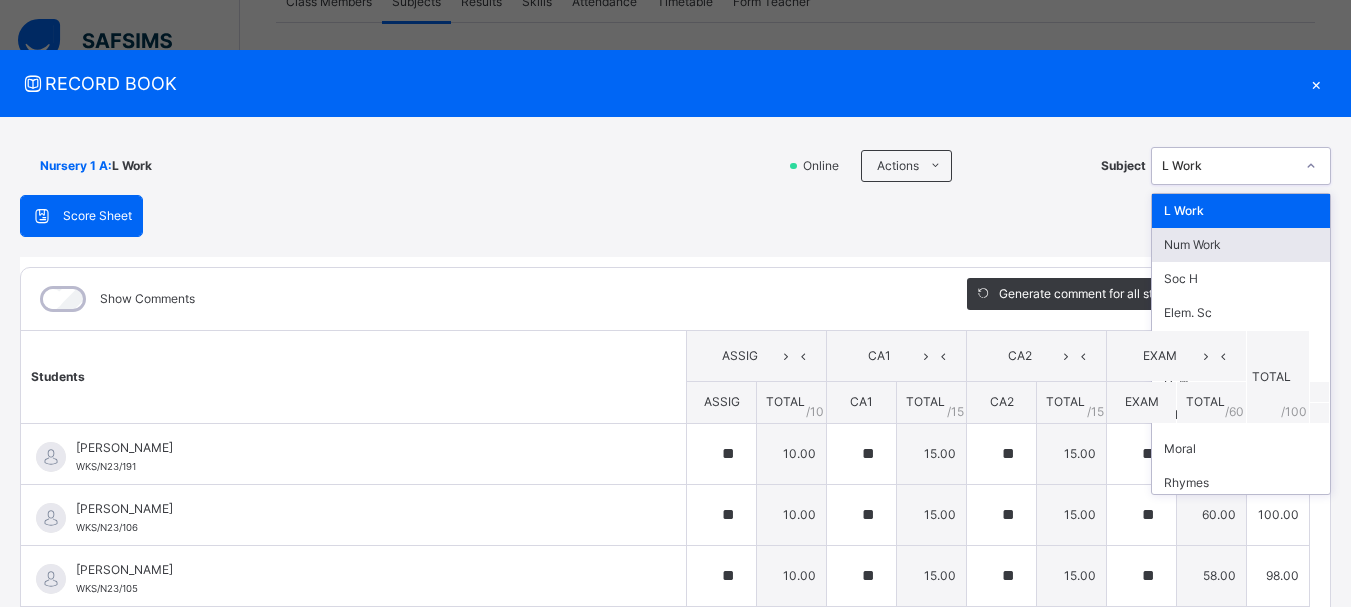 click on "Num Work" at bounding box center [1241, 245] 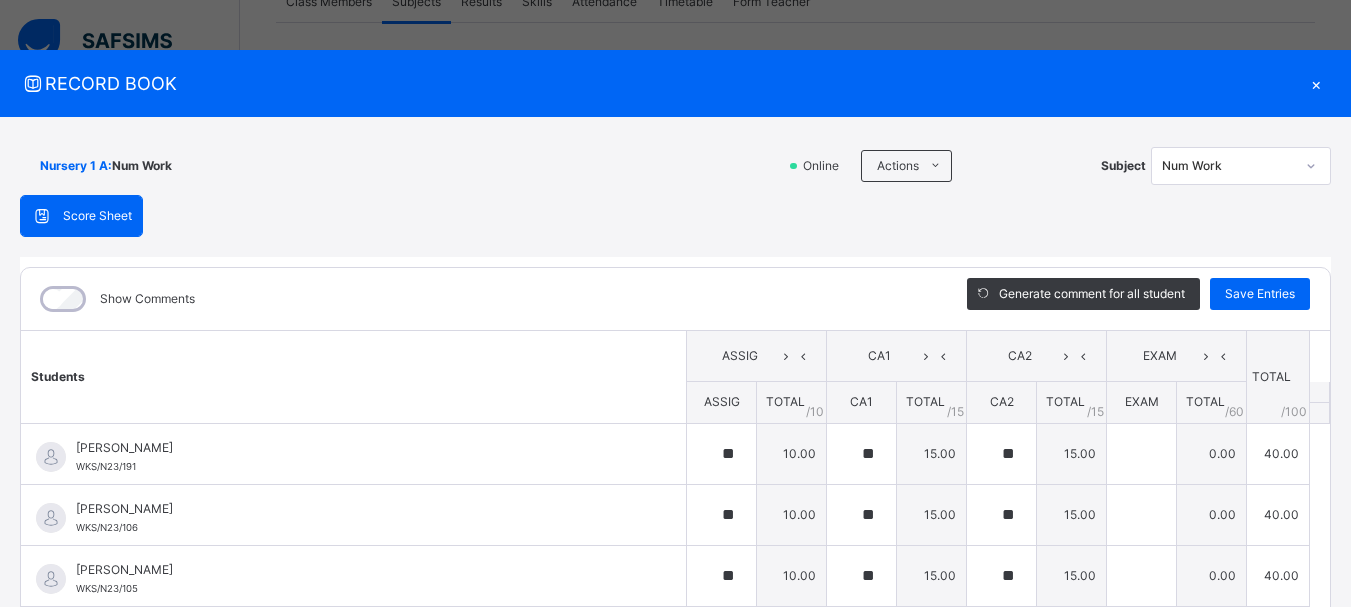 type on "**" 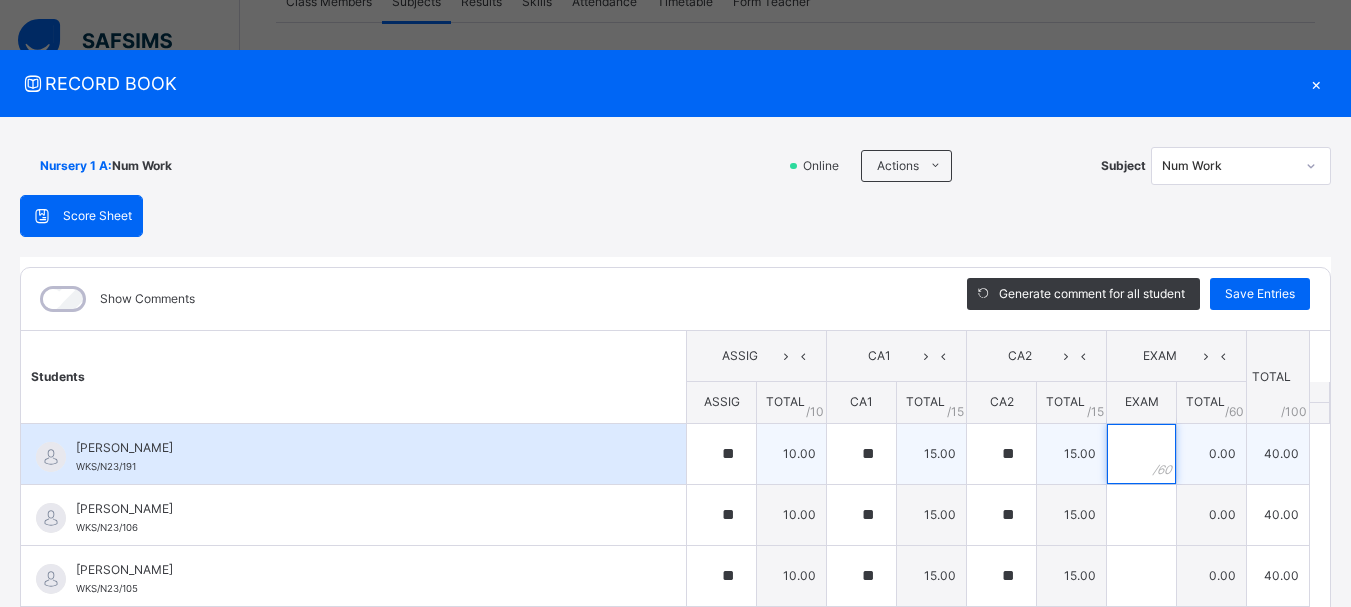 click at bounding box center (1141, 454) 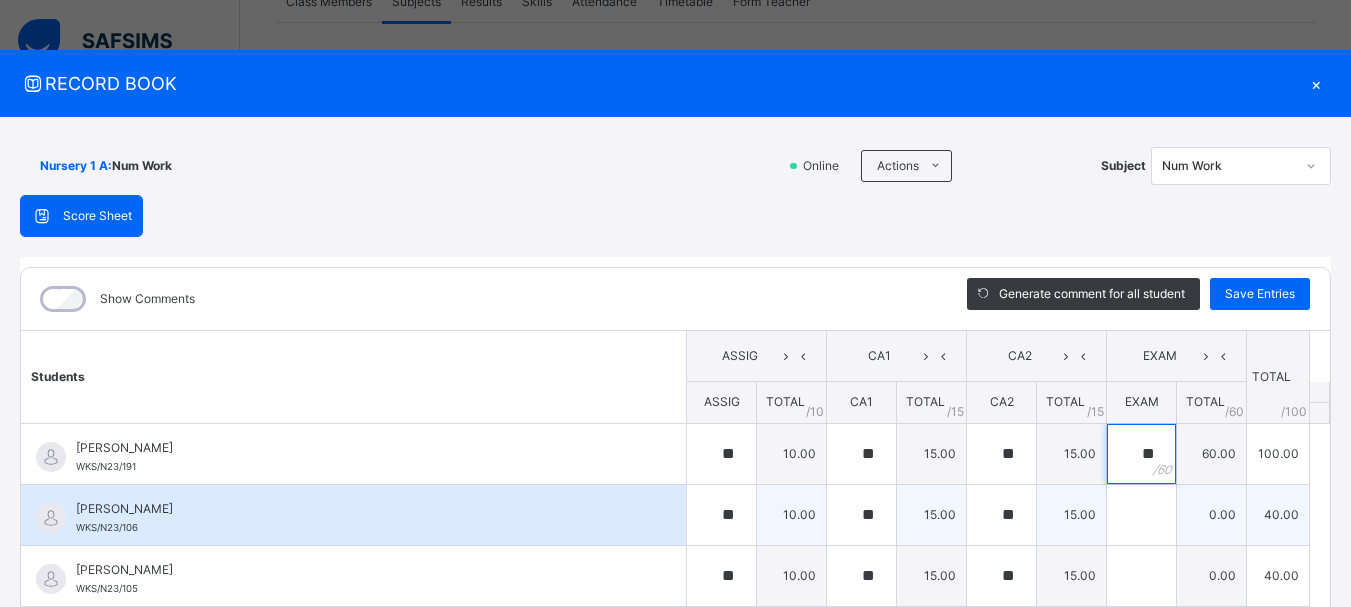 drag, startPoint x: 1107, startPoint y: 482, endPoint x: 1103, endPoint y: 509, distance: 27.294687 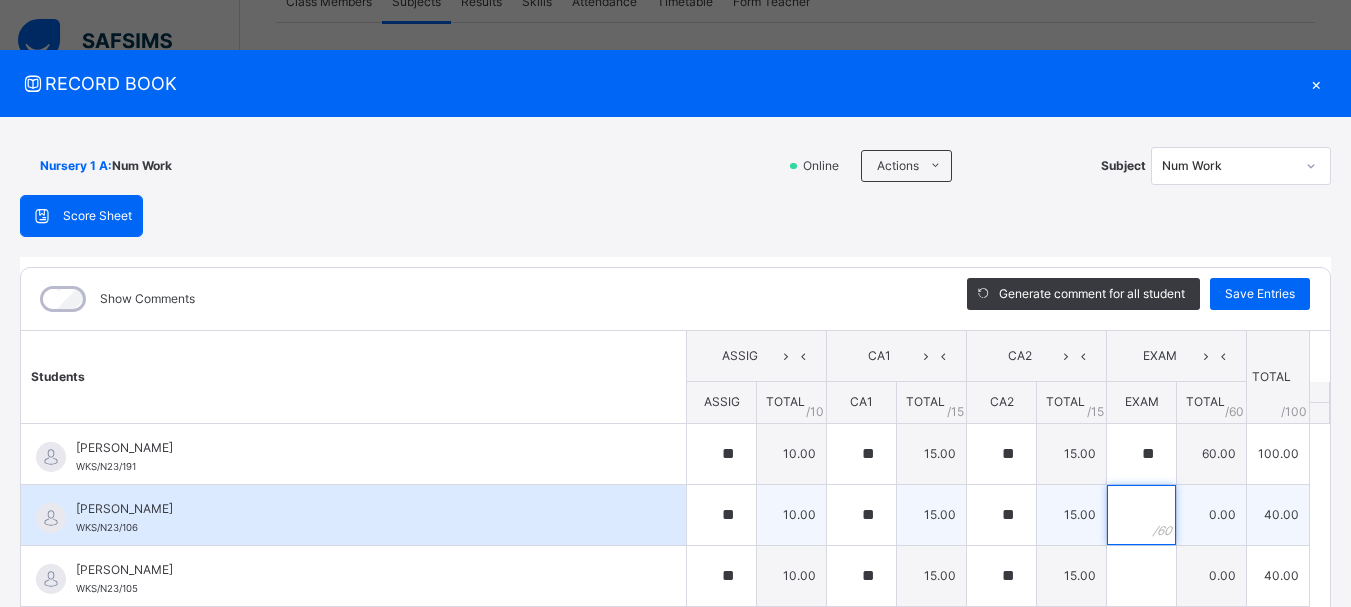 click at bounding box center [1141, 515] 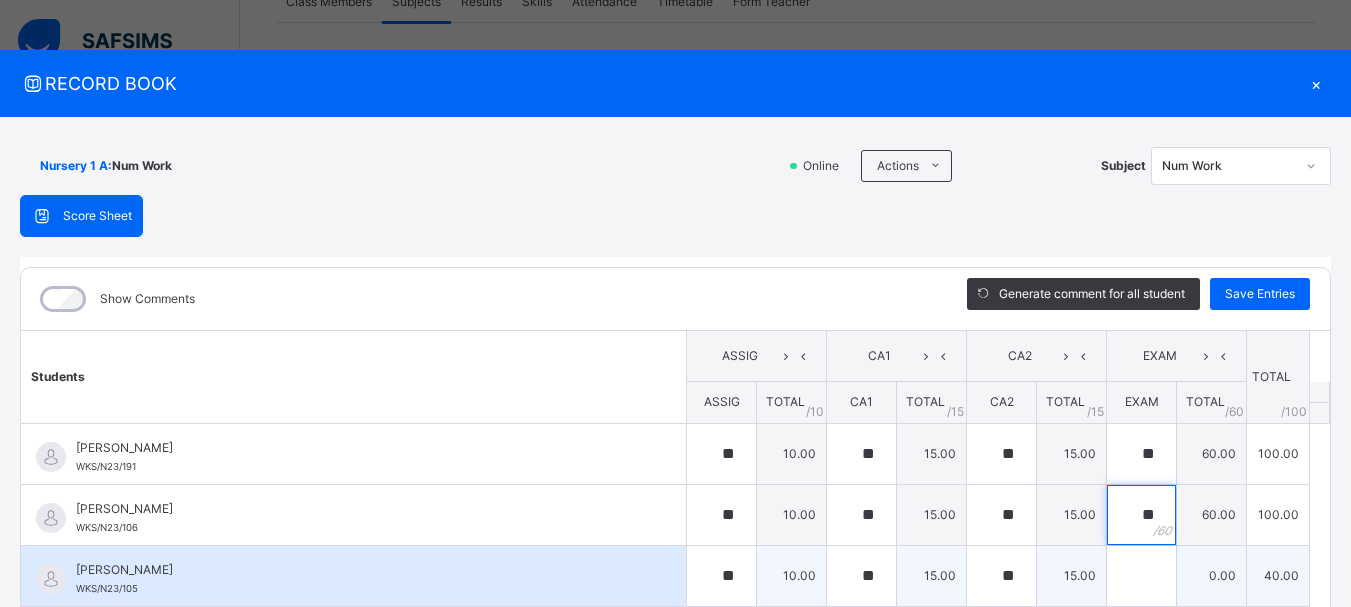 type on "**" 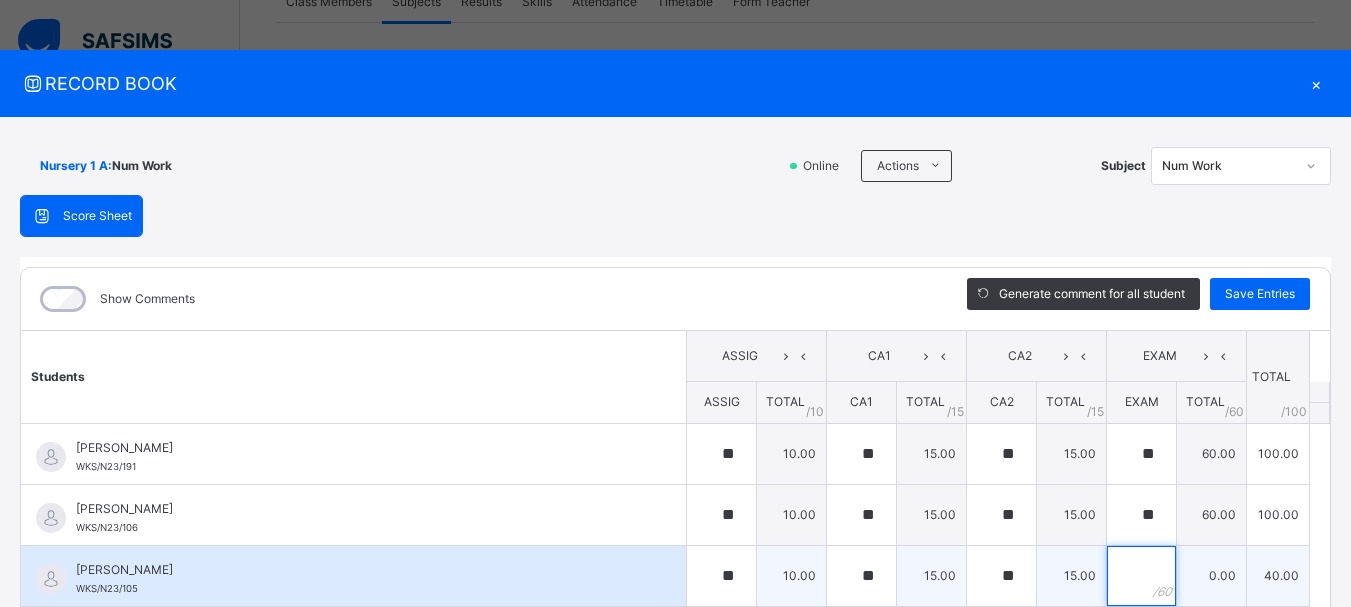 click at bounding box center [1141, 576] 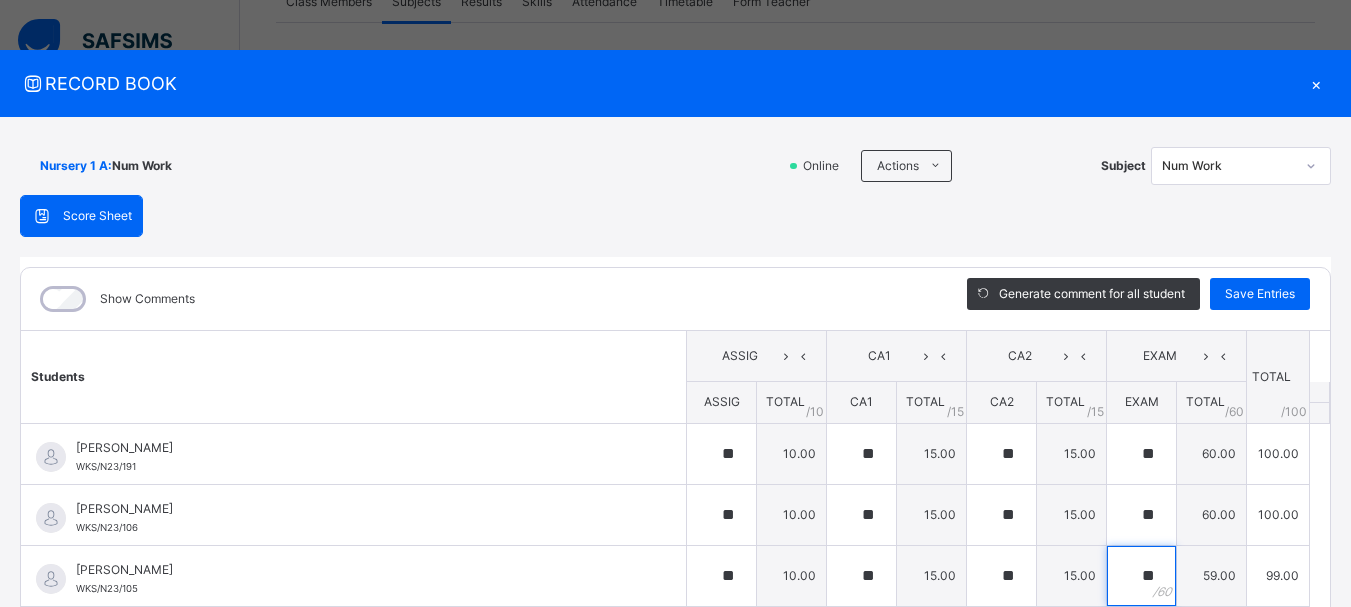 type on "**" 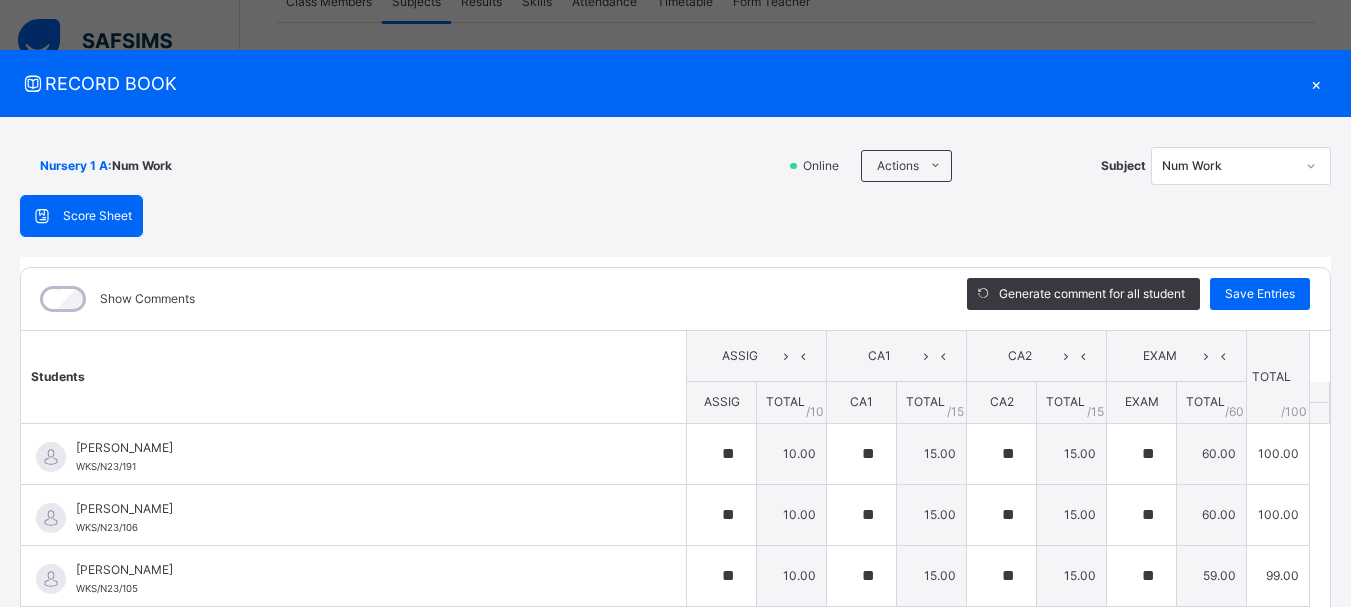 click on "Nursery 1   A :   Num Work Online Actions  Download Empty Score Sheet  Upload/map score sheet Subject  Num Work WITTY KIDS' SCHOOL Date: 16th Jul 2025, 1:25:01 pm Score Sheet Score Sheet Show Comments   Generate comment for all student   Save Entries Class Level:  Nursery 1   A Subject:  Num Work Session:  2024/2025 Session Session:  Third Term Students ASSIG CA1 CA2 EXAM TOTAL /100 Comment ASSIG TOTAL / 10 CA1 TOTAL / 15 CA2 TOTAL / 15 EXAM TOTAL / 60 ABAH OLIVIA ZARAH WKS/N23/191 ABAH OLIVIA ZARAH WKS/N23/191 ** 10.00 ** 15.00 ** 15.00 ** 60.00 100.00 Generate comment 0 / 250   ×   Subject Teacher’s Comment Generate and see in full the comment developed by the AI with an option to regenerate the comment JS ABAH OLIVIA ZARAH   WKS/N23/191   Total 100.00  / 100.00 Sims Bot   Regenerate     Use this comment   ABDULRAHEEM BELLO  WKS/N23/106 ABDULRAHEEM BELLO  WKS/N23/106 ** 10.00 ** 15.00 ** 15.00 ** 60.00 100.00 Generate comment 0 / 250   ×   Subject Teacher’s Comment JS ABDULRAHEEM BELLO    WKS/N23/106" at bounding box center (675, 489) 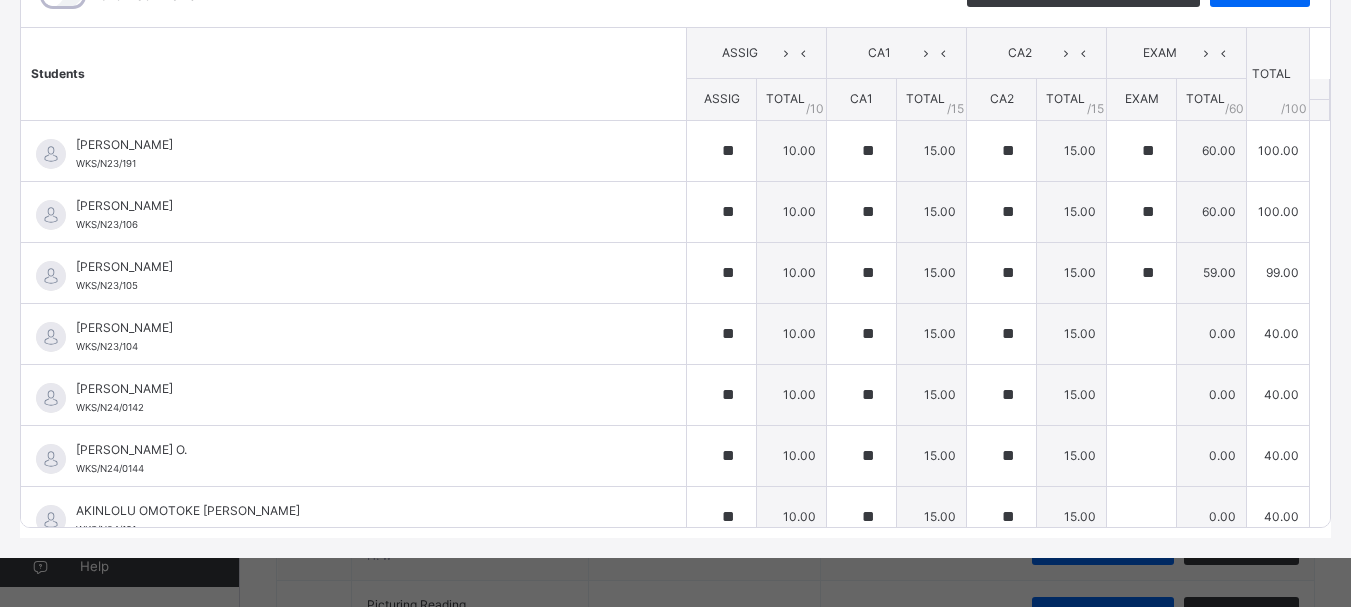 scroll, scrollTop: 304, scrollLeft: 0, axis: vertical 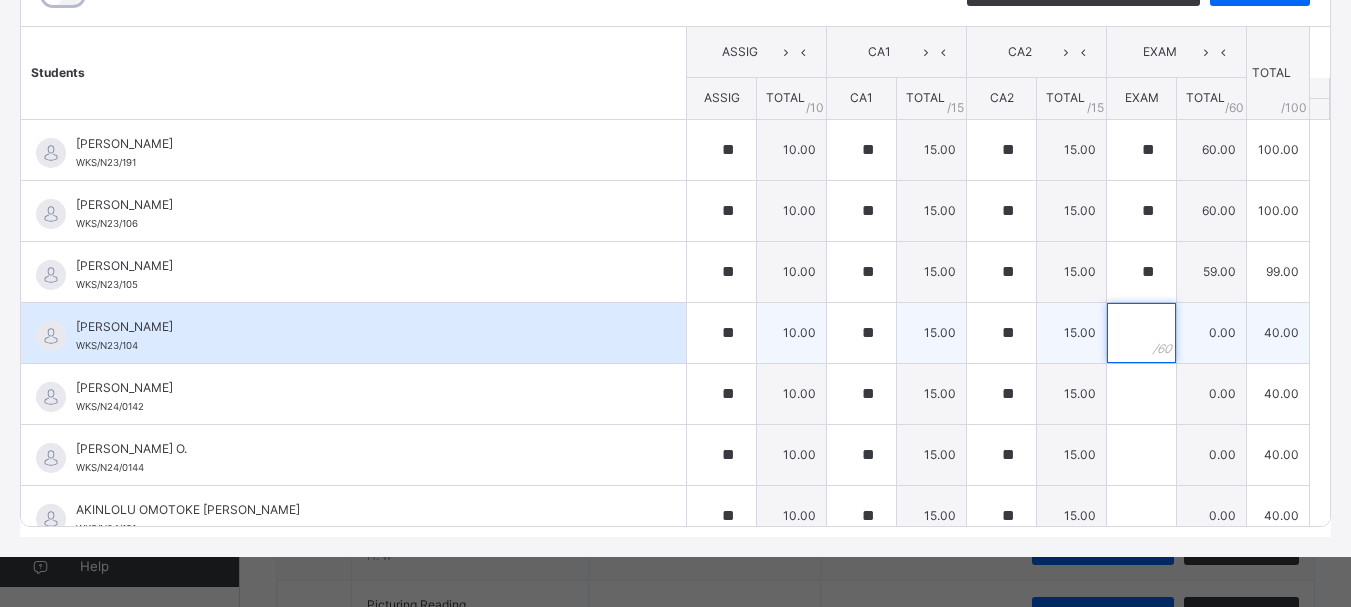 click at bounding box center (1141, 333) 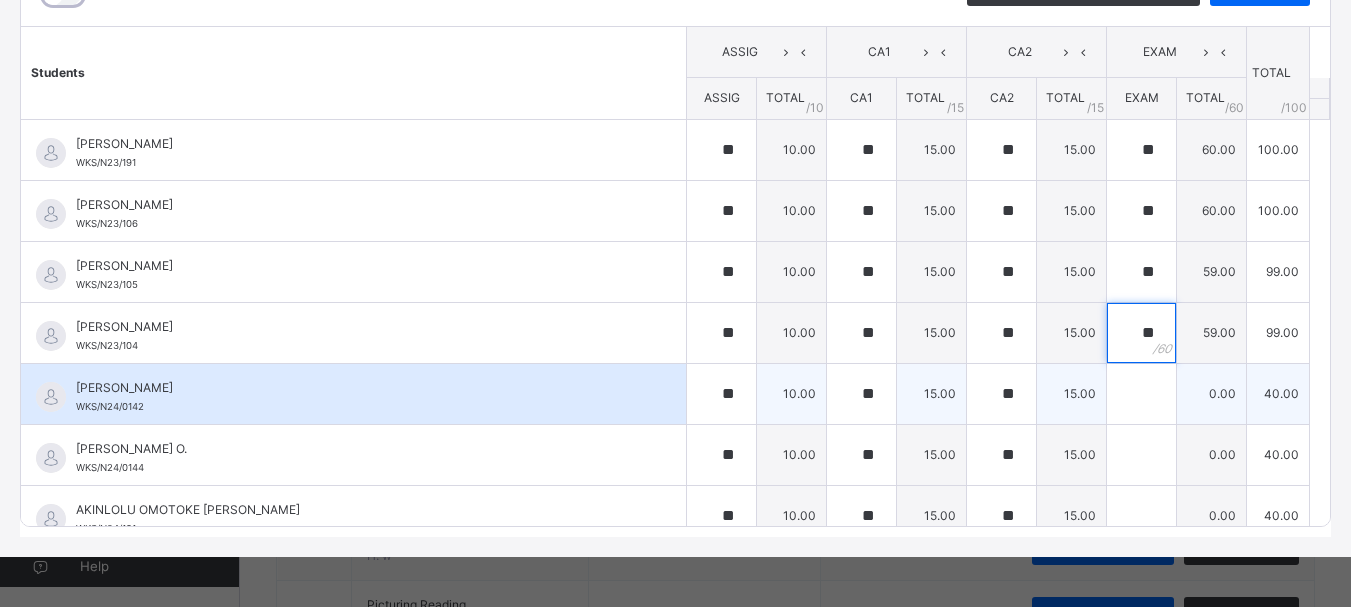type on "**" 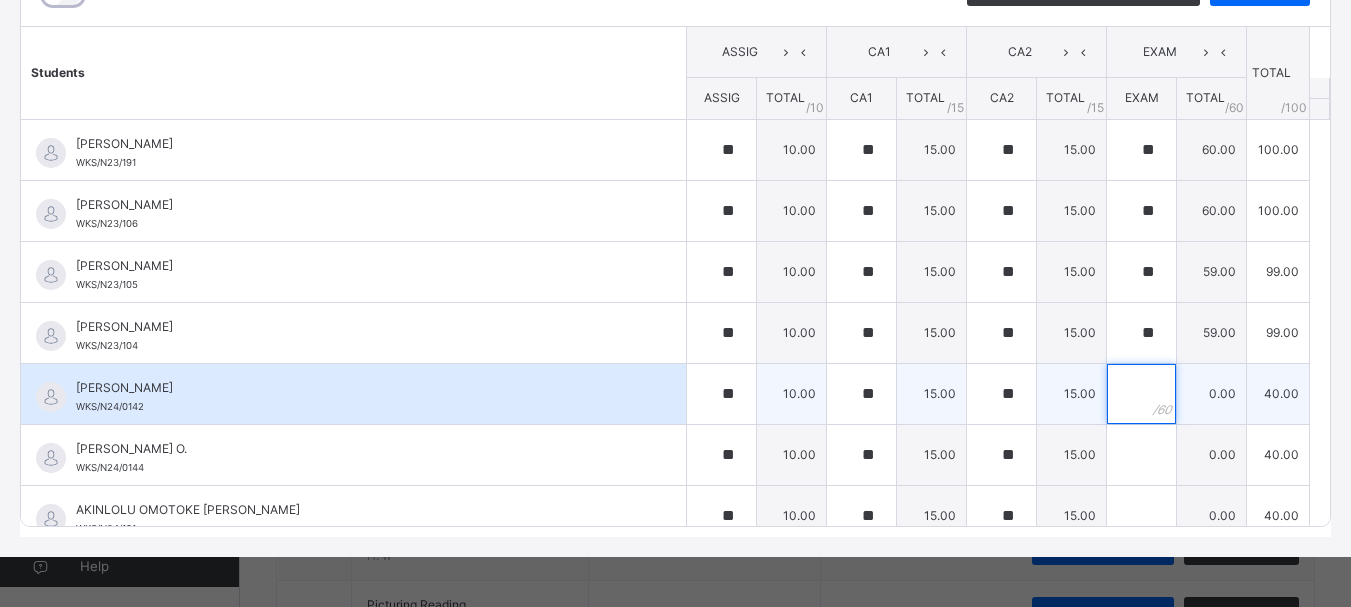 click at bounding box center [1141, 394] 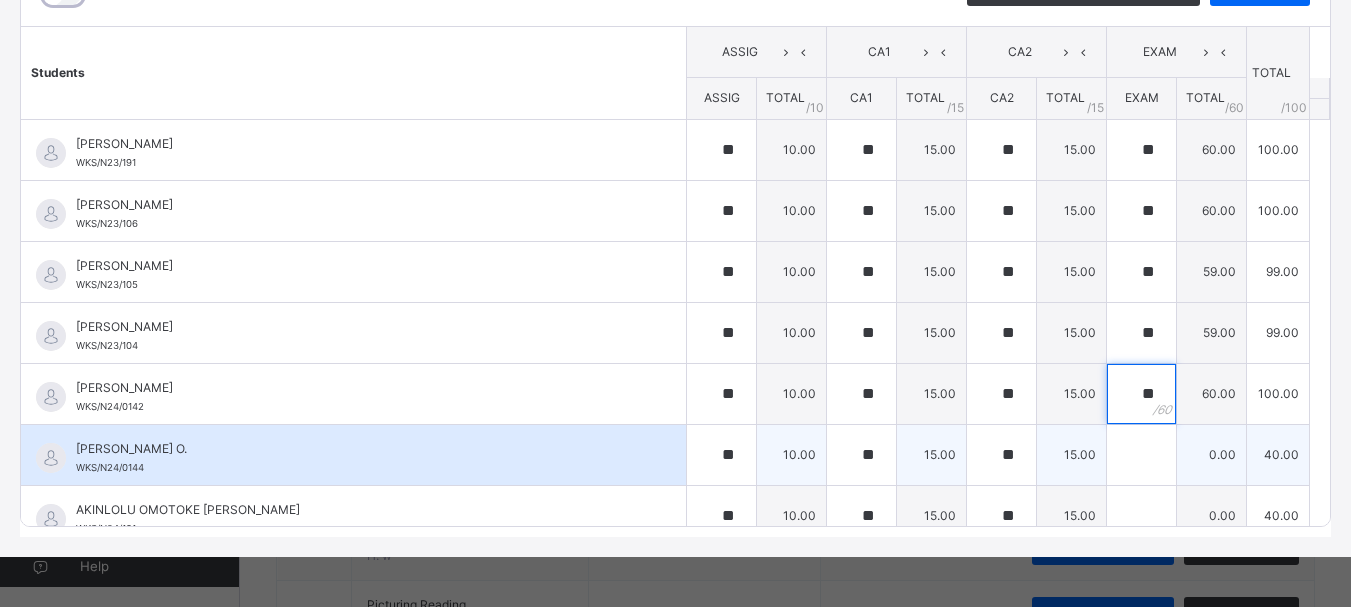 type 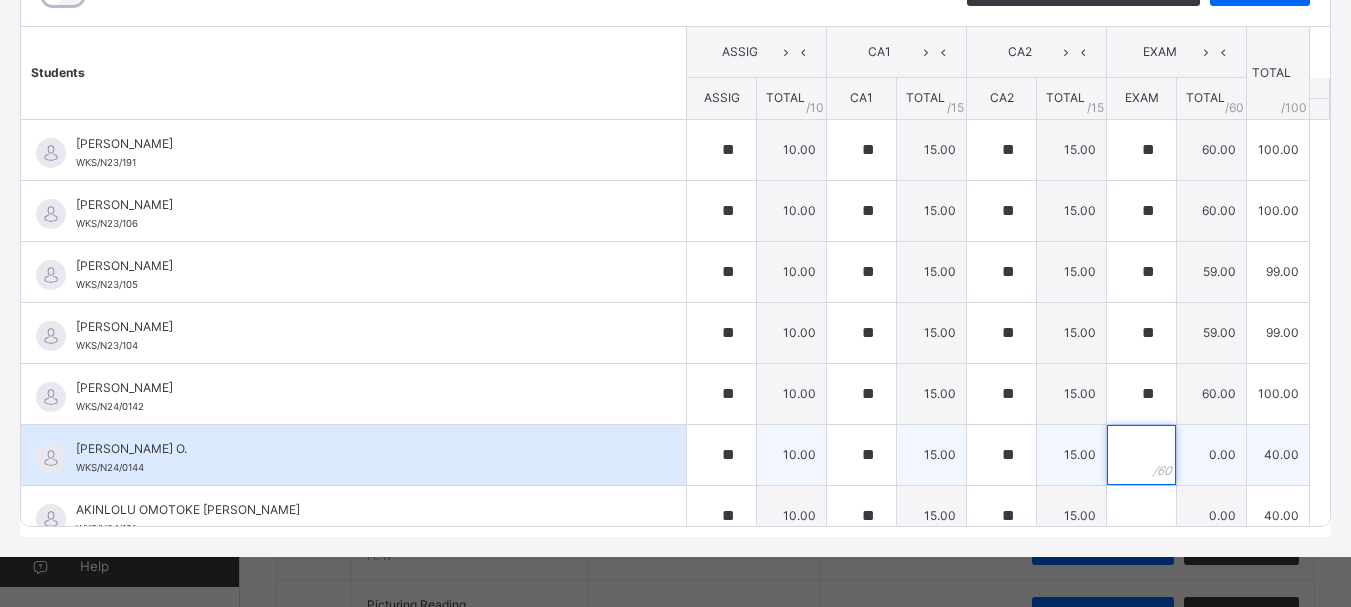 click at bounding box center (1141, 455) 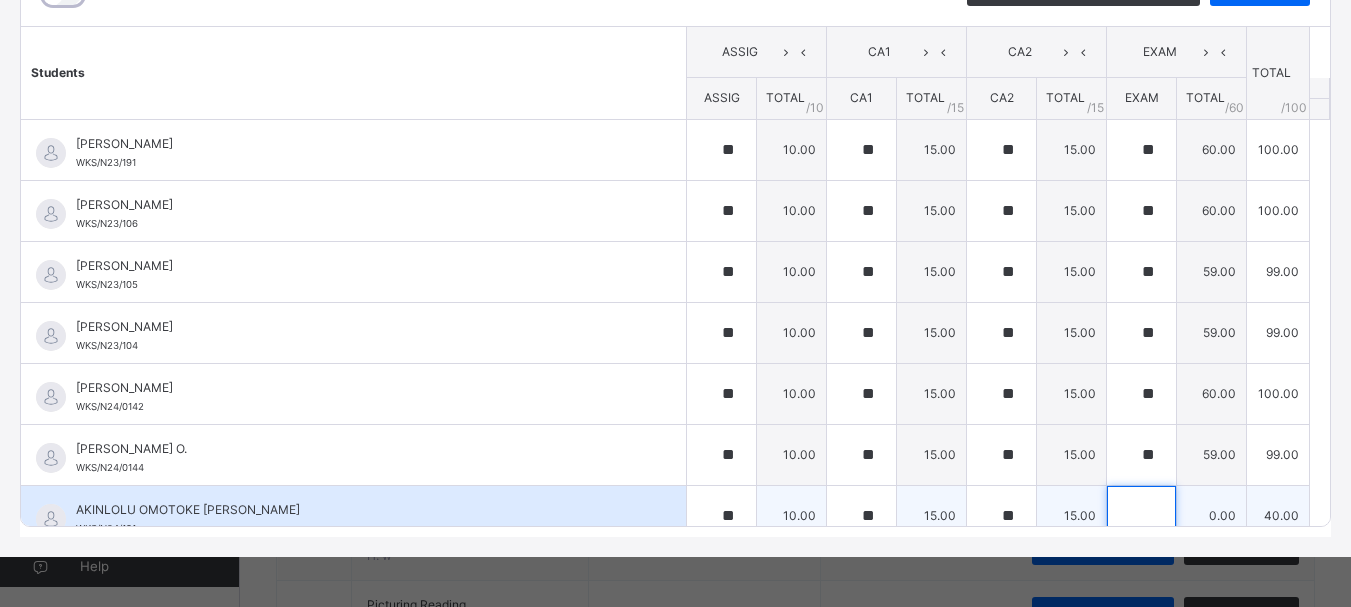 click at bounding box center [1141, 516] 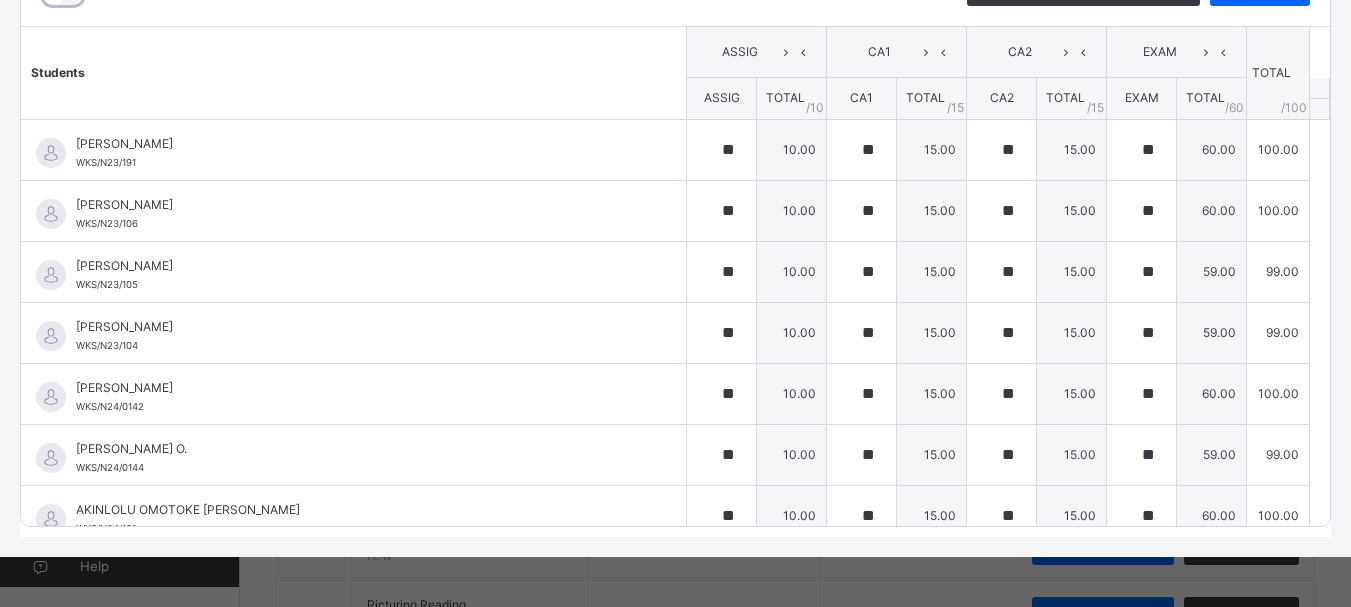 click on "Students ASSIG CA1 CA2 EXAM TOTAL /100 Comment ASSIG TOTAL / 10 CA1 TOTAL / 15 CA2 TOTAL / 15 EXAM TOTAL / 60 ABAH OLIVIA ZARAH WKS/N23/191 ABAH OLIVIA ZARAH WKS/N23/191 ** 10.00 ** 15.00 ** 15.00 ** 60.00 100.00 Generate comment 0 / 250   ×   Subject Teacher’s Comment Generate and see in full the comment developed by the AI with an option to regenerate the comment JS ABAH OLIVIA ZARAH   WKS/N23/191   Total 100.00  / 100.00 Sims Bot   Regenerate     Use this comment   ABDULRAHEEM BELLO  WKS/N23/106 ABDULRAHEEM BELLO  WKS/N23/106 ** 10.00 ** 15.00 ** 15.00 ** 60.00 100.00 Generate comment 0 / 250   ×   Subject Teacher’s Comment Generate and see in full the comment developed by the AI with an option to regenerate the comment JS ABDULRAHEEM BELLO    WKS/N23/106   Total 100.00  / 100.00 Sims Bot   Regenerate     Use this comment   ABUBAKAR FATIMA ZARAH WKS/N23/105 ABUBAKAR FATIMA ZARAH WKS/N23/105 ** 10.00 ** 15.00 ** 15.00 ** 59.00 99.00 Generate comment 0 / 250   ×   Subject Teacher’s Comment JS      /" at bounding box center [675, 988] 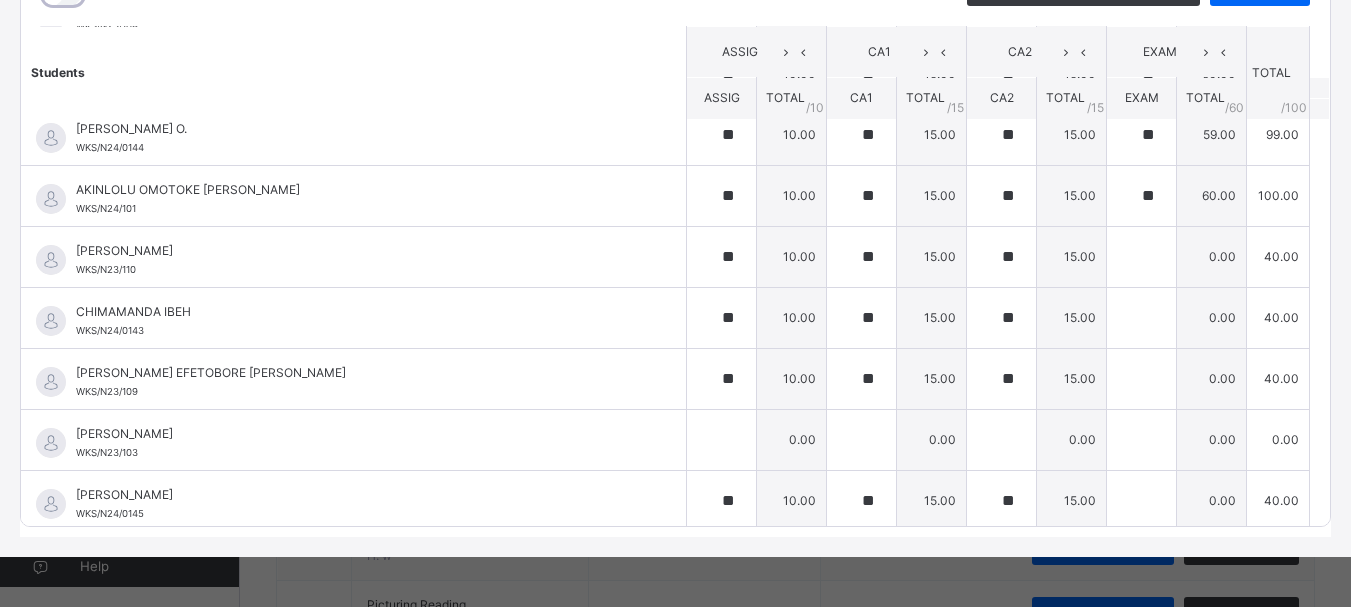 scroll, scrollTop: 360, scrollLeft: 0, axis: vertical 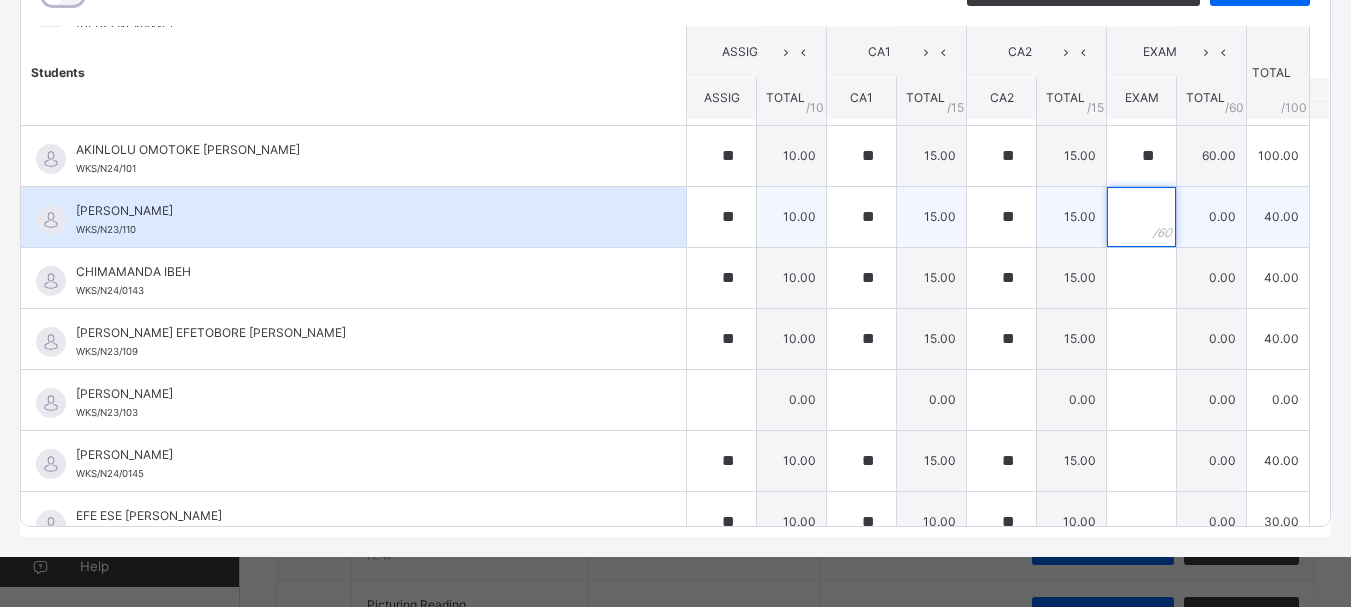 click at bounding box center [1141, 217] 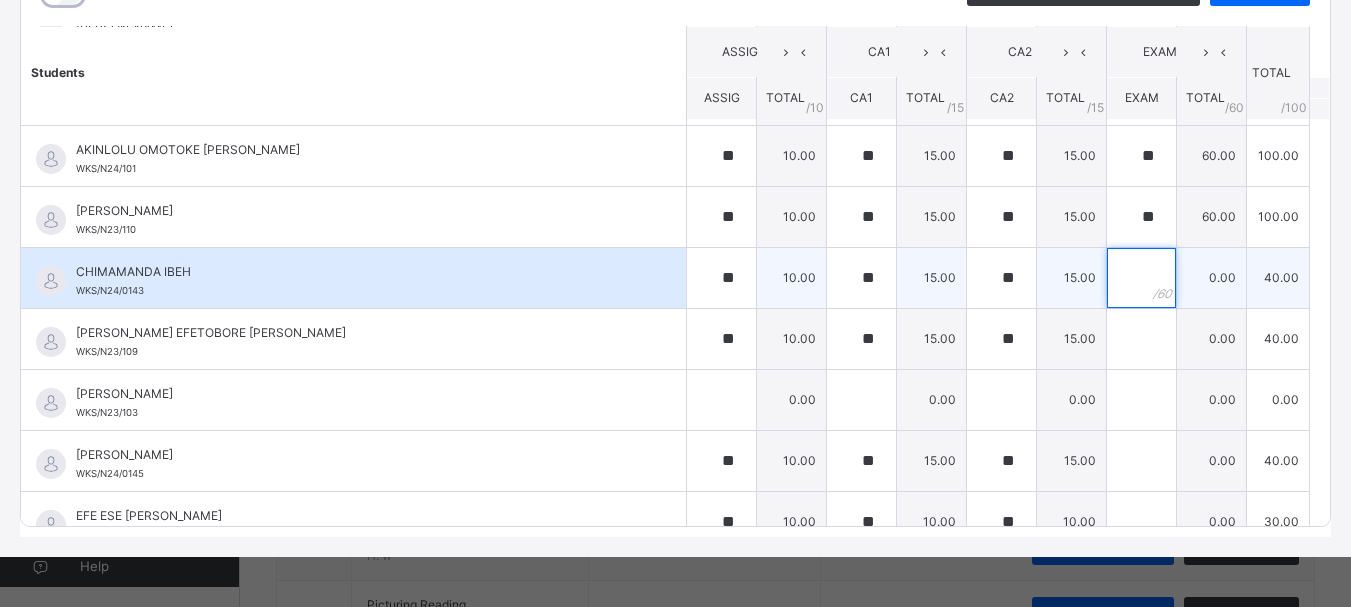 click at bounding box center [1141, 278] 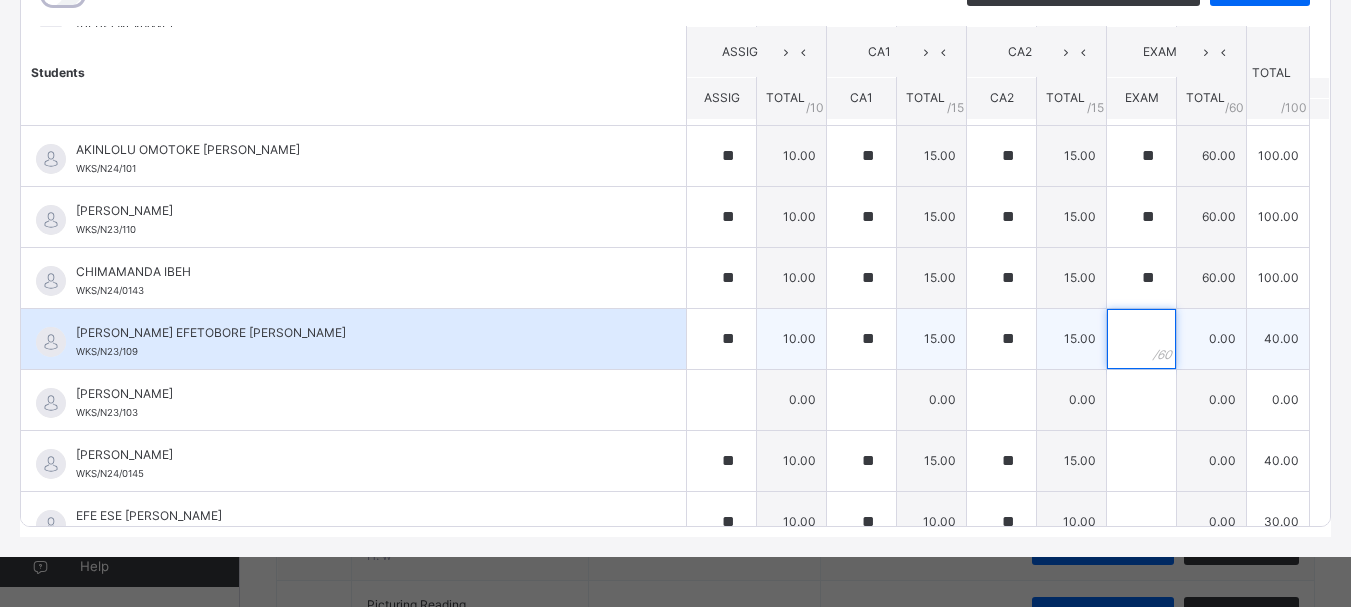 click at bounding box center [1141, 339] 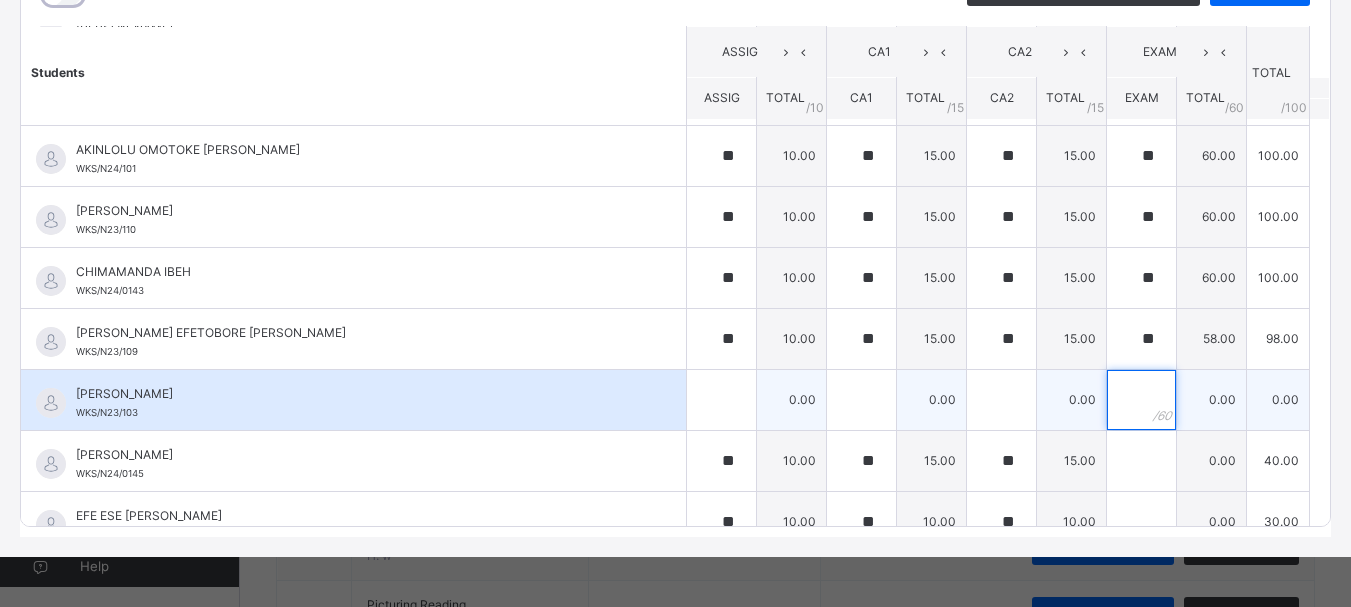 click at bounding box center (1141, 400) 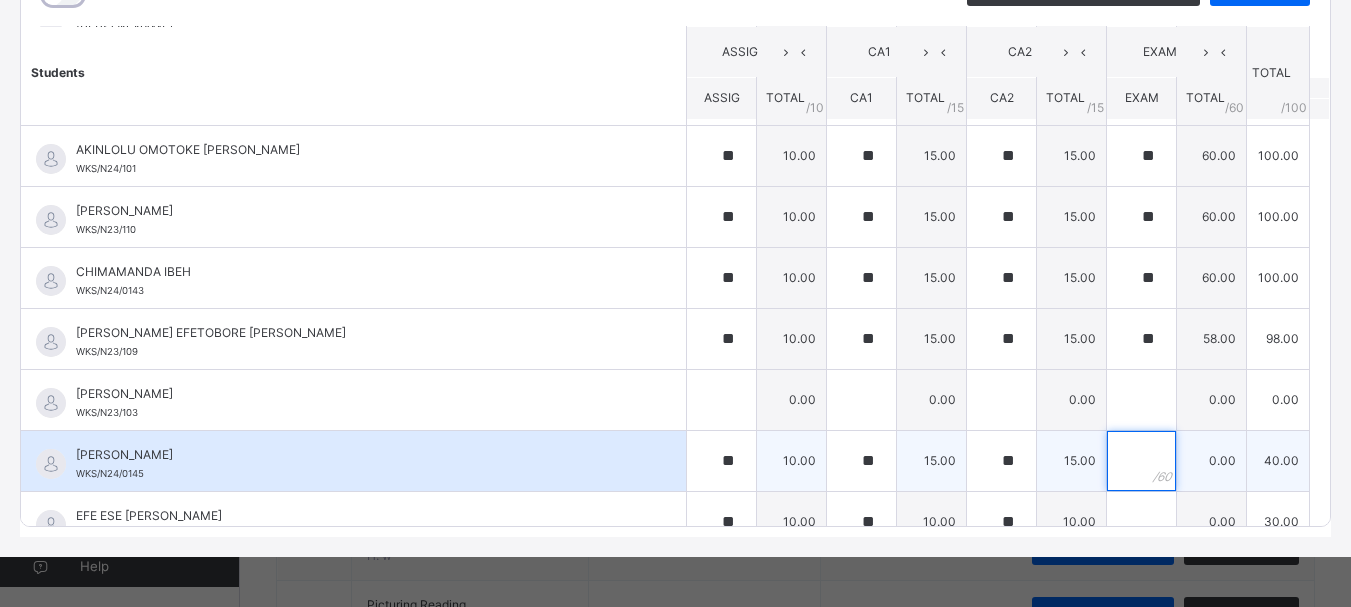 click at bounding box center [1141, 461] 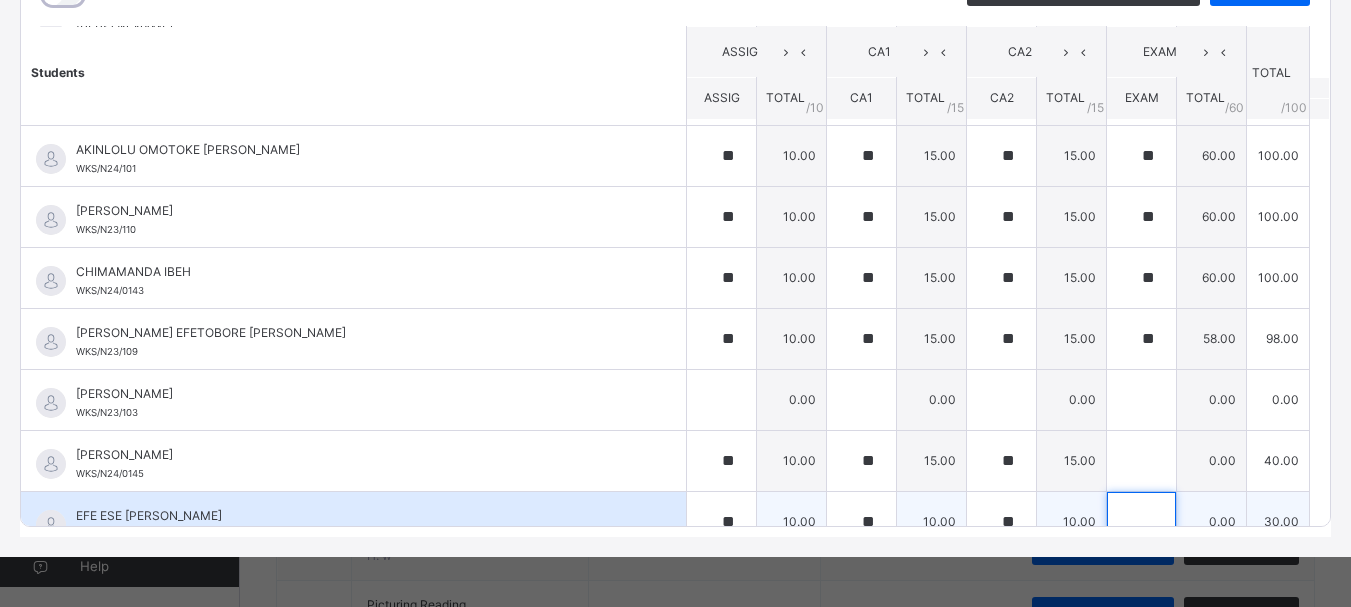 click at bounding box center (1141, 522) 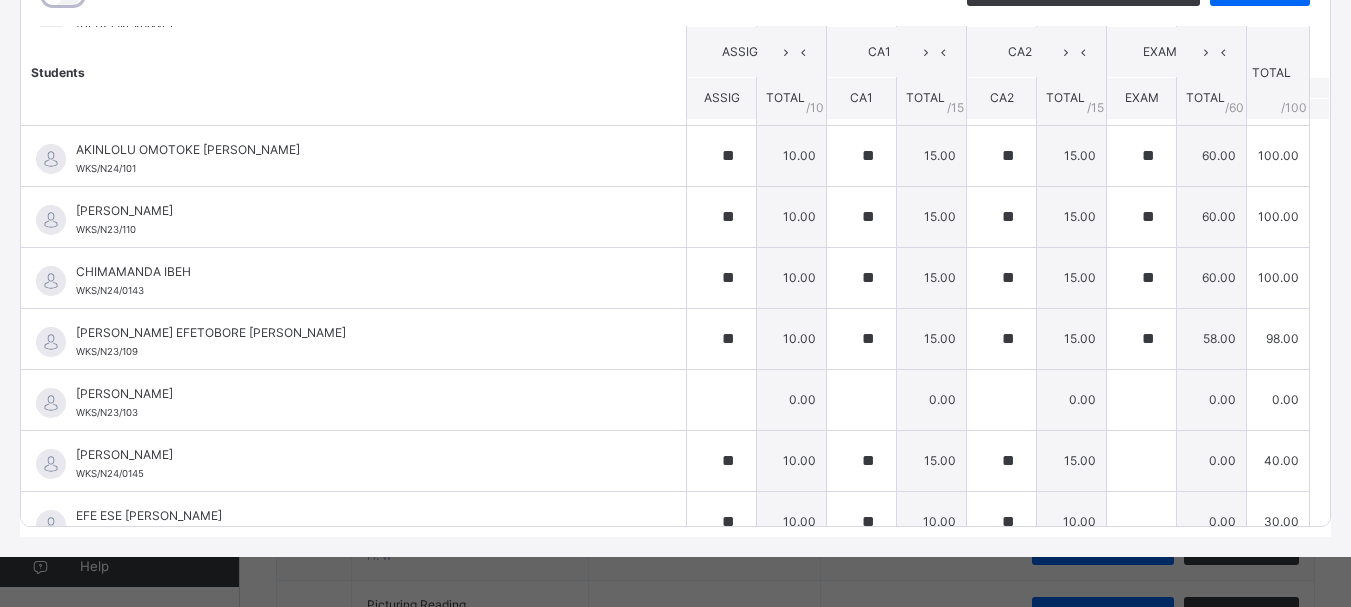 click on "Students ASSIG CA1 CA2 EXAM TOTAL /100 Comment ASSIG TOTAL / 10 CA1 TOTAL / 15 CA2 TOTAL / 15 EXAM TOTAL / 60 ABAH OLIVIA ZARAH WKS/N23/191 ABAH OLIVIA ZARAH WKS/N23/191 ** 10.00 ** 15.00 ** 15.00 ** 60.00 100.00 Generate comment 0 / 250   ×   Subject Teacher’s Comment Generate and see in full the comment developed by the AI with an option to regenerate the comment JS ABAH OLIVIA ZARAH   WKS/N23/191   Total 100.00  / 100.00 Sims Bot   Regenerate     Use this comment   ABDULRAHEEM BELLO  WKS/N23/106 ABDULRAHEEM BELLO  WKS/N23/106 ** 10.00 ** 15.00 ** 15.00 ** 60.00 100.00 Generate comment 0 / 250   ×   Subject Teacher’s Comment Generate and see in full the comment developed by the AI with an option to regenerate the comment JS ABDULRAHEEM BELLO    WKS/N23/106   Total 100.00  / 100.00 Sims Bot   Regenerate     Use this comment   ABUBAKAR FATIMA ZARAH WKS/N23/105 ABUBAKAR FATIMA ZARAH WKS/N23/105 ** 10.00 ** 15.00 ** 15.00 ** 59.00 99.00 Generate comment 0 / 250   ×   Subject Teacher’s Comment JS      /" at bounding box center (675, 628) 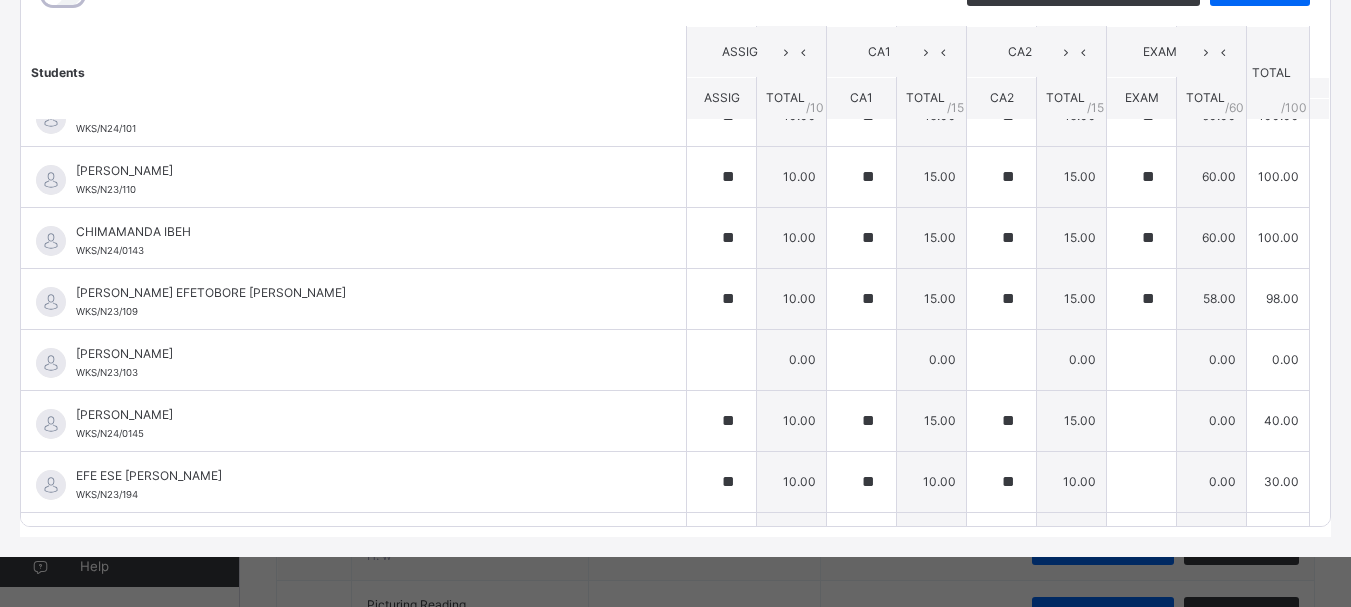 scroll, scrollTop: 440, scrollLeft: 0, axis: vertical 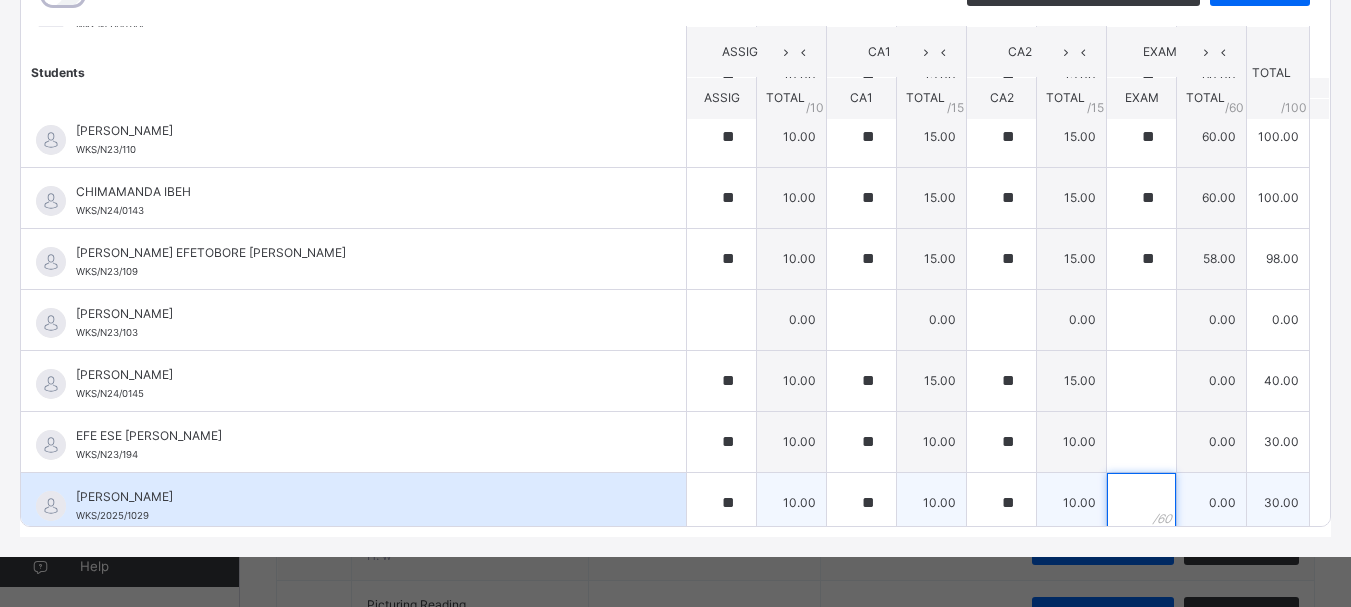 click at bounding box center [1141, 503] 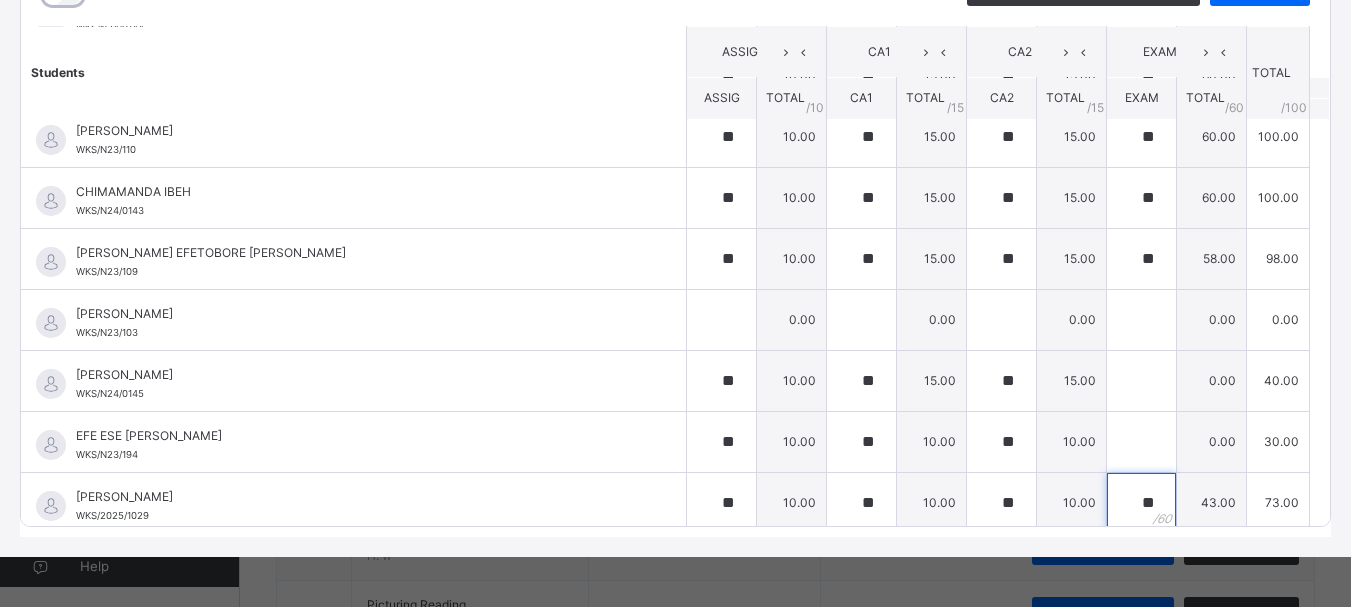 scroll, scrollTop: 877, scrollLeft: 0, axis: vertical 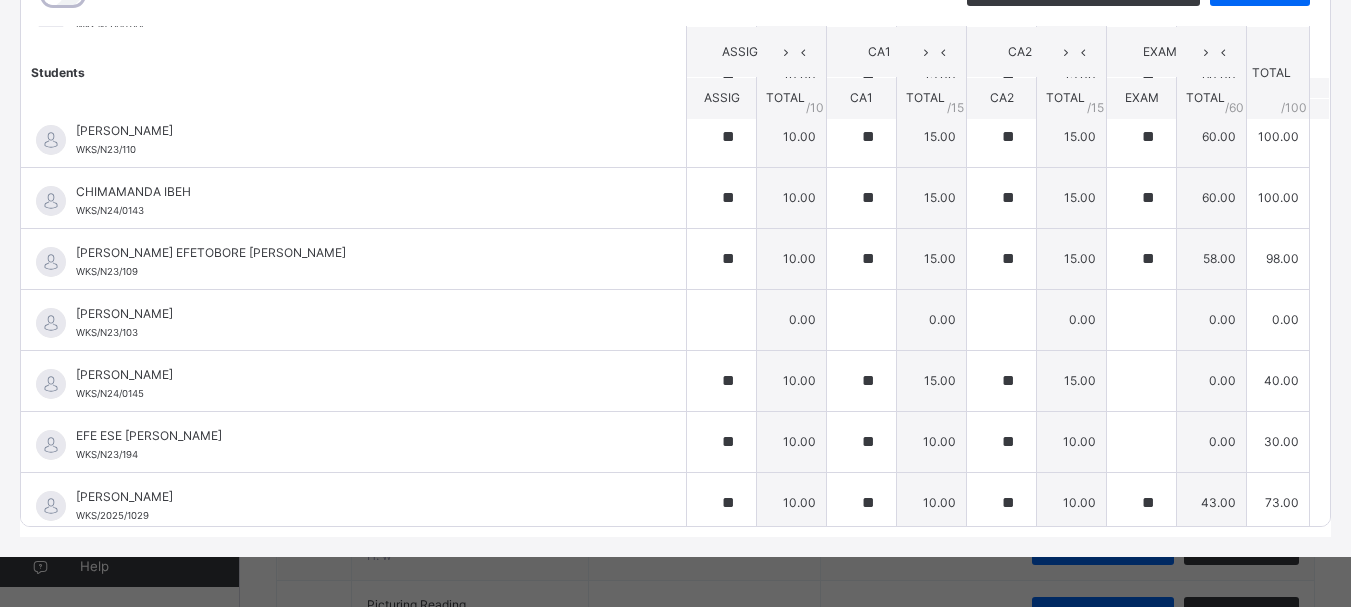 click on "Students ASSIG CA1 CA2 EXAM TOTAL /100 Comment ASSIG TOTAL / 10 CA1 TOTAL / 15 CA2 TOTAL / 15 EXAM TOTAL / 60 ABAH OLIVIA ZARAH WKS/N23/191 ABAH OLIVIA ZARAH WKS/N23/191 ** 10.00 ** 15.00 ** 15.00 ** 60.00 100.00 Generate comment 0 / 250   ×   Subject Teacher’s Comment Generate and see in full the comment developed by the AI with an option to regenerate the comment JS ABAH OLIVIA ZARAH   WKS/N23/191   Total 100.00  / 100.00 Sims Bot   Regenerate     Use this comment   ABDULRAHEEM BELLO  WKS/N23/106 ABDULRAHEEM BELLO  WKS/N23/106 ** 10.00 ** 15.00 ** 15.00 ** 60.00 100.00 Generate comment 0 / 250   ×   Subject Teacher’s Comment Generate and see in full the comment developed by the AI with an option to regenerate the comment JS ABDULRAHEEM BELLO    WKS/N23/106   Total 100.00  / 100.00 Sims Bot   Regenerate     Use this comment   ABUBAKAR FATIMA ZARAH WKS/N23/105 ABUBAKAR FATIMA ZARAH WKS/N23/105 ** 10.00 ** 15.00 ** 15.00 ** 59.00 99.00 Generate comment 0 / 250   ×   Subject Teacher’s Comment JS      /" at bounding box center [675, 548] 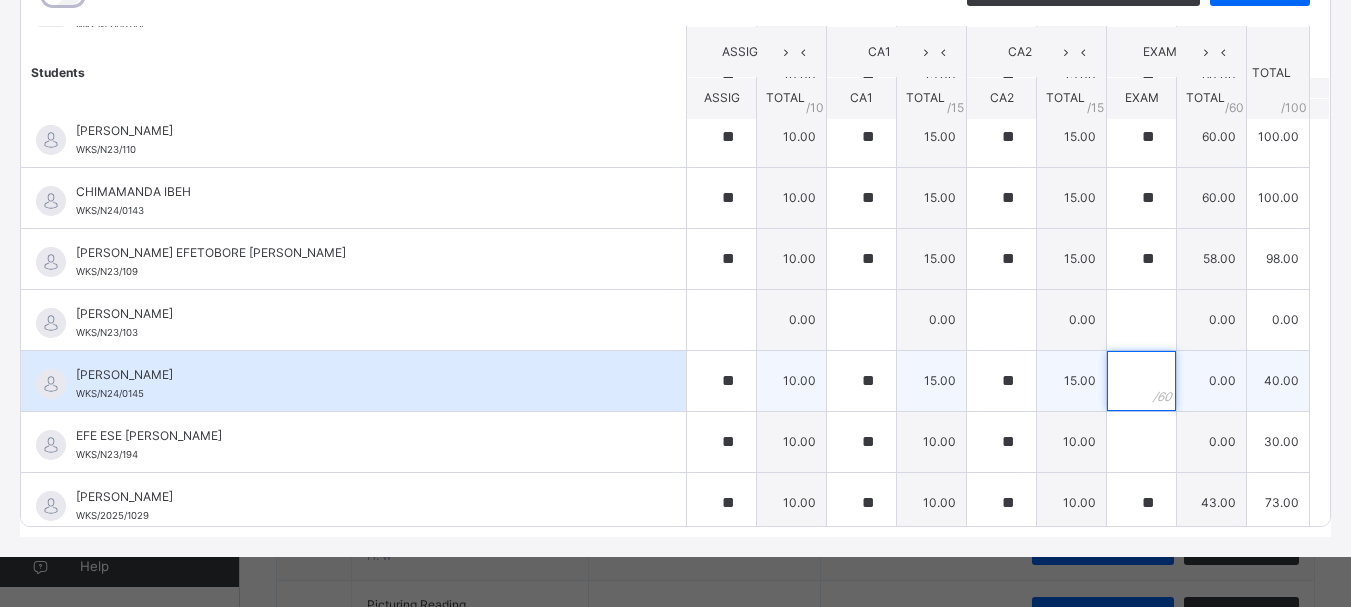 click at bounding box center [1141, 381] 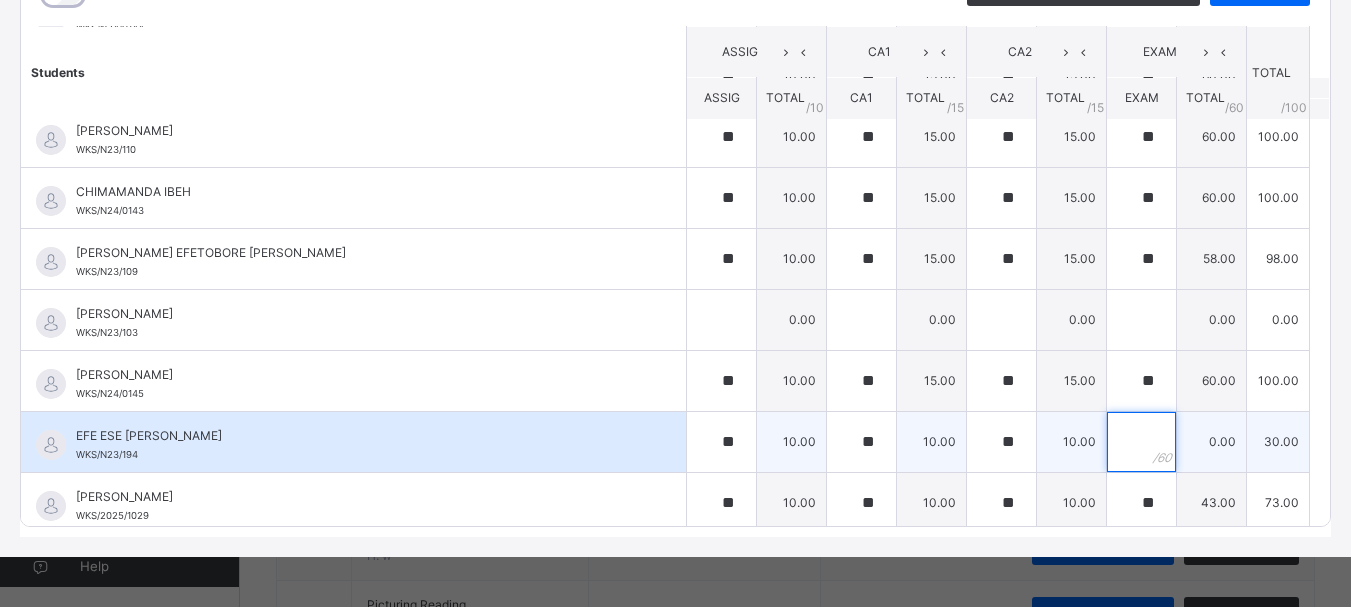 click at bounding box center [1141, 442] 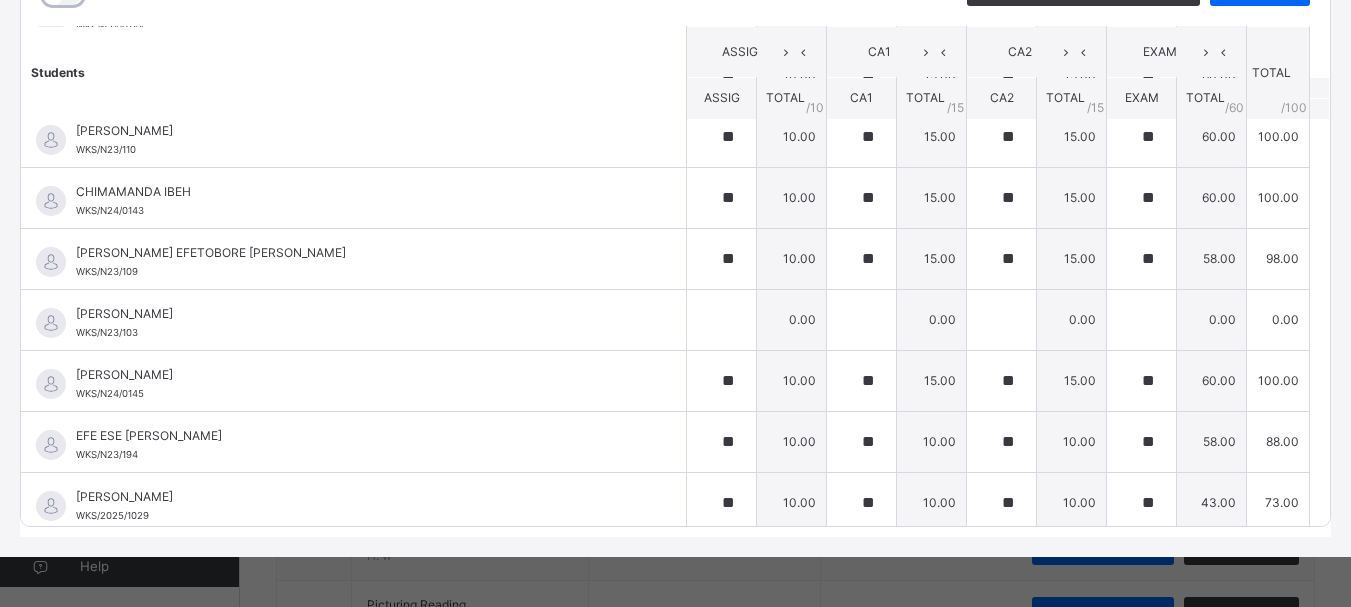 click on "Students ASSIG CA1 CA2 EXAM TOTAL /100 Comment ASSIG TOTAL / 10 CA1 TOTAL / 15 CA2 TOTAL / 15 EXAM TOTAL / 60 ABAH OLIVIA ZARAH WKS/N23/191 ABAH OLIVIA ZARAH WKS/N23/191 ** 10.00 ** 15.00 ** 15.00 ** 60.00 100.00 Generate comment 0 / 250   ×   Subject Teacher’s Comment Generate and see in full the comment developed by the AI with an option to regenerate the comment JS ABAH OLIVIA ZARAH   WKS/N23/191   Total 100.00  / 100.00 Sims Bot   Regenerate     Use this comment   ABDULRAHEEM BELLO  WKS/N23/106 ABDULRAHEEM BELLO  WKS/N23/106 ** 10.00 ** 15.00 ** 15.00 ** 60.00 100.00 Generate comment 0 / 250   ×   Subject Teacher’s Comment Generate and see in full the comment developed by the AI with an option to regenerate the comment JS ABDULRAHEEM BELLO    WKS/N23/106   Total 100.00  / 100.00 Sims Bot   Regenerate     Use this comment   ABUBAKAR FATIMA ZARAH WKS/N23/105 ABUBAKAR FATIMA ZARAH WKS/N23/105 ** 10.00 ** 15.00 ** 15.00 ** 59.00 99.00 Generate comment 0 / 250   ×   Subject Teacher’s Comment JS      /" at bounding box center (675, 548) 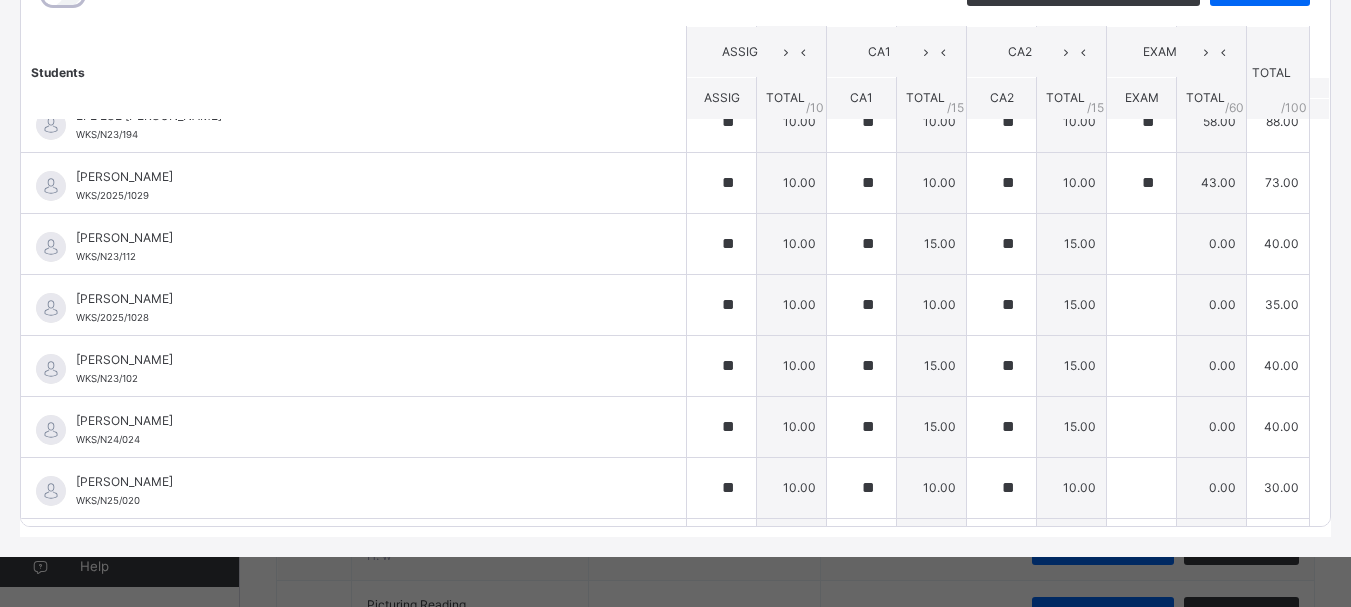 scroll, scrollTop: 800, scrollLeft: 0, axis: vertical 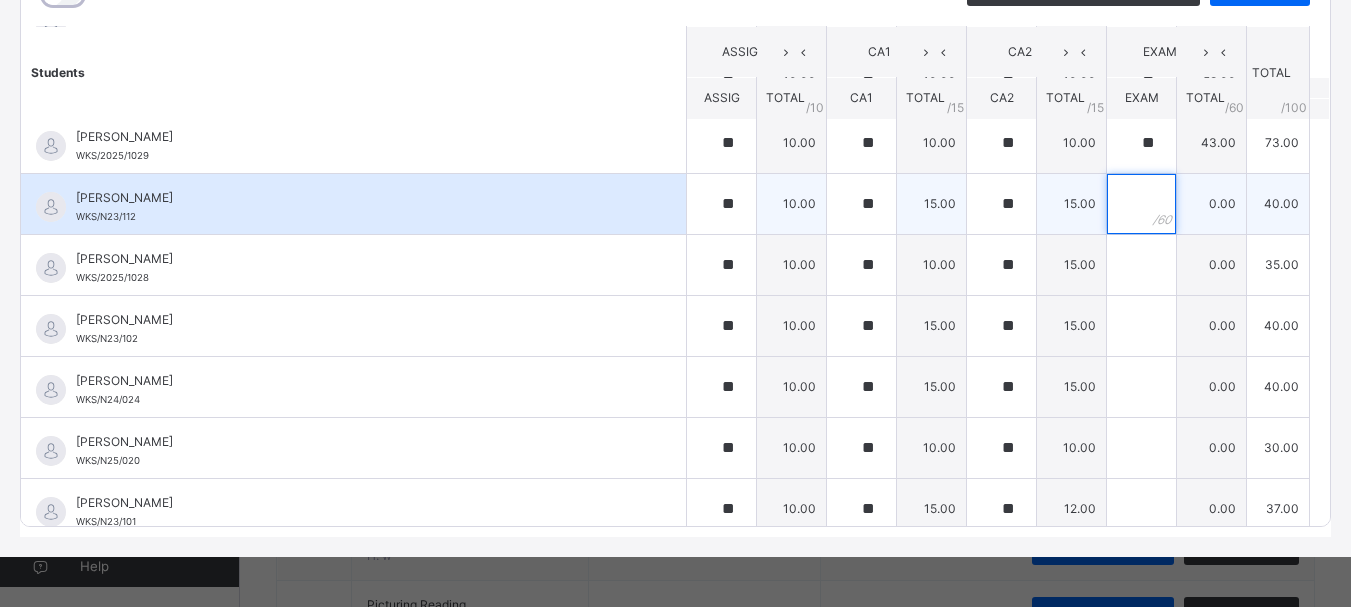 click at bounding box center [1141, 204] 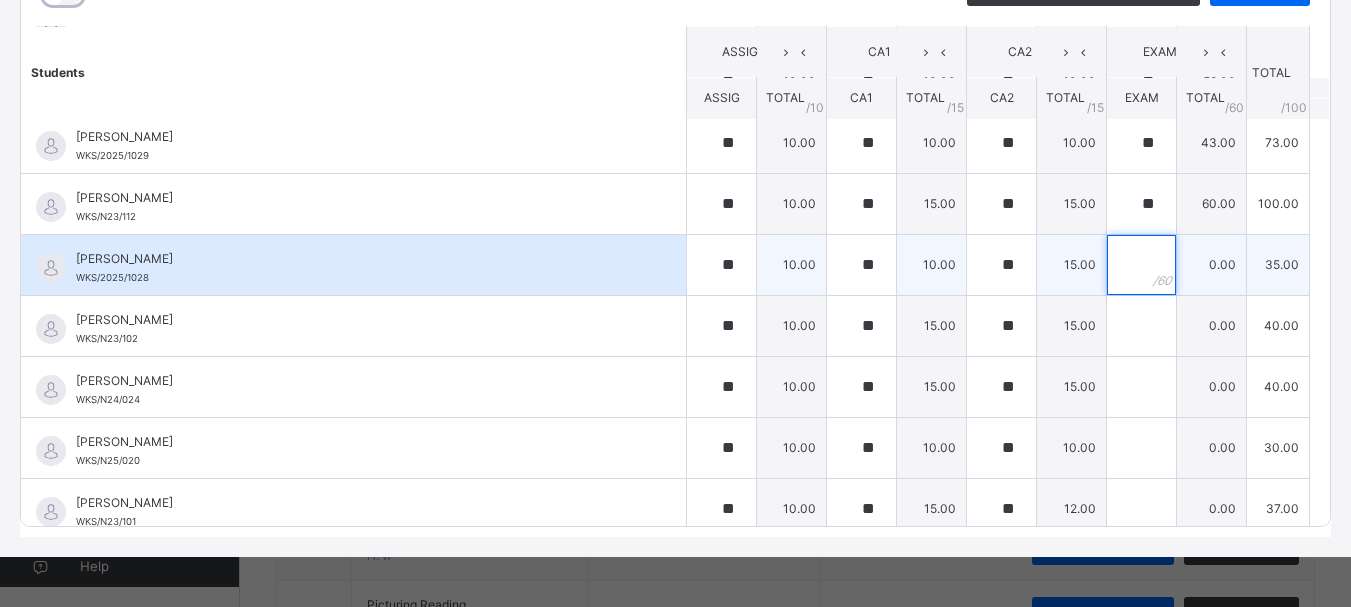 click at bounding box center [1141, 265] 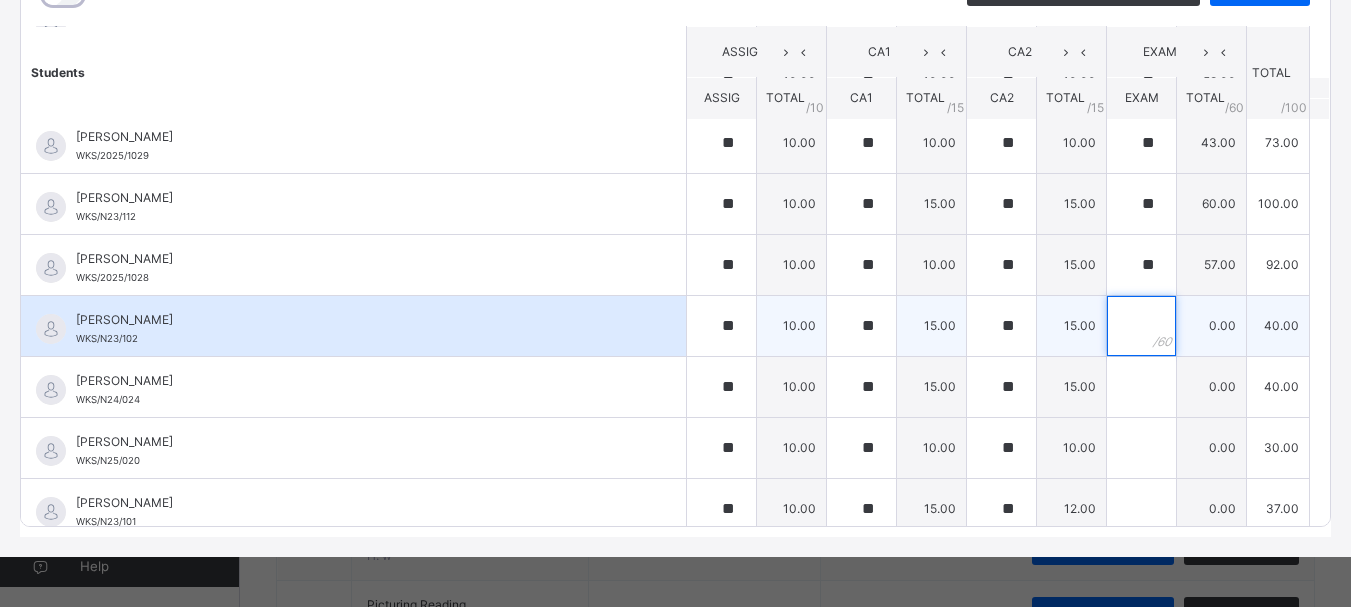 click at bounding box center [1141, 326] 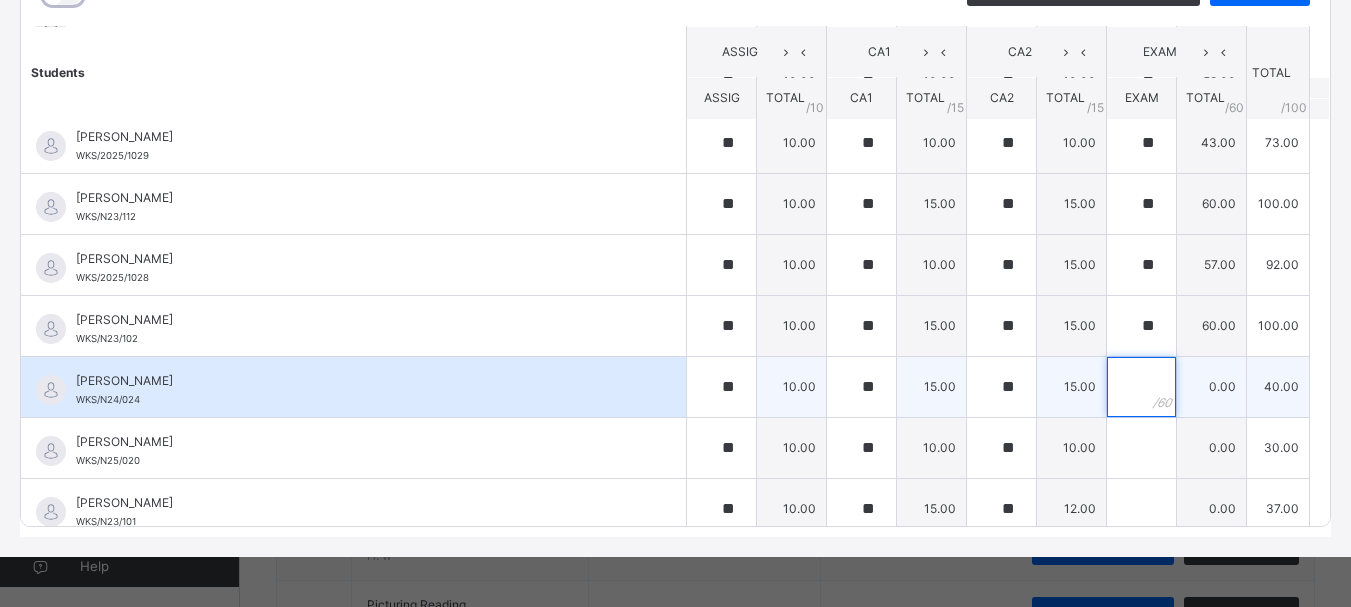 click at bounding box center [1141, 387] 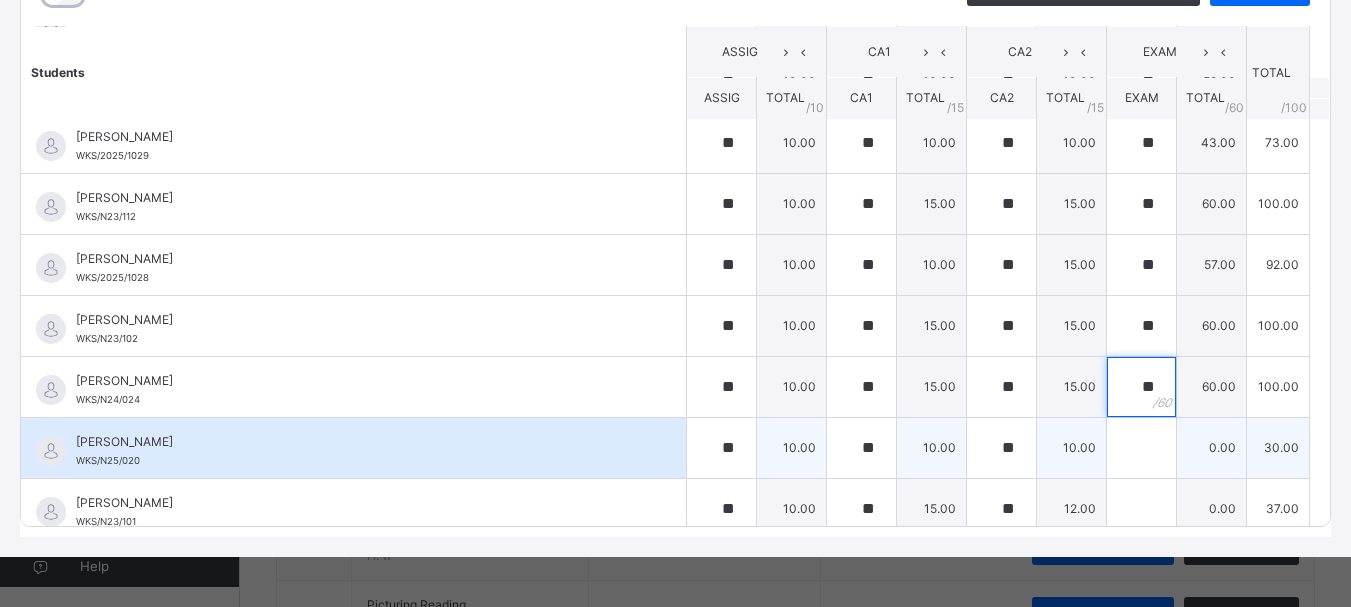 click on "**" at bounding box center (1141, 387) 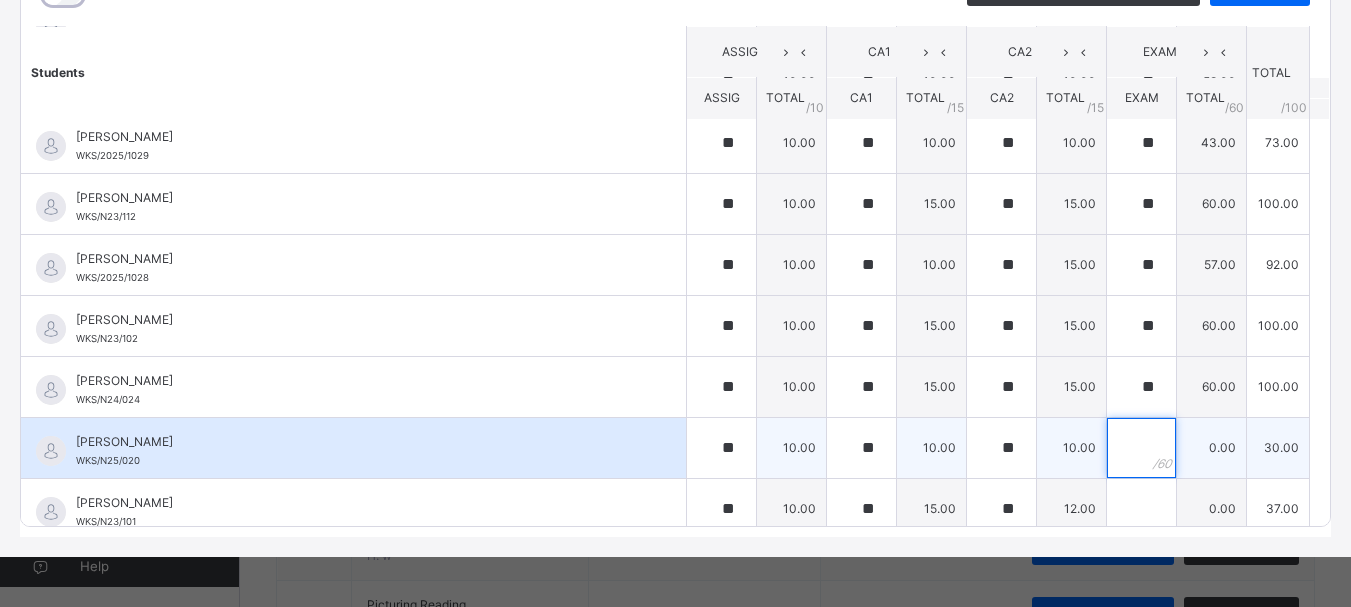 click at bounding box center [1141, 448] 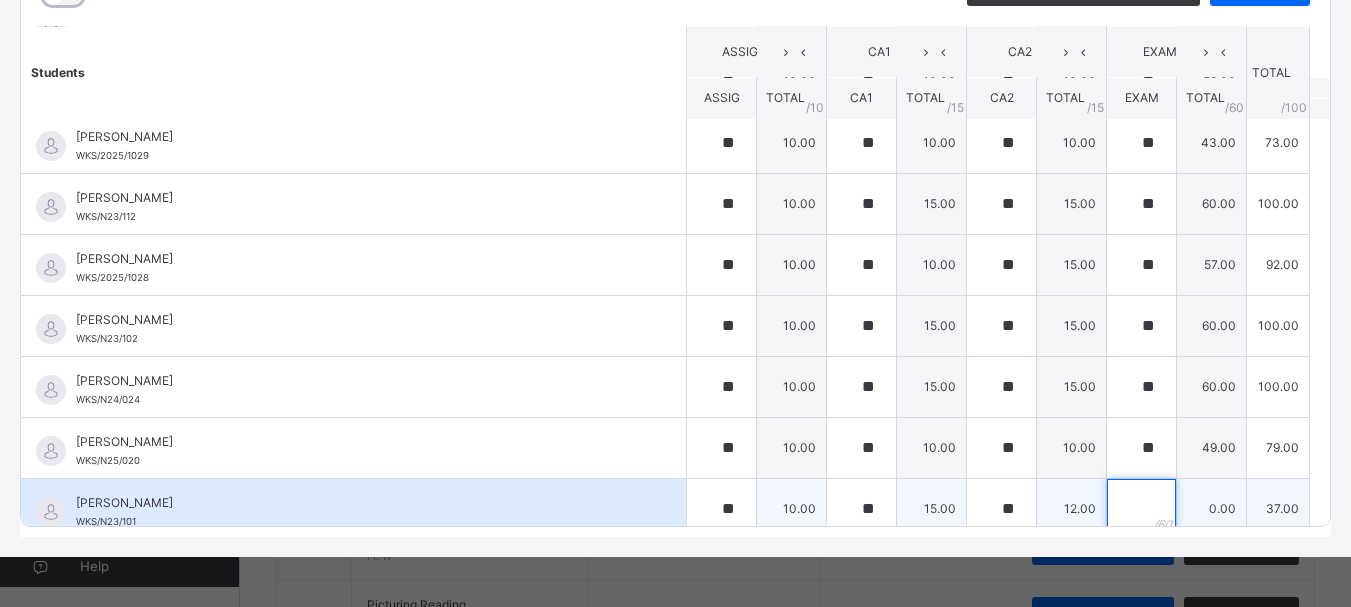 click at bounding box center [1141, 509] 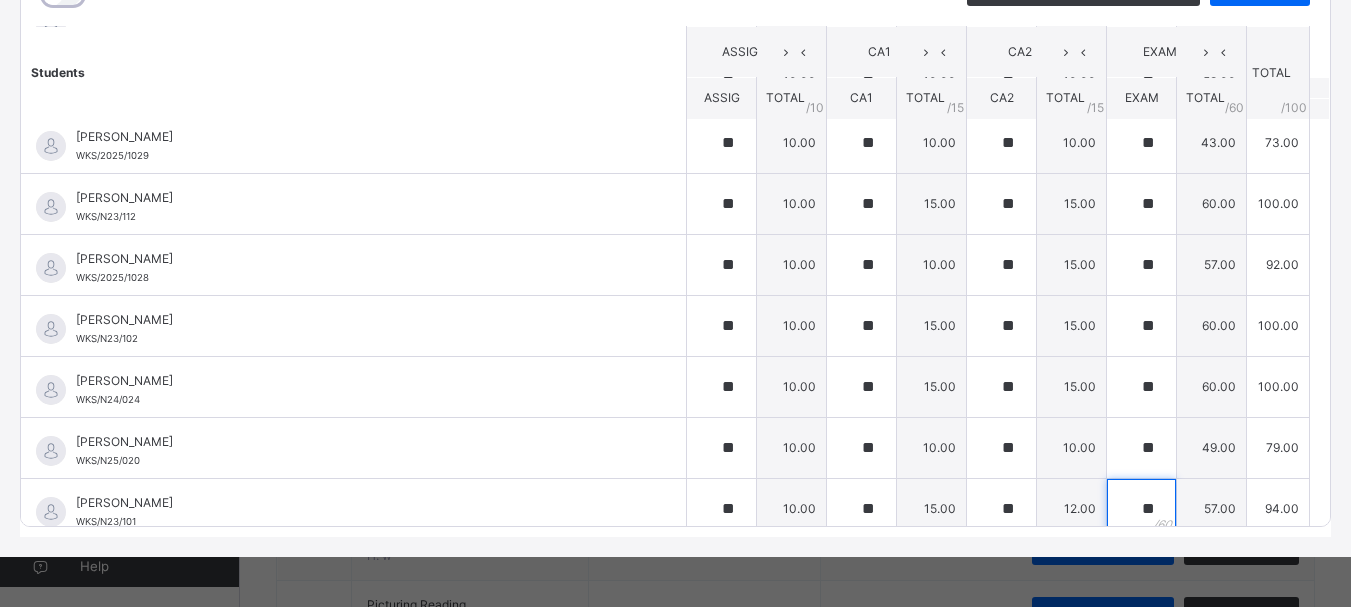 scroll, scrollTop: 1237, scrollLeft: 0, axis: vertical 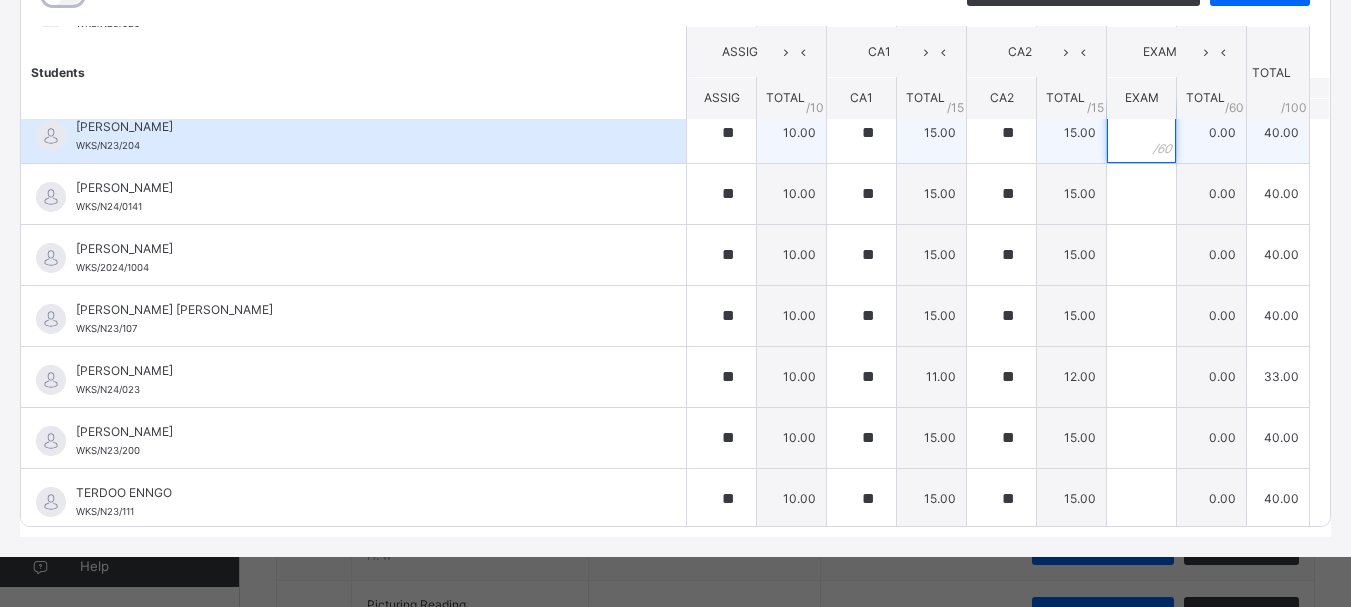 click at bounding box center (1141, 133) 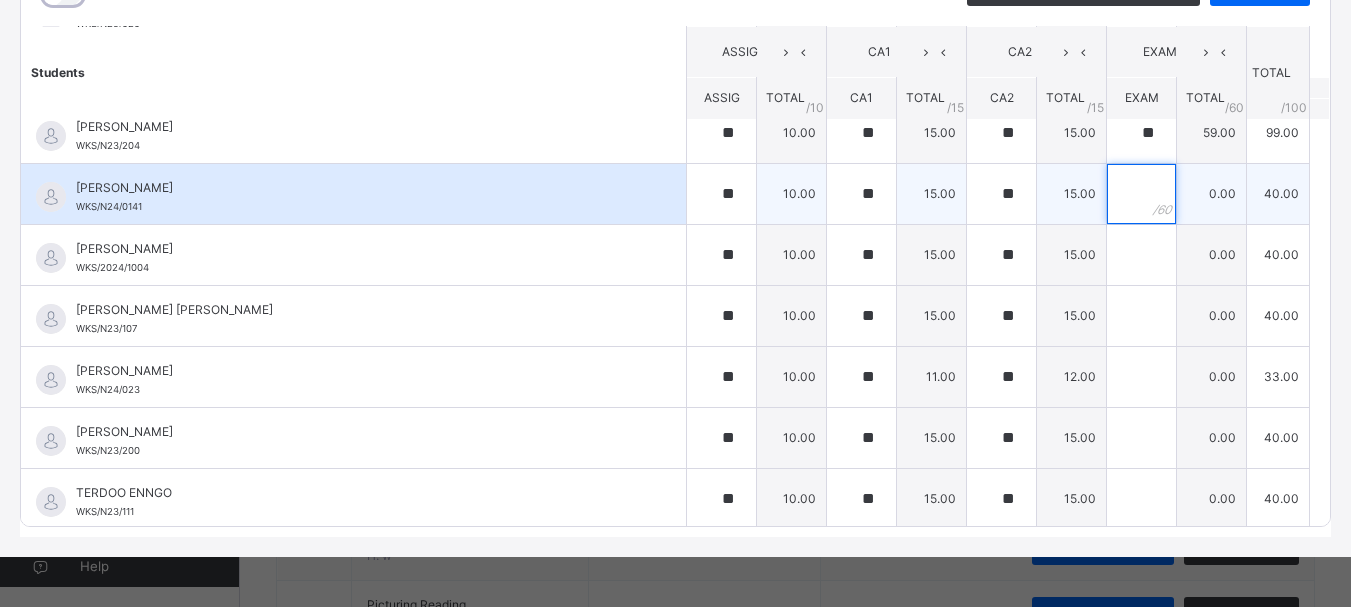click at bounding box center (1141, 194) 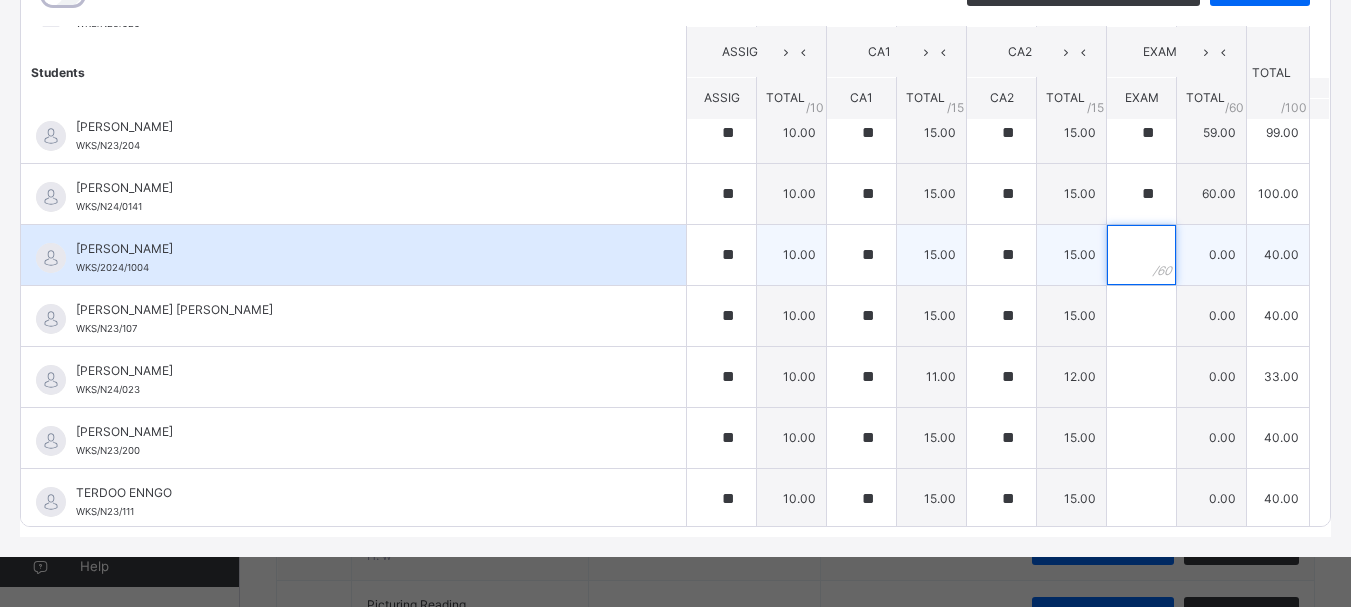 click at bounding box center (1141, 255) 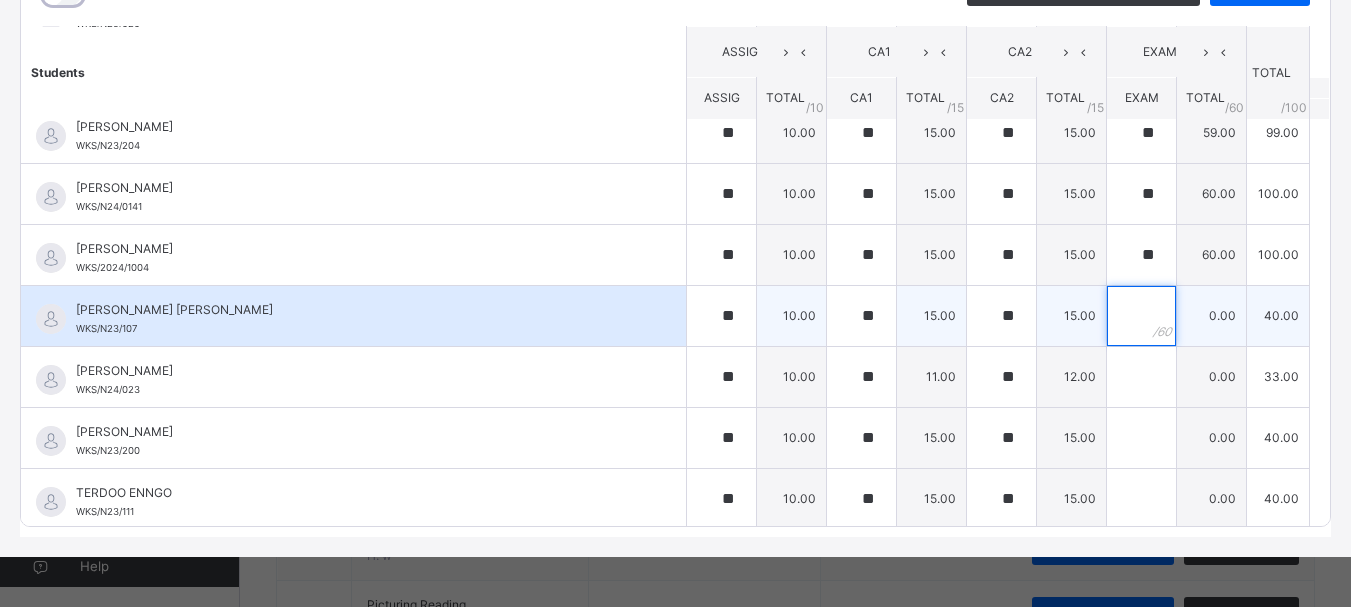 click at bounding box center [1141, 316] 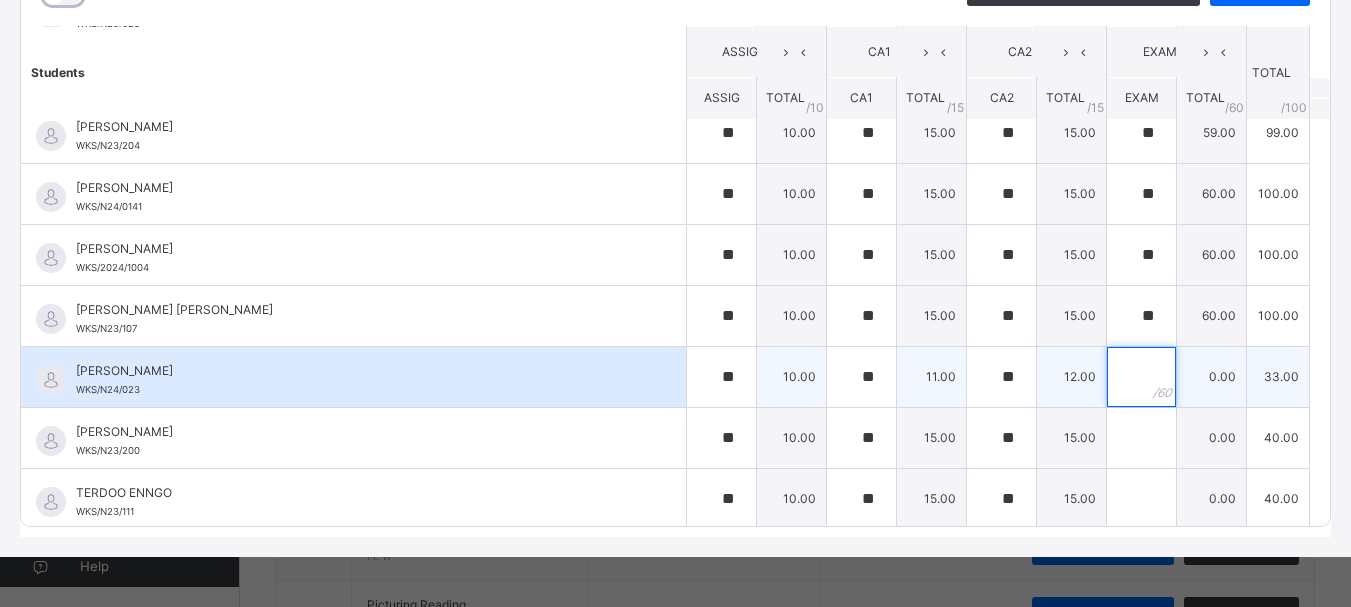 click at bounding box center (1141, 377) 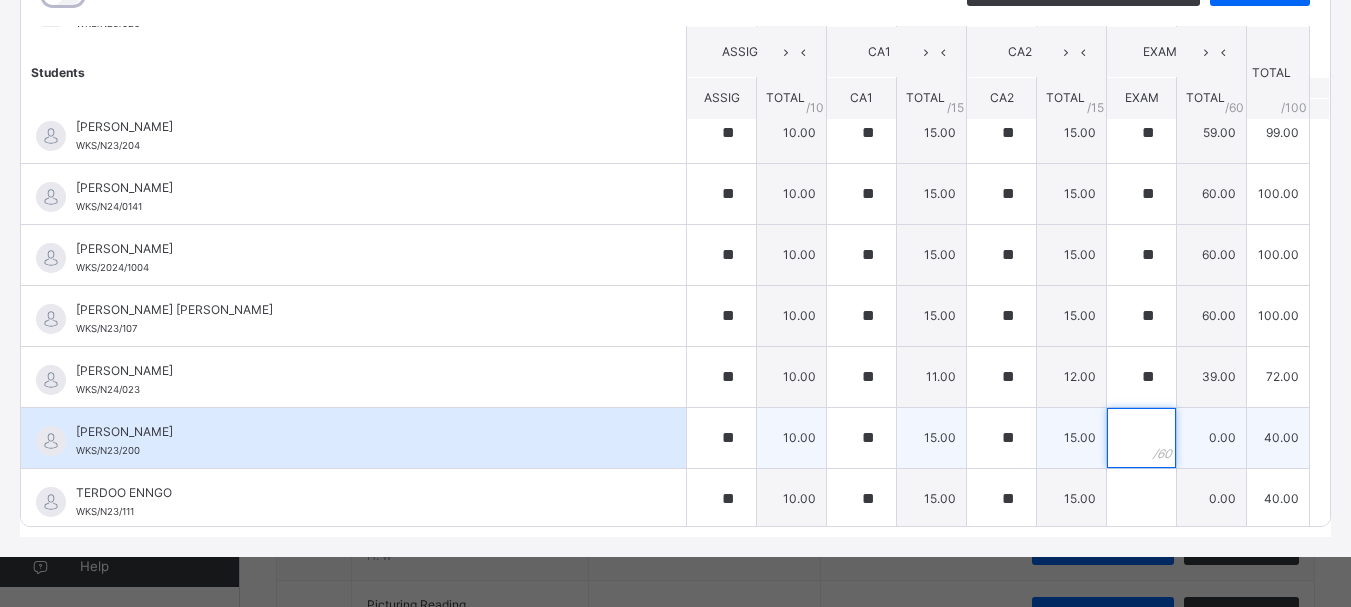 click at bounding box center (1141, 438) 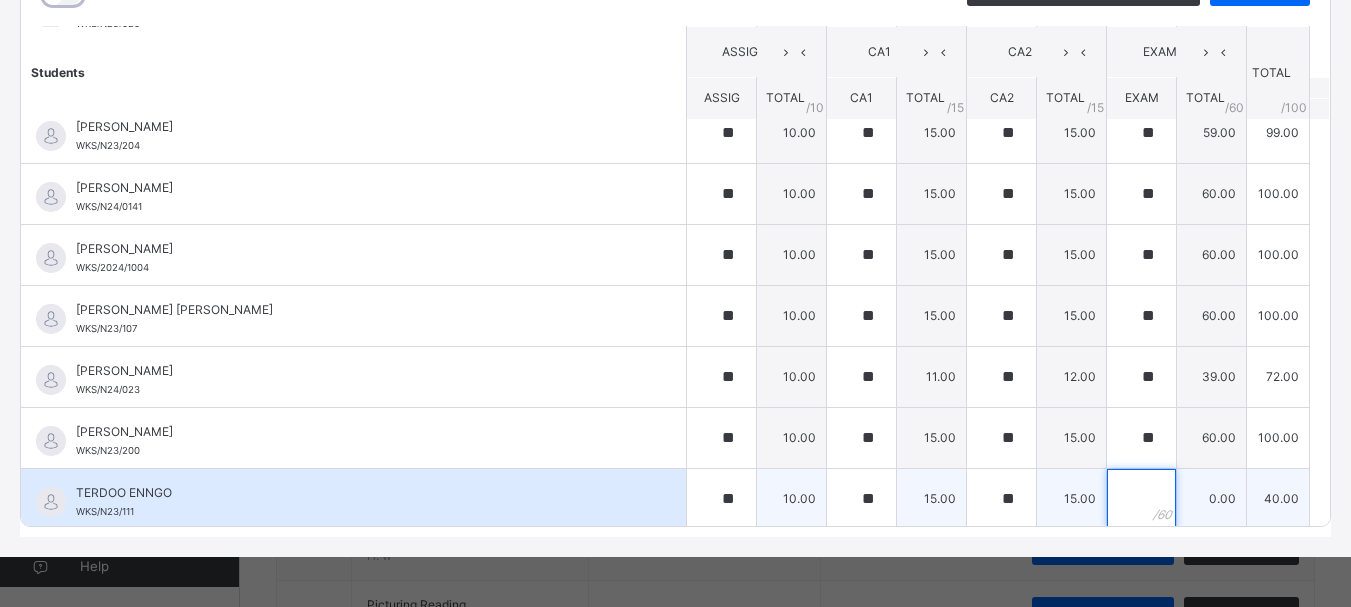 click at bounding box center (1141, 499) 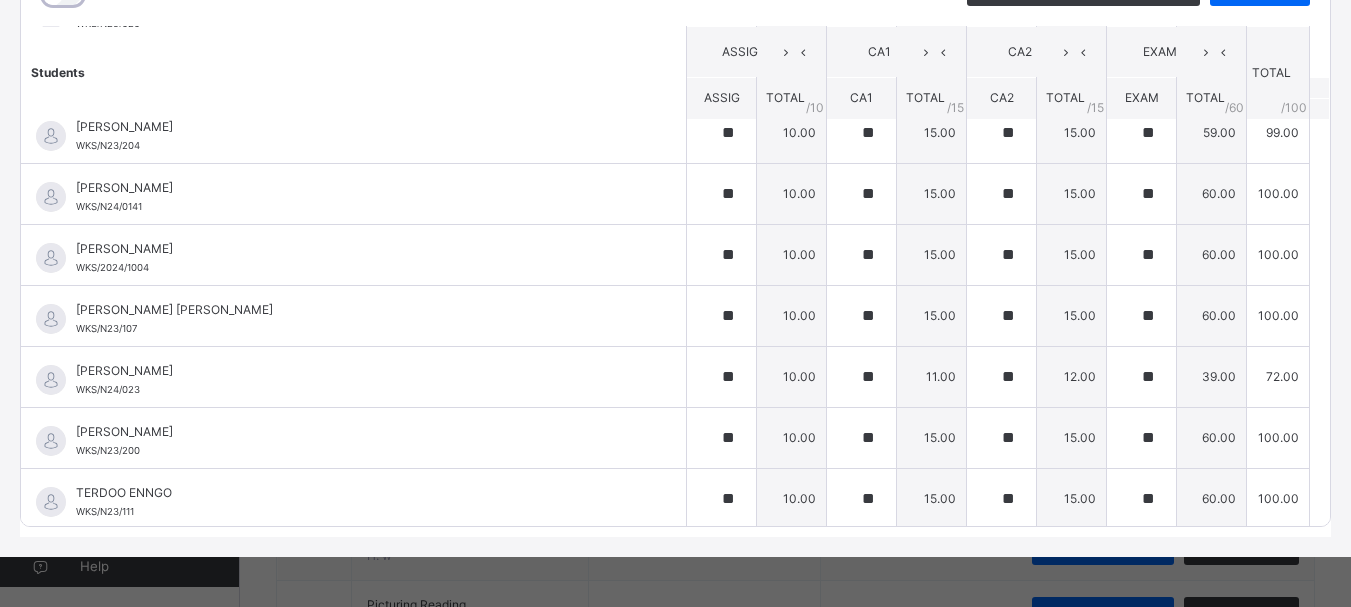 click on "Students ASSIG CA1 CA2 EXAM TOTAL /100 Comment ASSIG TOTAL / 10 CA1 TOTAL / 15 CA2 TOTAL / 15 EXAM TOTAL / 60 ABAH OLIVIA ZARAH WKS/N23/191 ABAH OLIVIA ZARAH WKS/N23/191 ** 10.00 ** 15.00 ** 15.00 ** 60.00 100.00 Generate comment 0 / 250   ×   Subject Teacher’s Comment Generate and see in full the comment developed by the AI with an option to regenerate the comment JS ABAH OLIVIA ZARAH   WKS/N23/191   Total 100.00  / 100.00 Sims Bot   Regenerate     Use this comment   ABDULRAHEEM BELLO  WKS/N23/106 ABDULRAHEEM BELLO  WKS/N23/106 ** 10.00 ** 15.00 ** 15.00 ** 60.00 100.00 Generate comment 0 / 250   ×   Subject Teacher’s Comment Generate and see in full the comment developed by the AI with an option to regenerate the comment JS ABDULRAHEEM BELLO    WKS/N23/106   Total 100.00  / 100.00 Sims Bot   Regenerate     Use this comment   ABUBAKAR FATIMA ZARAH WKS/N23/105 ABUBAKAR FATIMA ZARAH WKS/N23/105 ** 10.00 ** 15.00 ** 15.00 ** 59.00 99.00 Generate comment 0 / 250   ×   Subject Teacher’s Comment JS      /" at bounding box center [675, -249] 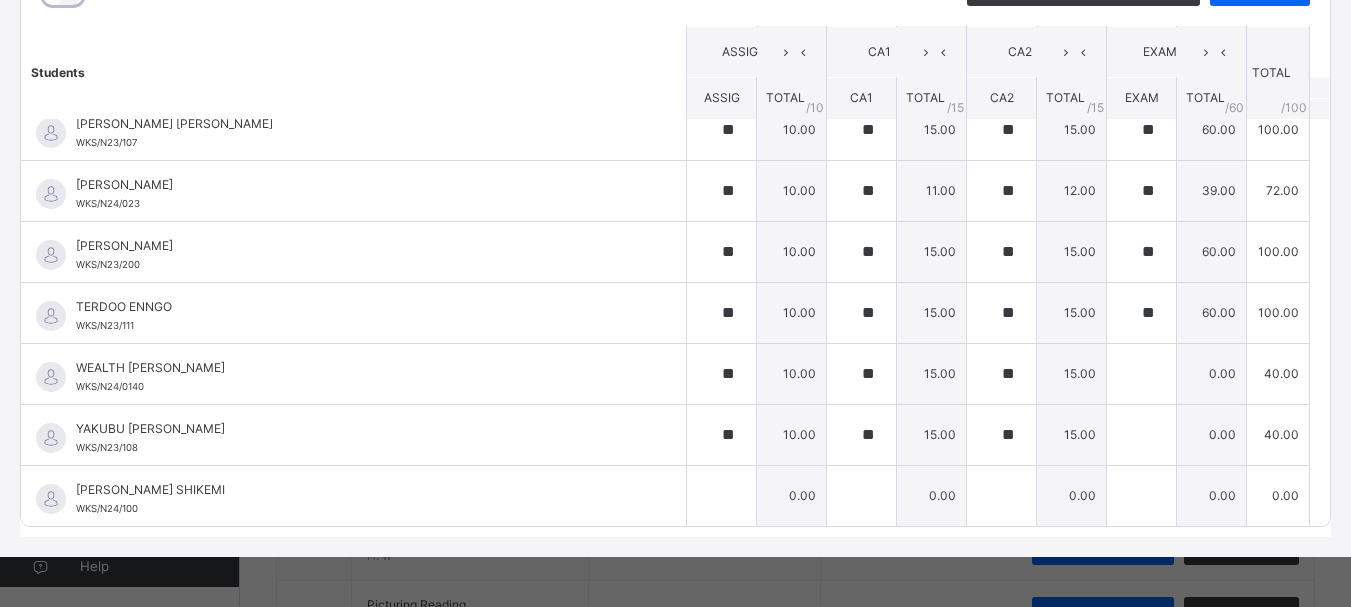 scroll, scrollTop: 1424, scrollLeft: 0, axis: vertical 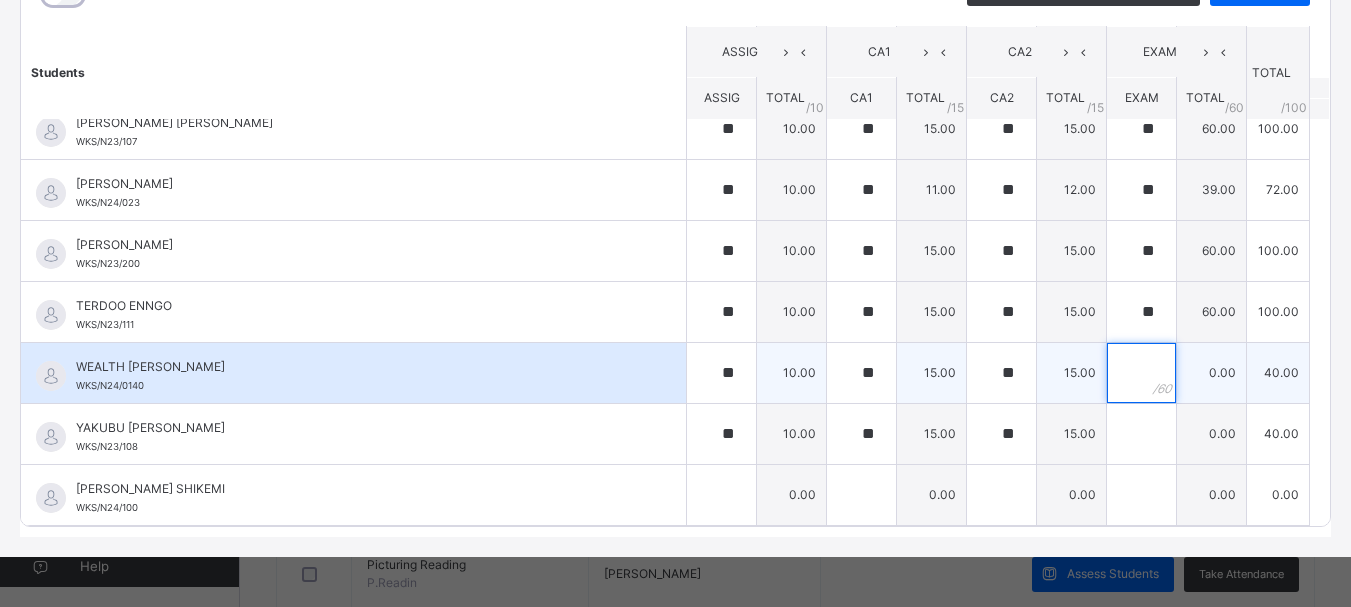 click at bounding box center [1141, 373] 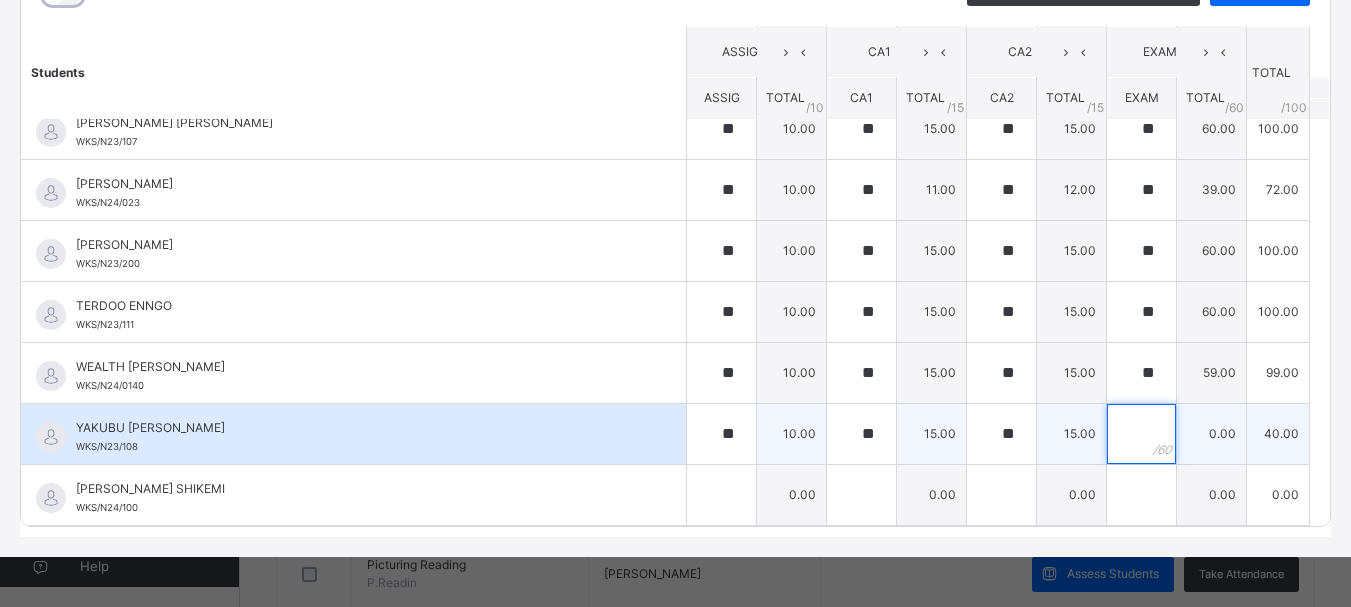 click at bounding box center (1141, 434) 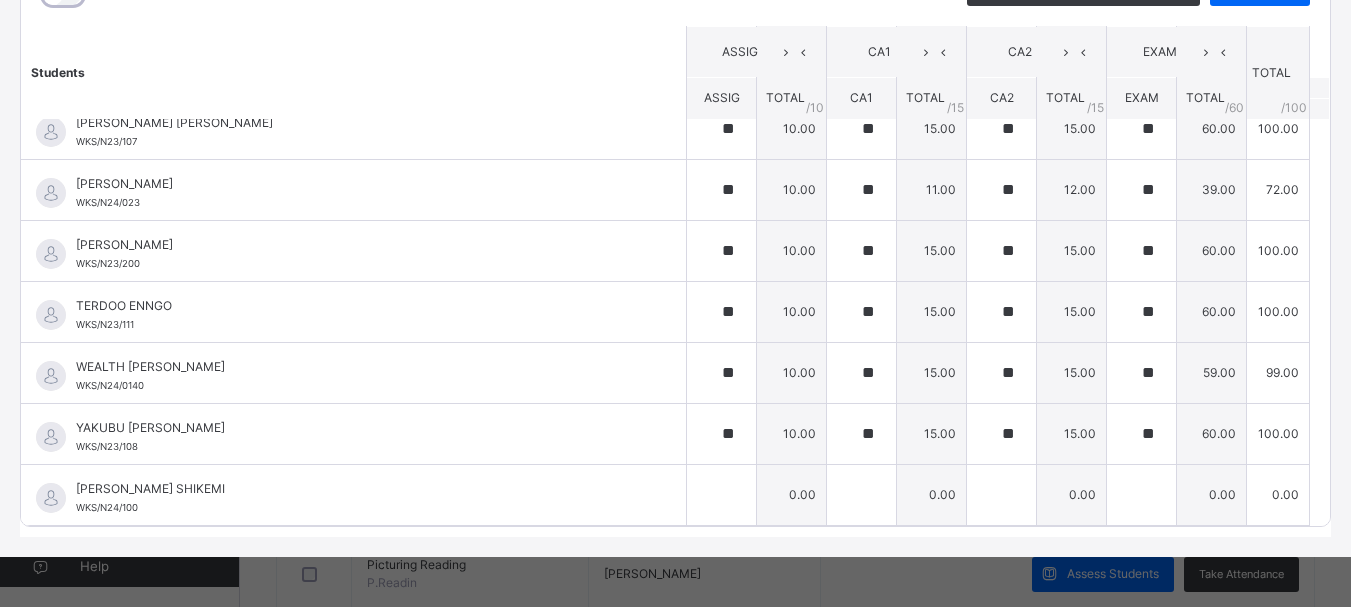 click on "Students ASSIG CA1 CA2 EXAM TOTAL /100 Comment ASSIG TOTAL / 10 CA1 TOTAL / 15 CA2 TOTAL / 15 EXAM TOTAL / 60 ABAH OLIVIA ZARAH WKS/N23/191 ABAH OLIVIA ZARAH WKS/N23/191 ** 10.00 ** 15.00 ** 15.00 ** 60.00 100.00 Generate comment 0 / 250   ×   Subject Teacher’s Comment Generate and see in full the comment developed by the AI with an option to regenerate the comment JS ABAH OLIVIA ZARAH   WKS/N23/191   Total 100.00  / 100.00 Sims Bot   Regenerate     Use this comment   ABDULRAHEEM BELLO  WKS/N23/106 ABDULRAHEEM BELLO  WKS/N23/106 ** 10.00 ** 15.00 ** 15.00 ** 60.00 100.00 Generate comment 0 / 250   ×   Subject Teacher’s Comment Generate and see in full the comment developed by the AI with an option to regenerate the comment JS ABDULRAHEEM BELLO    WKS/N23/106   Total 100.00  / 100.00 Sims Bot   Regenerate     Use this comment   ABUBAKAR FATIMA ZARAH WKS/N23/105 ABUBAKAR FATIMA ZARAH WKS/N23/105 ** 10.00 ** 15.00 ** 15.00 ** 59.00 99.00 Generate comment 0 / 250   ×   Subject Teacher’s Comment JS      /" at bounding box center (675, -436) 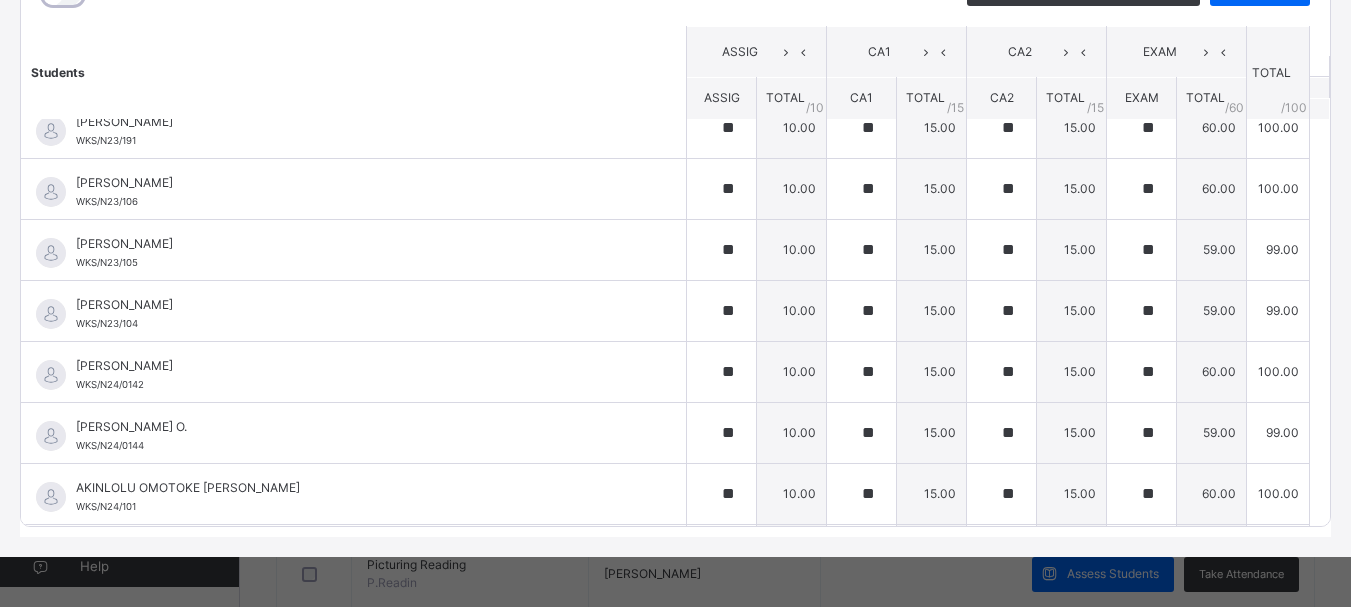 scroll, scrollTop: 0, scrollLeft: 0, axis: both 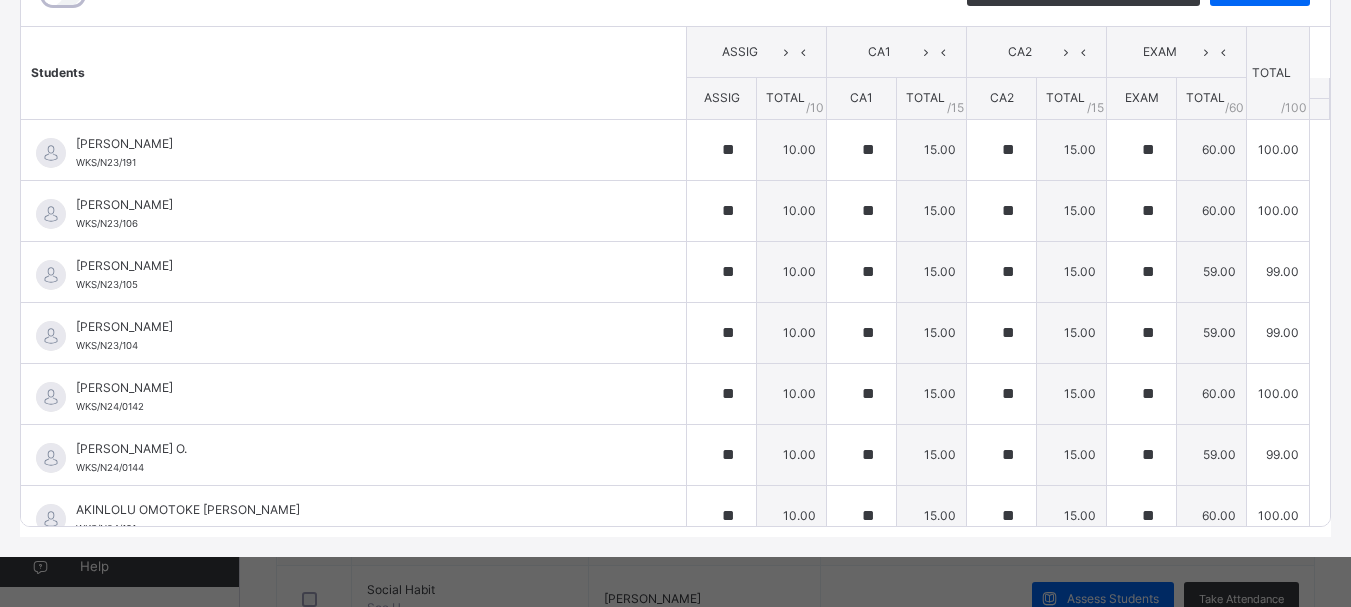 click on "Nursery 1   A :   Num Work Online Actions  Download Empty Score Sheet  Upload/map score sheet Subject  Num Work WITTY KIDS' SCHOOL Date: 16th Jul 2025, 1:25:01 pm Score Sheet Score Sheet Show Comments   Generate comment for all student   Save Entries Class Level:  Nursery 1   A Subject:  Num Work Session:  2024/2025 Session Session:  Third Term Students ASSIG CA1 CA2 EXAM TOTAL /100 Comment ASSIG TOTAL / 10 CA1 TOTAL / 15 CA2 TOTAL / 15 EXAM TOTAL / 60 ABAH OLIVIA ZARAH WKS/N23/191 ABAH OLIVIA ZARAH WKS/N23/191 ** 10.00 ** 15.00 ** 15.00 ** 60.00 100.00 Generate comment 0 / 250   ×   Subject Teacher’s Comment Generate and see in full the comment developed by the AI with an option to regenerate the comment JS ABAH OLIVIA ZARAH   WKS/N23/191   Total 100.00  / 100.00 Sims Bot   Regenerate     Use this comment   ABDULRAHEEM BELLO  WKS/N23/106 ABDULRAHEEM BELLO  WKS/N23/106 ** 10.00 ** 15.00 ** 15.00 ** 60.00 100.00 Generate comment 0 / 250   ×   Subject Teacher’s Comment JS ABDULRAHEEM BELLO    WKS/N23/106" at bounding box center (675, 185) 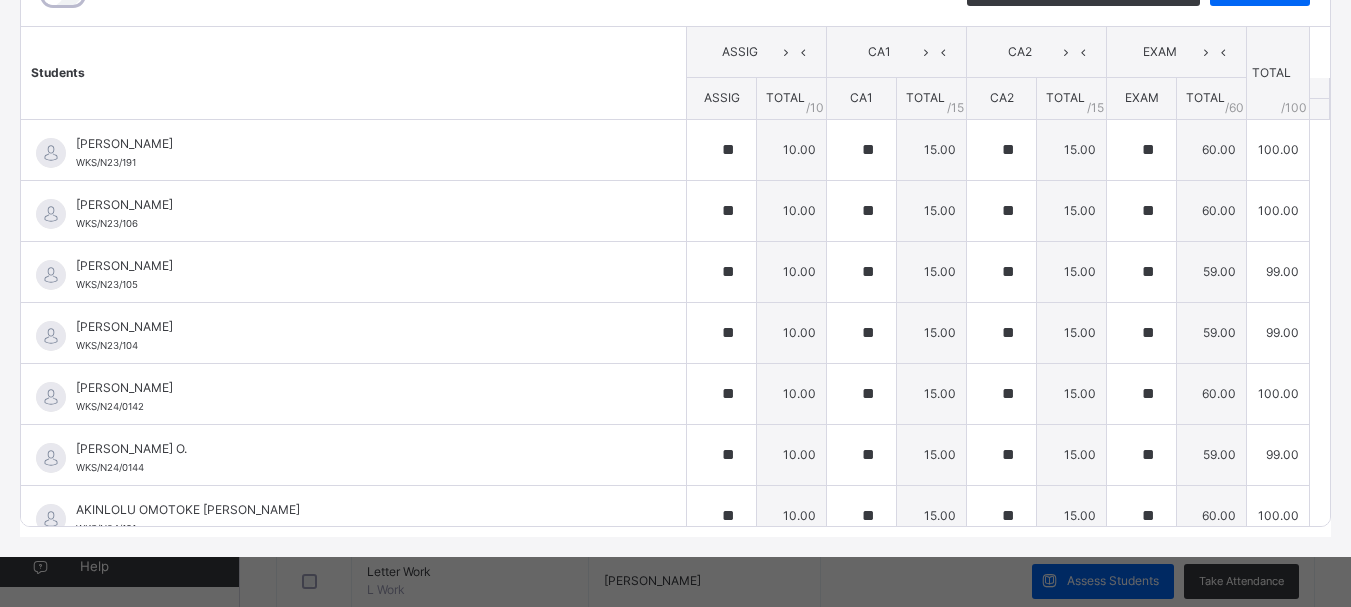 scroll, scrollTop: 0, scrollLeft: 0, axis: both 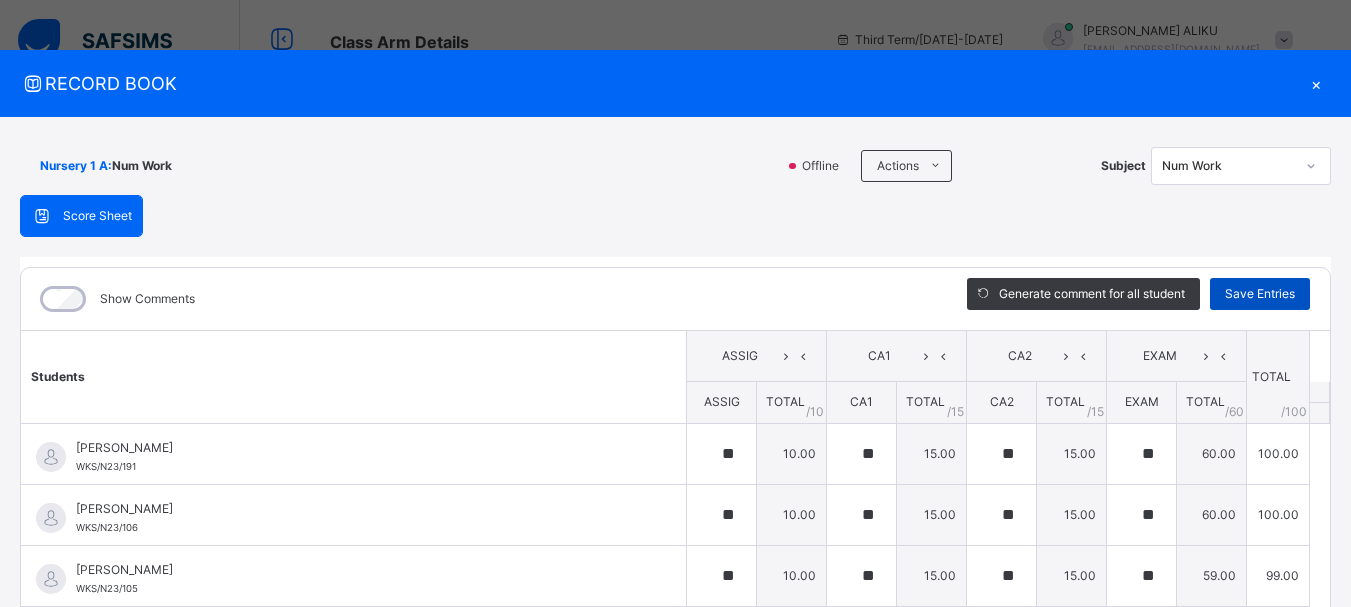 click on "Save Entries" at bounding box center (1260, 294) 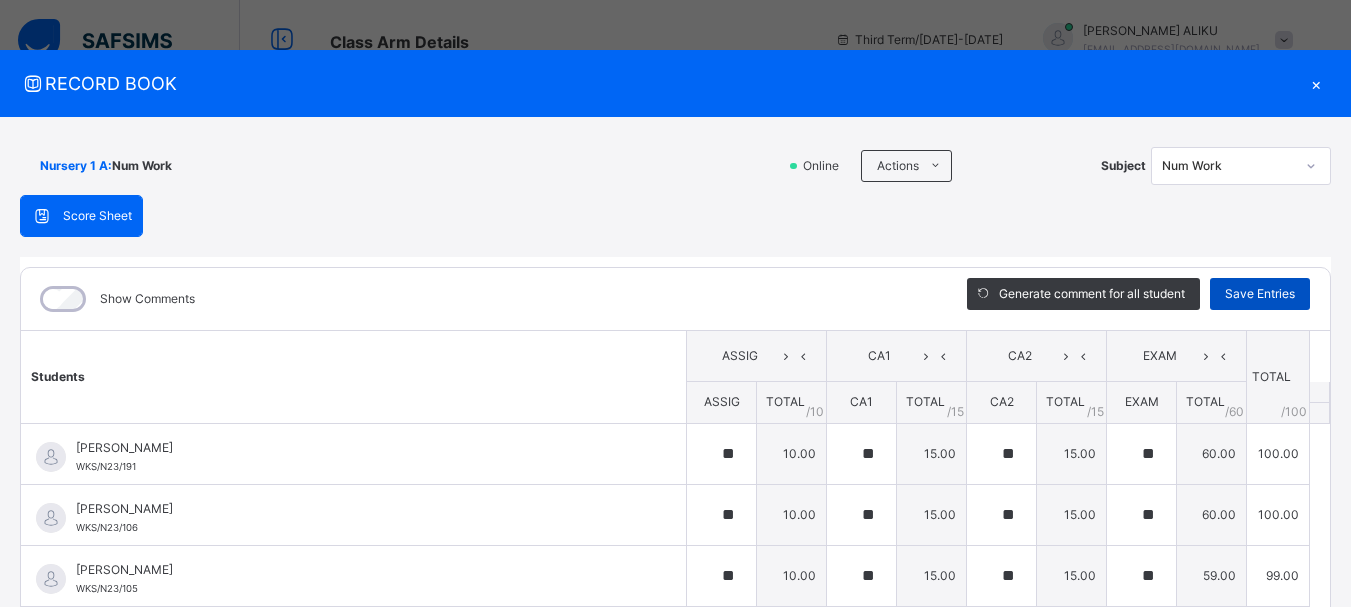 click on "Save Entries" at bounding box center [1260, 294] 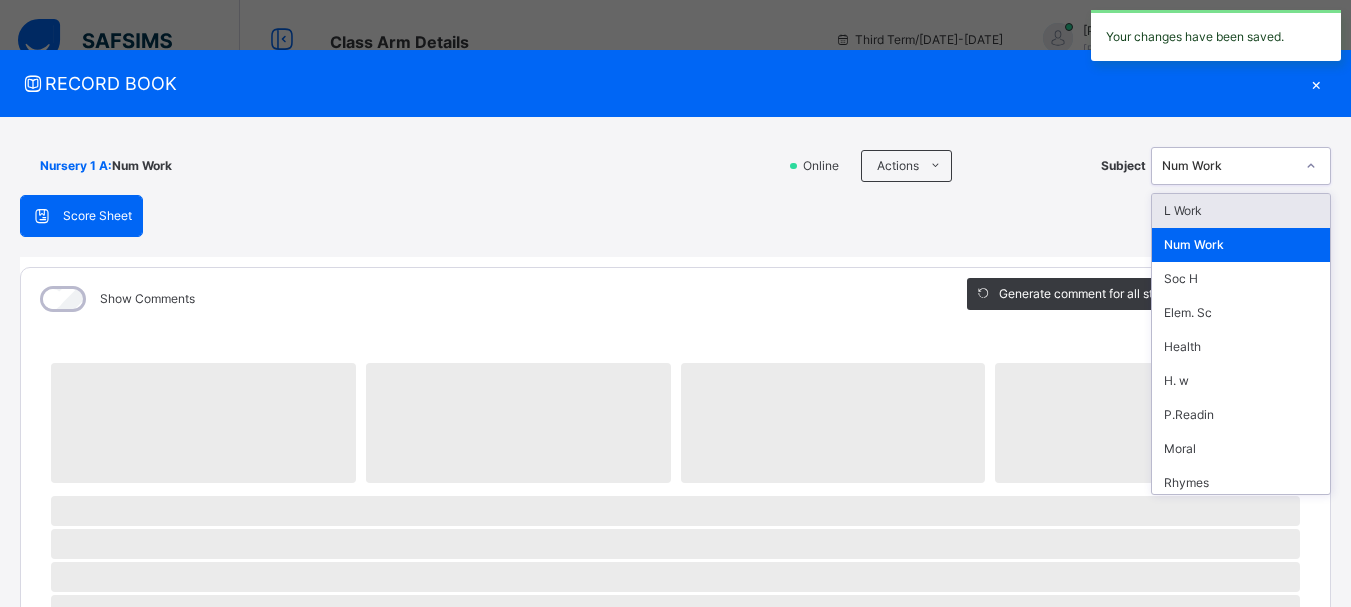 click 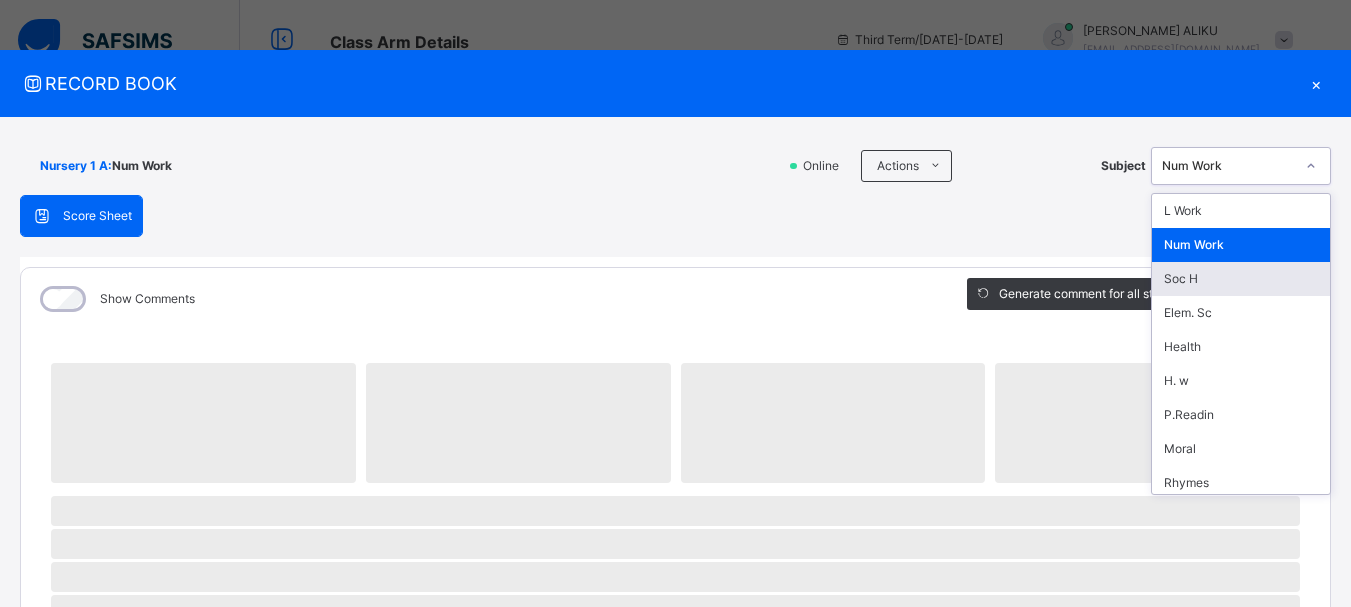 click on "Soc H" at bounding box center (1241, 279) 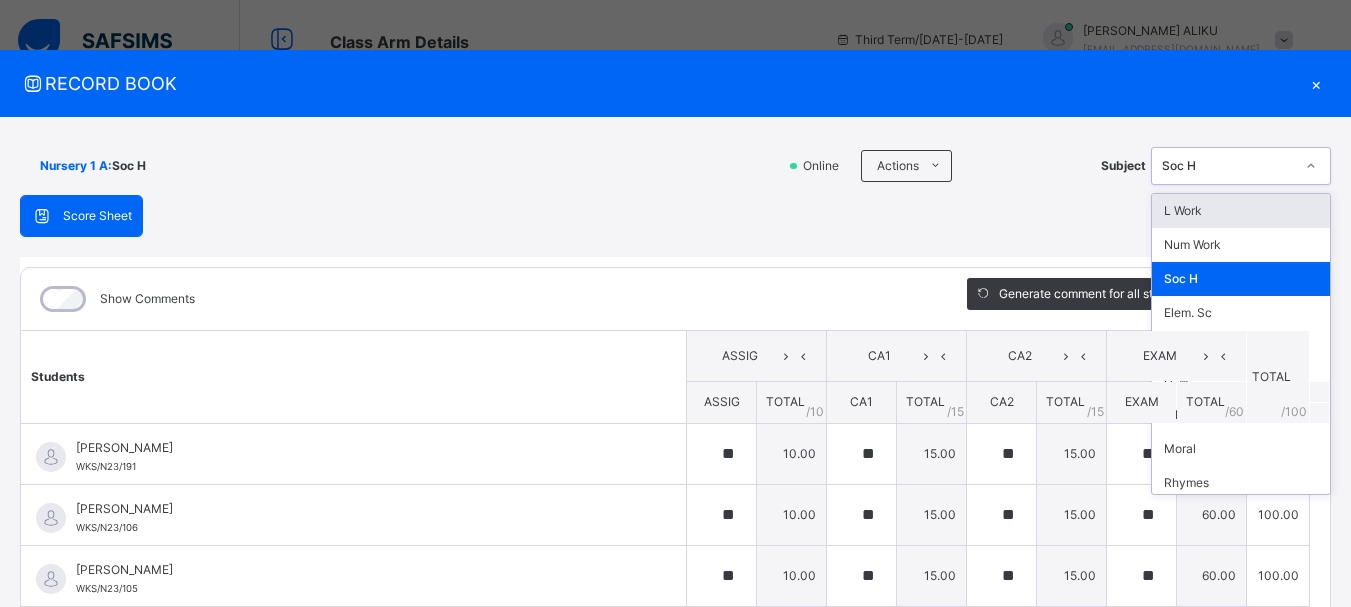 click 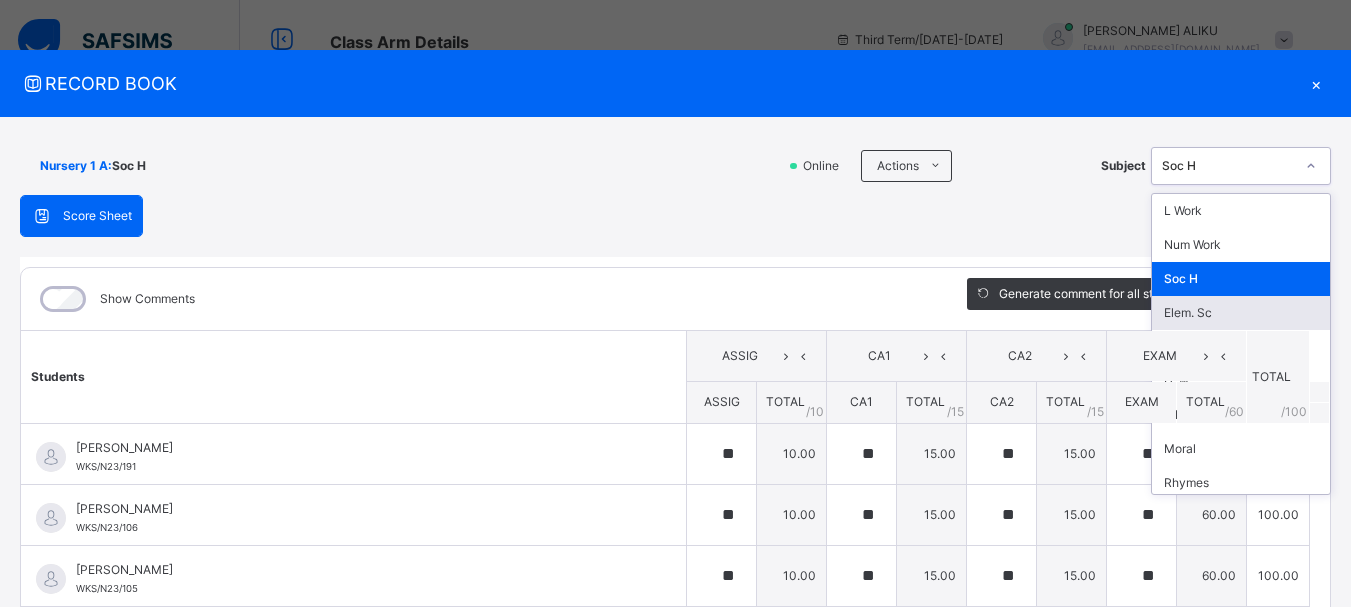 click on "Elem. Sc" at bounding box center [1241, 313] 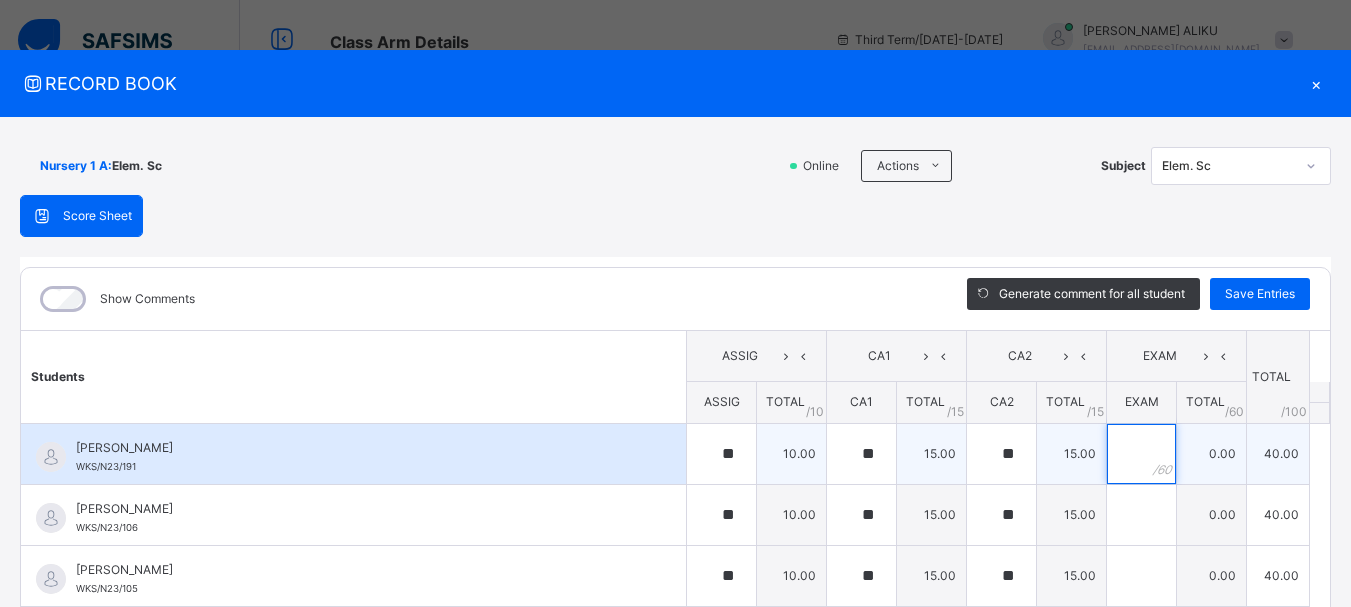 click at bounding box center [1141, 454] 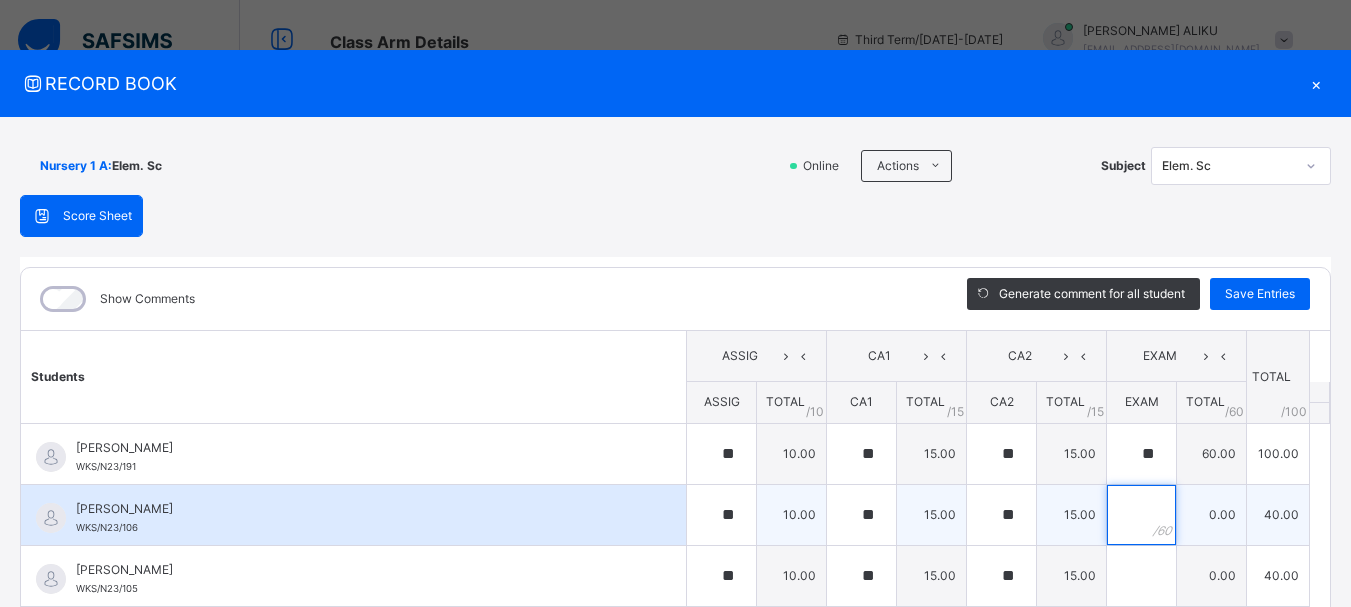 click at bounding box center (1141, 515) 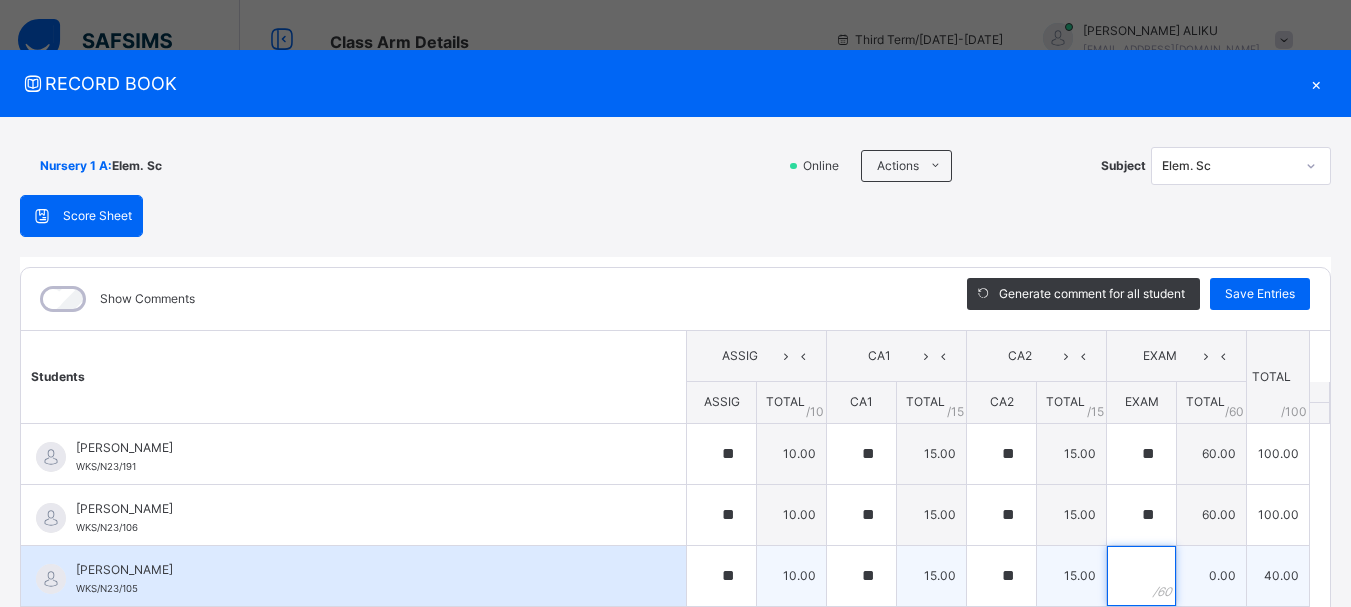 click at bounding box center (1141, 576) 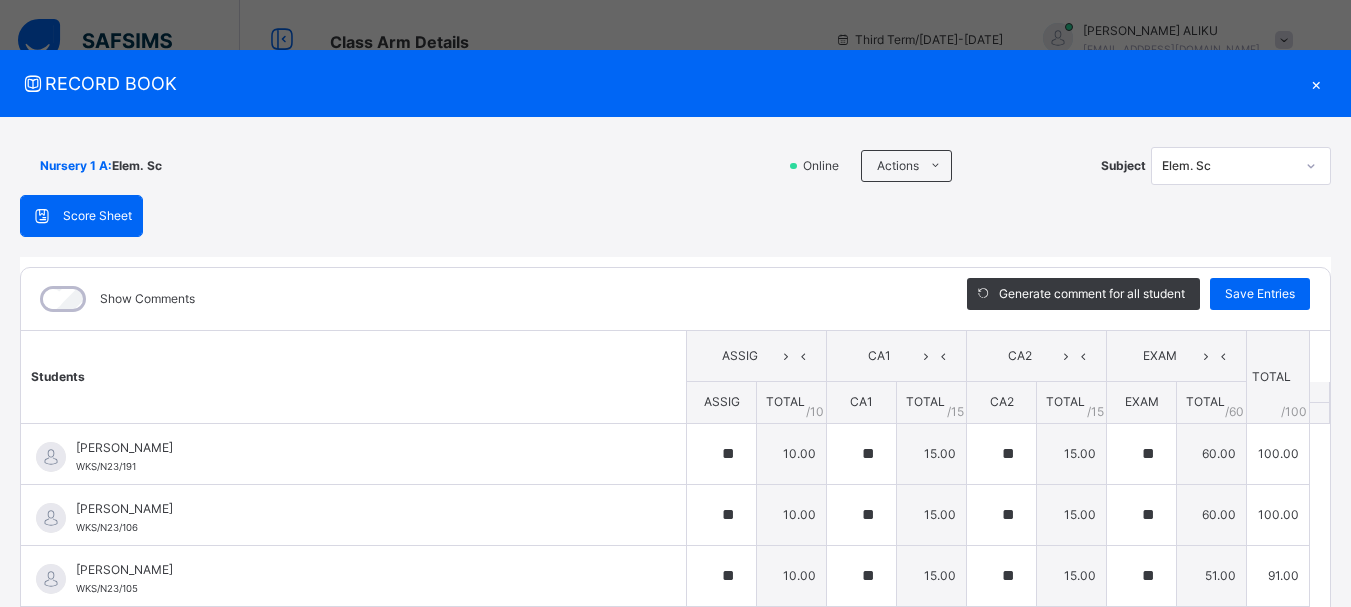 click on "Students ASSIG CA1 CA2 EXAM TOTAL /100 Comment ASSIG TOTAL / 10 CA1 TOTAL / 15 CA2 TOTAL / 15 EXAM TOTAL / 60 ABAH OLIVIA ZARAH WKS/N23/191 ABAH OLIVIA ZARAH WKS/N23/191 ** 10.00 ** 15.00 ** 15.00 ** 60.00 100.00 Generate comment 0 / 250   ×   Subject Teacher’s Comment Generate and see in full the comment developed by the AI with an option to regenerate the comment JS ABAH OLIVIA ZARAH   WKS/N23/191   Total 100.00  / 100.00 Sims Bot   Regenerate     Use this comment   ABDULRAHEEM BELLO  WKS/N23/106 ABDULRAHEEM BELLO  WKS/N23/106 ** 10.00 ** 15.00 ** 15.00 ** 60.00 100.00 Generate comment 0 / 250   ×   Subject Teacher’s Comment Generate and see in full the comment developed by the AI with an option to regenerate the comment JS ABDULRAHEEM BELLO    WKS/N23/106   Total 100.00  / 100.00 Sims Bot   Regenerate     Use this comment   ABUBAKAR FATIMA ZARAH WKS/N23/105 ABUBAKAR FATIMA ZARAH WKS/N23/105 ** 10.00 ** 15.00 ** 15.00 ** 51.00 91.00 Generate comment 0 / 250   ×   Subject Teacher’s Comment JS      /" at bounding box center [675, 1292] 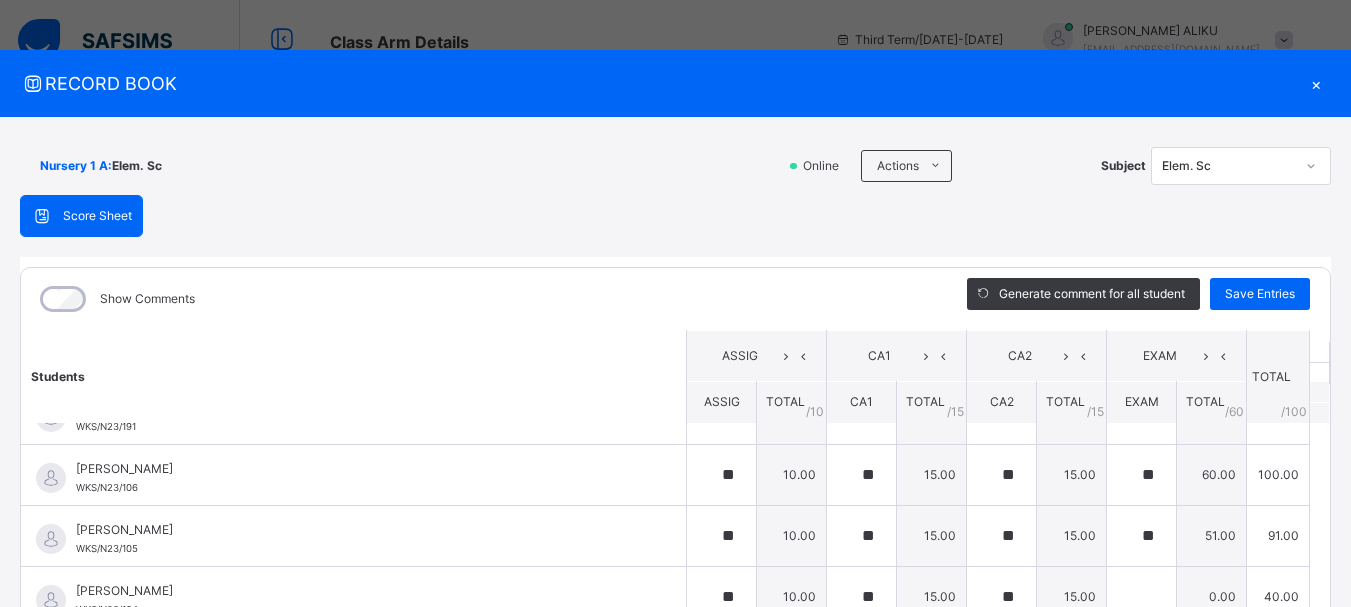 scroll, scrollTop: 80, scrollLeft: 0, axis: vertical 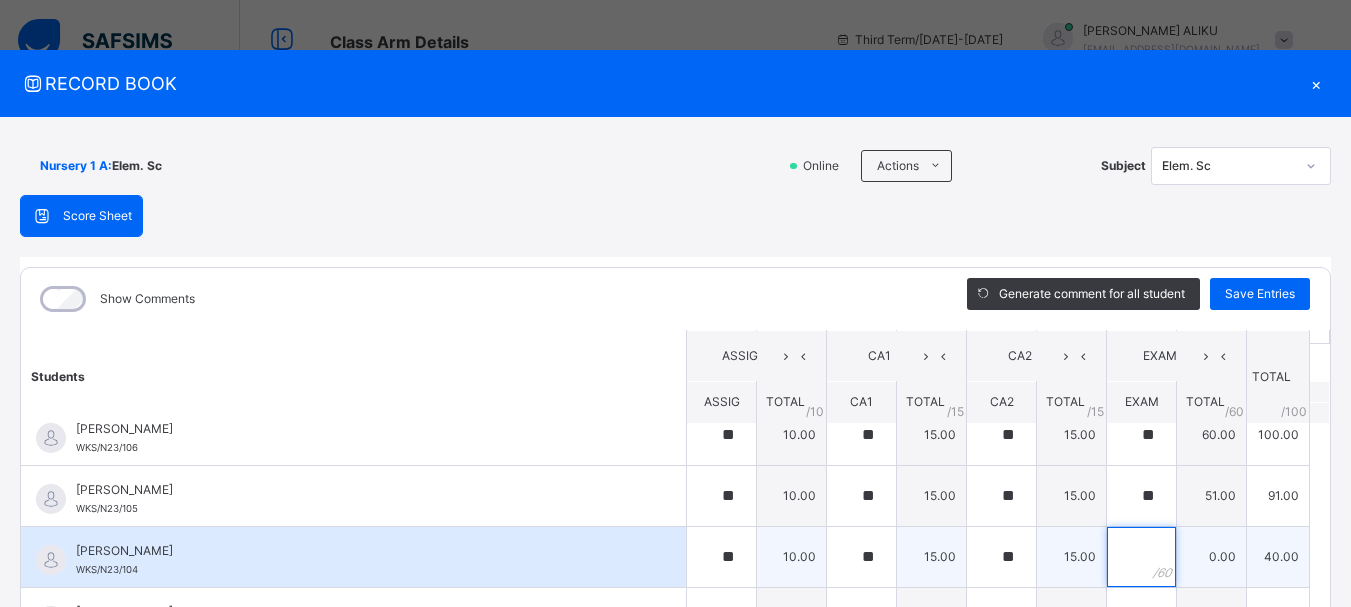 click at bounding box center (1141, 557) 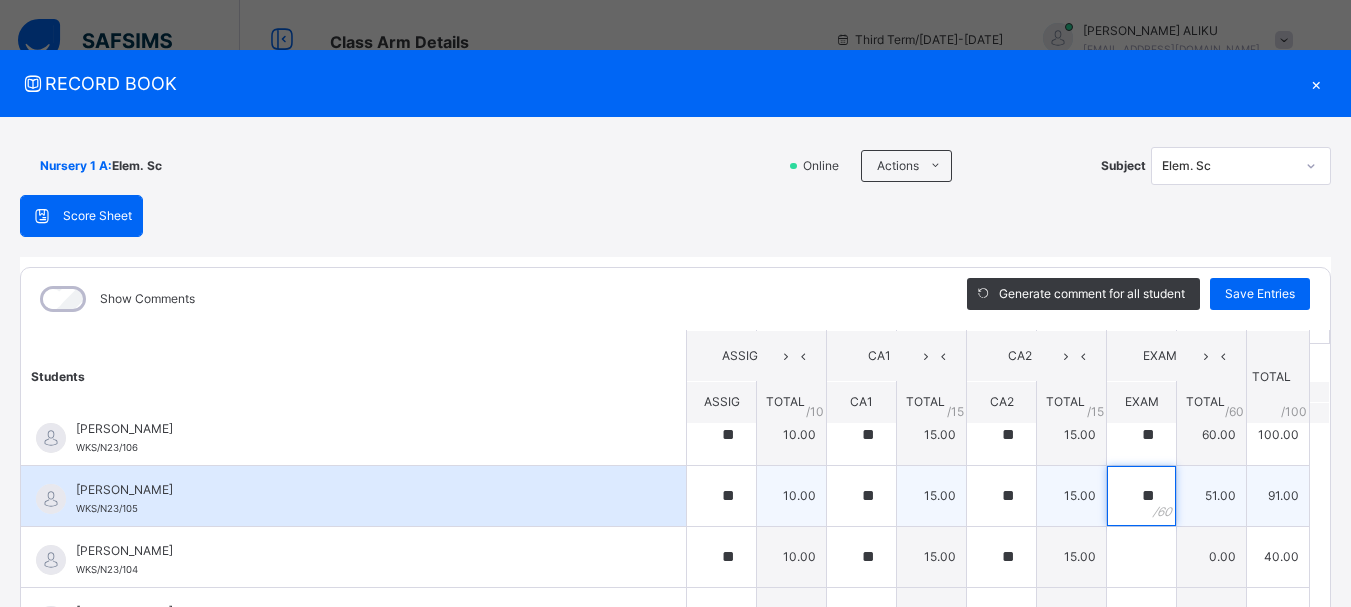 click on "**" at bounding box center [1141, 496] 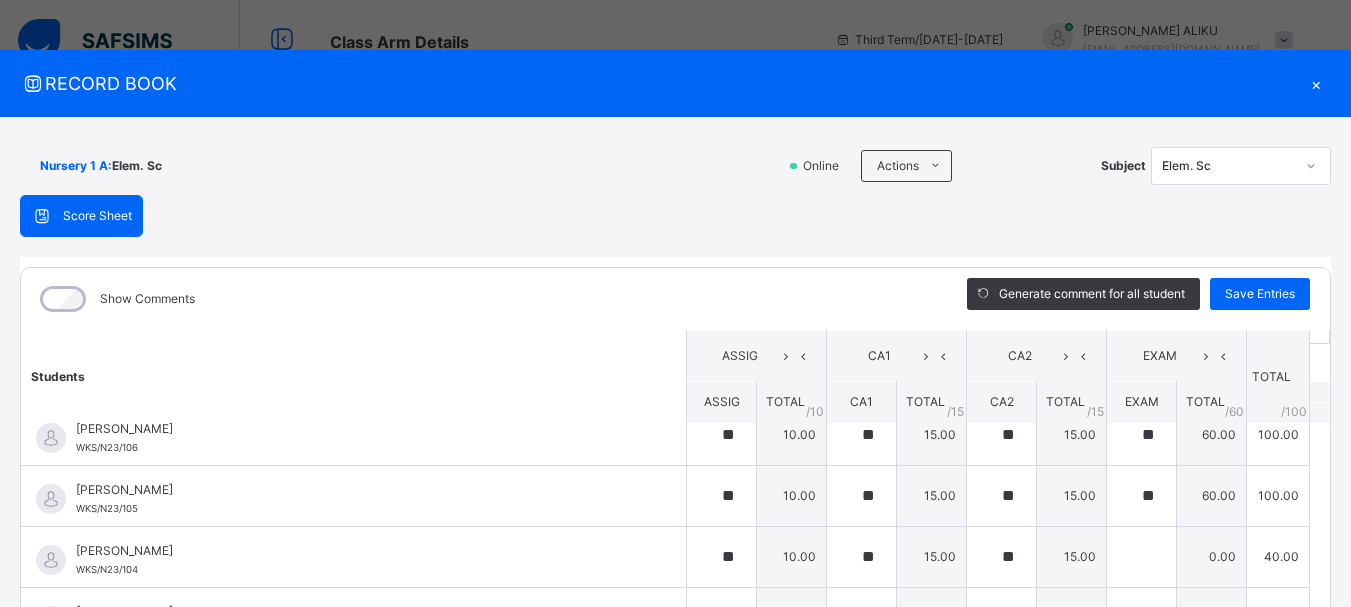 click on "Students ASSIG CA1 CA2 EXAM TOTAL /100 Comment ASSIG TOTAL / 10 CA1 TOTAL / 15 CA2 TOTAL / 15 EXAM TOTAL / 60 [PERSON_NAME] WKS/N23/191 [PERSON_NAME] WKS/N23/191 ** 10.00 ** 15.00 ** 15.00 ** 60.00 100.00 Generate comment 0 / 250   ×   Subject Teacher’s Comment Generate and see in full the comment developed by the AI with an option to regenerate the comment [PERSON_NAME] [PERSON_NAME]   WKS/N23/191   Total 100.00  / 100.00 [PERSON_NAME] Bot   Regenerate     Use this comment   [PERSON_NAME]  WKS/N23/106 [PERSON_NAME]  WKS/N23/106 ** 10.00 ** 15.00 ** 15.00 ** 60.00 100.00 Generate comment 0 / 250   ×   Subject Teacher’s Comment Generate and see in full the comment developed by the AI with an option to regenerate the comment [PERSON_NAME] [PERSON_NAME]    WKS/N23/106   Total 100.00  / 100.00 [PERSON_NAME] Bot   Regenerate     Use this comment   [PERSON_NAME] WKS/N23/105 [PERSON_NAME] ZARAH WKS/N23/105 ** 10.00 ** 15.00 ** 15.00 ** 60.00 100.00 Generate comment 0 / 250   ×   Subject Teacher’s Comment JS" at bounding box center [675, 1212] 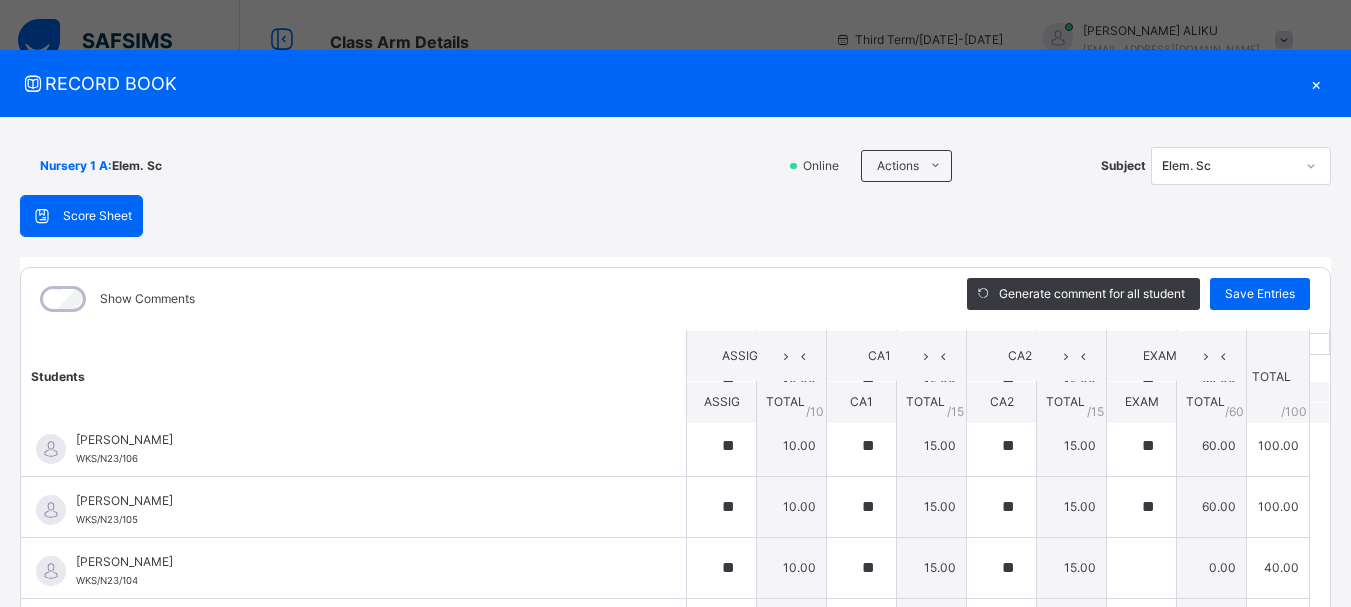 scroll, scrollTop: 40, scrollLeft: 0, axis: vertical 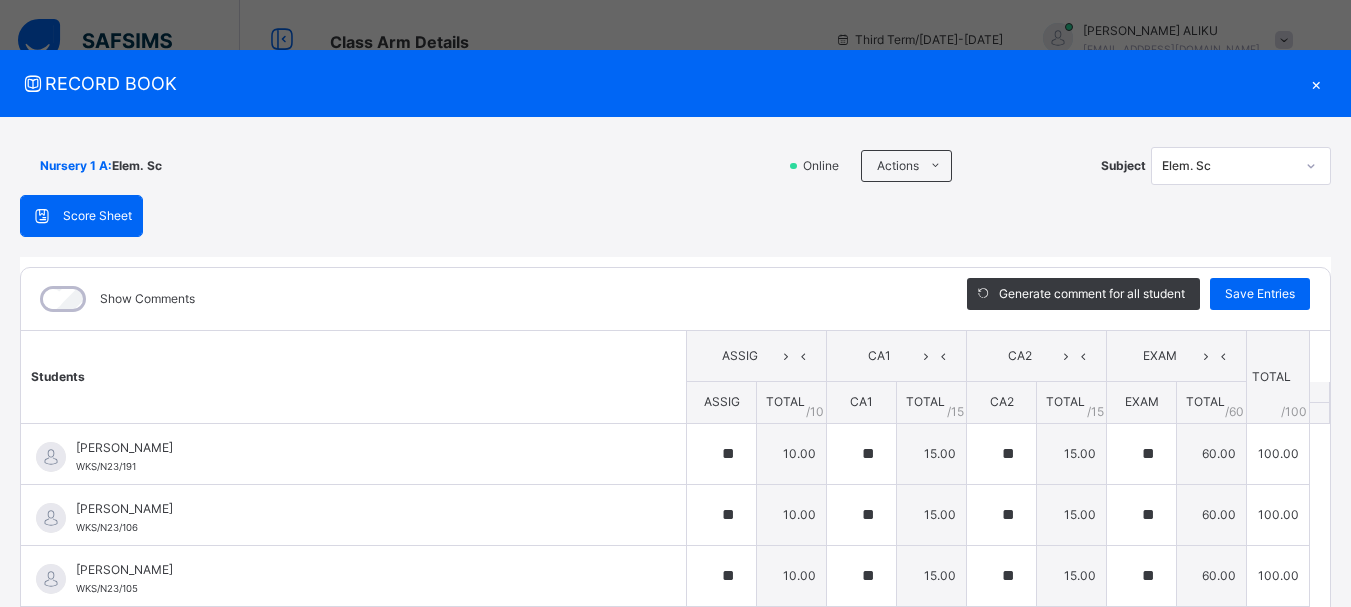click on "Students ASSIG CA1 CA2 EXAM TOTAL /100 Comment ASSIG TOTAL / 10 CA1 TOTAL / 15 CA2 TOTAL / 15 EXAM TOTAL / 60 [PERSON_NAME] WKS/N23/191 [PERSON_NAME] WKS/N23/191 ** 10.00 ** 15.00 ** 15.00 ** 60.00 100.00 Generate comment 0 / 250   ×   Subject Teacher’s Comment Generate and see in full the comment developed by the AI with an option to regenerate the comment [PERSON_NAME] [PERSON_NAME]   WKS/N23/191   Total 100.00  / 100.00 [PERSON_NAME] Bot   Regenerate     Use this comment   [PERSON_NAME]  WKS/N23/106 [PERSON_NAME]  WKS/N23/106 ** 10.00 ** 15.00 ** 15.00 ** 60.00 100.00 Generate comment 0 / 250   ×   Subject Teacher’s Comment Generate and see in full the comment developed by the AI with an option to regenerate the comment [PERSON_NAME] [PERSON_NAME]    WKS/N23/106   Total 100.00  / 100.00 [PERSON_NAME] Bot   Regenerate     Use this comment   [PERSON_NAME] WKS/N23/105 [PERSON_NAME] ZARAH WKS/N23/105 ** 10.00 ** 15.00 ** 15.00 ** 60.00 100.00 Generate comment 0 / 250   ×   Subject Teacher’s Comment JS" at bounding box center [675, 1292] 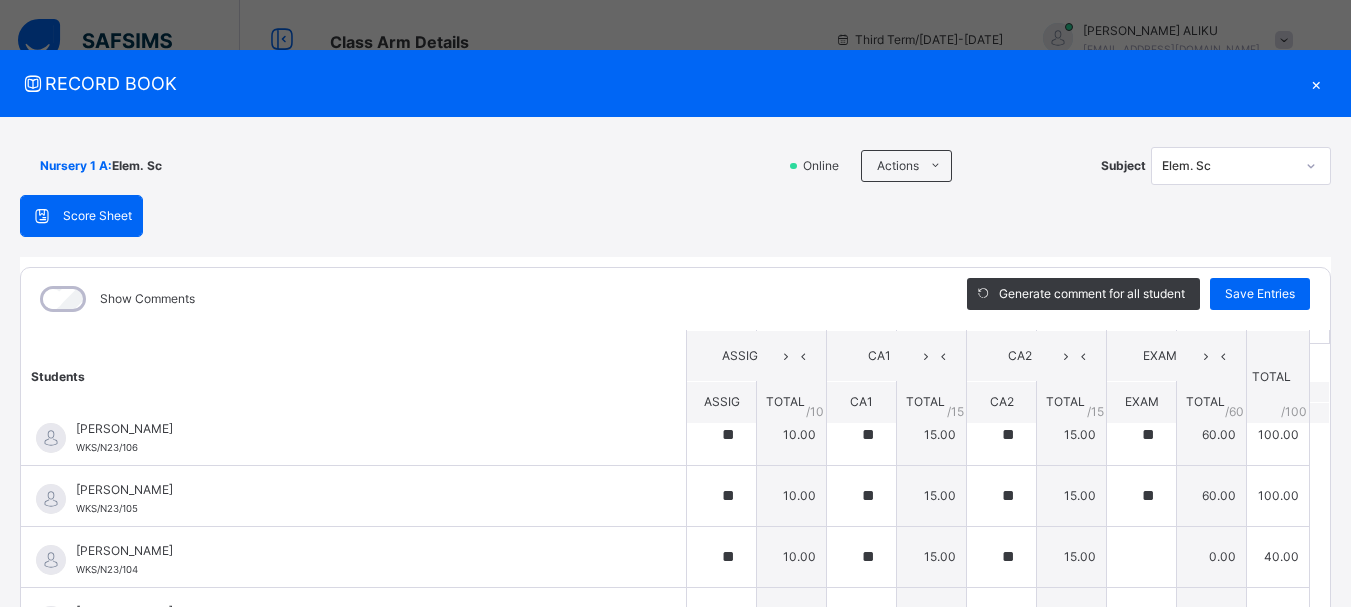 scroll, scrollTop: 120, scrollLeft: 0, axis: vertical 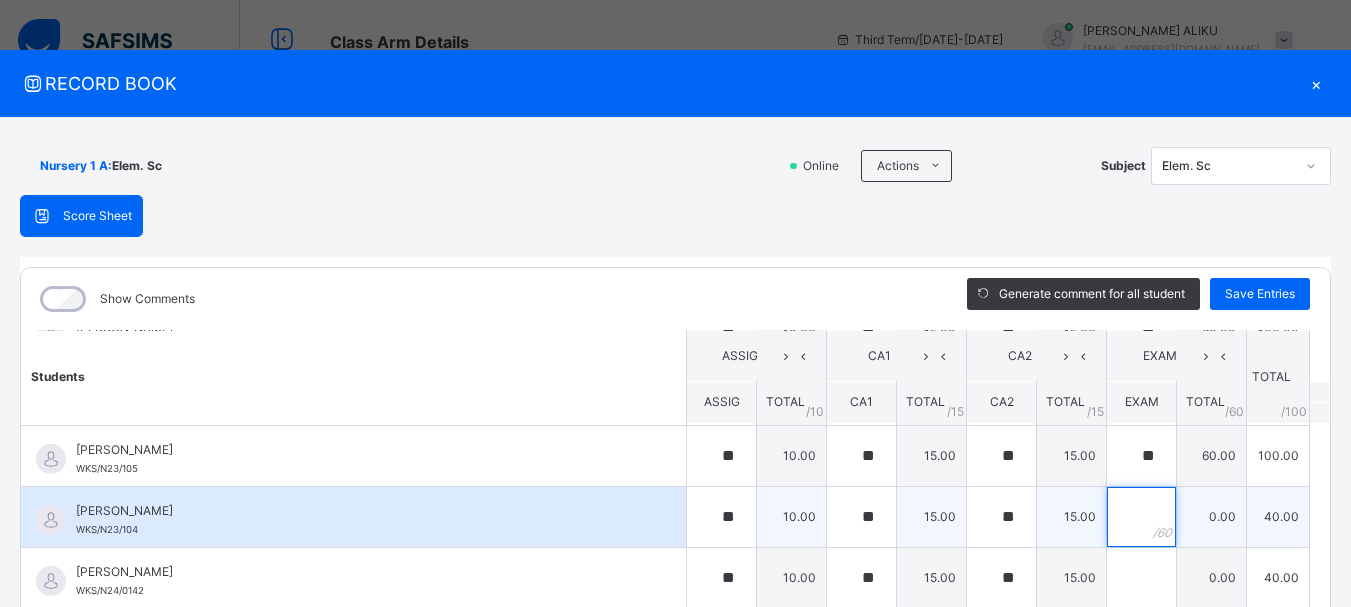click at bounding box center (1141, 517) 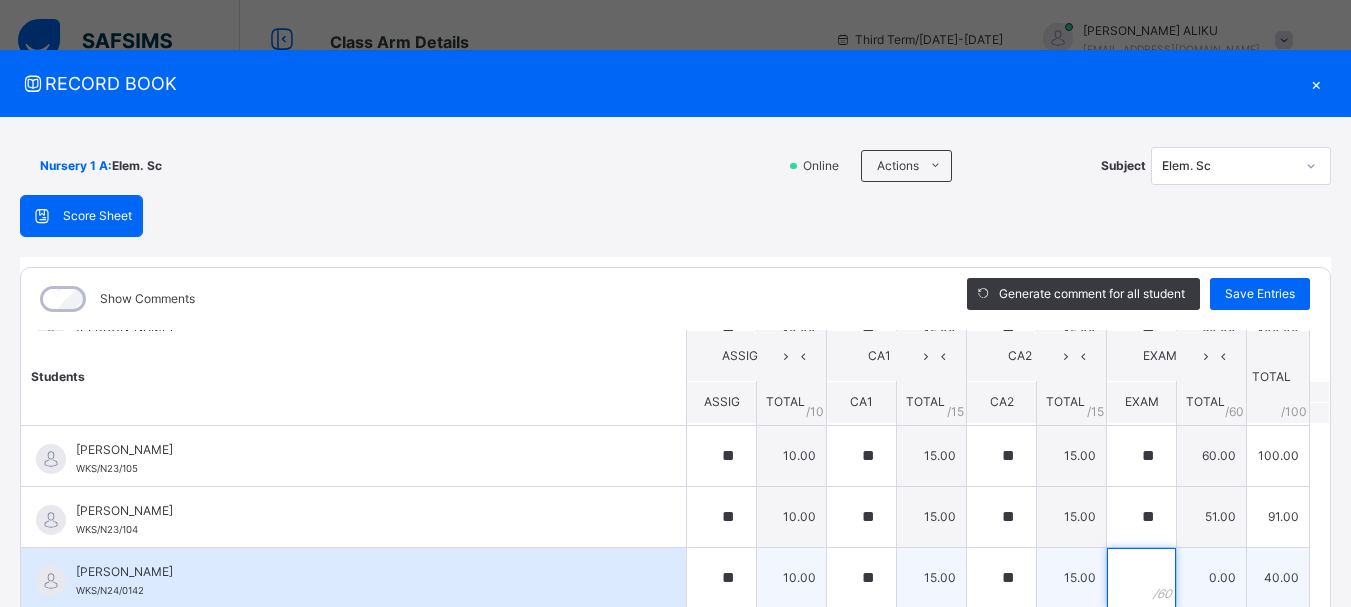 click at bounding box center [1141, 578] 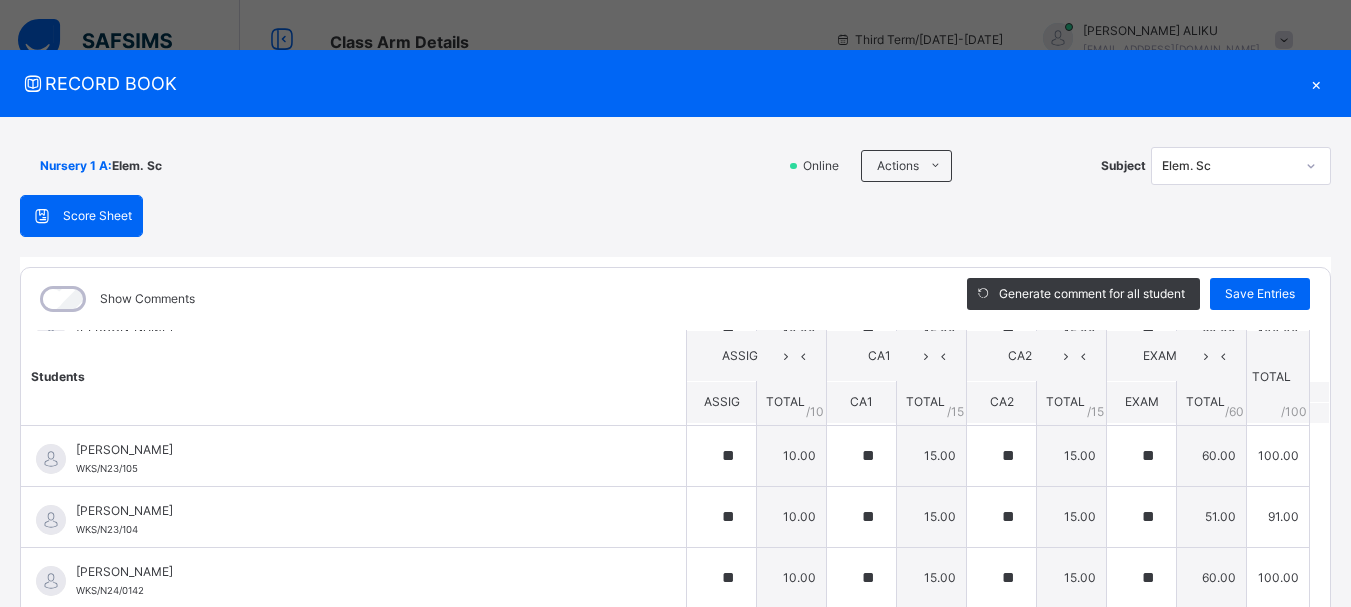 click on "Students ASSIG CA1 CA2 EXAM TOTAL /100 Comment ASSIG TOTAL / 10 CA1 TOTAL / 15 CA2 TOTAL / 15 EXAM TOTAL / 60 [PERSON_NAME] WKS/N23/191 [PERSON_NAME] WKS/N23/191 ** 10.00 ** 15.00 ** 15.00 ** 60.00 100.00 Generate comment 0 / 250   ×   Subject Teacher’s Comment Generate and see in full the comment developed by the AI with an option to regenerate the comment [PERSON_NAME] [PERSON_NAME]   WKS/N23/191   Total 100.00  / 100.00 [PERSON_NAME] Bot   Regenerate     Use this comment   [PERSON_NAME]  WKS/N23/106 [PERSON_NAME]  WKS/N23/106 ** 10.00 ** 15.00 ** 15.00 ** 60.00 100.00 Generate comment 0 / 250   ×   Subject Teacher’s Comment Generate and see in full the comment developed by the AI with an option to regenerate the comment [PERSON_NAME] [PERSON_NAME]    WKS/N23/106   Total 100.00  / 100.00 [PERSON_NAME] Bot   Regenerate     Use this comment   [PERSON_NAME] WKS/N23/105 [PERSON_NAME] ZARAH WKS/N23/105 ** 10.00 ** 15.00 ** 15.00 ** 60.00 100.00 Generate comment 0 / 250   ×   Subject Teacher’s Comment JS" at bounding box center (675, 1172) 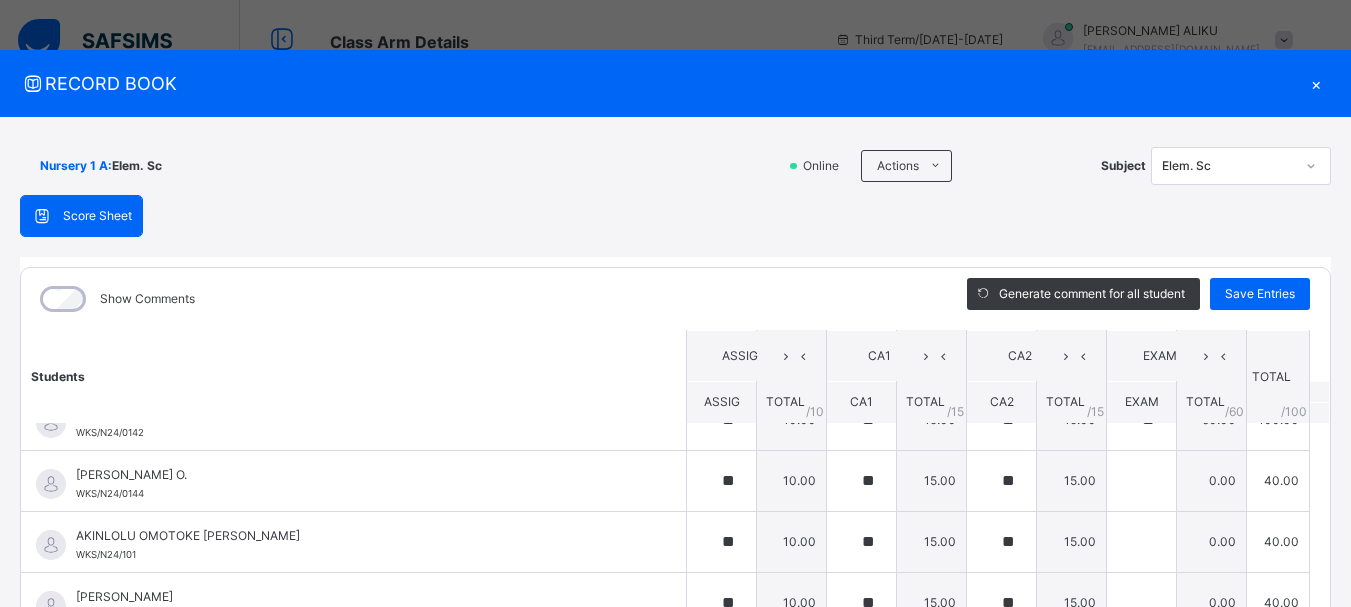 scroll, scrollTop: 280, scrollLeft: 0, axis: vertical 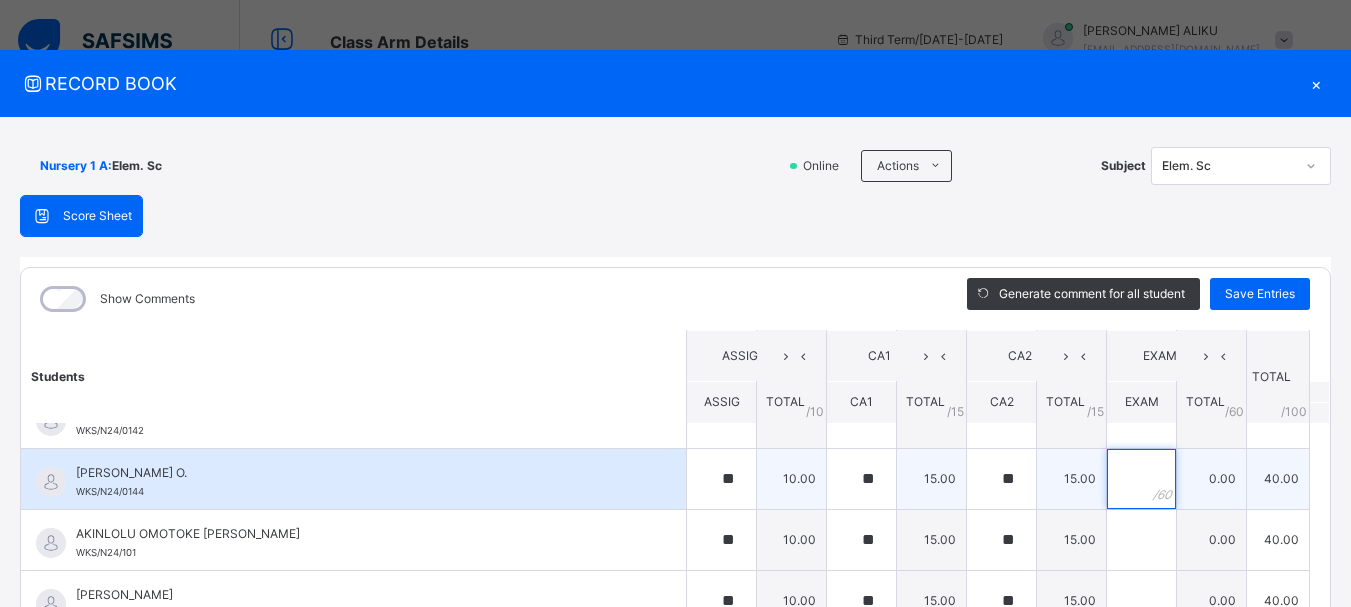 click at bounding box center (1141, 479) 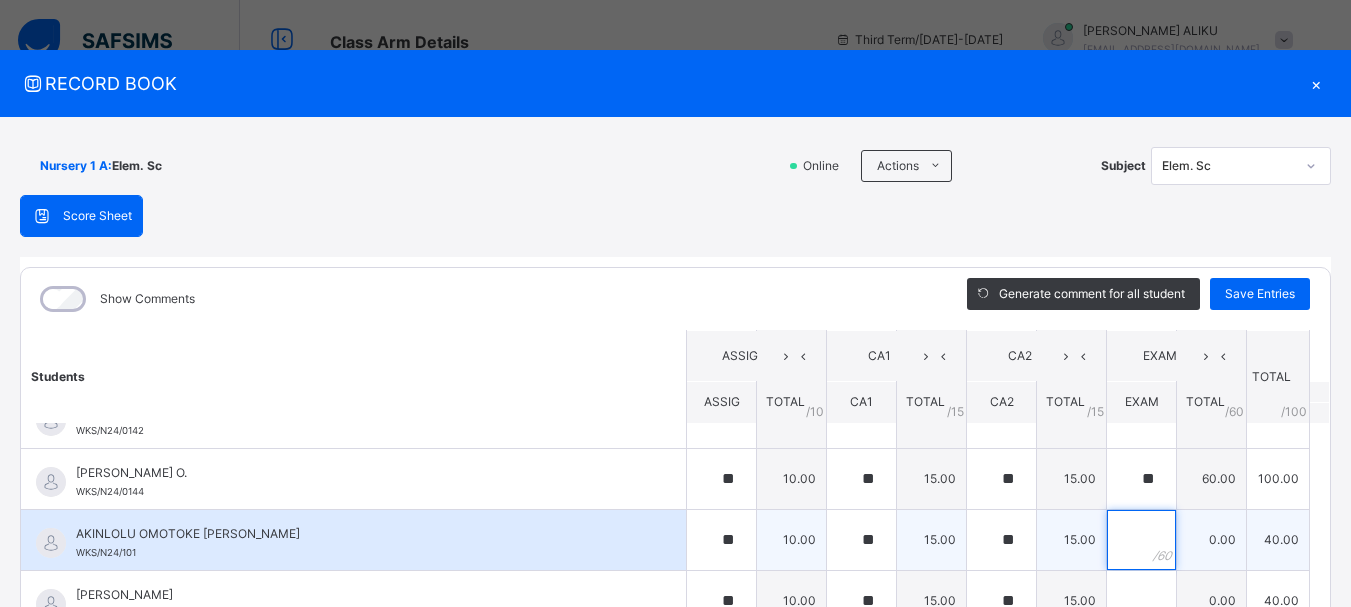 click at bounding box center [1141, 540] 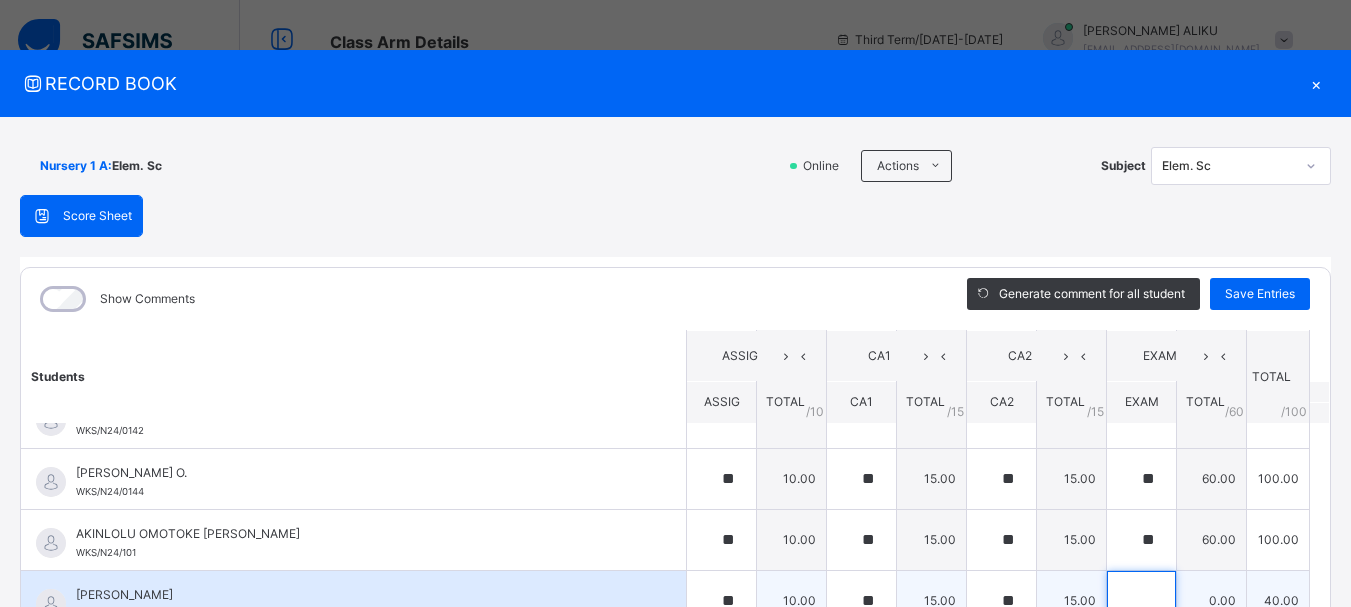 click at bounding box center (1141, 601) 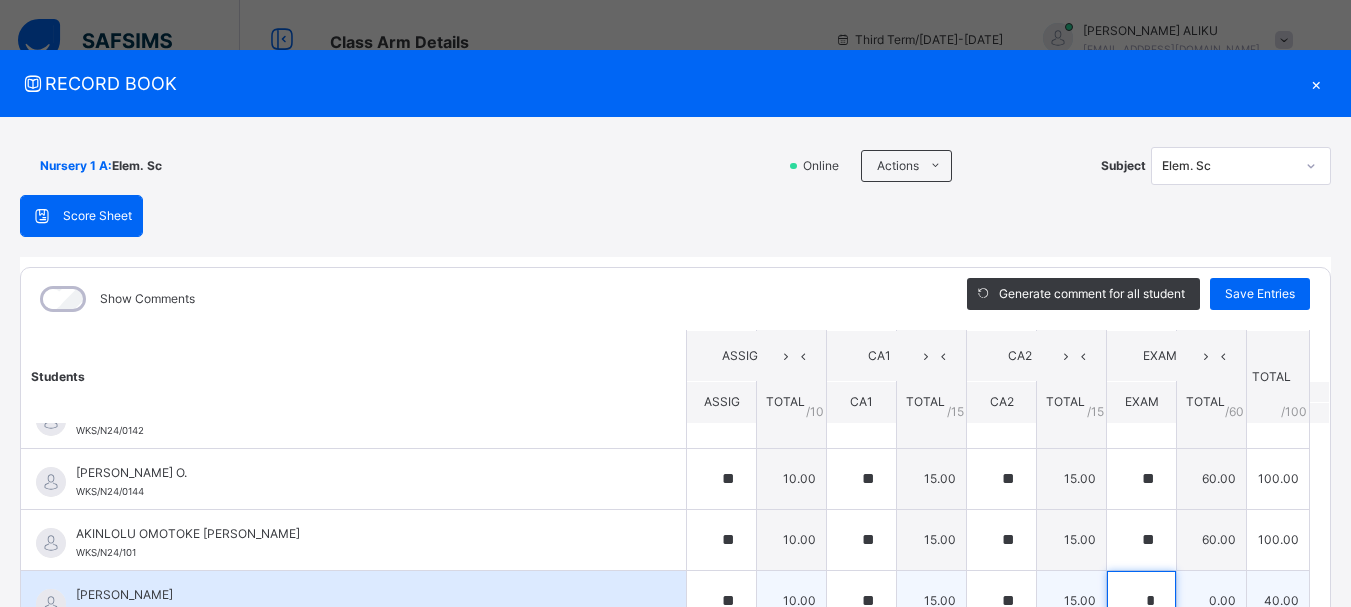 scroll, scrollTop: 4, scrollLeft: 0, axis: vertical 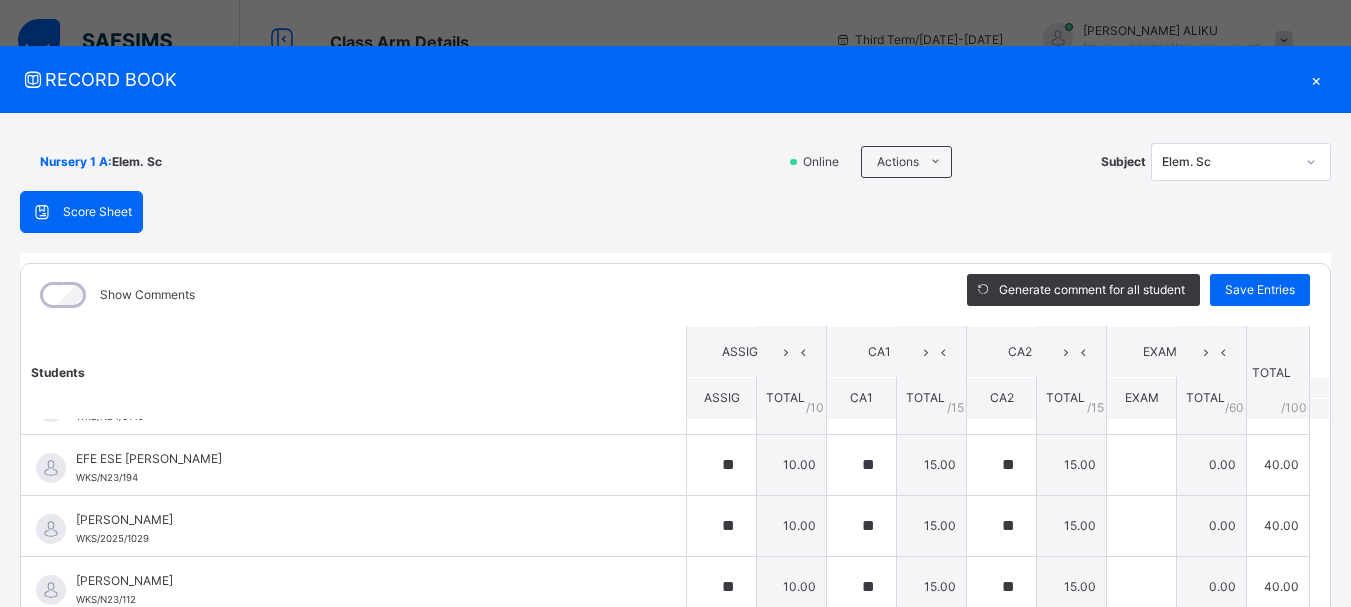 click at bounding box center (1320, 408) 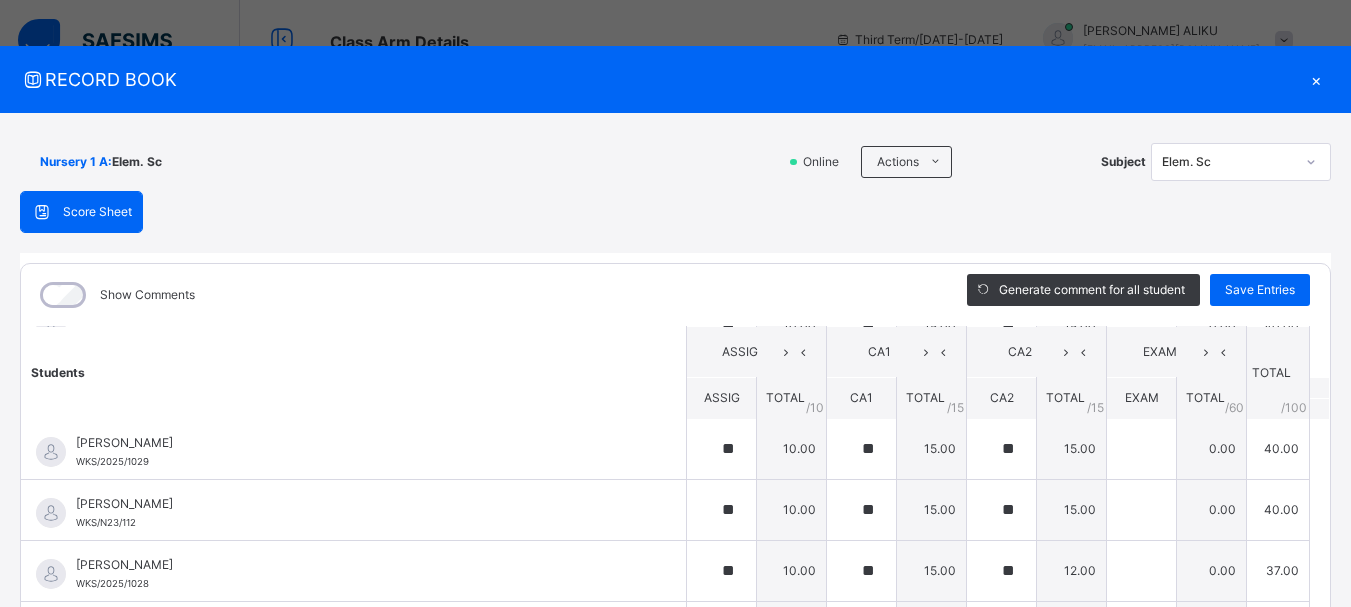 scroll, scrollTop: 797, scrollLeft: 0, axis: vertical 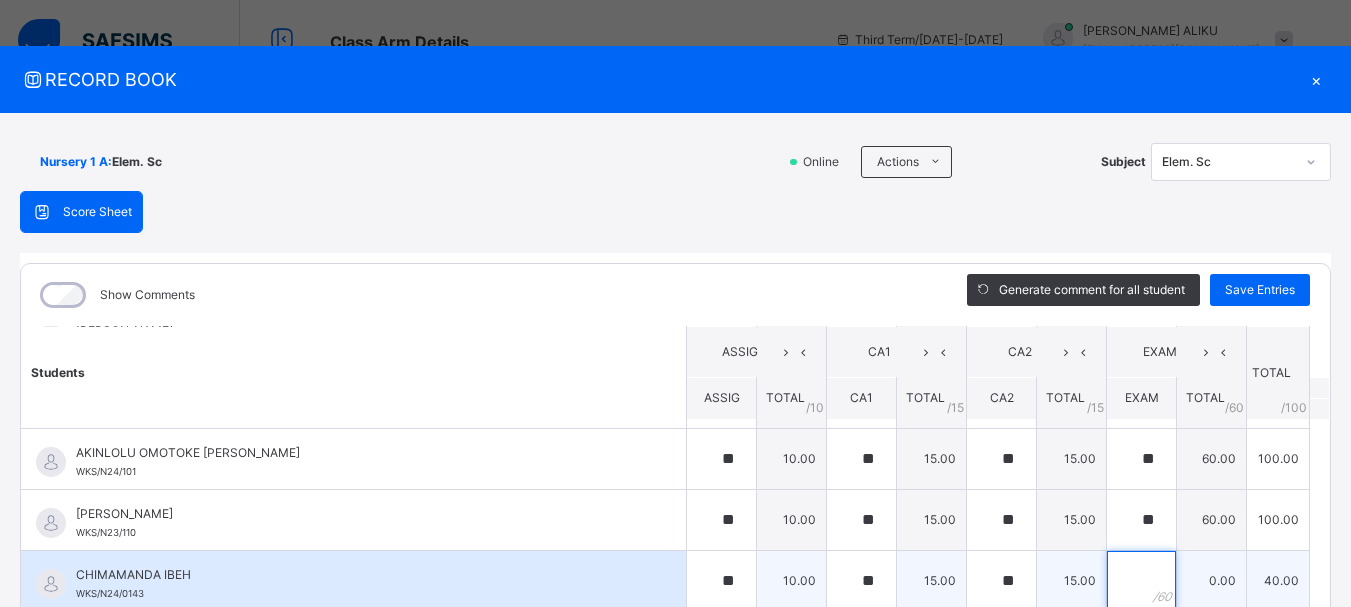 click at bounding box center (1141, 581) 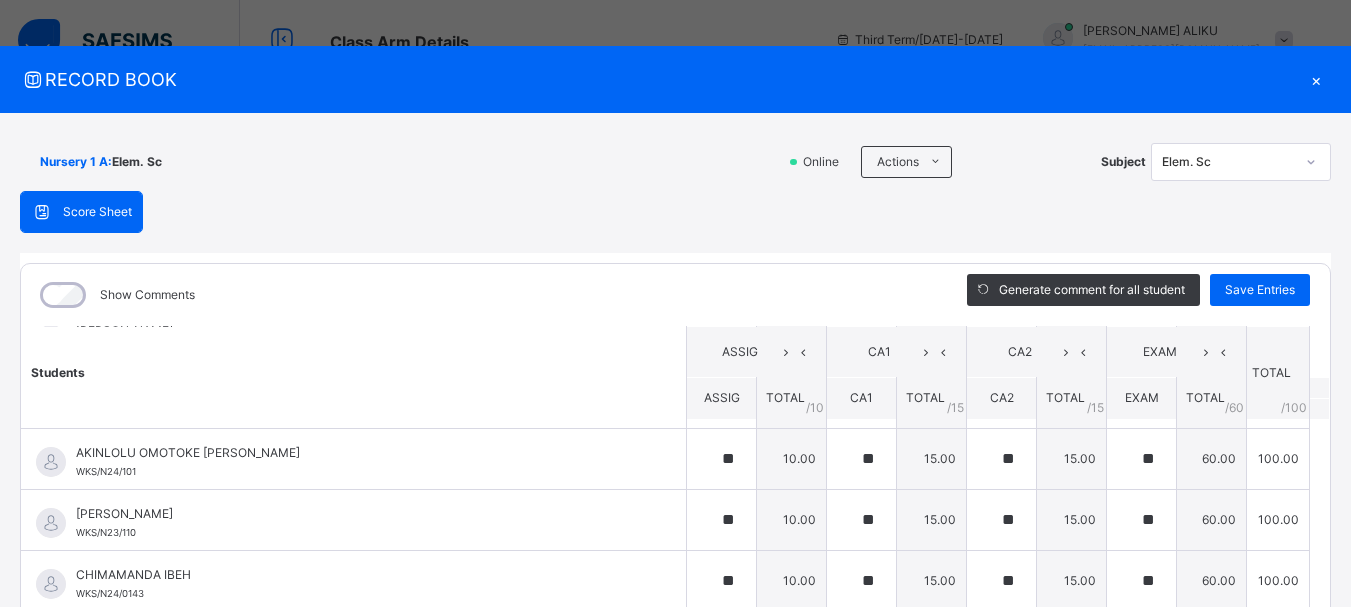 click on "Students ASSIG CA1 CA2 EXAM TOTAL /100 Comment ASSIG TOTAL / 10 CA1 TOTAL / 15 CA2 TOTAL / 15 EXAM TOTAL / 60 [PERSON_NAME] WKS/N23/191 [PERSON_NAME] WKS/N23/191 ** 10.00 ** 15.00 ** 15.00 ** 60.00 100.00 Generate comment 0 / 250   ×   Subject Teacher’s Comment Generate and see in full the comment developed by the AI with an option to regenerate the comment [PERSON_NAME] [PERSON_NAME]   WKS/N23/191   Total 100.00  / 100.00 [PERSON_NAME] Bot   Regenerate     Use this comment   [PERSON_NAME]  WKS/N23/106 [PERSON_NAME]  WKS/N23/106 ** 10.00 ** 15.00 ** 15.00 ** 60.00 100.00 Generate comment 0 / 250   ×   Subject Teacher’s Comment Generate and see in full the comment developed by the AI with an option to regenerate the comment [PERSON_NAME] [PERSON_NAME]    WKS/N23/106   Total 100.00  / 100.00 [PERSON_NAME] Bot   Regenerate     Use this comment   [PERSON_NAME] WKS/N23/105 [PERSON_NAME] ZARAH WKS/N23/105 ** 10.00 ** 15.00 ** 15.00 ** 60.00 100.00 Generate comment 0 / 250   ×   Subject Teacher’s Comment JS" at bounding box center [675, 931] 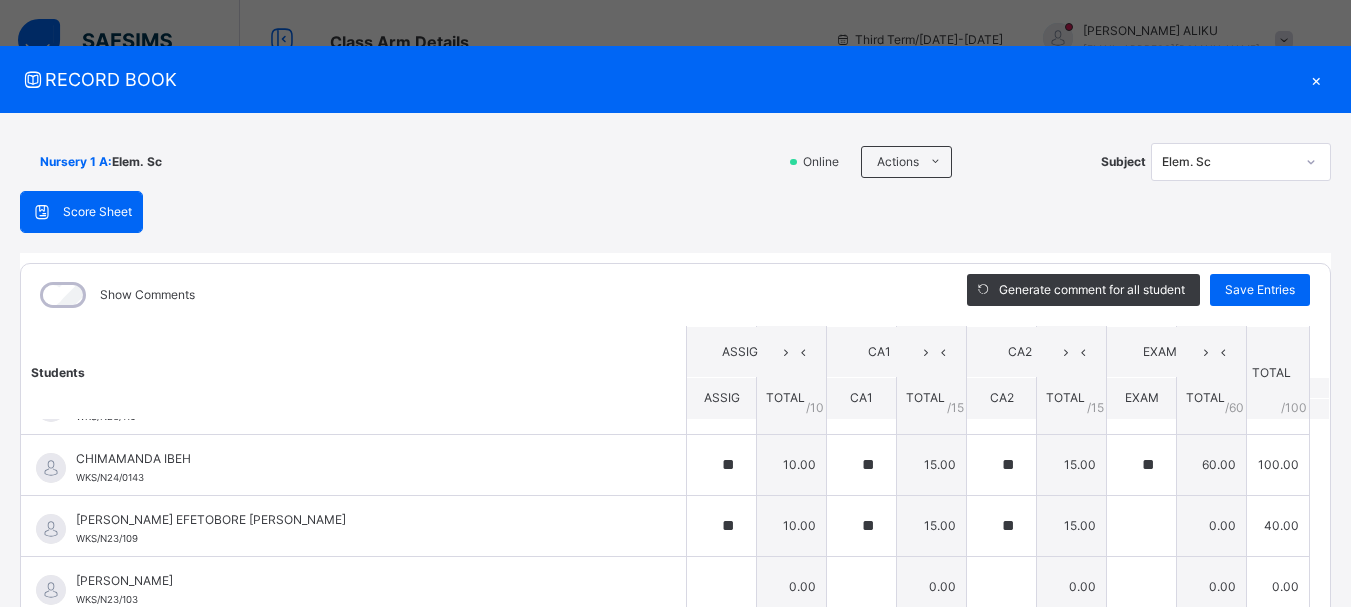 scroll, scrollTop: 477, scrollLeft: 0, axis: vertical 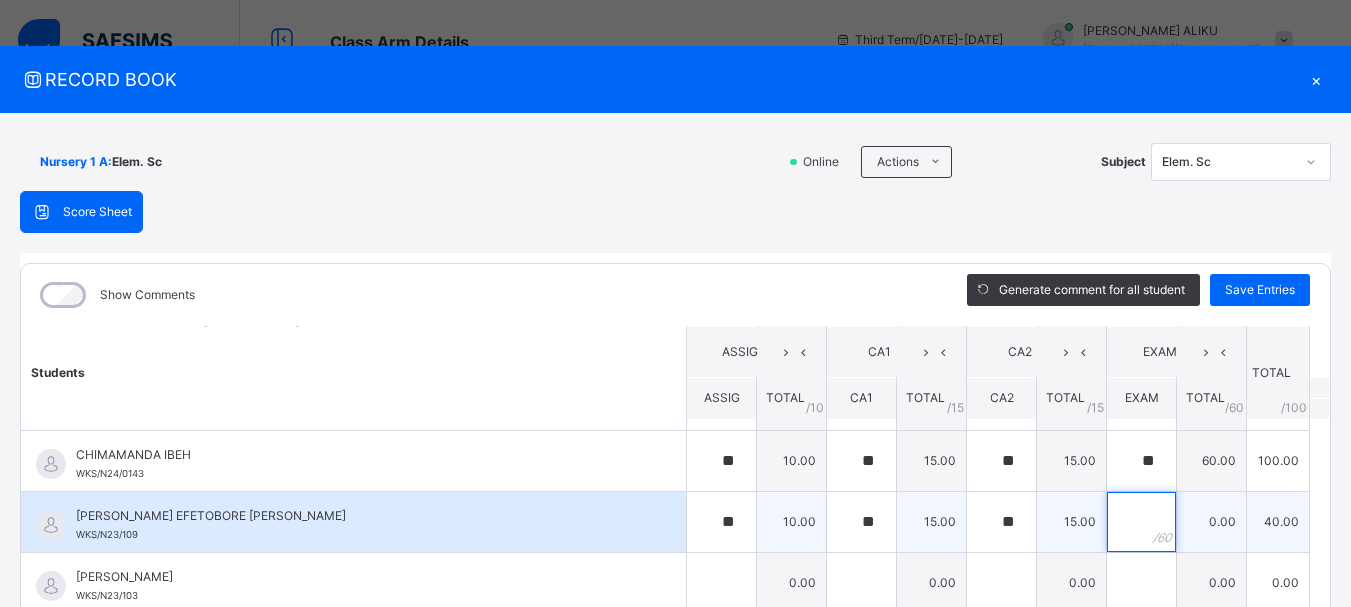 click at bounding box center [1141, 522] 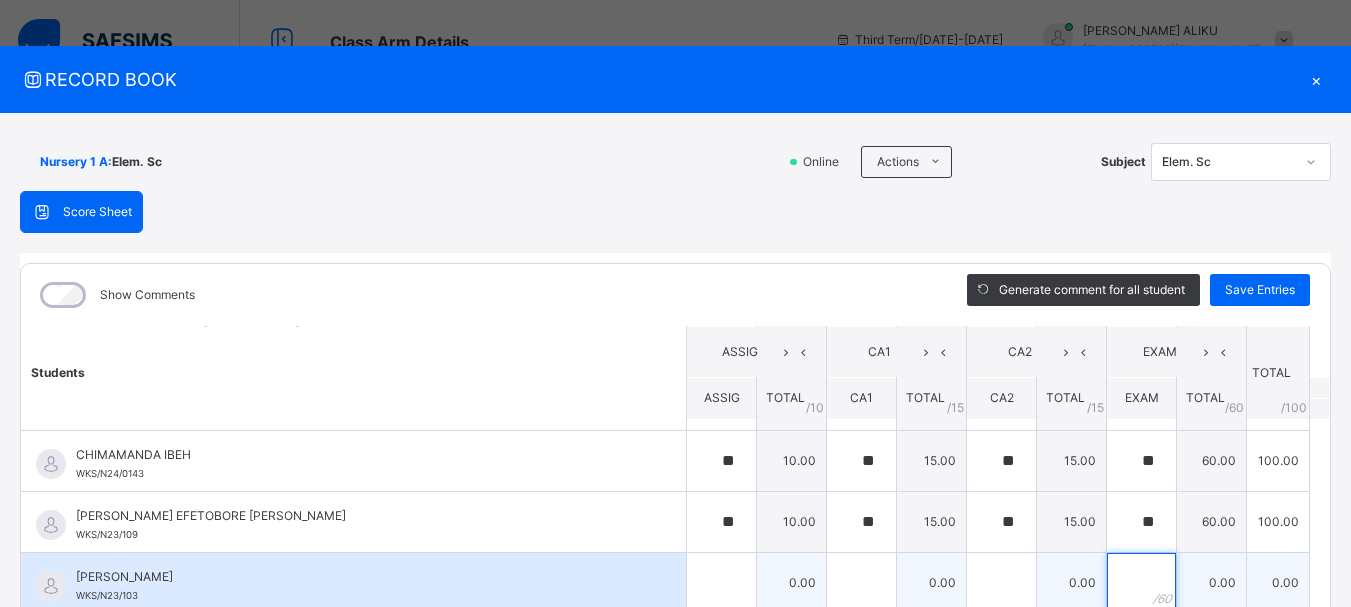 click at bounding box center (1141, 583) 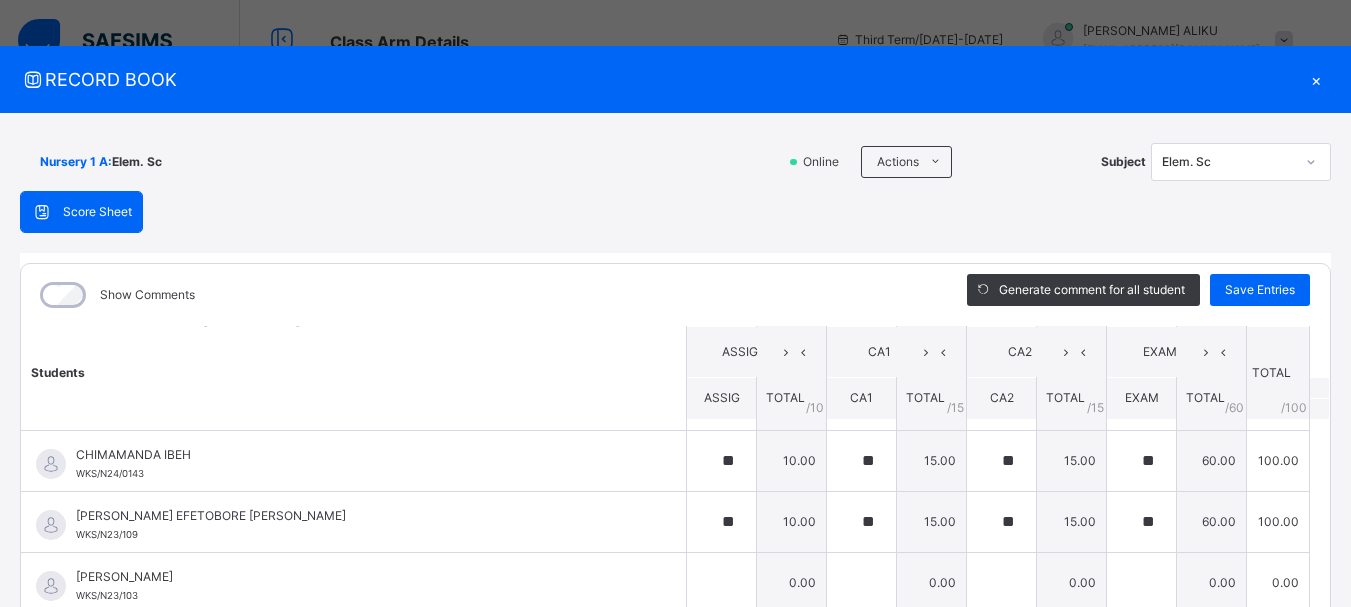 click on "Students ASSIG CA1 CA2 EXAM TOTAL /100 Comment ASSIG TOTAL / 10 CA1 TOTAL / 15 CA2 TOTAL / 15 EXAM TOTAL / 60 [PERSON_NAME] WKS/N23/191 [PERSON_NAME] WKS/N23/191 ** 10.00 ** 15.00 ** 15.00 ** 60.00 100.00 Generate comment 0 / 250   ×   Subject Teacher’s Comment Generate and see in full the comment developed by the AI with an option to regenerate the comment [PERSON_NAME] [PERSON_NAME]   WKS/N23/191   Total 100.00  / 100.00 [PERSON_NAME] Bot   Regenerate     Use this comment   [PERSON_NAME]  WKS/N23/106 [PERSON_NAME]  WKS/N23/106 ** 10.00 ** 15.00 ** 15.00 ** 60.00 100.00 Generate comment 0 / 250   ×   Subject Teacher’s Comment Generate and see in full the comment developed by the AI with an option to regenerate the comment [PERSON_NAME] [PERSON_NAME]    WKS/N23/106   Total 100.00  / 100.00 [PERSON_NAME] Bot   Regenerate     Use this comment   [PERSON_NAME] WKS/N23/105 [PERSON_NAME] ZARAH WKS/N23/105 ** 10.00 ** 15.00 ** 15.00 ** 60.00 100.00 Generate comment 0 / 250   ×   Subject Teacher’s Comment JS" at bounding box center (675, 811) 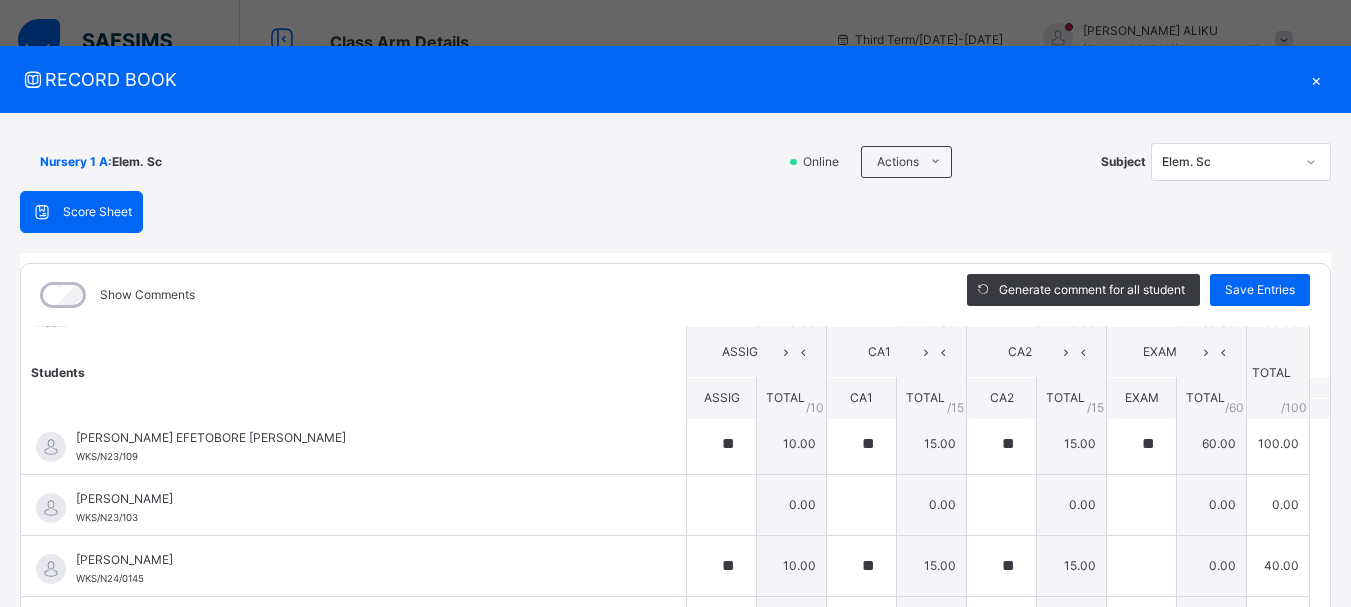 scroll, scrollTop: 557, scrollLeft: 0, axis: vertical 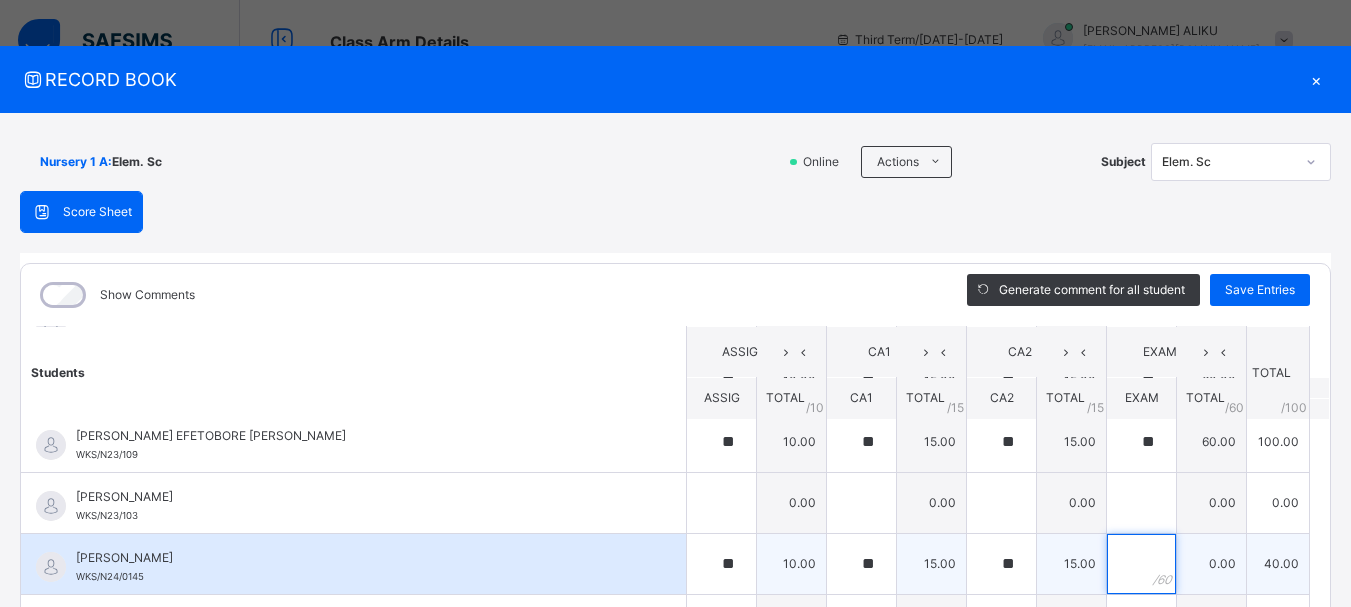 click at bounding box center (1141, 564) 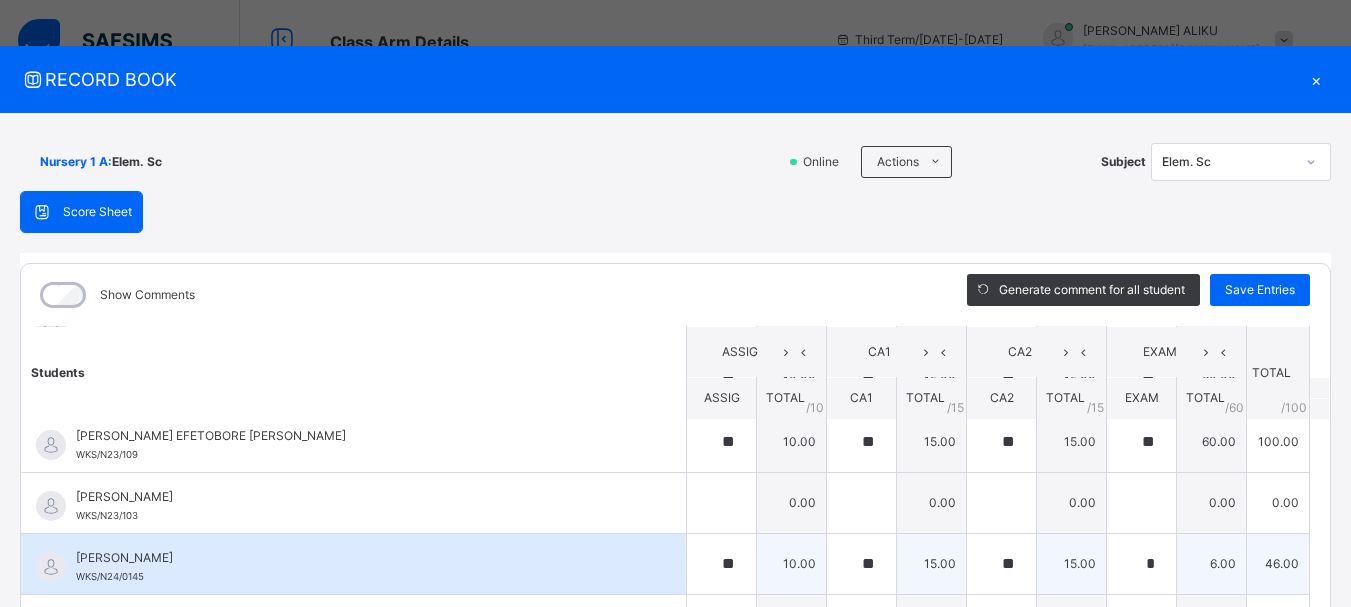 drag, startPoint x: 1150, startPoint y: 584, endPoint x: 1186, endPoint y: 576, distance: 36.878178 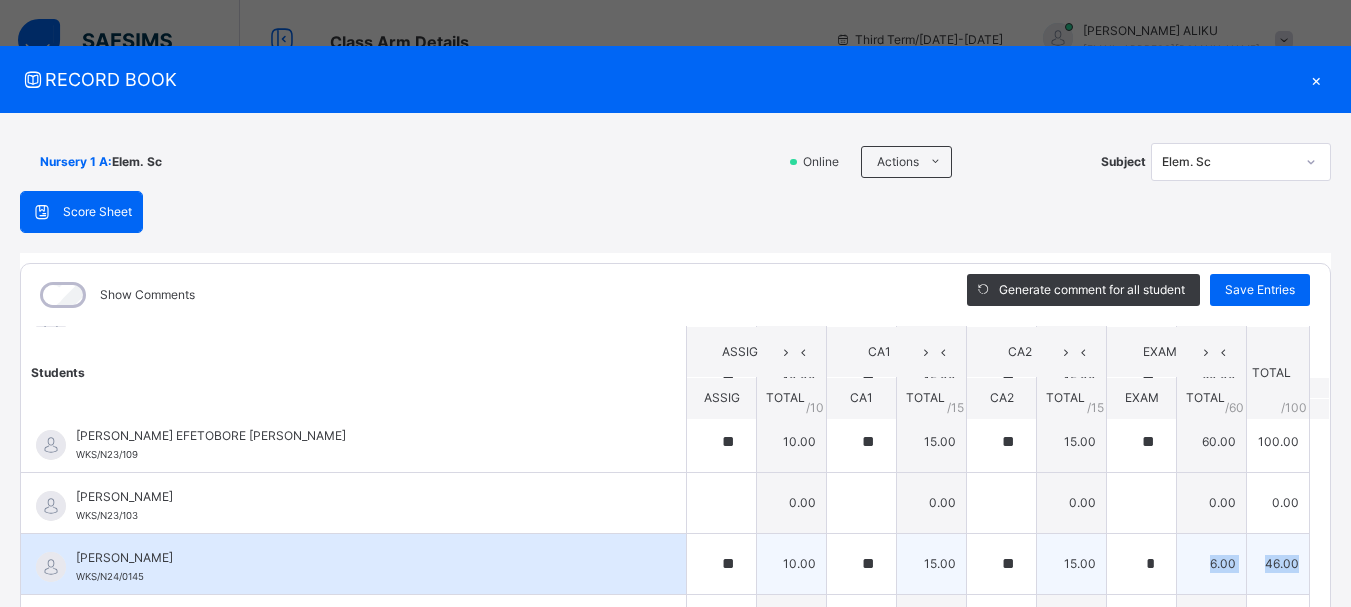 drag, startPoint x: 1238, startPoint y: 576, endPoint x: 1158, endPoint y: 561, distance: 81.394104 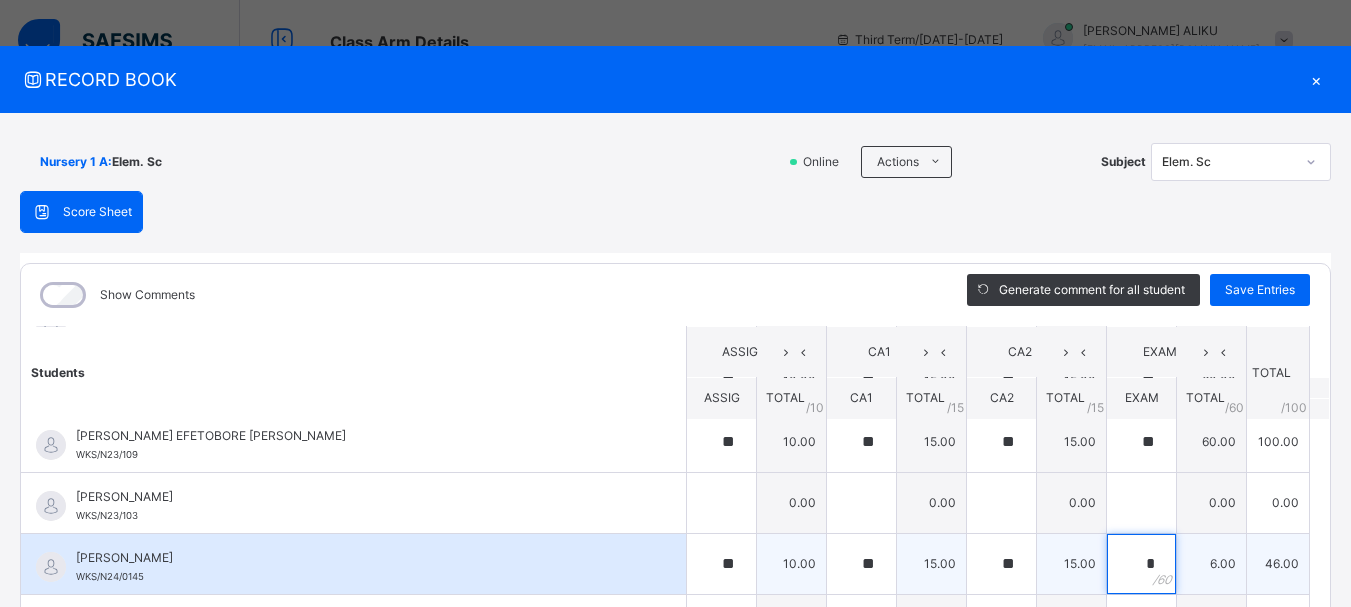 click on "*" at bounding box center (1141, 564) 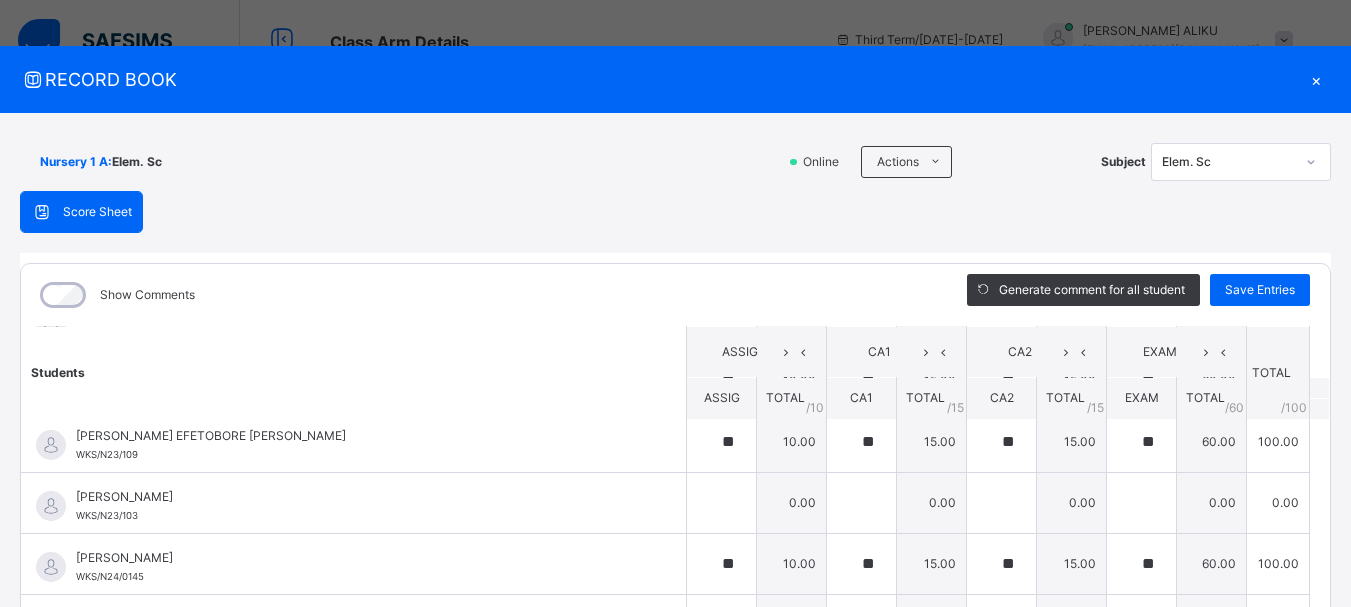click on "Students ASSIG CA1 CA2 EXAM TOTAL /100 Comment ASSIG TOTAL / 10 CA1 TOTAL / 15 CA2 TOTAL / 15 EXAM TOTAL / 60 [PERSON_NAME] WKS/N23/191 [PERSON_NAME] WKS/N23/191 ** 10.00 ** 15.00 ** 15.00 ** 60.00 100.00 Generate comment 0 / 250   ×   Subject Teacher’s Comment Generate and see in full the comment developed by the AI with an option to regenerate the comment [PERSON_NAME] [PERSON_NAME]   WKS/N23/191   Total 100.00  / 100.00 [PERSON_NAME] Bot   Regenerate     Use this comment   [PERSON_NAME]  WKS/N23/106 [PERSON_NAME]  WKS/N23/106 ** 10.00 ** 15.00 ** 15.00 ** 60.00 100.00 Generate comment 0 / 250   ×   Subject Teacher’s Comment Generate and see in full the comment developed by the AI with an option to regenerate the comment [PERSON_NAME] [PERSON_NAME]    WKS/N23/106   Total 100.00  / 100.00 [PERSON_NAME] Bot   Regenerate     Use this comment   [PERSON_NAME] WKS/N23/105 [PERSON_NAME] ZARAH WKS/N23/105 ** 10.00 ** 15.00 ** 15.00 ** 60.00 100.00 Generate comment 0 / 250   ×   Subject Teacher’s Comment JS" at bounding box center [675, 731] 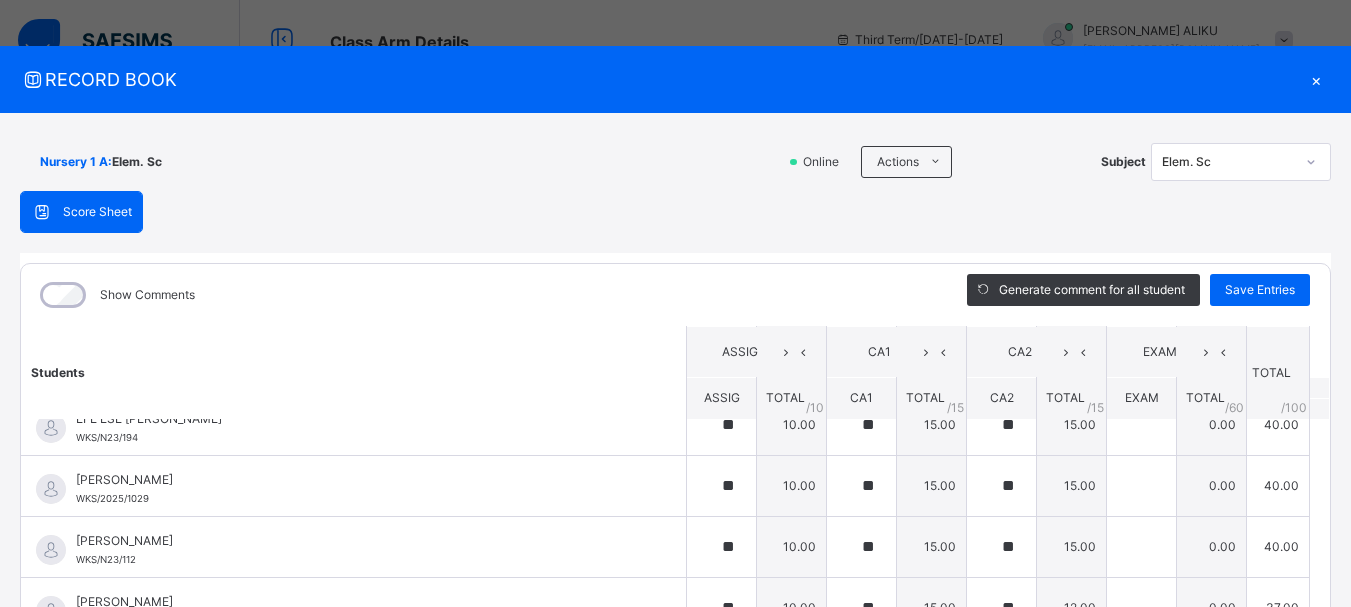 scroll, scrollTop: 797, scrollLeft: 0, axis: vertical 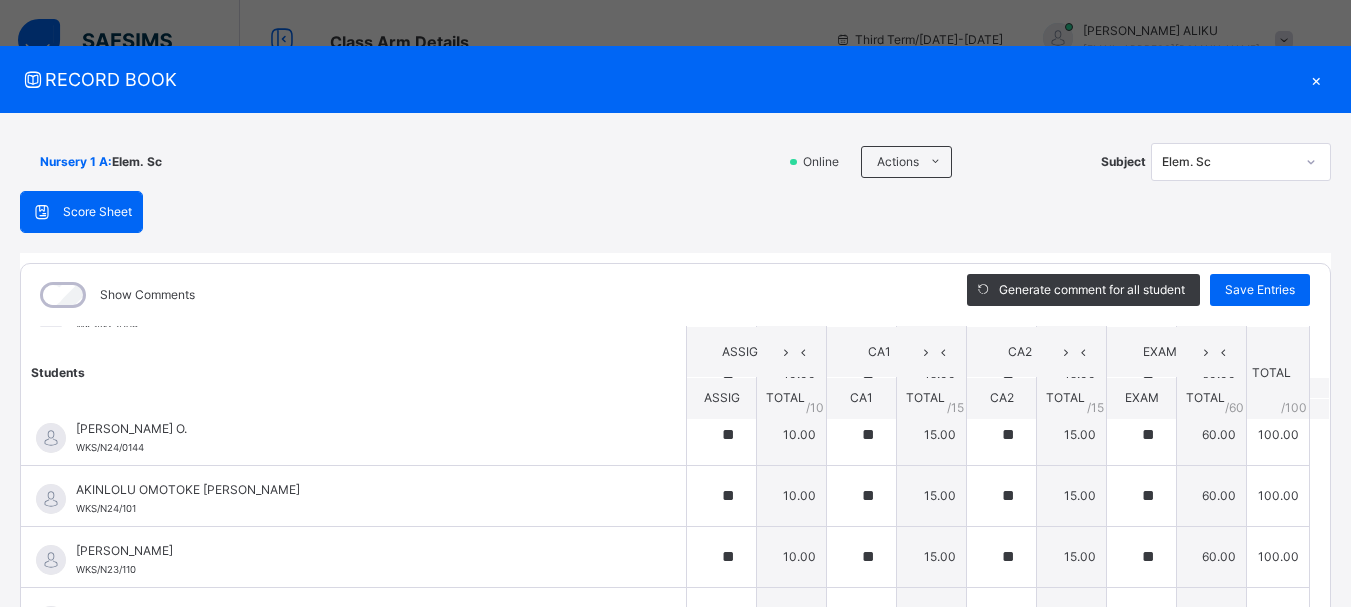 click on "Students ASSIG CA1 CA2 EXAM TOTAL /100 Comment ASSIG TOTAL / 10 CA1 TOTAL / 15 CA2 TOTAL / 15 EXAM TOTAL / 60 [PERSON_NAME] WKS/N23/191 [PERSON_NAME] WKS/N23/191 ** 10.00 ** 15.00 ** 15.00 ** 60.00 100.00 Generate comment 0 / 250   ×   Subject Teacher’s Comment Generate and see in full the comment developed by the AI with an option to regenerate the comment [PERSON_NAME] [PERSON_NAME]   WKS/N23/191   Total 100.00  / 100.00 [PERSON_NAME] Bot   Regenerate     Use this comment   [PERSON_NAME]  WKS/N23/106 [PERSON_NAME]  WKS/N23/106 ** 10.00 ** 15.00 ** 15.00 ** 60.00 100.00 Generate comment 0 / 250   ×   Subject Teacher’s Comment Generate and see in full the comment developed by the AI with an option to regenerate the comment [PERSON_NAME] [PERSON_NAME]    WKS/N23/106   Total 100.00  / 100.00 [PERSON_NAME] Bot   Regenerate     Use this comment   [PERSON_NAME] WKS/N23/105 [PERSON_NAME] ZARAH WKS/N23/105 ** 10.00 ** 15.00 ** 15.00 ** 60.00 100.00 Generate comment 0 / 250   ×   Subject Teacher’s Comment JS" at bounding box center (675, 968) 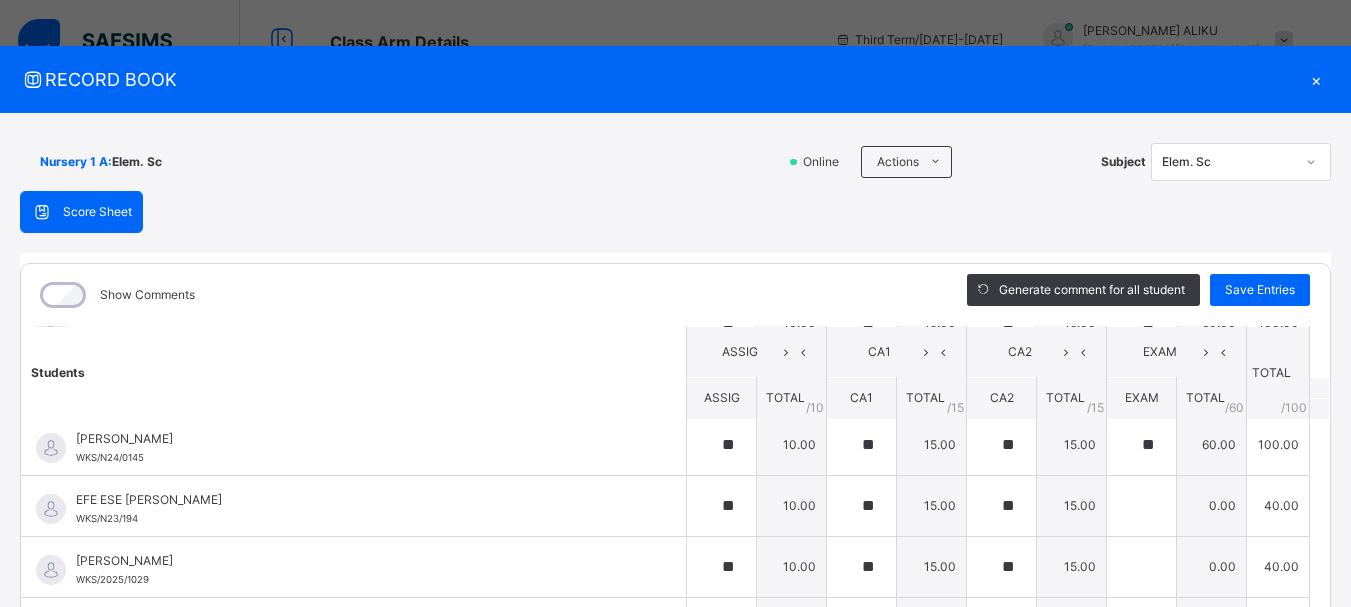 scroll, scrollTop: 680, scrollLeft: 0, axis: vertical 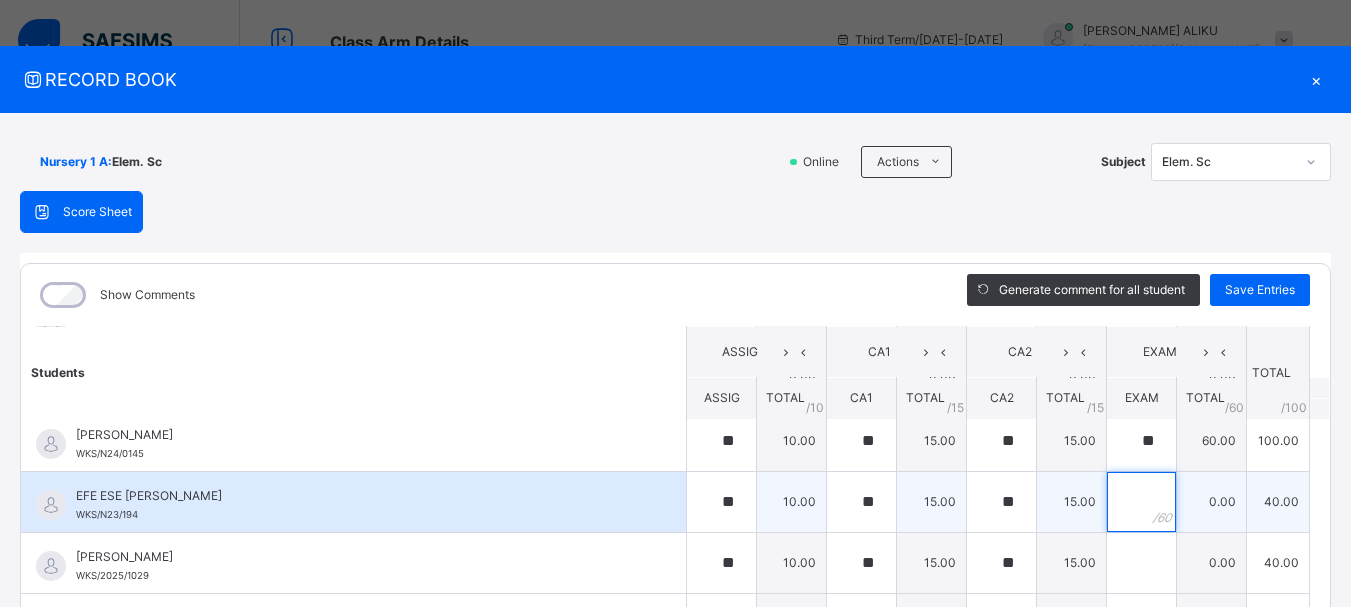 click at bounding box center (1141, 502) 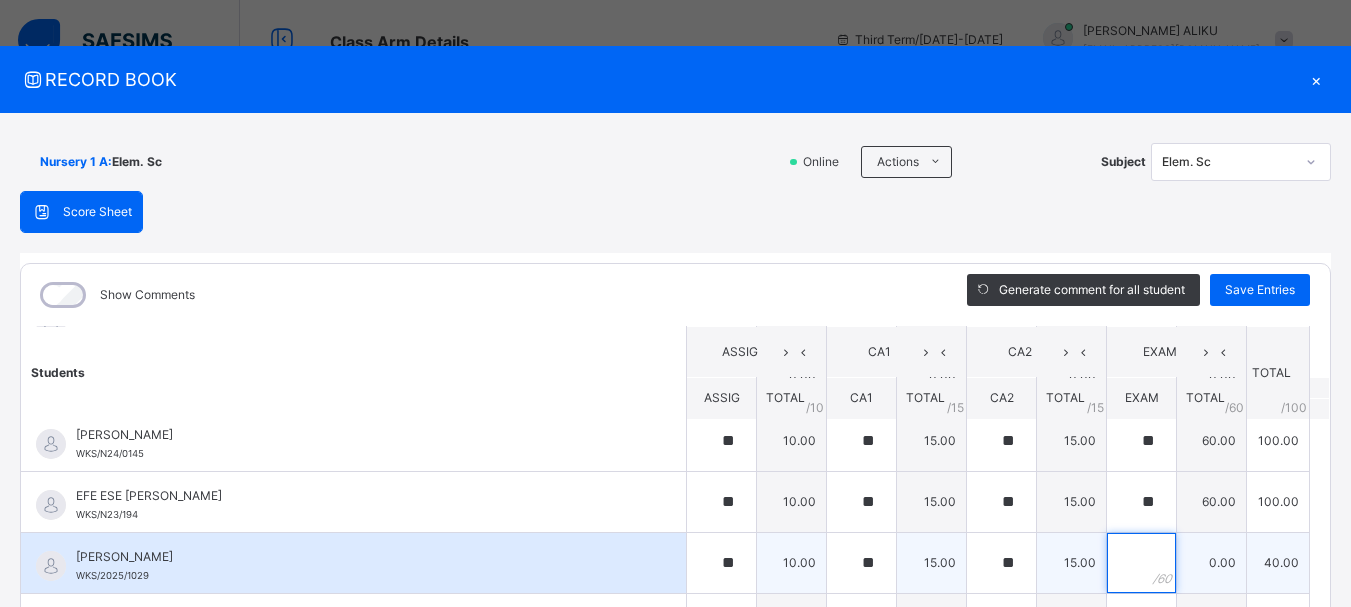 click at bounding box center [1141, 563] 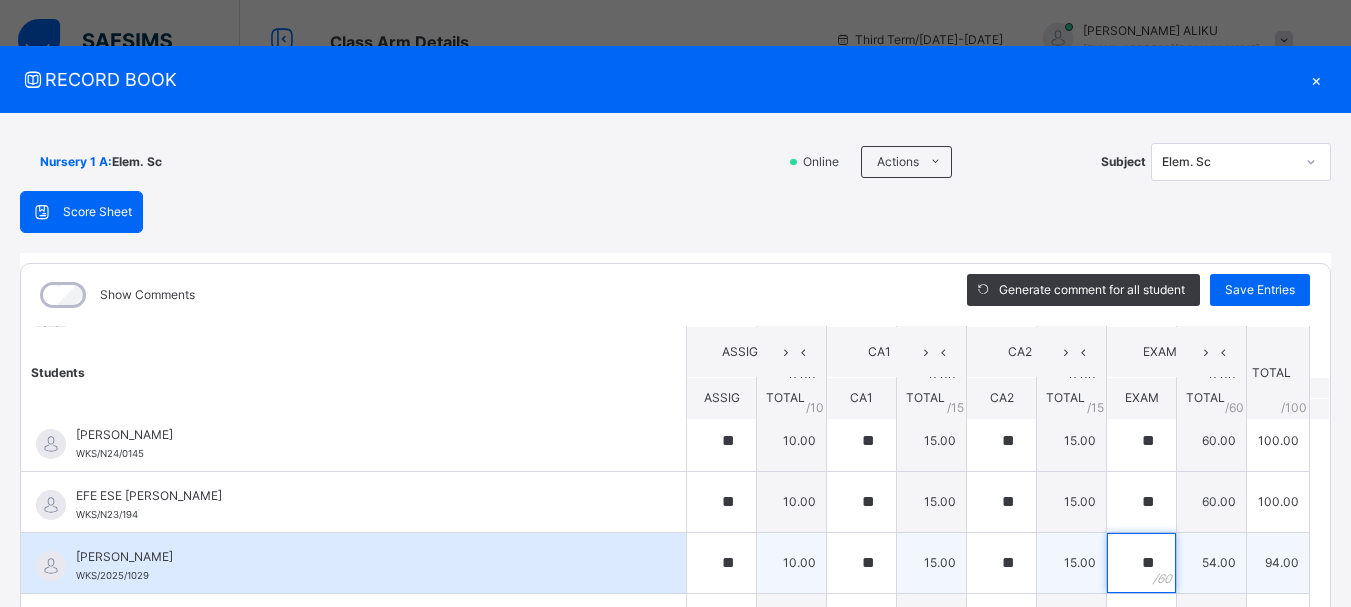 click on "**" at bounding box center (1141, 563) 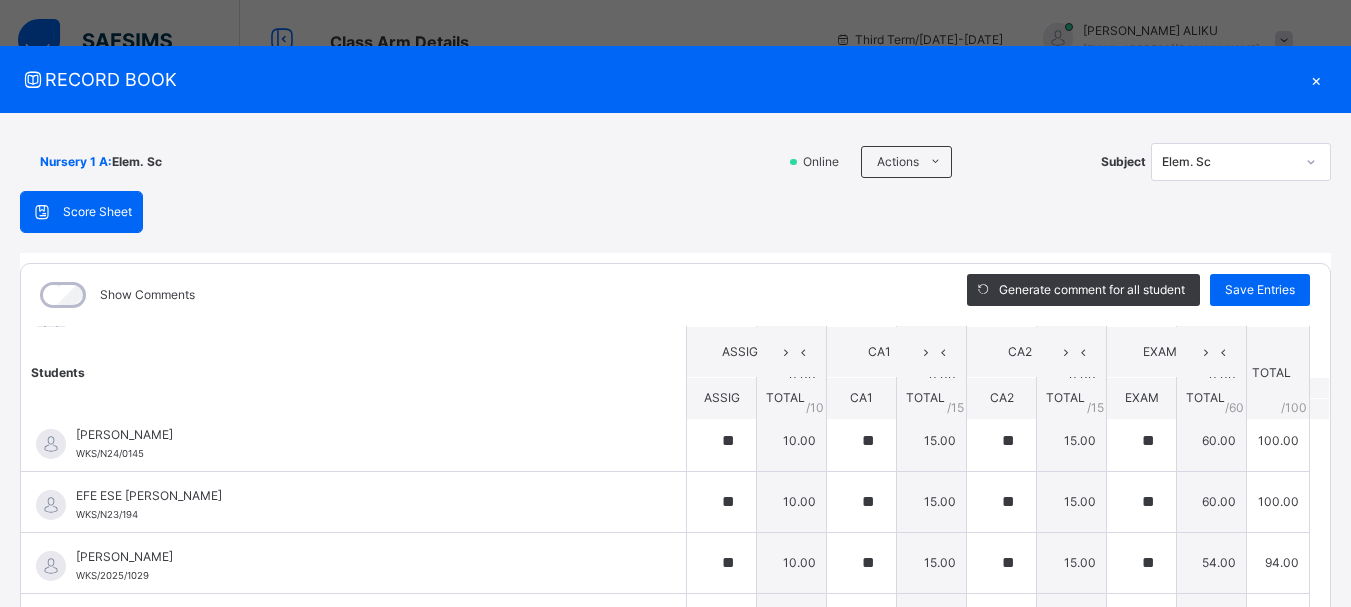 click on "Students ASSIG CA1 CA2 EXAM TOTAL /100 Comment ASSIG TOTAL / 10 CA1 TOTAL / 15 CA2 TOTAL / 15 EXAM TOTAL / 60 [PERSON_NAME] WKS/N23/191 [PERSON_NAME] WKS/N23/191 ** 10.00 ** 15.00 ** 15.00 ** 60.00 100.00 Generate comment 0 / 250   ×   Subject Teacher’s Comment Generate and see in full the comment developed by the AI with an option to regenerate the comment [PERSON_NAME] [PERSON_NAME]   WKS/N23/191   Total 100.00  / 100.00 [PERSON_NAME] Bot   Regenerate     Use this comment   [PERSON_NAME]  WKS/N23/106 [PERSON_NAME]  WKS/N23/106 ** 10.00 ** 15.00 ** 15.00 ** 60.00 100.00 Generate comment 0 / 250   ×   Subject Teacher’s Comment Generate and see in full the comment developed by the AI with an option to regenerate the comment [PERSON_NAME] [PERSON_NAME]    WKS/N23/106   Total 100.00  / 100.00 [PERSON_NAME] Bot   Regenerate     Use this comment   [PERSON_NAME] WKS/N23/105 [PERSON_NAME] ZARAH WKS/N23/105 ** 10.00 ** 15.00 ** 15.00 ** 60.00 100.00 Generate comment 0 / 250   ×   Subject Teacher’s Comment JS" at bounding box center (675, 608) 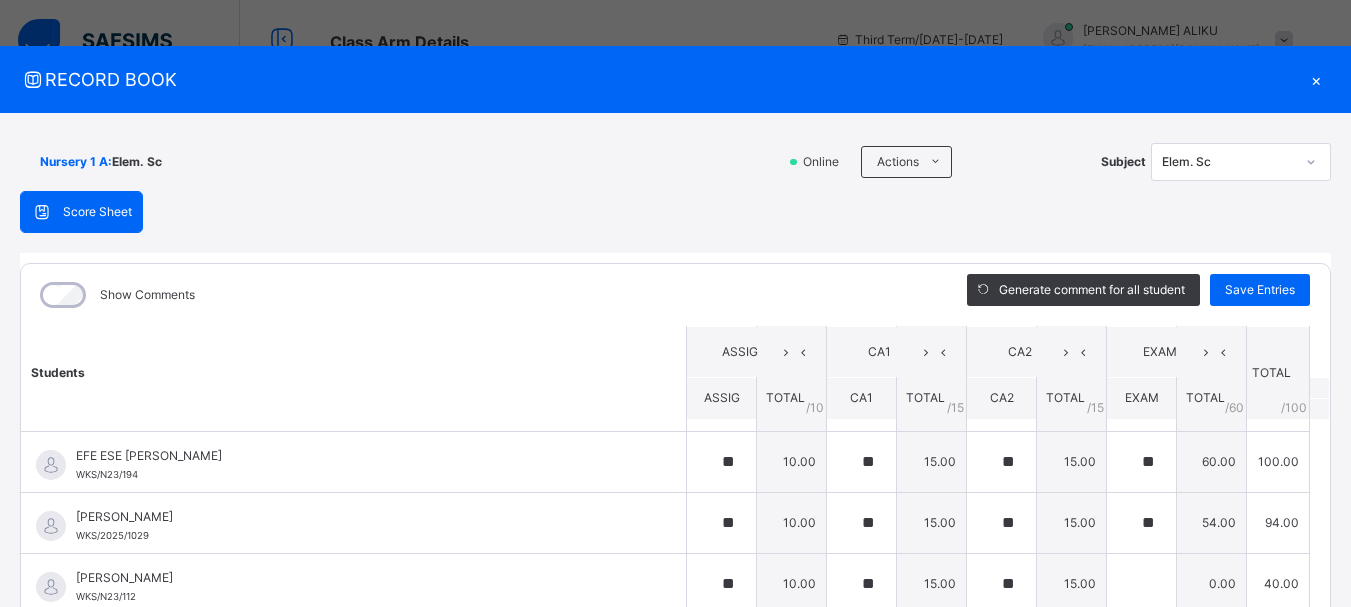 scroll, scrollTop: 760, scrollLeft: 0, axis: vertical 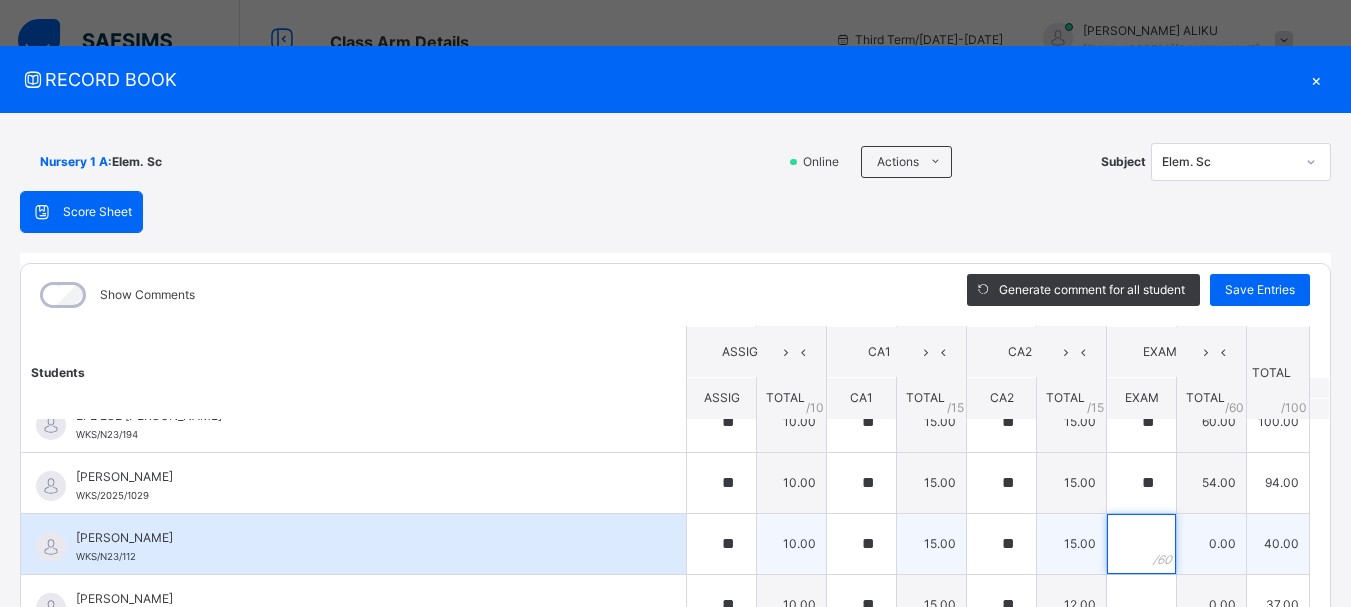 click at bounding box center [1141, 544] 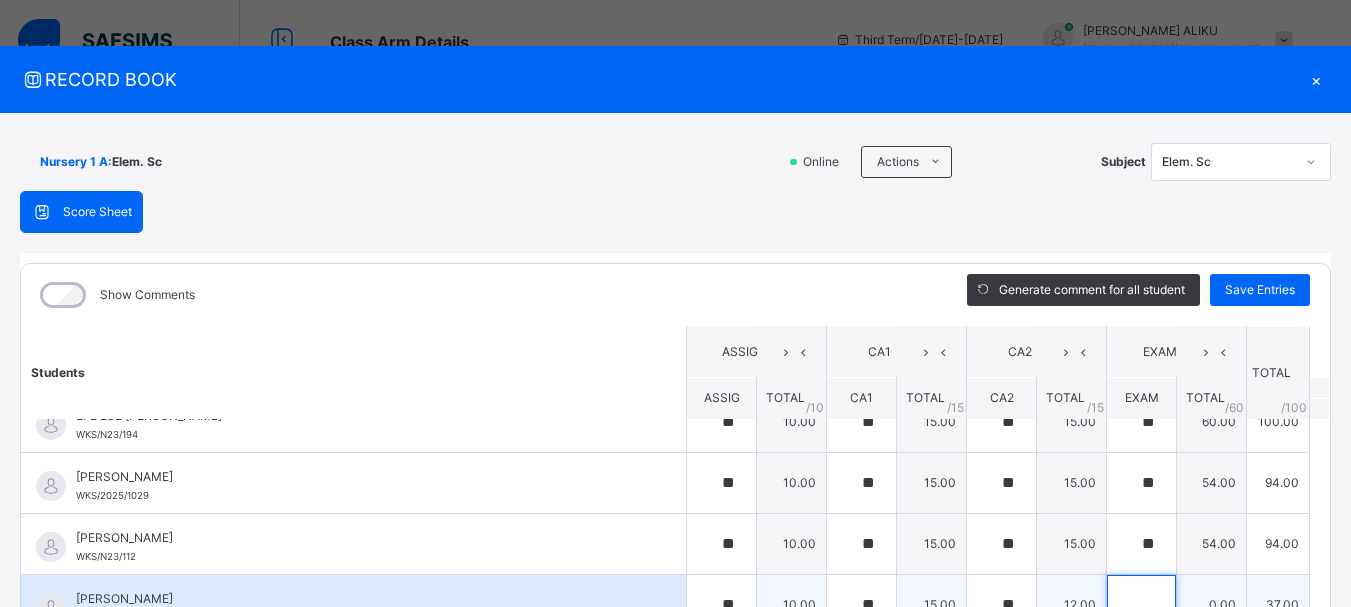 click at bounding box center (1141, 605) 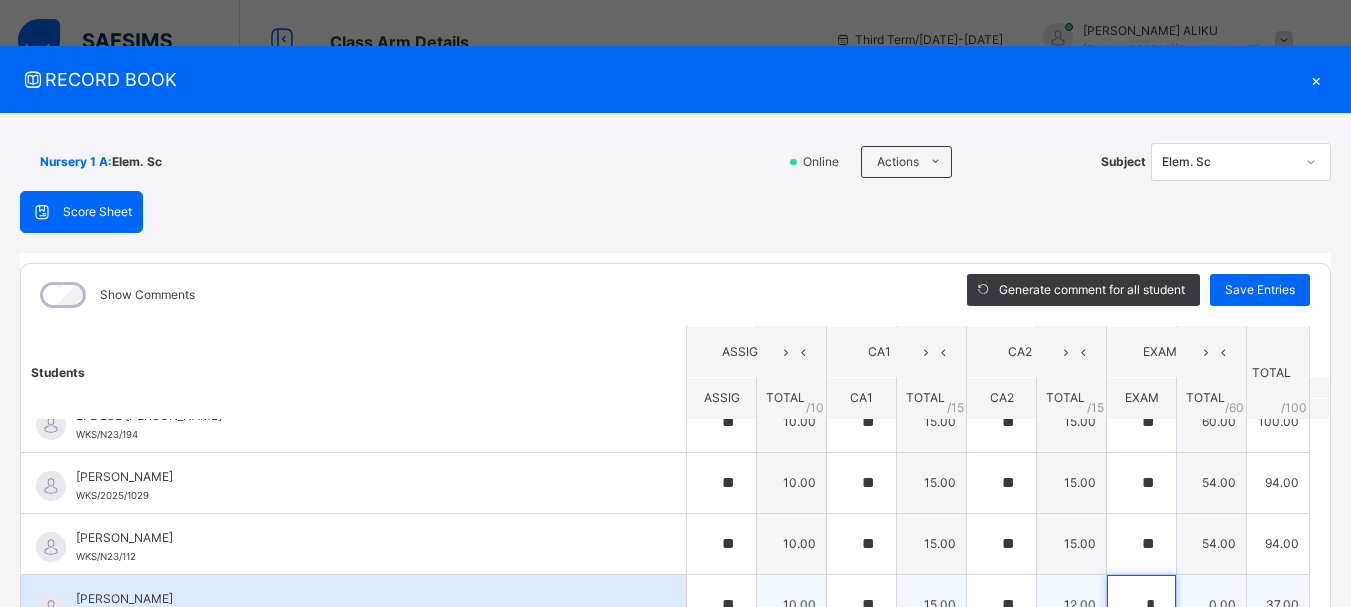 scroll, scrollTop: 12, scrollLeft: 0, axis: vertical 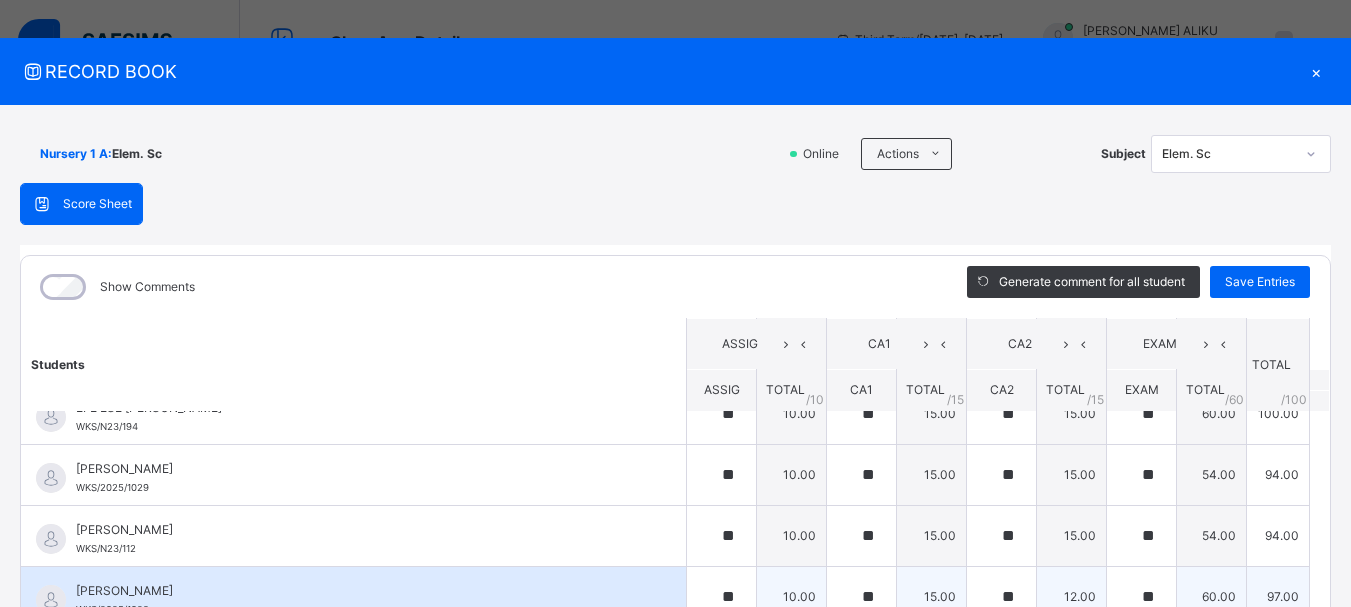 click on "60.00" at bounding box center (1212, 596) 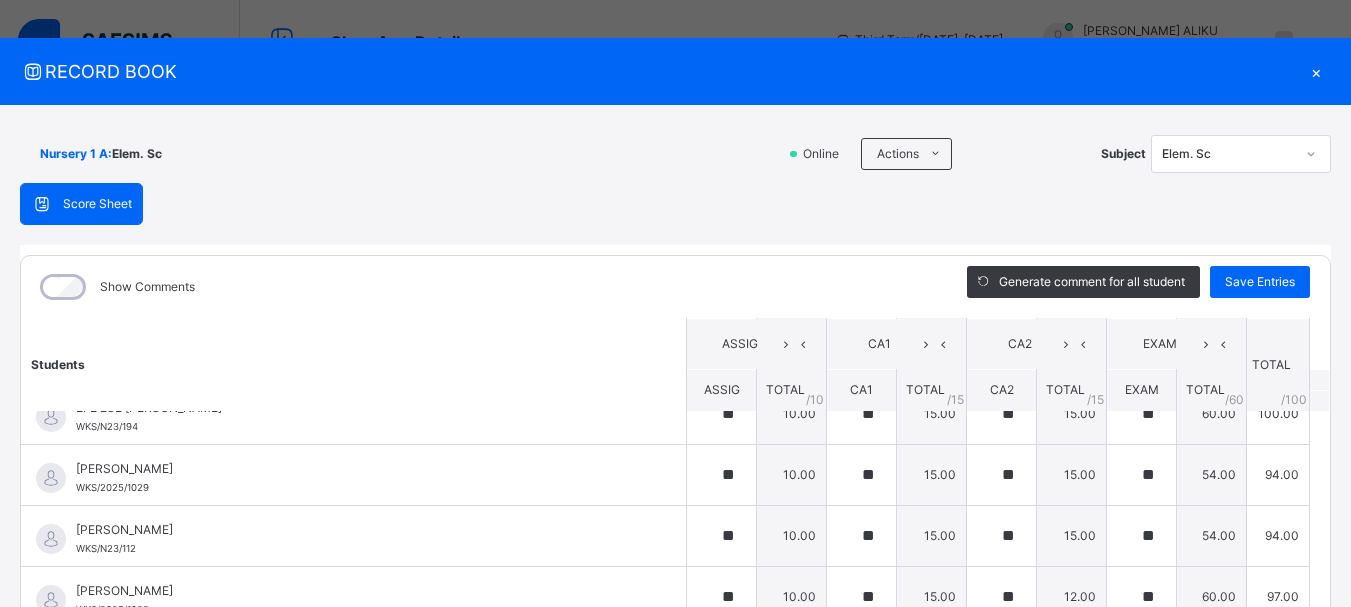 click on "Students ASSIG CA1 CA2 EXAM TOTAL /100 Comment ASSIG TOTAL / 10 CA1 TOTAL / 15 CA2 TOTAL / 15 EXAM TOTAL / 60 [PERSON_NAME] WKS/N23/191 [PERSON_NAME] WKS/N23/191 ** 10.00 ** 15.00 ** 15.00 ** 60.00 100.00 Generate comment 0 / 250   ×   Subject Teacher’s Comment Generate and see in full the comment developed by the AI with an option to regenerate the comment [PERSON_NAME] [PERSON_NAME]   WKS/N23/191   Total 100.00  / 100.00 [PERSON_NAME] Bot   Regenerate     Use this comment   [PERSON_NAME]  WKS/N23/106 [PERSON_NAME]  WKS/N23/106 ** 10.00 ** 15.00 ** 15.00 ** 60.00 100.00 Generate comment 0 / 250   ×   Subject Teacher’s Comment Generate and see in full the comment developed by the AI with an option to regenerate the comment [PERSON_NAME] [PERSON_NAME]    WKS/N23/106   Total 100.00  / 100.00 [PERSON_NAME] Bot   Regenerate     Use this comment   [PERSON_NAME] WKS/N23/105 [PERSON_NAME] ZARAH WKS/N23/105 ** 10.00 ** 15.00 ** 15.00 ** 60.00 100.00 Generate comment 0 / 250   ×   Subject Teacher’s Comment JS" at bounding box center (675, 520) 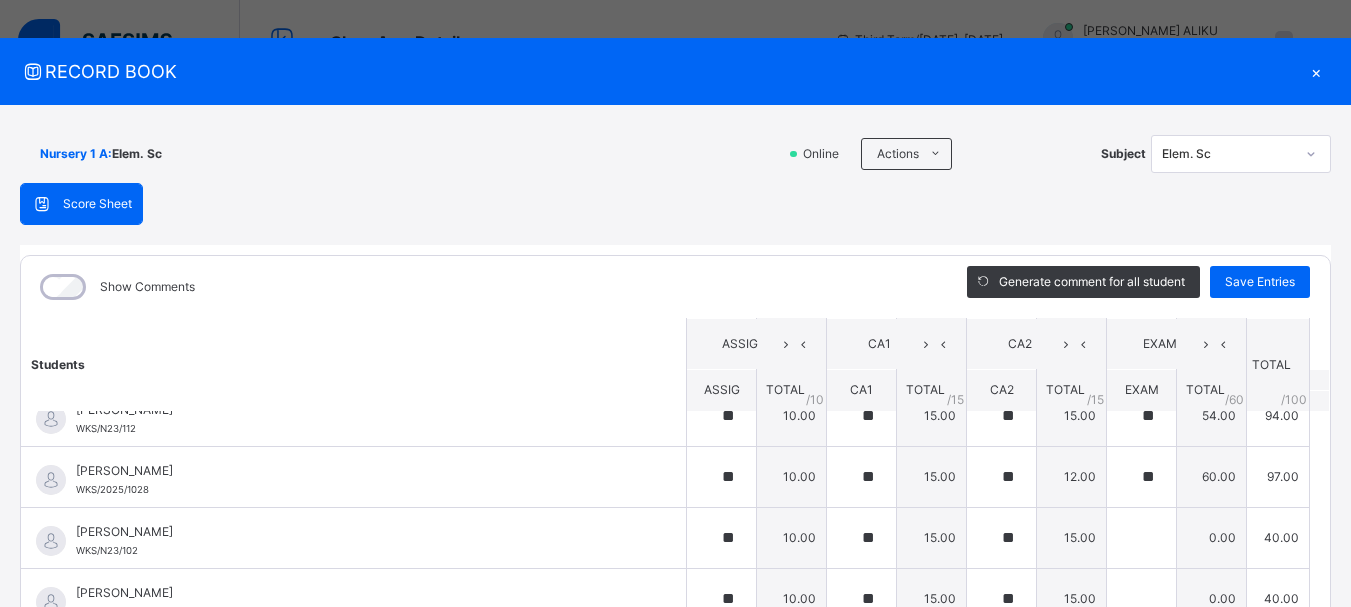 scroll, scrollTop: 920, scrollLeft: 0, axis: vertical 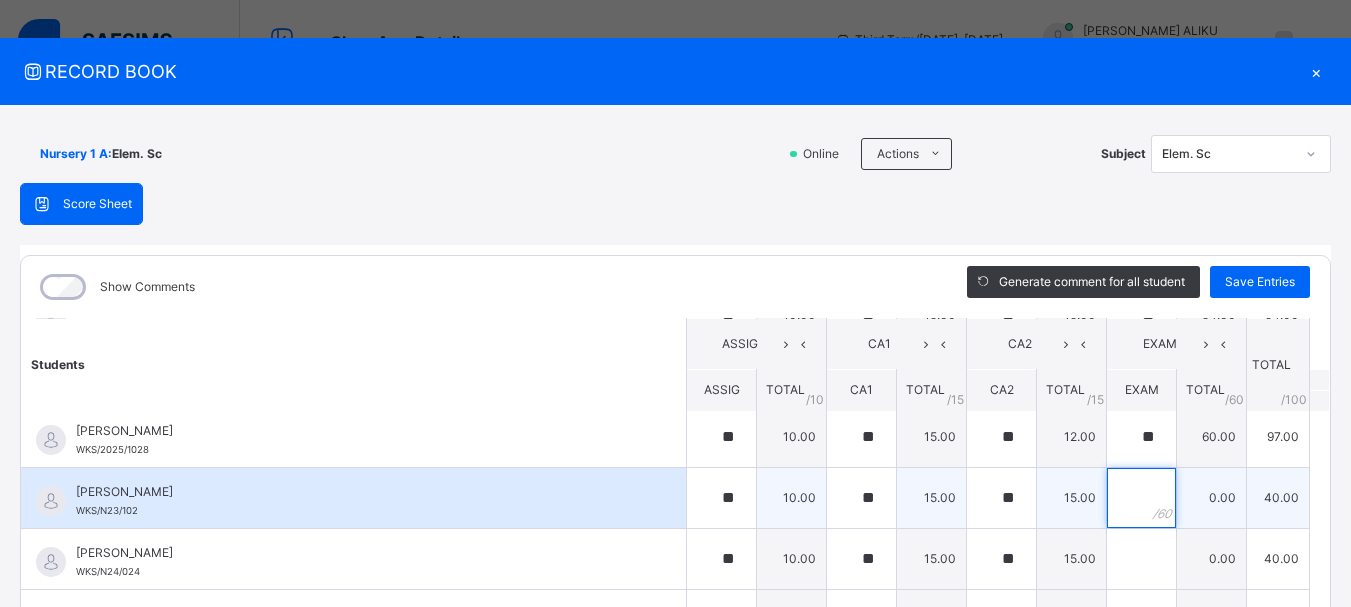 click at bounding box center [1141, 498] 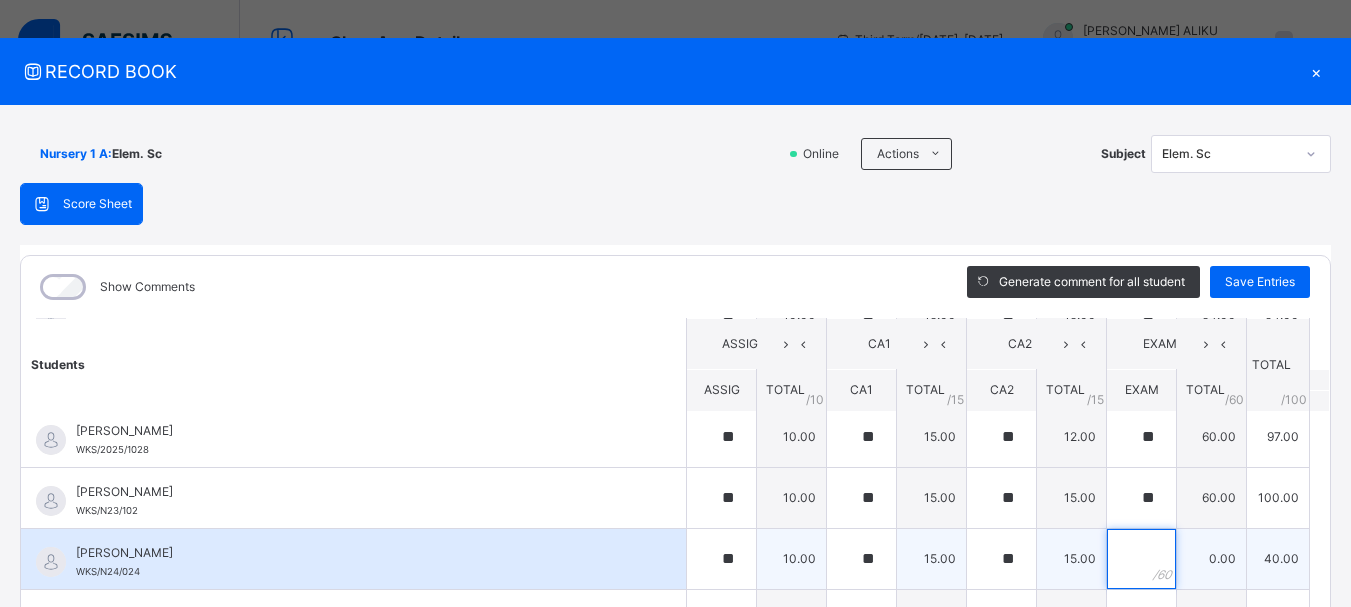 click at bounding box center [1141, 559] 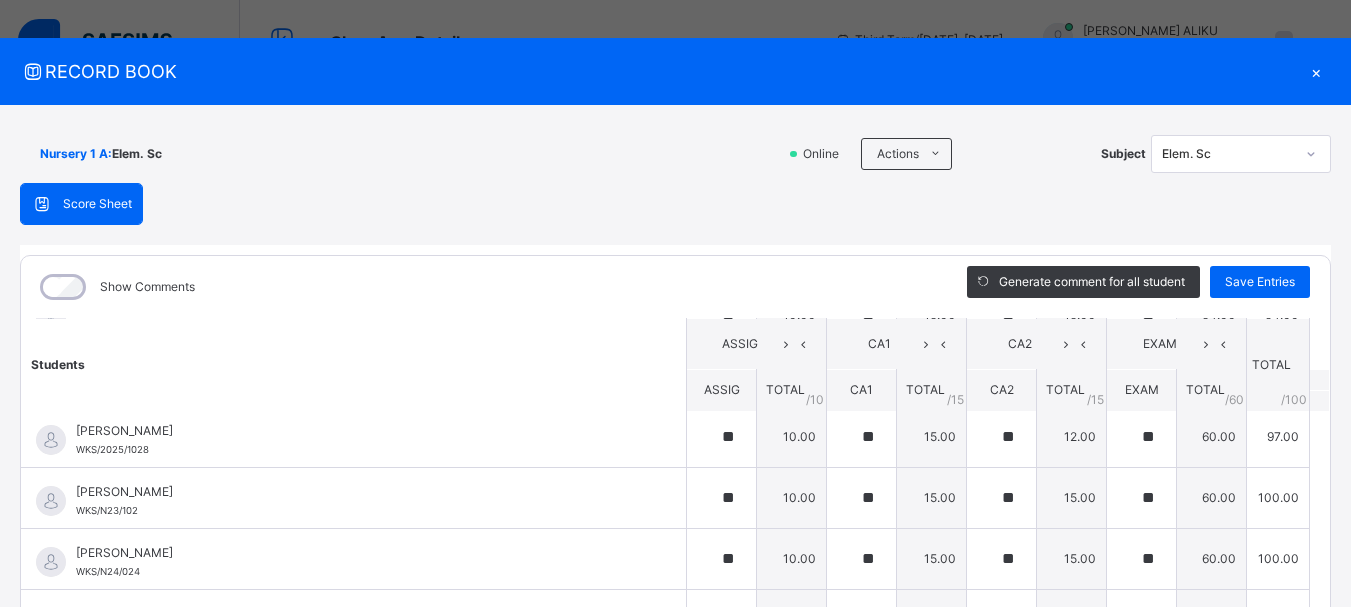 click on "Students ASSIG CA1 CA2 EXAM TOTAL /100 Comment ASSIG TOTAL / 10 CA1 TOTAL / 15 CA2 TOTAL / 15 EXAM TOTAL / 60 [PERSON_NAME] WKS/N23/191 [PERSON_NAME] WKS/N23/191 ** 10.00 ** 15.00 ** 15.00 ** 60.00 100.00 Generate comment 0 / 250   ×   Subject Teacher’s Comment Generate and see in full the comment developed by the AI with an option to regenerate the comment [PERSON_NAME] [PERSON_NAME]   WKS/N23/191   Total 100.00  / 100.00 [PERSON_NAME] Bot   Regenerate     Use this comment   [PERSON_NAME]  WKS/N23/106 [PERSON_NAME]  WKS/N23/106 ** 10.00 ** 15.00 ** 15.00 ** 60.00 100.00 Generate comment 0 / 250   ×   Subject Teacher’s Comment Generate and see in full the comment developed by the AI with an option to regenerate the comment [PERSON_NAME] [PERSON_NAME]    WKS/N23/106   Total 100.00  / 100.00 [PERSON_NAME] Bot   Regenerate     Use this comment   [PERSON_NAME] WKS/N23/105 [PERSON_NAME] ZARAH WKS/N23/105 ** 10.00 ** 15.00 ** 15.00 ** 60.00 100.00 Generate comment 0 / 250   ×   Subject Teacher’s Comment JS" at bounding box center (675, 360) 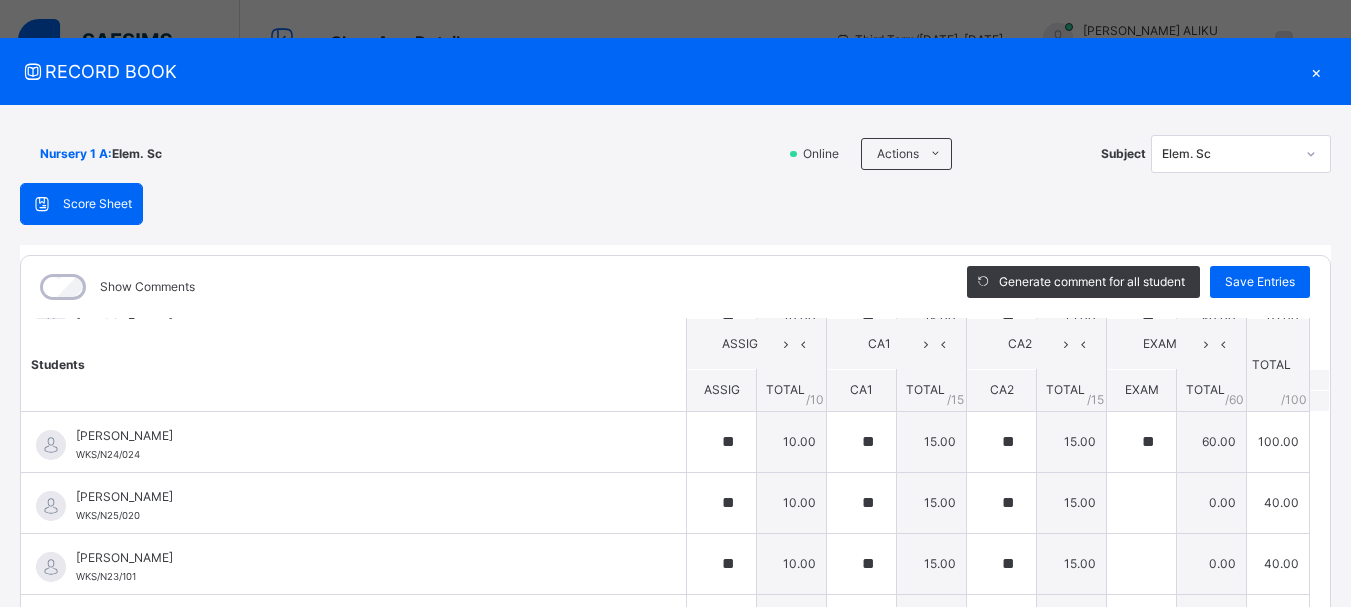 scroll, scrollTop: 1040, scrollLeft: 0, axis: vertical 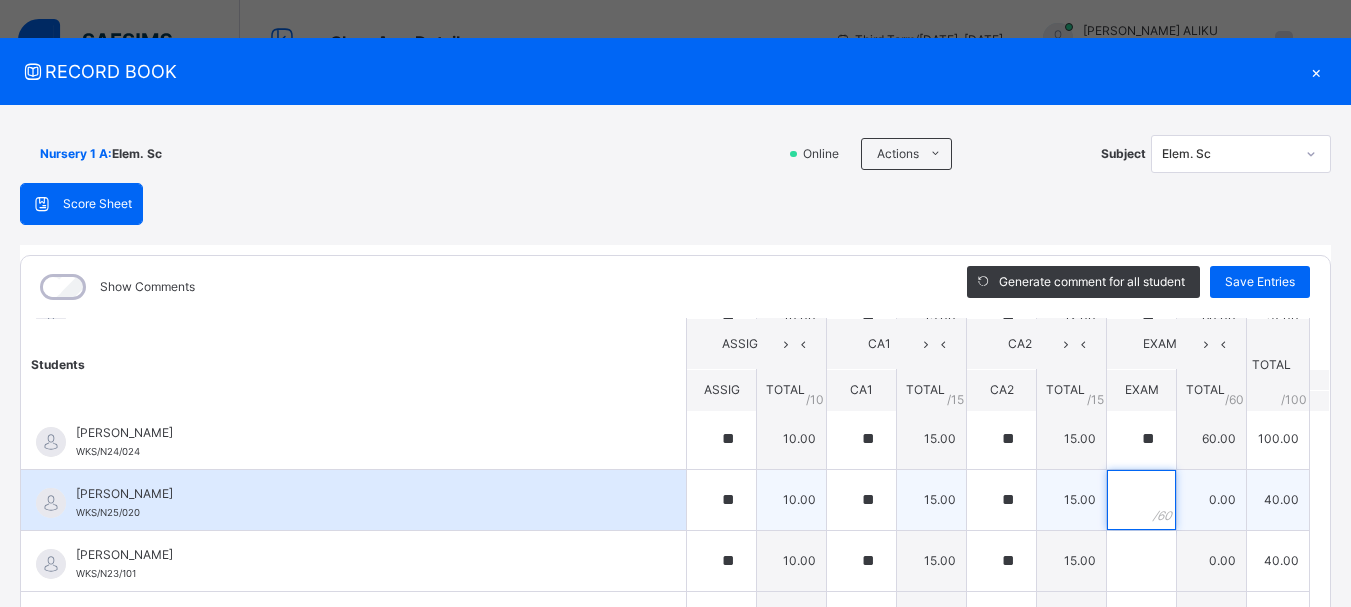 click at bounding box center [1141, 500] 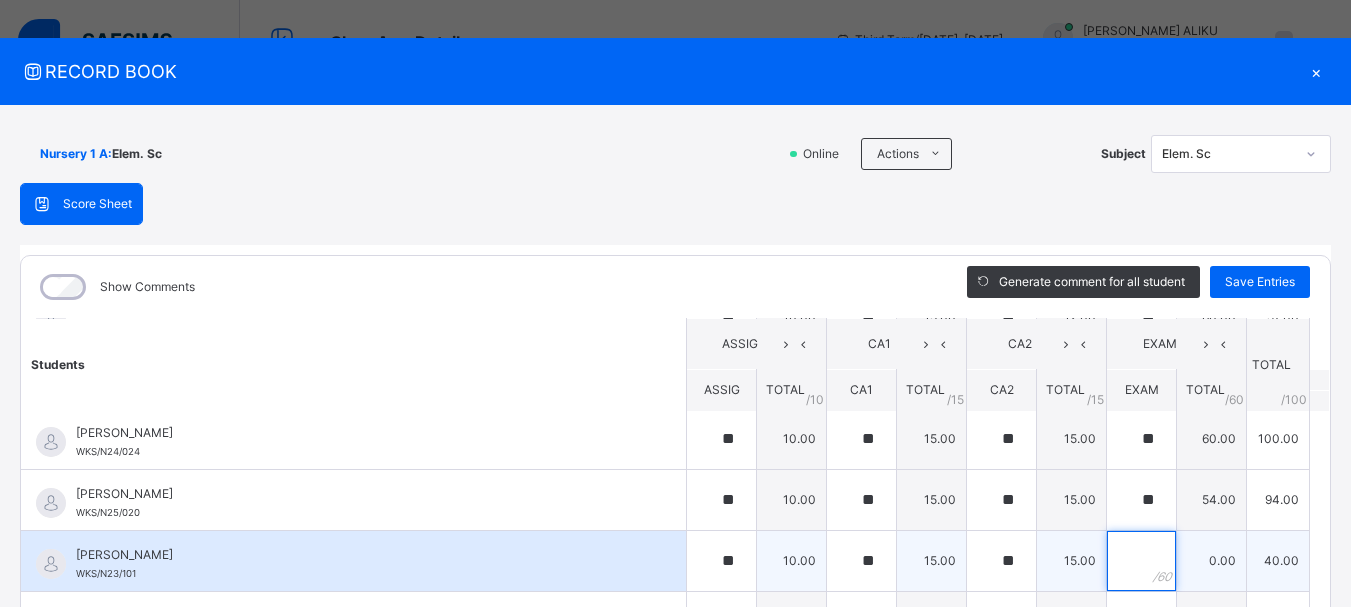 click at bounding box center [1141, 561] 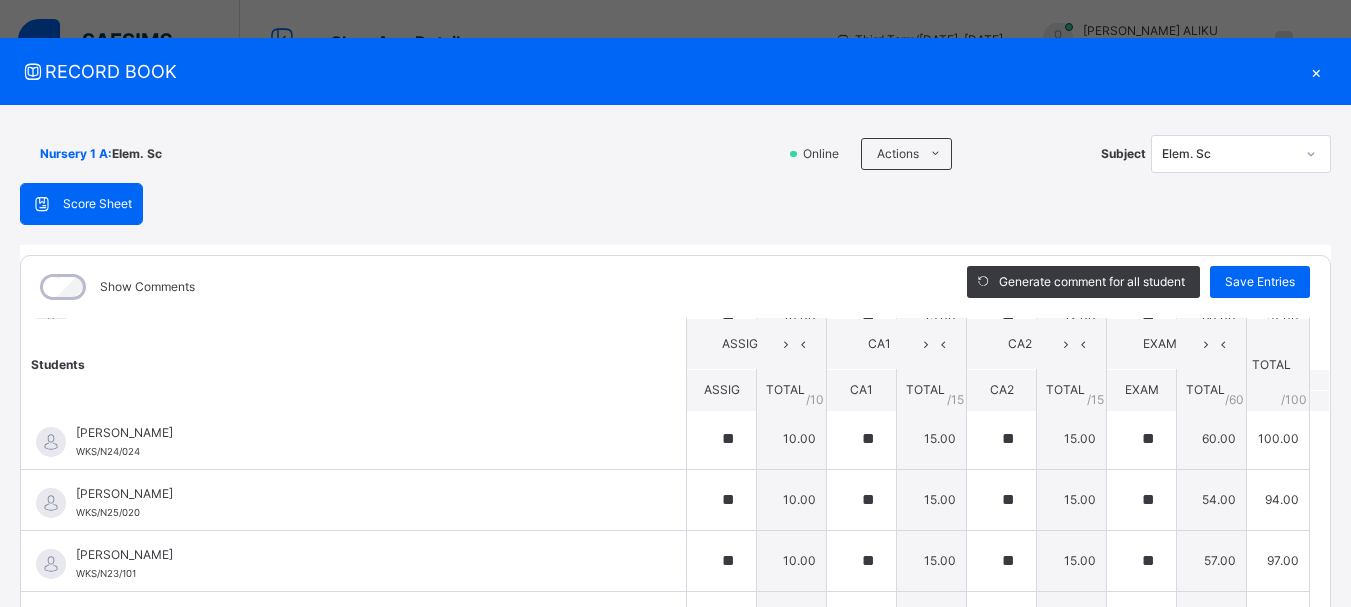 click on "Students ASSIG CA1 CA2 EXAM TOTAL /100 Comment ASSIG TOTAL / 10 CA1 TOTAL / 15 CA2 TOTAL / 15 EXAM TOTAL / 60 [PERSON_NAME] WKS/N23/191 [PERSON_NAME] WKS/N23/191 ** 10.00 ** 15.00 ** 15.00 ** 60.00 100.00 Generate comment 0 / 250   ×   Subject Teacher’s Comment Generate and see in full the comment developed by the AI with an option to regenerate the comment [PERSON_NAME] [PERSON_NAME]   WKS/N23/191   Total 100.00  / 100.00 [PERSON_NAME] Bot   Regenerate     Use this comment   [PERSON_NAME]  WKS/N23/106 [PERSON_NAME]  WKS/N23/106 ** 10.00 ** 15.00 ** 15.00 ** 60.00 100.00 Generate comment 0 / 250   ×   Subject Teacher’s Comment Generate and see in full the comment developed by the AI with an option to regenerate the comment [PERSON_NAME] [PERSON_NAME]    WKS/N23/106   Total 100.00  / 100.00 [PERSON_NAME] Bot   Regenerate     Use this comment   [PERSON_NAME] WKS/N23/105 [PERSON_NAME] ZARAH WKS/N23/105 ** 10.00 ** 15.00 ** 15.00 ** 60.00 100.00 Generate comment 0 / 250   ×   Subject Teacher’s Comment JS" at bounding box center [675, 240] 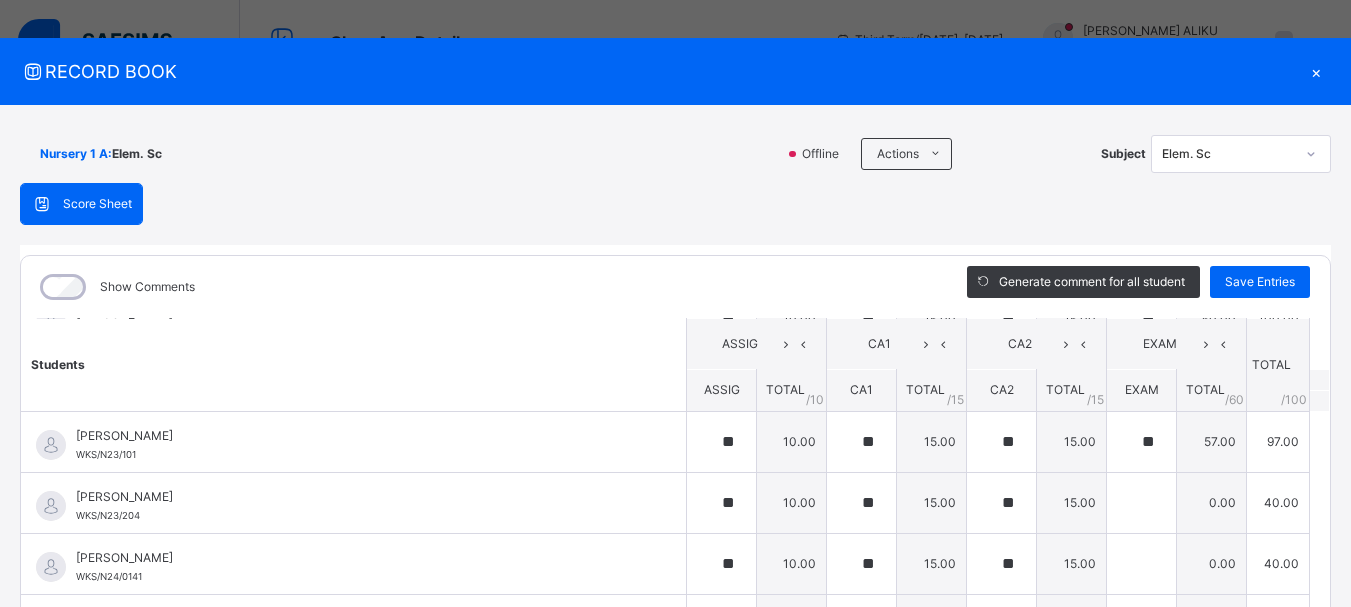 scroll, scrollTop: 1160, scrollLeft: 0, axis: vertical 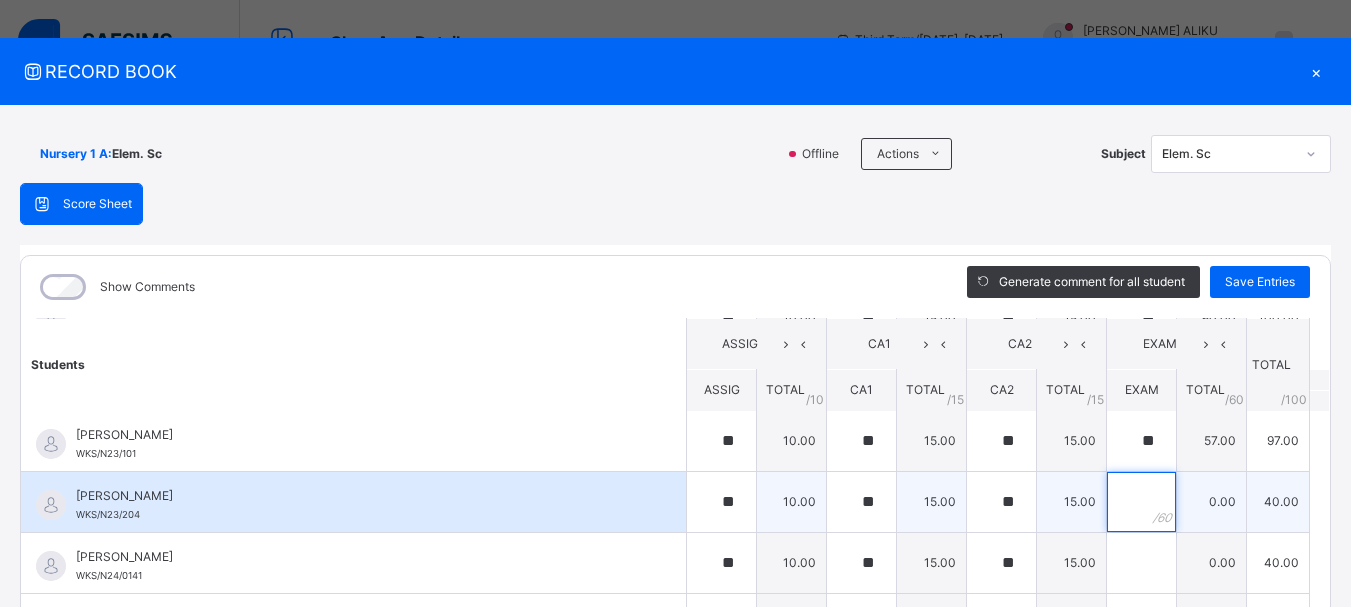 click at bounding box center [1141, 502] 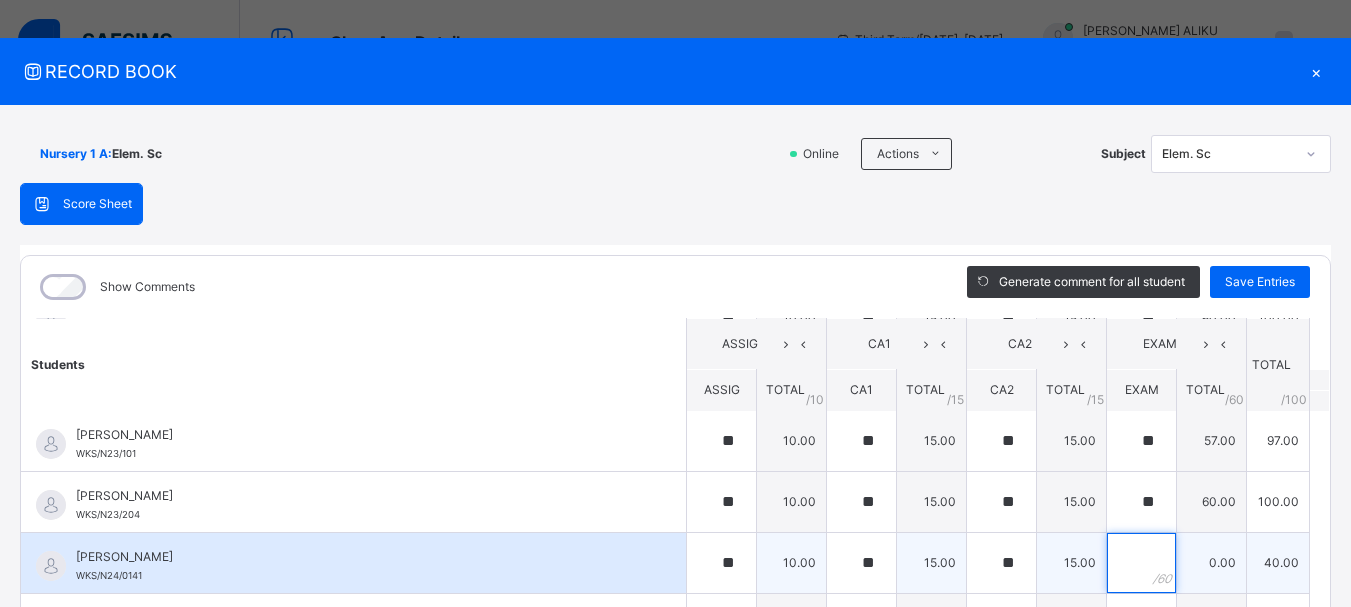 click at bounding box center [1141, 563] 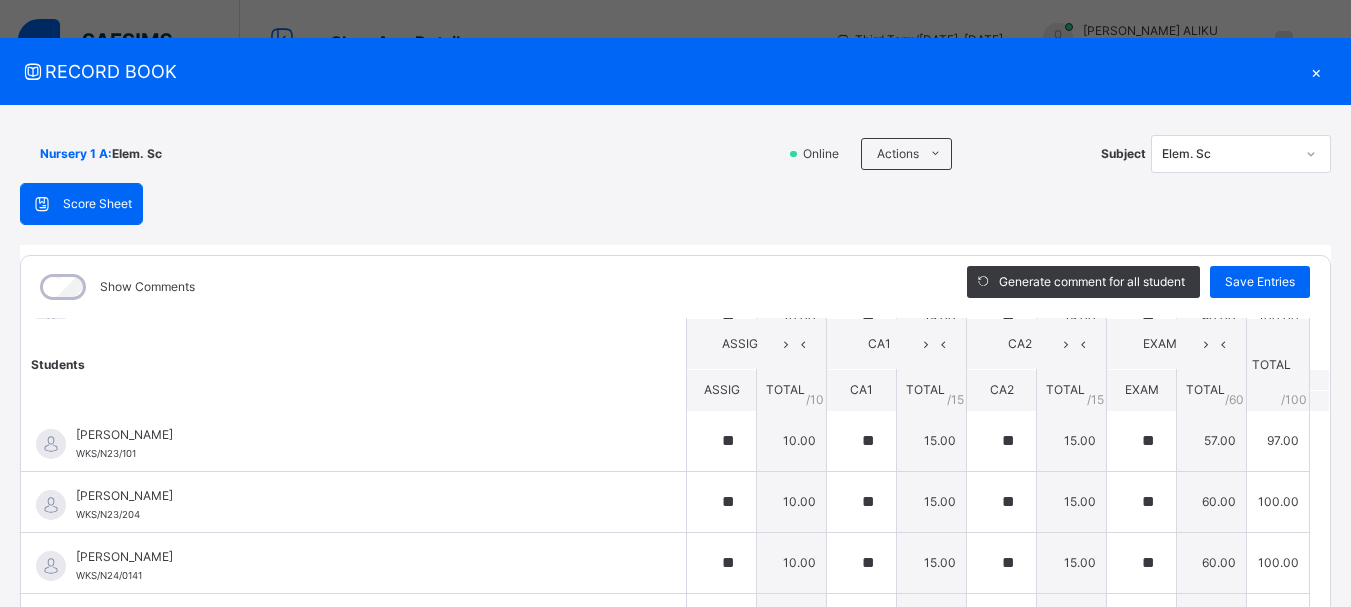 click on "Students ASSIG CA1 CA2 EXAM TOTAL /100 Comment ASSIG TOTAL / 10 CA1 TOTAL / 15 CA2 TOTAL / 15 EXAM TOTAL / 60 [PERSON_NAME] WKS/N23/191 [PERSON_NAME] WKS/N23/191 ** 10.00 ** 15.00 ** 15.00 ** 60.00 100.00 Generate comment 0 / 250   ×   Subject Teacher’s Comment Generate and see in full the comment developed by the AI with an option to regenerate the comment [PERSON_NAME] [PERSON_NAME]   WKS/N23/191   Total 100.00  / 100.00 [PERSON_NAME] Bot   Regenerate     Use this comment   [PERSON_NAME]  WKS/N23/106 [PERSON_NAME]  WKS/N23/106 ** 10.00 ** 15.00 ** 15.00 ** 60.00 100.00 Generate comment 0 / 250   ×   Subject Teacher’s Comment Generate and see in full the comment developed by the AI with an option to regenerate the comment [PERSON_NAME] [PERSON_NAME]    WKS/N23/106   Total 100.00  / 100.00 [PERSON_NAME] Bot   Regenerate     Use this comment   [PERSON_NAME] WKS/N23/105 [PERSON_NAME] ZARAH WKS/N23/105 ** 10.00 ** 15.00 ** 15.00 ** 60.00 100.00 Generate comment 0 / 250   ×   Subject Teacher’s Comment JS" at bounding box center [675, 120] 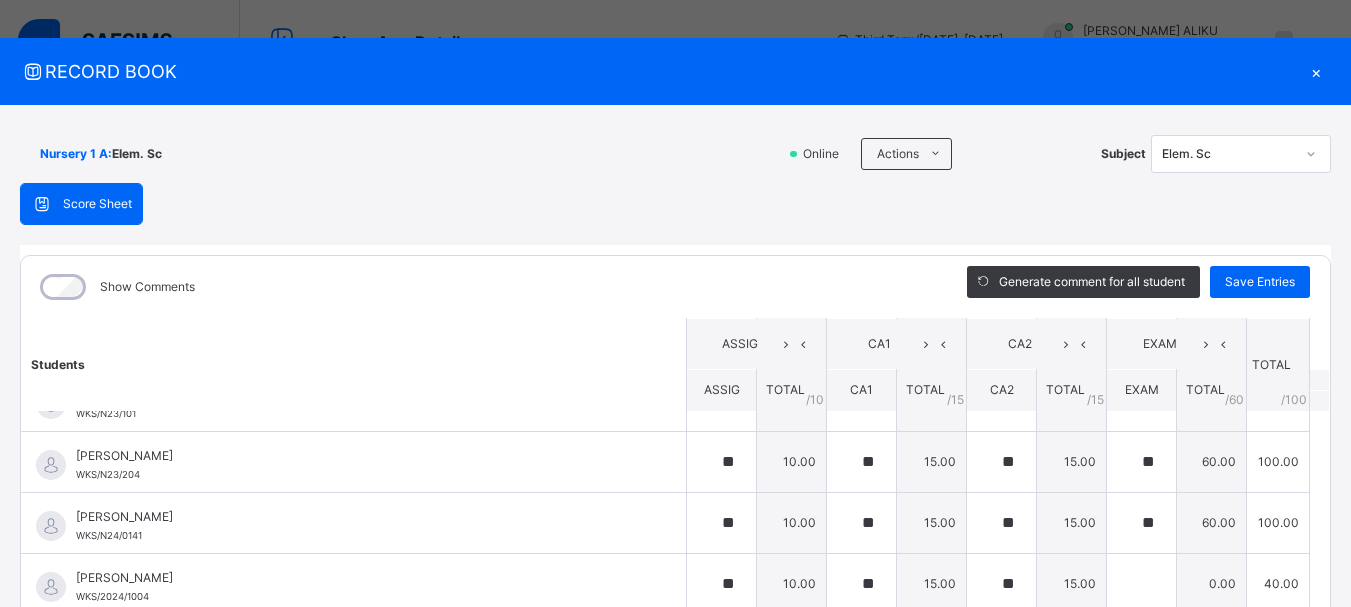 scroll, scrollTop: 1240, scrollLeft: 0, axis: vertical 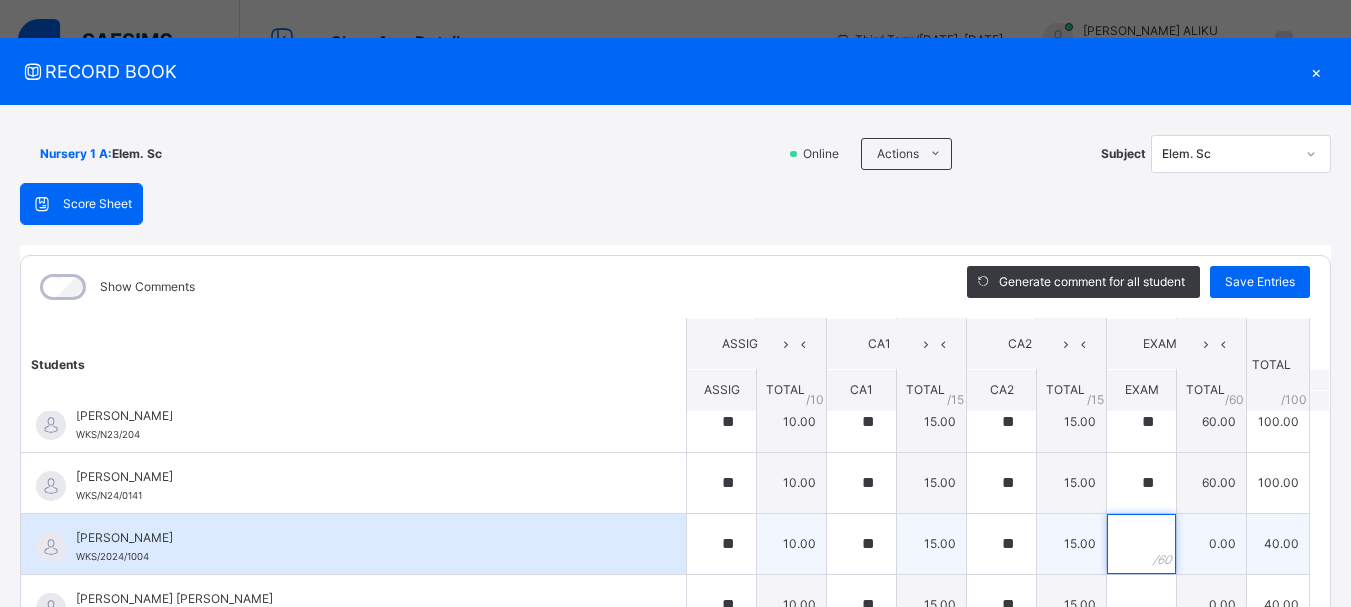 click at bounding box center [1141, 544] 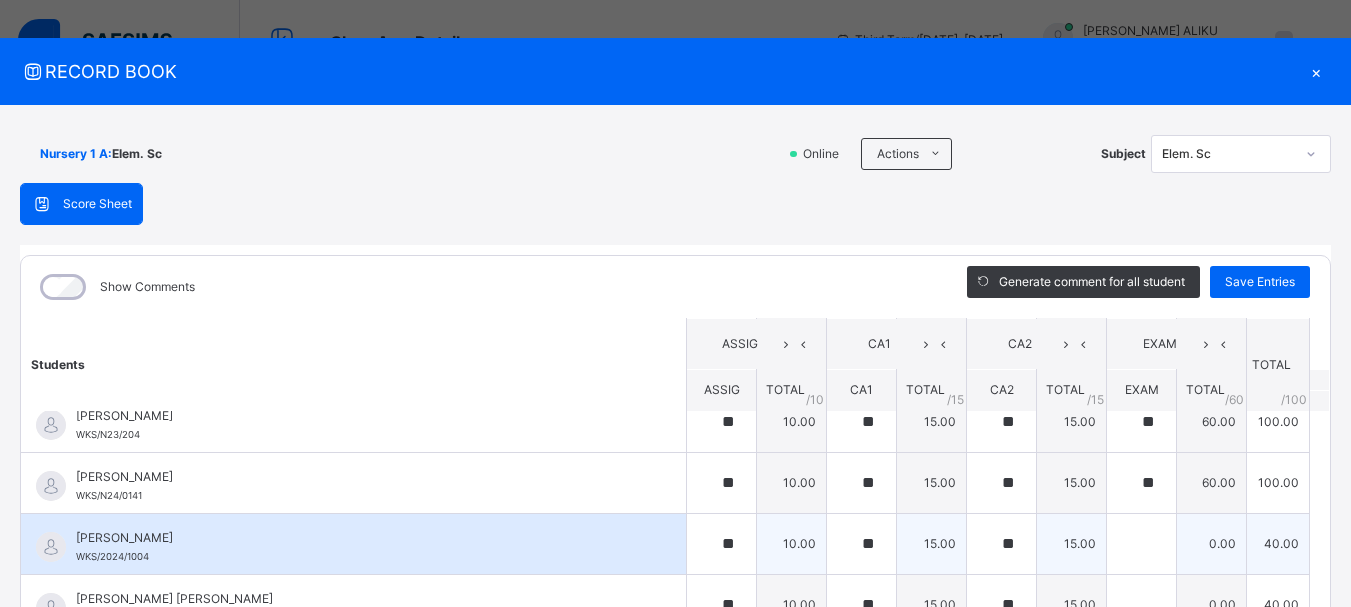 click at bounding box center [1141, 544] 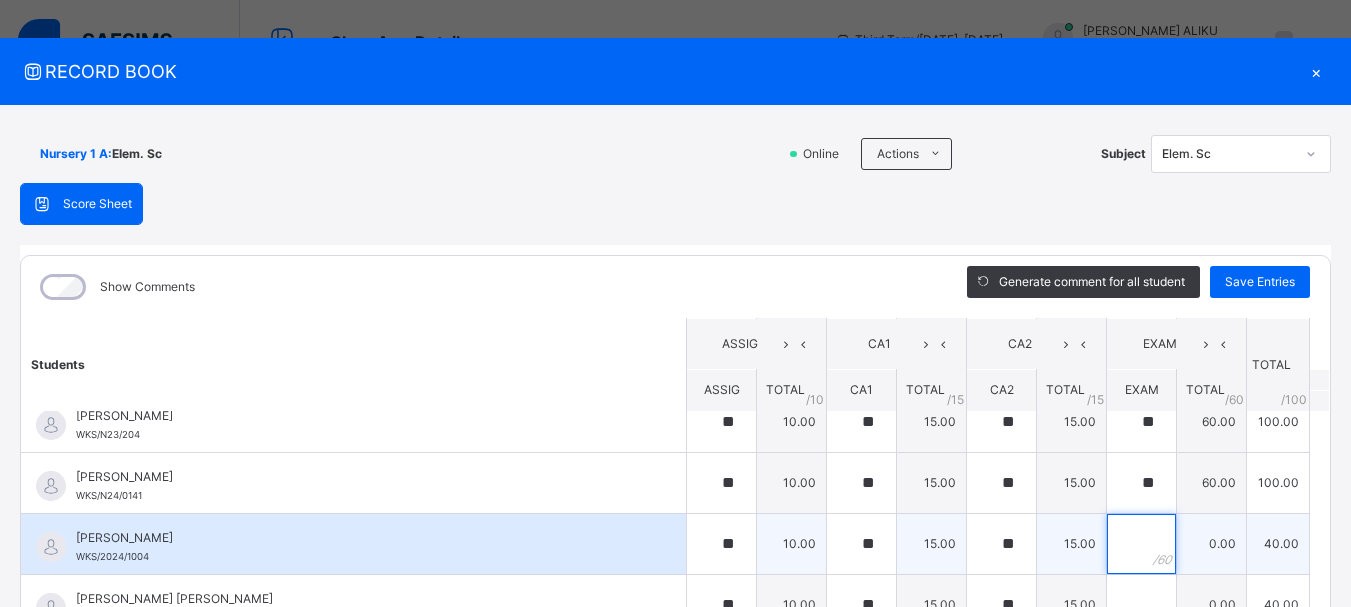 click at bounding box center [1141, 544] 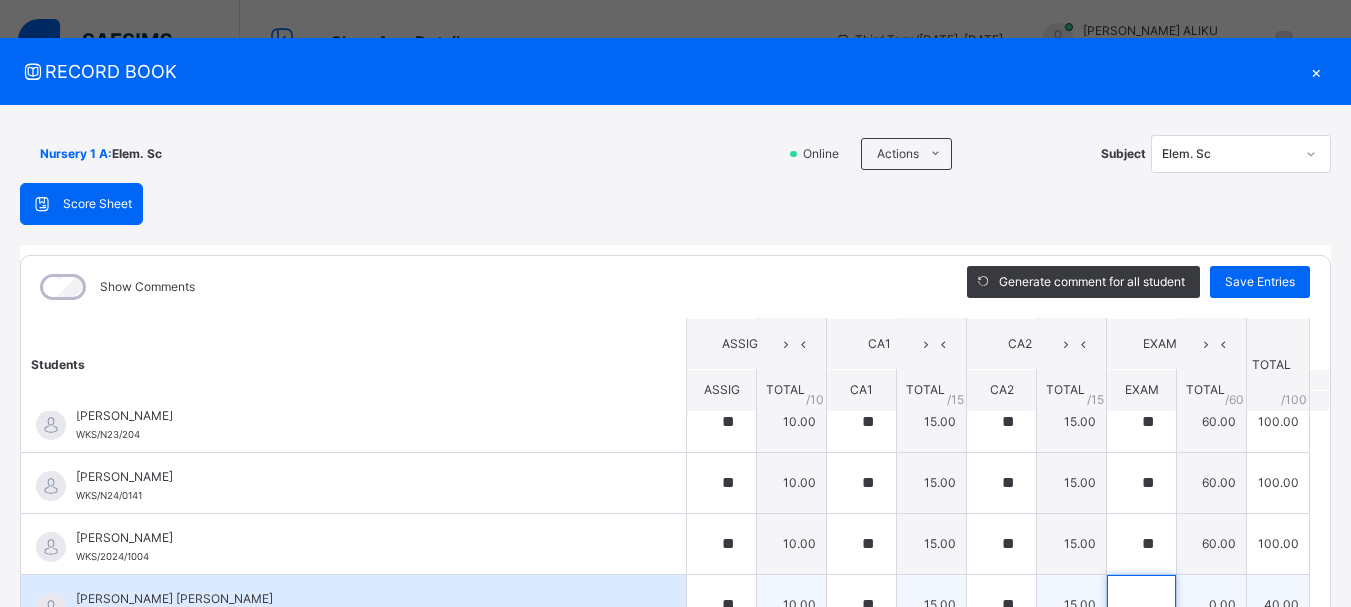 click at bounding box center [1141, 605] 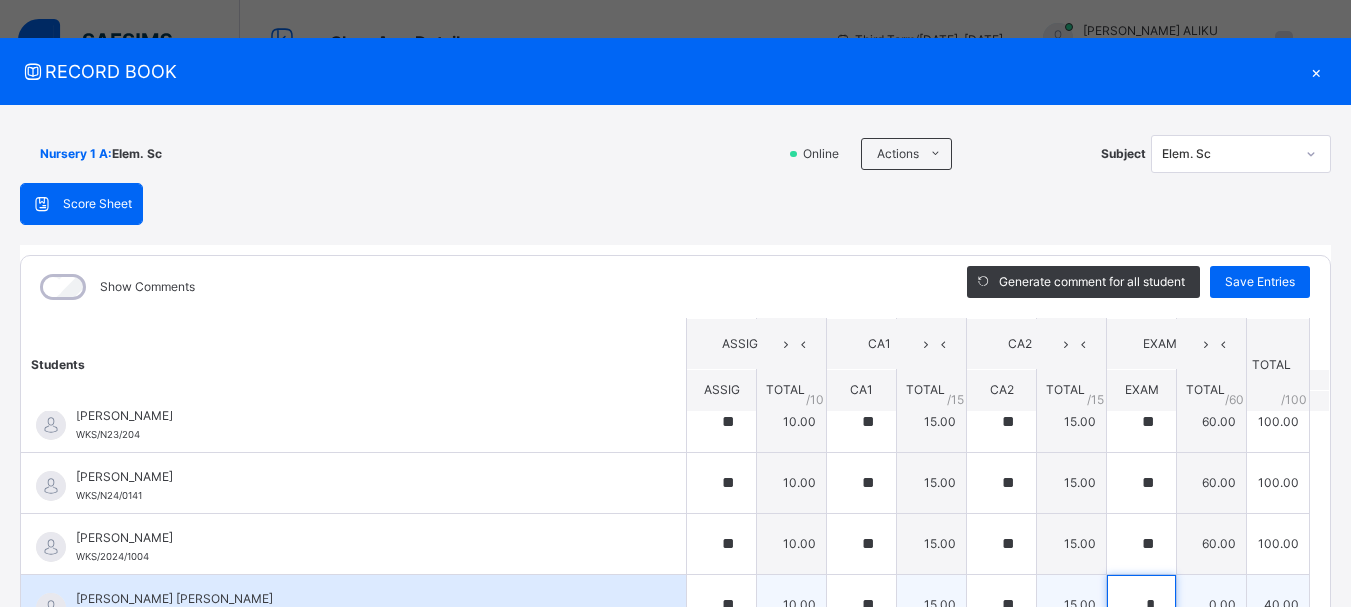 scroll, scrollTop: 20, scrollLeft: 0, axis: vertical 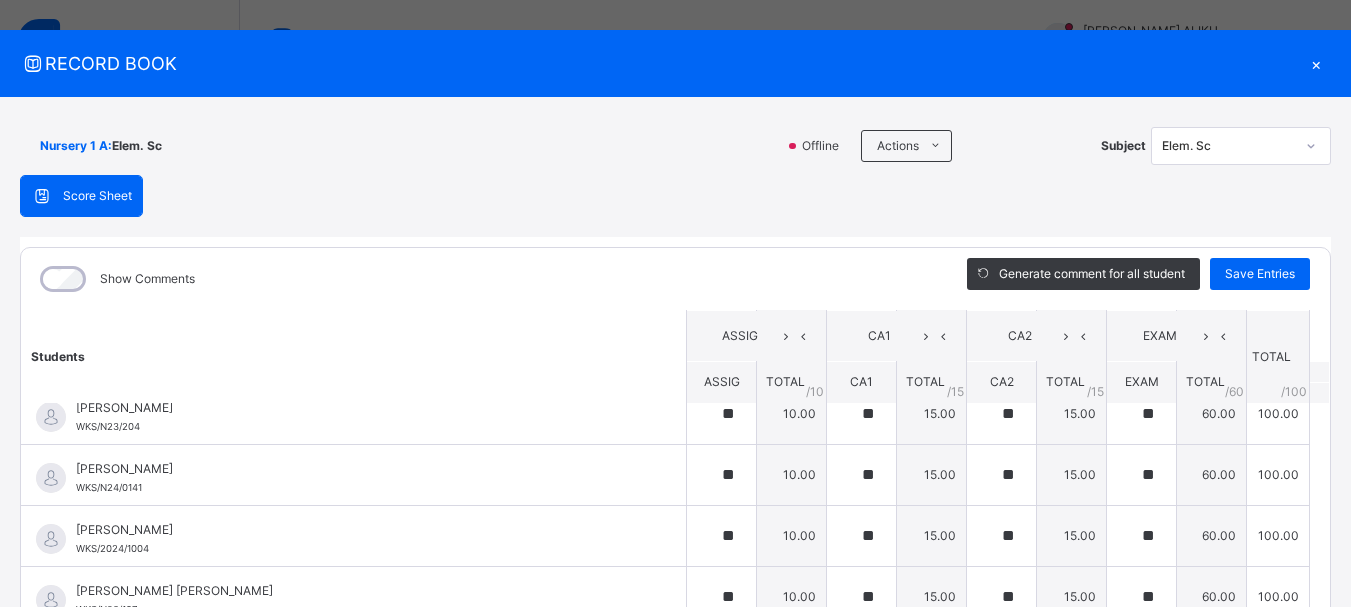 click on "Students ASSIG CA1 CA2 EXAM TOTAL /100 Comment ASSIG TOTAL / 10 CA1 TOTAL / 15 CA2 TOTAL / 15 EXAM TOTAL / 60 [PERSON_NAME] WKS/N23/191 [PERSON_NAME] WKS/N23/191 ** 10.00 ** 15.00 ** 15.00 ** 60.00 100.00 Generate comment 0 / 250   ×   Subject Teacher’s Comment Generate and see in full the comment developed by the AI with an option to regenerate the comment [PERSON_NAME] [PERSON_NAME]   WKS/N23/191   Total 100.00  / 100.00 [PERSON_NAME] Bot   Regenerate     Use this comment   [PERSON_NAME]  WKS/N23/106 [PERSON_NAME]  WKS/N23/106 ** 10.00 ** 15.00 ** 15.00 ** 60.00 100.00 Generate comment 0 / 250   ×   Subject Teacher’s Comment Generate and see in full the comment developed by the AI with an option to regenerate the comment [PERSON_NAME] [PERSON_NAME]    WKS/N23/106   Total 100.00  / 100.00 [PERSON_NAME] Bot   Regenerate     Use this comment   [PERSON_NAME] WKS/N23/105 [PERSON_NAME] ZARAH WKS/N23/105 ** 10.00 ** 15.00 ** 15.00 ** 60.00 100.00 Generate comment 0 / 250   ×   Subject Teacher’s Comment JS" at bounding box center (675, 32) 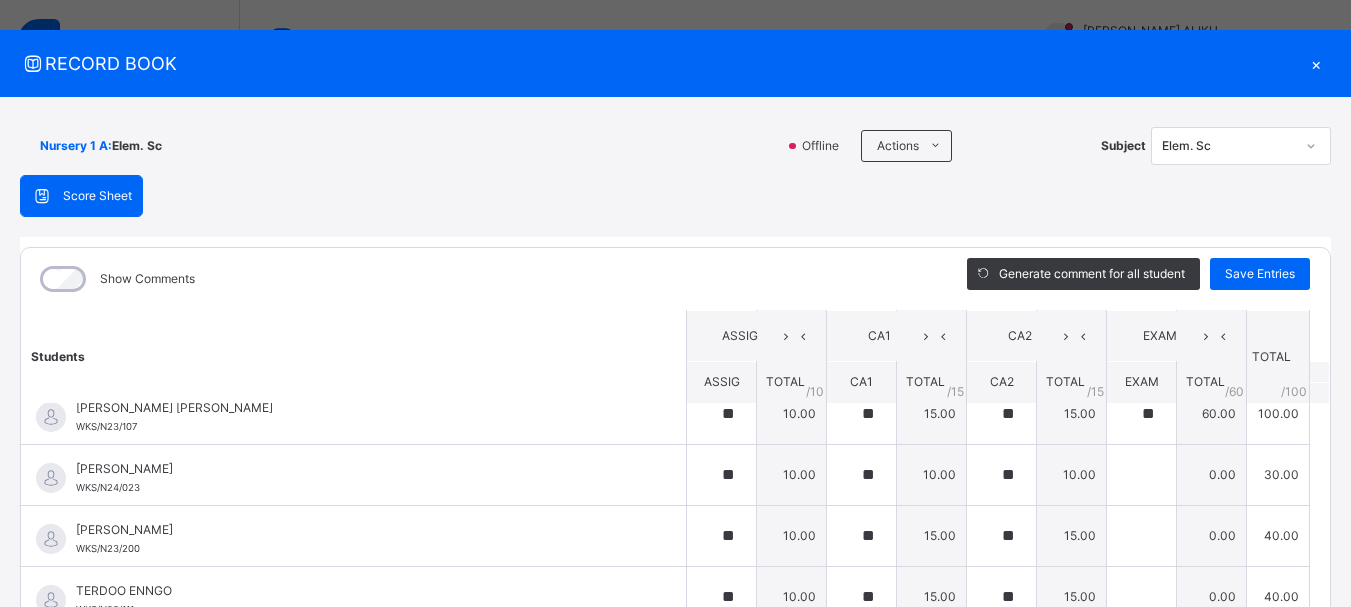scroll, scrollTop: 1424, scrollLeft: 0, axis: vertical 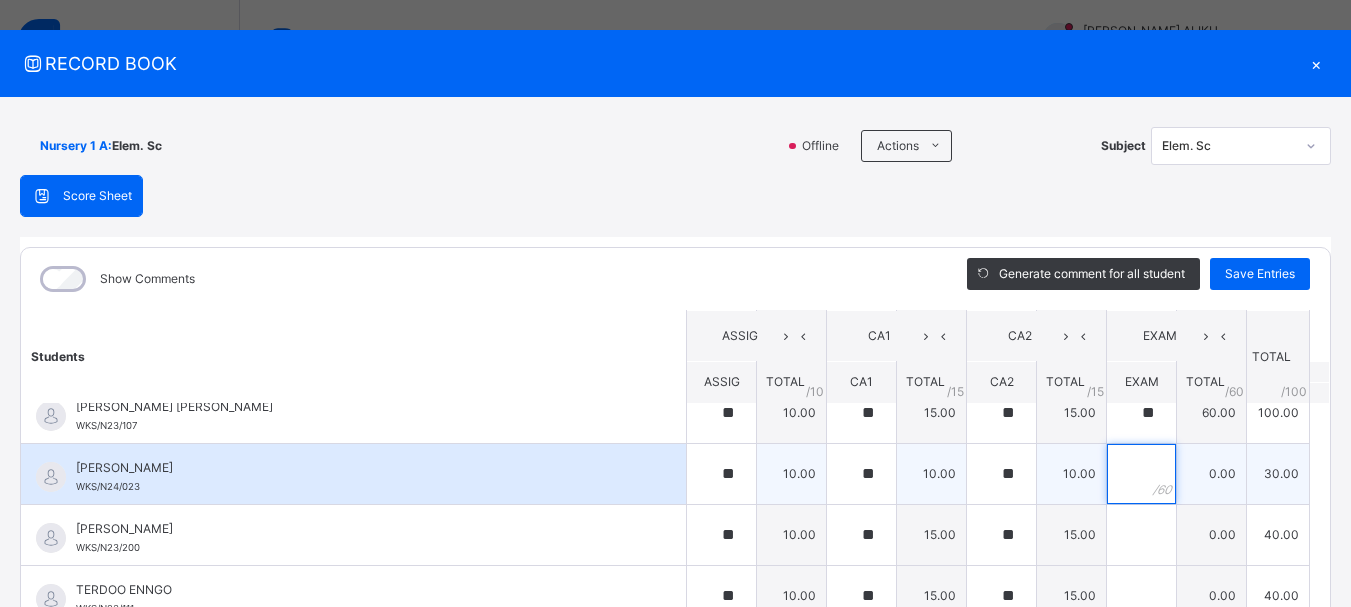 click at bounding box center (1141, 474) 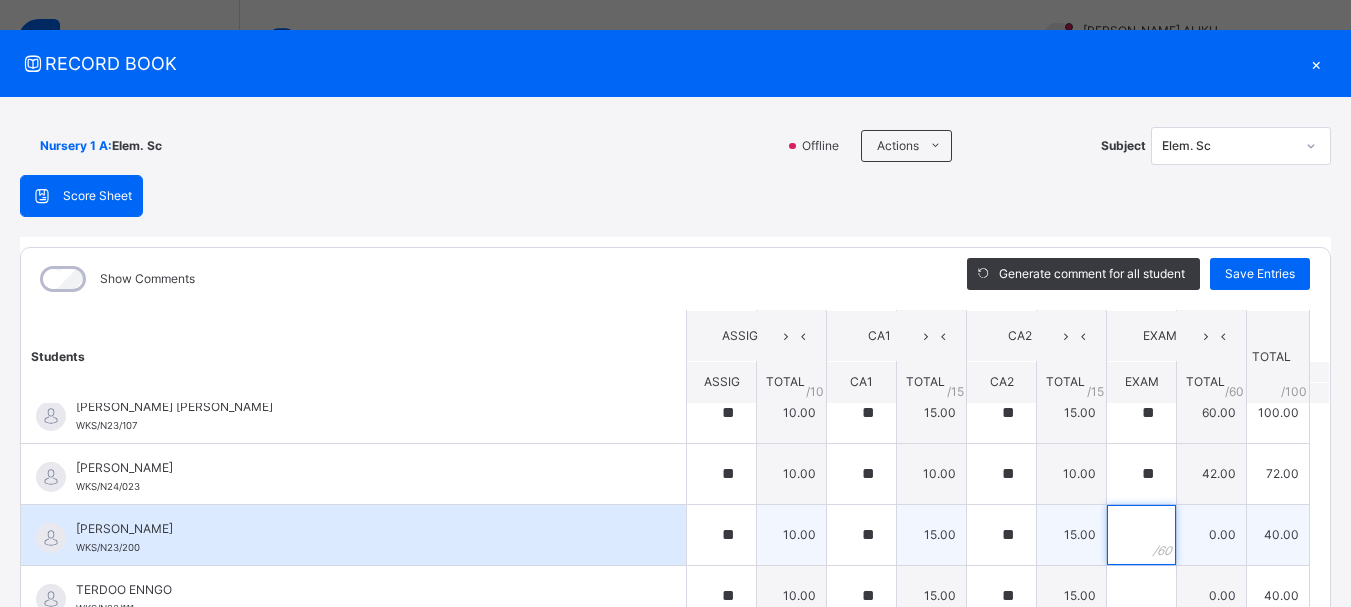 click at bounding box center [1141, 535] 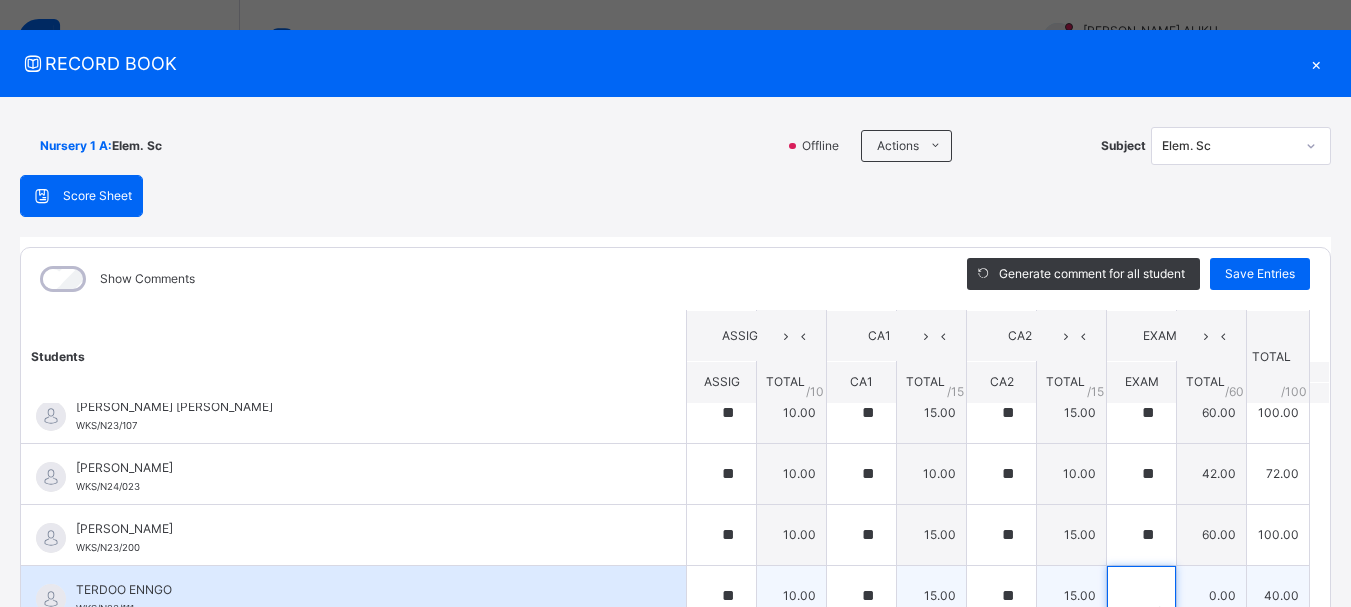 click at bounding box center (1141, 596) 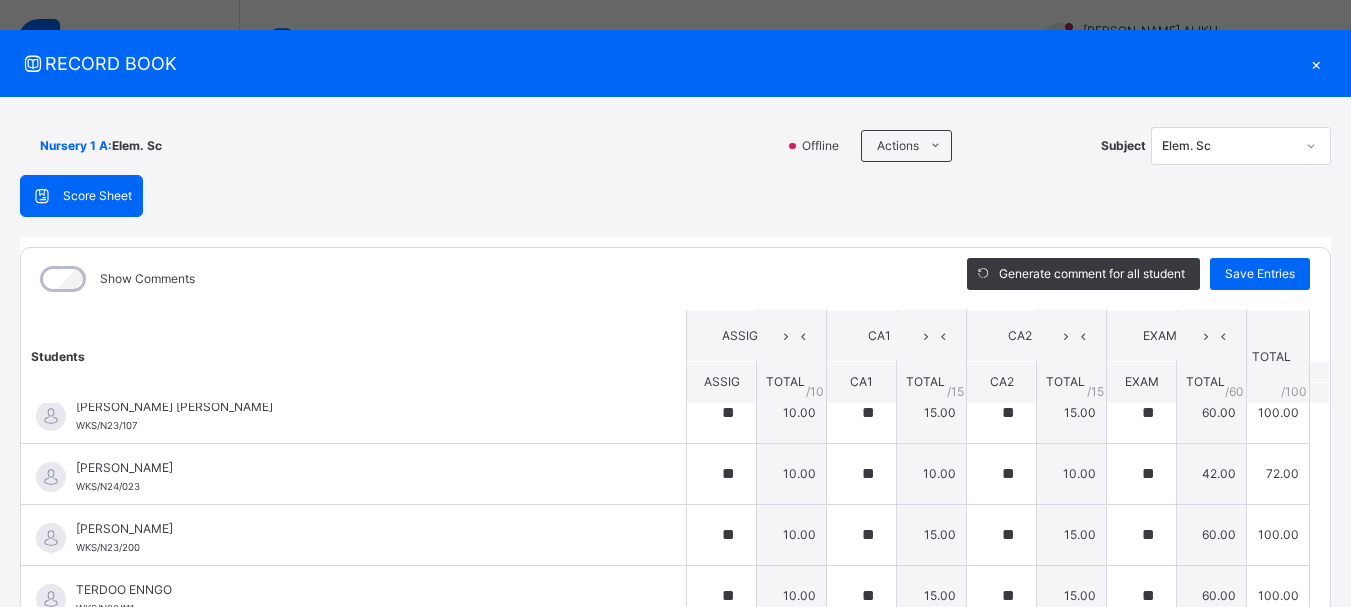 click on "Students ASSIG CA1 CA2 EXAM TOTAL /100 Comment ASSIG TOTAL / 10 CA1 TOTAL / 15 CA2 TOTAL / 15 EXAM TOTAL / 60 [PERSON_NAME] WKS/N23/191 [PERSON_NAME] WKS/N23/191 ** 10.00 ** 15.00 ** 15.00 ** 60.00 100.00 Generate comment 0 / 250   ×   Subject Teacher’s Comment Generate and see in full the comment developed by the AI with an option to regenerate the comment [PERSON_NAME] [PERSON_NAME]   WKS/N23/191   Total 100.00  / 100.00 [PERSON_NAME] Bot   Regenerate     Use this comment   [PERSON_NAME]  WKS/N23/106 [PERSON_NAME]  WKS/N23/106 ** 10.00 ** 15.00 ** 15.00 ** 60.00 100.00 Generate comment 0 / 250   ×   Subject Teacher’s Comment Generate and see in full the comment developed by the AI with an option to regenerate the comment [PERSON_NAME] [PERSON_NAME]    WKS/N23/106   Total 100.00  / 100.00 [PERSON_NAME] Bot   Regenerate     Use this comment   [PERSON_NAME] WKS/N23/105 [PERSON_NAME] ZARAH WKS/N23/105 ** 10.00 ** 15.00 ** 15.00 ** 60.00 100.00 Generate comment 0 / 250   ×   Subject Teacher’s Comment JS" at bounding box center [675, -152] 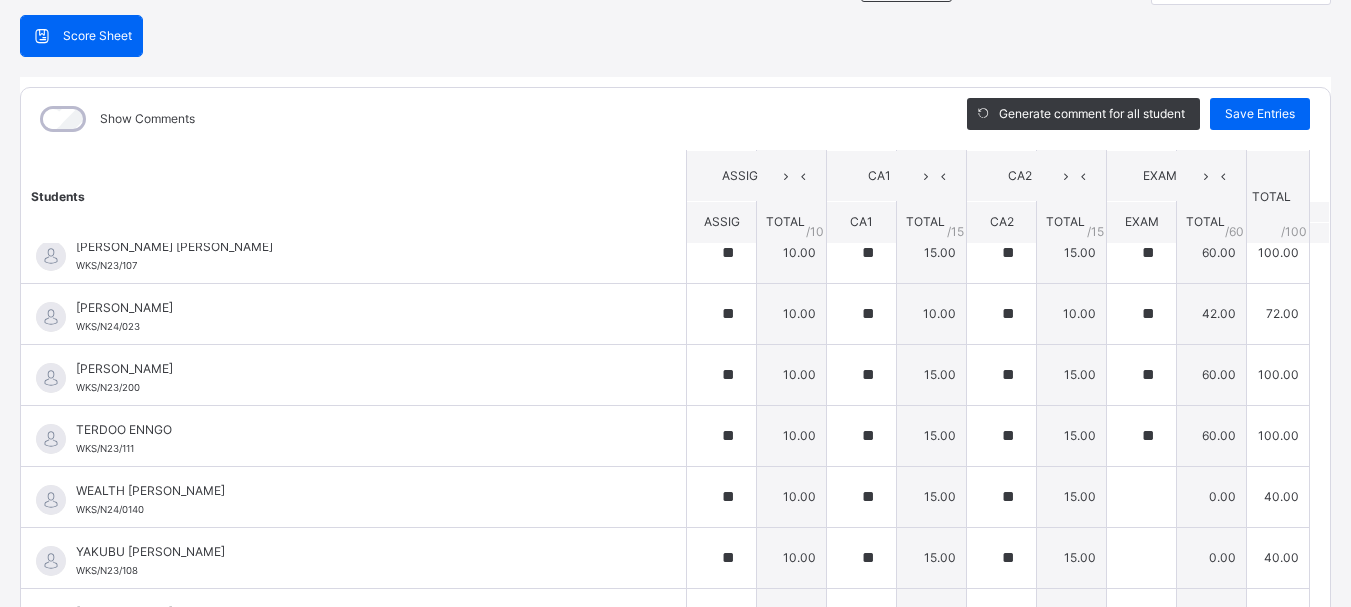 scroll, scrollTop: 220, scrollLeft: 0, axis: vertical 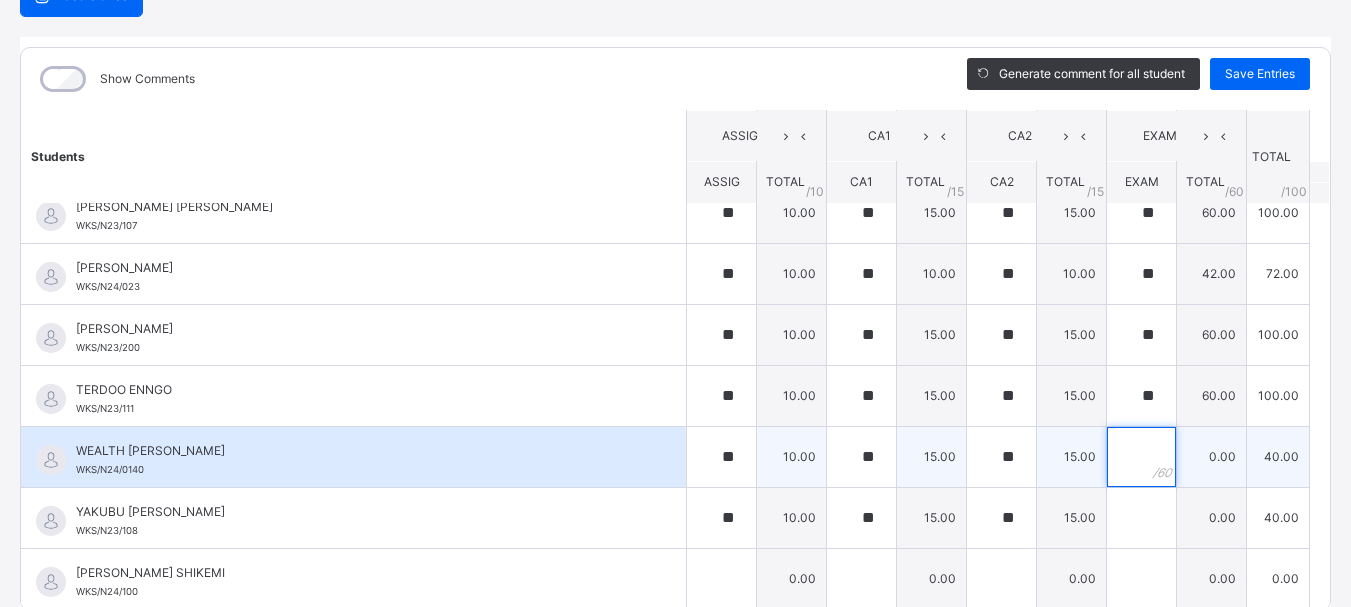 click at bounding box center [1141, 457] 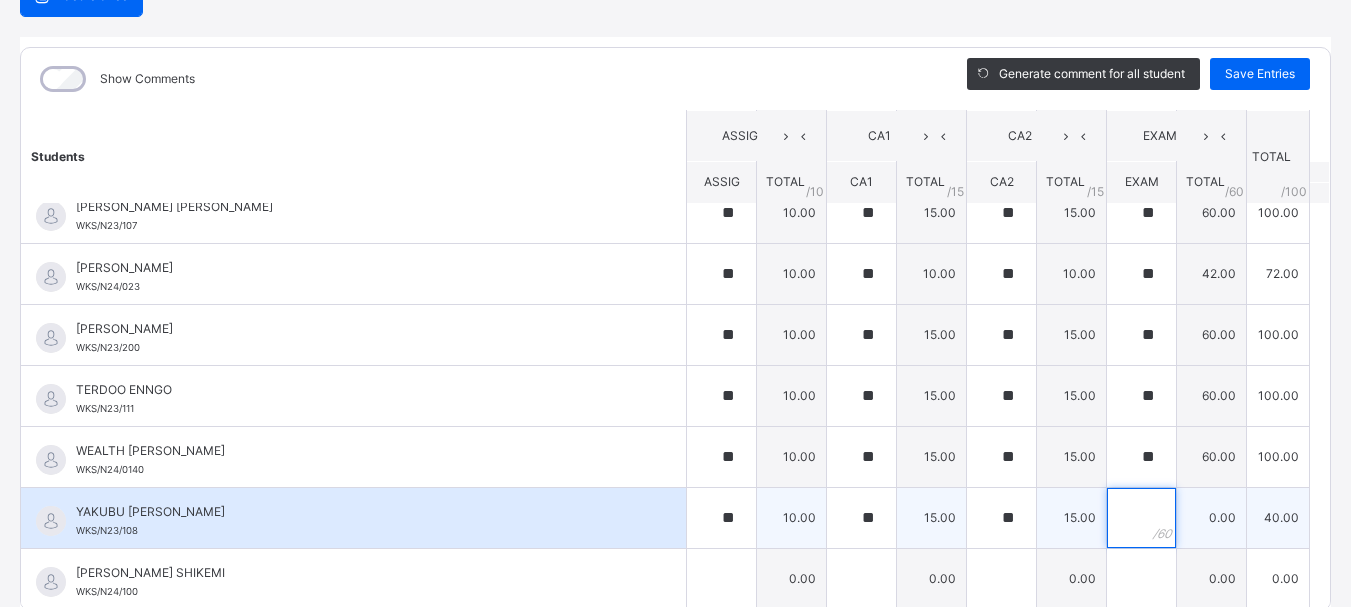 click at bounding box center [1141, 518] 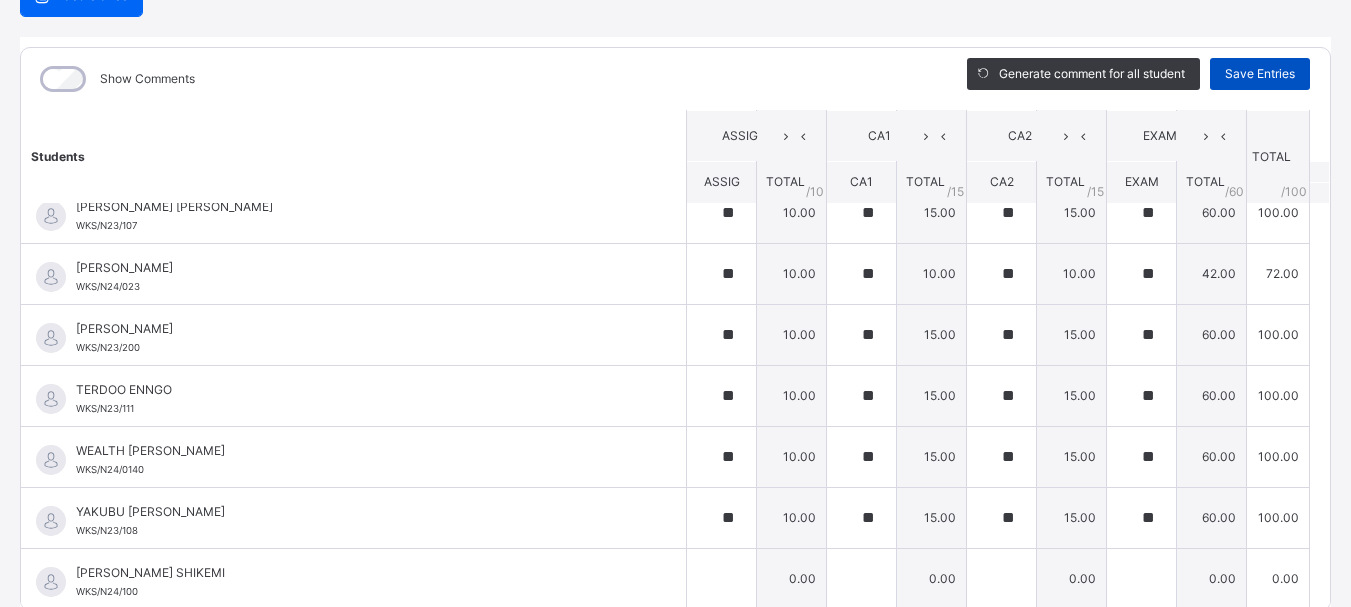 click on "Save Entries" at bounding box center (1260, 74) 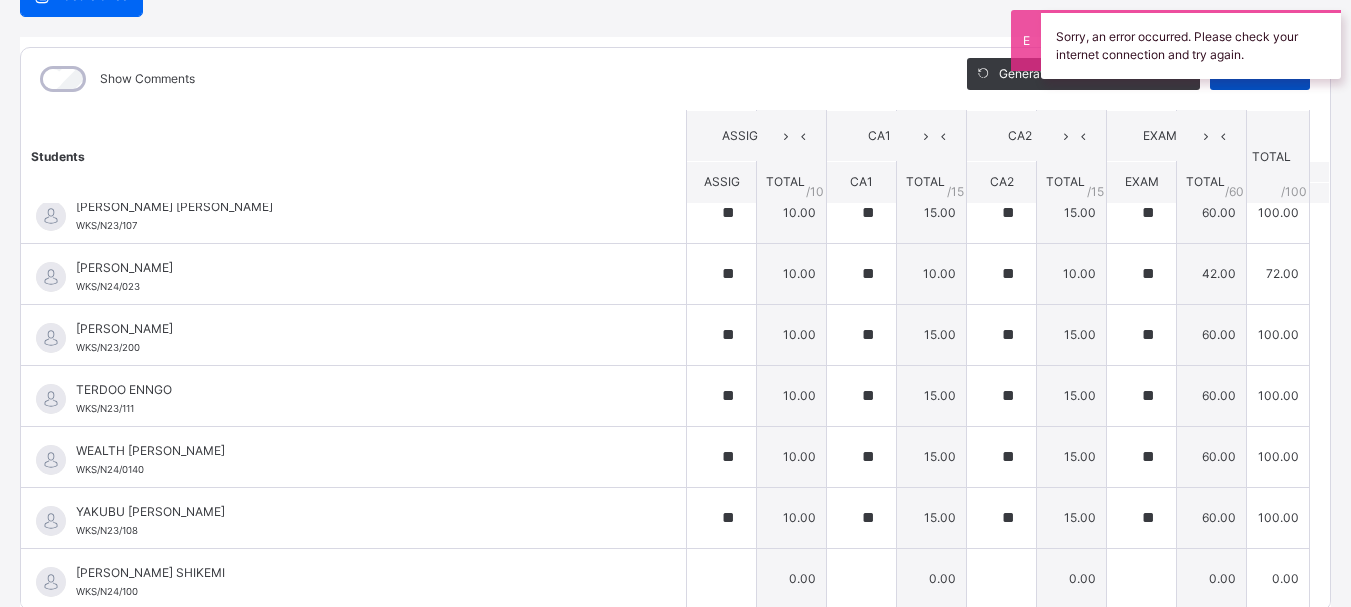 click on "Sorry, an error occurred. Please check your internet connection and try again." at bounding box center (1191, 44) 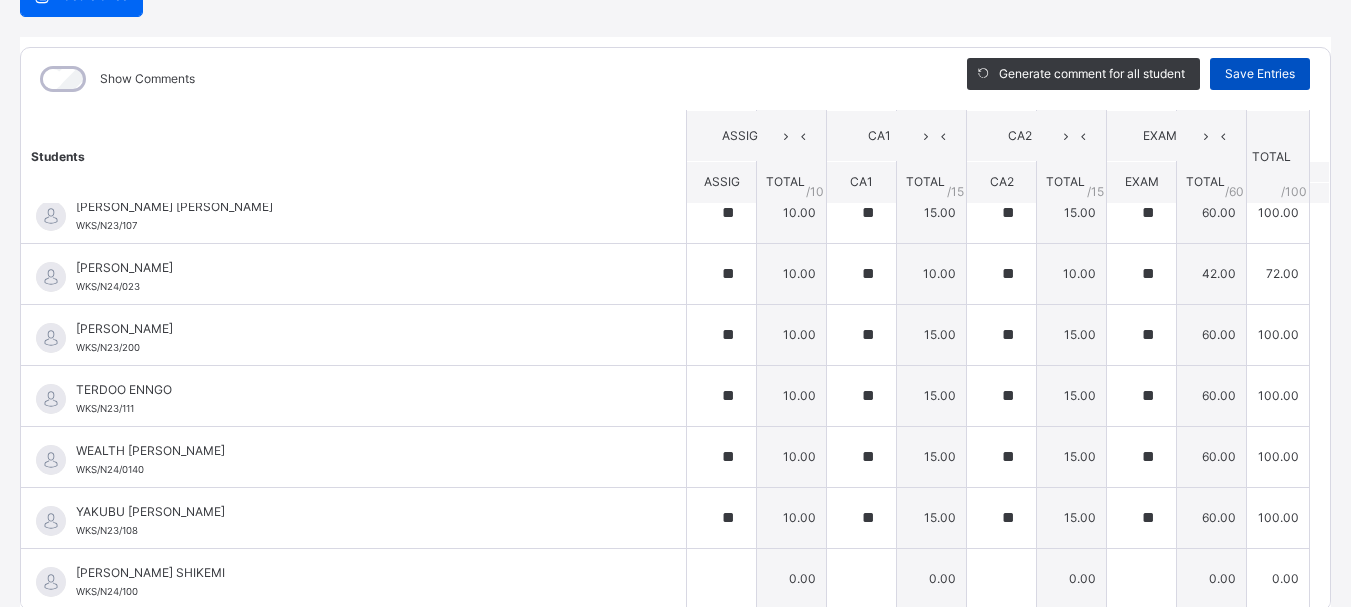 click on "Save Entries" at bounding box center [1260, 74] 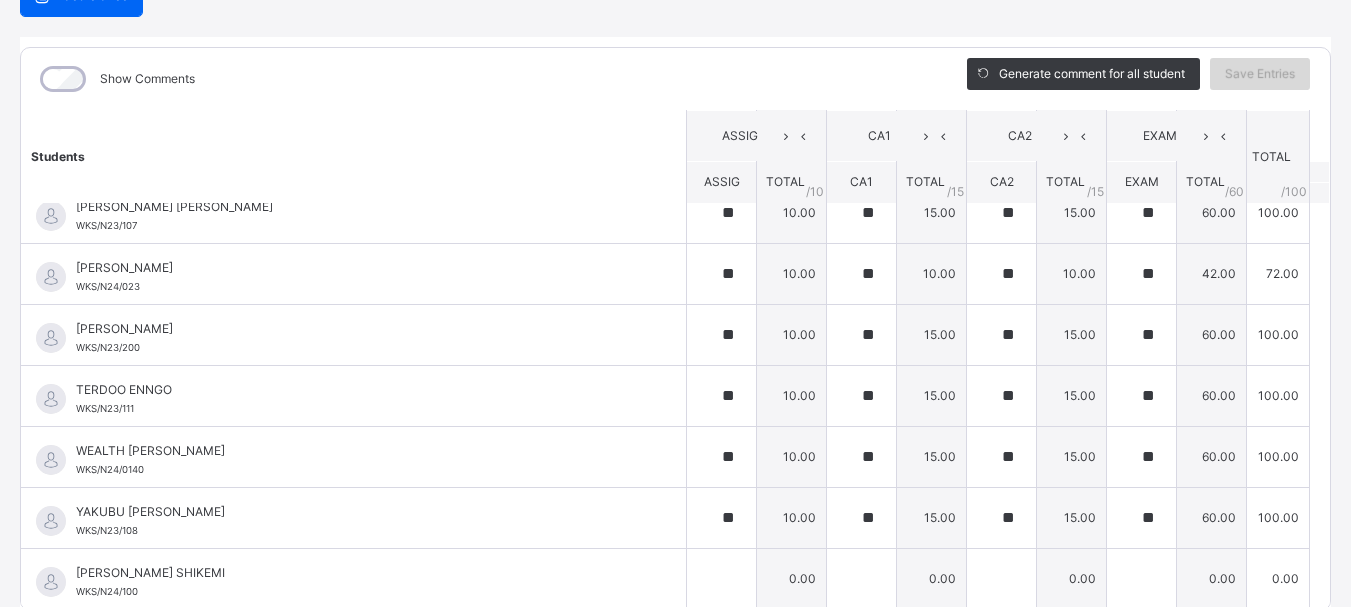 click on "Save Entries" at bounding box center [1260, 74] 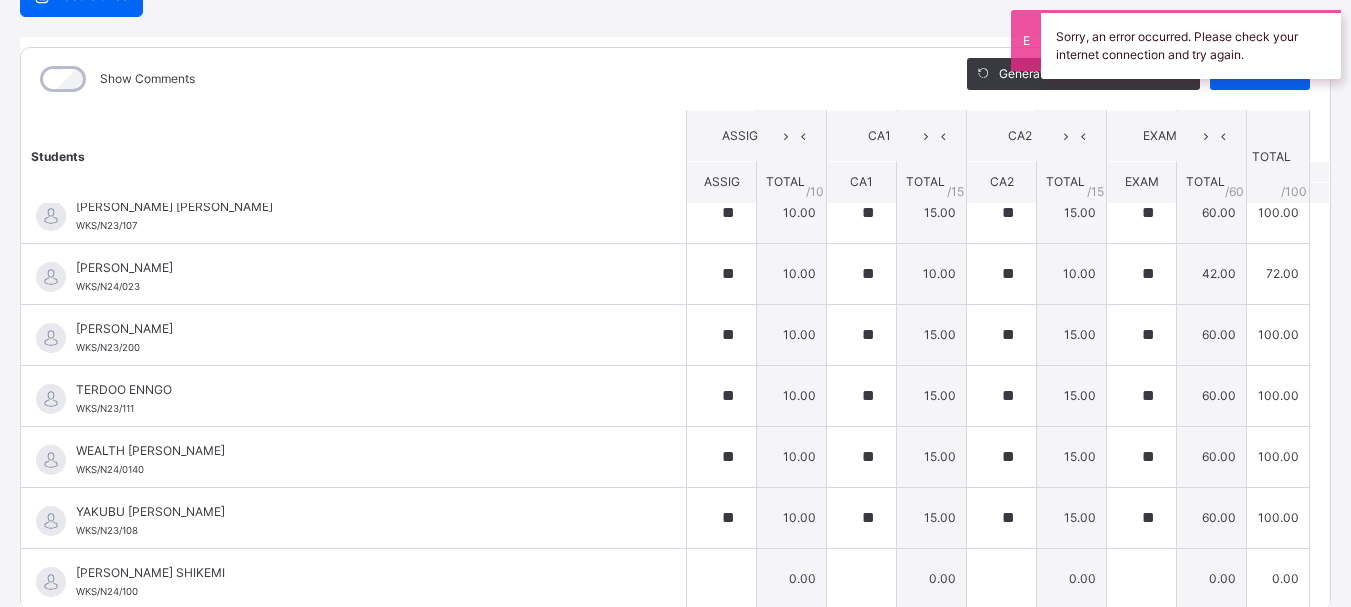click on "Generate comment for all student   Save Entries" at bounding box center (1138, 79) 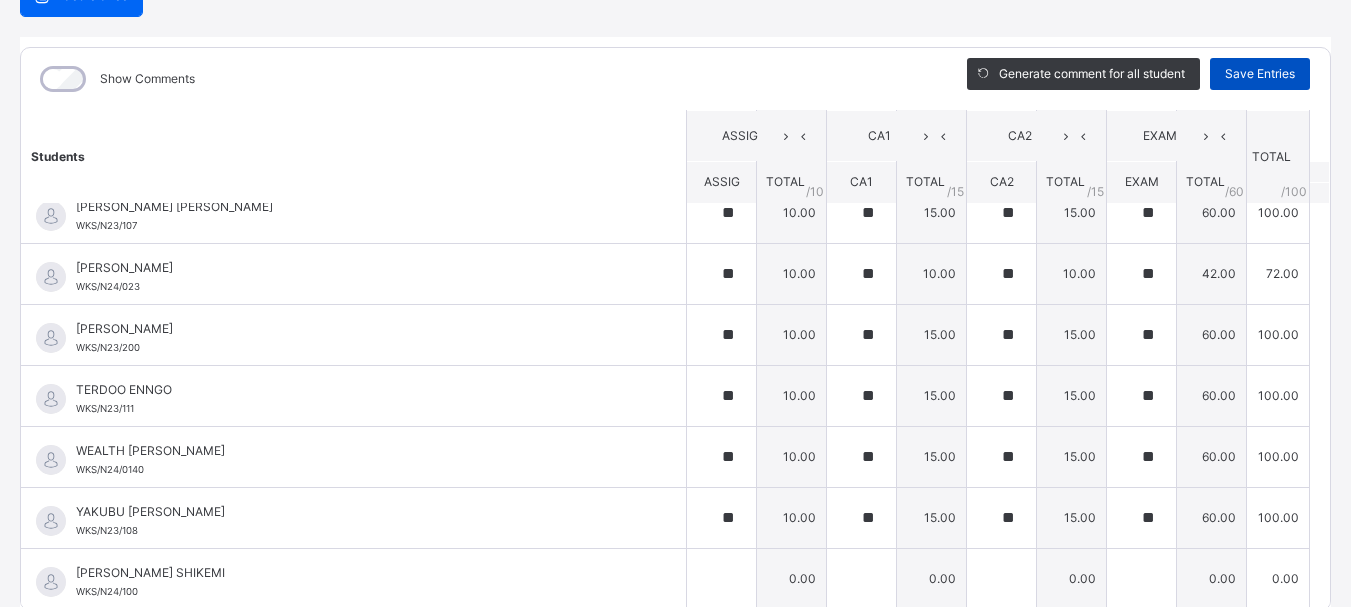 click on "Save Entries" at bounding box center (1260, 74) 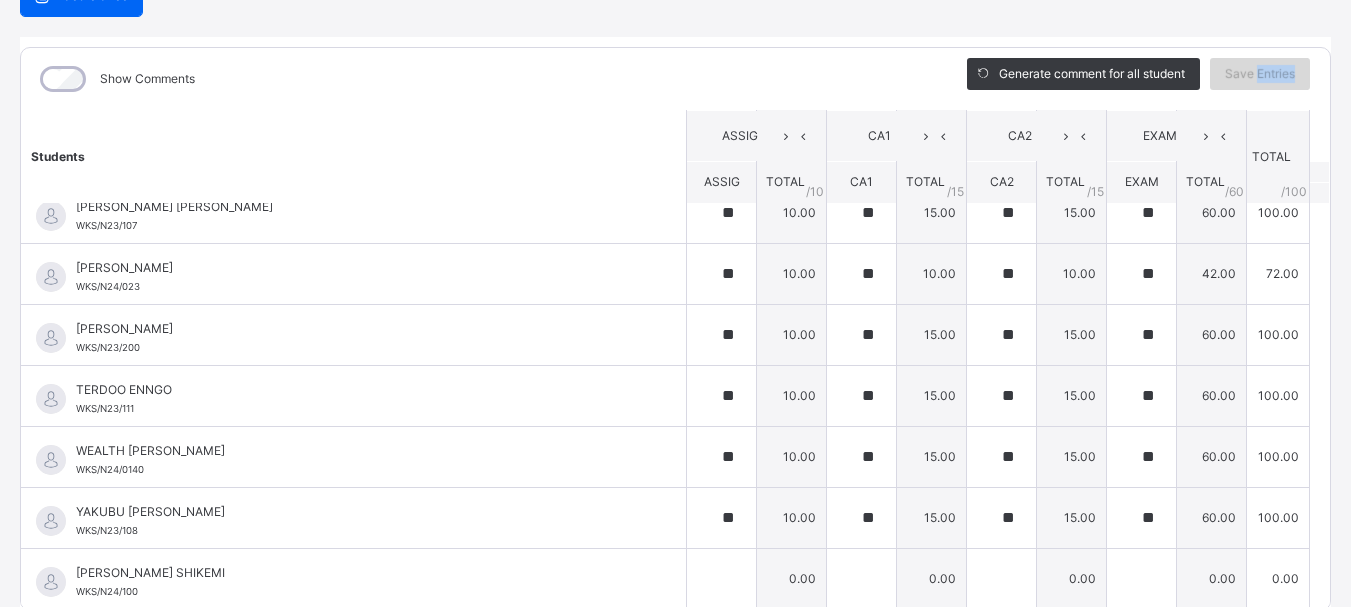 click on "Save Entries" at bounding box center (1260, 74) 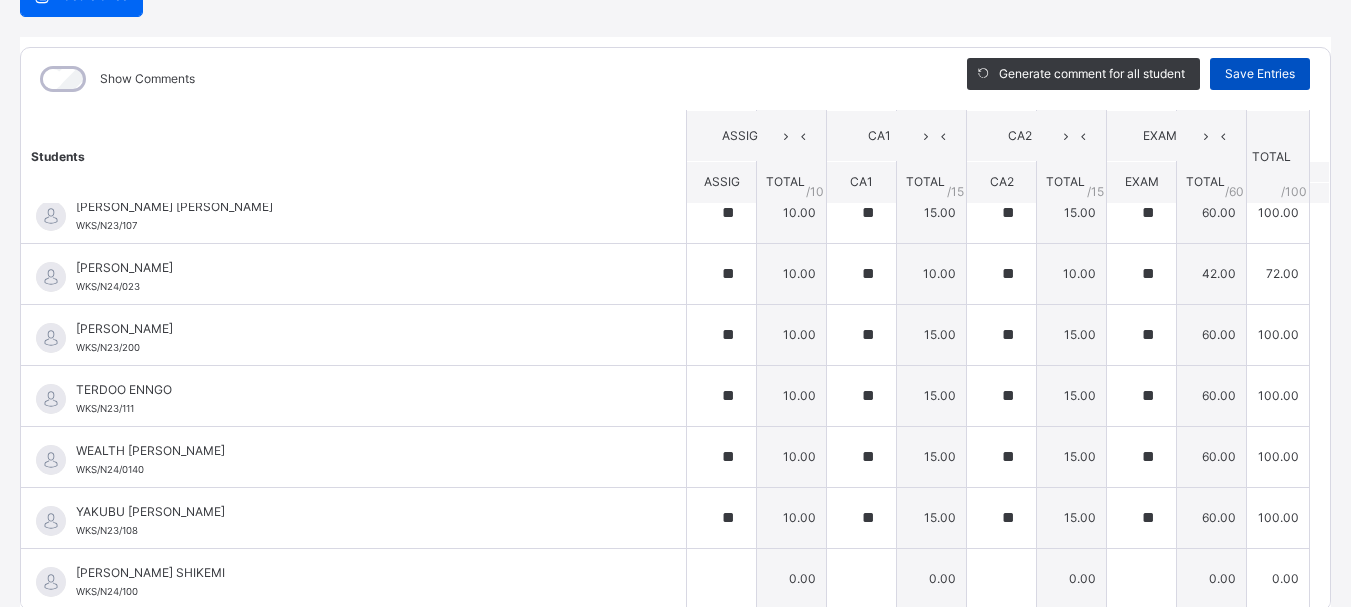 click on "Save Entries" at bounding box center [1260, 74] 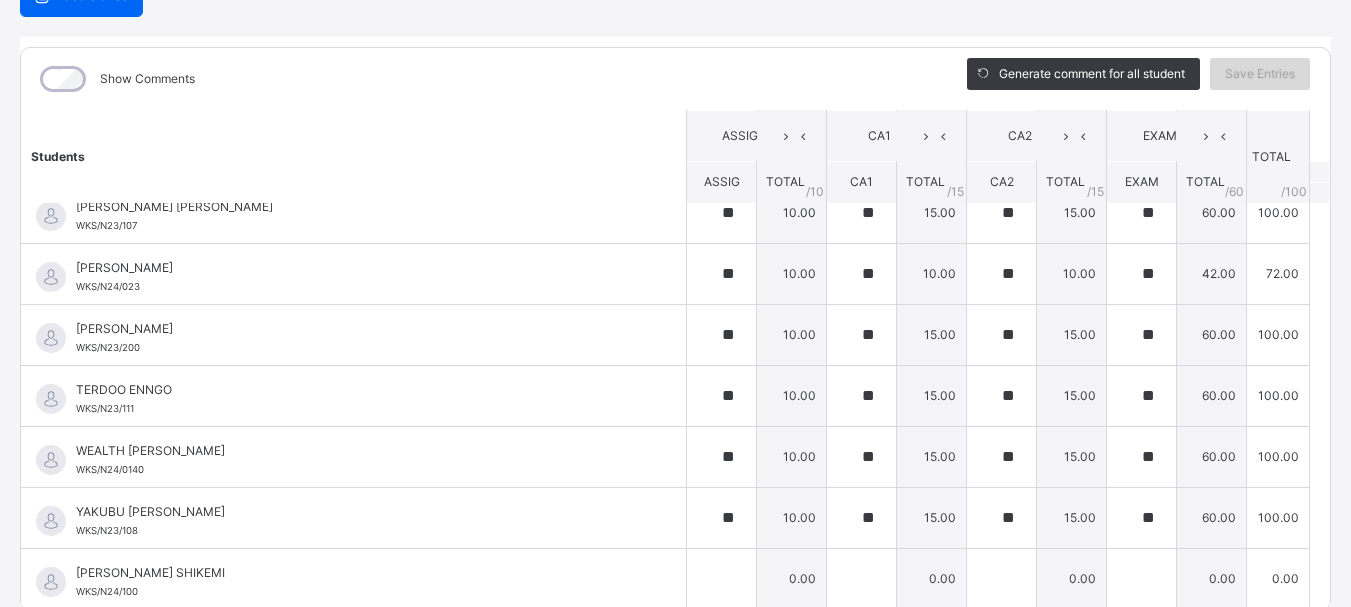 click on "Save Entries" at bounding box center [1260, 74] 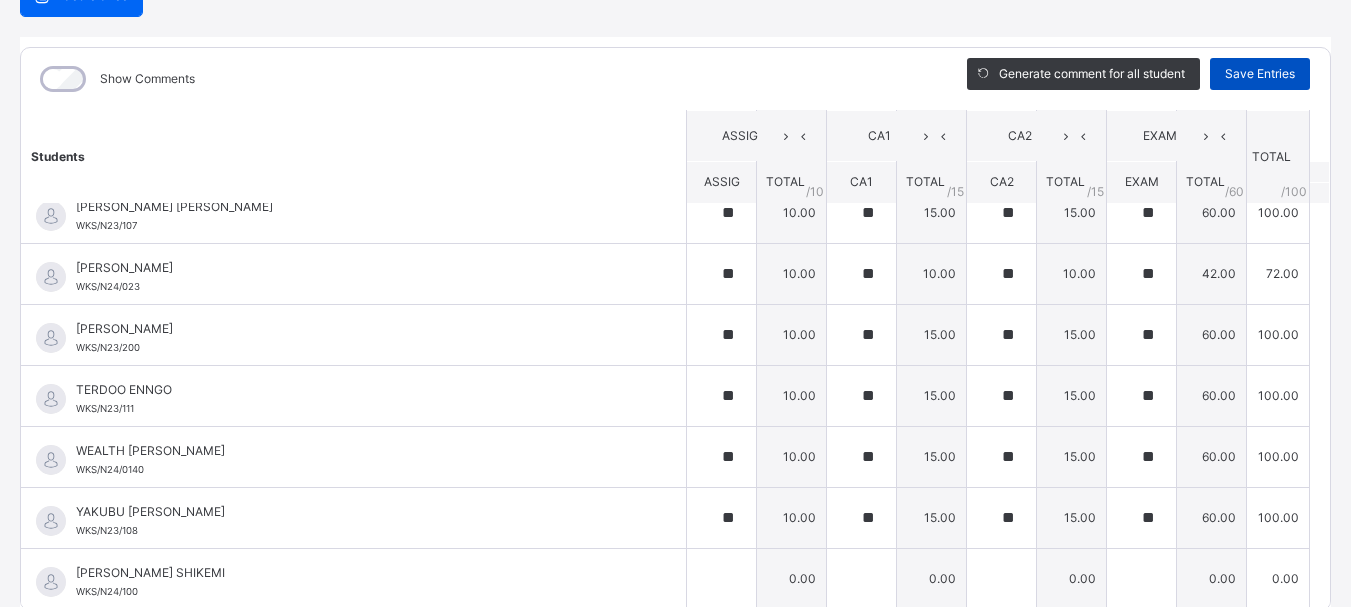 click on "Save Entries" at bounding box center [1260, 74] 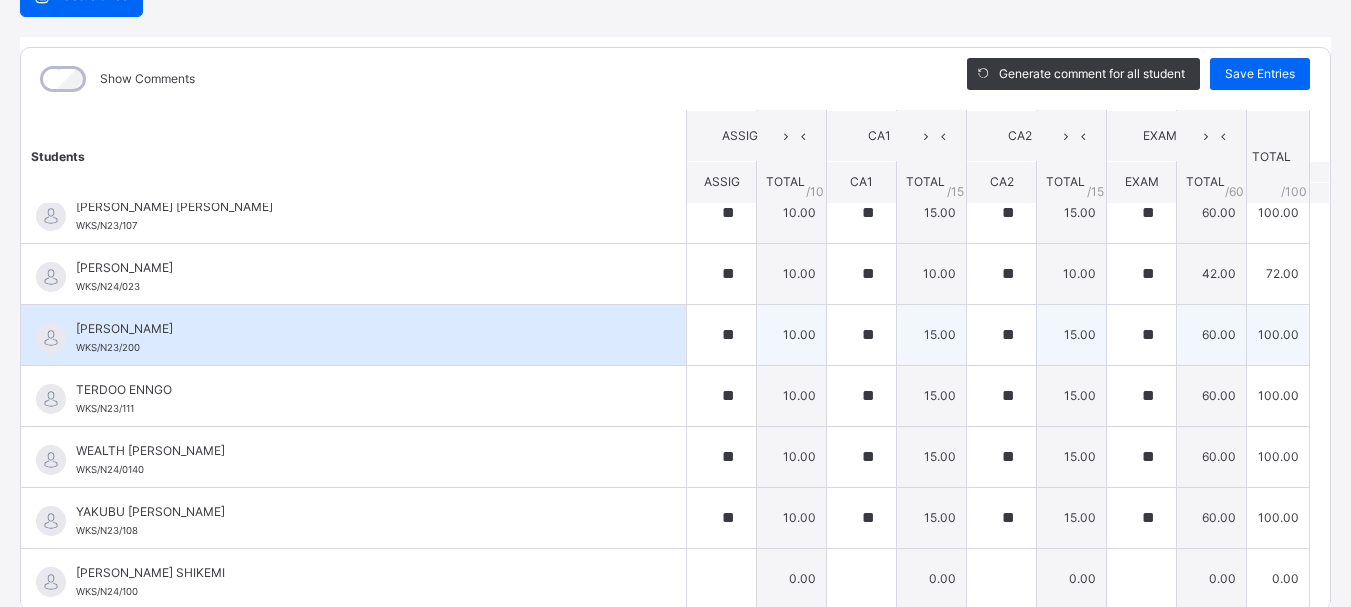 click on "TANYAR PELIAR JOEL WKS/N23/200" at bounding box center [353, 335] 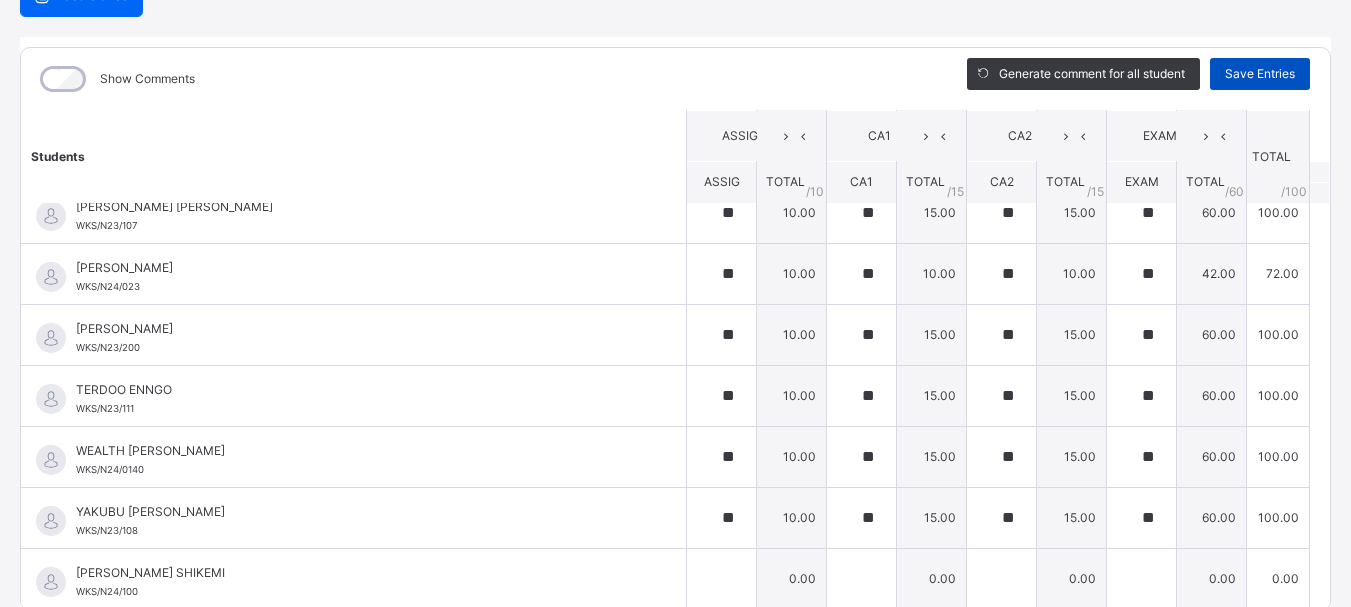 click on "Save Entries" at bounding box center [1260, 74] 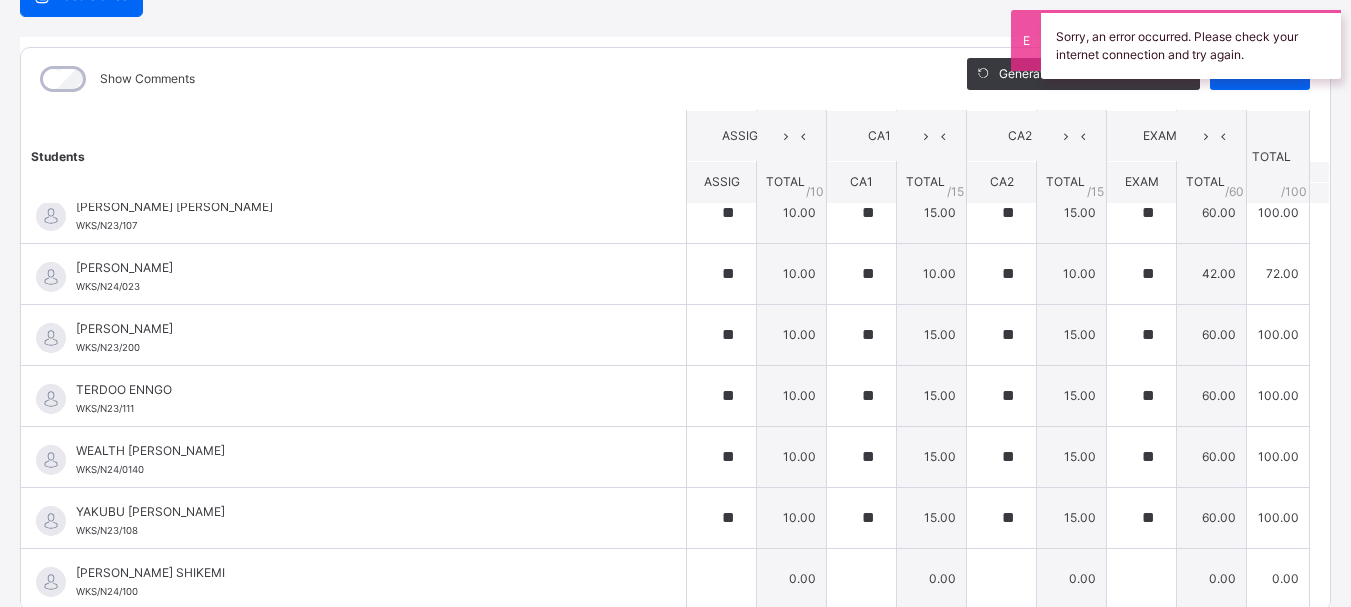 click on "Sorry, an error occurred. Please check your internet connection and try again." at bounding box center (1191, 44) 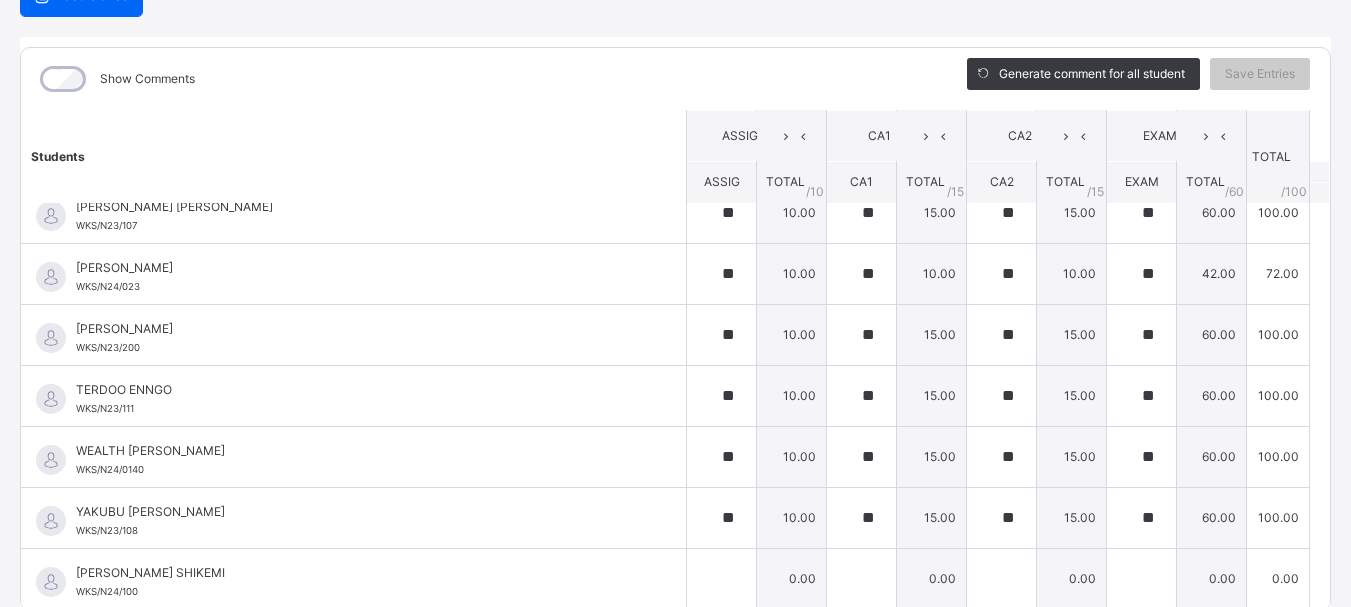 click on "Show Comments" at bounding box center (479, 79) 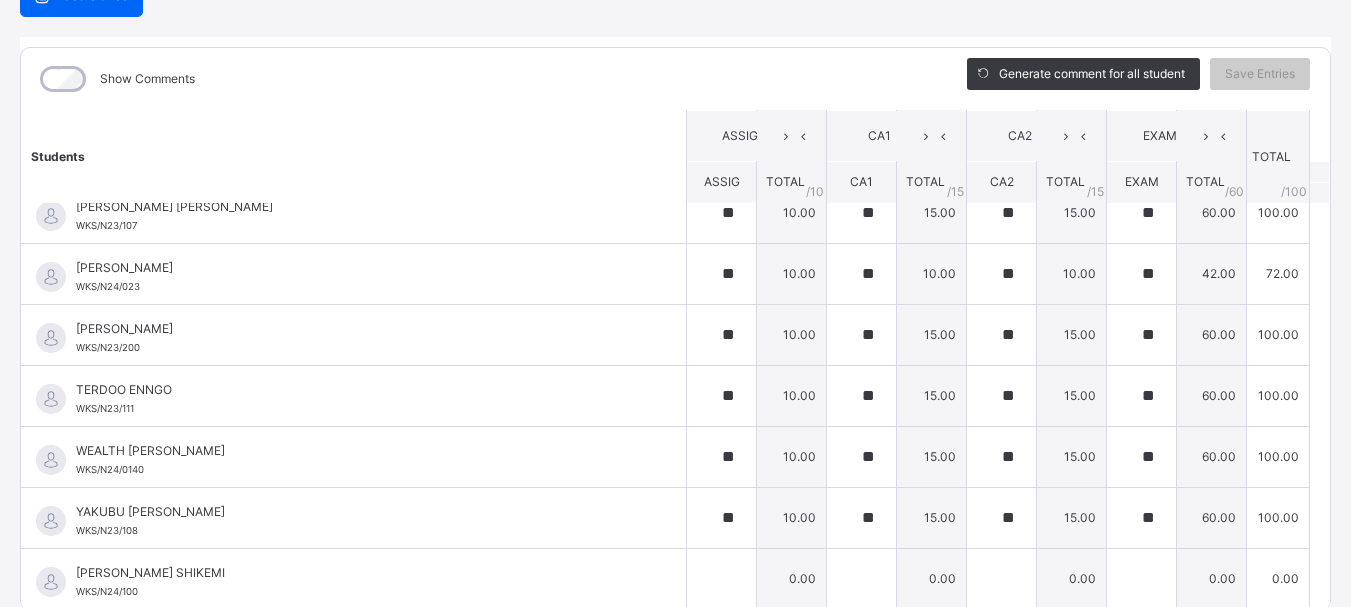 scroll, scrollTop: 13, scrollLeft: 0, axis: vertical 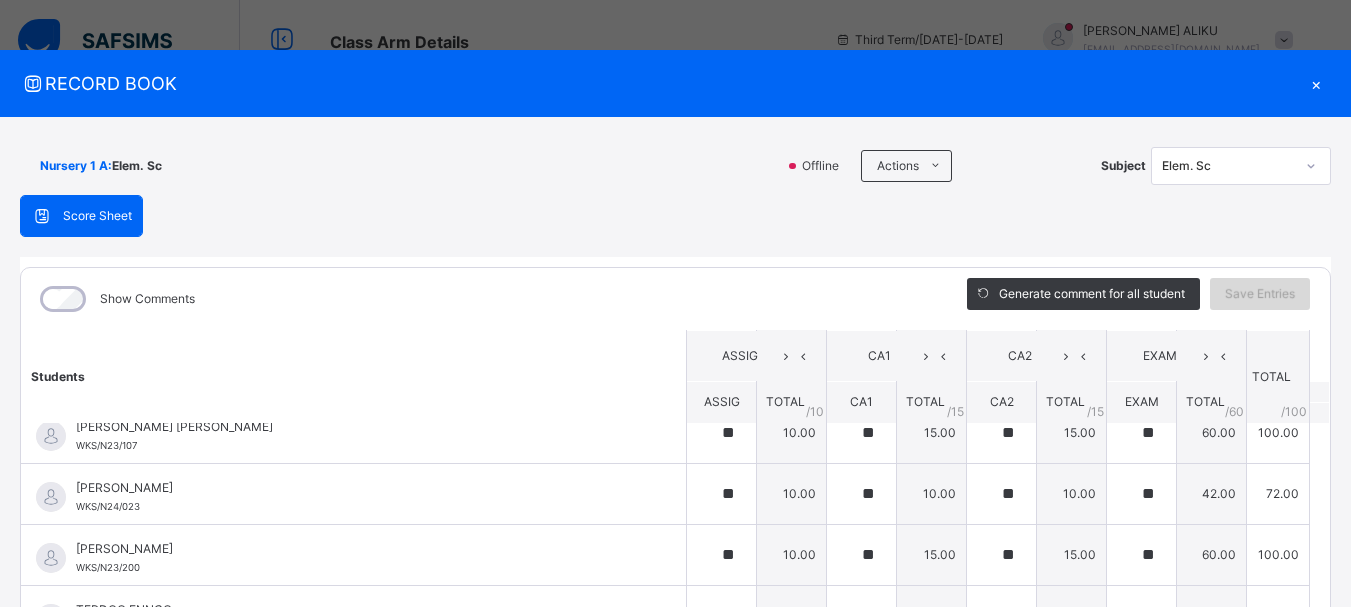 click on "Save Entries" at bounding box center [1260, 294] 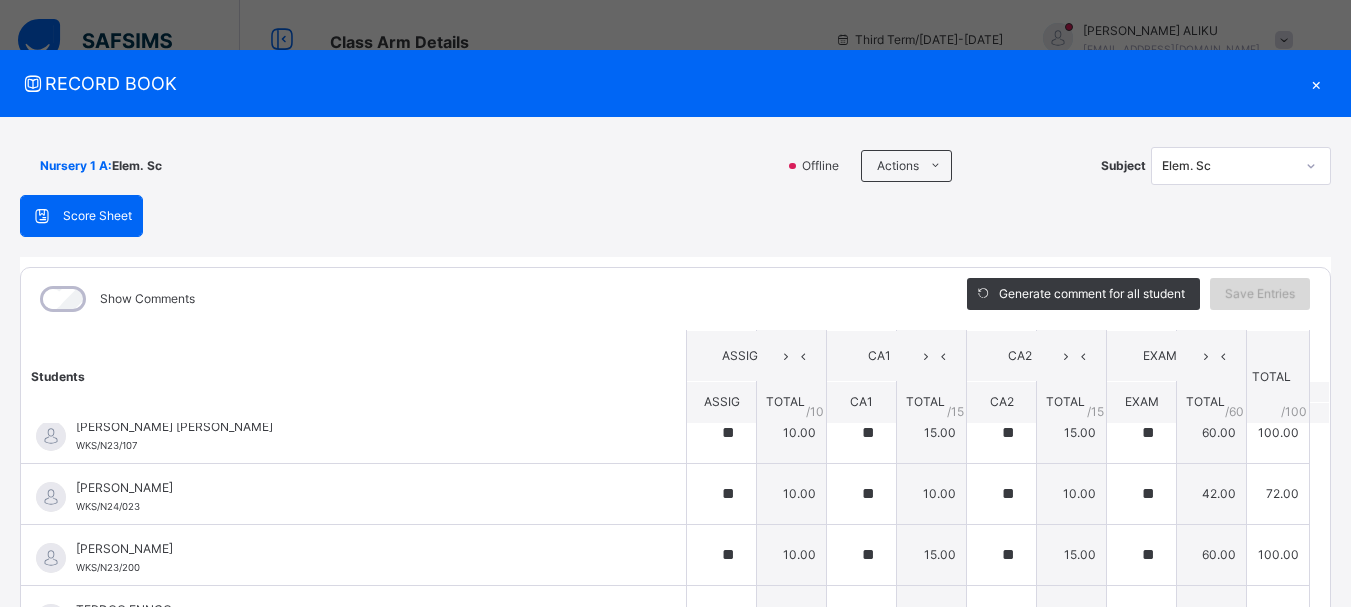 click on "Save Entries" at bounding box center [1260, 294] 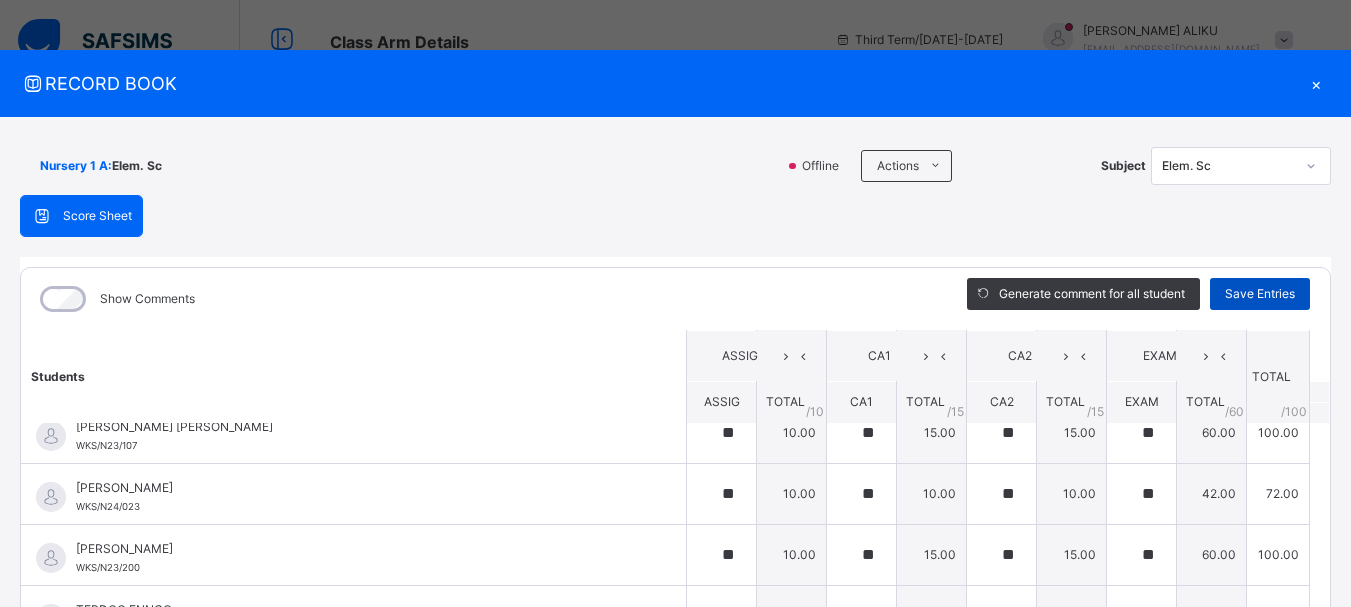 click on "Save Entries" at bounding box center [1260, 294] 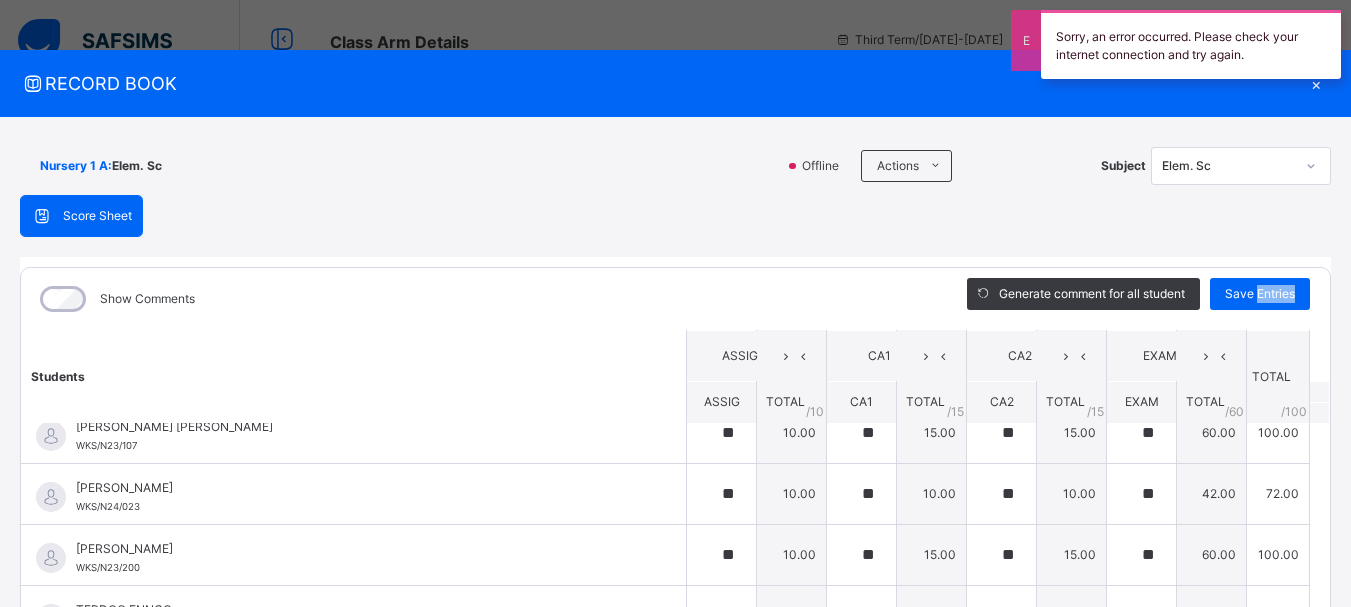 click on "Show Comments" at bounding box center [479, 299] 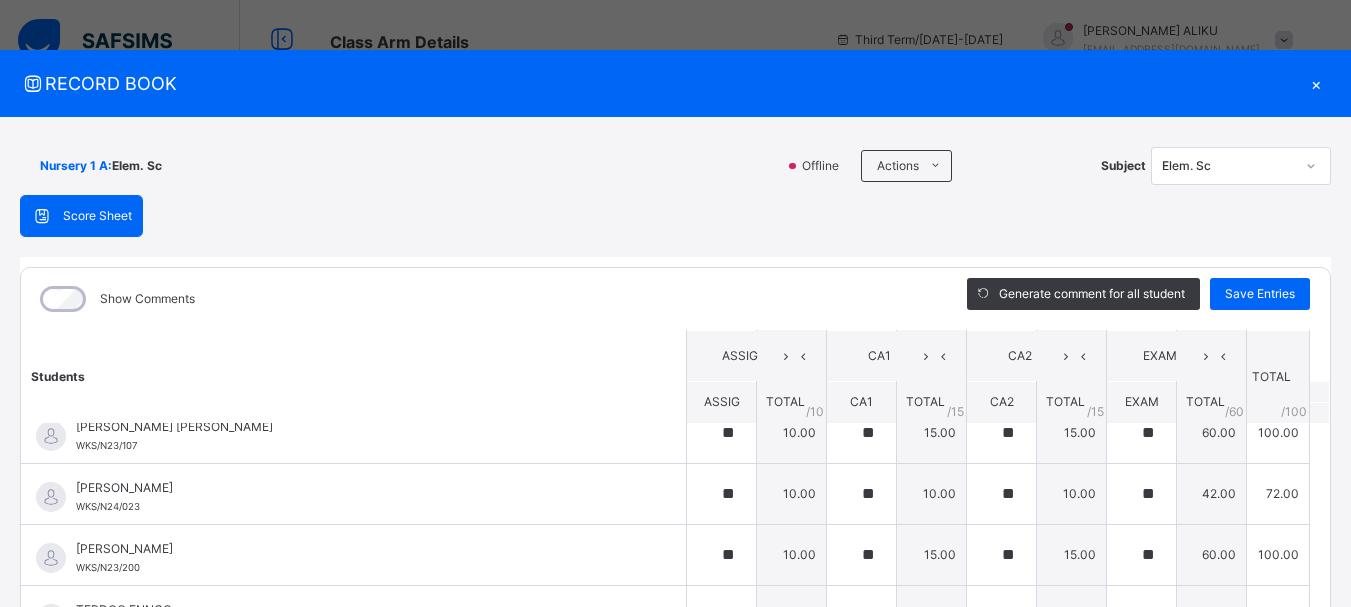 click on "Show Comments" at bounding box center [479, 299] 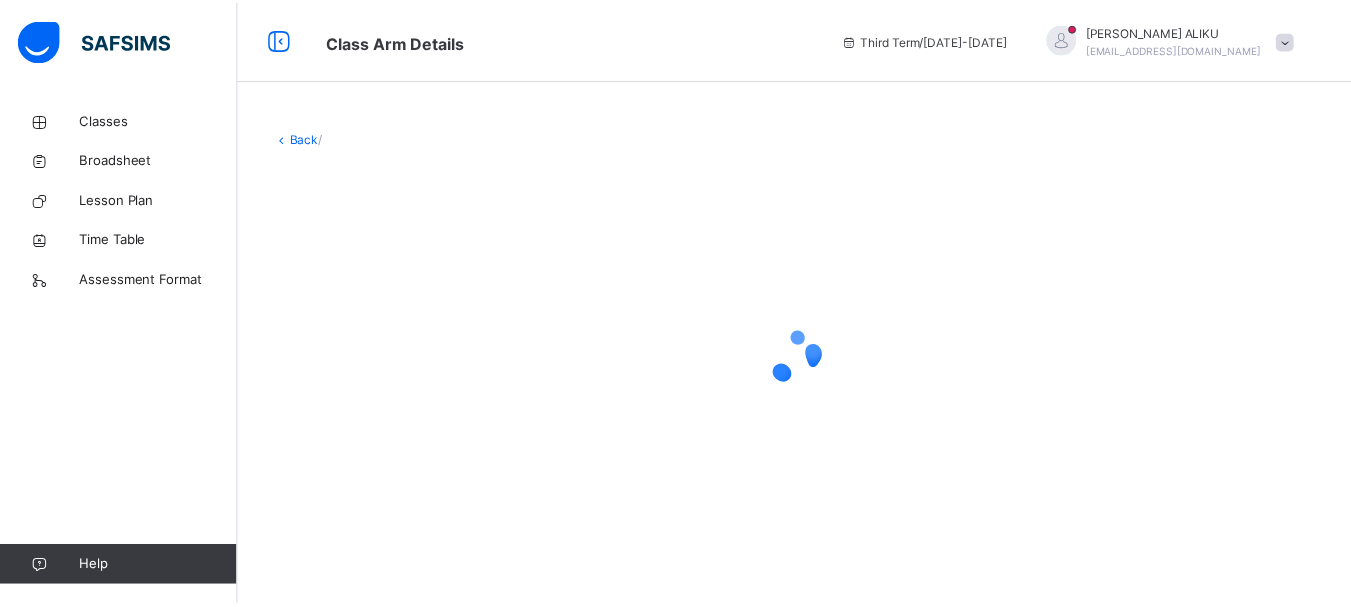 scroll, scrollTop: 0, scrollLeft: 0, axis: both 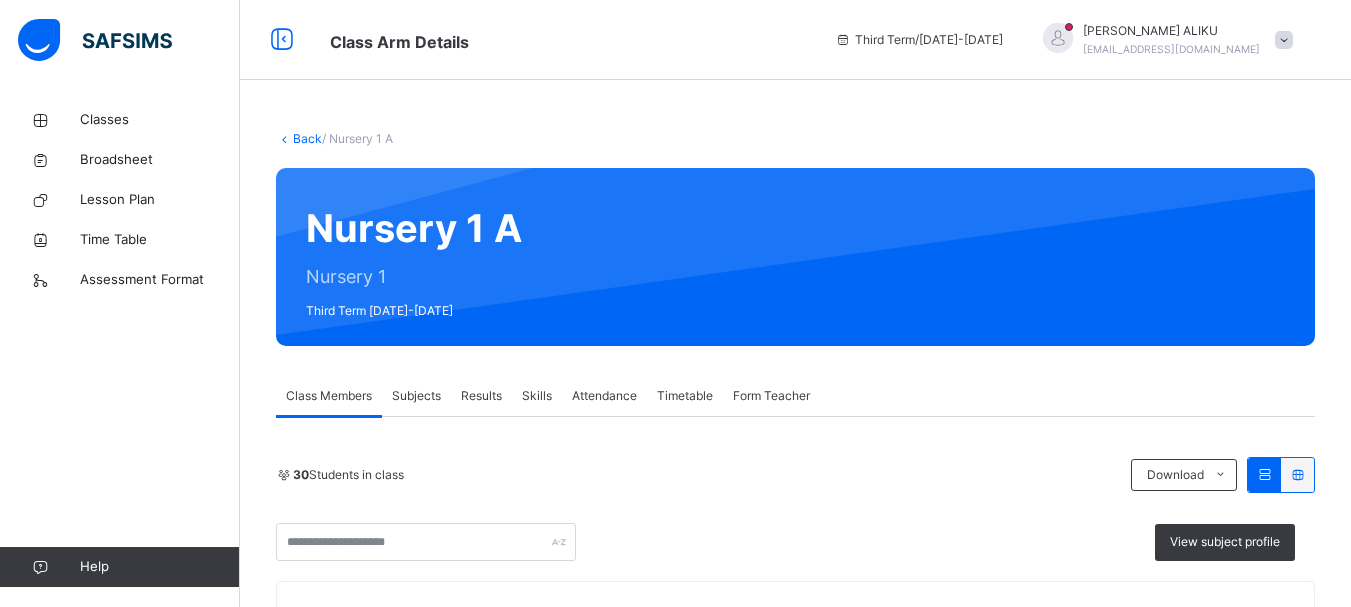 click on "Subjects" at bounding box center (416, 396) 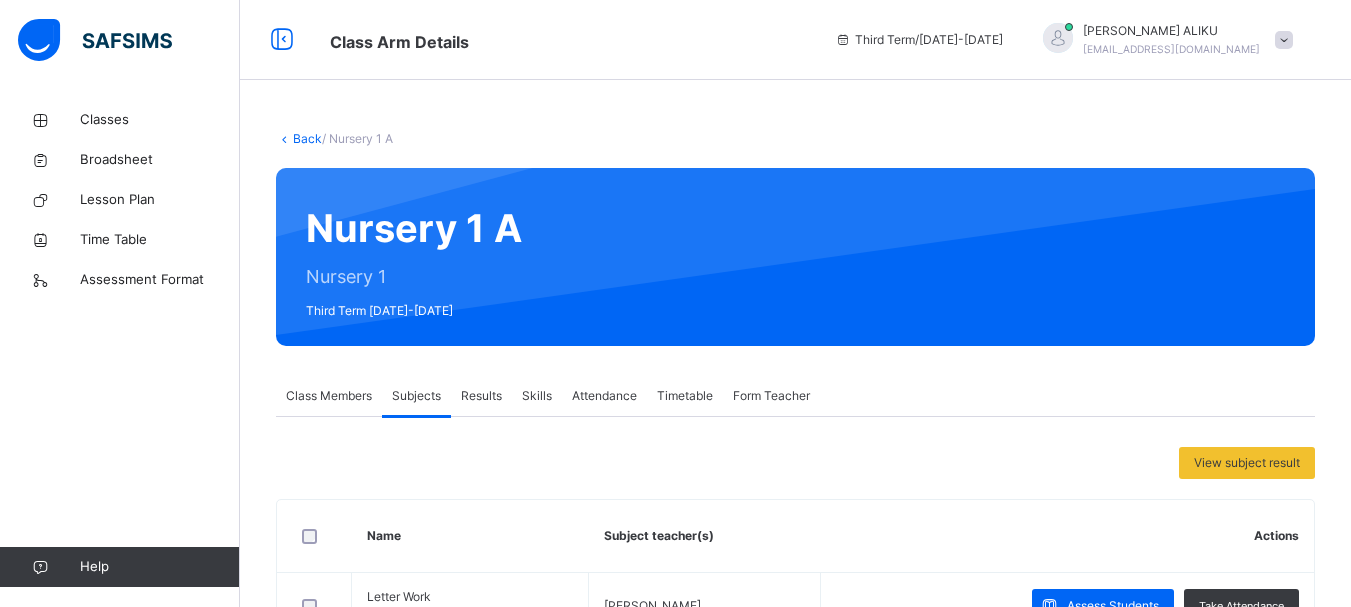 click on "View subject result Name Subject teacher(s) Actions Letter Work    L Work   [PERSON_NAME]  Assess Students Take Attendance Number Work    Num Work   [PERSON_NAME]  Assess Students Take Attendance Social Habit   Soc H   [PERSON_NAME]  Assess Students Take Attendance Elementary Science    Elem. Sc   [PERSON_NAME]  Assess Students Take Attendance Health Habit   Health   [PERSON_NAME]  Assess Students Take Attendance Handwriting    H. w   [PERSON_NAME] Students Take Attendance Picturing Reading    P.Readin   [PERSON_NAME]  Assess Students Take Attendance Moral Instruction   Moral    [PERSON_NAME]  Assess Students Take Attendance Rhymes/ Poem    Rhymes   [PERSON_NAME]  Assess Students Take Attendance Quant.Reasoning   Q.Reason   [PERSON_NAME]  Assess Students Take Attendance Verbal Reasoning    V.Reason   [PERSON_NAME]  Assess Students Take Attendance Mathematics   Maths   --/-- Computer Studies   Comp   [PERSON_NAME]  Assess Students Take Attendance Sound Blending   sb   [PERSON_NAME] Students" at bounding box center (795, 979) 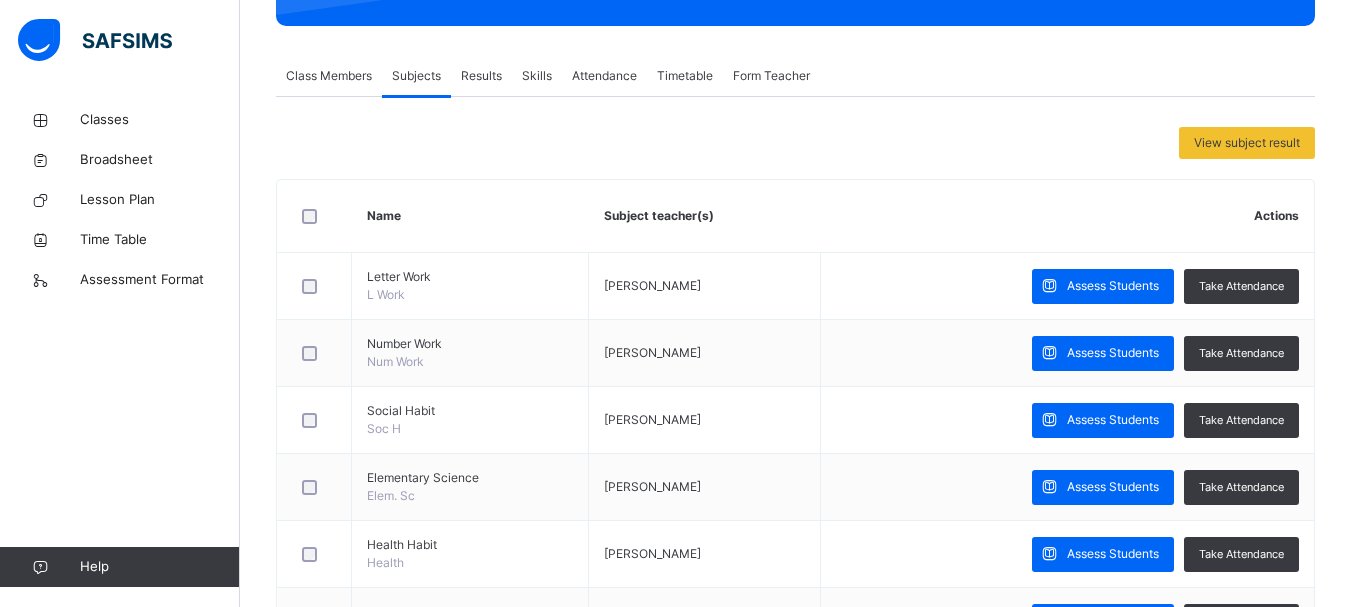 scroll, scrollTop: 360, scrollLeft: 0, axis: vertical 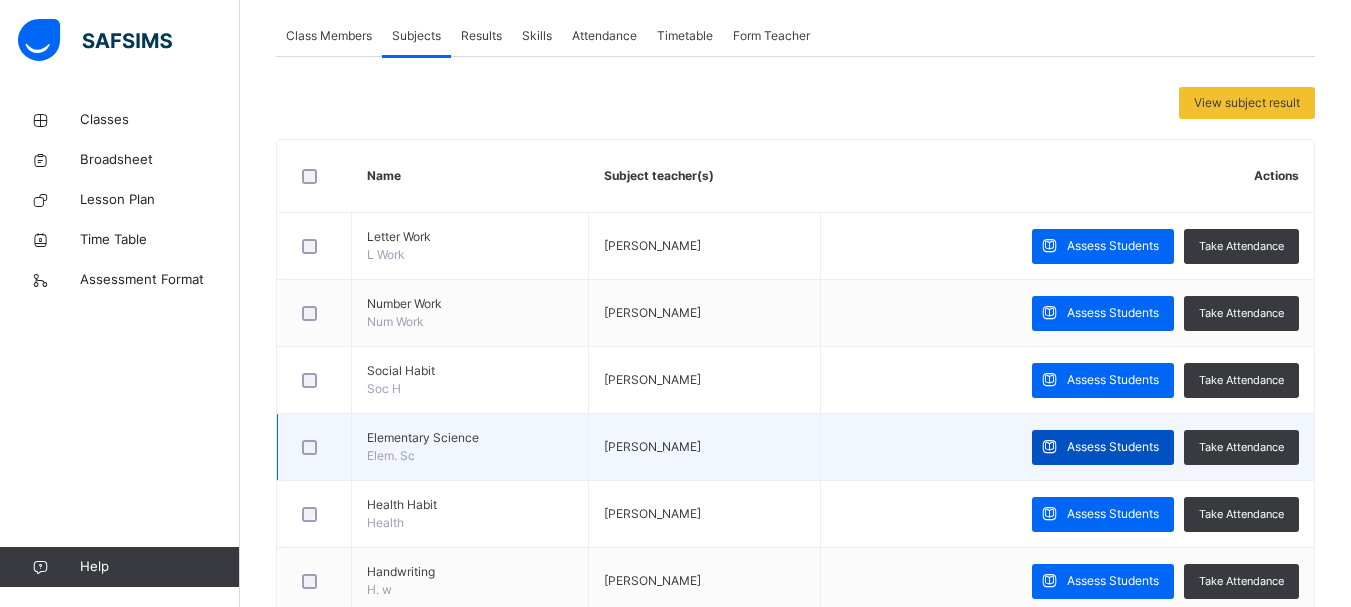 click on "Assess Students" at bounding box center (1113, 447) 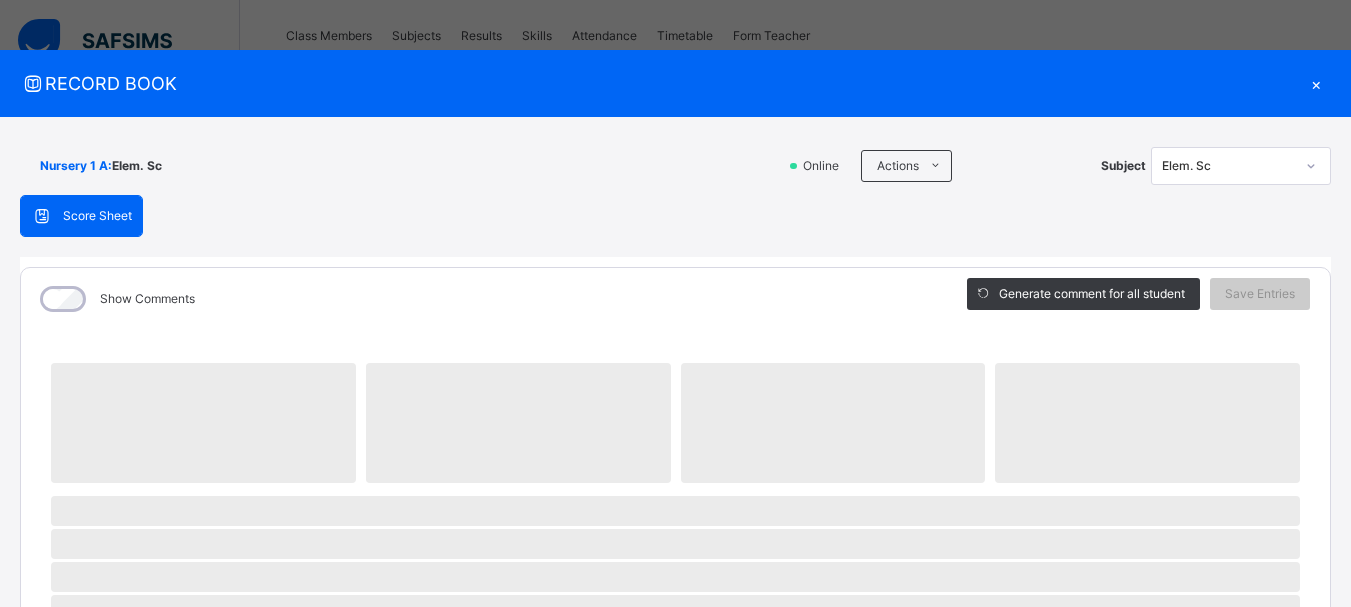 click on "‌" at bounding box center (1147, 423) 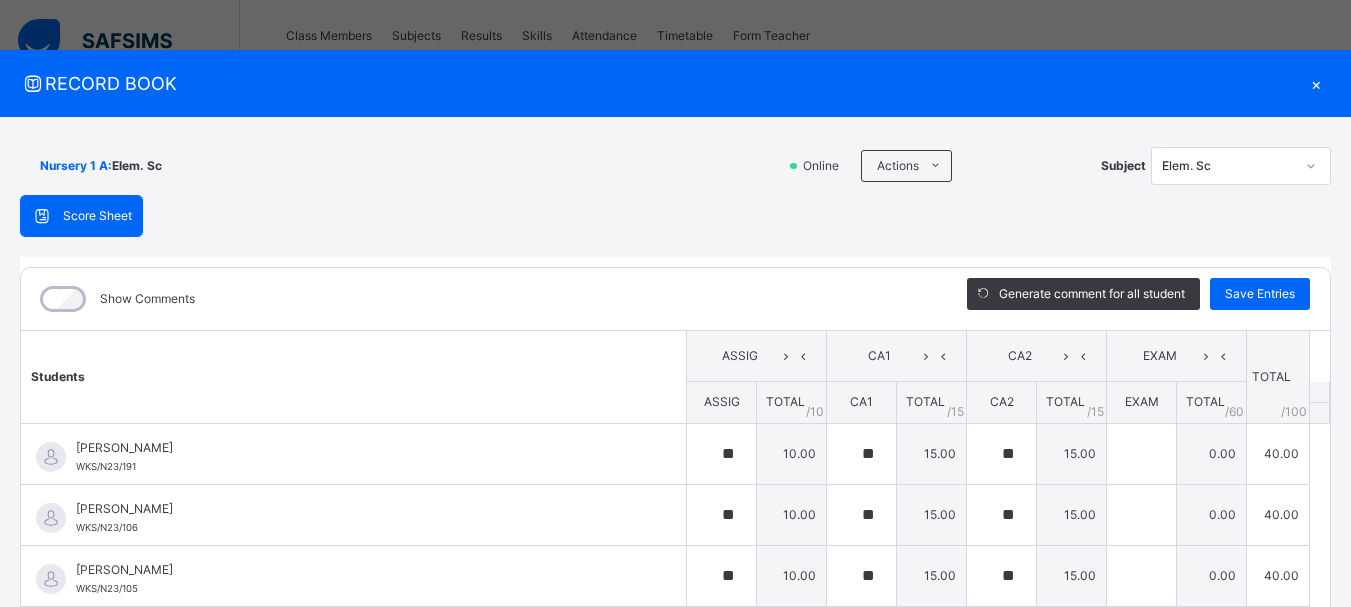type on "**" 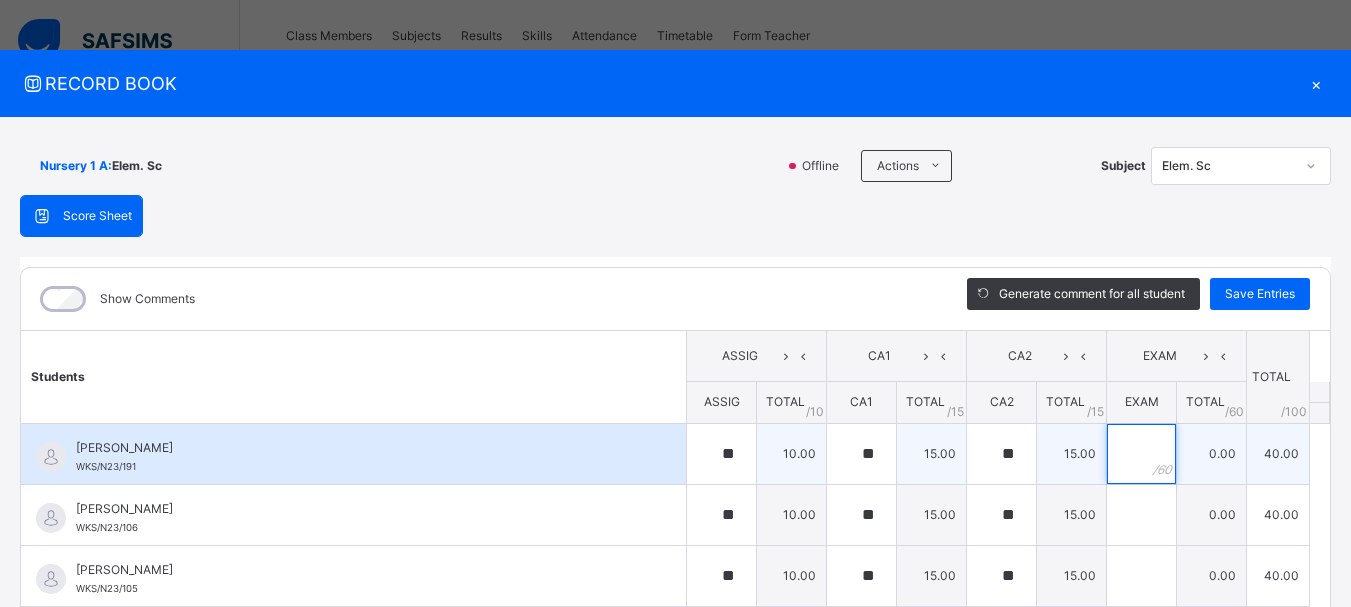 click at bounding box center [1141, 454] 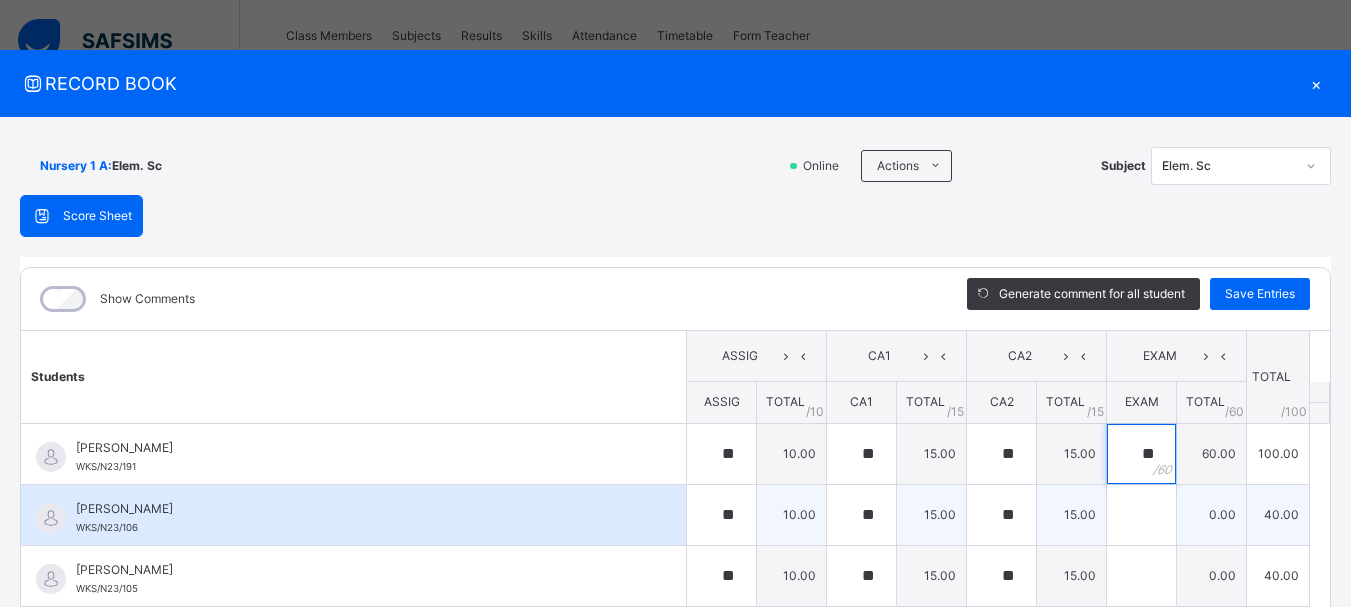 type on "**" 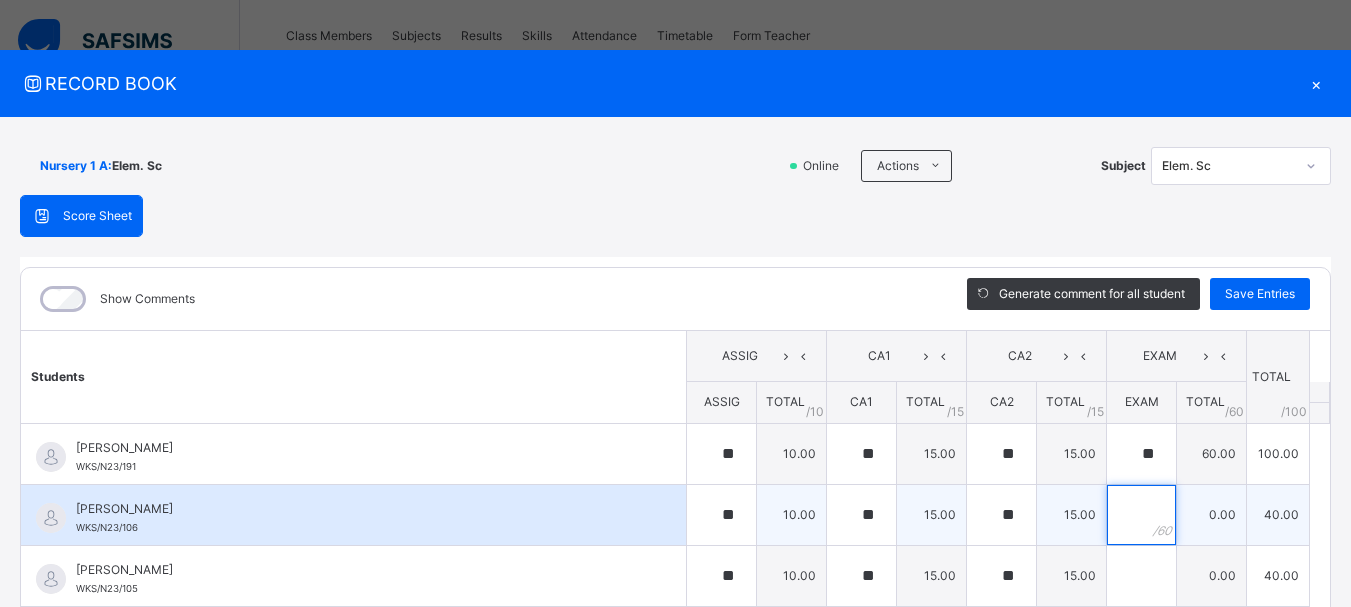 click at bounding box center (1141, 515) 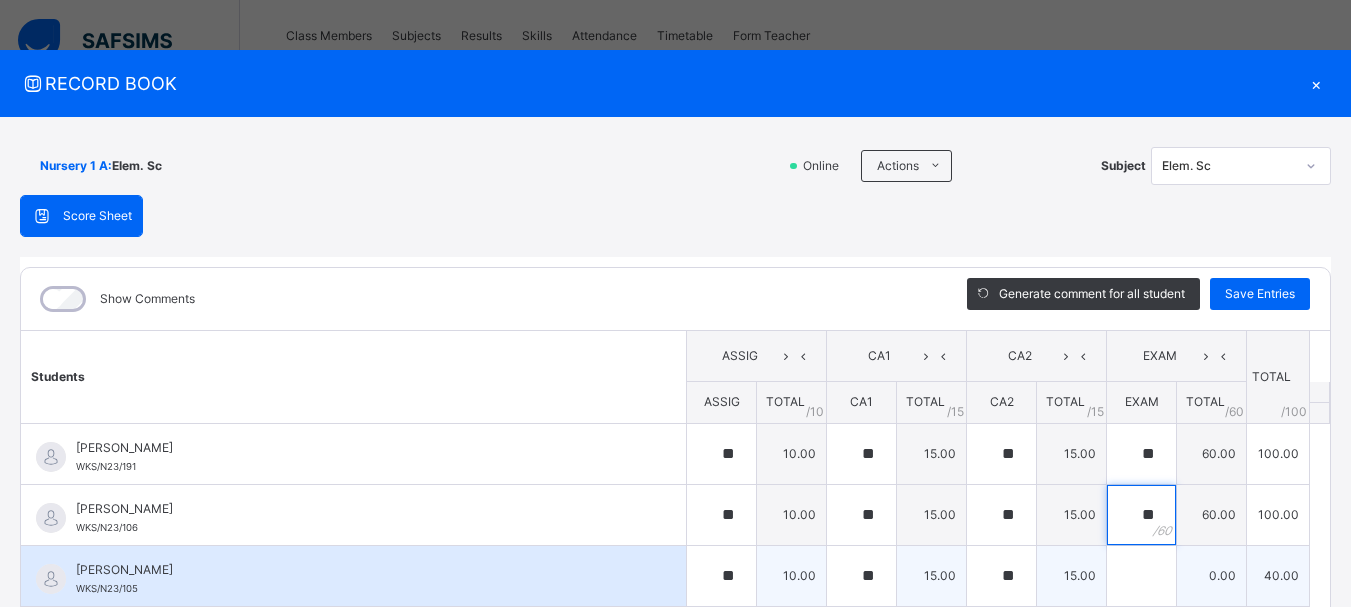type on "**" 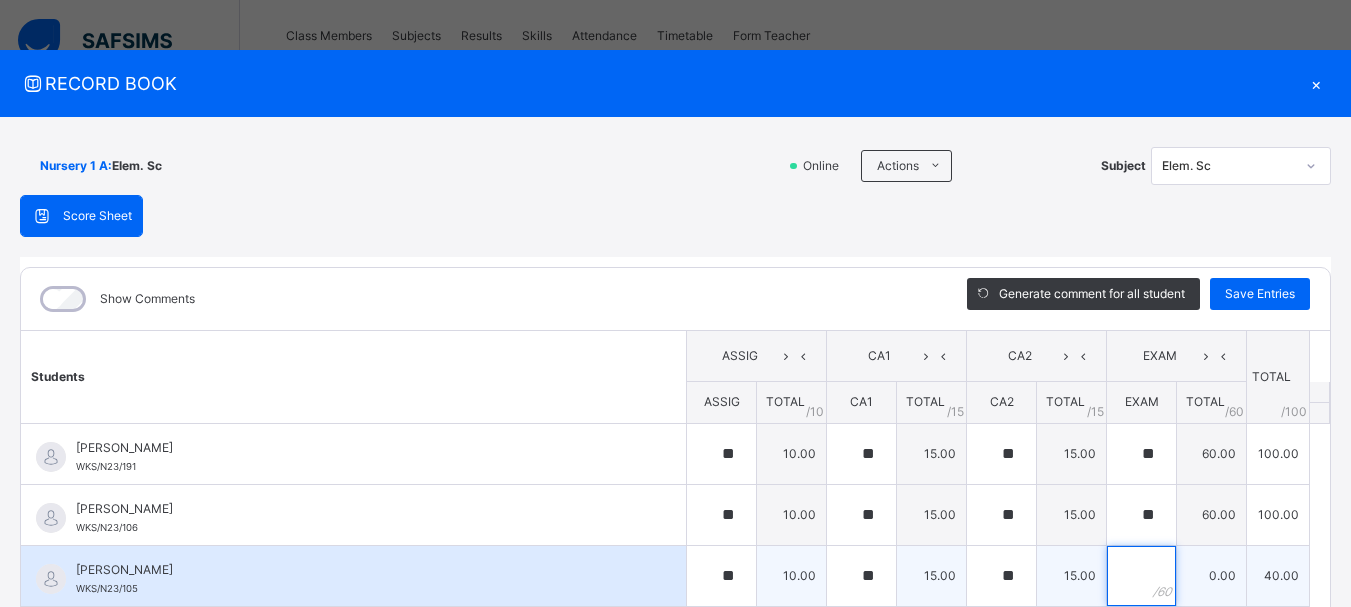 click at bounding box center [1141, 576] 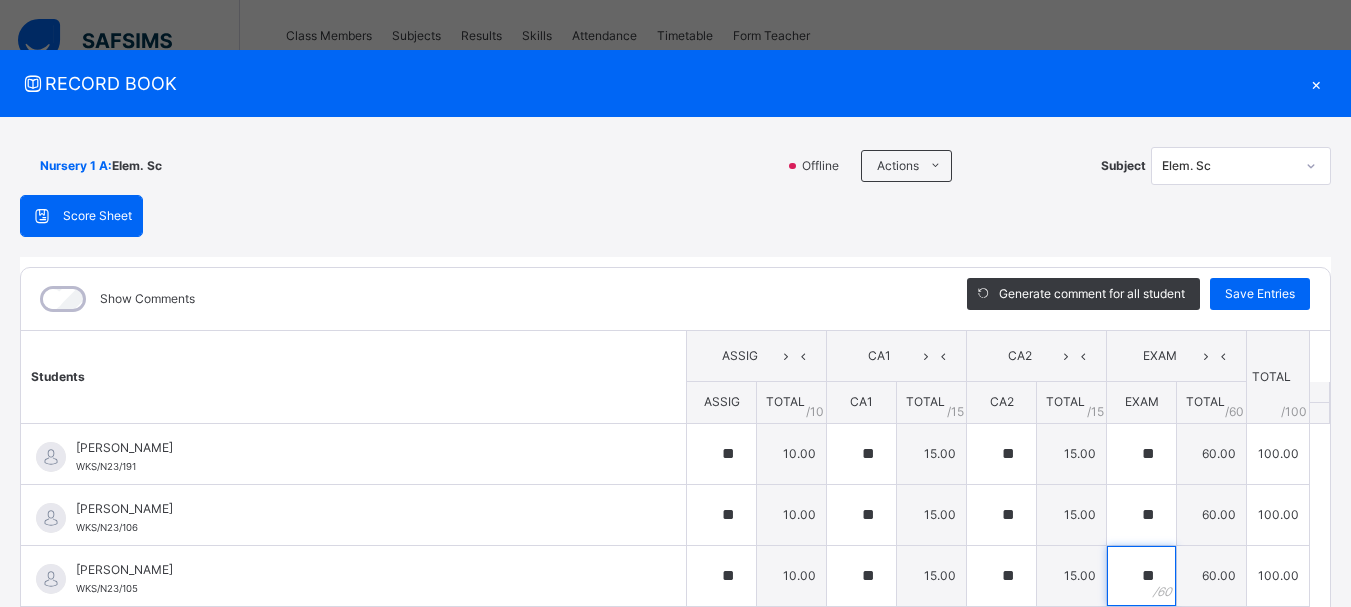 type on "**" 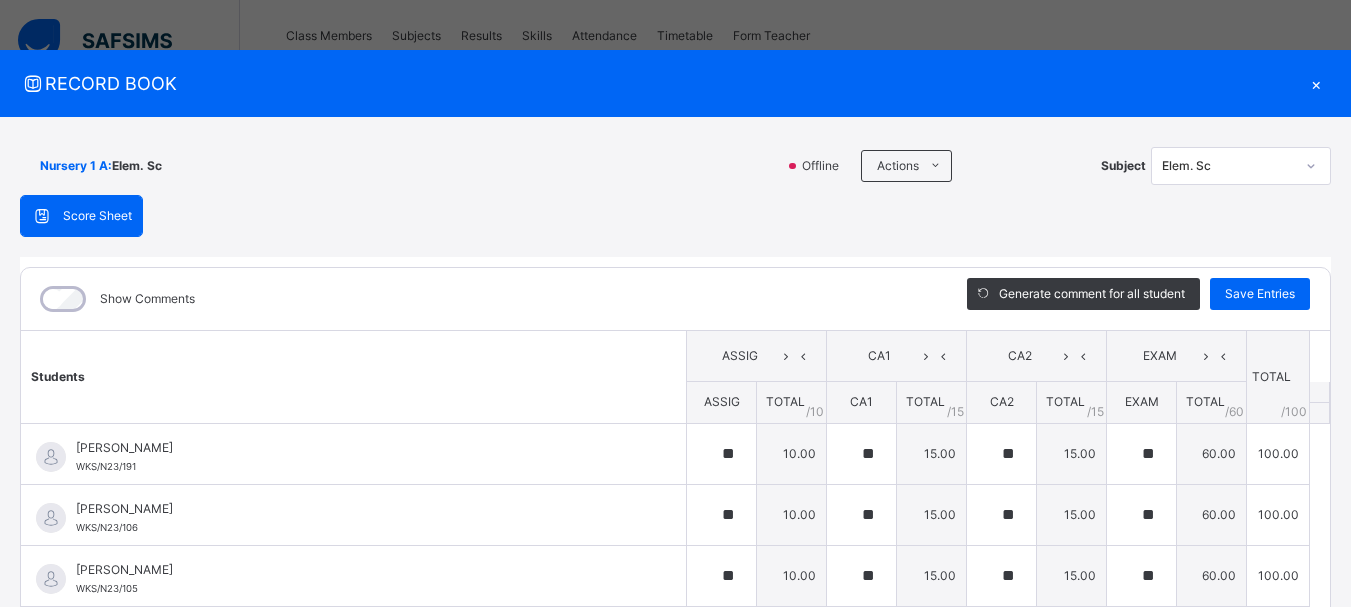 click on "Students ASSIG CA1 CA2 EXAM TOTAL /100 Comment ASSIG TOTAL / 10 CA1 TOTAL / 15 CA2 TOTAL / 15 EXAM TOTAL / 60 [PERSON_NAME] WKS/N23/191 [PERSON_NAME] WKS/N23/191 ** 10.00 ** 15.00 ** 15.00 ** 60.00 100.00 Generate comment 0 / 250   ×   Subject Teacher’s Comment Generate and see in full the comment developed by the AI with an option to regenerate the comment [PERSON_NAME] [PERSON_NAME]   WKS/N23/191   Total 100.00  / 100.00 [PERSON_NAME] Bot   Regenerate     Use this comment   [PERSON_NAME]  WKS/N23/106 [PERSON_NAME]  WKS/N23/106 ** 10.00 ** 15.00 ** 15.00 ** 60.00 100.00 Generate comment 0 / 250   ×   Subject Teacher’s Comment Generate and see in full the comment developed by the AI with an option to regenerate the comment [PERSON_NAME] [PERSON_NAME]    WKS/N23/106   Total 100.00  / 100.00 [PERSON_NAME] Bot   Regenerate     Use this comment   [PERSON_NAME] WKS/N23/105 [PERSON_NAME] ZARAH WKS/N23/105 ** 10.00 ** 15.00 ** 15.00 ** 60.00 100.00 Generate comment 0 / 250   ×   Subject Teacher’s Comment JS" at bounding box center (675, 1292) 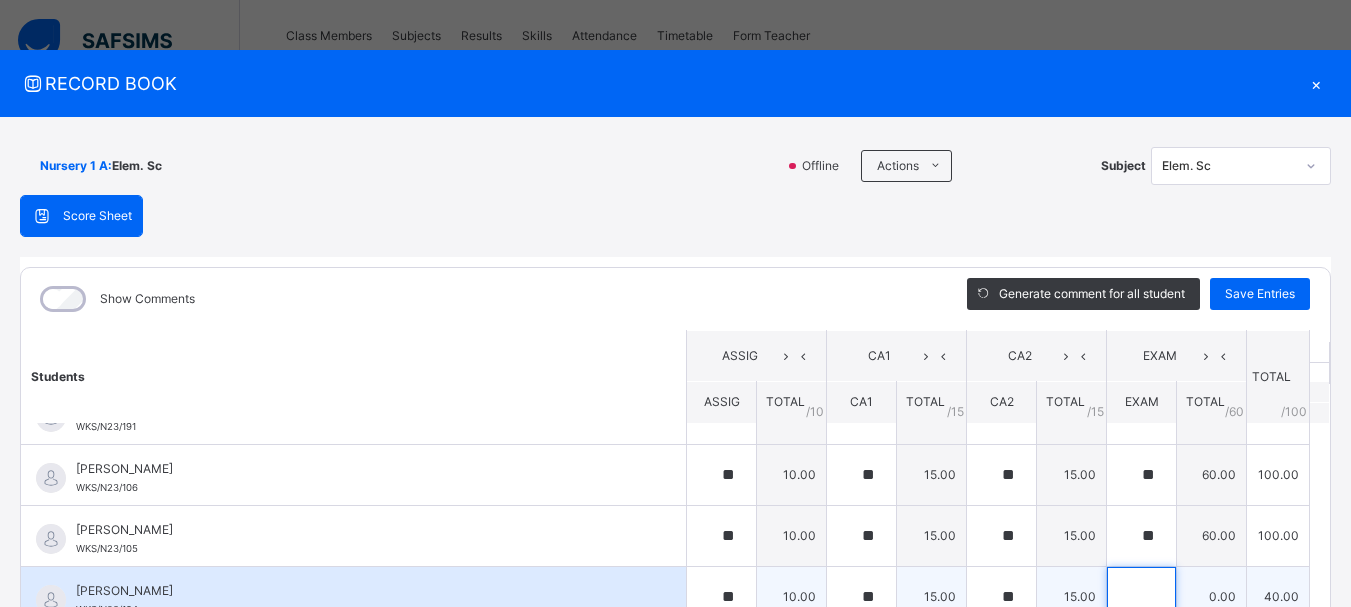 click at bounding box center (1141, 597) 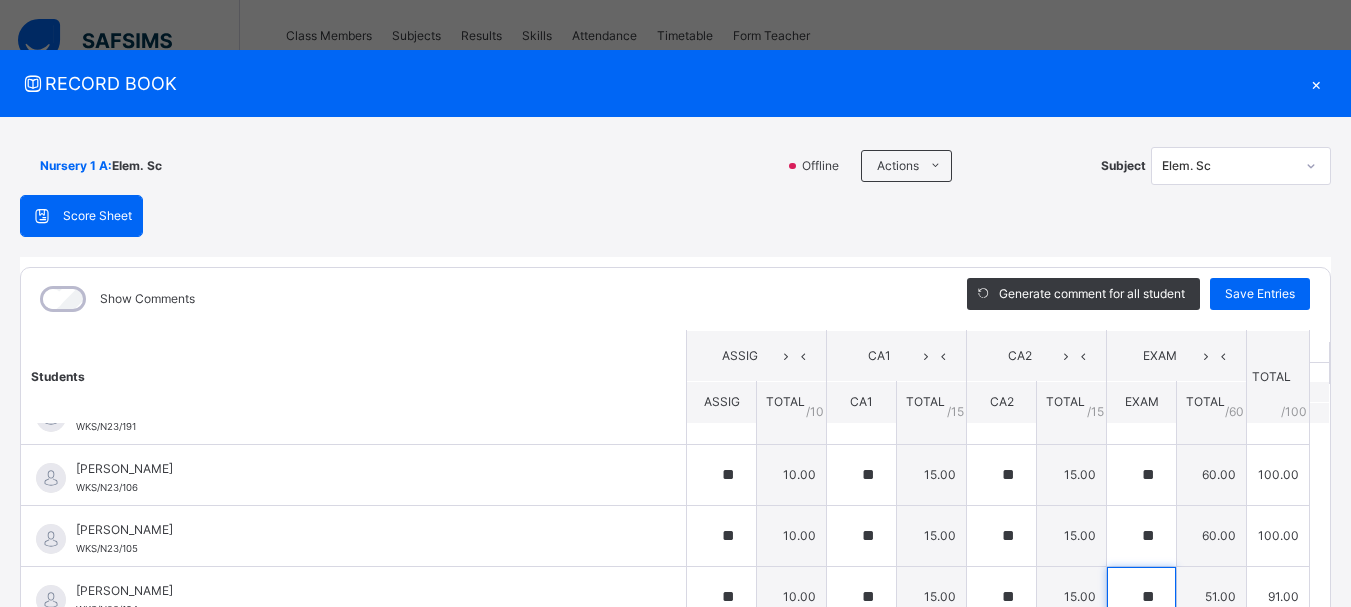 type on "**" 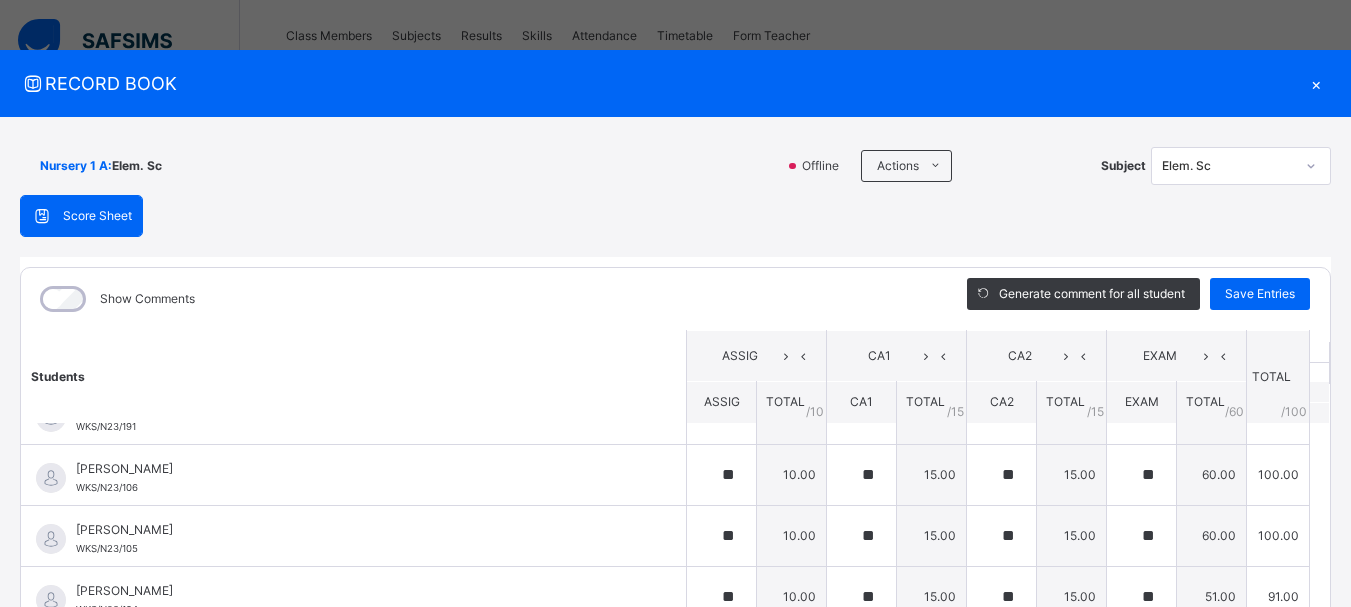 click on "Students ASSIG CA1 CA2 EXAM TOTAL /100 Comment ASSIG TOTAL / 10 CA1 TOTAL / 15 CA2 TOTAL / 15 EXAM TOTAL / 60 [PERSON_NAME] WKS/N23/191 [PERSON_NAME] WKS/N23/191 ** 10.00 ** 15.00 ** 15.00 ** 60.00 100.00 Generate comment 0 / 250   ×   Subject Teacher’s Comment Generate and see in full the comment developed by the AI with an option to regenerate the comment [PERSON_NAME] [PERSON_NAME]   WKS/N23/191   Total 100.00  / 100.00 [PERSON_NAME] Bot   Regenerate     Use this comment   [PERSON_NAME]  WKS/N23/106 [PERSON_NAME]  WKS/N23/106 ** 10.00 ** 15.00 ** 15.00 ** 60.00 100.00 Generate comment 0 / 250   ×   Subject Teacher’s Comment Generate and see in full the comment developed by the AI with an option to regenerate the comment [PERSON_NAME] [PERSON_NAME]    WKS/N23/106   Total 100.00  / 100.00 [PERSON_NAME] Bot   Regenerate     Use this comment   [PERSON_NAME] WKS/N23/105 [PERSON_NAME] ZARAH WKS/N23/105 ** 10.00 ** 15.00 ** 15.00 ** 60.00 100.00 Generate comment 0 / 250   ×   Subject Teacher’s Comment JS" at bounding box center [675, 1252] 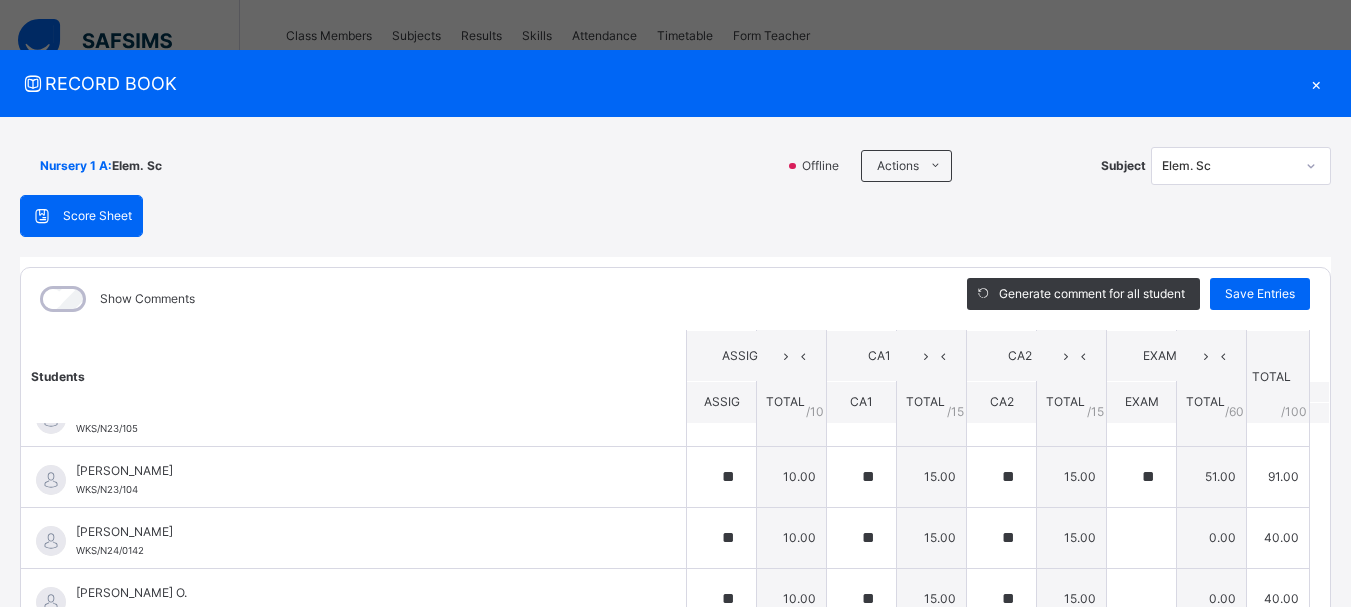 scroll, scrollTop: 200, scrollLeft: 0, axis: vertical 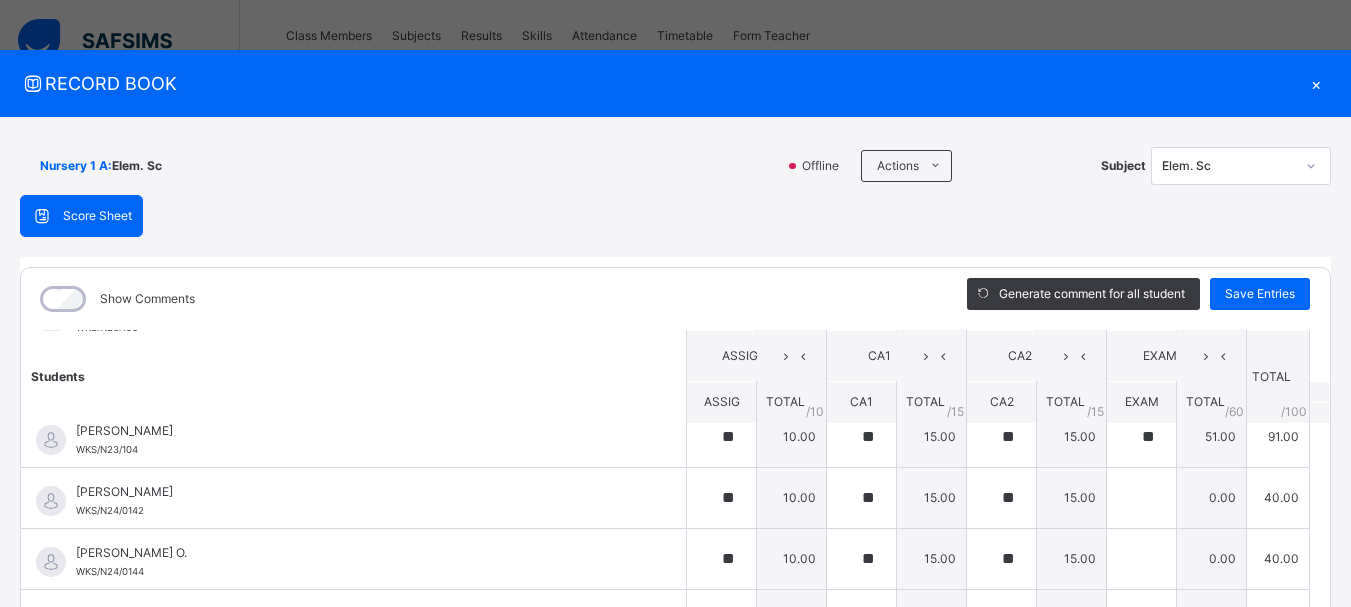 click on "Students ASSIG CA1 CA2 EXAM TOTAL /100 Comment ASSIG TOTAL / 10 CA1 TOTAL / 15 CA2 TOTAL / 15 EXAM TOTAL / 60 [PERSON_NAME] WKS/N23/191 [PERSON_NAME] WKS/N23/191 ** 10.00 ** 15.00 ** 15.00 ** 60.00 100.00 Generate comment 0 / 250   ×   Subject Teacher’s Comment Generate and see in full the comment developed by the AI with an option to regenerate the comment [PERSON_NAME] [PERSON_NAME]   WKS/N23/191   Total 100.00  / 100.00 [PERSON_NAME] Bot   Regenerate     Use this comment   [PERSON_NAME]  WKS/N23/106 [PERSON_NAME]  WKS/N23/106 ** 10.00 ** 15.00 ** 15.00 ** 60.00 100.00 Generate comment 0 / 250   ×   Subject Teacher’s Comment Generate and see in full the comment developed by the AI with an option to regenerate the comment [PERSON_NAME] [PERSON_NAME]    WKS/N23/106   Total 100.00  / 100.00 [PERSON_NAME] Bot   Regenerate     Use this comment   [PERSON_NAME] WKS/N23/105 [PERSON_NAME] ZARAH WKS/N23/105 ** 10.00 ** 15.00 ** 15.00 ** 60.00 100.00 Generate comment 0 / 250   ×   Subject Teacher’s Comment JS" at bounding box center [675, 1092] 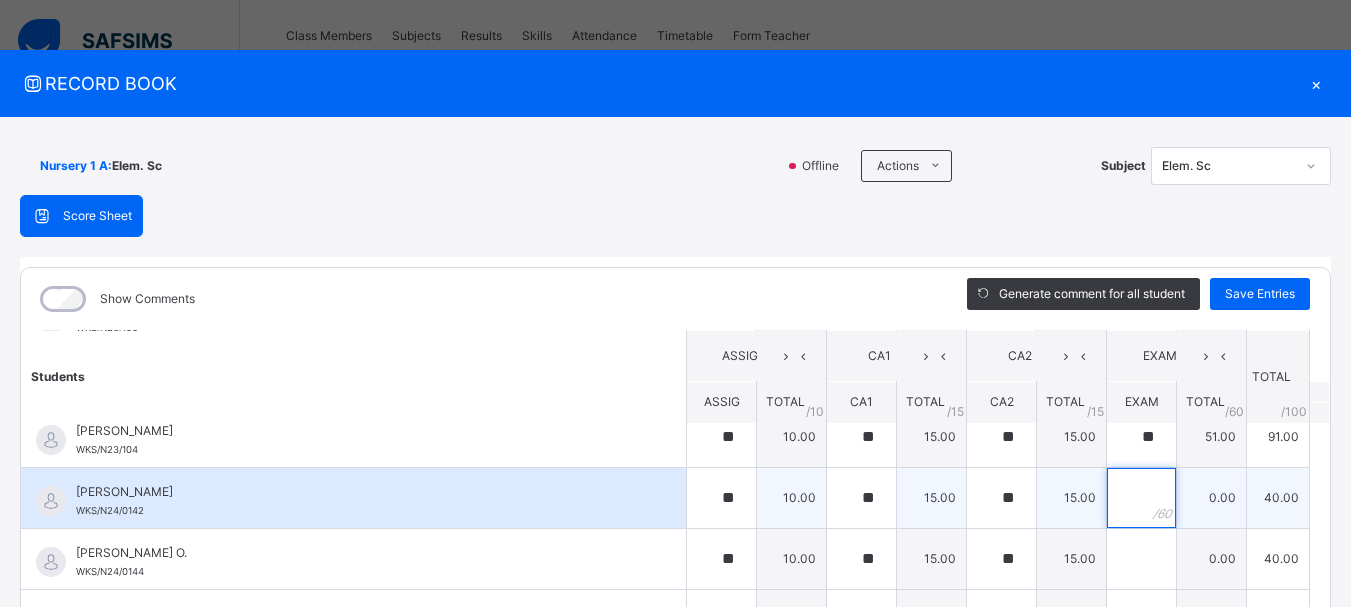 click at bounding box center (1141, 498) 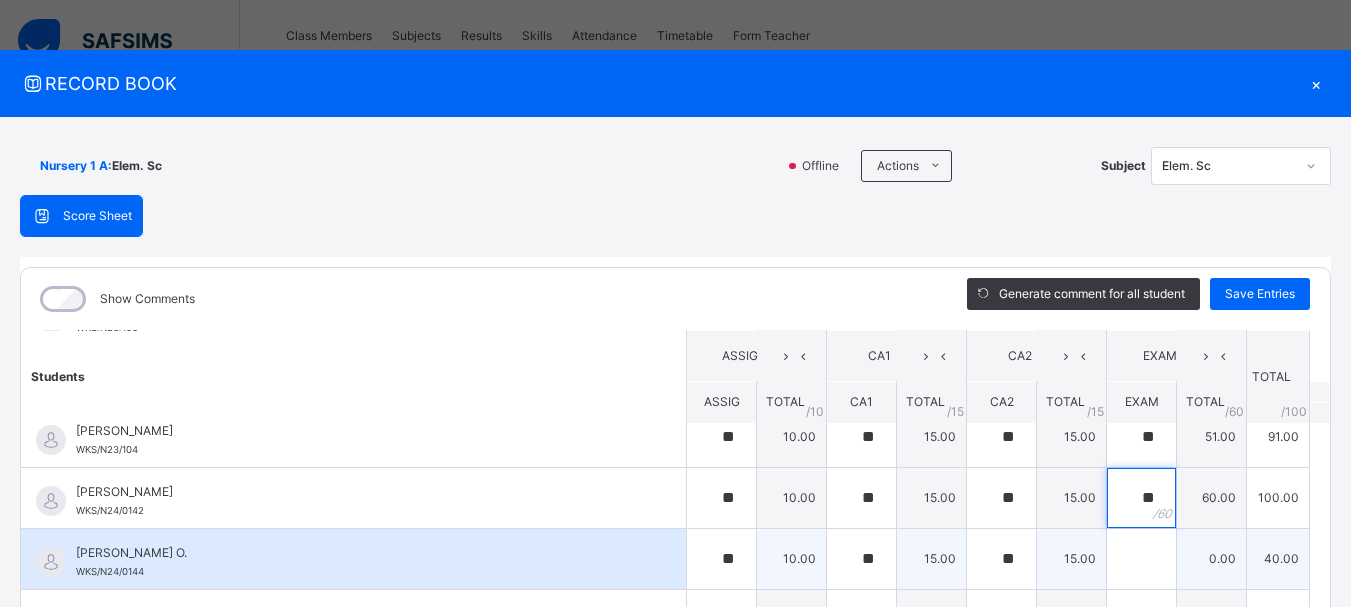 type on "**" 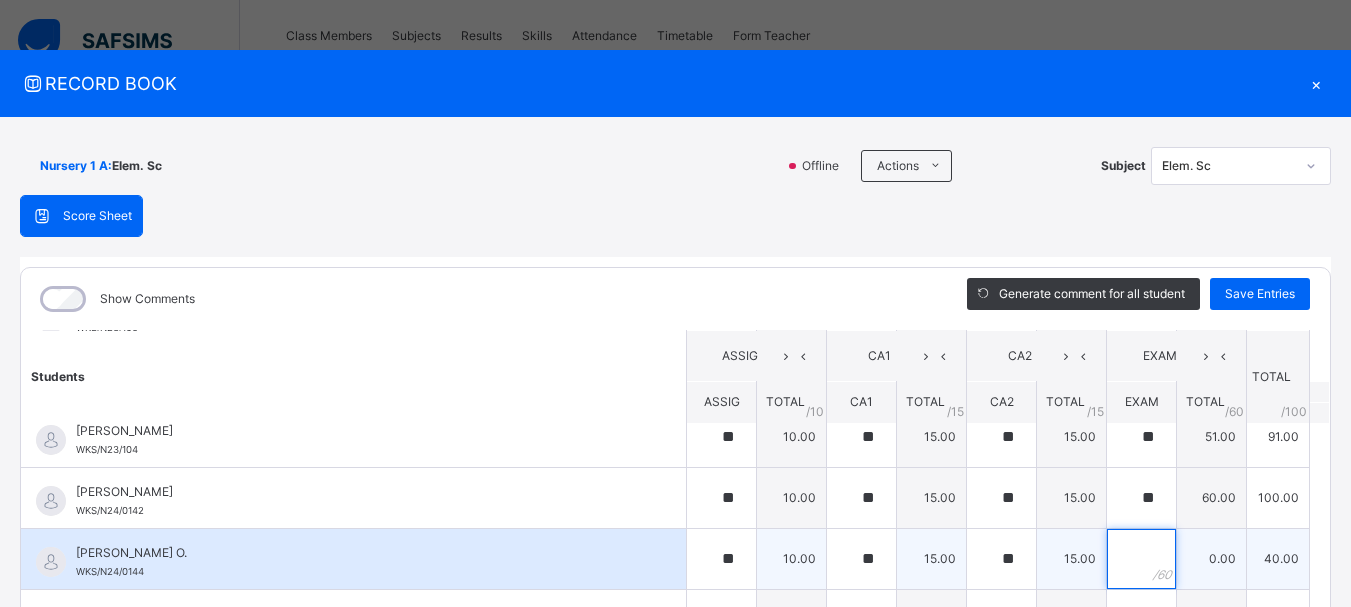 click at bounding box center (1141, 559) 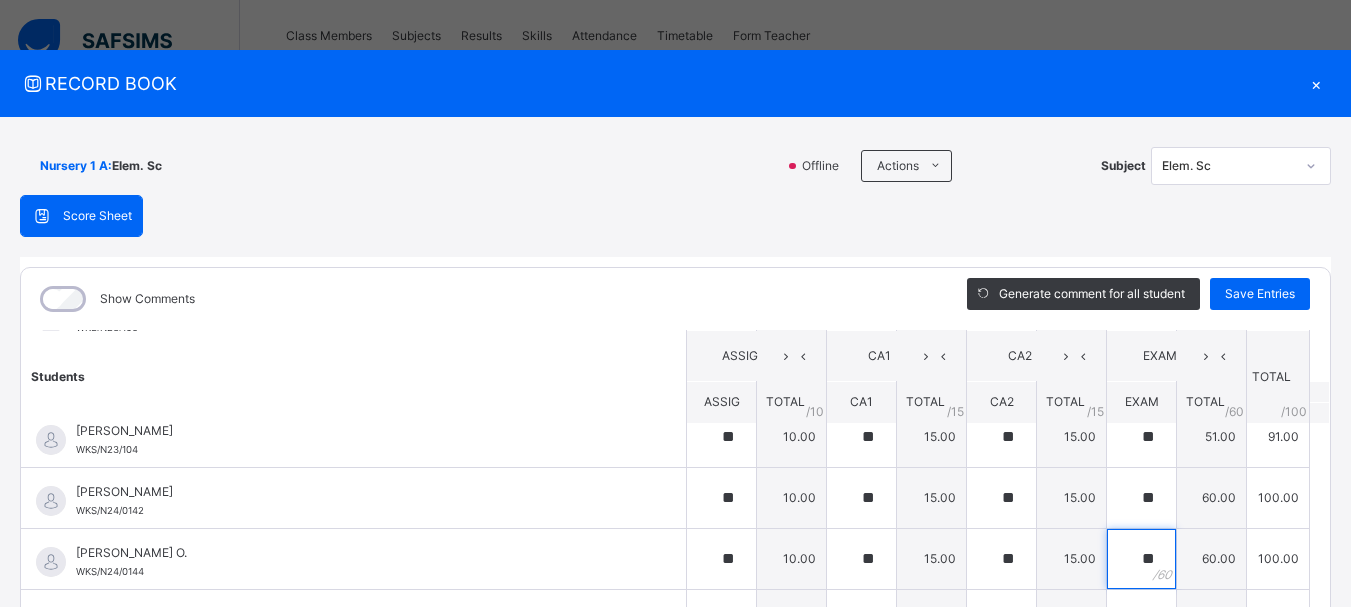 type on "**" 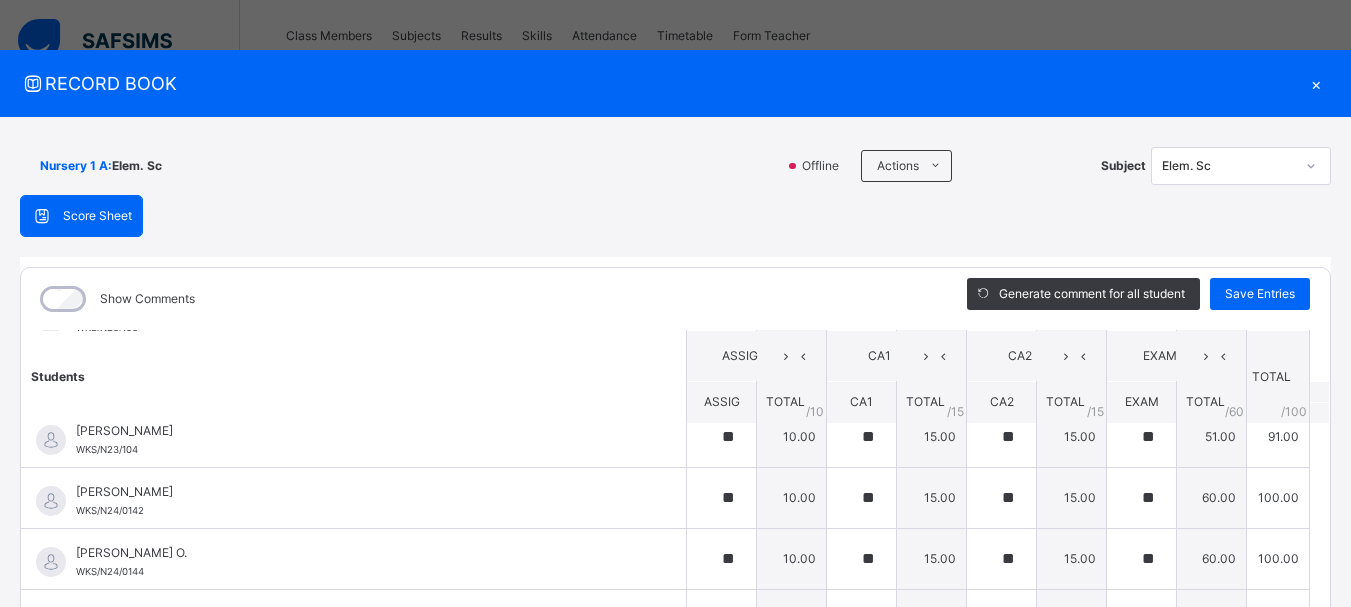 click on "Students ASSIG CA1 CA2 EXAM TOTAL /100 Comment ASSIG TOTAL / 10 CA1 TOTAL / 15 CA2 TOTAL / 15 EXAM TOTAL / 60 [PERSON_NAME] WKS/N23/191 [PERSON_NAME] WKS/N23/191 ** 10.00 ** 15.00 ** 15.00 ** 60.00 100.00 Generate comment 0 / 250   ×   Subject Teacher’s Comment Generate and see in full the comment developed by the AI with an option to regenerate the comment [PERSON_NAME] [PERSON_NAME]   WKS/N23/191   Total 100.00  / 100.00 [PERSON_NAME] Bot   Regenerate     Use this comment   [PERSON_NAME]  WKS/N23/106 [PERSON_NAME]  WKS/N23/106 ** 10.00 ** 15.00 ** 15.00 ** 60.00 100.00 Generate comment 0 / 250   ×   Subject Teacher’s Comment Generate and see in full the comment developed by the AI with an option to regenerate the comment [PERSON_NAME] [PERSON_NAME]    WKS/N23/106   Total 100.00  / 100.00 [PERSON_NAME] Bot   Regenerate     Use this comment   [PERSON_NAME] WKS/N23/105 [PERSON_NAME] ZARAH WKS/N23/105 ** 10.00 ** 15.00 ** 15.00 ** 60.00 100.00 Generate comment 0 / 250   ×   Subject Teacher’s Comment JS" at bounding box center (675, 1092) 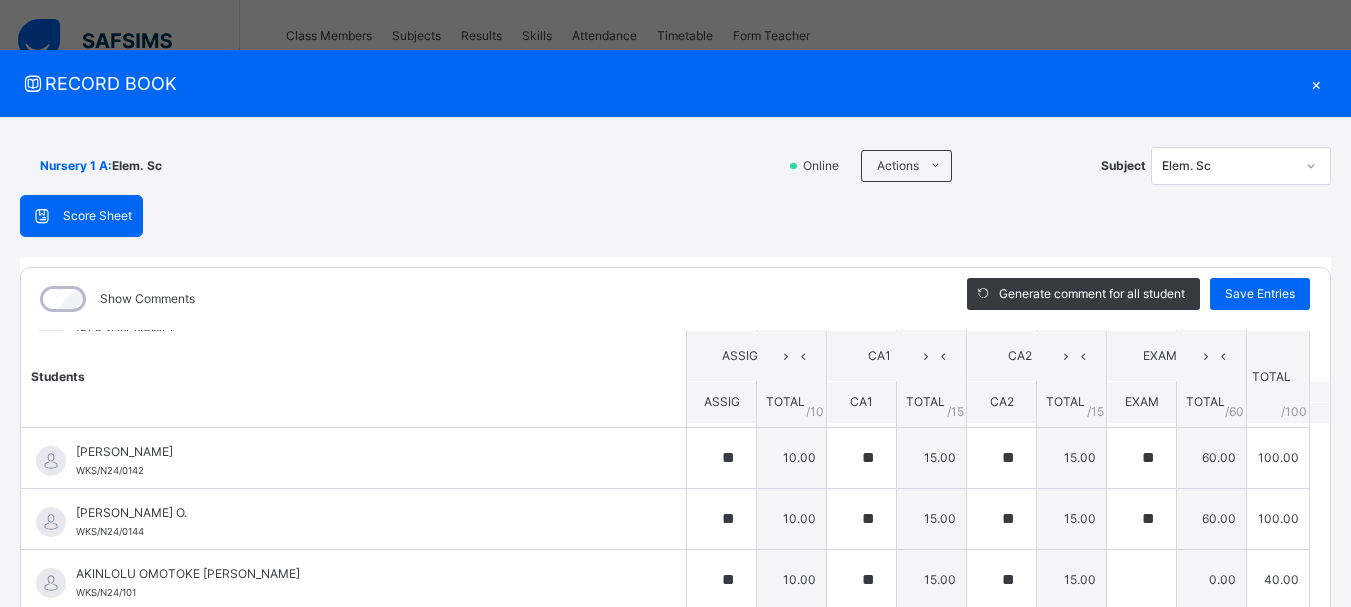 scroll, scrollTop: 280, scrollLeft: 0, axis: vertical 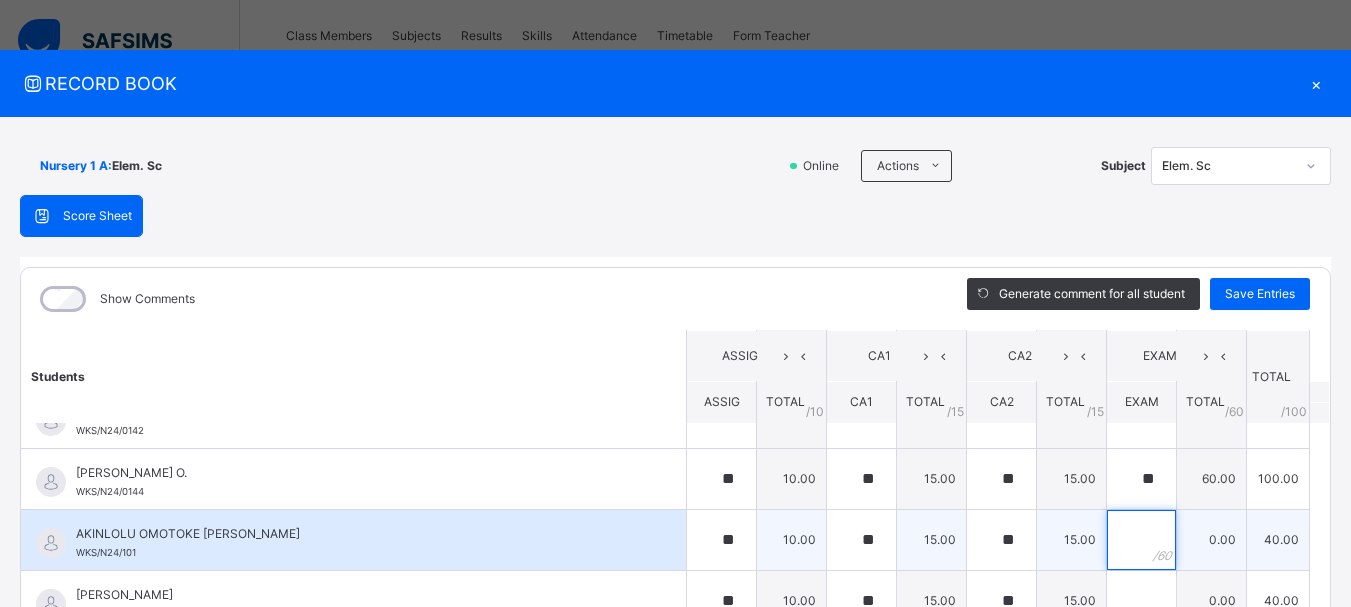 click at bounding box center (1141, 540) 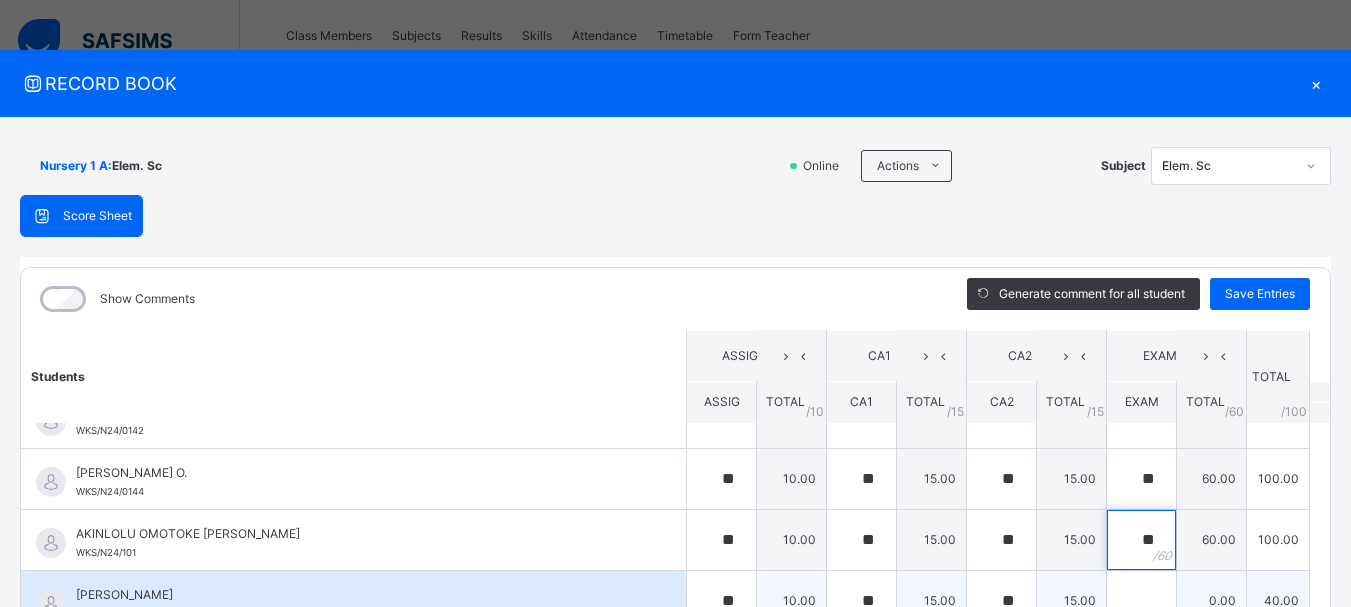 type on "**" 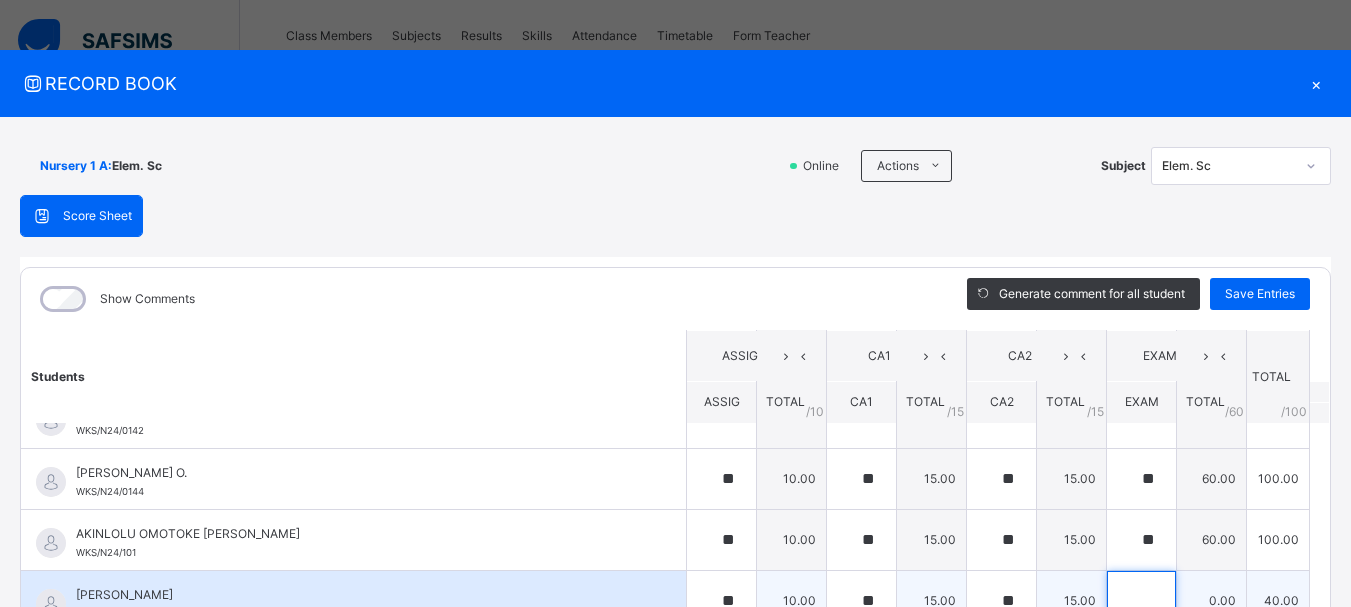 click at bounding box center (1141, 601) 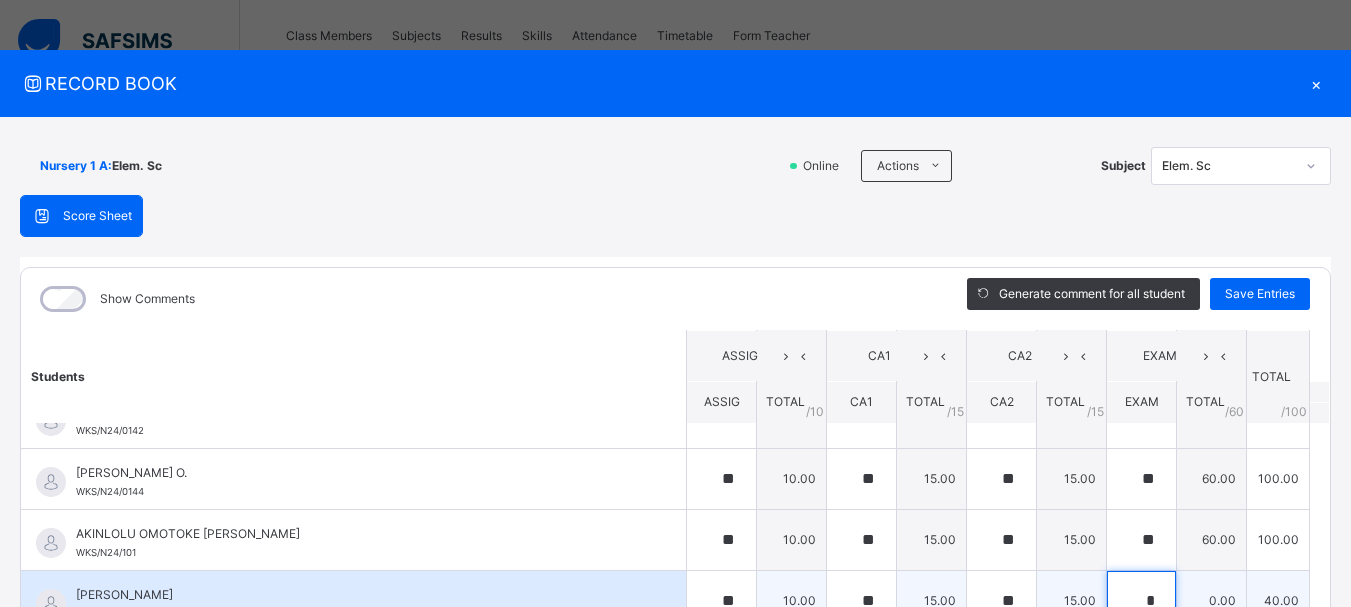 scroll, scrollTop: 4, scrollLeft: 0, axis: vertical 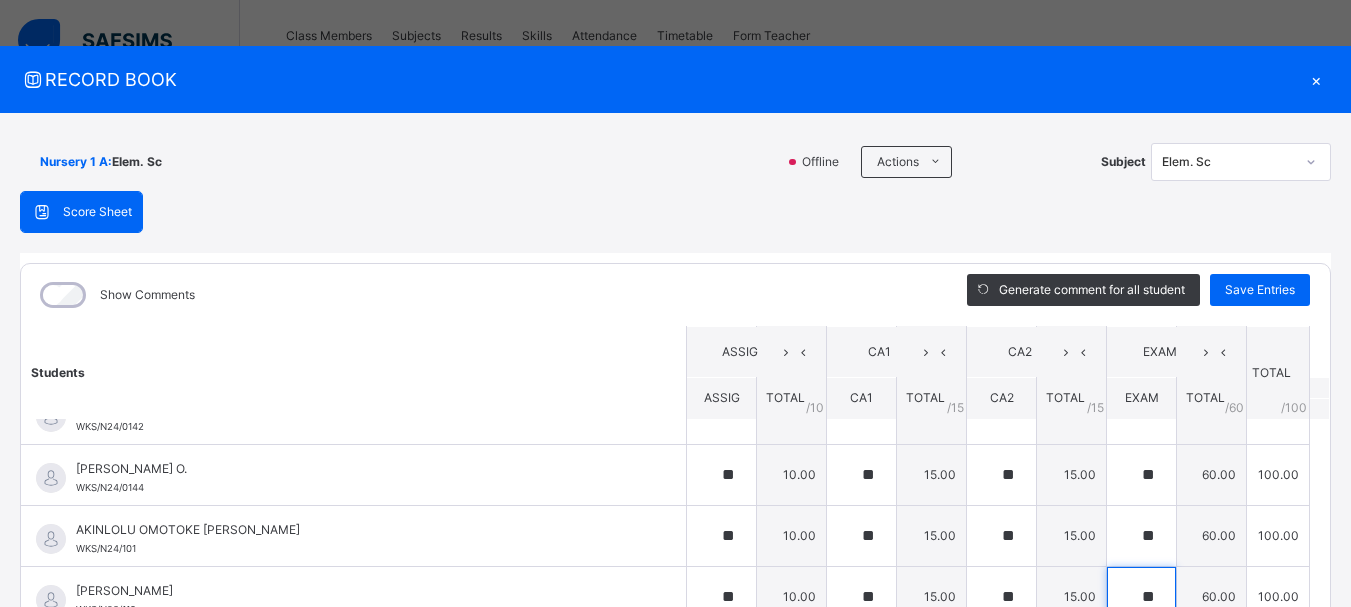type on "**" 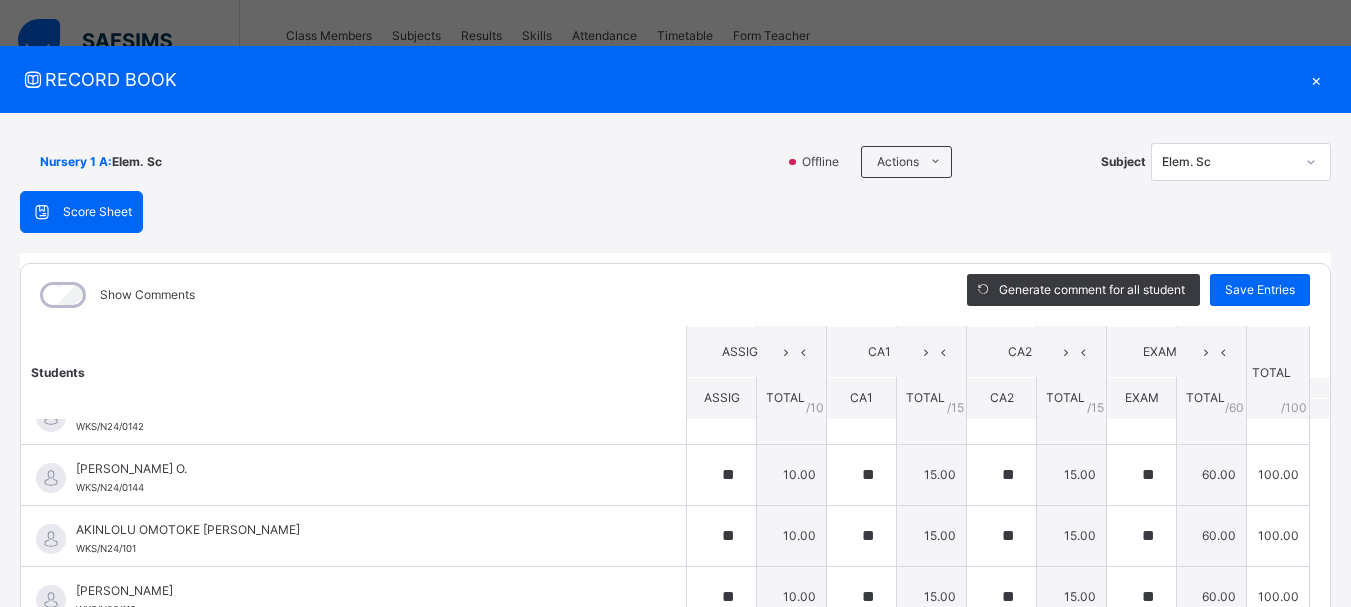 click on "Students ASSIG CA1 CA2 EXAM TOTAL /100 Comment ASSIG TOTAL / 10 CA1 TOTAL / 15 CA2 TOTAL / 15 EXAM TOTAL / 60 [PERSON_NAME] WKS/N23/191 [PERSON_NAME] WKS/N23/191 ** 10.00 ** 15.00 ** 15.00 ** 60.00 100.00 Generate comment 0 / 250   ×   Subject Teacher’s Comment Generate and see in full the comment developed by the AI with an option to regenerate the comment [PERSON_NAME] [PERSON_NAME]   WKS/N23/191   Total 100.00  / 100.00 [PERSON_NAME] Bot   Regenerate     Use this comment   [PERSON_NAME]  WKS/N23/106 [PERSON_NAME]  WKS/N23/106 ** 10.00 ** 15.00 ** 15.00 ** 60.00 100.00 Generate comment 0 / 250   ×   Subject Teacher’s Comment Generate and see in full the comment developed by the AI with an option to regenerate the comment [PERSON_NAME] [PERSON_NAME]    WKS/N23/106   Total 100.00  / 100.00 [PERSON_NAME] Bot   Regenerate     Use this comment   [PERSON_NAME] WKS/N23/105 [PERSON_NAME] ZARAH WKS/N23/105 ** 10.00 ** 15.00 ** 15.00 ** 60.00 100.00 Generate comment 0 / 250   ×   Subject Teacher’s Comment JS" at bounding box center [675, 1008] 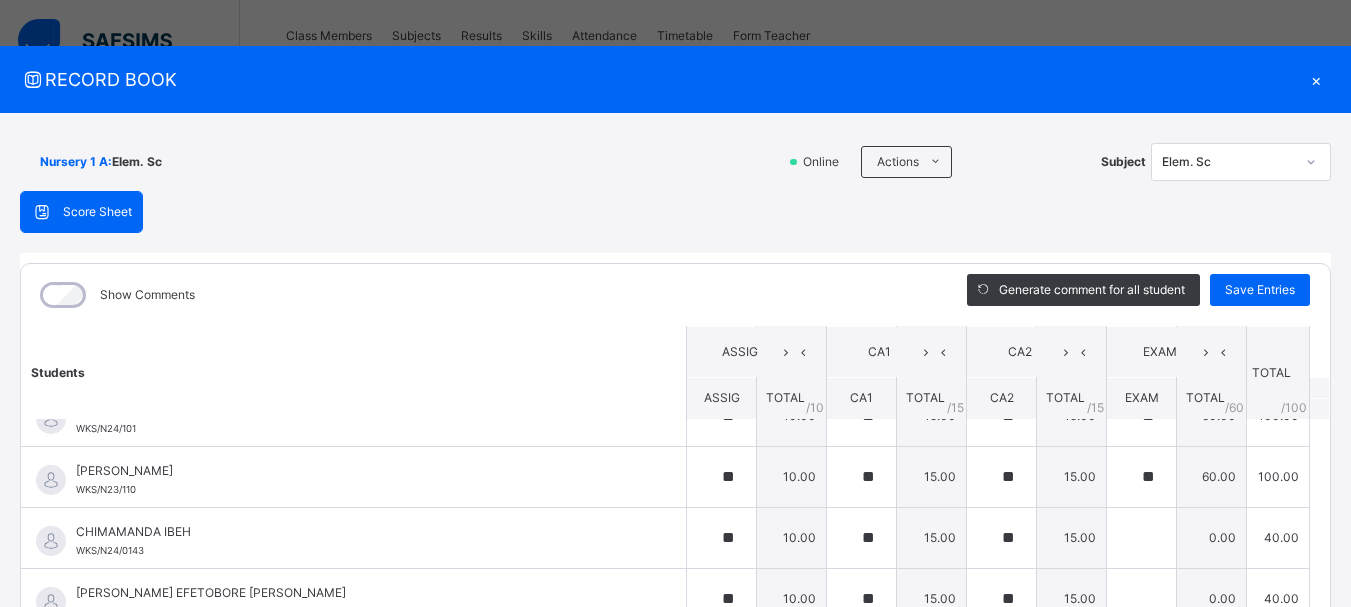 scroll, scrollTop: 440, scrollLeft: 0, axis: vertical 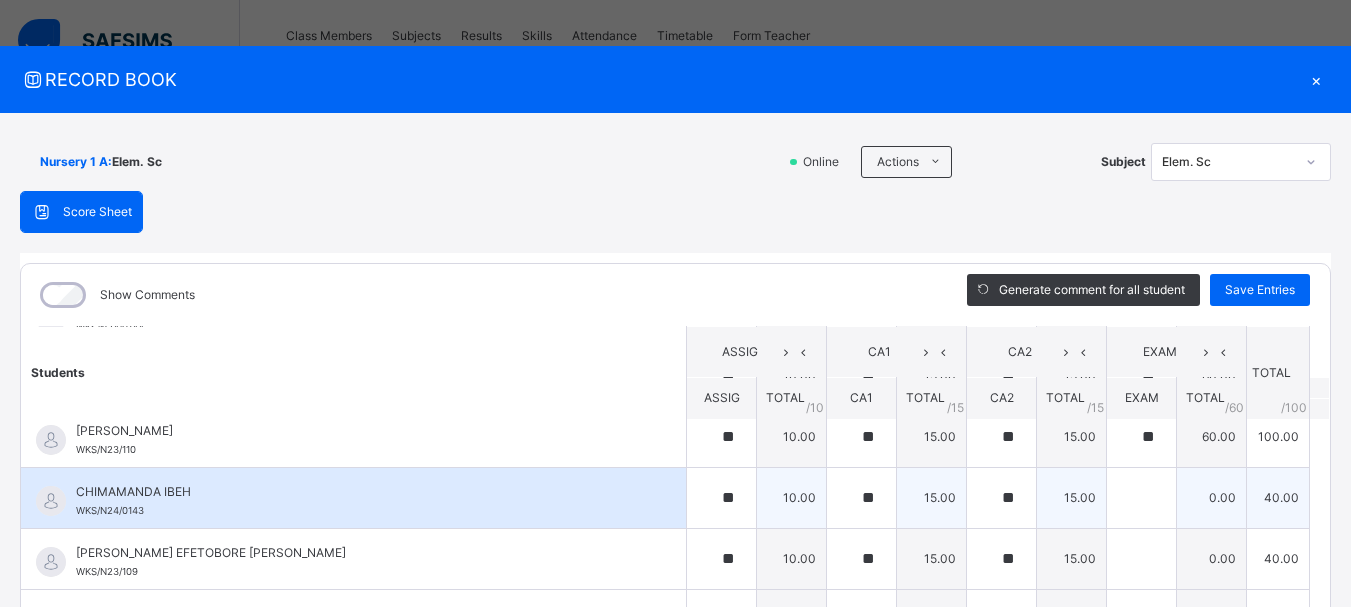 click on "0.00" at bounding box center (1212, 497) 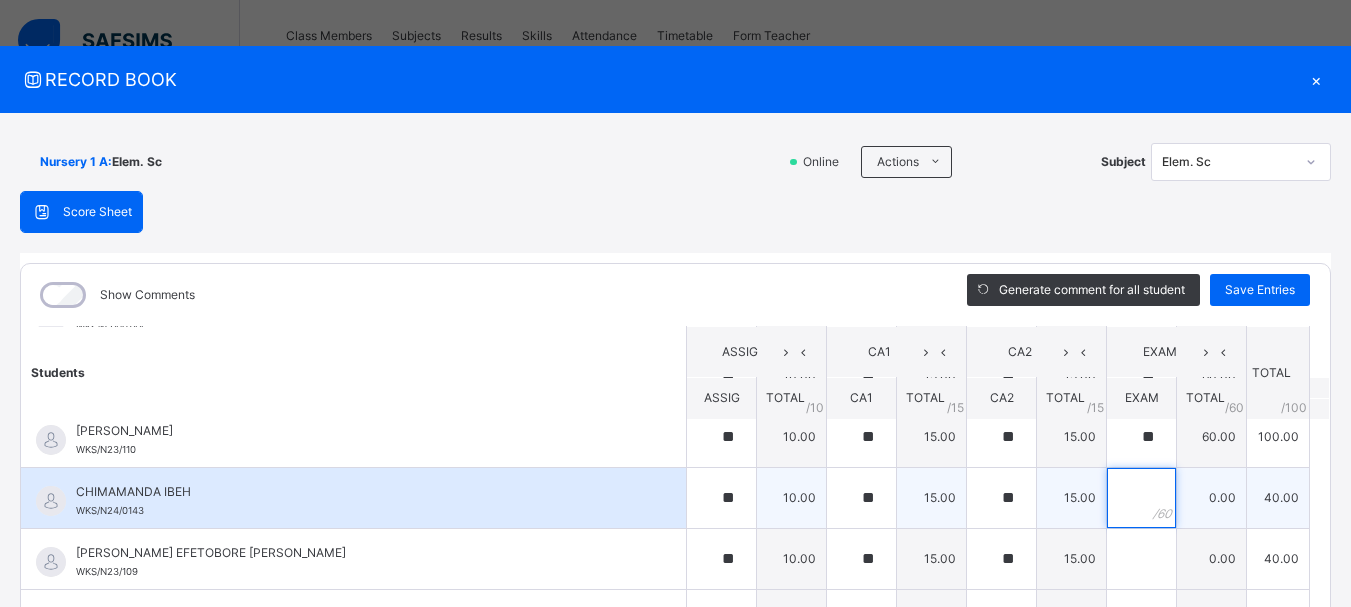 click at bounding box center (1141, 498) 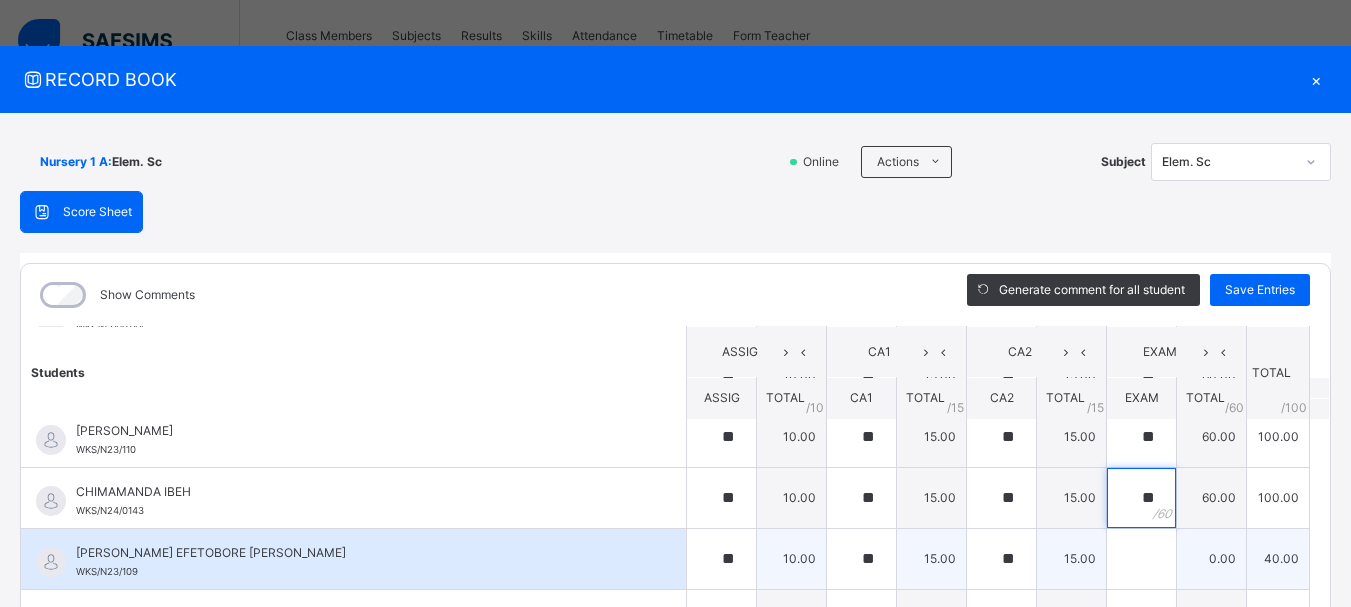 type on "**" 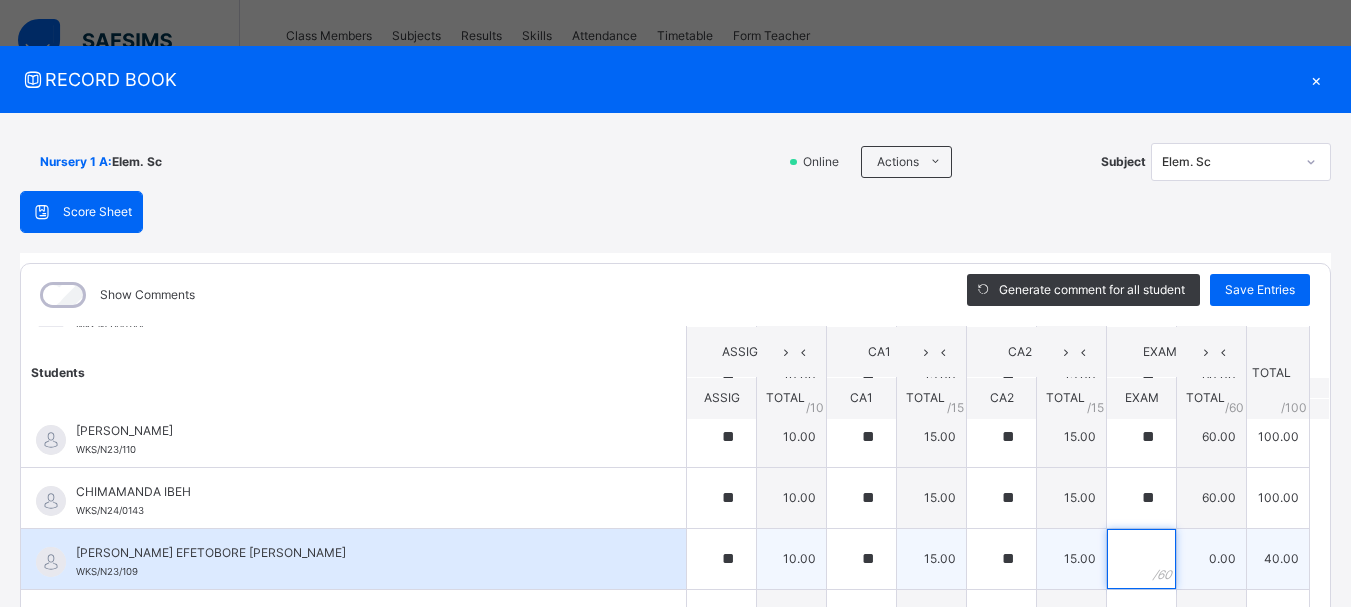 click at bounding box center [1141, 559] 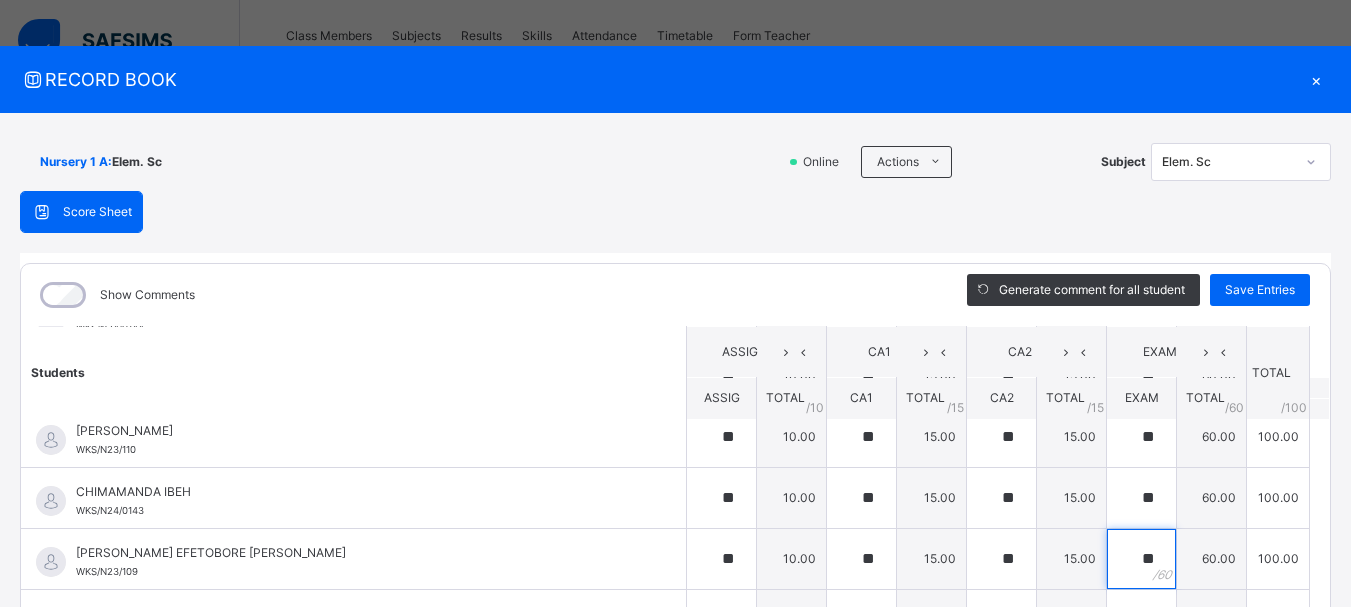 type on "**" 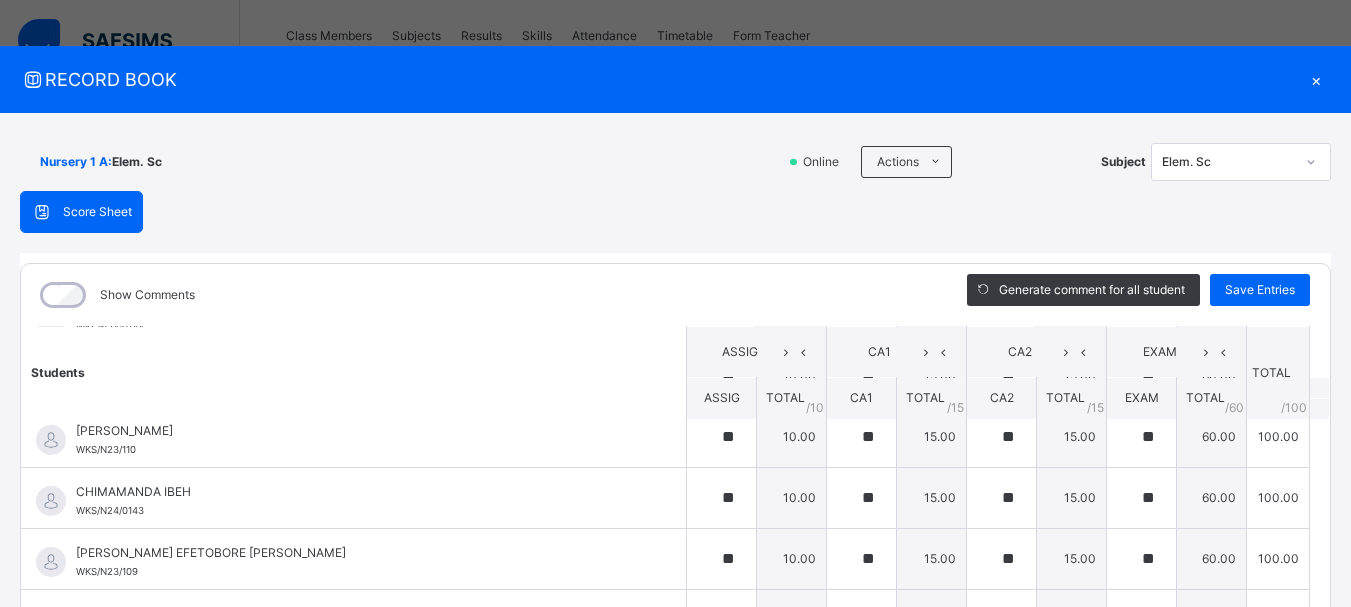 click on "Students ASSIG CA1 CA2 EXAM TOTAL /100 Comment ASSIG TOTAL / 10 CA1 TOTAL / 15 CA2 TOTAL / 15 EXAM TOTAL / 60 [PERSON_NAME] WKS/N23/191 [PERSON_NAME] WKS/N23/191 ** 10.00 ** 15.00 ** 15.00 ** 60.00 100.00 Generate comment 0 / 250   ×   Subject Teacher’s Comment Generate and see in full the comment developed by the AI with an option to regenerate the comment [PERSON_NAME] [PERSON_NAME]   WKS/N23/191   Total 100.00  / 100.00 [PERSON_NAME] Bot   Regenerate     Use this comment   [PERSON_NAME]  WKS/N23/106 [PERSON_NAME]  WKS/N23/106 ** 10.00 ** 15.00 ** 15.00 ** 60.00 100.00 Generate comment 0 / 250   ×   Subject Teacher’s Comment Generate and see in full the comment developed by the AI with an option to regenerate the comment [PERSON_NAME] [PERSON_NAME]    WKS/N23/106   Total 100.00  / 100.00 [PERSON_NAME] Bot   Regenerate     Use this comment   [PERSON_NAME] WKS/N23/105 [PERSON_NAME] ZARAH WKS/N23/105 ** 10.00 ** 15.00 ** 15.00 ** 60.00 100.00 Generate comment 0 / 250   ×   Subject Teacher’s Comment JS" at bounding box center [675, 848] 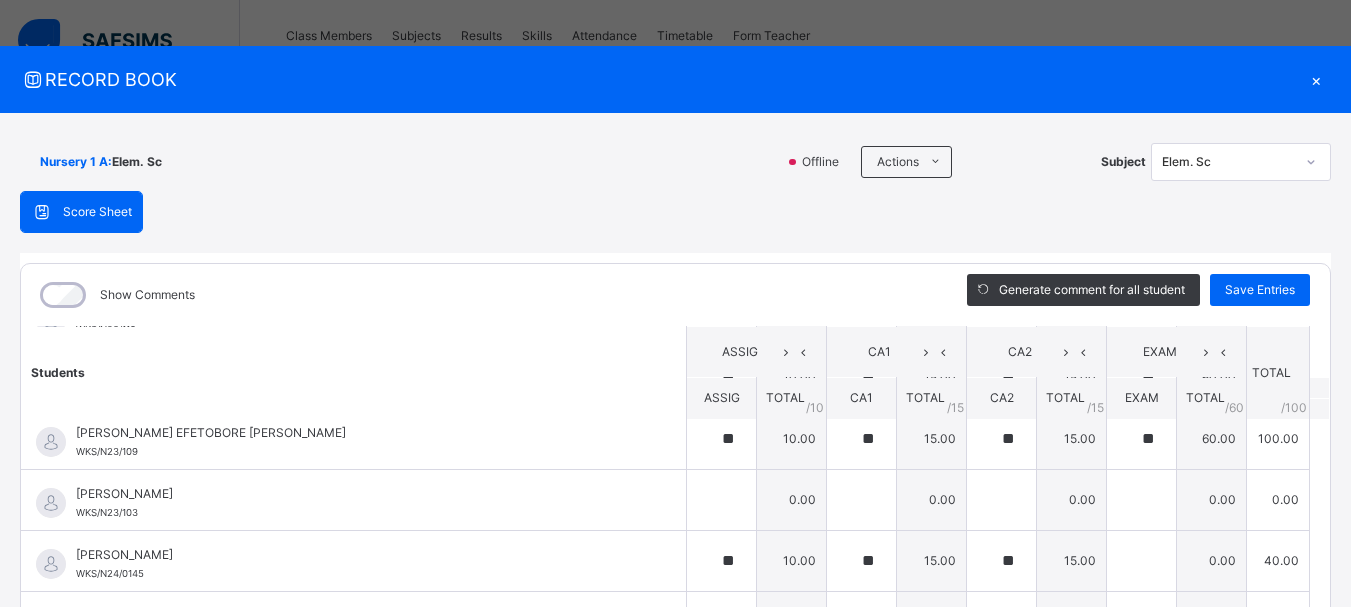 scroll, scrollTop: 600, scrollLeft: 0, axis: vertical 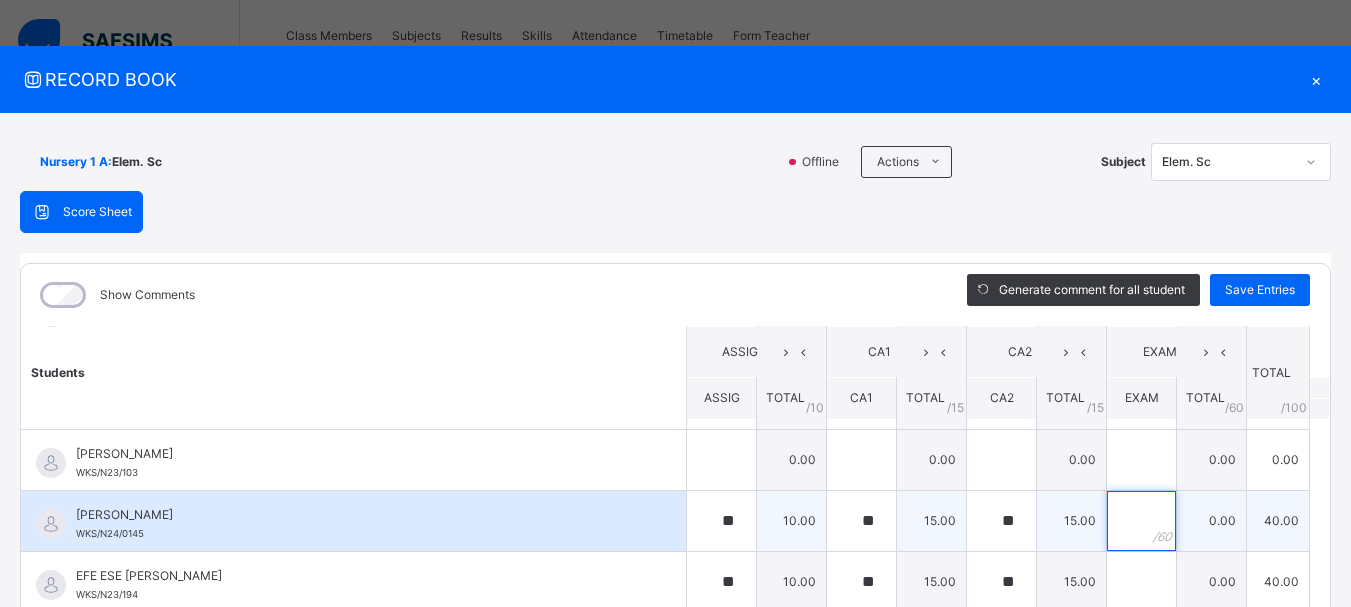 click at bounding box center [1141, 521] 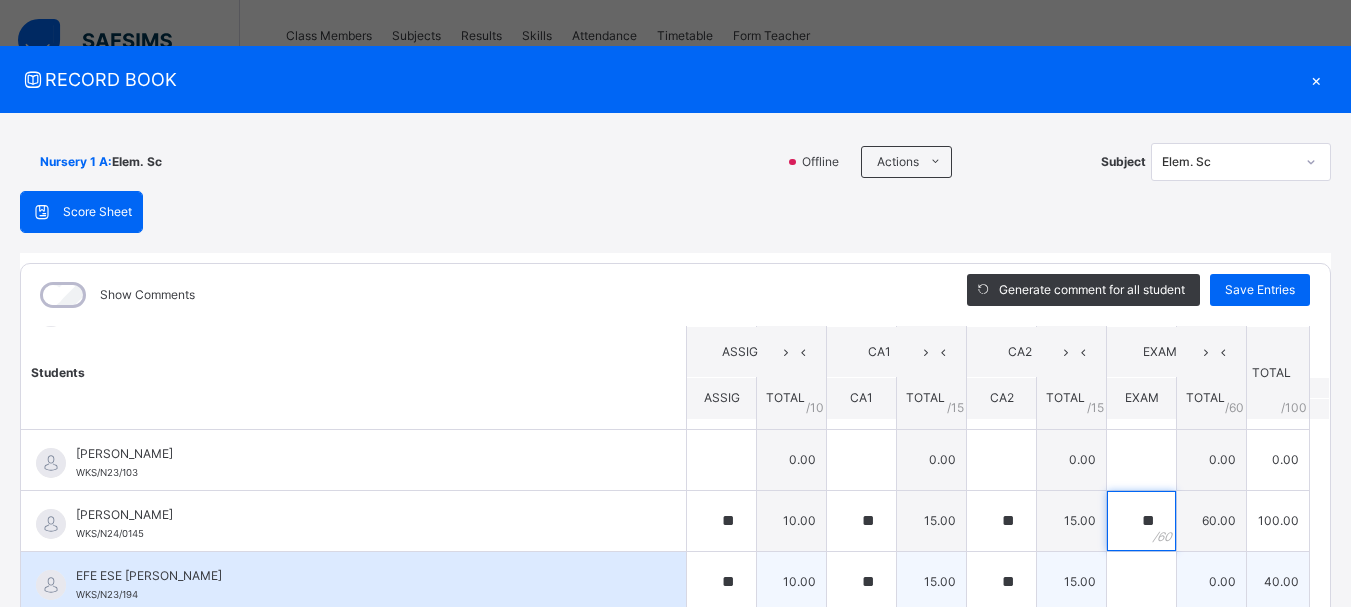 type on "**" 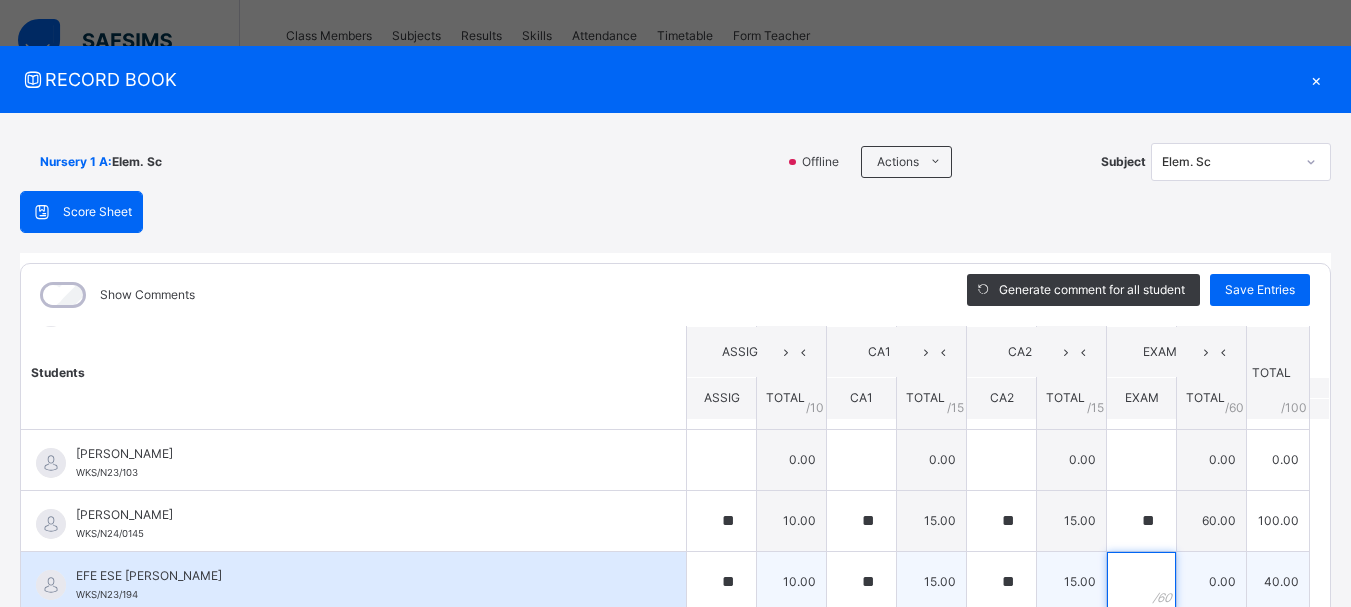 drag, startPoint x: 1130, startPoint y: 557, endPoint x: 1120, endPoint y: 566, distance: 13.453624 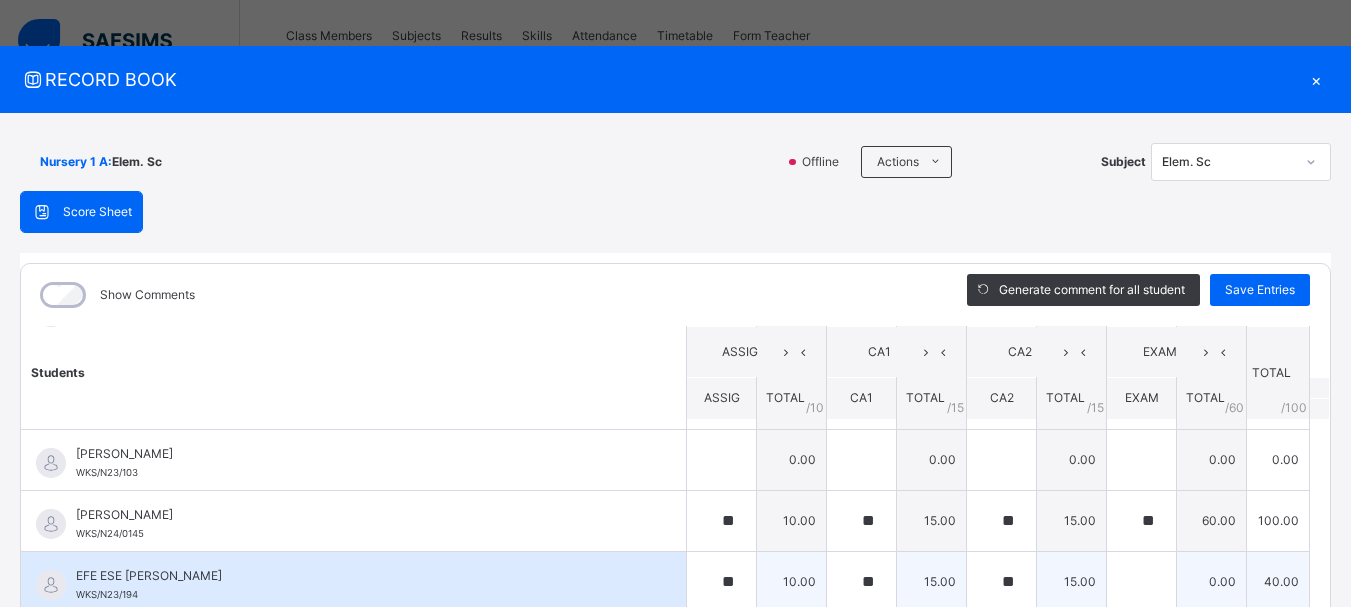 click at bounding box center (1141, 582) 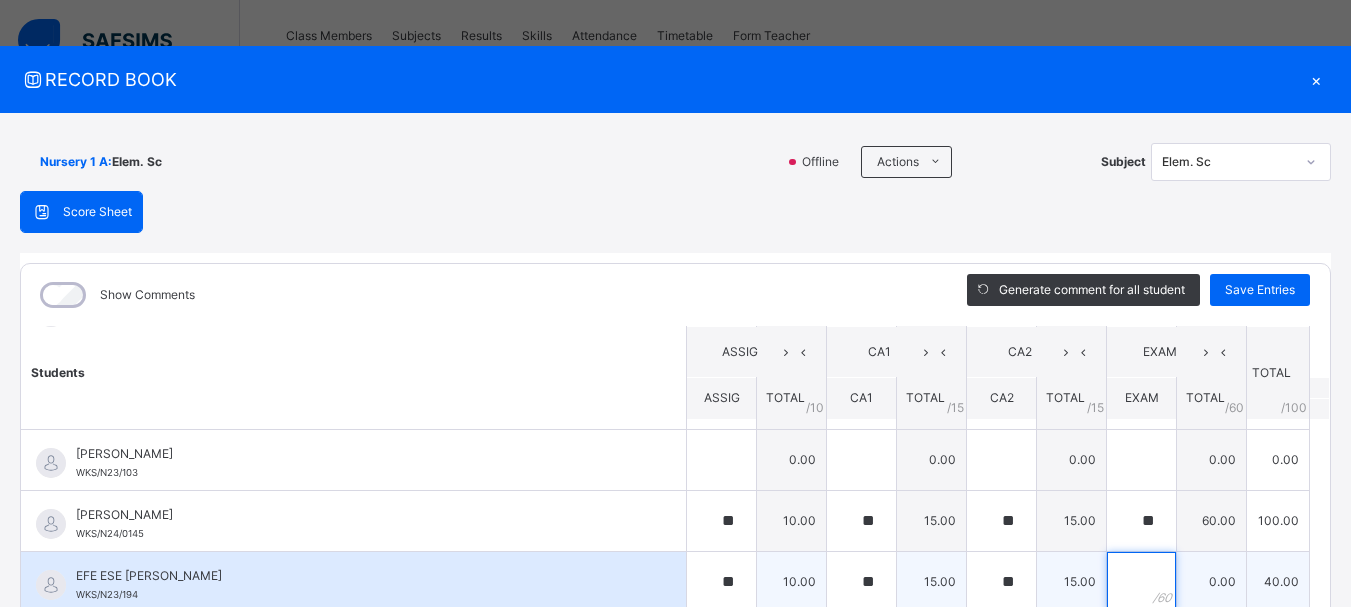 click at bounding box center (1141, 582) 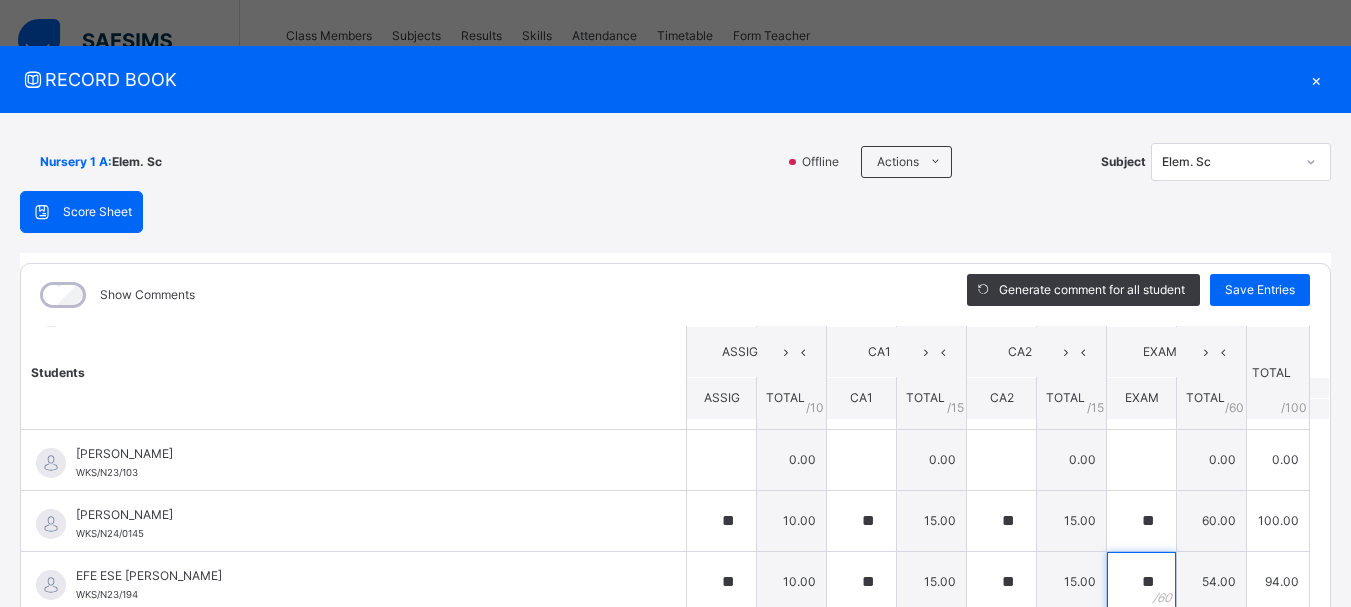 type on "**" 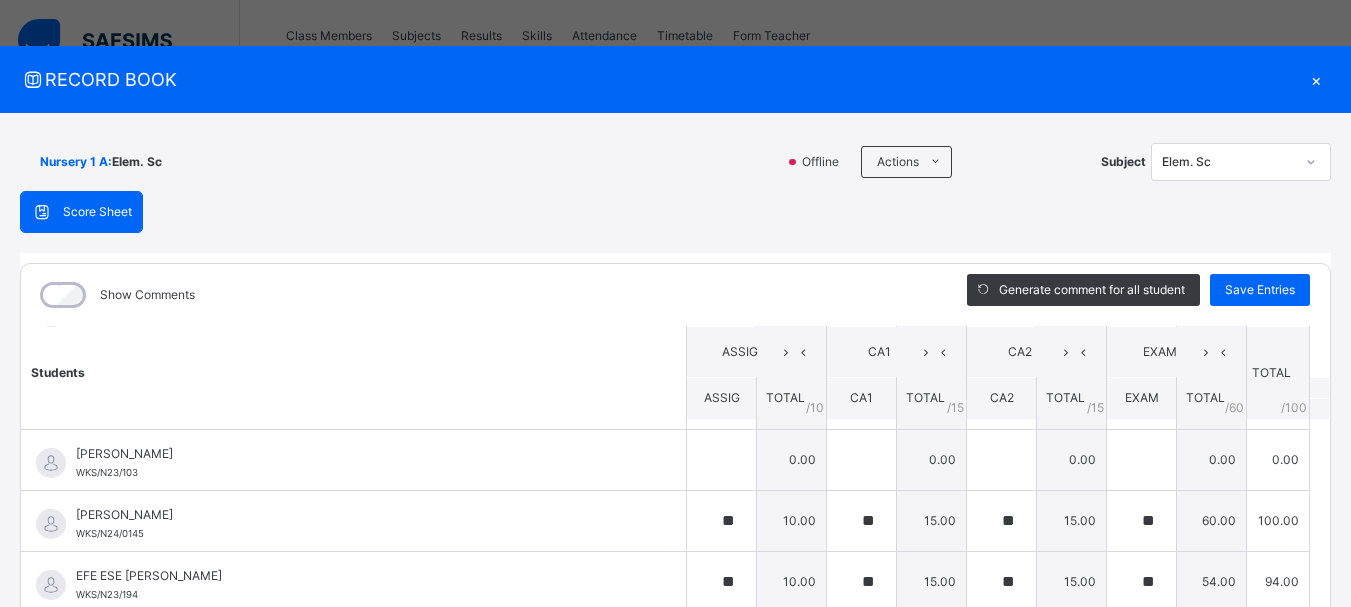 click on "Students ASSIG CA1 CA2 EXAM TOTAL /100 Comment ASSIG TOTAL / 10 CA1 TOTAL / 15 CA2 TOTAL / 15 EXAM TOTAL / 60 [PERSON_NAME] WKS/N23/191 [PERSON_NAME] WKS/N23/191 ** 10.00 ** 15.00 ** 15.00 ** 60.00 100.00 Generate comment 0 / 250   ×   Subject Teacher’s Comment Generate and see in full the comment developed by the AI with an option to regenerate the comment [PERSON_NAME] [PERSON_NAME]   WKS/N23/191   Total 100.00  / 100.00 [PERSON_NAME] Bot   Regenerate     Use this comment   [PERSON_NAME]  WKS/N23/106 [PERSON_NAME]  WKS/N23/106 ** 10.00 ** 15.00 ** 15.00 ** 60.00 100.00 Generate comment 0 / 250   ×   Subject Teacher’s Comment Generate and see in full the comment developed by the AI with an option to regenerate the comment [PERSON_NAME] [PERSON_NAME]    WKS/N23/106   Total 100.00  / 100.00 [PERSON_NAME] Bot   Regenerate     Use this comment   [PERSON_NAME] WKS/N23/105 [PERSON_NAME] ZARAH WKS/N23/105 ** 10.00 ** 15.00 ** 15.00 ** 60.00 100.00 Generate comment 0 / 250   ×   Subject Teacher’s Comment JS" at bounding box center (675, 688) 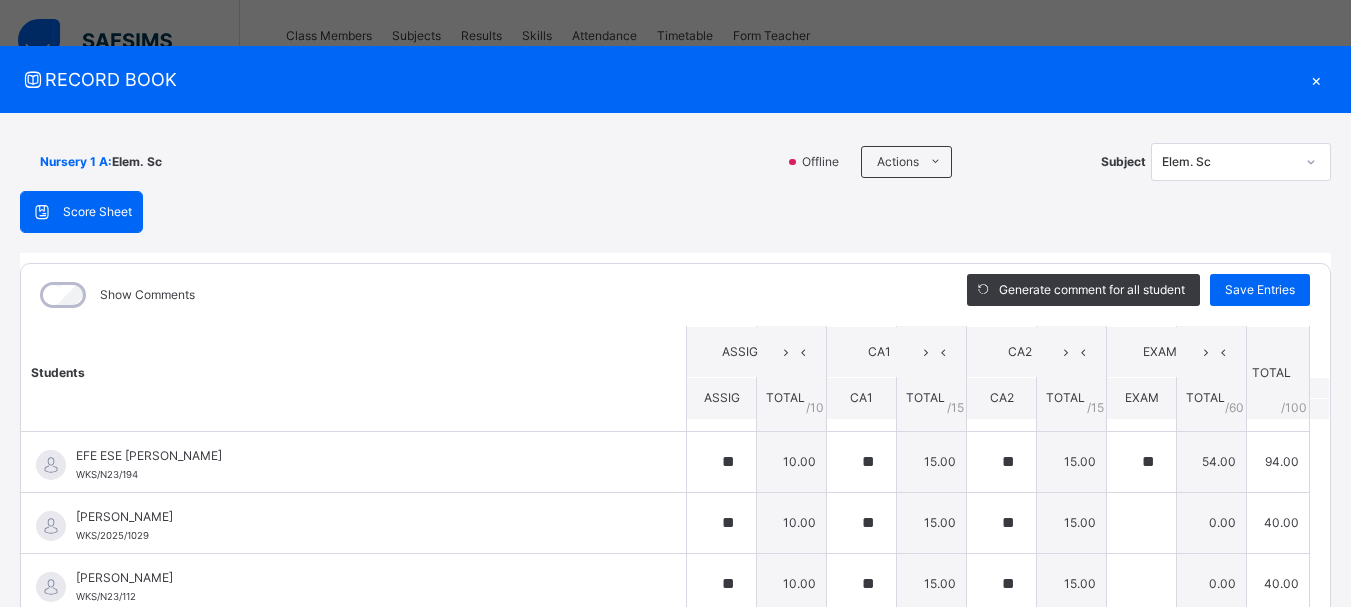 scroll, scrollTop: 760, scrollLeft: 0, axis: vertical 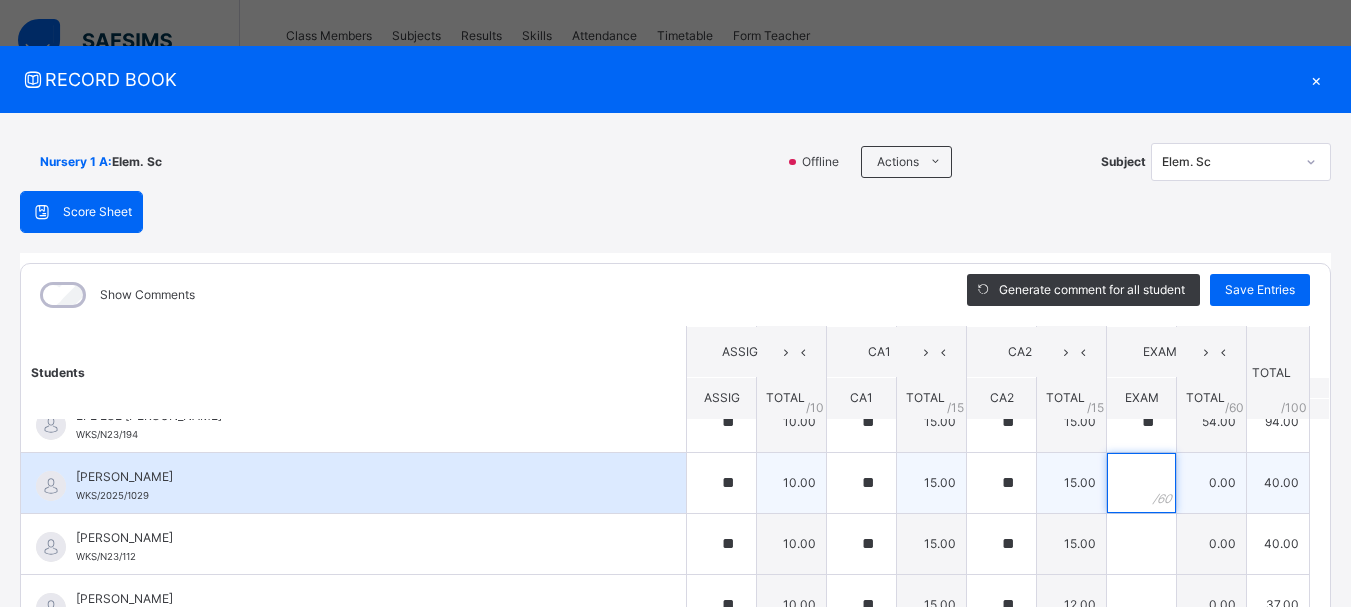 click at bounding box center (1141, 483) 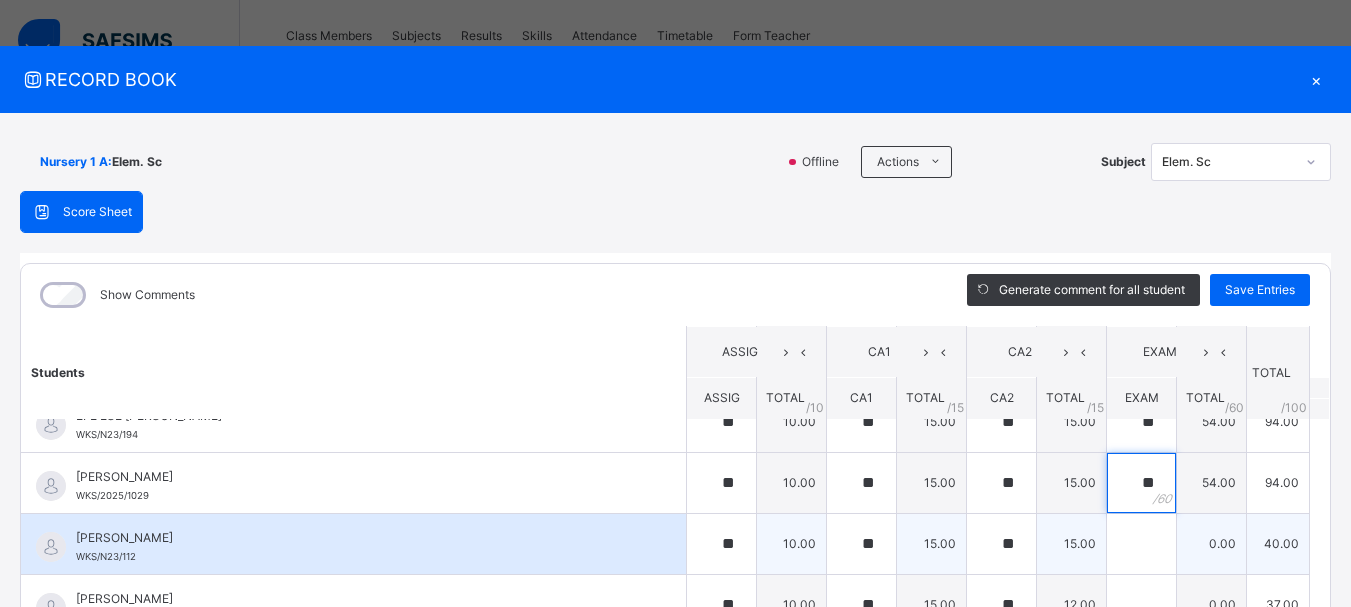 type on "**" 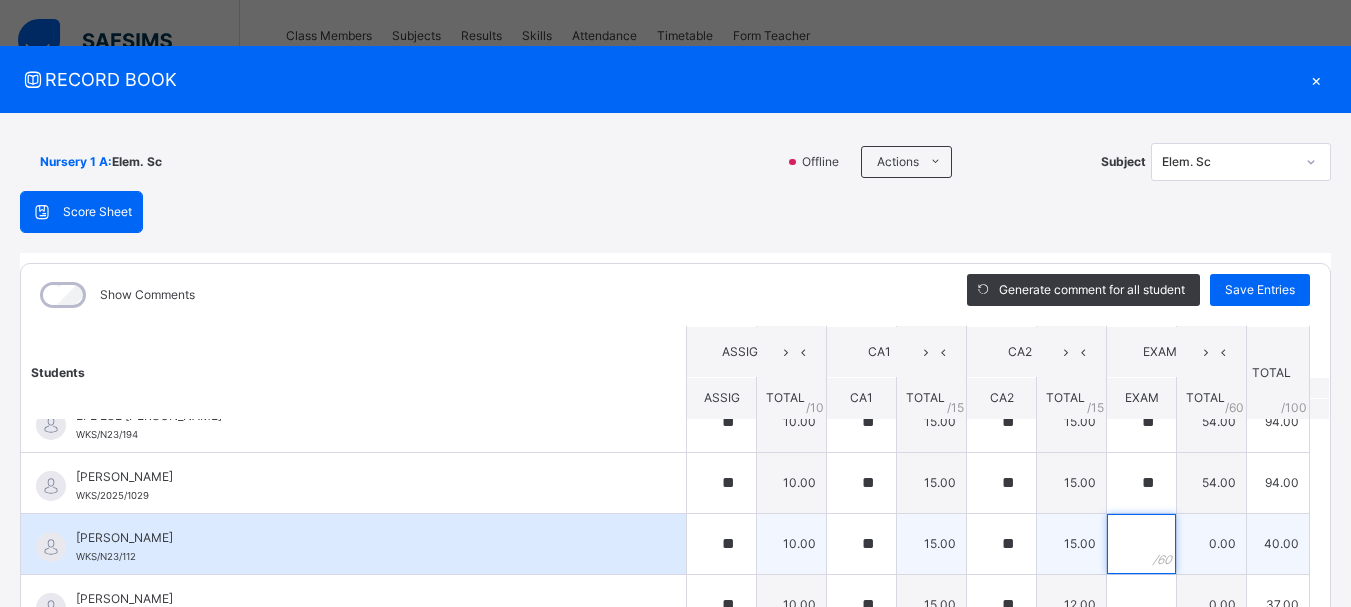 click at bounding box center [1141, 544] 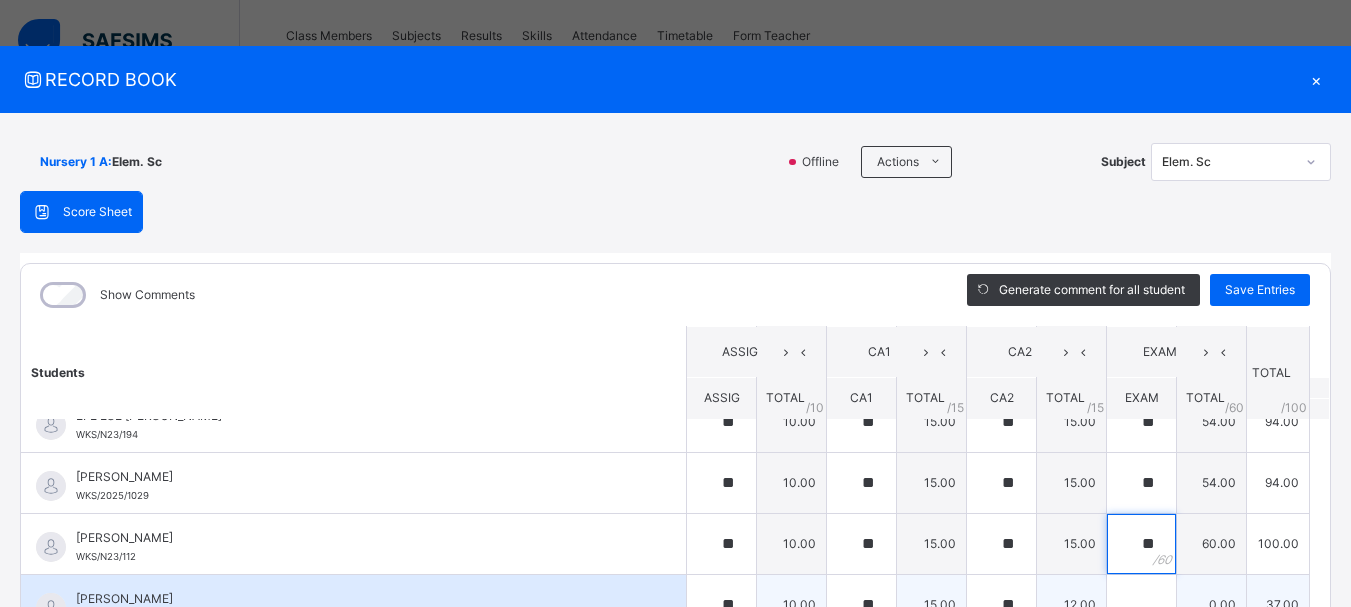 type on "**" 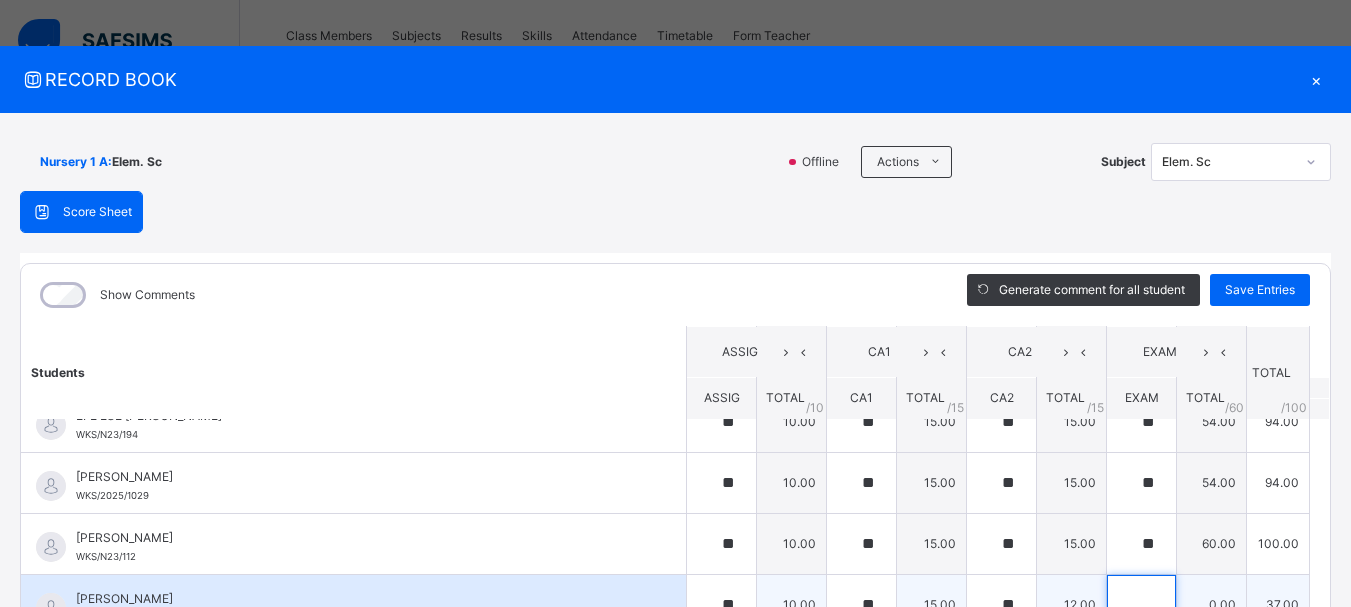 click at bounding box center [1141, 605] 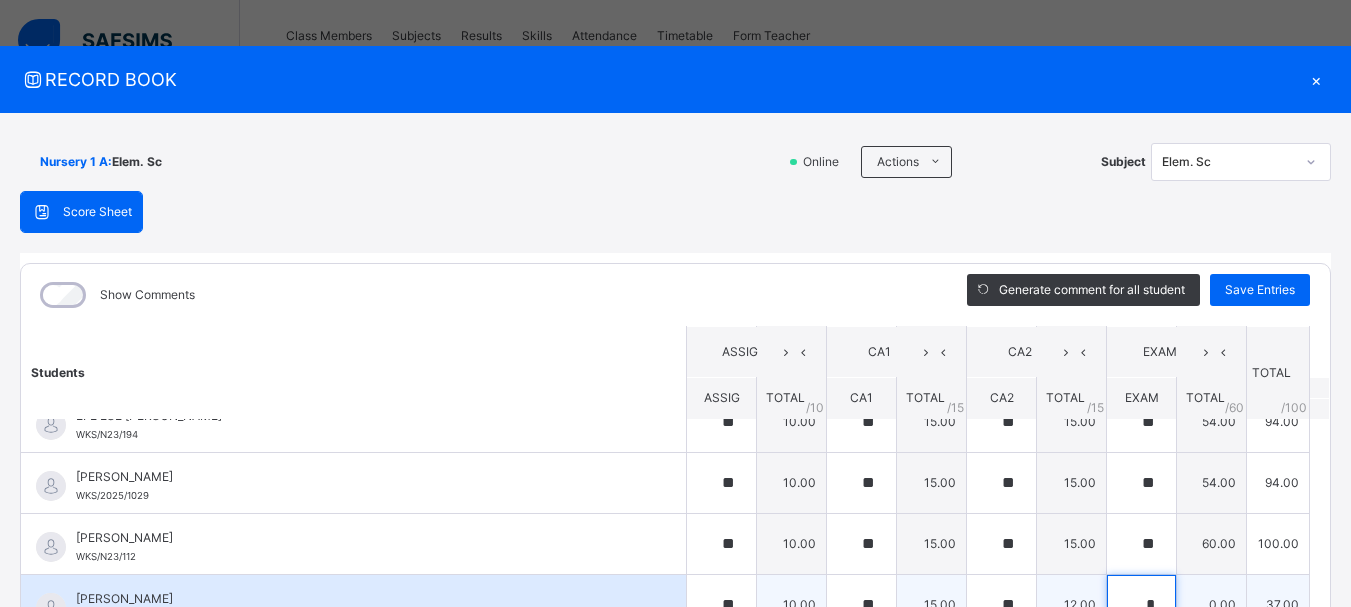 scroll, scrollTop: 12, scrollLeft: 0, axis: vertical 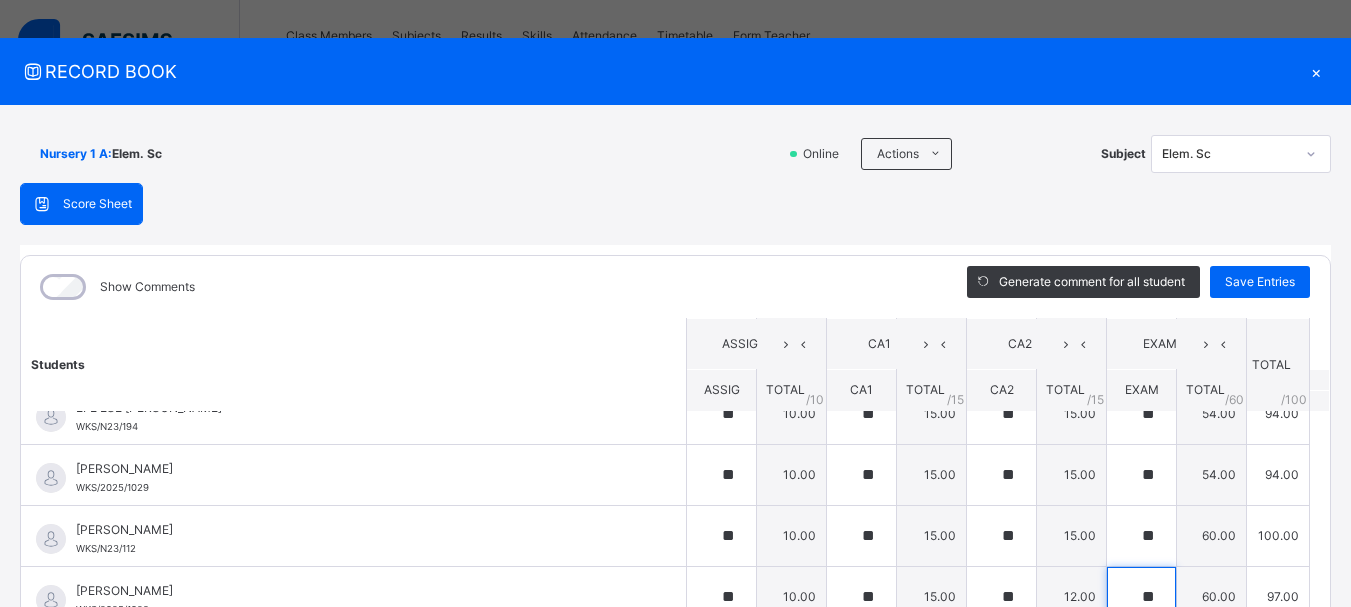 type on "**" 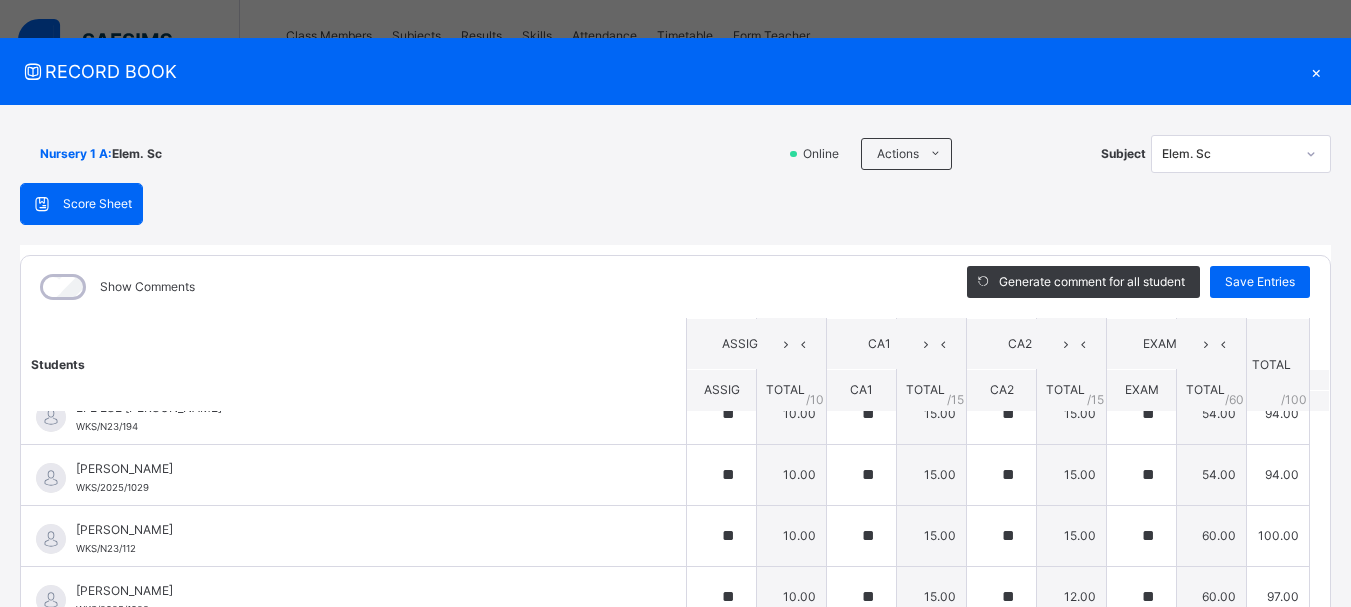 click on "Students ASSIG CA1 CA2 EXAM TOTAL /100 Comment ASSIG TOTAL / 10 CA1 TOTAL / 15 CA2 TOTAL / 15 EXAM TOTAL / 60 [PERSON_NAME] WKS/N23/191 [PERSON_NAME] WKS/N23/191 ** 10.00 ** 15.00 ** 15.00 ** 60.00 100.00 Generate comment 0 / 250   ×   Subject Teacher’s Comment Generate and see in full the comment developed by the AI with an option to regenerate the comment [PERSON_NAME] [PERSON_NAME]   WKS/N23/191   Total 100.00  / 100.00 [PERSON_NAME] Bot   Regenerate     Use this comment   [PERSON_NAME]  WKS/N23/106 [PERSON_NAME]  WKS/N23/106 ** 10.00 ** 15.00 ** 15.00 ** 60.00 100.00 Generate comment 0 / 250   ×   Subject Teacher’s Comment Generate and see in full the comment developed by the AI with an option to regenerate the comment [PERSON_NAME] [PERSON_NAME]    WKS/N23/106   Total 100.00  / 100.00 [PERSON_NAME] Bot   Regenerate     Use this comment   [PERSON_NAME] WKS/N23/105 [PERSON_NAME] ZARAH WKS/N23/105 ** 10.00 ** 15.00 ** 15.00 ** 60.00 100.00 Generate comment 0 / 250   ×   Subject Teacher’s Comment JS" at bounding box center (675, 520) 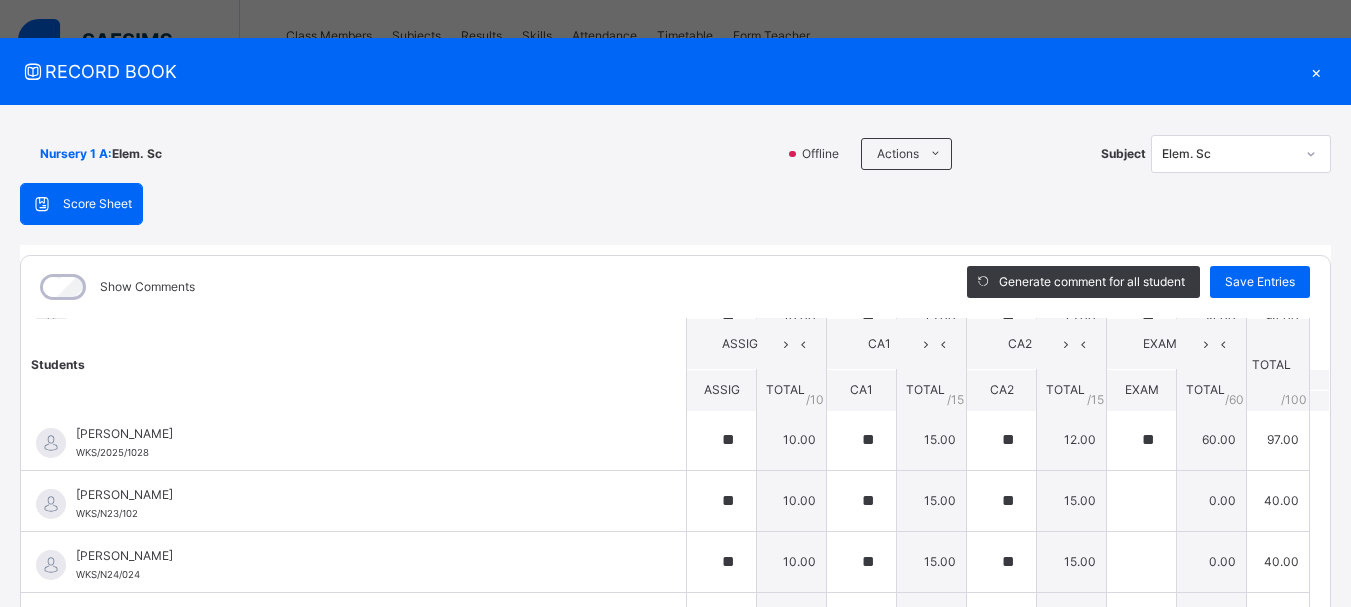 scroll, scrollTop: 920, scrollLeft: 0, axis: vertical 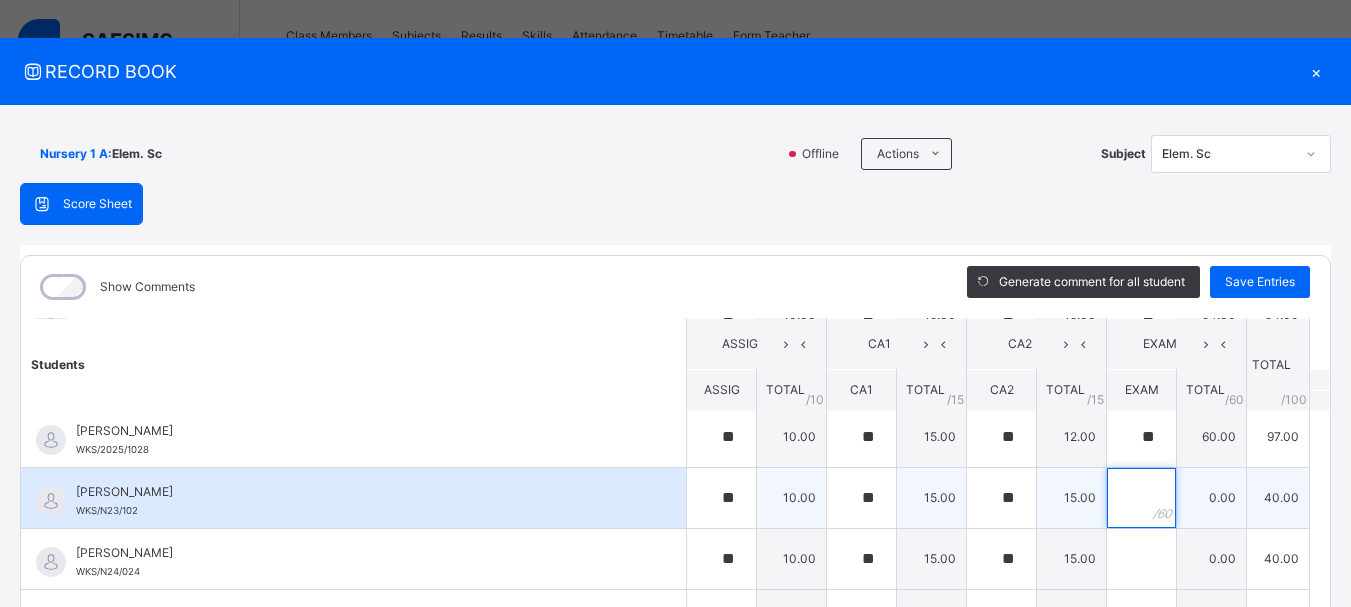 click at bounding box center (1141, 498) 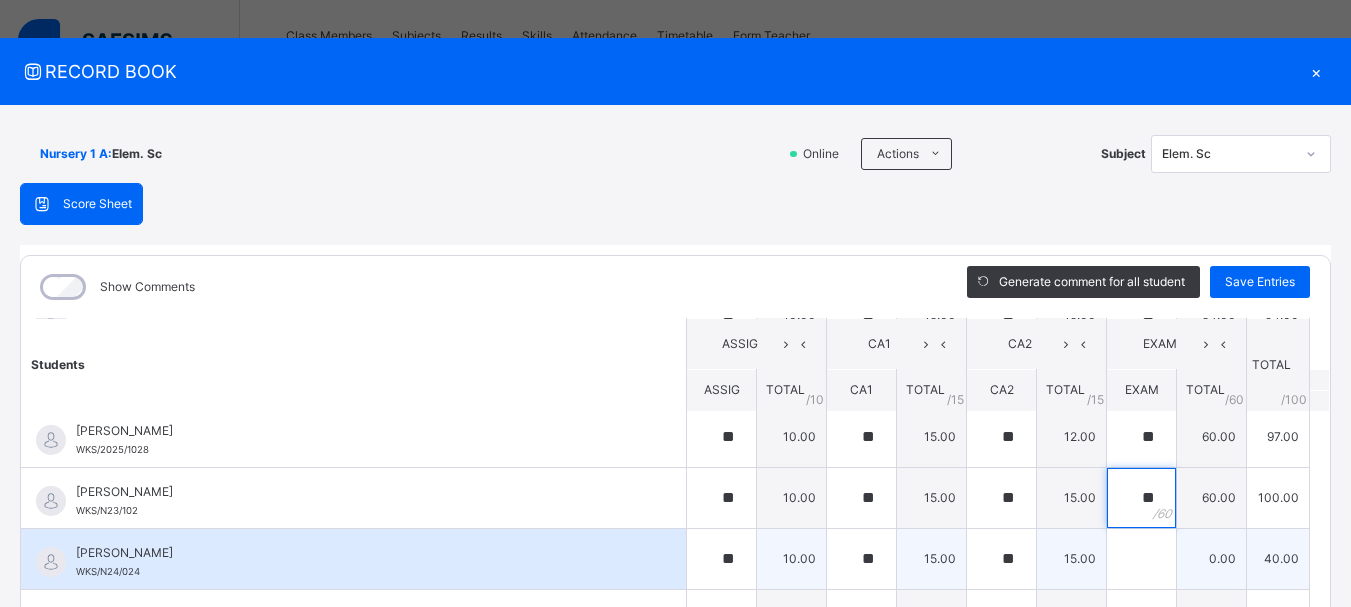 type on "**" 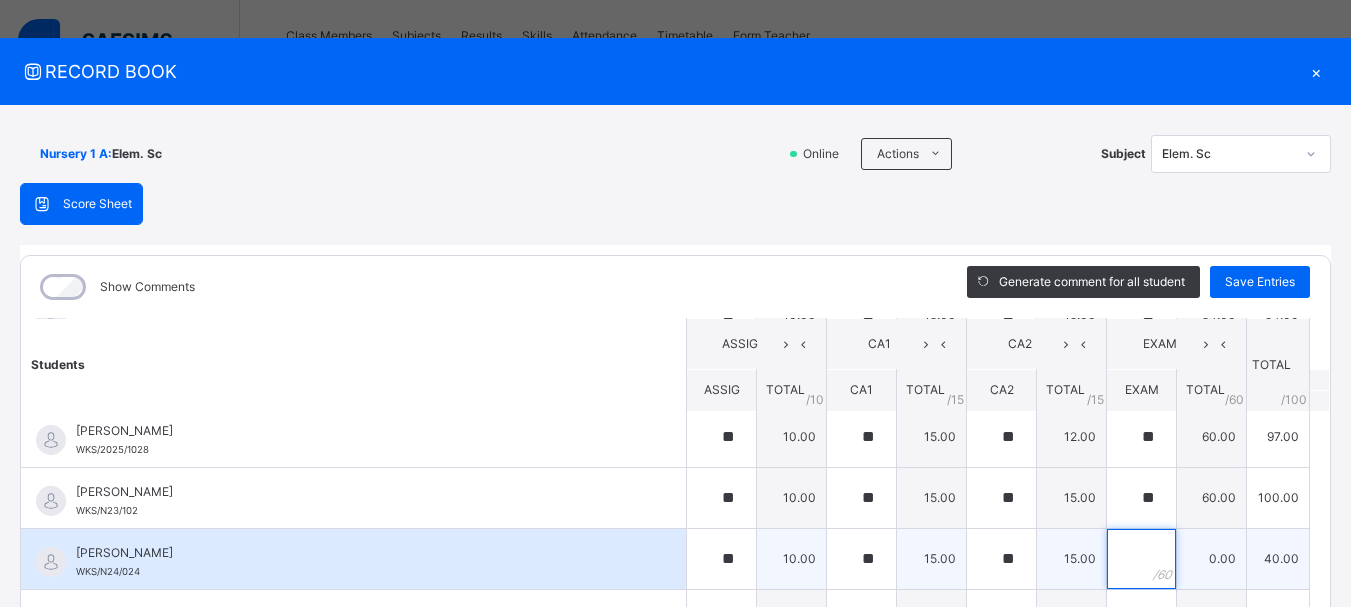 click at bounding box center (1141, 559) 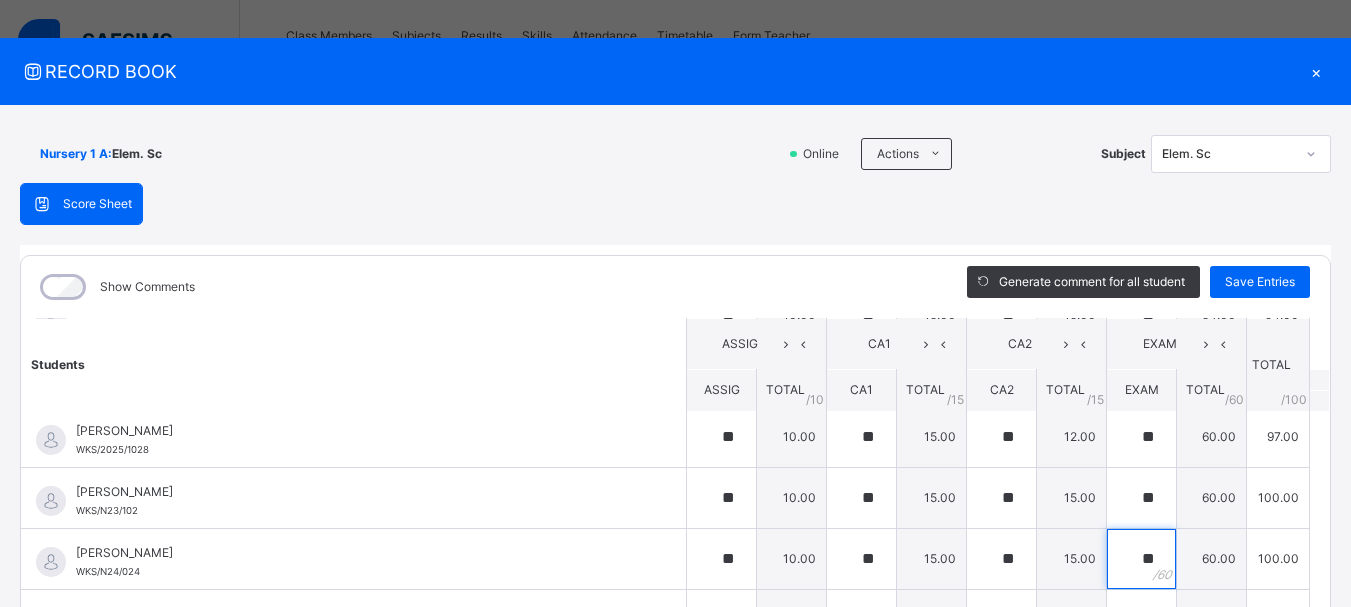 type on "**" 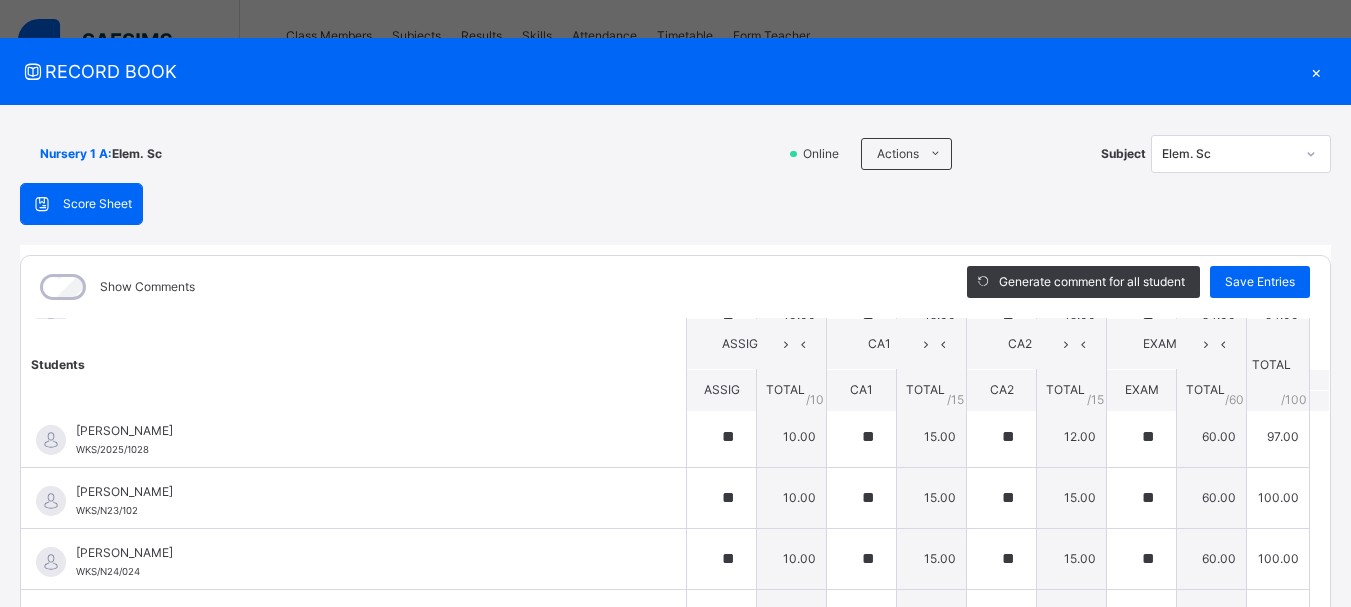 click on "Students ASSIG CA1 CA2 EXAM TOTAL /100 Comment ASSIG TOTAL / 10 CA1 TOTAL / 15 CA2 TOTAL / 15 EXAM TOTAL / 60 [PERSON_NAME] WKS/N23/191 [PERSON_NAME] WKS/N23/191 ** 10.00 ** 15.00 ** 15.00 ** 60.00 100.00 Generate comment 0 / 250   ×   Subject Teacher’s Comment Generate and see in full the comment developed by the AI with an option to regenerate the comment [PERSON_NAME] [PERSON_NAME]   WKS/N23/191   Total 100.00  / 100.00 [PERSON_NAME] Bot   Regenerate     Use this comment   [PERSON_NAME]  WKS/N23/106 [PERSON_NAME]  WKS/N23/106 ** 10.00 ** 15.00 ** 15.00 ** 60.00 100.00 Generate comment 0 / 250   ×   Subject Teacher’s Comment Generate and see in full the comment developed by the AI with an option to regenerate the comment [PERSON_NAME] [PERSON_NAME]    WKS/N23/106   Total 100.00  / 100.00 [PERSON_NAME] Bot   Regenerate     Use this comment   [PERSON_NAME] WKS/N23/105 [PERSON_NAME] ZARAH WKS/N23/105 ** 10.00 ** 15.00 ** 15.00 ** 60.00 100.00 Generate comment 0 / 250   ×   Subject Teacher’s Comment JS" at bounding box center [675, 360] 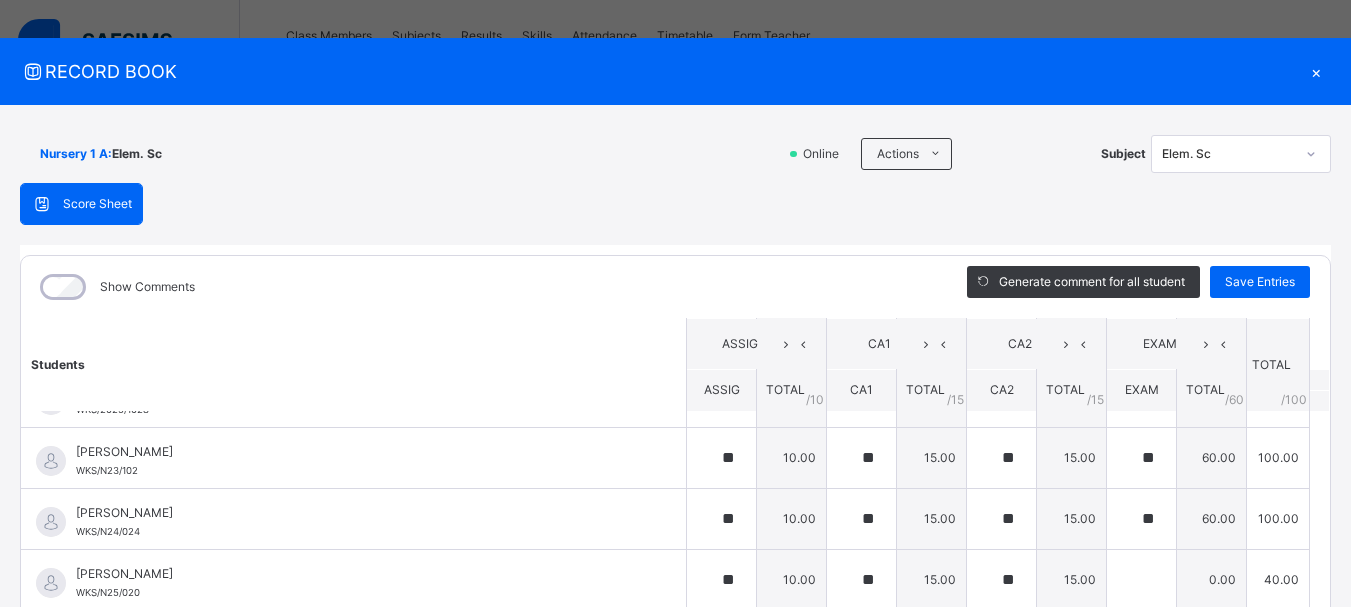 scroll, scrollTop: 1000, scrollLeft: 0, axis: vertical 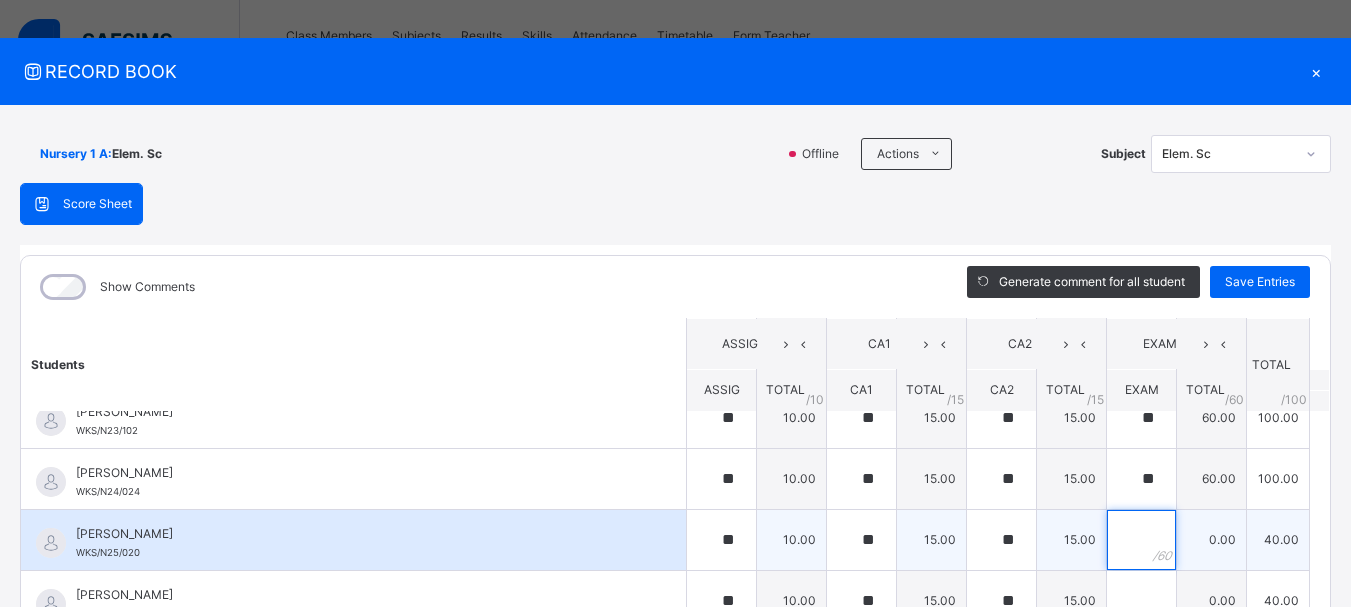 click at bounding box center [1141, 540] 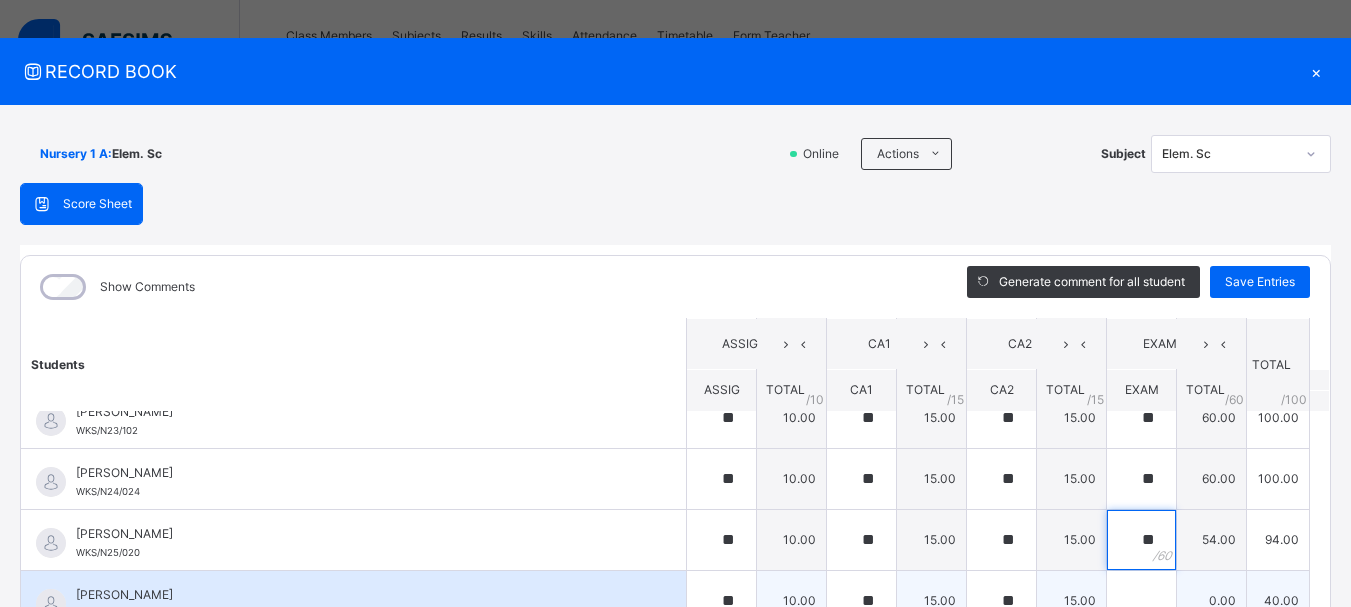 type on "**" 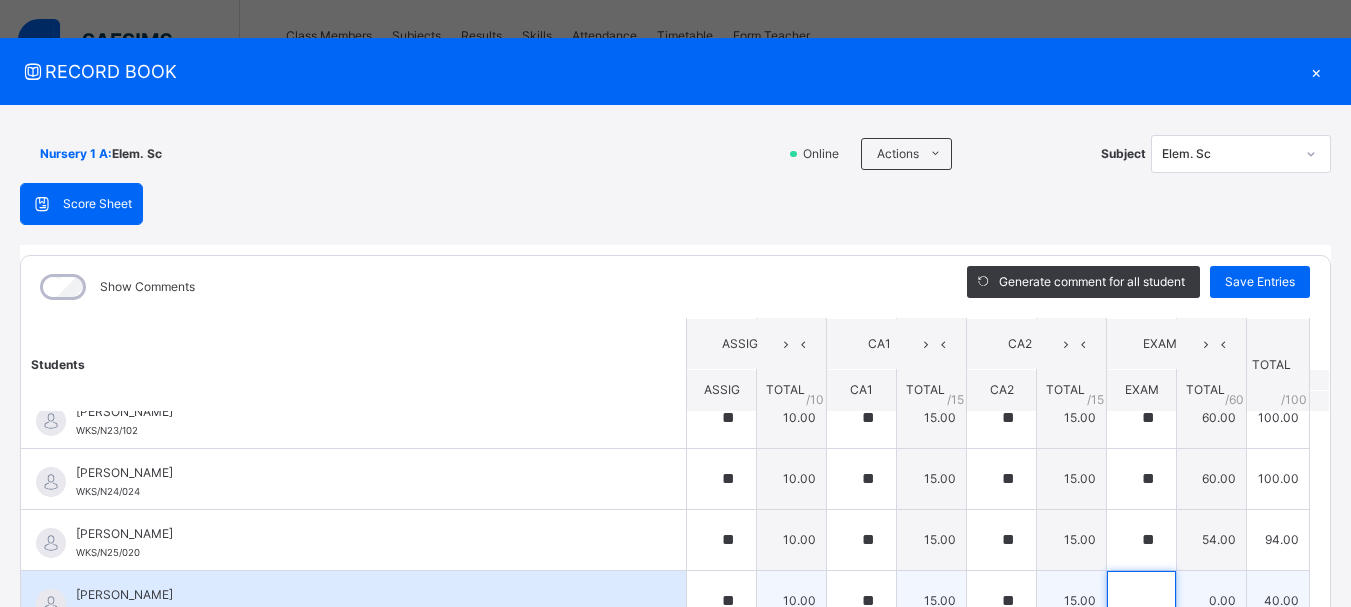 click at bounding box center (1141, 601) 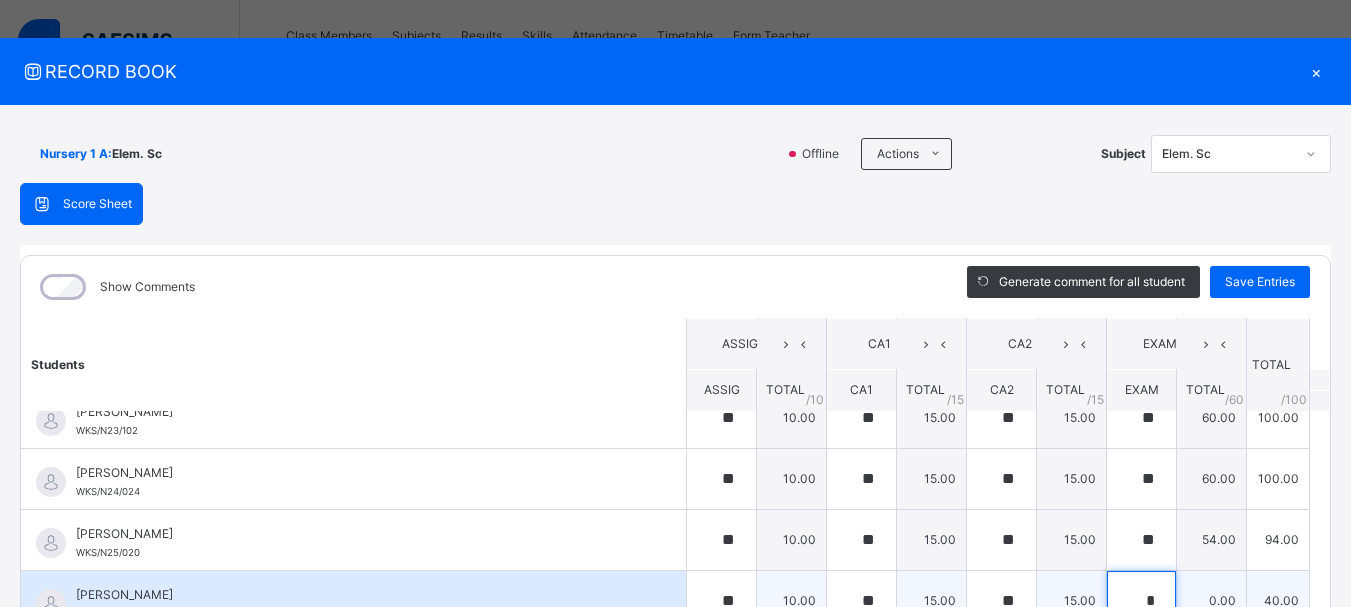 scroll, scrollTop: 16, scrollLeft: 0, axis: vertical 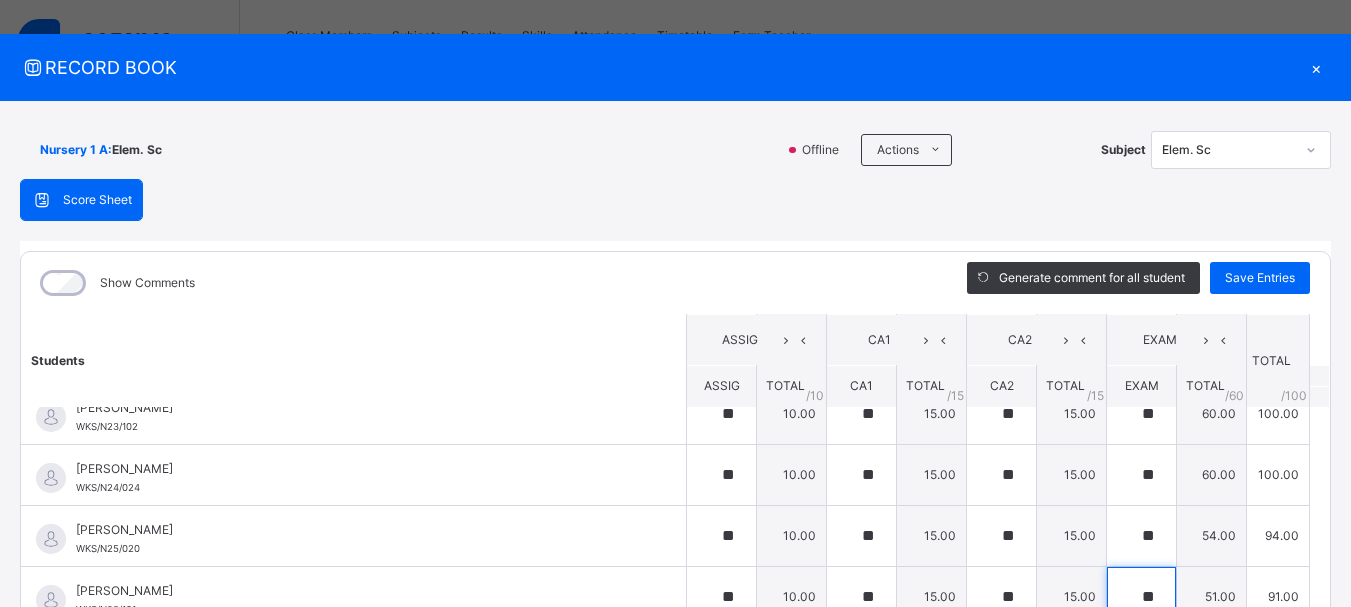 type on "**" 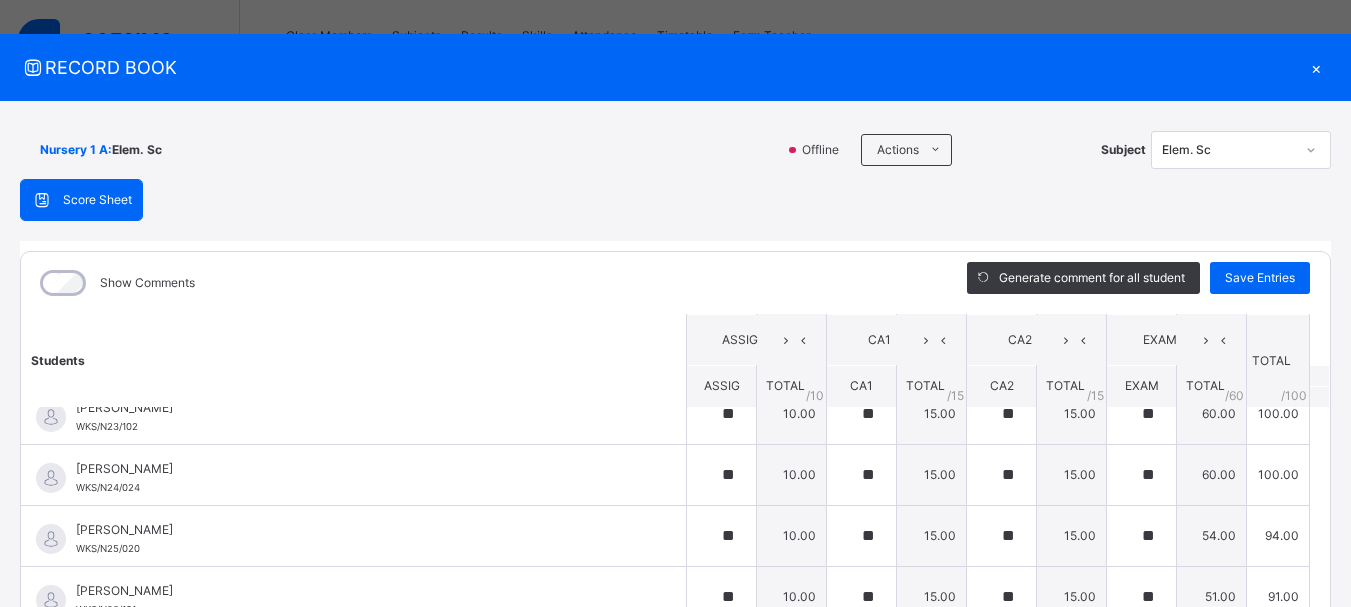 click on "Students ASSIG CA1 CA2 EXAM TOTAL /100 Comment ASSIG TOTAL / 10 CA1 TOTAL / 15 CA2 TOTAL / 15 EXAM TOTAL / 60 [PERSON_NAME] WKS/N23/191 [PERSON_NAME] WKS/N23/191 ** 10.00 ** 15.00 ** 15.00 ** 60.00 100.00 Generate comment 0 / 250   ×   Subject Teacher’s Comment Generate and see in full the comment developed by the AI with an option to regenerate the comment [PERSON_NAME] [PERSON_NAME]   WKS/N23/191   Total 100.00  / 100.00 [PERSON_NAME] Bot   Regenerate     Use this comment   [PERSON_NAME]  WKS/N23/106 [PERSON_NAME]  WKS/N23/106 ** 10.00 ** 15.00 ** 15.00 ** 60.00 100.00 Generate comment 0 / 250   ×   Subject Teacher’s Comment Generate and see in full the comment developed by the AI with an option to regenerate the comment [PERSON_NAME] [PERSON_NAME]    WKS/N23/106   Total 100.00  / 100.00 [PERSON_NAME] Bot   Regenerate     Use this comment   [PERSON_NAME] WKS/N23/105 [PERSON_NAME] ZARAH WKS/N23/105 ** 10.00 ** 15.00 ** 15.00 ** 60.00 100.00 Generate comment 0 / 250   ×   Subject Teacher’s Comment JS" at bounding box center [675, 276] 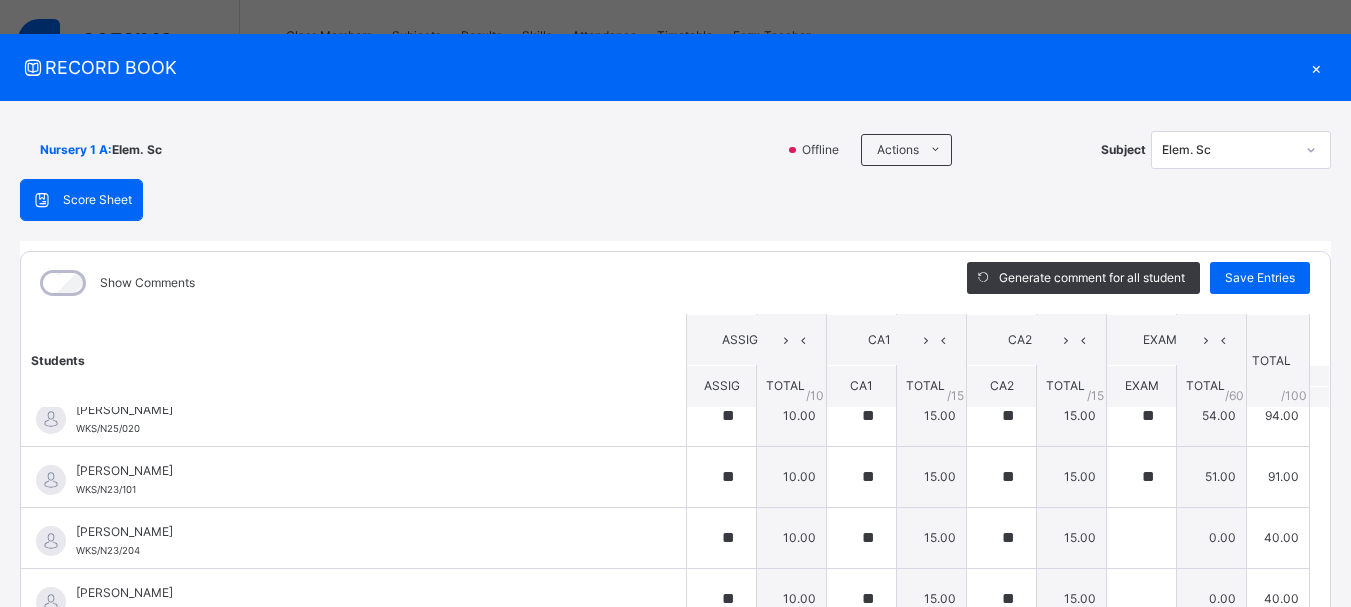 scroll, scrollTop: 1160, scrollLeft: 0, axis: vertical 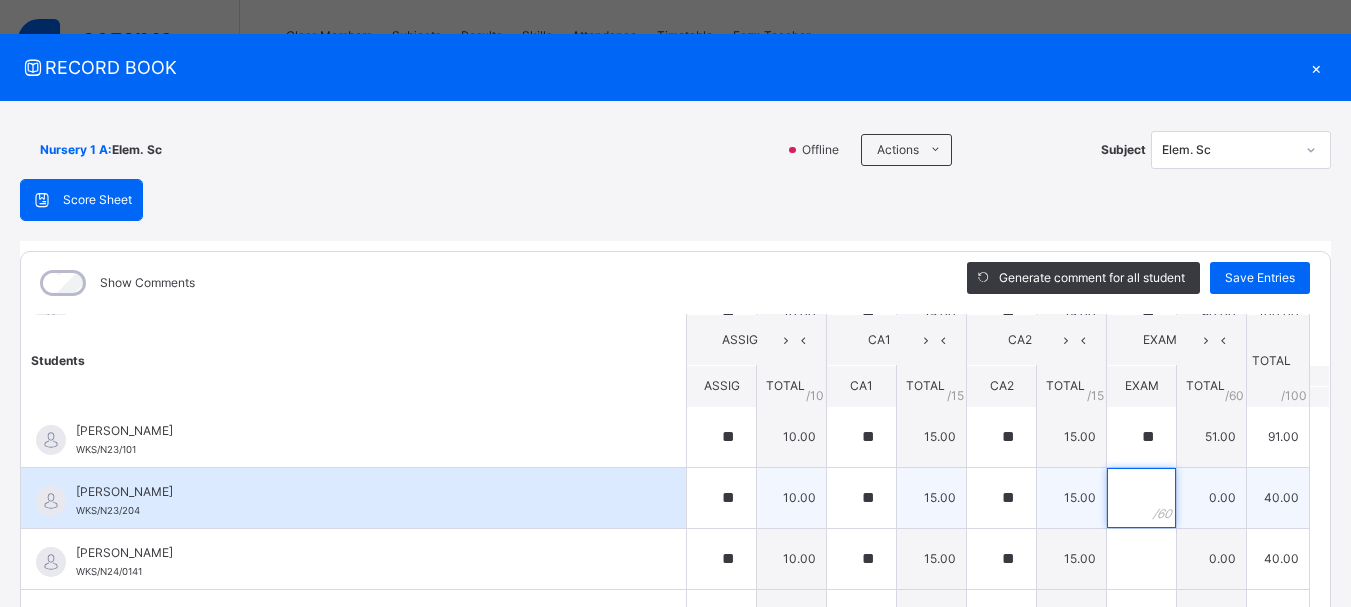 click at bounding box center [1141, 498] 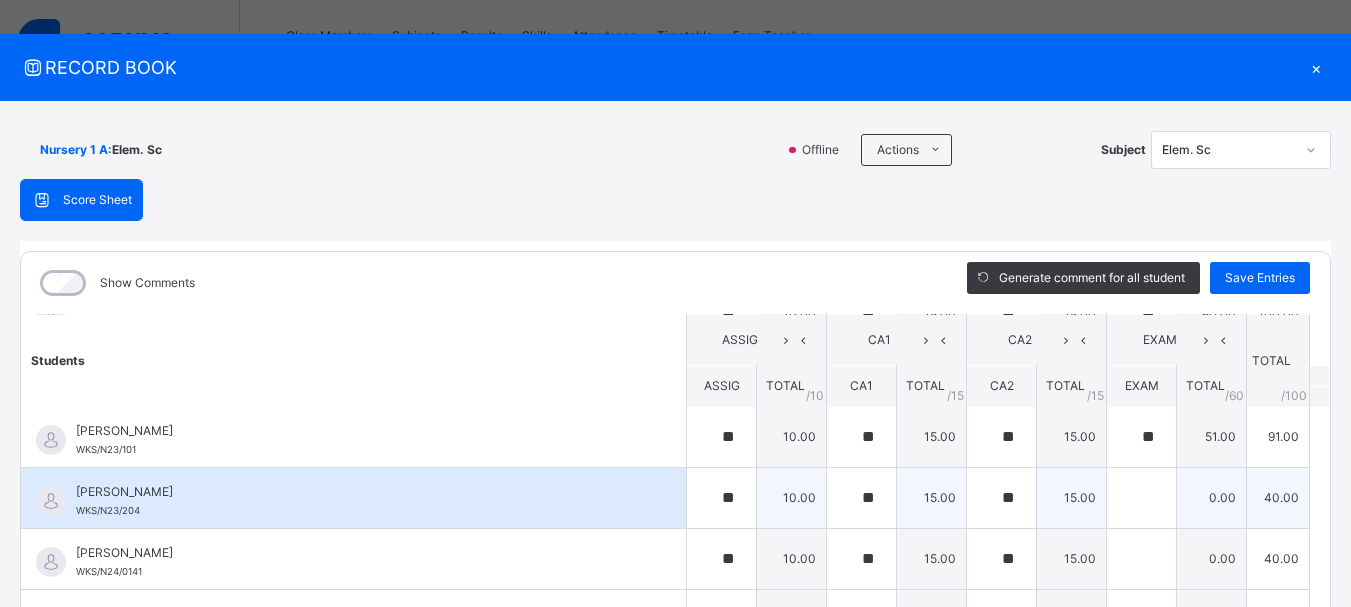 click at bounding box center (1141, 498) 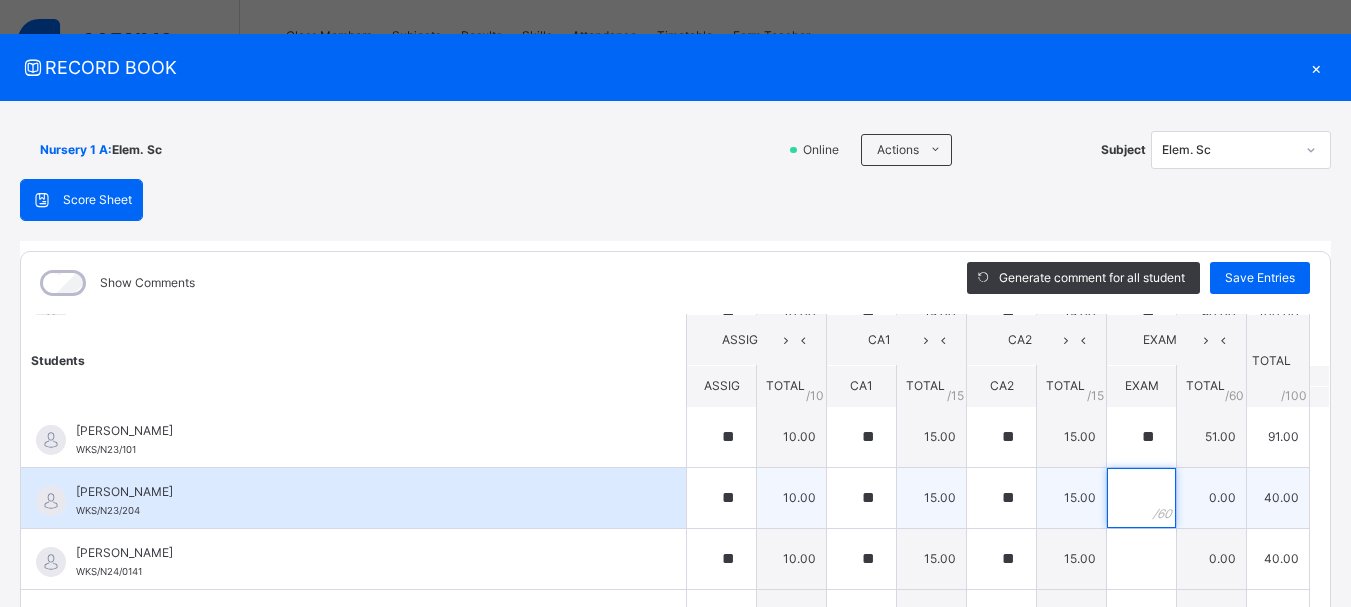 click at bounding box center (1141, 498) 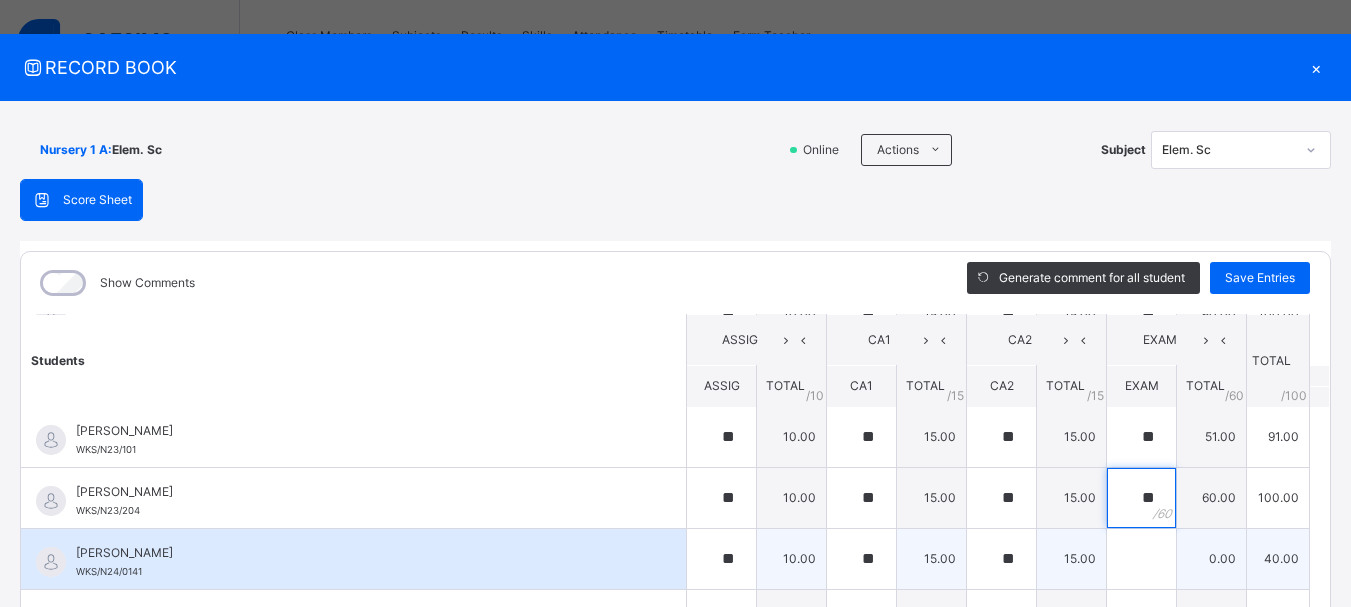 type on "**" 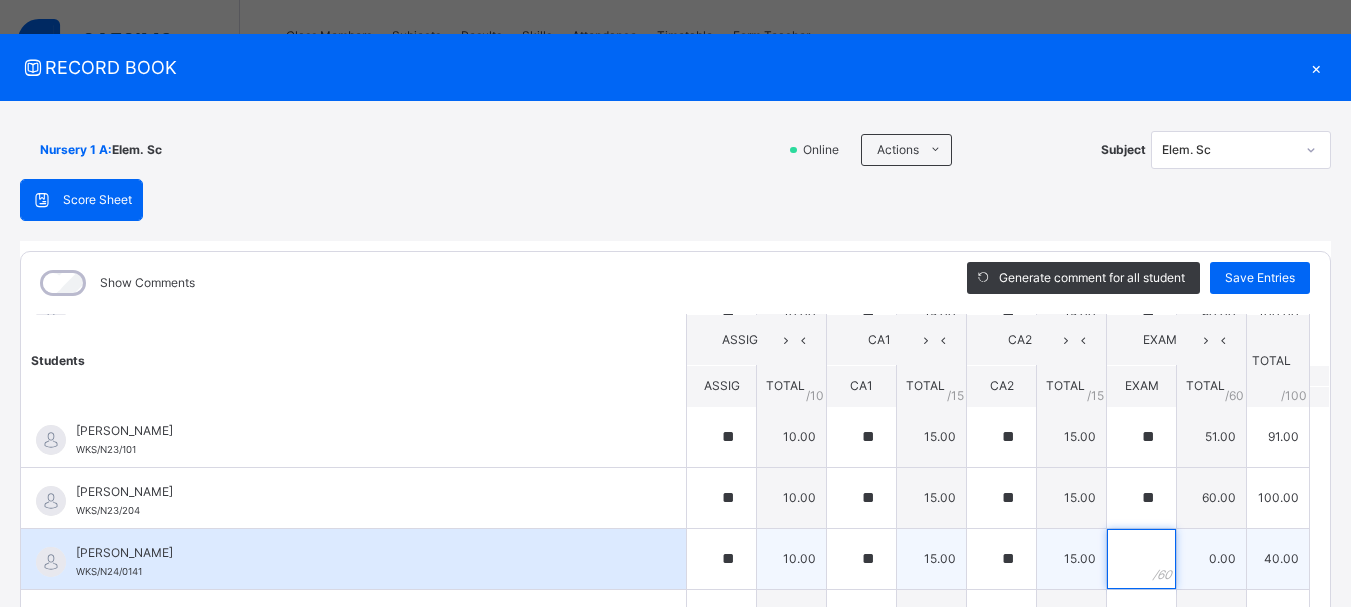 click at bounding box center [1141, 559] 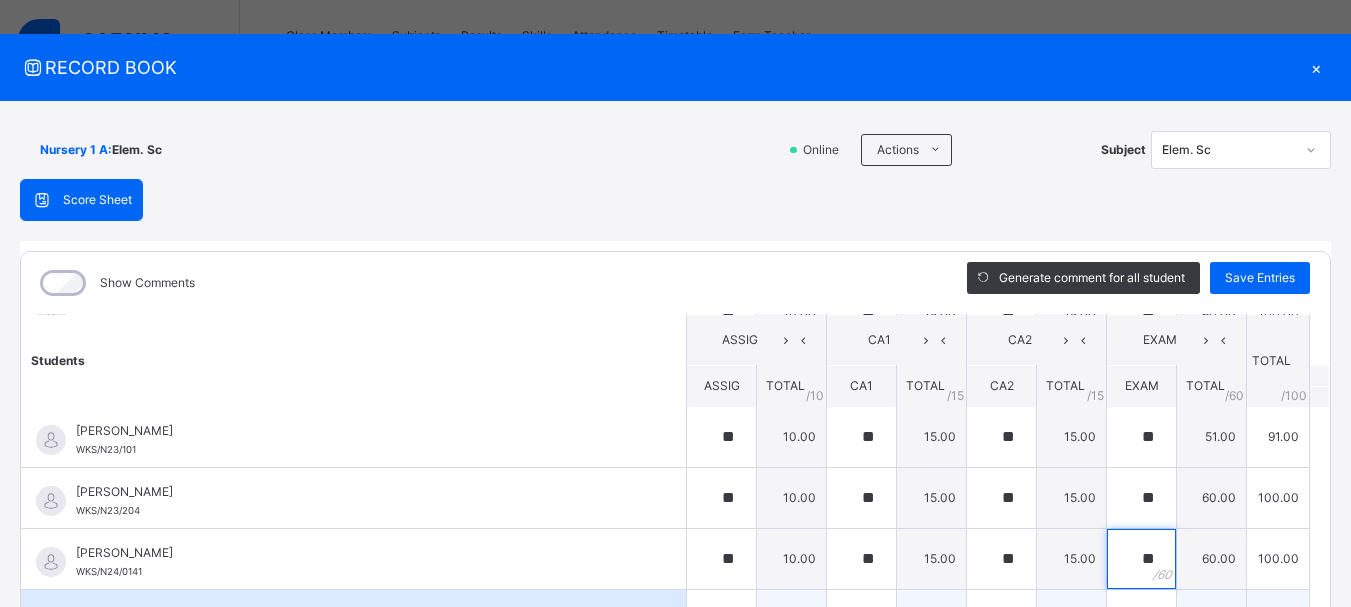 type on "**" 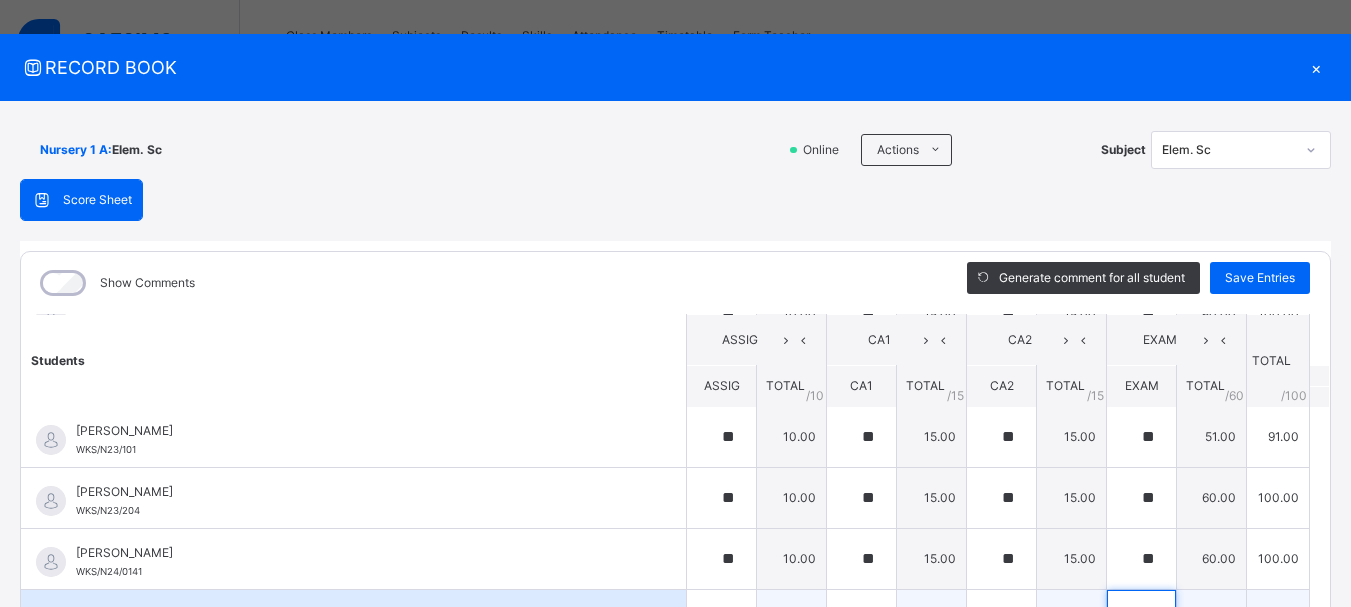 click at bounding box center [1141, 620] 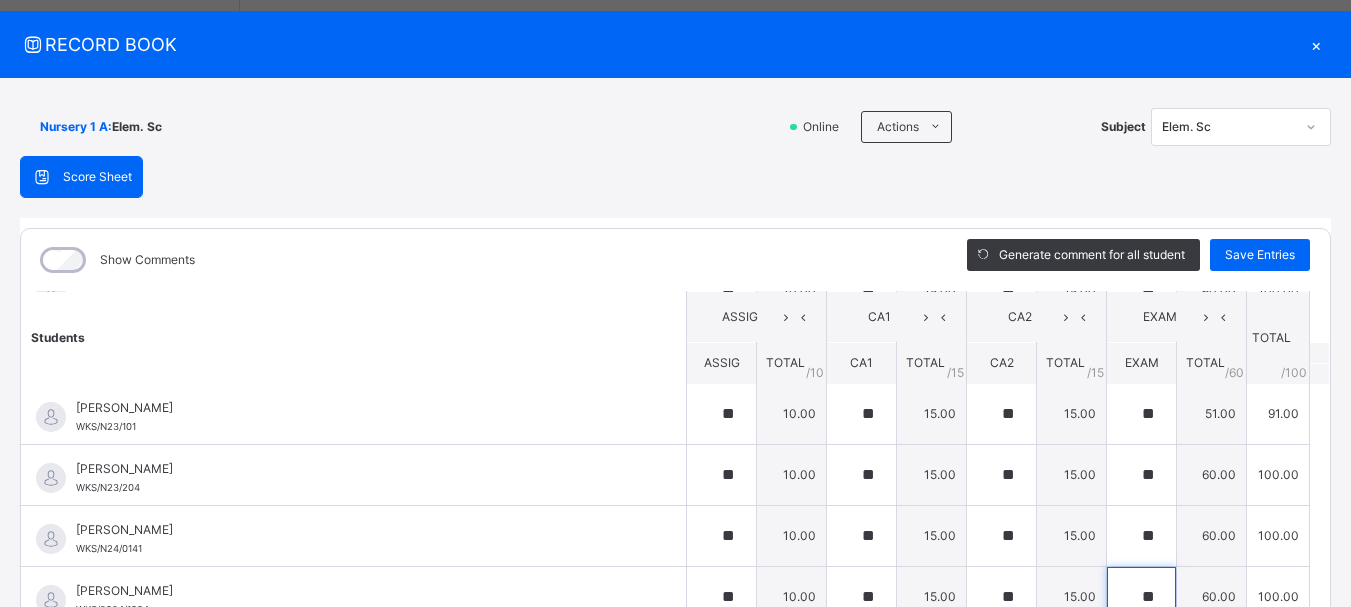 scroll, scrollTop: 723, scrollLeft: 0, axis: vertical 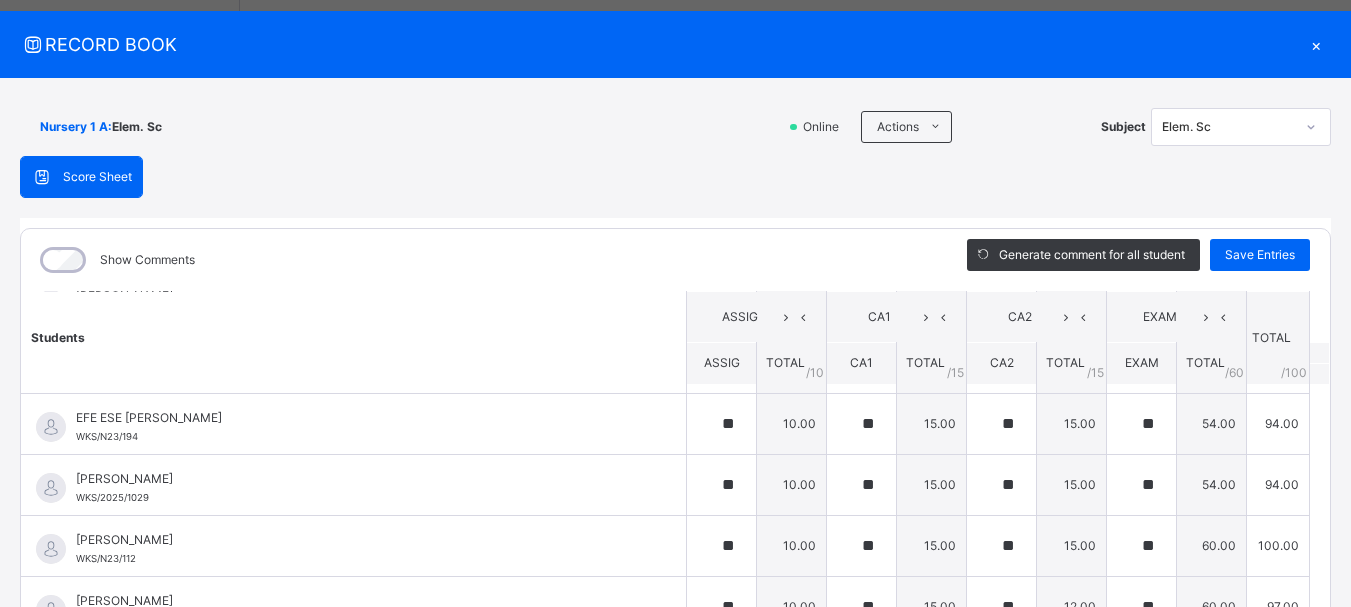 type on "**" 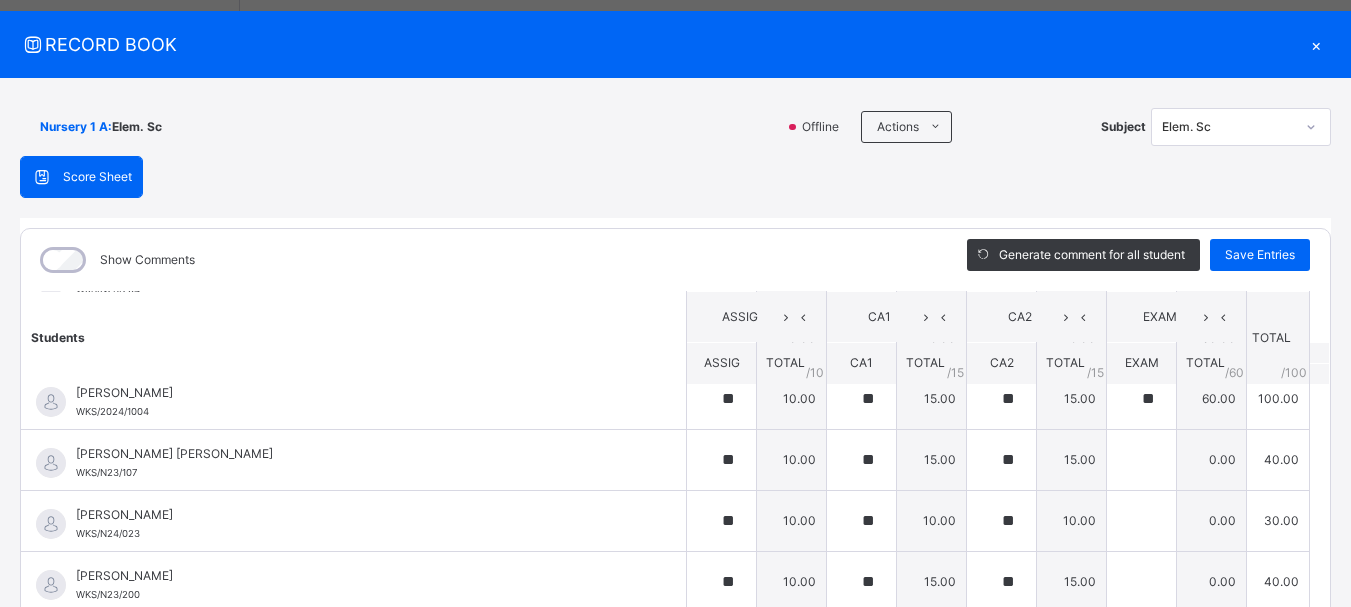 scroll, scrollTop: 1363, scrollLeft: 0, axis: vertical 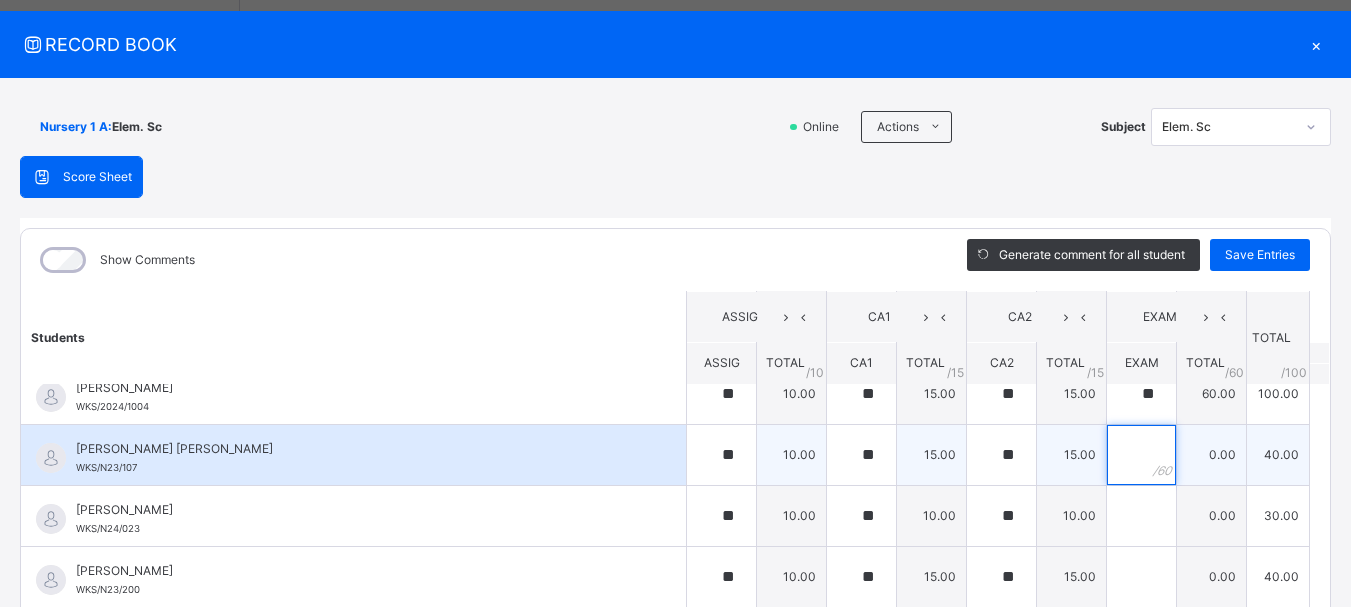 click at bounding box center (1141, 455) 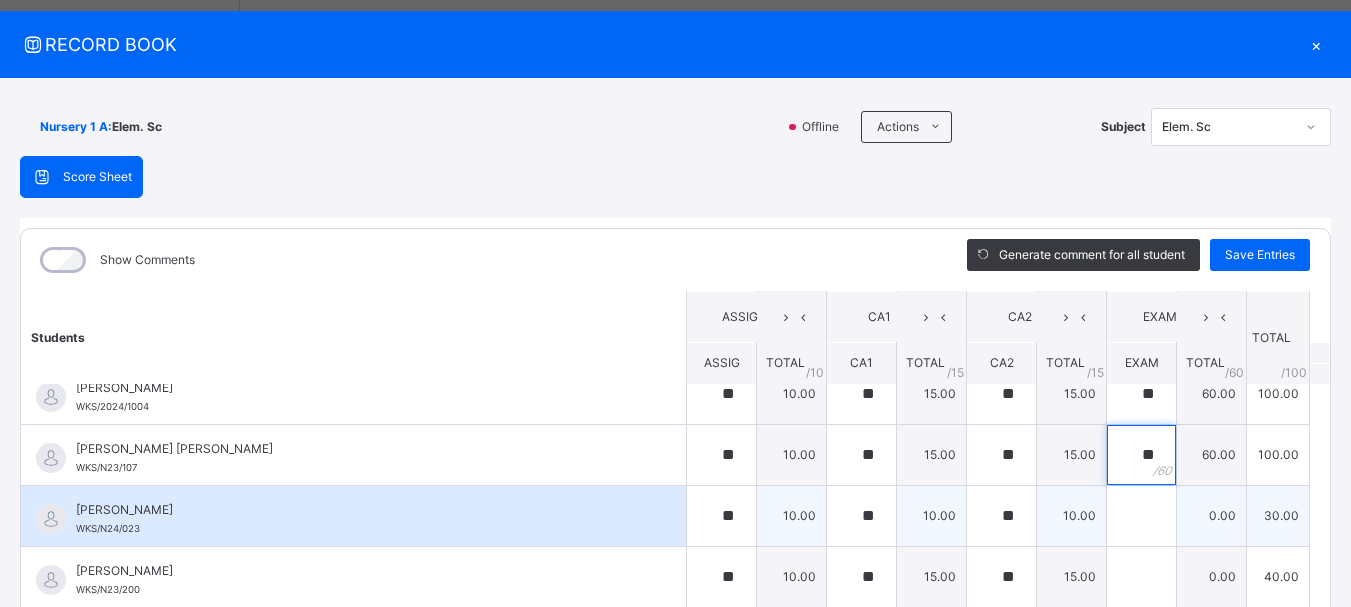 type on "**" 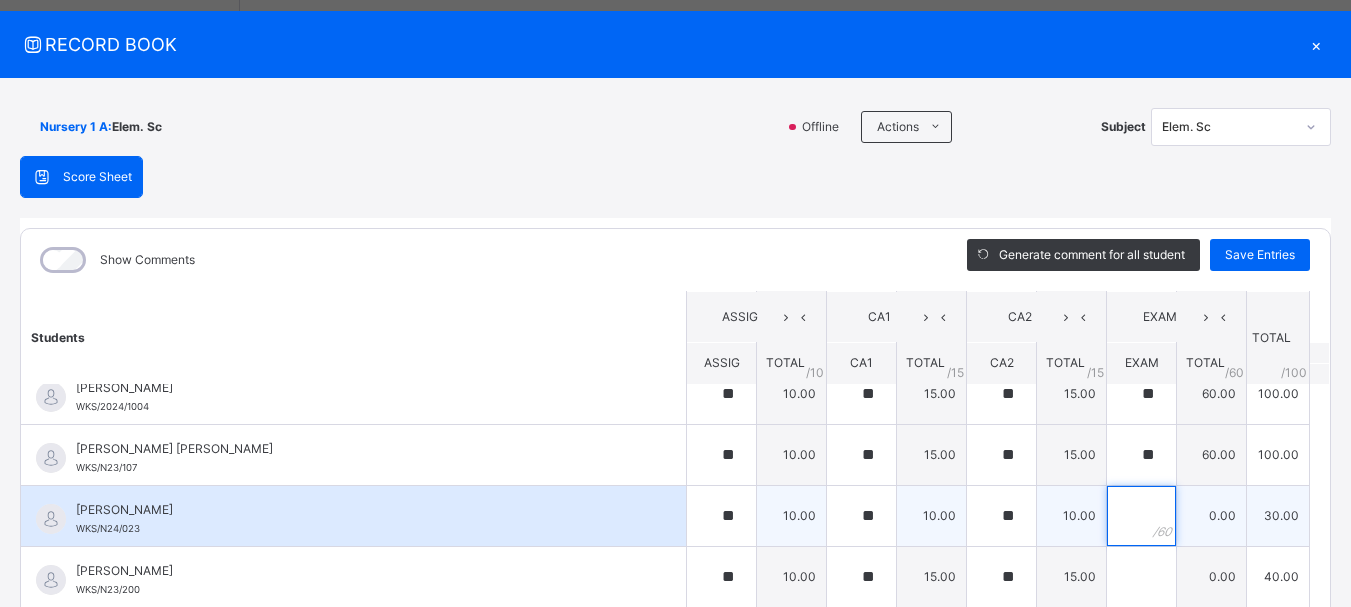 click at bounding box center [1141, 516] 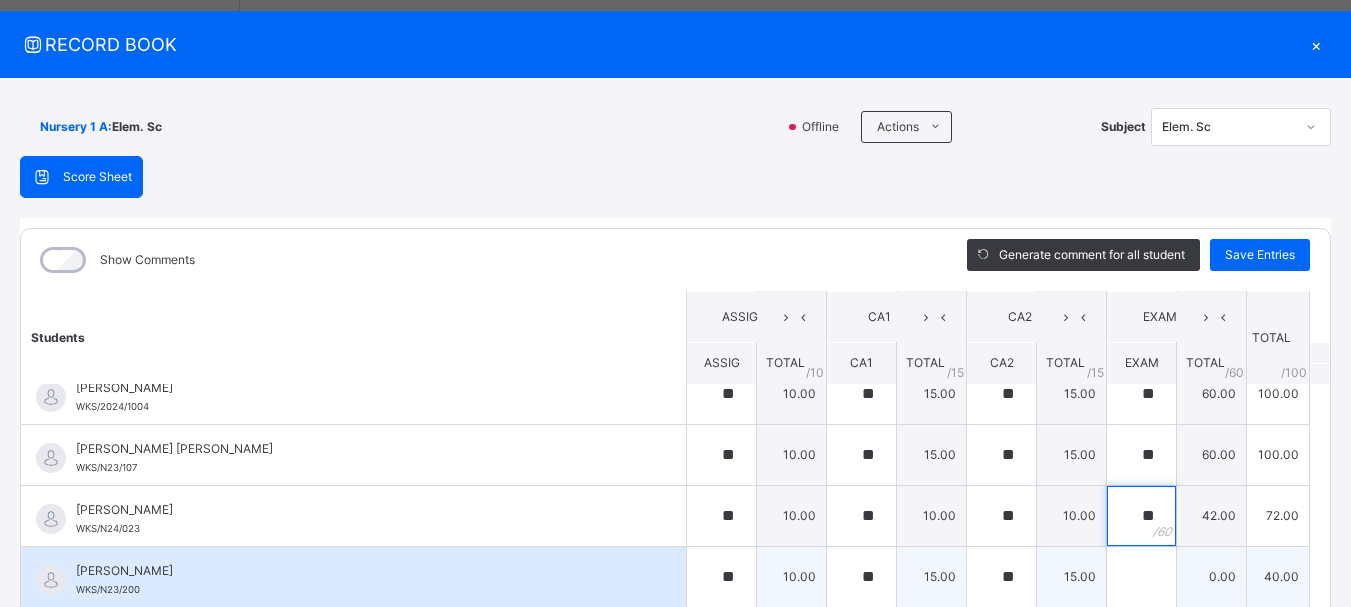 type on "**" 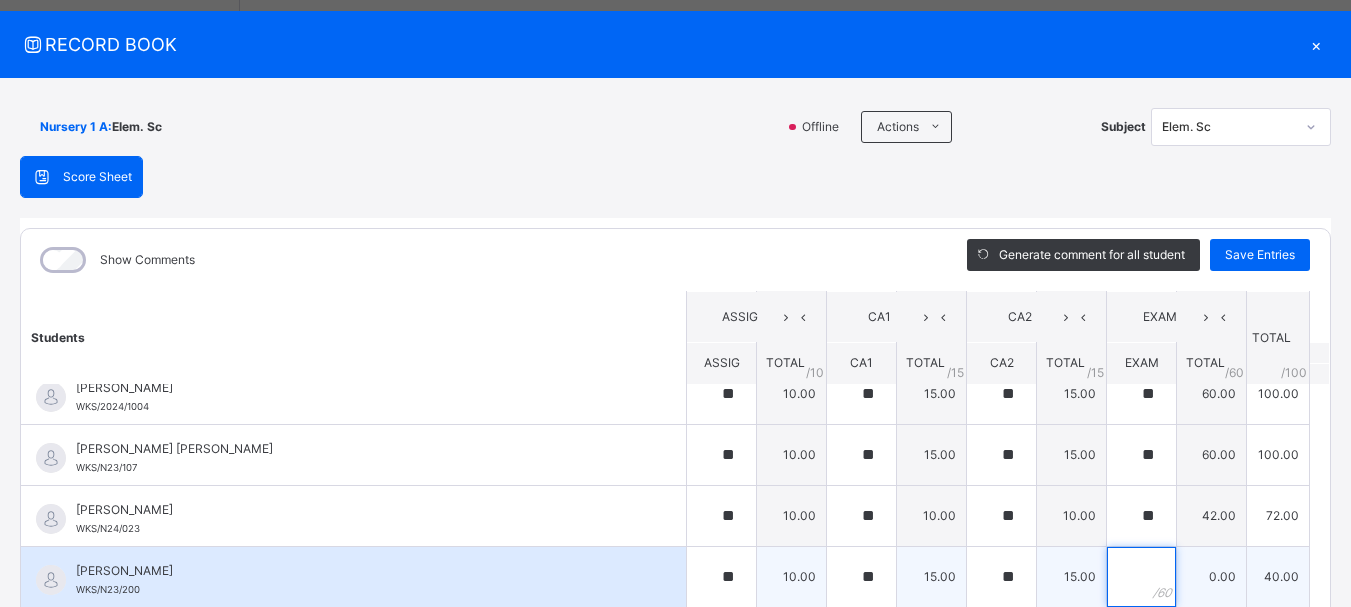 click at bounding box center (1141, 577) 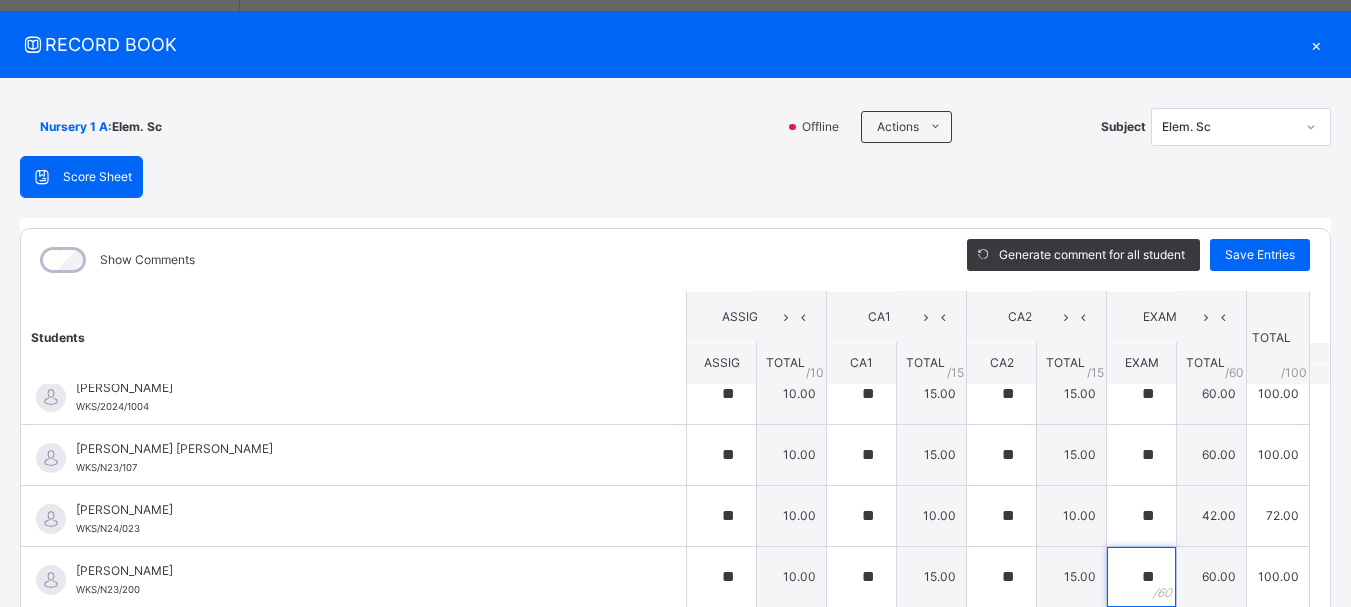 type on "**" 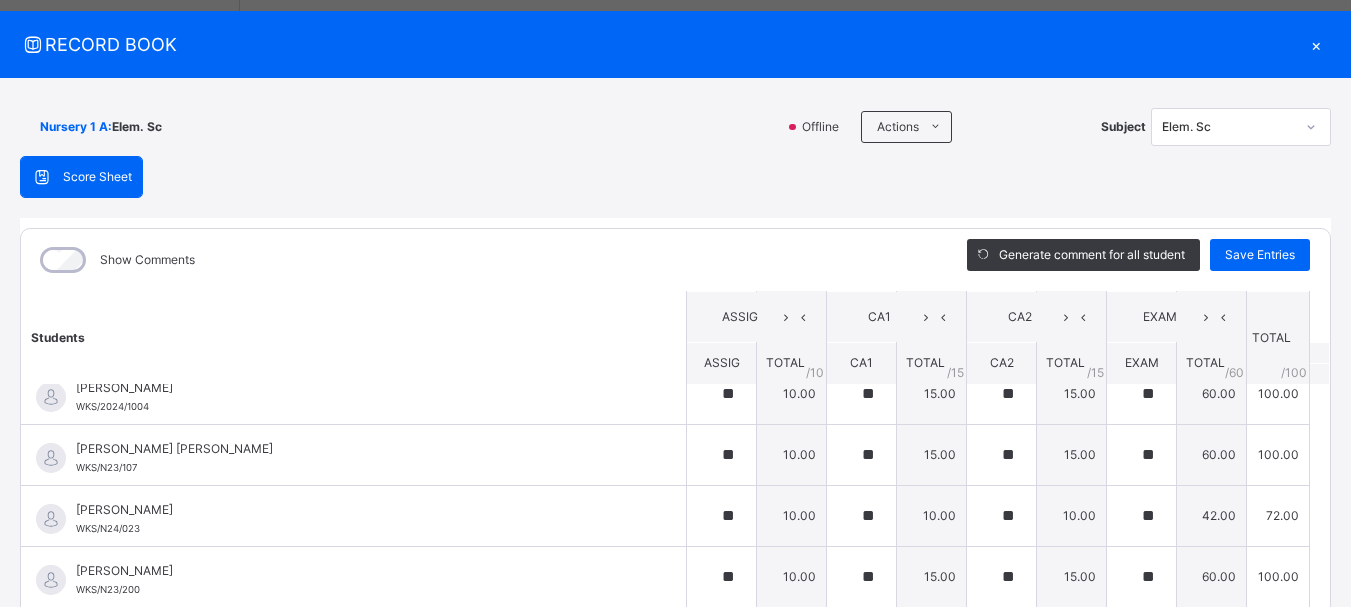 click on "Students ASSIG CA1 CA2 EXAM TOTAL /100 Comment ASSIG TOTAL / 10 CA1 TOTAL / 15 CA2 TOTAL / 15 EXAM TOTAL / 60 [PERSON_NAME] WKS/N23/191 [PERSON_NAME] WKS/N23/191 ** 10.00 ** 15.00 ** 15.00 ** 60.00 100.00 Generate comment 0 / 250   ×   Subject Teacher’s Comment Generate and see in full the comment developed by the AI with an option to regenerate the comment [PERSON_NAME] [PERSON_NAME]   WKS/N23/191   Total 100.00  / 100.00 [PERSON_NAME] Bot   Regenerate     Use this comment   [PERSON_NAME]  WKS/N23/106 [PERSON_NAME]  WKS/N23/106 ** 10.00 ** 15.00 ** 15.00 ** 60.00 100.00 Generate comment 0 / 250   ×   Subject Teacher’s Comment Generate and see in full the comment developed by the AI with an option to regenerate the comment [PERSON_NAME] [PERSON_NAME]    WKS/N23/106   Total 100.00  / 100.00 [PERSON_NAME] Bot   Regenerate     Use this comment   [PERSON_NAME] WKS/N23/105 [PERSON_NAME] ZARAH WKS/N23/105 ** 10.00 ** 15.00 ** 15.00 ** 60.00 100.00 Generate comment 0 / 250   ×   Subject Teacher’s Comment JS" at bounding box center [675, -110] 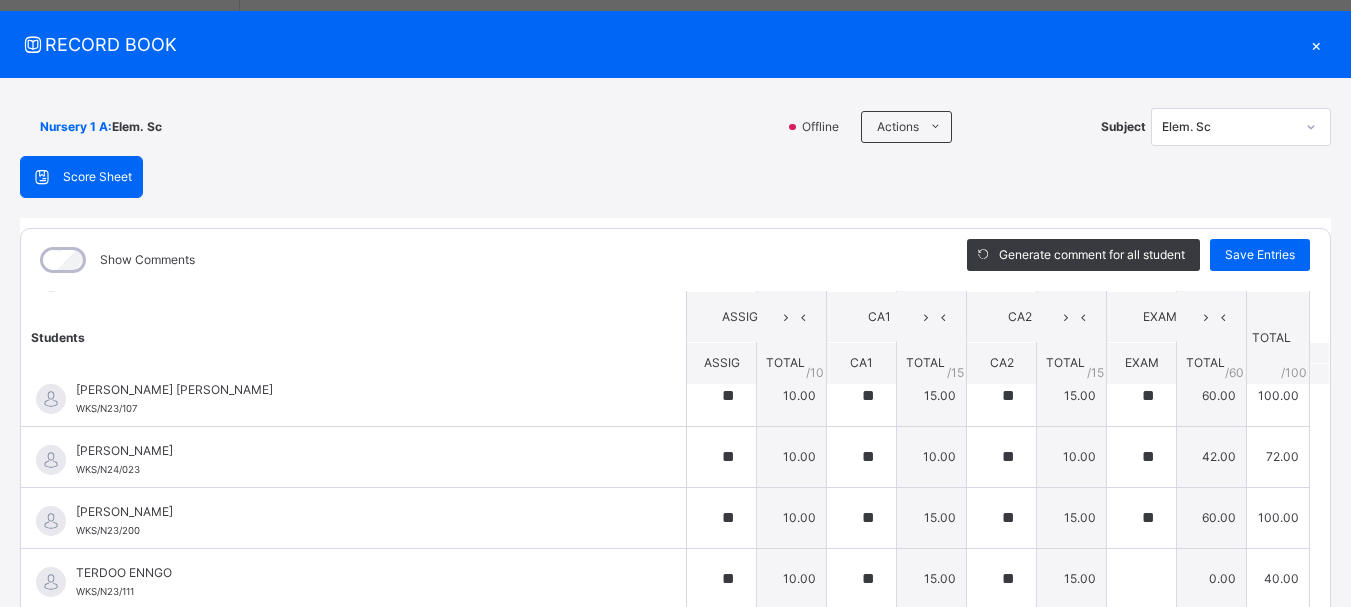 scroll, scrollTop: 1424, scrollLeft: 0, axis: vertical 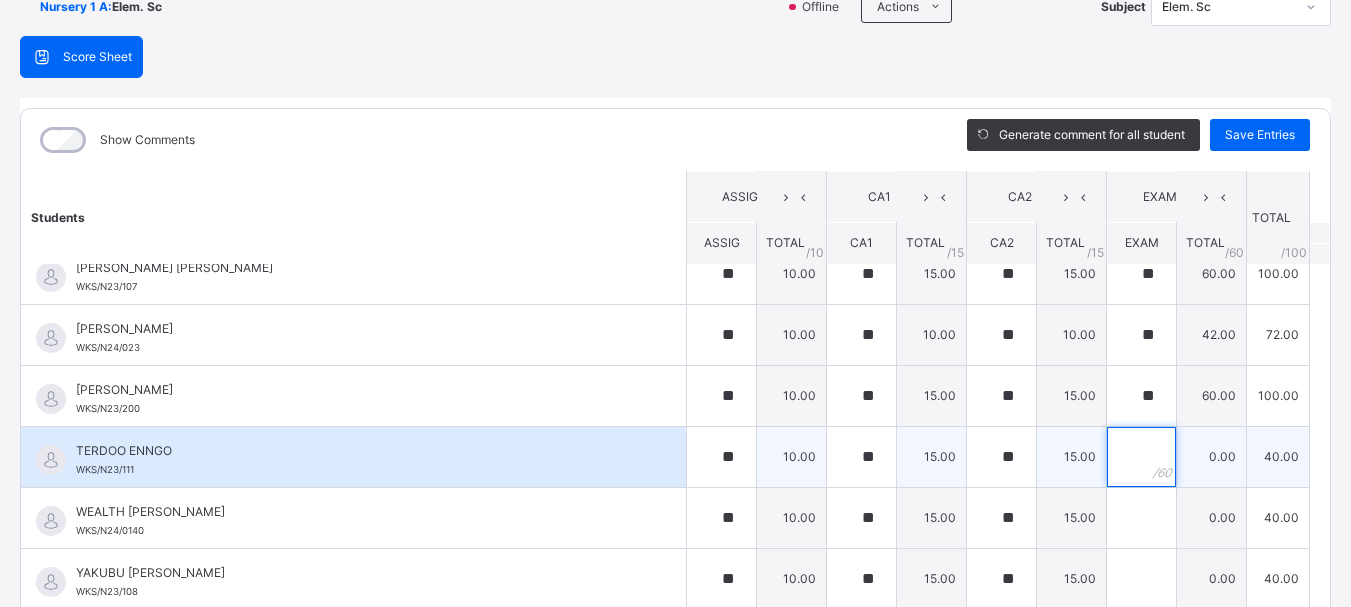 click at bounding box center [1141, 457] 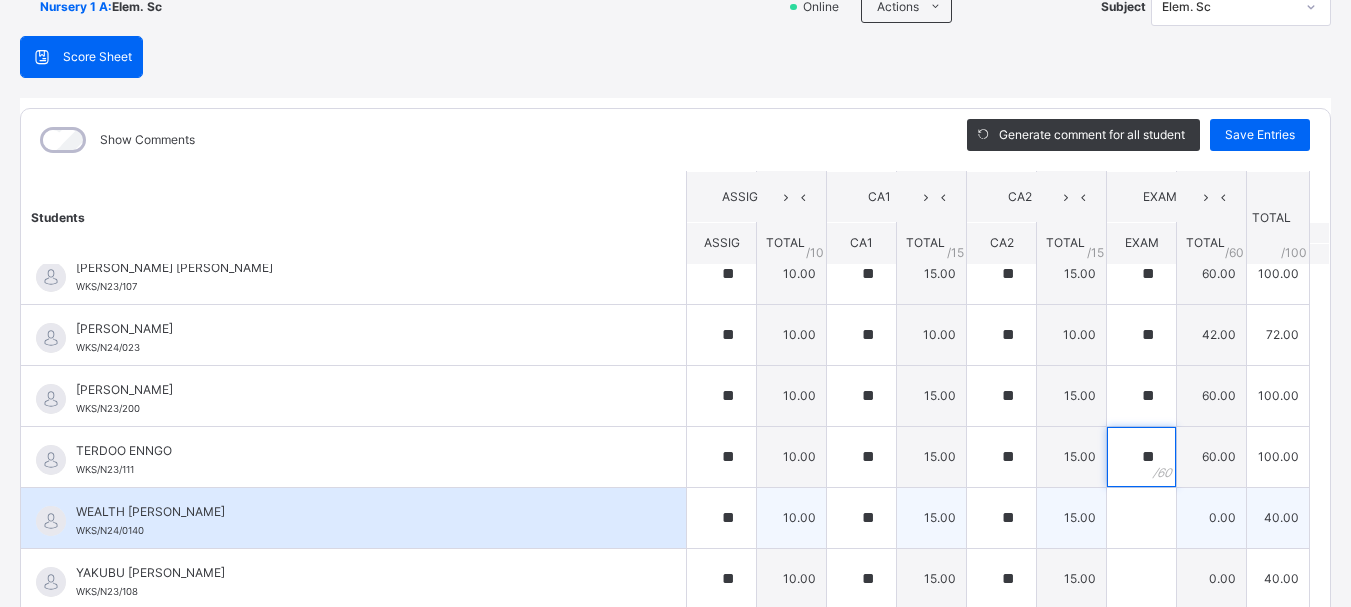 type on "**" 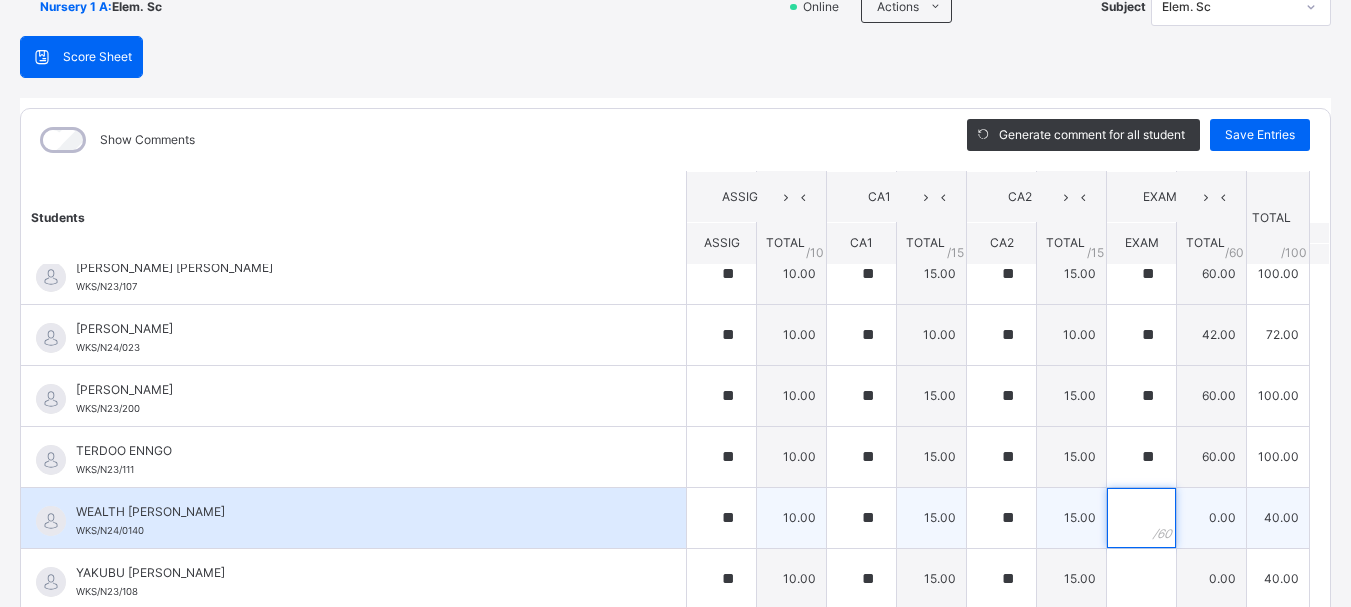 click at bounding box center [1141, 518] 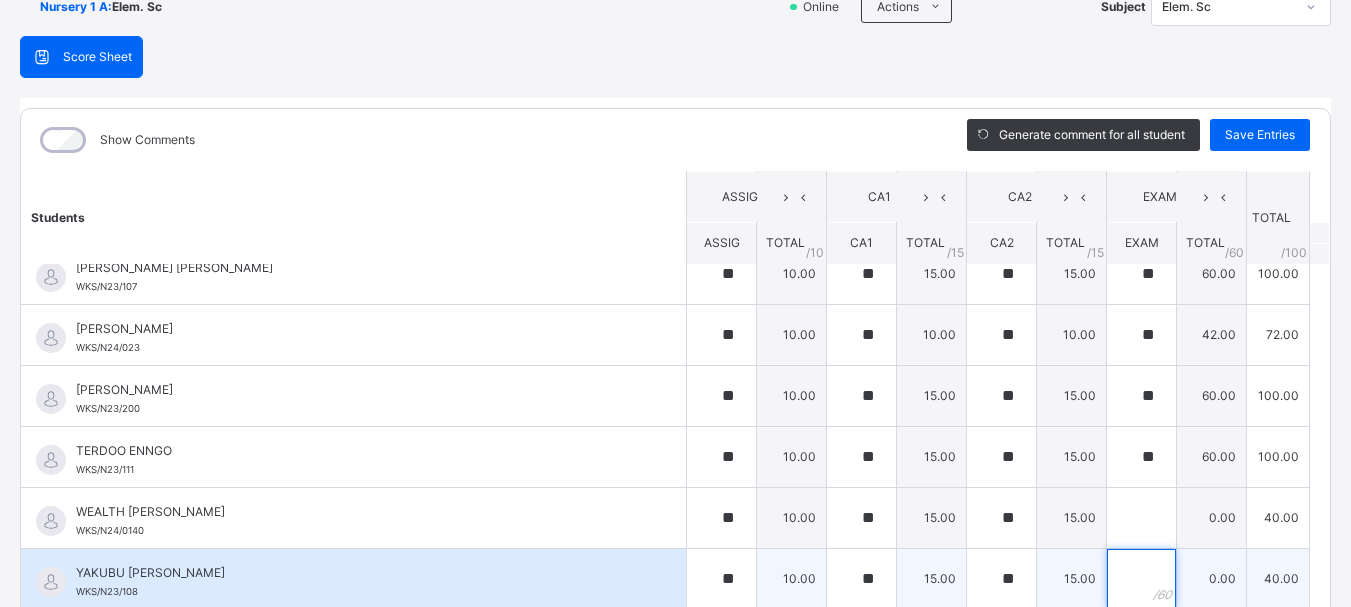click at bounding box center (1141, 579) 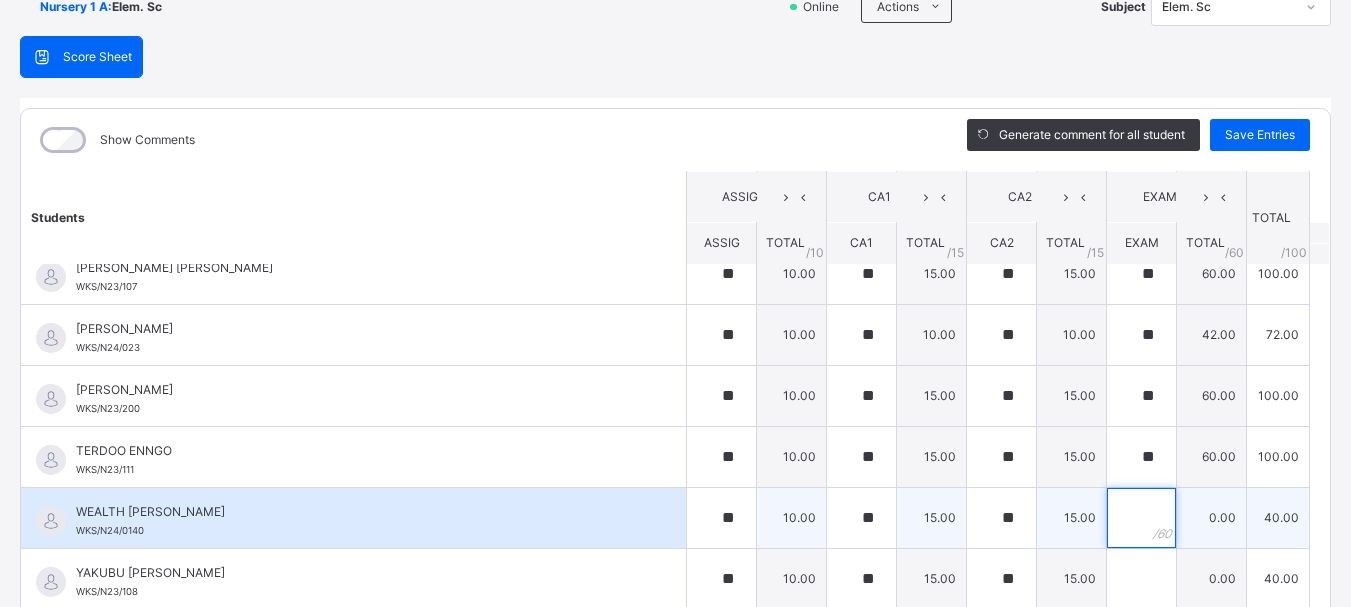 click at bounding box center [1141, 518] 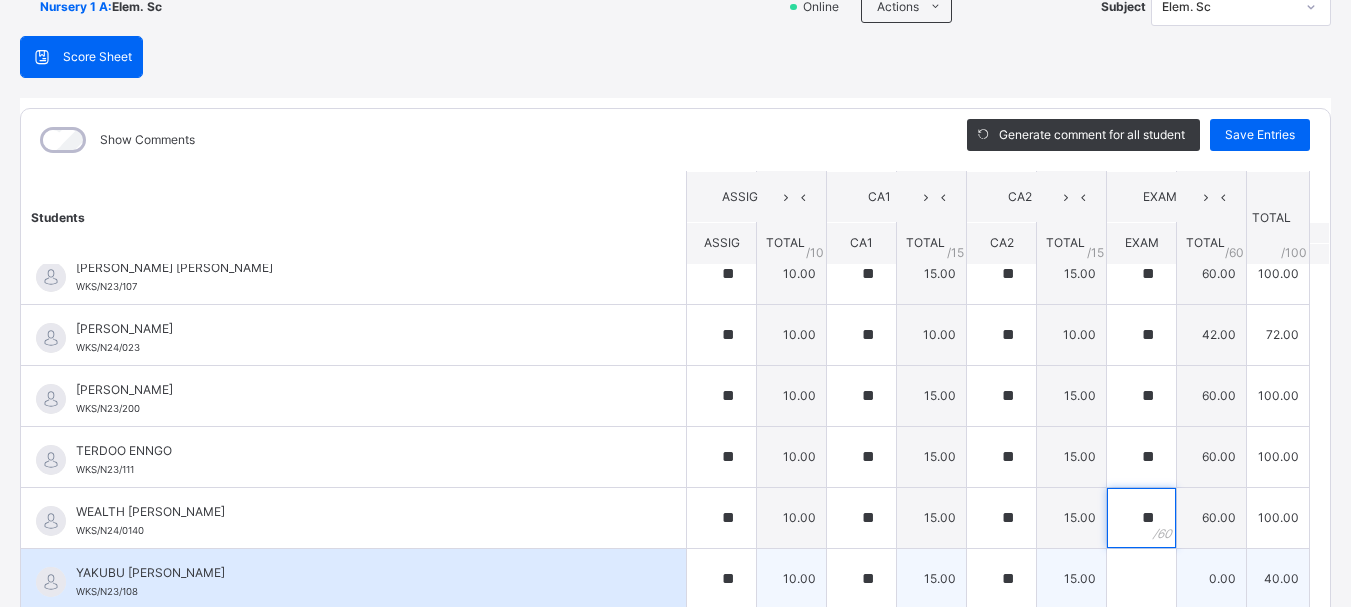type on "**" 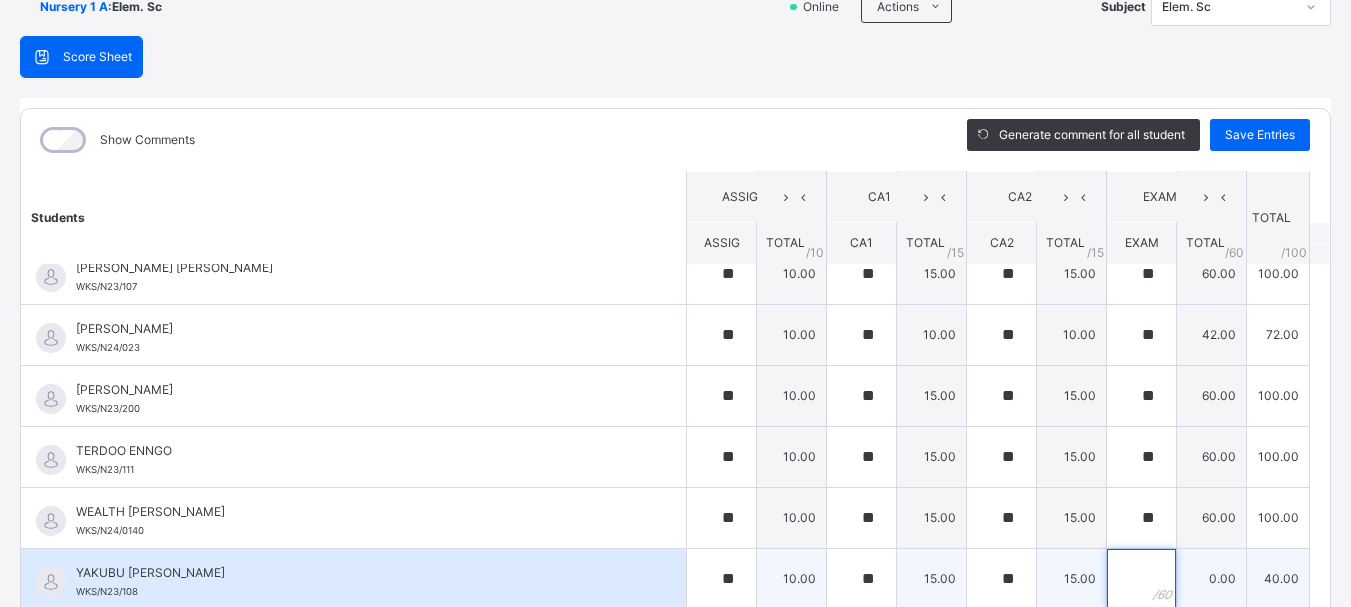 click at bounding box center (1141, 579) 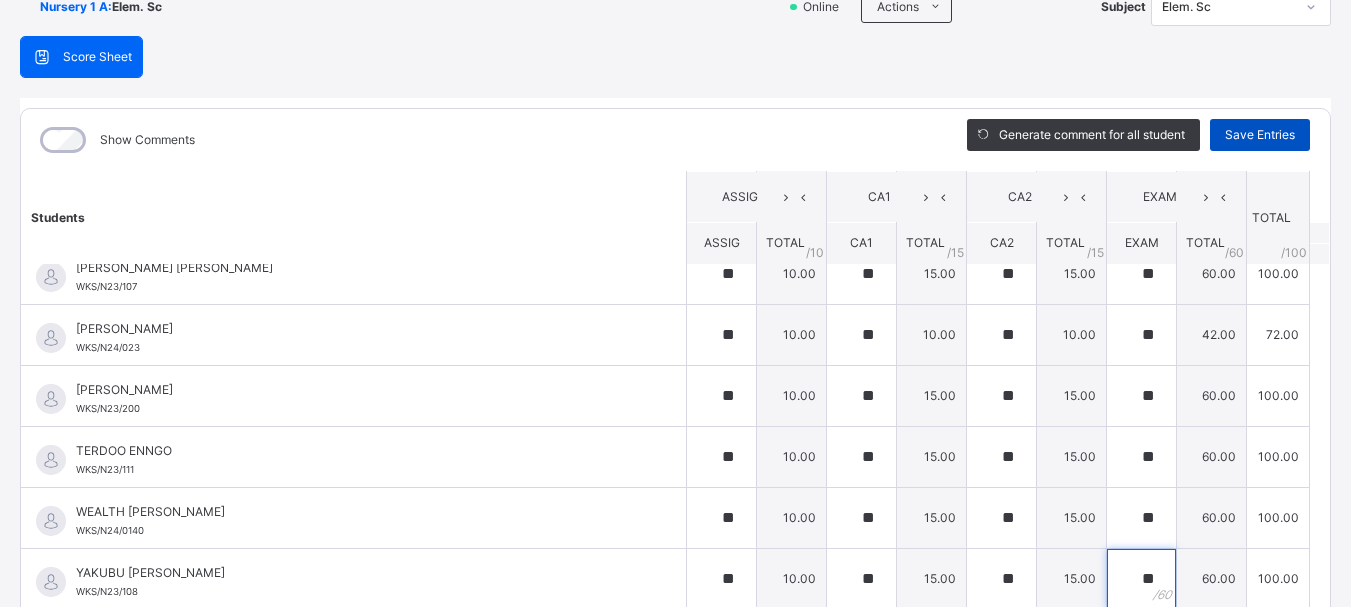 type on "**" 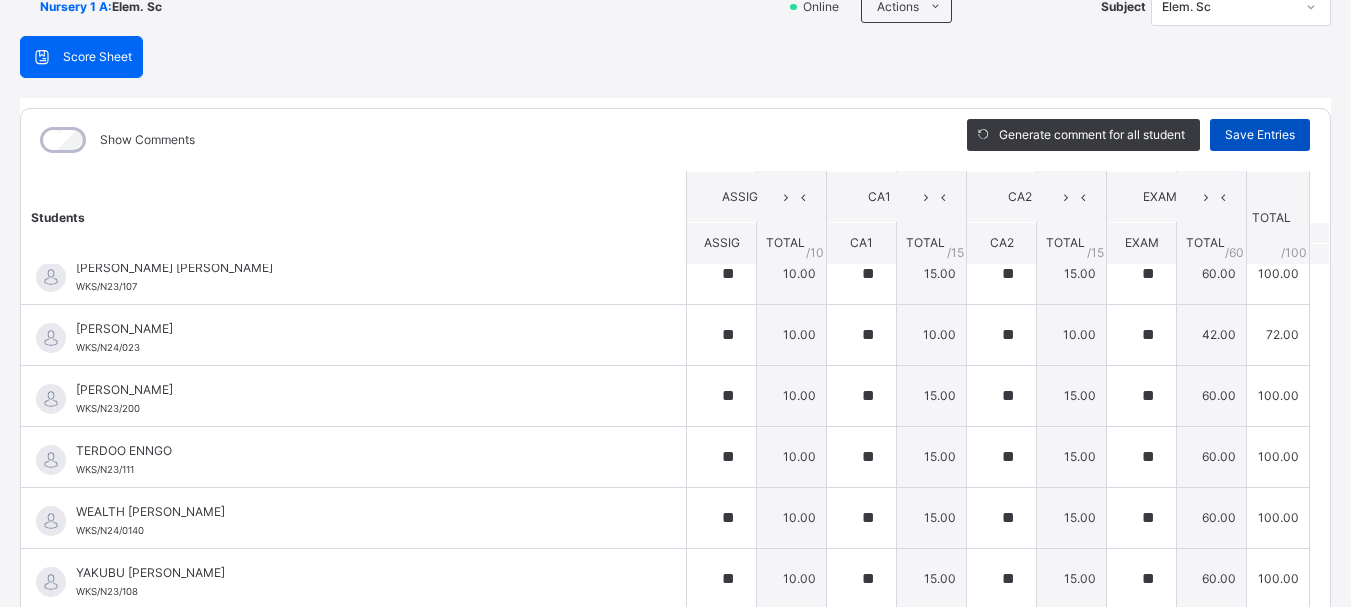 click on "Save Entries" at bounding box center [1260, 135] 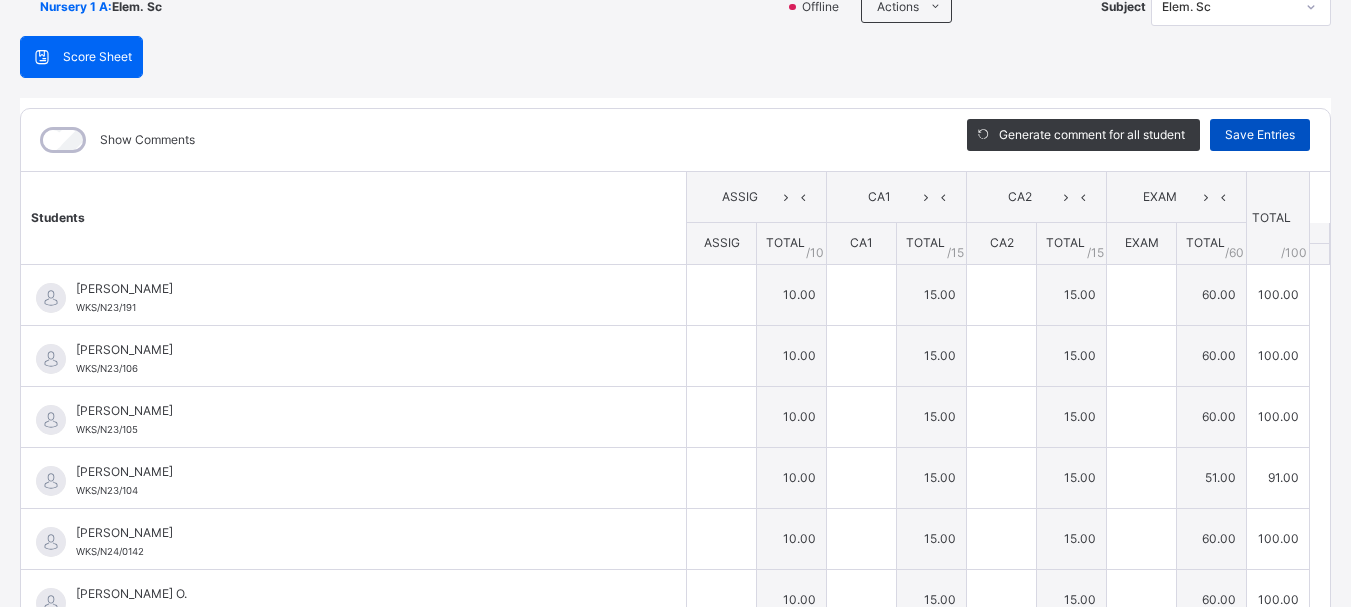 type on "**" 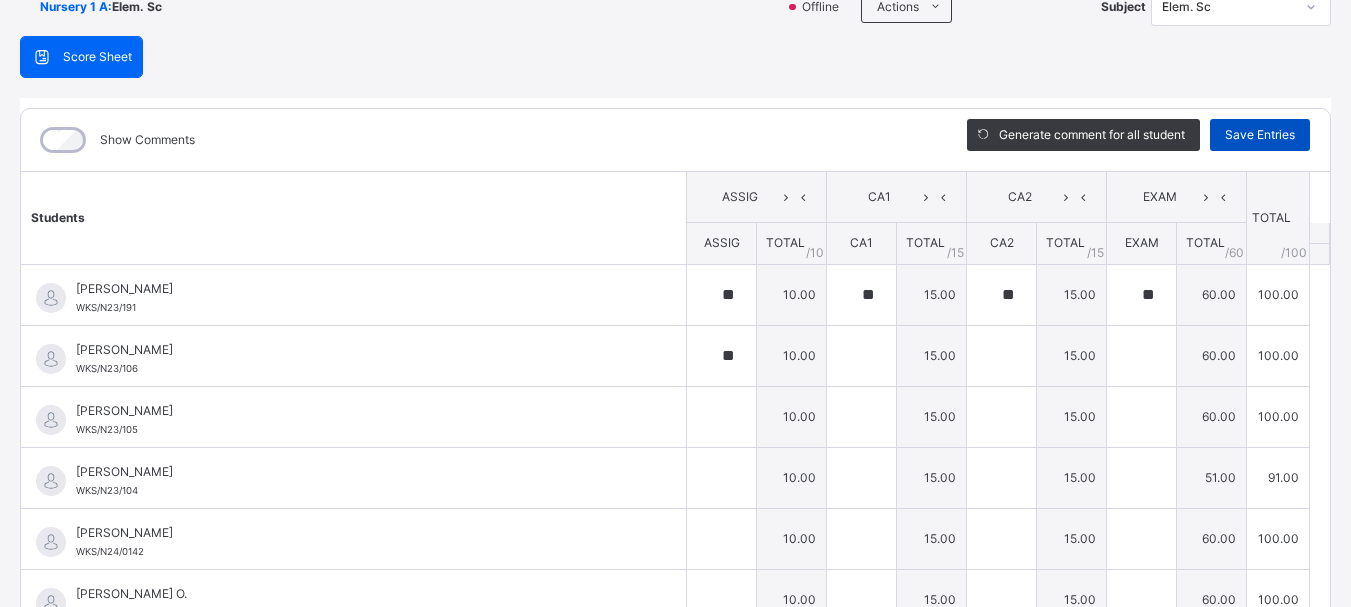 type on "**" 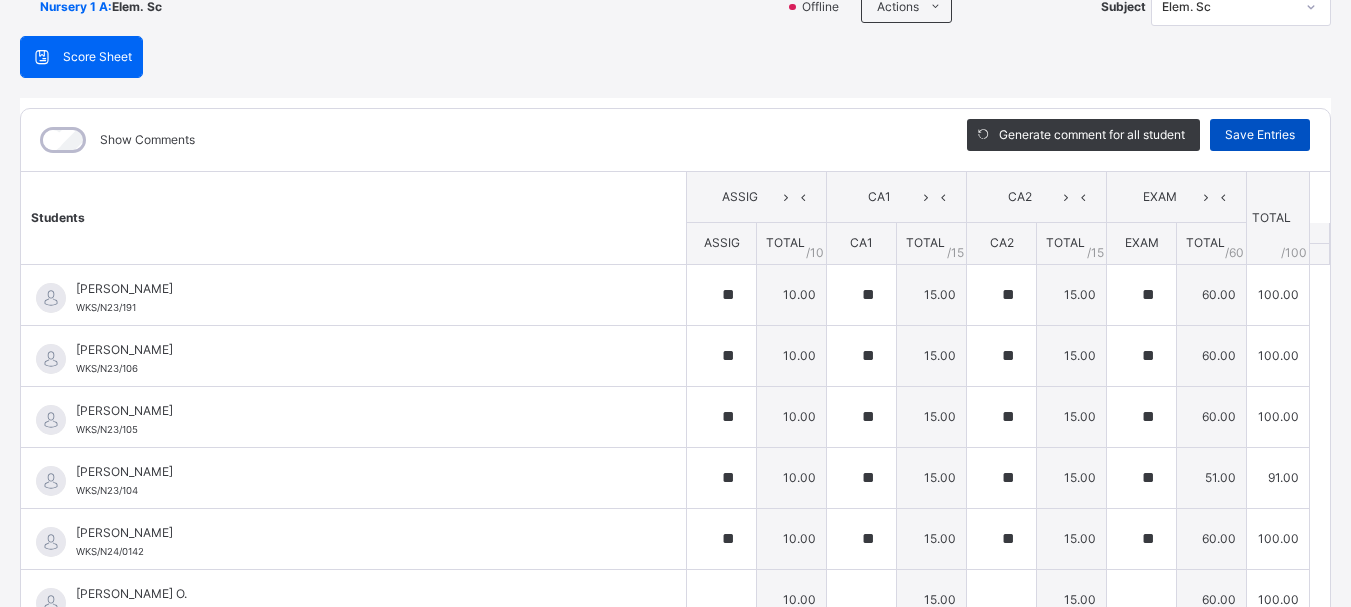 type on "**" 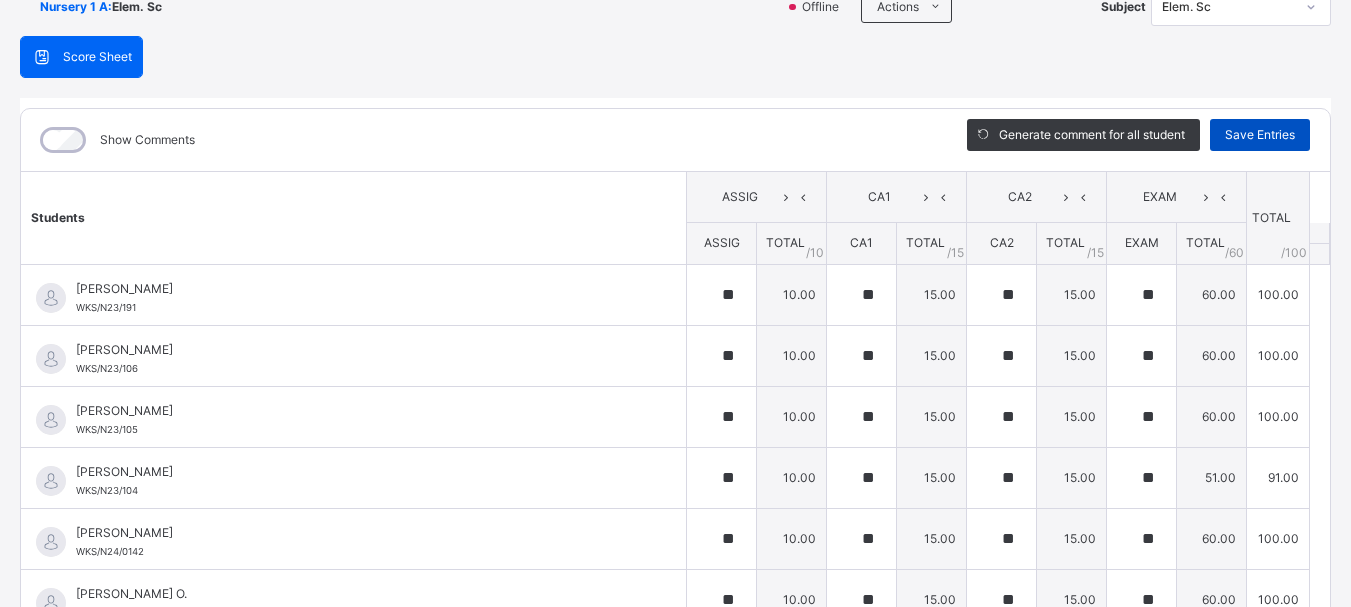 type on "**" 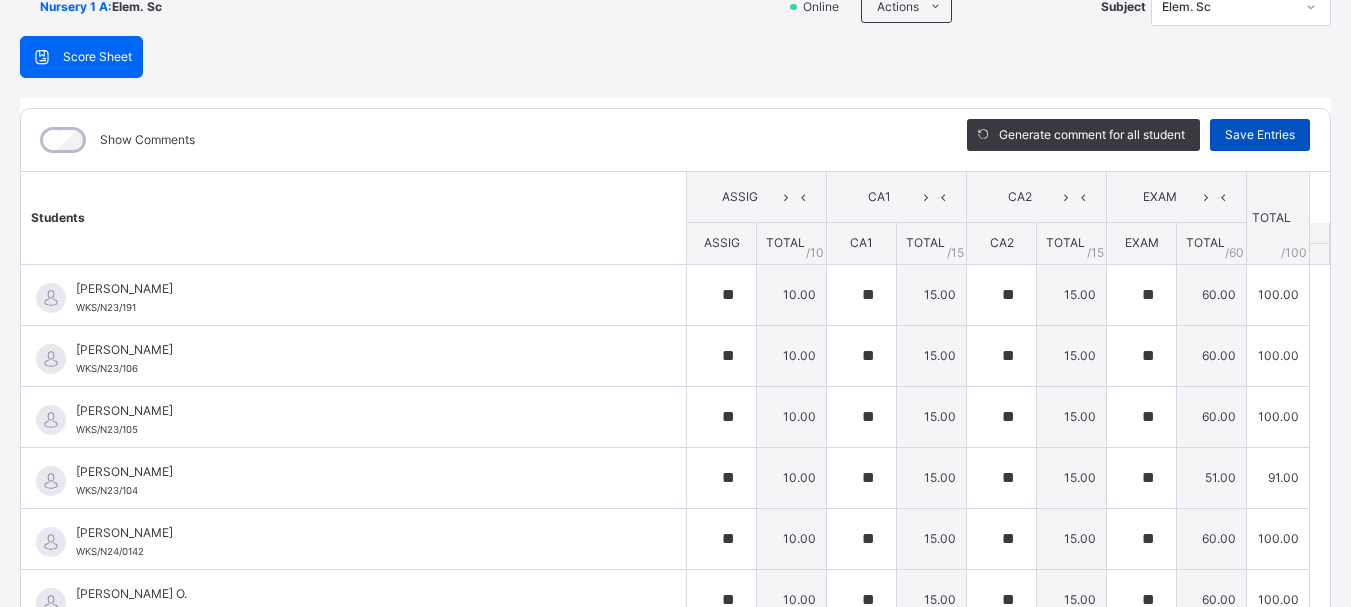 click on "Save Entries" at bounding box center (1260, 135) 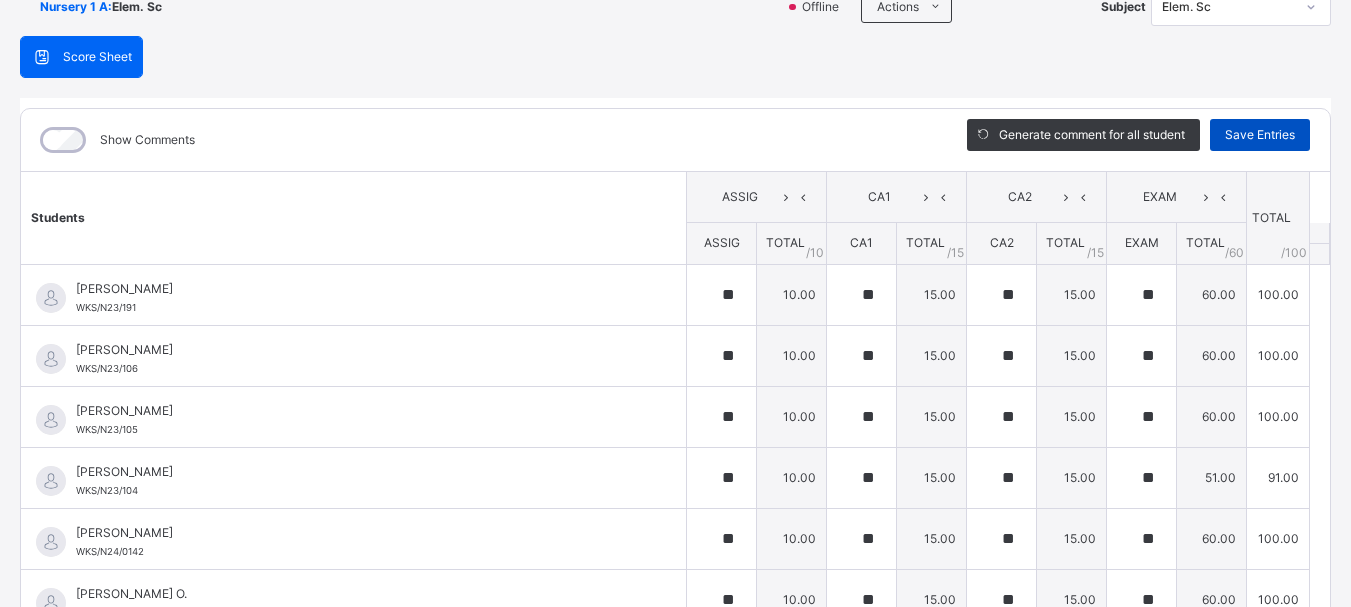 click on "Save Entries" at bounding box center (1260, 135) 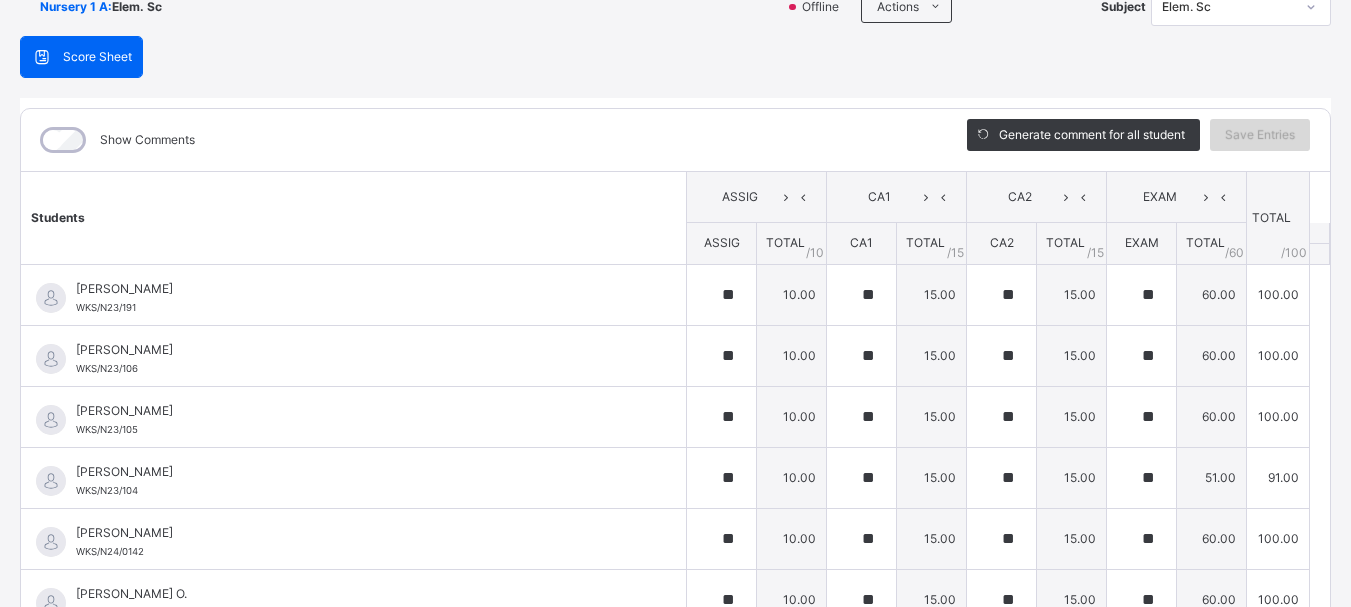 click on "Save Entries" at bounding box center [1260, 135] 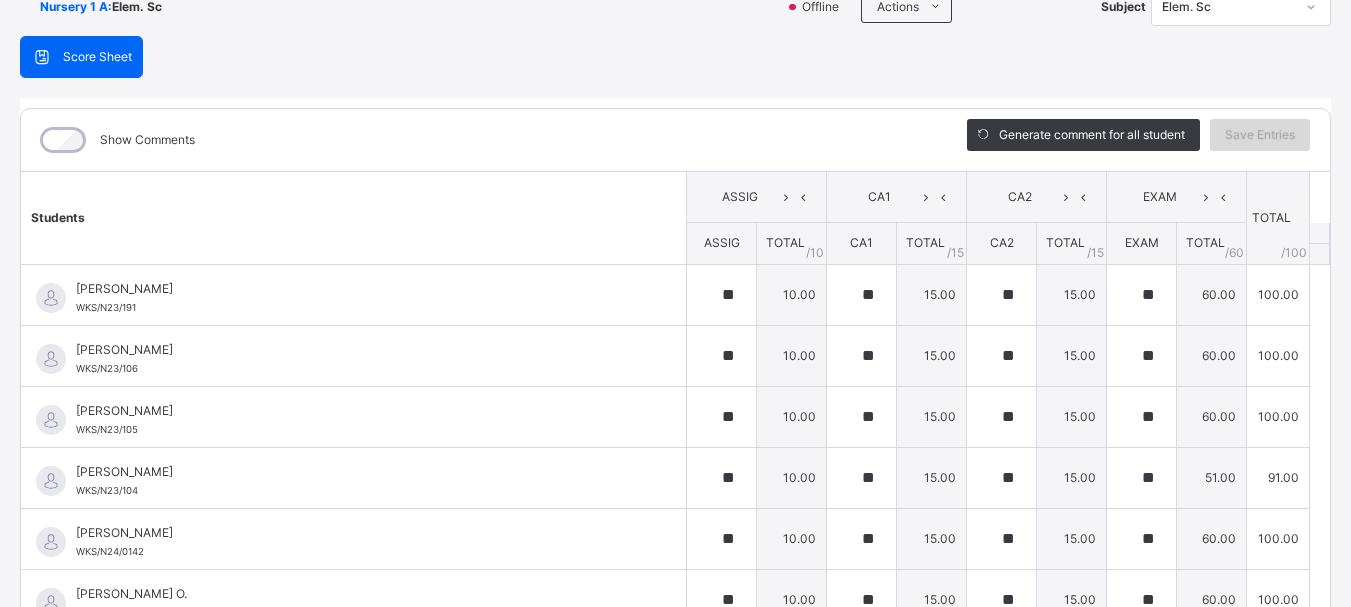 click on "Save Entries" at bounding box center [1260, 135] 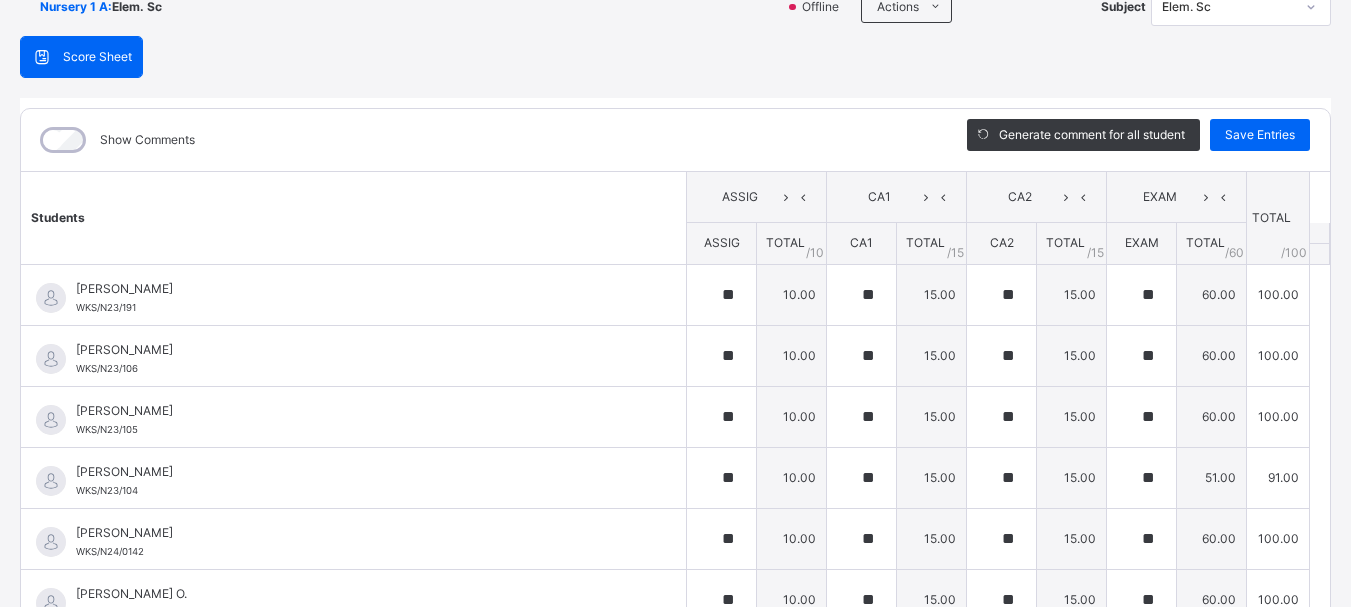 scroll, scrollTop: 157, scrollLeft: 0, axis: vertical 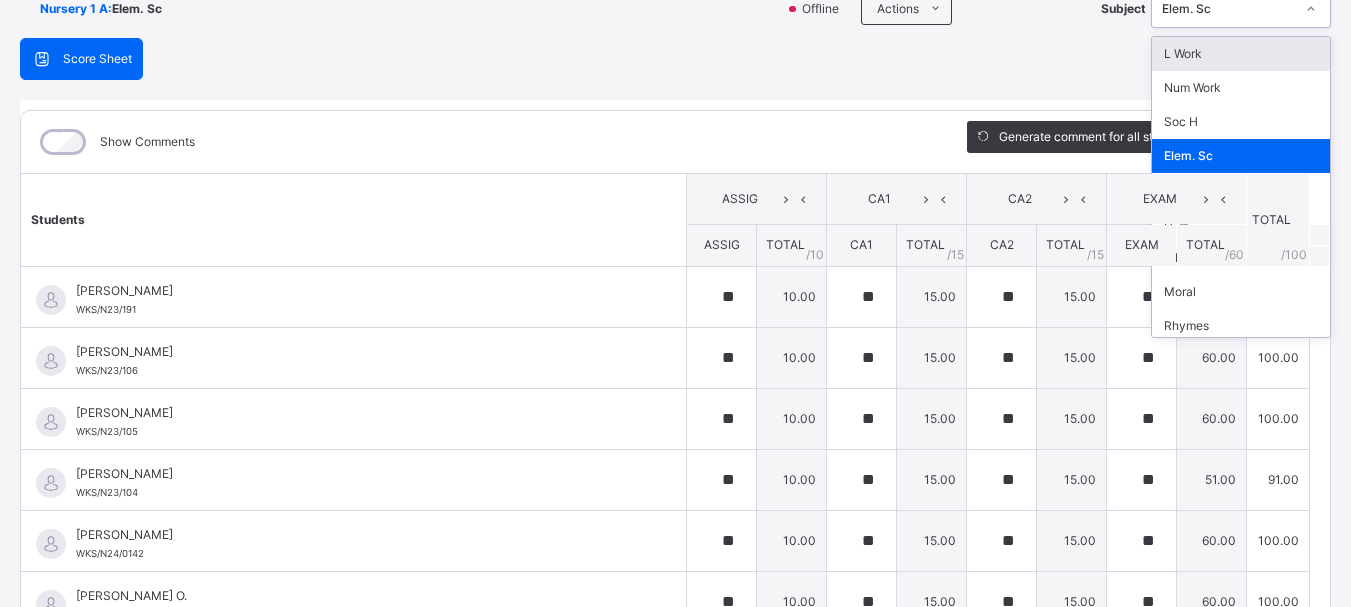 click 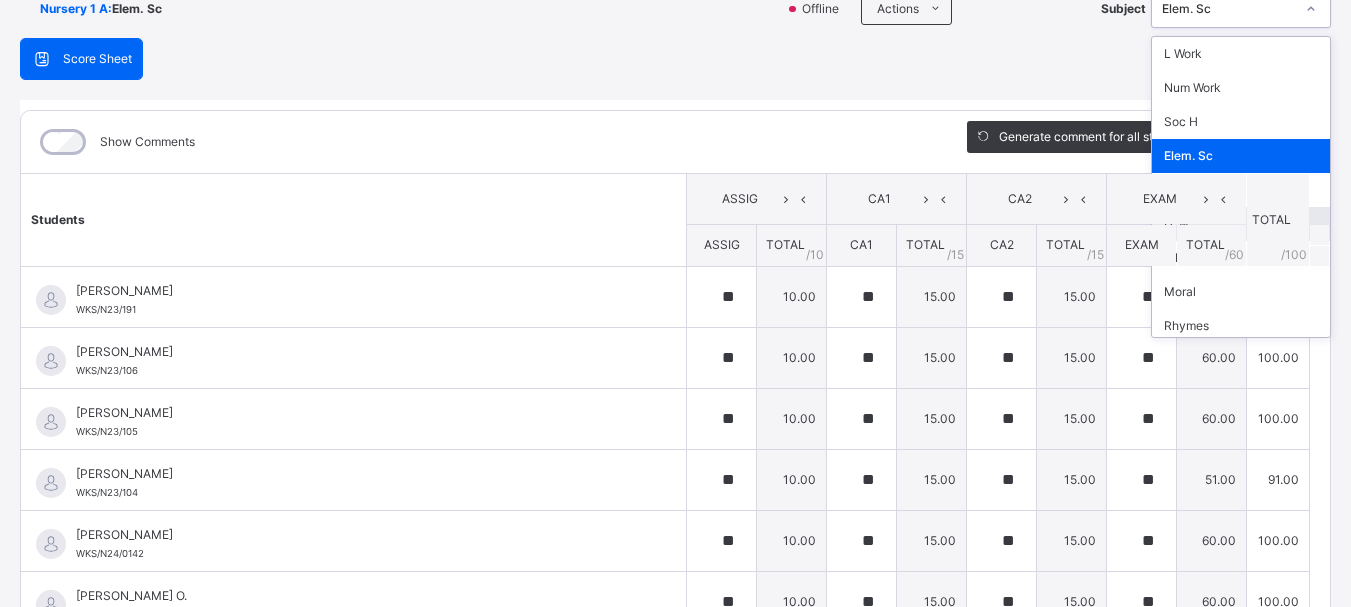 scroll, scrollTop: 40, scrollLeft: 0, axis: vertical 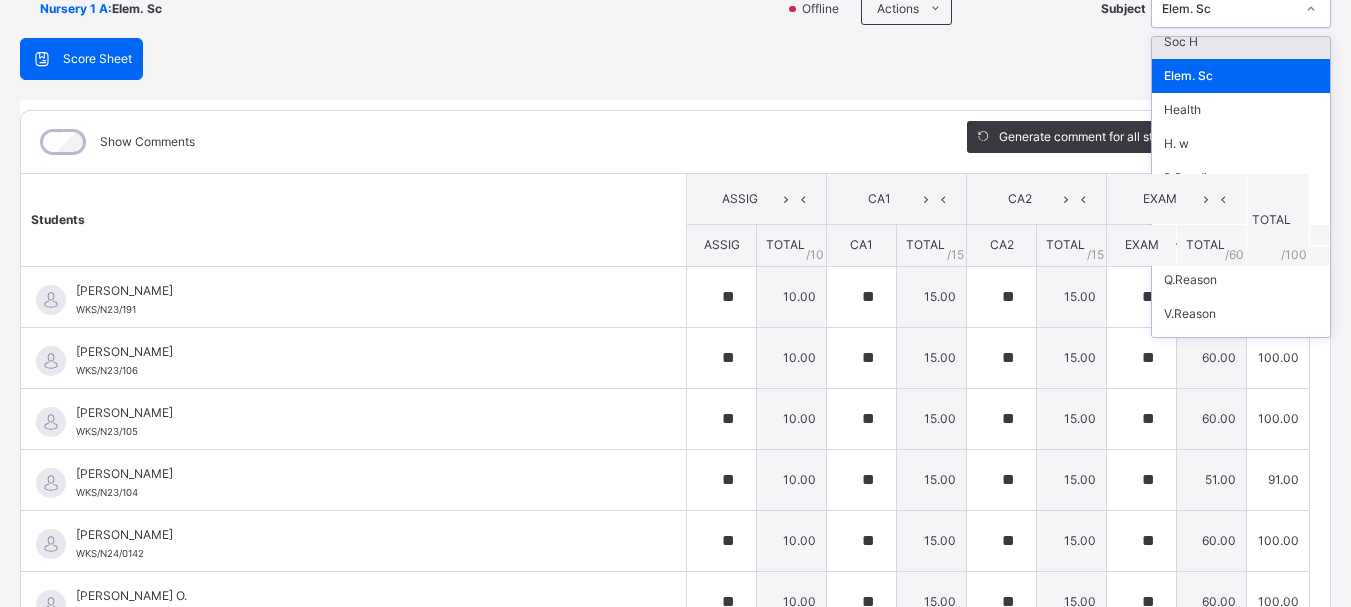 click on "Soc H" at bounding box center [1241, 42] 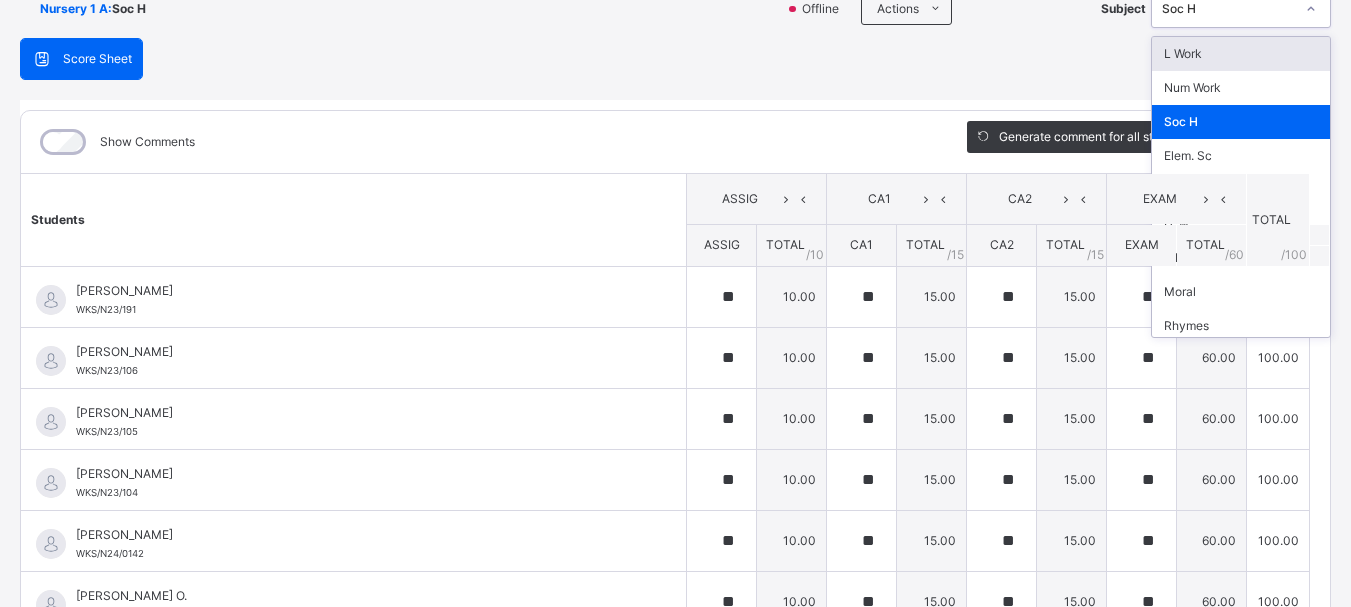 click 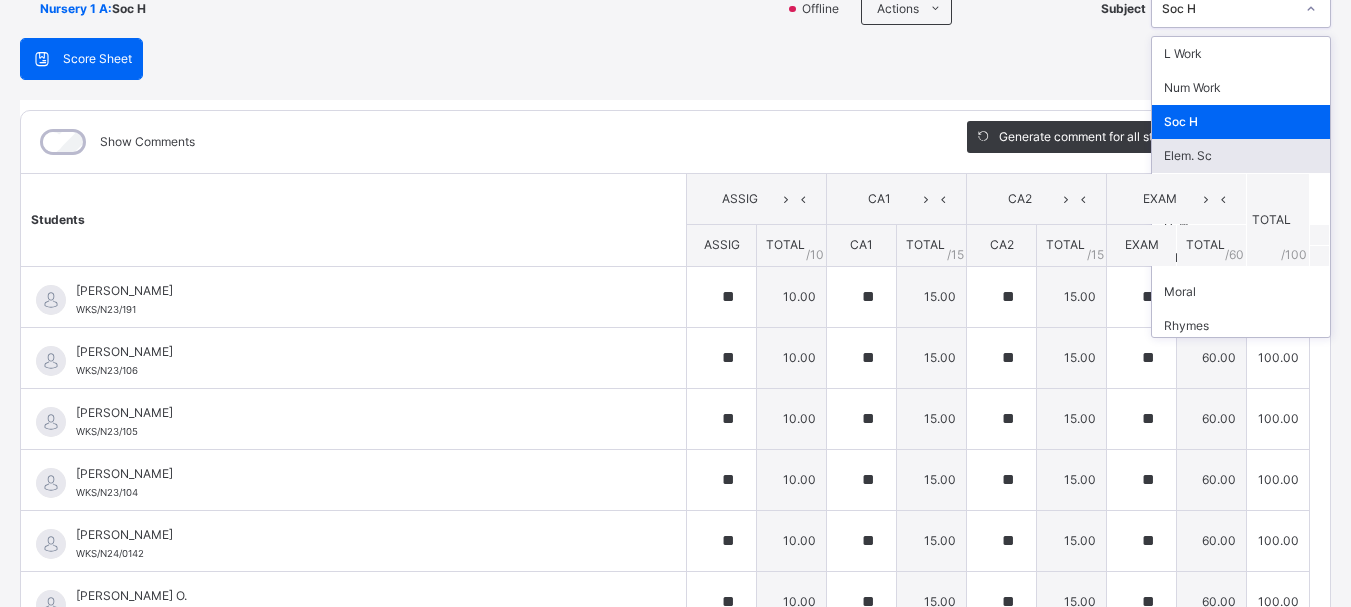 click on "Elem. Sc" at bounding box center (1241, 156) 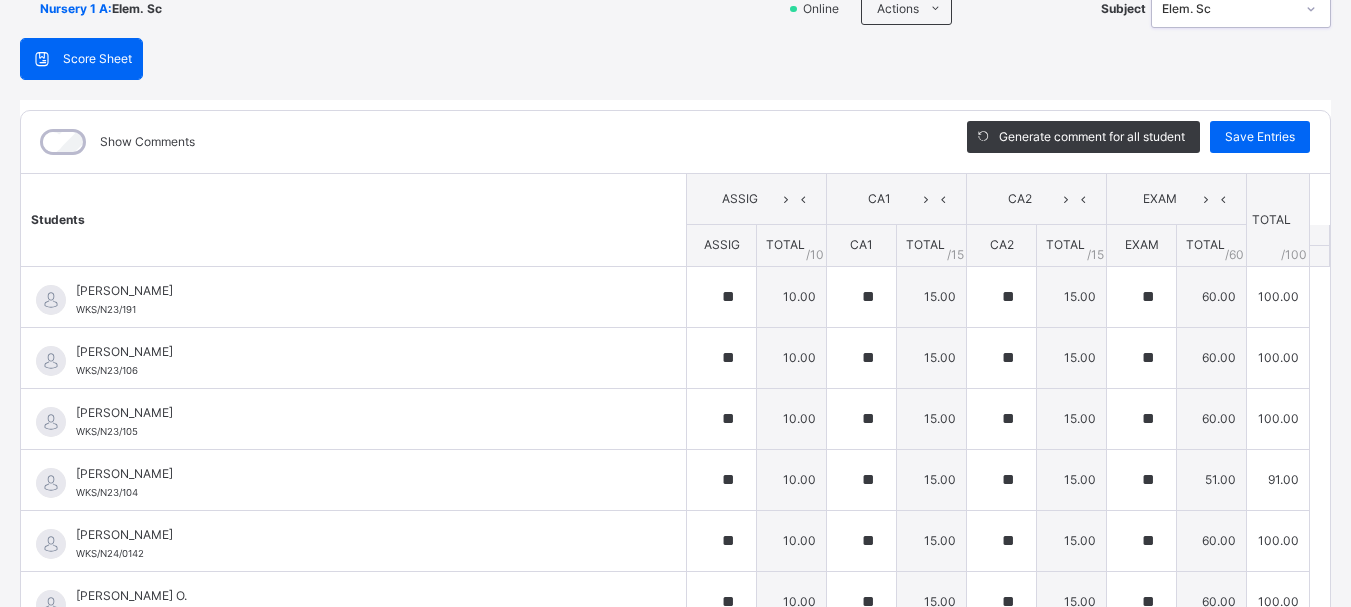 click 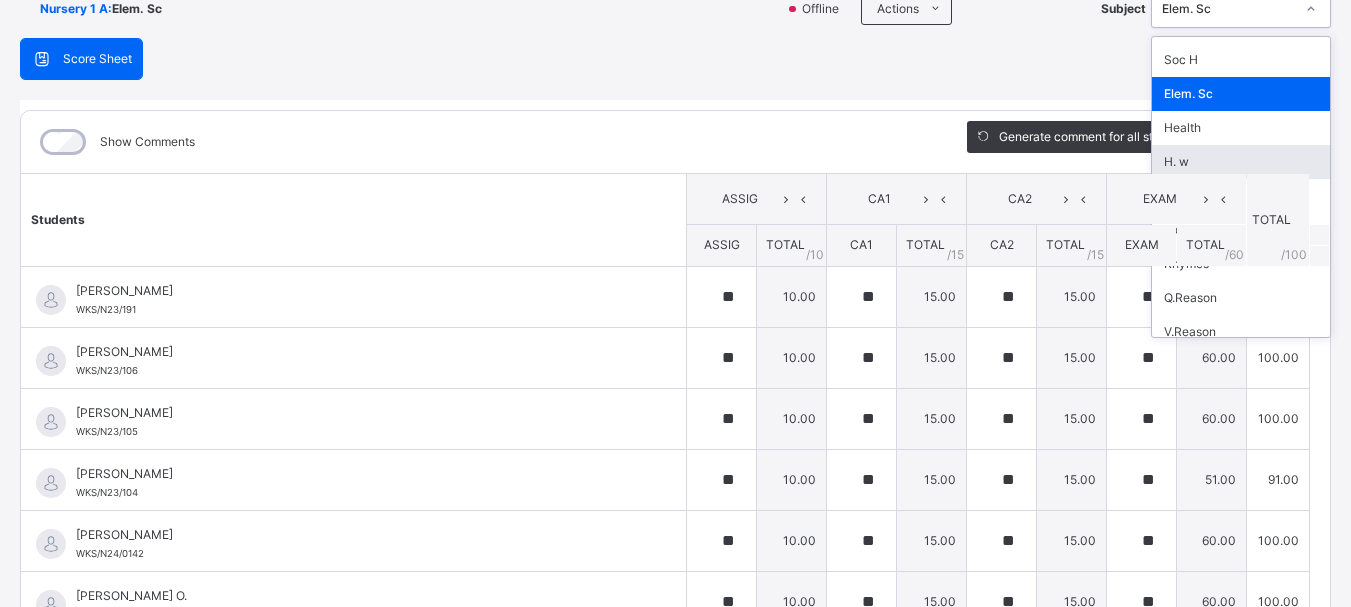 scroll, scrollTop: 80, scrollLeft: 0, axis: vertical 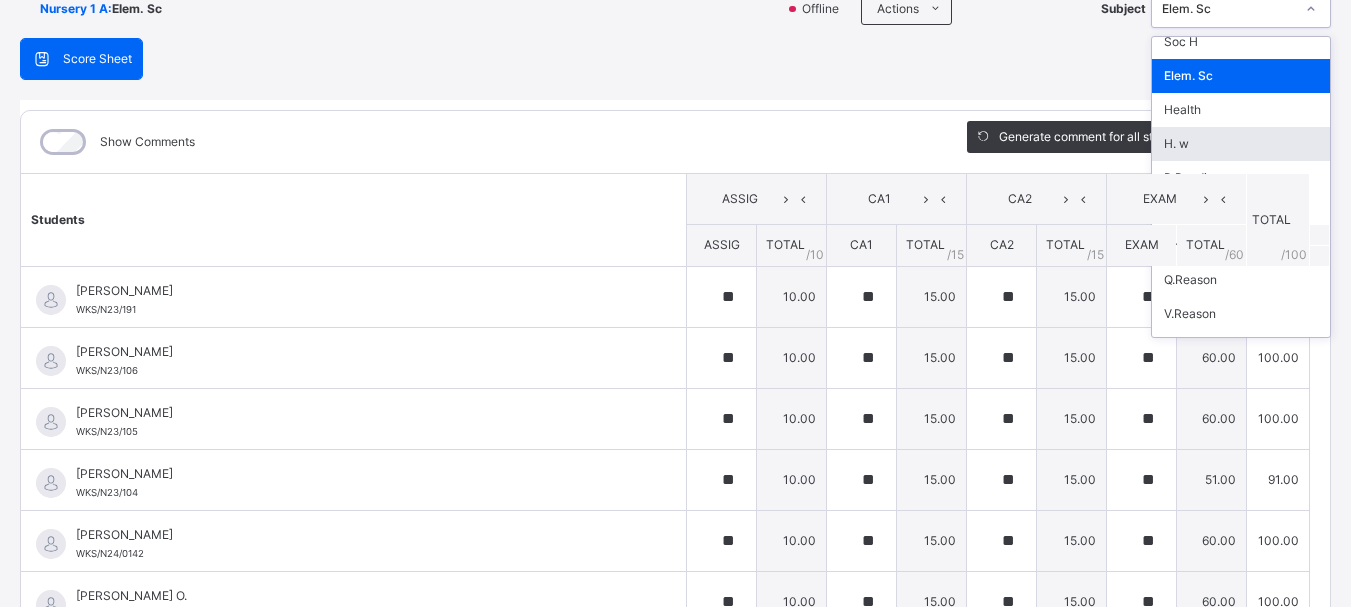 click on "H. w" at bounding box center (1241, 144) 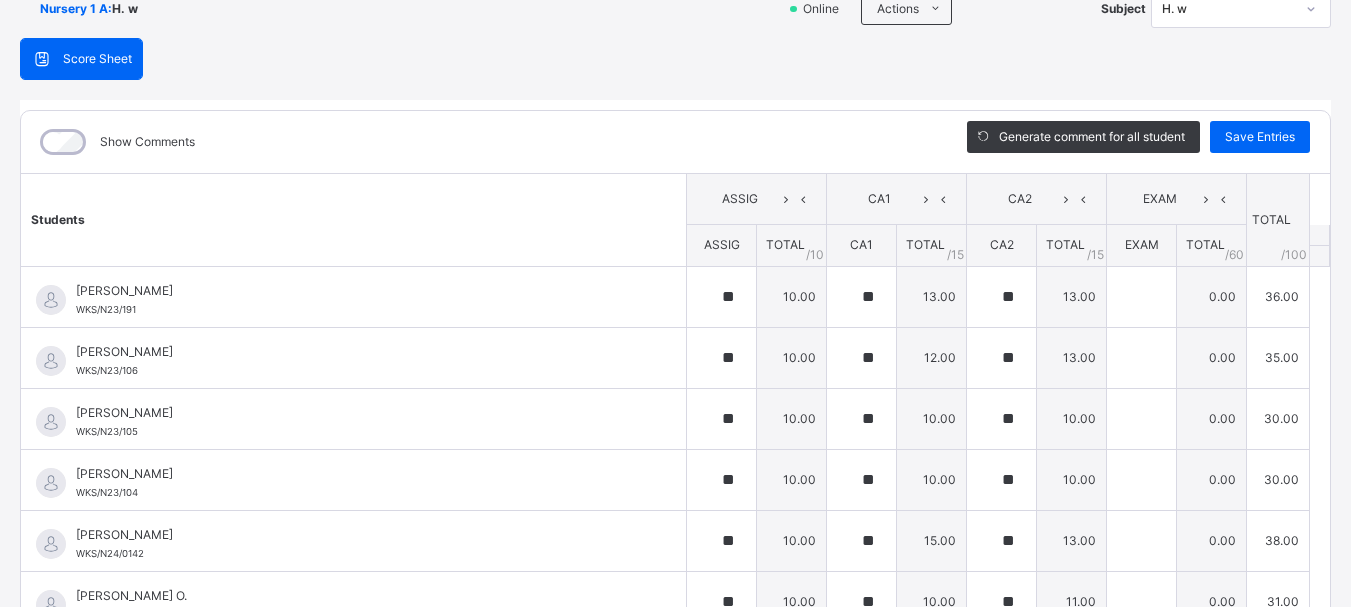 click on "Save Entries" at bounding box center [1260, 137] 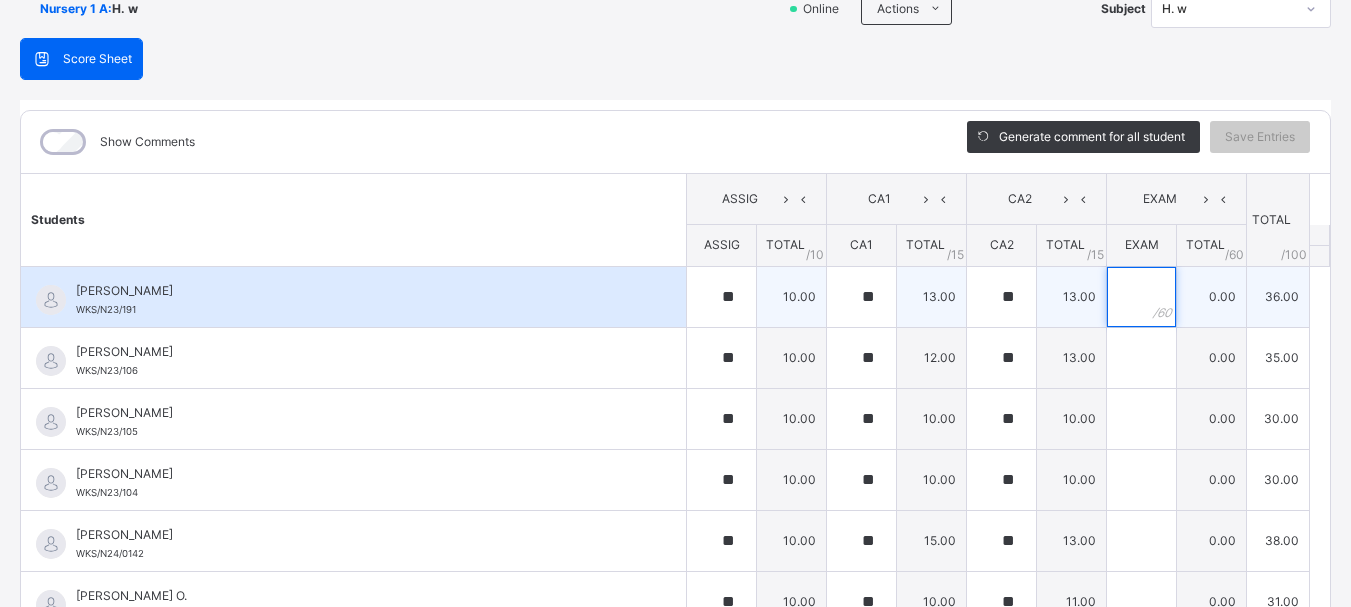 click at bounding box center (1141, 297) 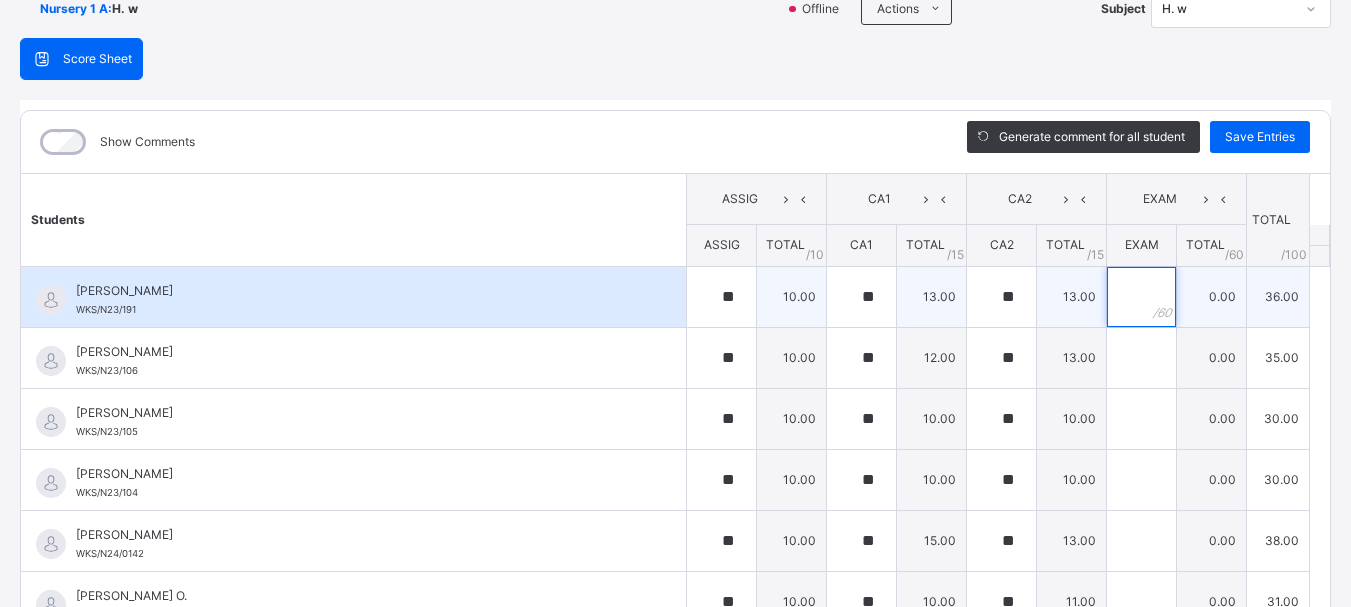 click at bounding box center [1141, 297] 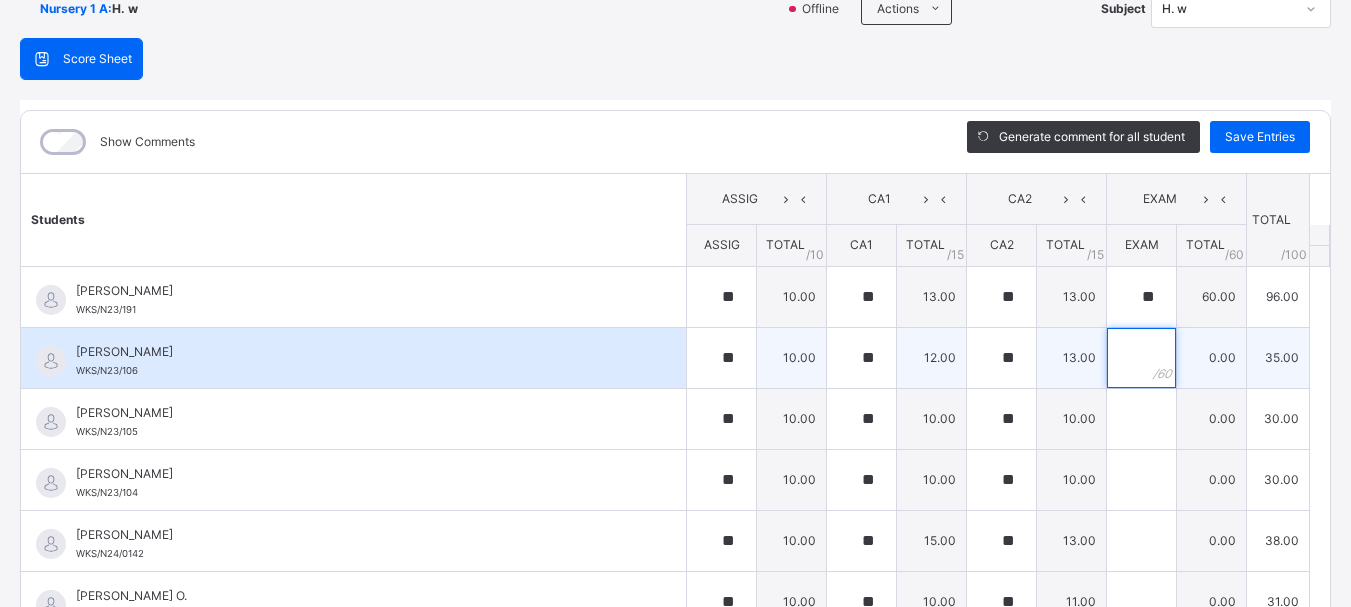 click at bounding box center [1141, 358] 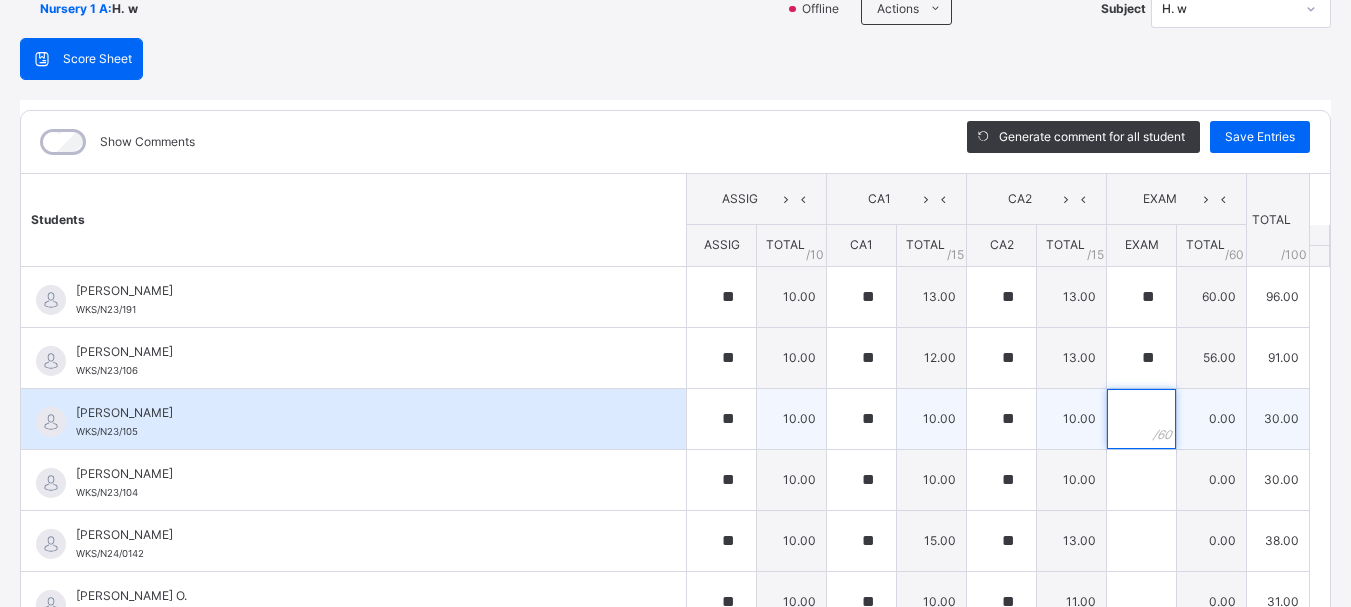 click at bounding box center [1141, 419] 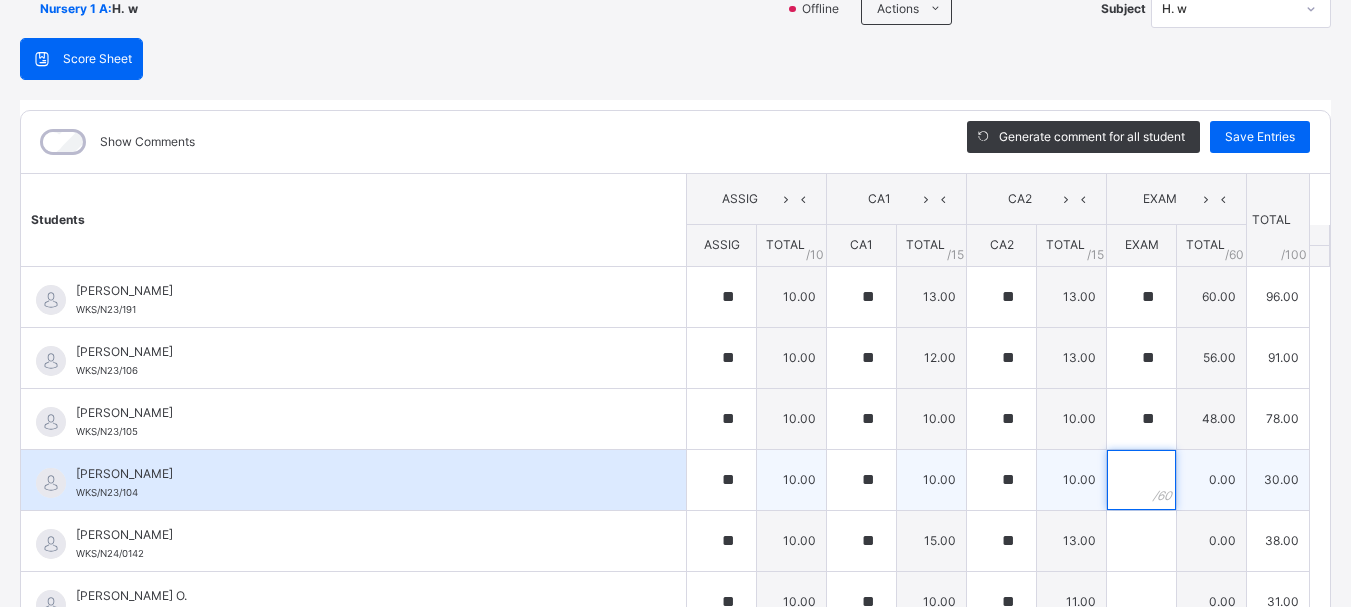 click at bounding box center (1141, 480) 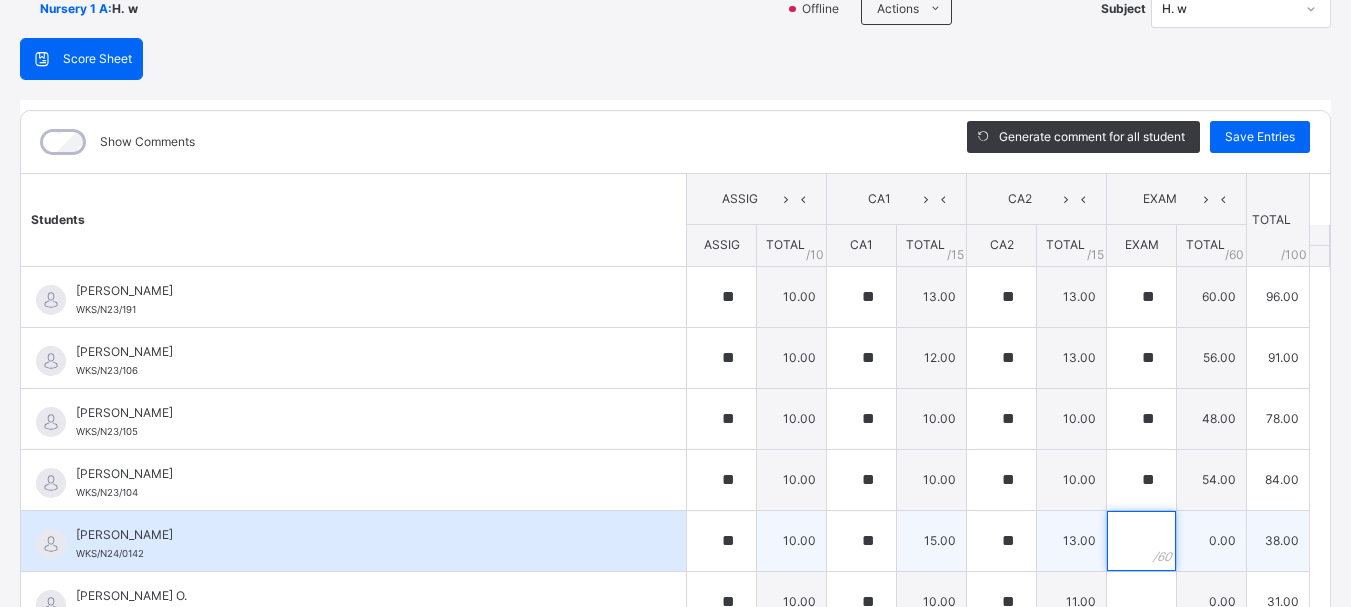click at bounding box center [1141, 541] 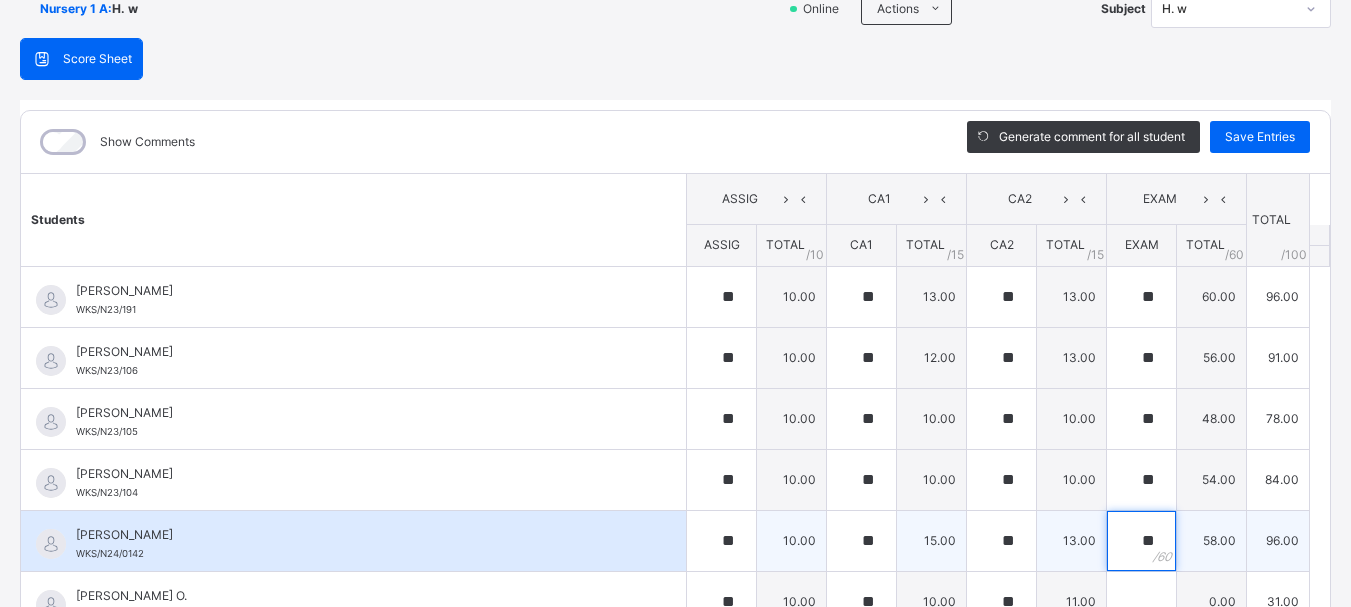 click on "**" at bounding box center [1141, 541] 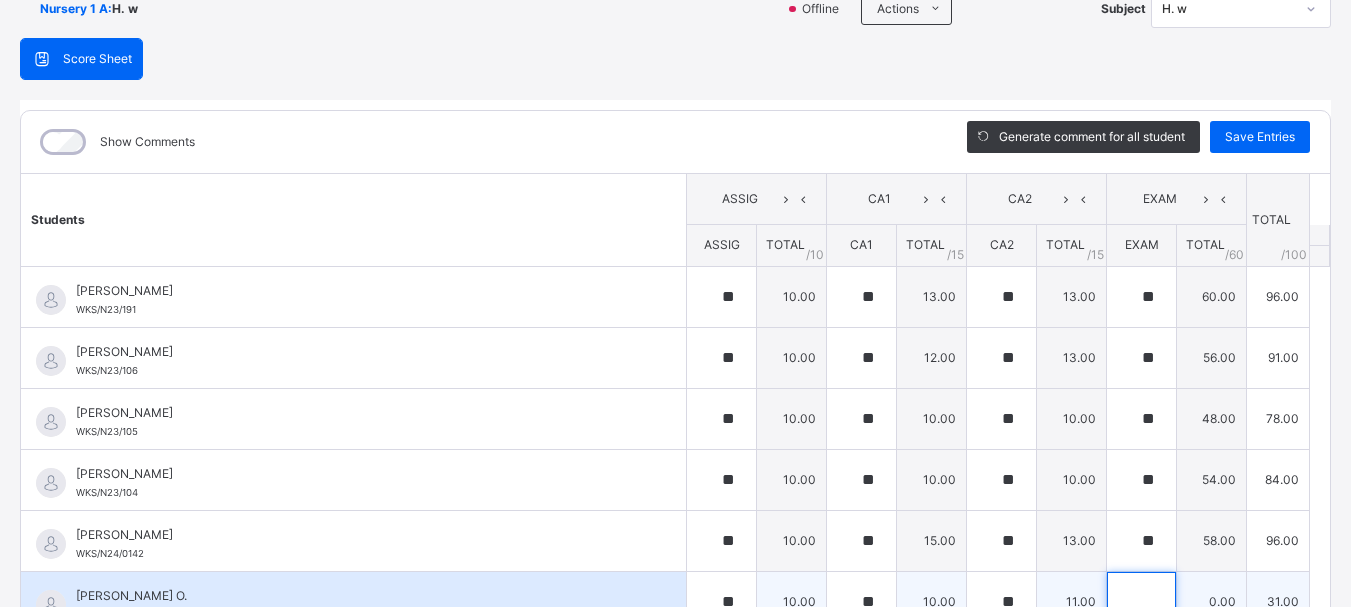 click at bounding box center (1141, 602) 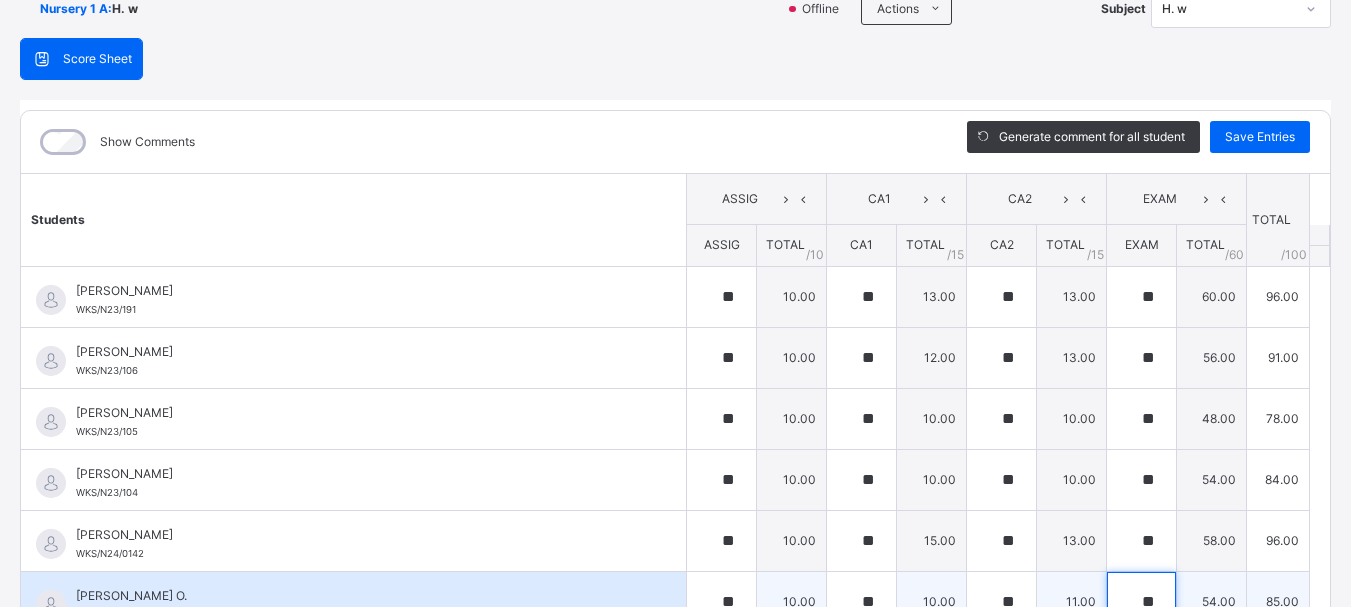 scroll, scrollTop: 162, scrollLeft: 0, axis: vertical 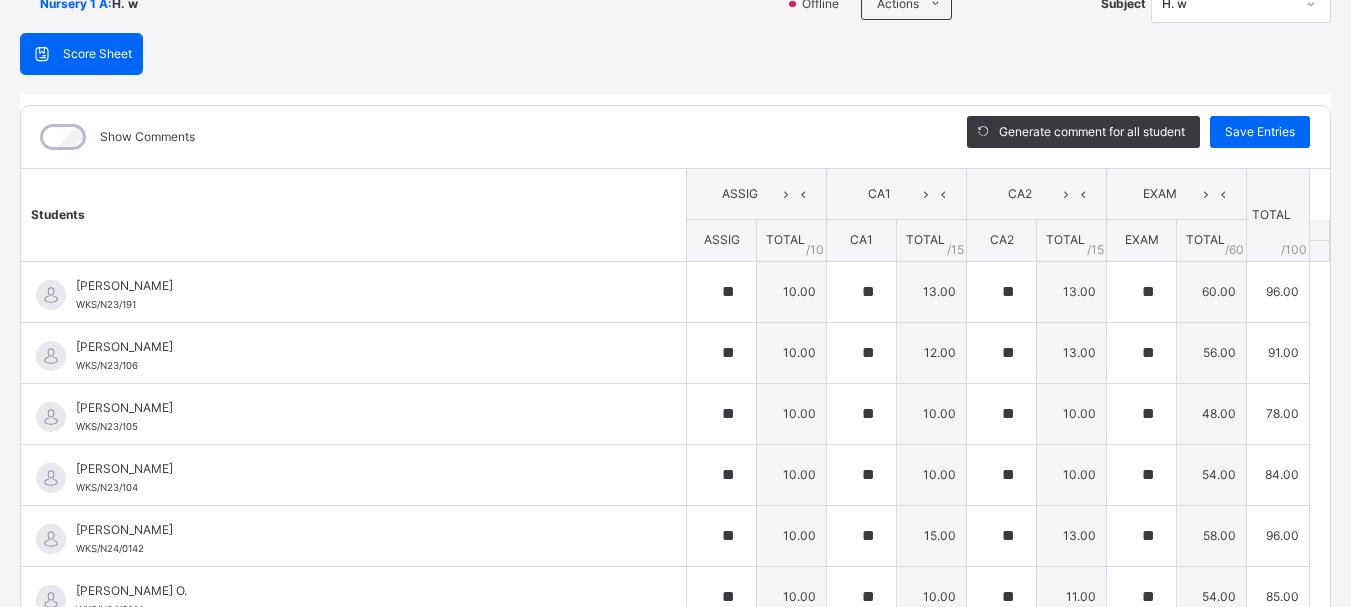 click on "Students ASSIG CA1 CA2 EXAM TOTAL /100 Comment ASSIG TOTAL / 10 CA1 TOTAL / 15 CA2 TOTAL / 15 EXAM TOTAL / 60 [PERSON_NAME] WKS/N23/191 [PERSON_NAME] WKS/N23/191 ** 10.00 ** 13.00 ** 13.00 ** 60.00 96.00 Generate comment 0 / 250   ×   Subject Teacher’s Comment Generate and see in full the comment developed by the AI with an option to regenerate the comment [PERSON_NAME] [PERSON_NAME]   WKS/N23/191   Total 96.00  / 100.00 [PERSON_NAME] Bot   Regenerate     Use this comment   [PERSON_NAME]  WKS/N23/106 [PERSON_NAME]  WKS/N23/106 ** 10.00 ** 12.00 ** 13.00 ** 56.00 91.00 Generate comment 0 / 250   ×   Subject Teacher’s Comment Generate and see in full the comment developed by the AI with an option to regenerate the comment [PERSON_NAME] [PERSON_NAME]    WKS/N23/106   Total 91.00  / 100.00 [PERSON_NAME] Bot   Regenerate     Use this comment   [PERSON_NAME] WKS/N23/105 [PERSON_NAME] ZARAH WKS/N23/105 ** 10.00 ** 10.00 ** 10.00 ** 48.00 78.00 Generate comment 0 / 250   ×   Subject Teacher’s Comment JS     Total" at bounding box center (675, 1130) 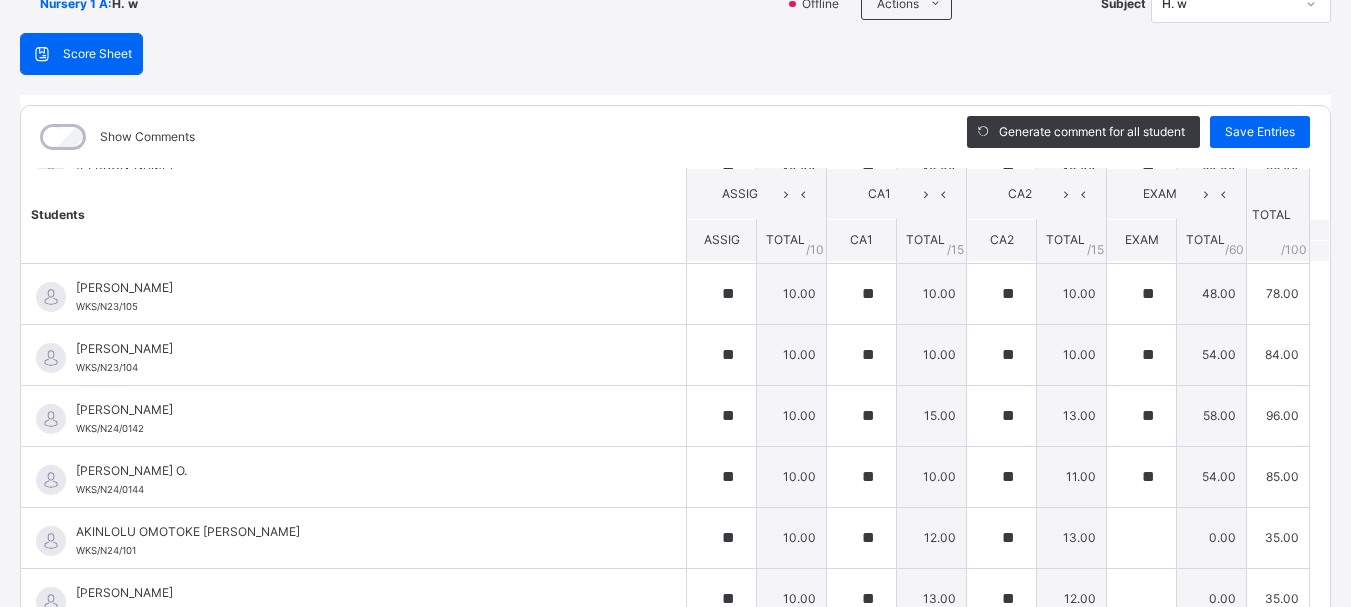 scroll, scrollTop: 160, scrollLeft: 0, axis: vertical 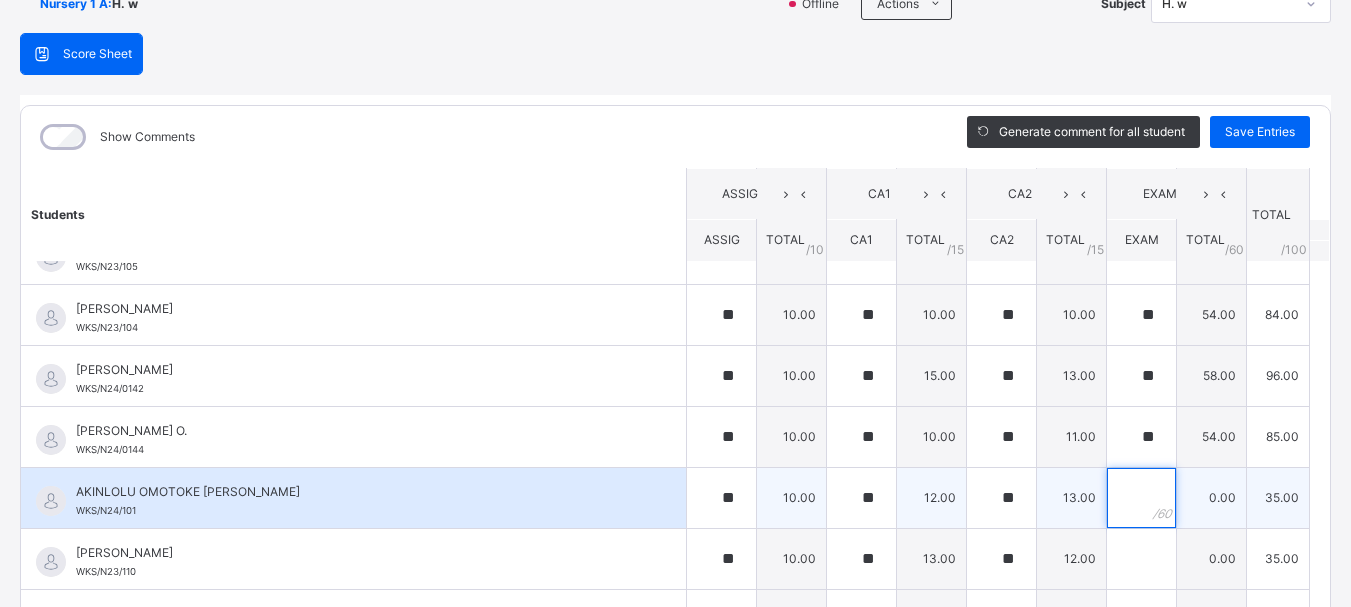 click at bounding box center (1141, 498) 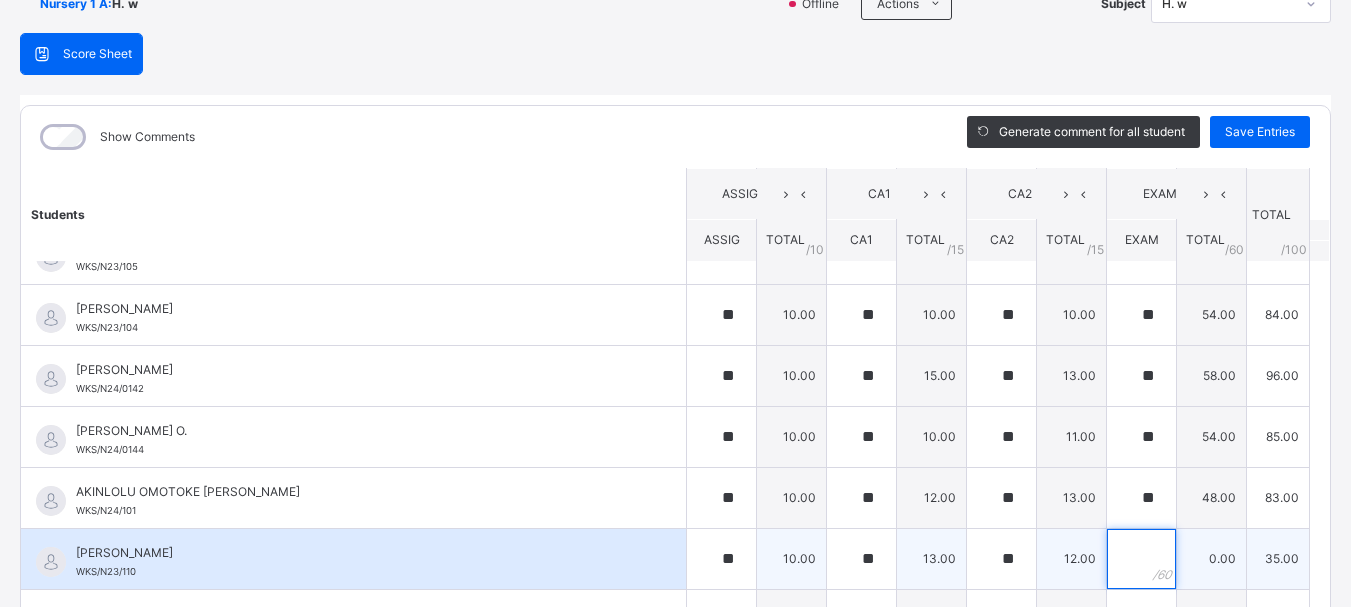 click at bounding box center (1141, 559) 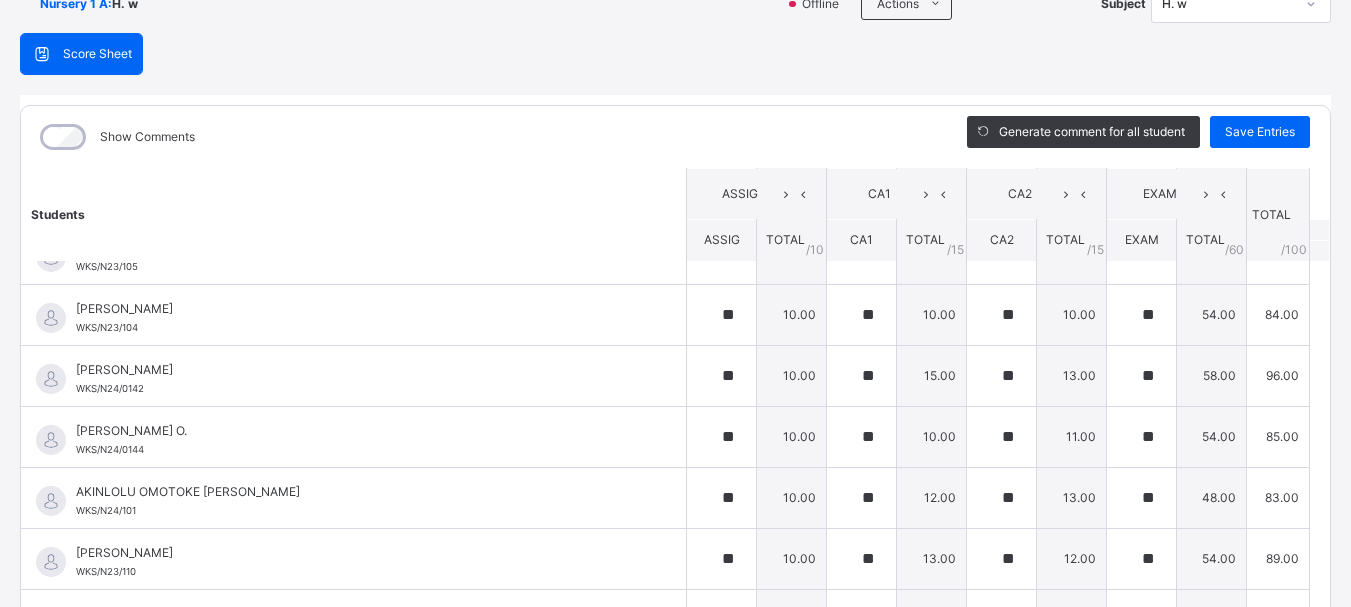 click on "Students ASSIG CA1 CA2 EXAM TOTAL /100 Comment ASSIG TOTAL / 10 CA1 TOTAL / 15 CA2 TOTAL / 15 EXAM TOTAL / 60 [PERSON_NAME] WKS/N23/191 [PERSON_NAME] WKS/N23/191 ** 10.00 ** 13.00 ** 13.00 ** 60.00 96.00 Generate comment 0 / 250   ×   Subject Teacher’s Comment Generate and see in full the comment developed by the AI with an option to regenerate the comment [PERSON_NAME] [PERSON_NAME]   WKS/N23/191   Total 96.00  / 100.00 [PERSON_NAME] Bot   Regenerate     Use this comment   [PERSON_NAME]  WKS/N23/106 [PERSON_NAME]  WKS/N23/106 ** 10.00 ** 12.00 ** 13.00 ** 56.00 91.00 Generate comment 0 / 250   ×   Subject Teacher’s Comment Generate and see in full the comment developed by the AI with an option to regenerate the comment [PERSON_NAME] [PERSON_NAME]    WKS/N23/106   Total 91.00  / 100.00 [PERSON_NAME] Bot   Regenerate     Use this comment   [PERSON_NAME] WKS/N23/105 [PERSON_NAME] ZARAH WKS/N23/105 ** 10.00 ** 10.00 ** 10.00 ** 48.00 78.00 Generate comment 0 / 250   ×   Subject Teacher’s Comment JS     Total" at bounding box center (675, 970) 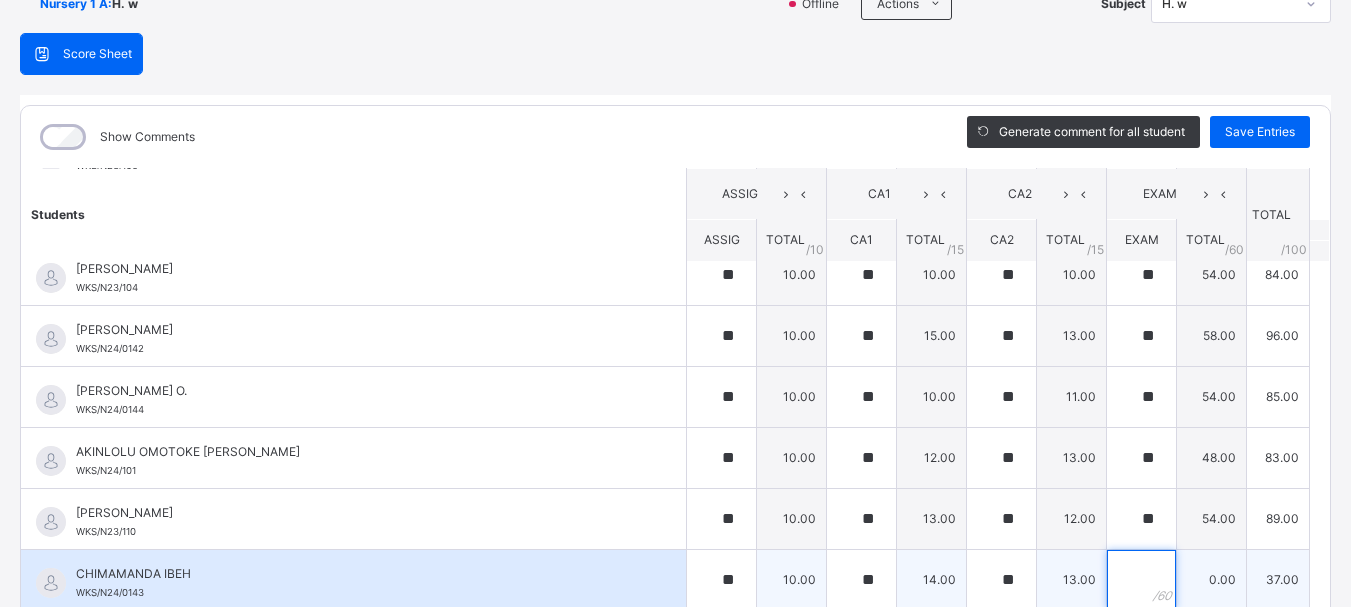 click at bounding box center (1141, 580) 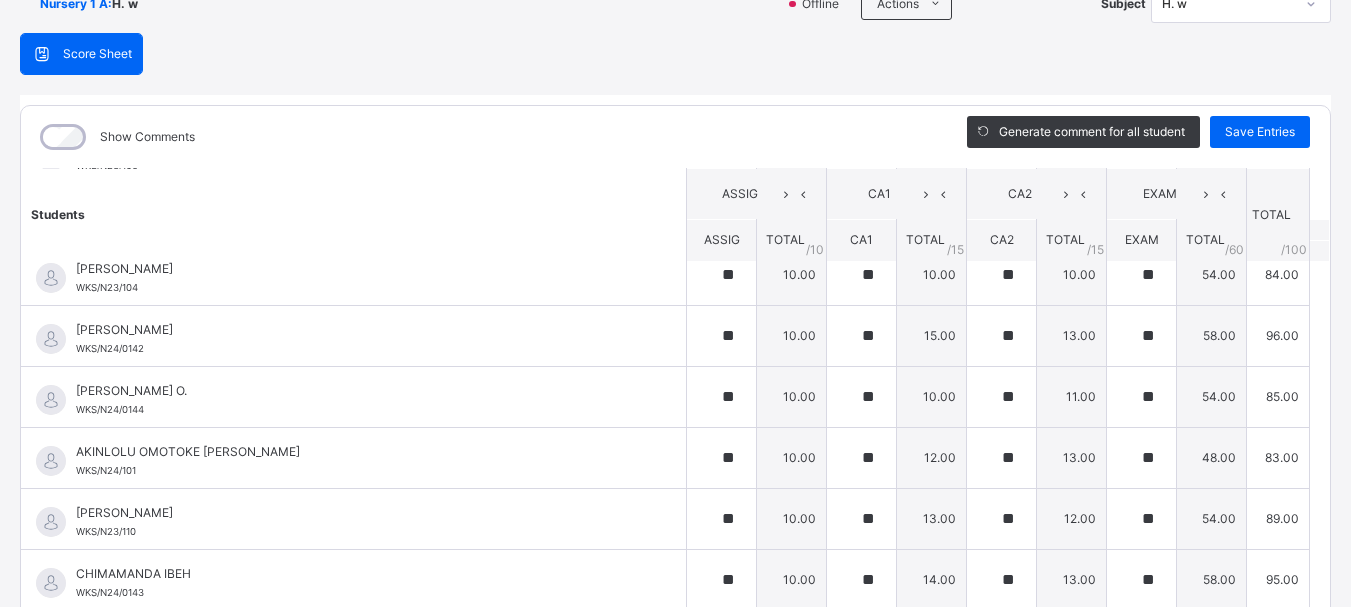 click on "Students ASSIG CA1 CA2 EXAM TOTAL /100 Comment ASSIG TOTAL / 10 CA1 TOTAL / 15 CA2 TOTAL / 15 EXAM TOTAL / 60 [PERSON_NAME] WKS/N23/191 [PERSON_NAME] WKS/N23/191 ** 10.00 ** 13.00 ** 13.00 ** 60.00 96.00 Generate comment 0 / 250   ×   Subject Teacher’s Comment Generate and see in full the comment developed by the AI with an option to regenerate the comment [PERSON_NAME] [PERSON_NAME]   WKS/N23/191   Total 96.00  / 100.00 [PERSON_NAME] Bot   Regenerate     Use this comment   [PERSON_NAME]  WKS/N23/106 [PERSON_NAME]  WKS/N23/106 ** 10.00 ** 12.00 ** 13.00 ** 56.00 91.00 Generate comment 0 / 250   ×   Subject Teacher’s Comment Generate and see in full the comment developed by the AI with an option to regenerate the comment [PERSON_NAME] [PERSON_NAME]    WKS/N23/106   Total 91.00  / 100.00 [PERSON_NAME] Bot   Regenerate     Use this comment   [PERSON_NAME] WKS/N23/105 [PERSON_NAME] ZARAH WKS/N23/105 ** 10.00 ** 10.00 ** 10.00 ** 48.00 78.00 Generate comment 0 / 250   ×   Subject Teacher’s Comment JS     Total" at bounding box center [675, 930] 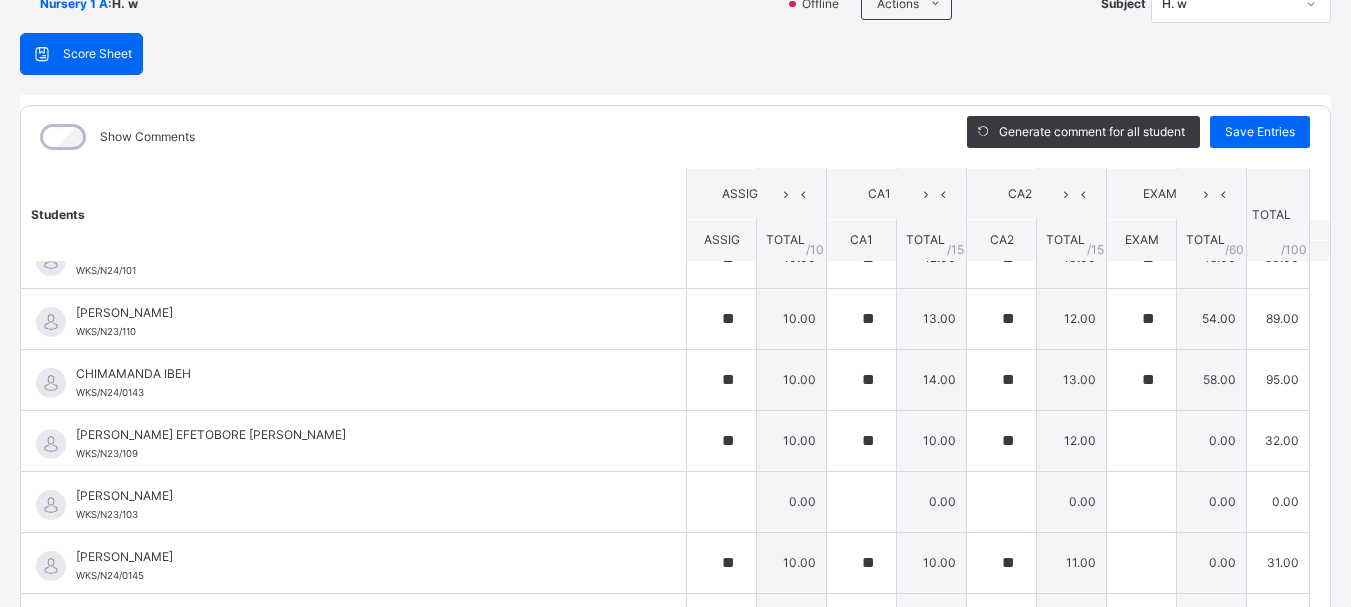 scroll, scrollTop: 440, scrollLeft: 0, axis: vertical 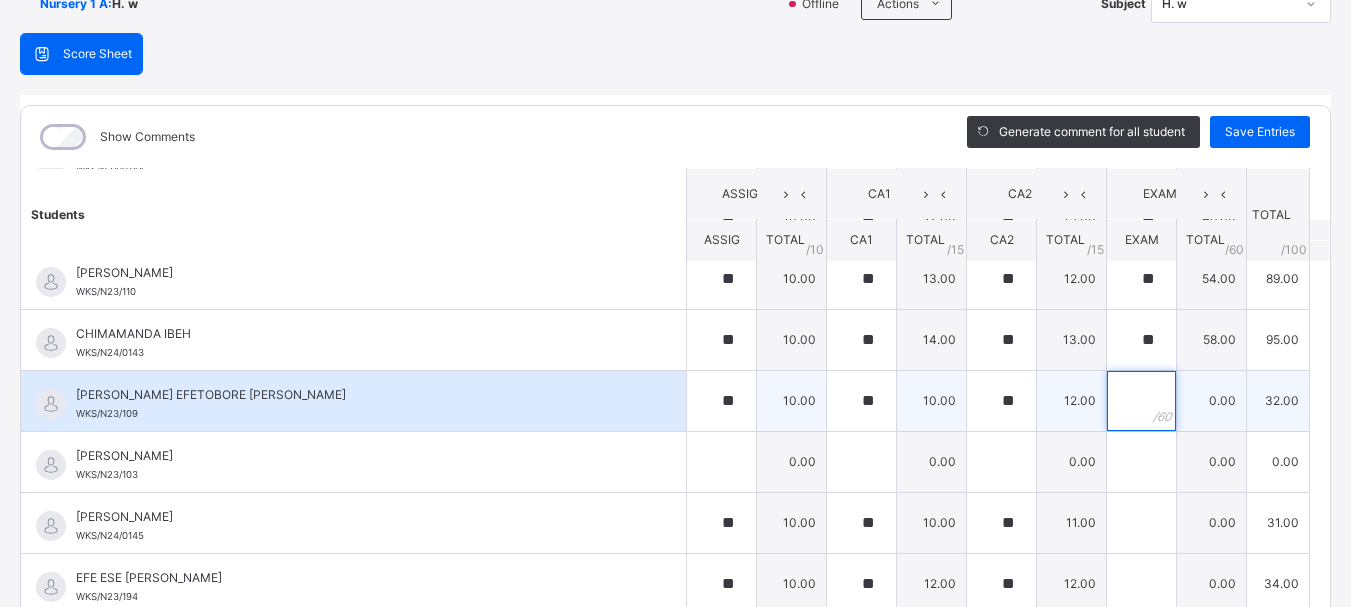 click at bounding box center (1141, 401) 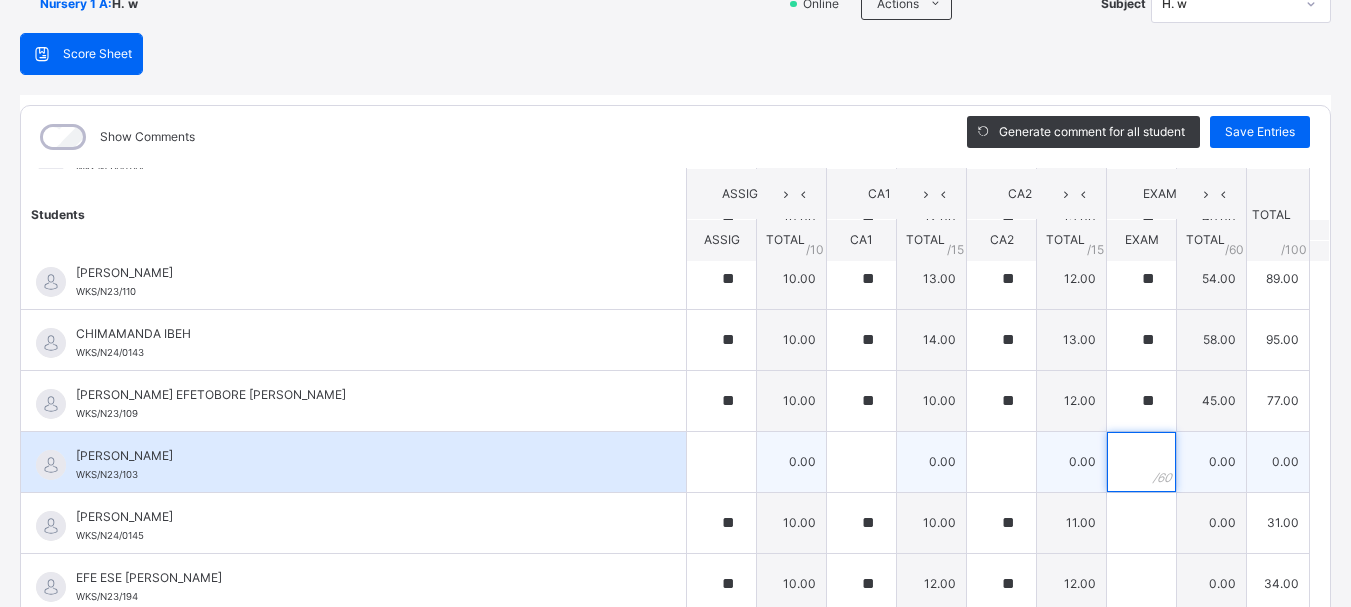 click at bounding box center [1141, 462] 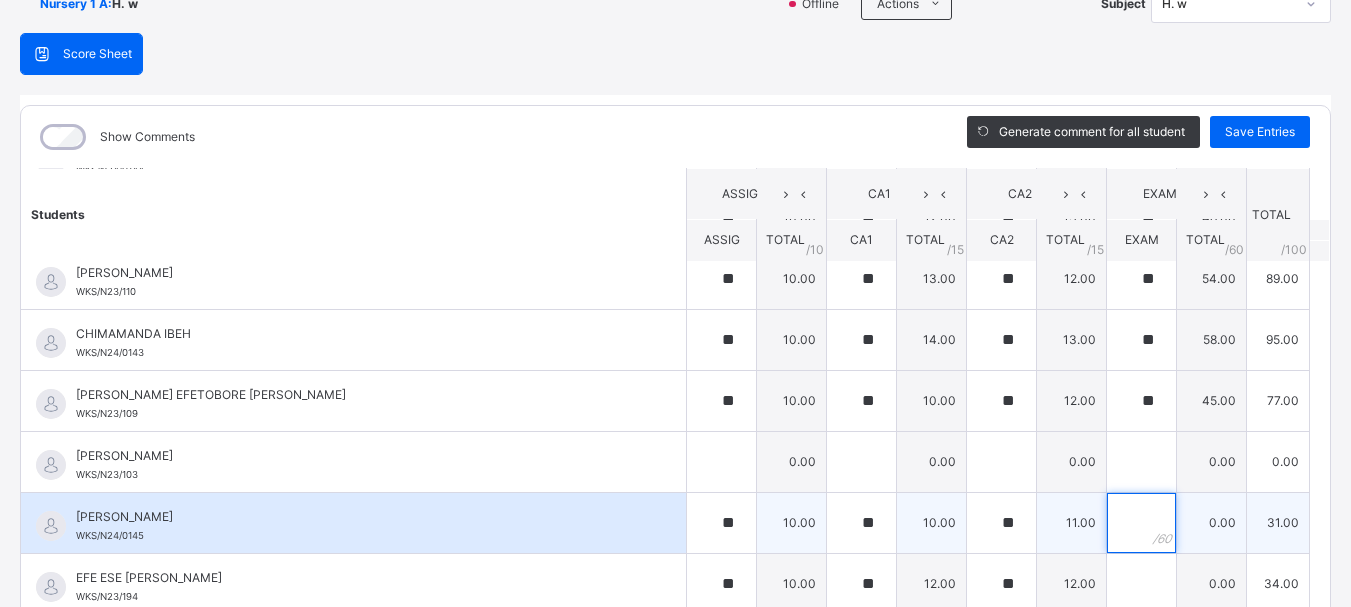 click at bounding box center (1141, 523) 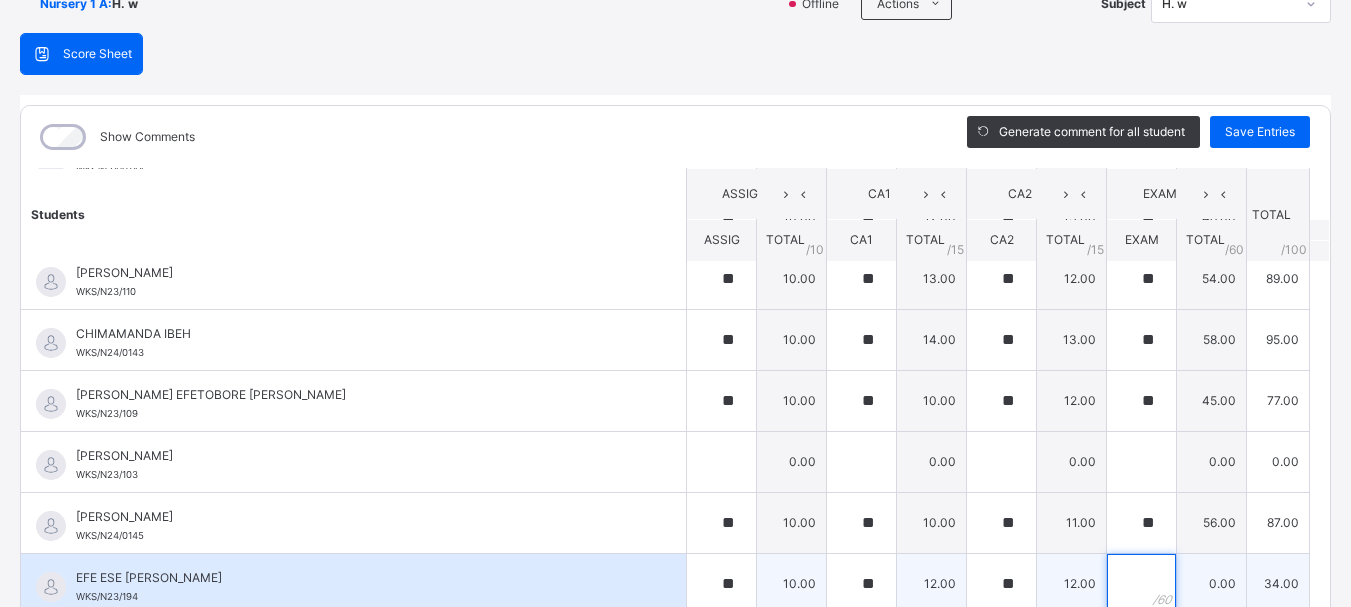 click at bounding box center [1141, 584] 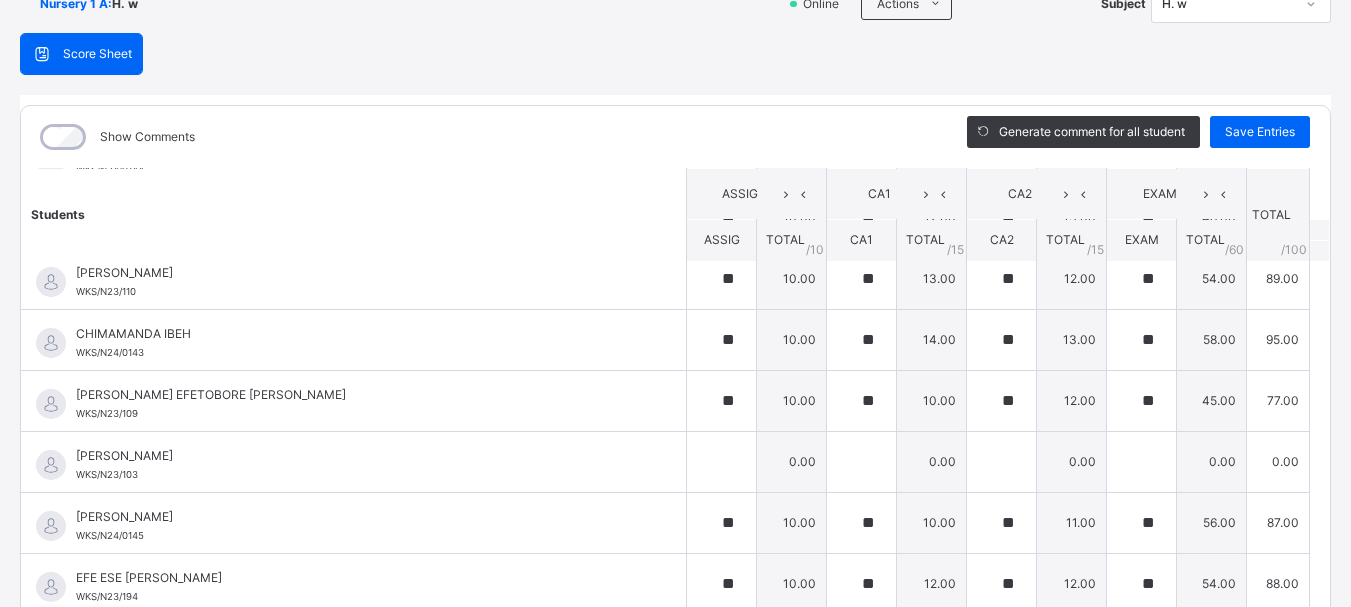 click on "Students ASSIG CA1 CA2 EXAM TOTAL /100 Comment ASSIG TOTAL / 10 CA1 TOTAL / 15 CA2 TOTAL / 15 EXAM TOTAL / 60 [PERSON_NAME] WKS/N23/191 [PERSON_NAME] WKS/N23/191 ** 10.00 ** 13.00 ** 13.00 ** 60.00 96.00 Generate comment 0 / 250   ×   Subject Teacher’s Comment Generate and see in full the comment developed by the AI with an option to regenerate the comment [PERSON_NAME] [PERSON_NAME]   WKS/N23/191   Total 96.00  / 100.00 [PERSON_NAME] Bot   Regenerate     Use this comment   [PERSON_NAME]  WKS/N23/106 [PERSON_NAME]  WKS/N23/106 ** 10.00 ** 12.00 ** 13.00 ** 56.00 91.00 Generate comment 0 / 250   ×   Subject Teacher’s Comment Generate and see in full the comment developed by the AI with an option to regenerate the comment [PERSON_NAME] [PERSON_NAME]    WKS/N23/106   Total 91.00  / 100.00 [PERSON_NAME] Bot   Regenerate     Use this comment   [PERSON_NAME] WKS/N23/105 [PERSON_NAME] ZARAH WKS/N23/105 ** 10.00 ** 10.00 ** 10.00 ** 48.00 78.00 Generate comment 0 / 250   ×   Subject Teacher’s Comment JS     Total" at bounding box center (675, 690) 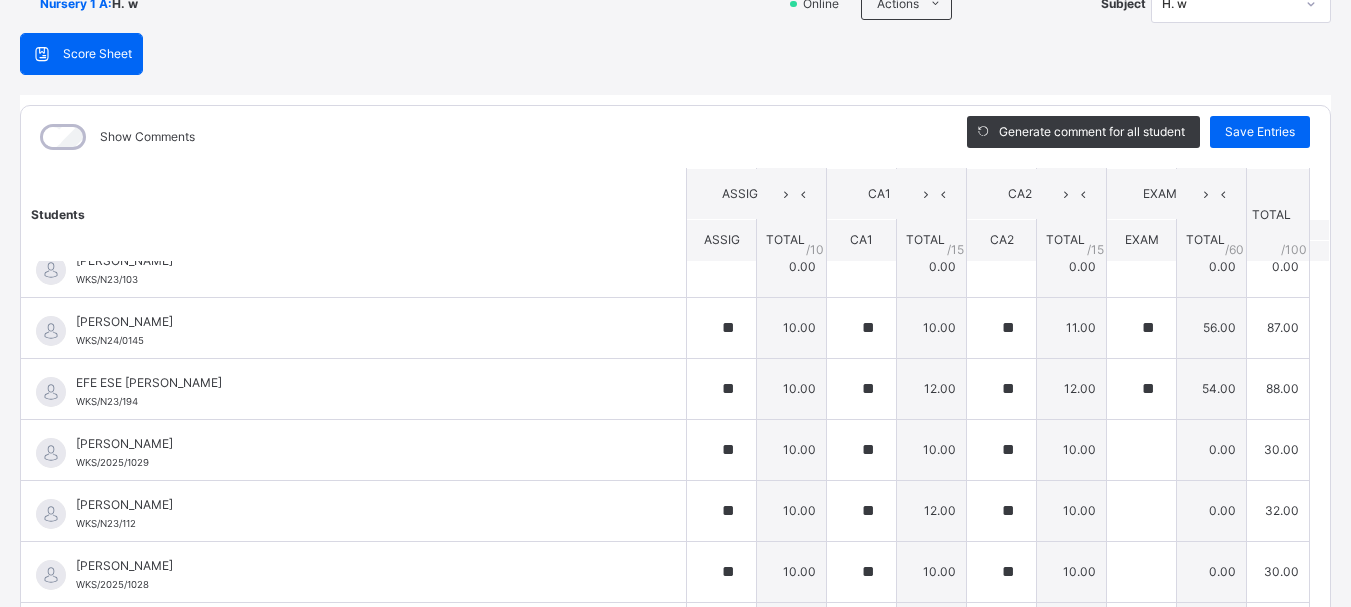 scroll, scrollTop: 640, scrollLeft: 0, axis: vertical 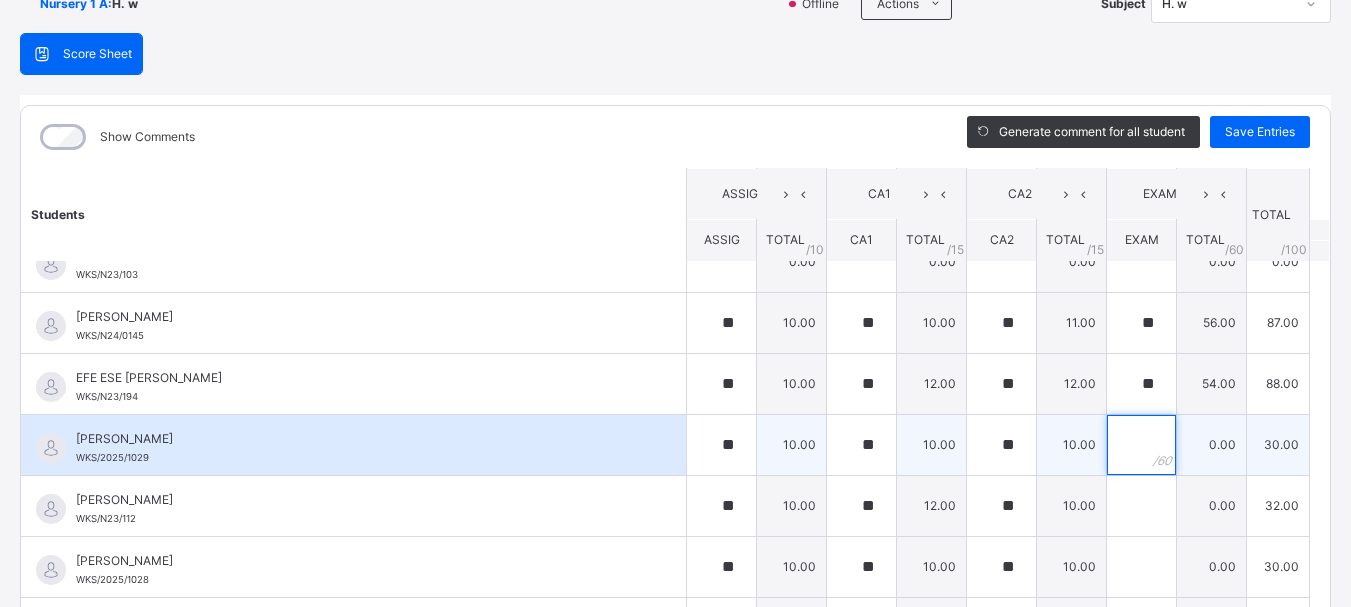 click at bounding box center (1141, 445) 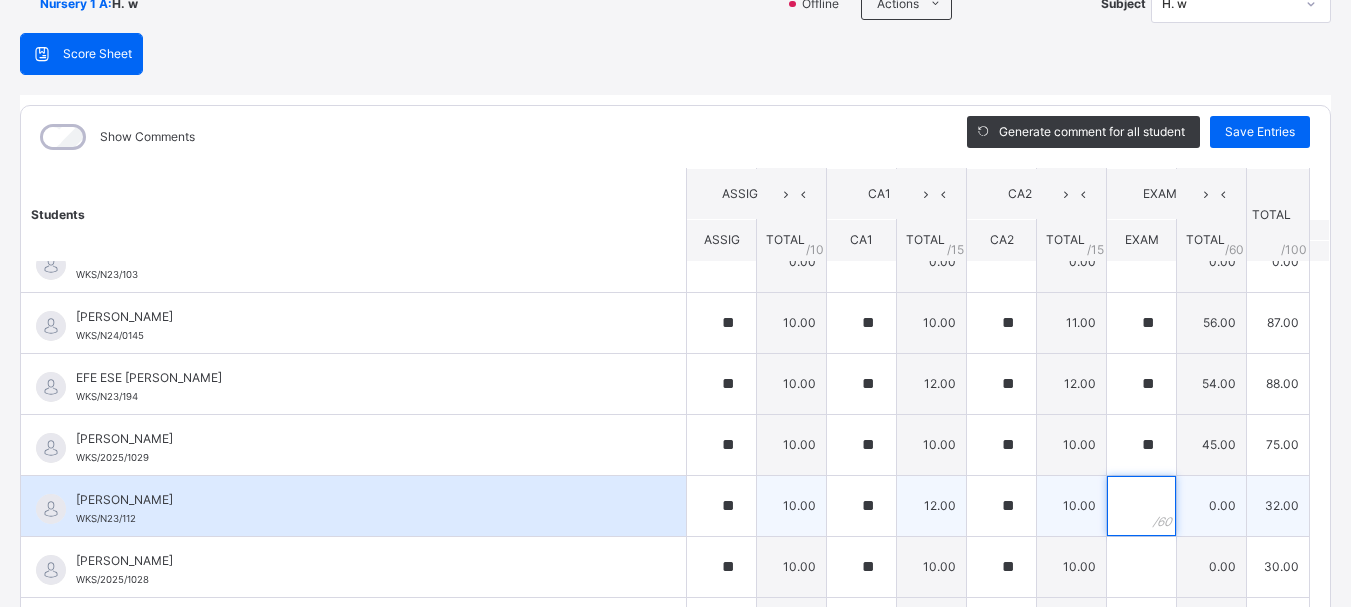 click at bounding box center (1141, 506) 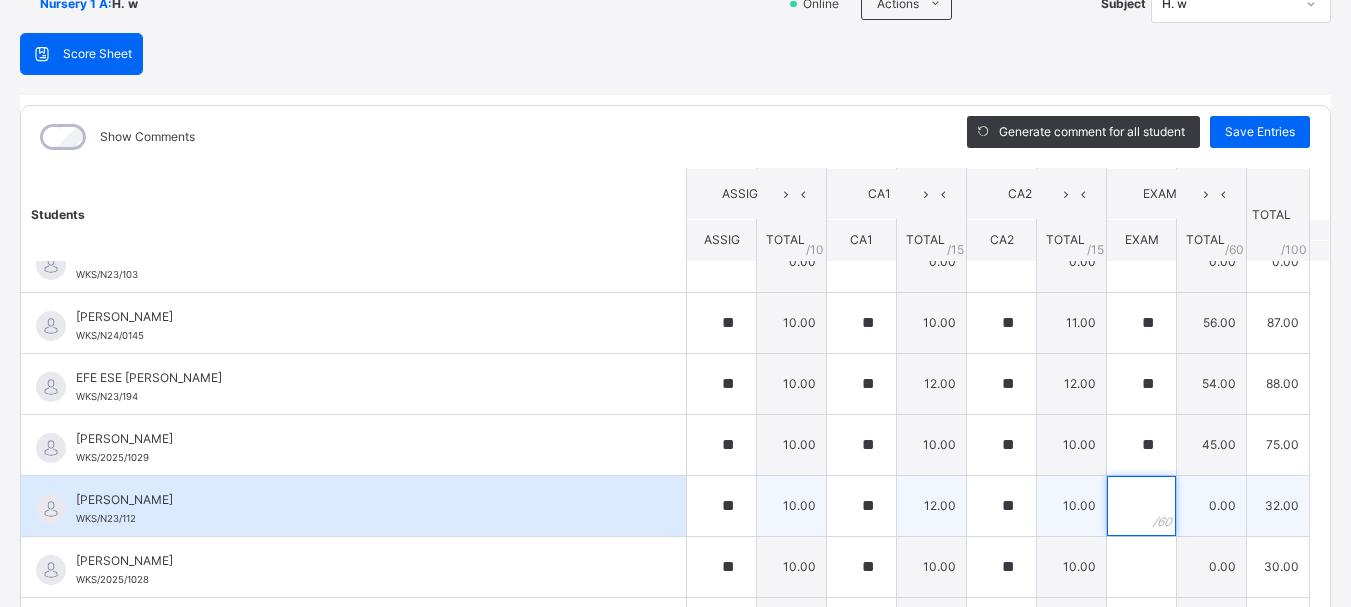 click at bounding box center (1141, 506) 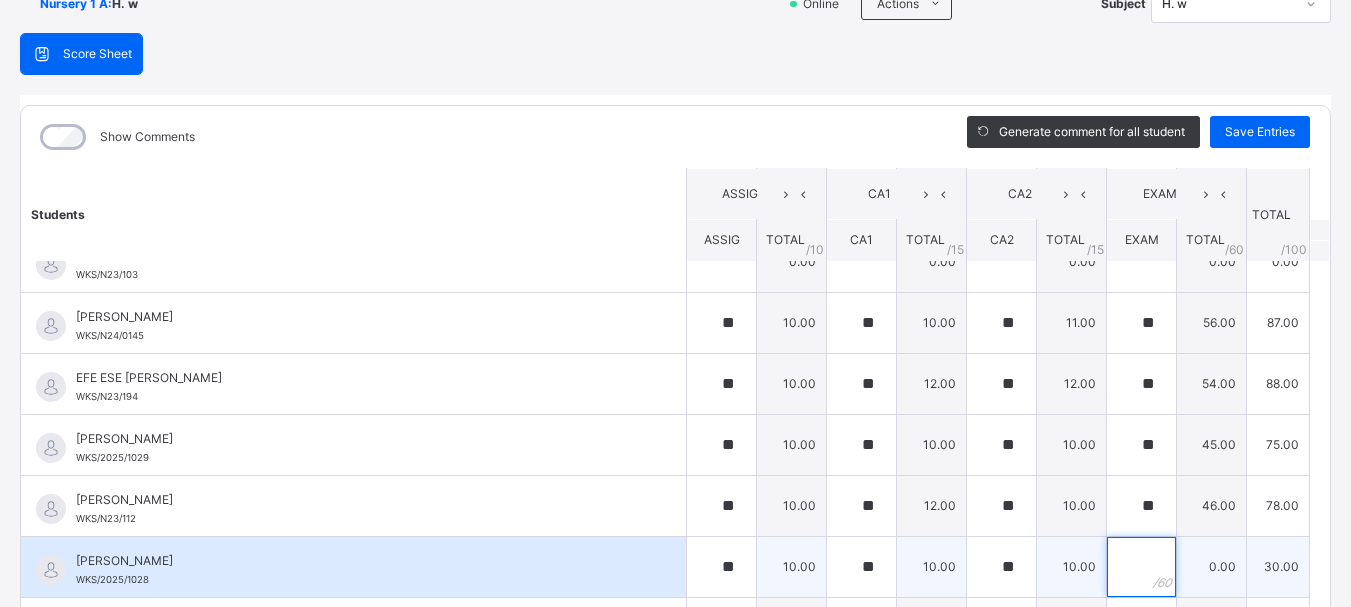 click at bounding box center (1141, 567) 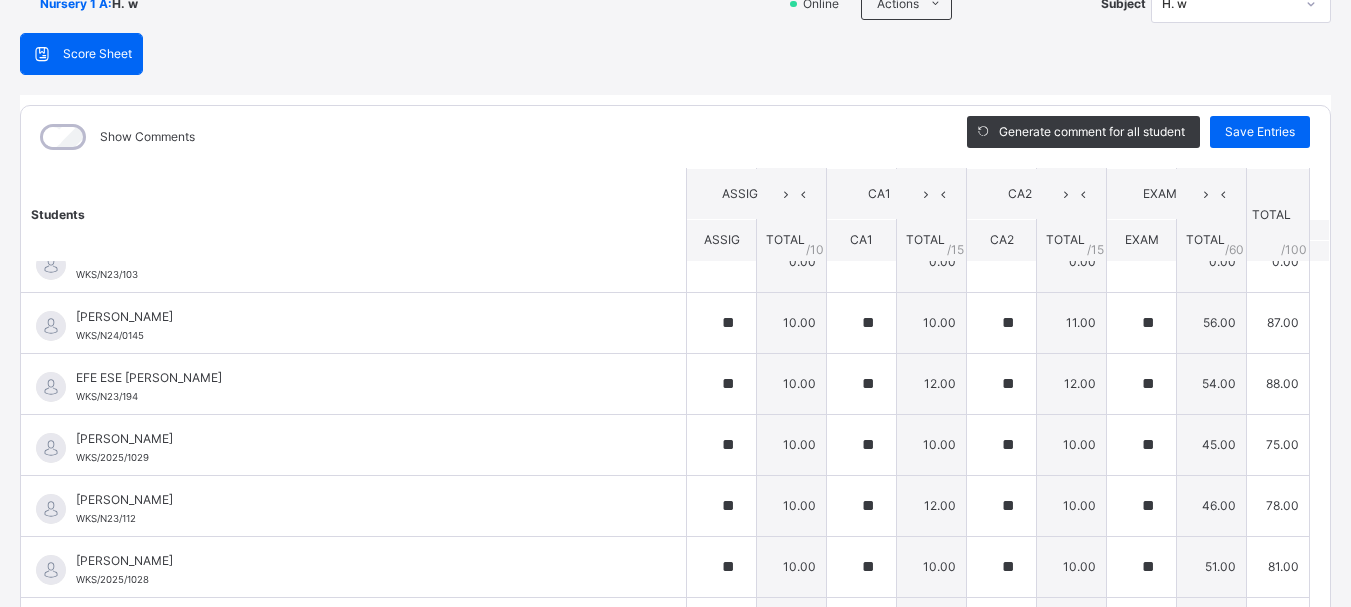 click on "Students ASSIG CA1 CA2 EXAM TOTAL /100 Comment ASSIG TOTAL / 10 CA1 TOTAL / 15 CA2 TOTAL / 15 EXAM TOTAL / 60 [PERSON_NAME] WKS/N23/191 [PERSON_NAME] WKS/N23/191 ** 10.00 ** 13.00 ** 13.00 ** 60.00 96.00 Generate comment 0 / 250   ×   Subject Teacher’s Comment Generate and see in full the comment developed by the AI with an option to regenerate the comment [PERSON_NAME] [PERSON_NAME]   WKS/N23/191   Total 96.00  / 100.00 [PERSON_NAME] Bot   Regenerate     Use this comment   [PERSON_NAME]  WKS/N23/106 [PERSON_NAME]  WKS/N23/106 ** 10.00 ** 12.00 ** 13.00 ** 56.00 91.00 Generate comment 0 / 250   ×   Subject Teacher’s Comment Generate and see in full the comment developed by the AI with an option to regenerate the comment [PERSON_NAME] [PERSON_NAME]    WKS/N23/106   Total 91.00  / 100.00 [PERSON_NAME] Bot   Regenerate     Use this comment   [PERSON_NAME] WKS/N23/105 [PERSON_NAME] ZARAH WKS/N23/105 ** 10.00 ** 10.00 ** 10.00 ** 48.00 78.00 Generate comment 0 / 250   ×   Subject Teacher’s Comment JS     Total" at bounding box center (675, 490) 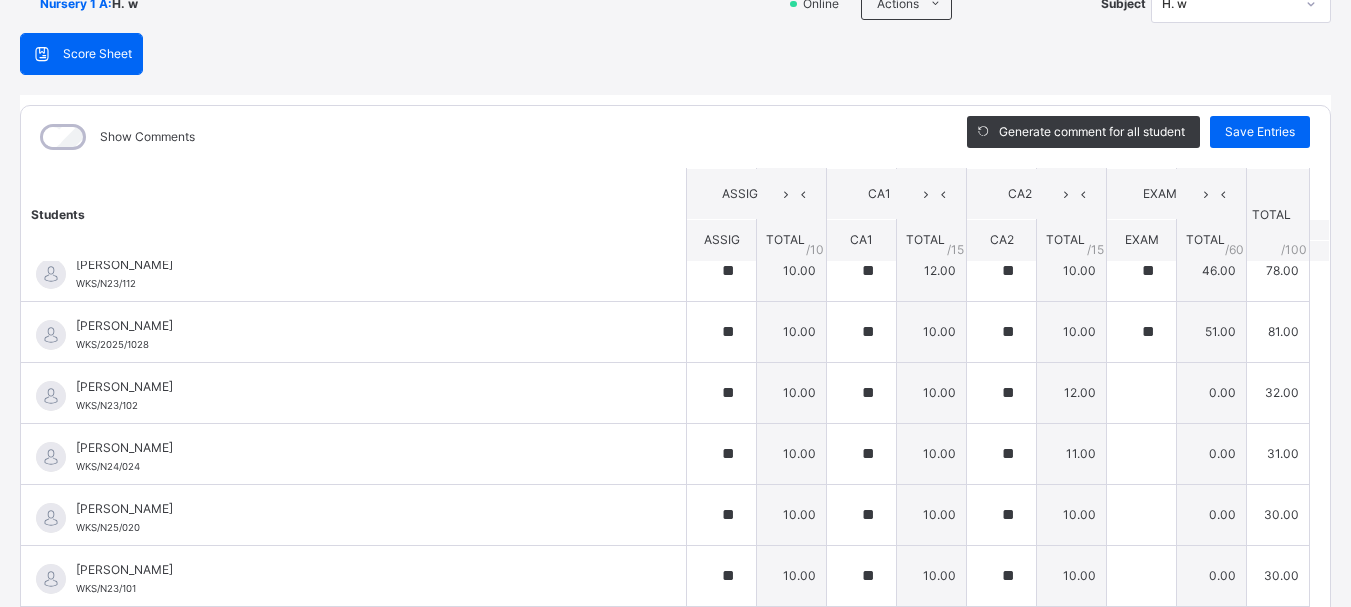 scroll, scrollTop: 880, scrollLeft: 0, axis: vertical 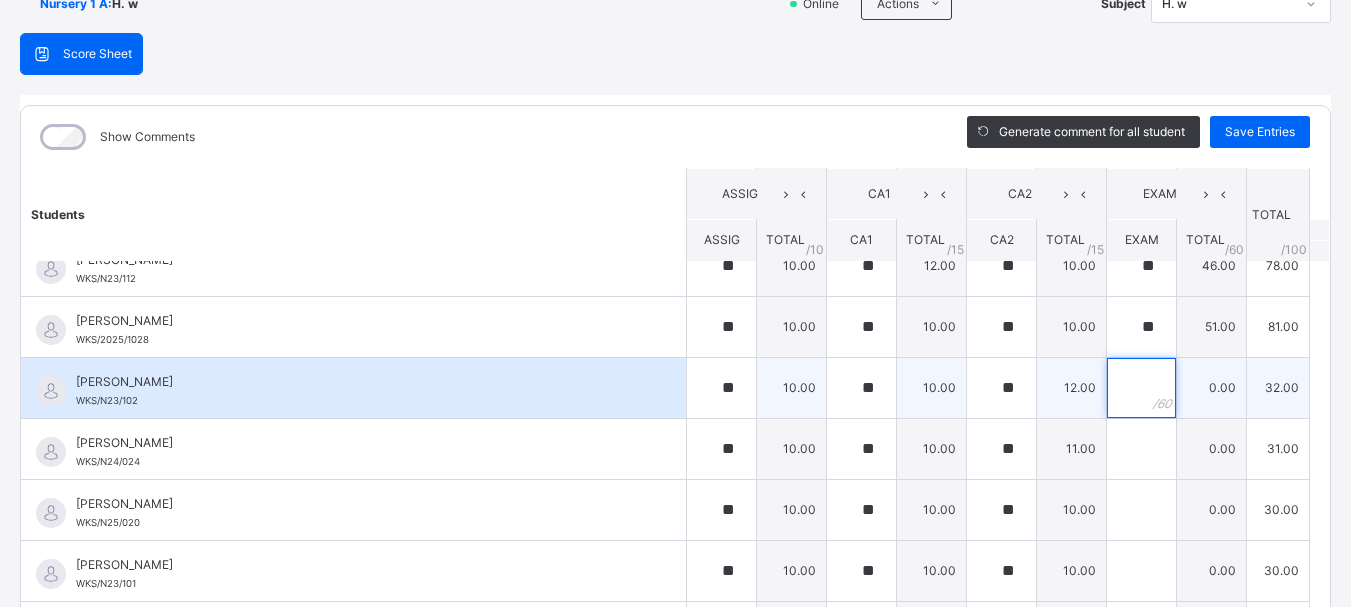 click at bounding box center [1141, 388] 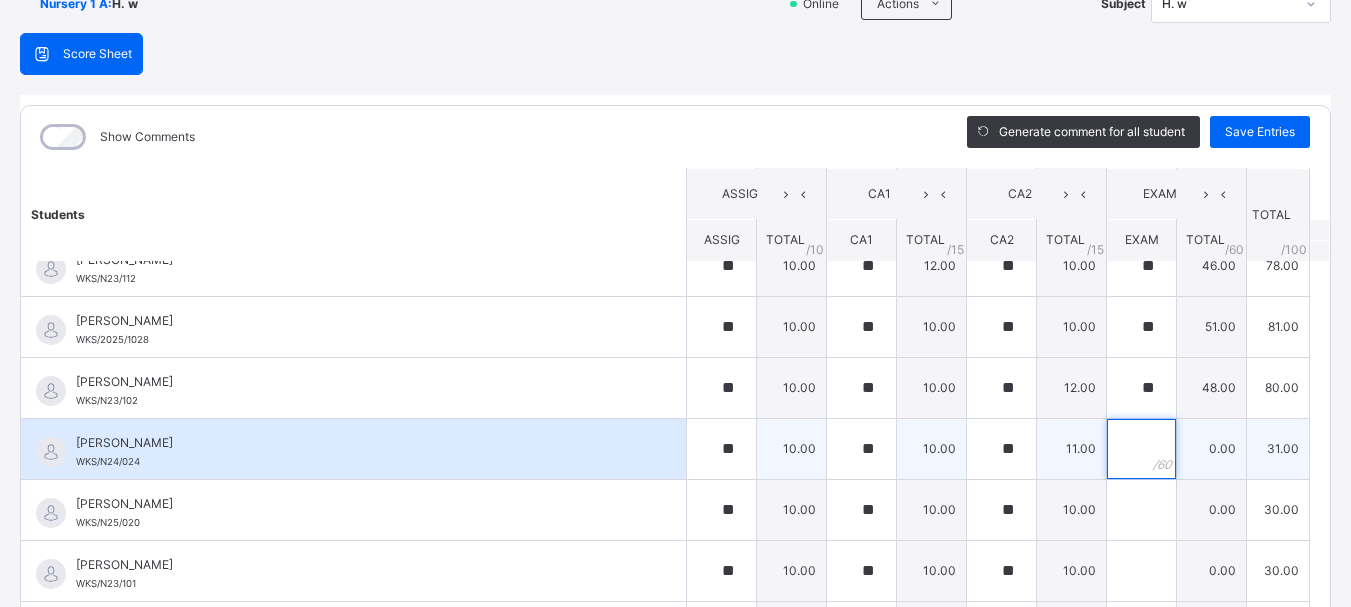 click at bounding box center [1141, 449] 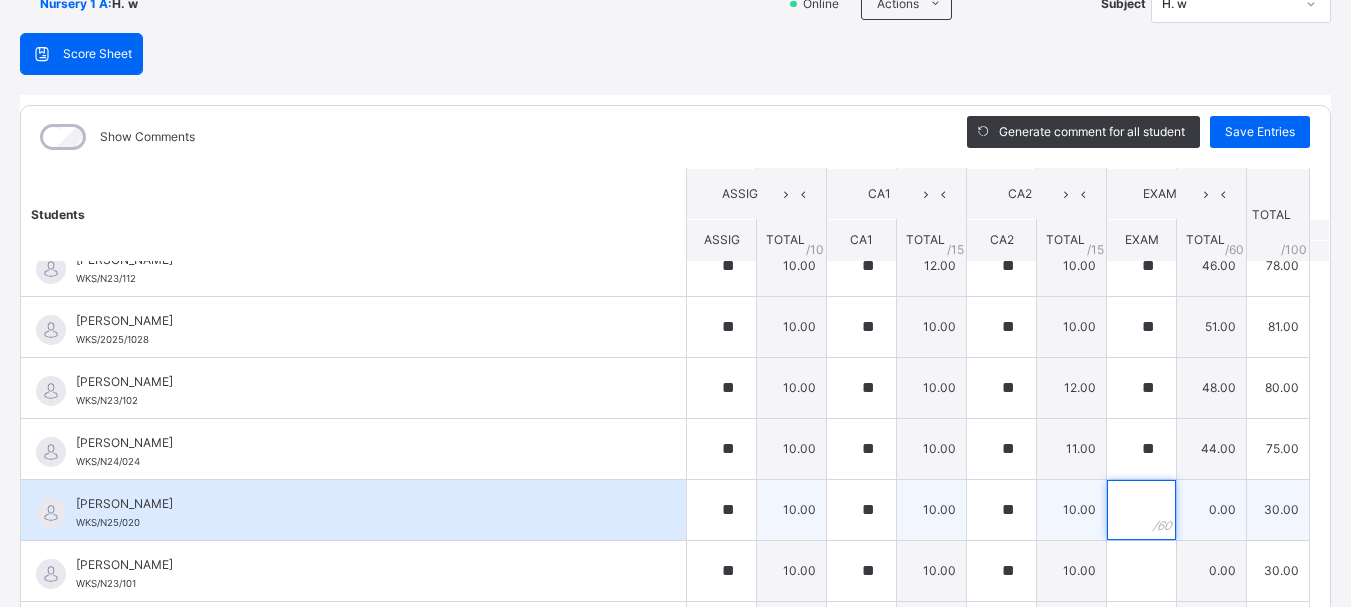 click at bounding box center [1141, 510] 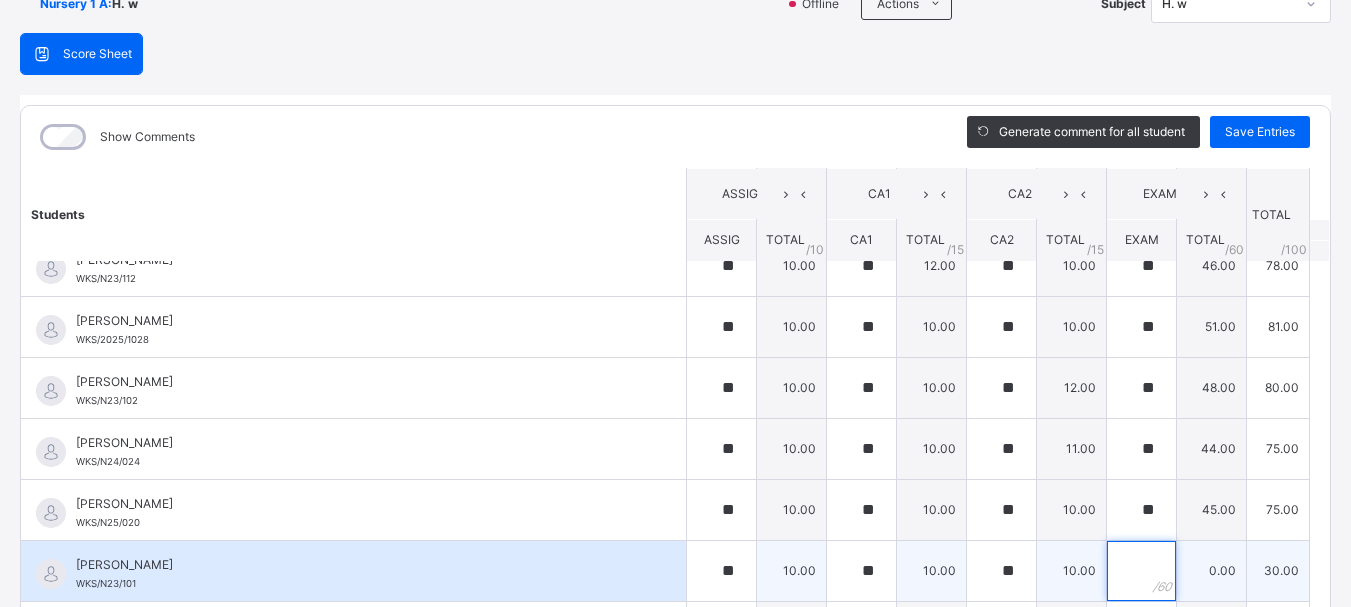 click at bounding box center [1141, 571] 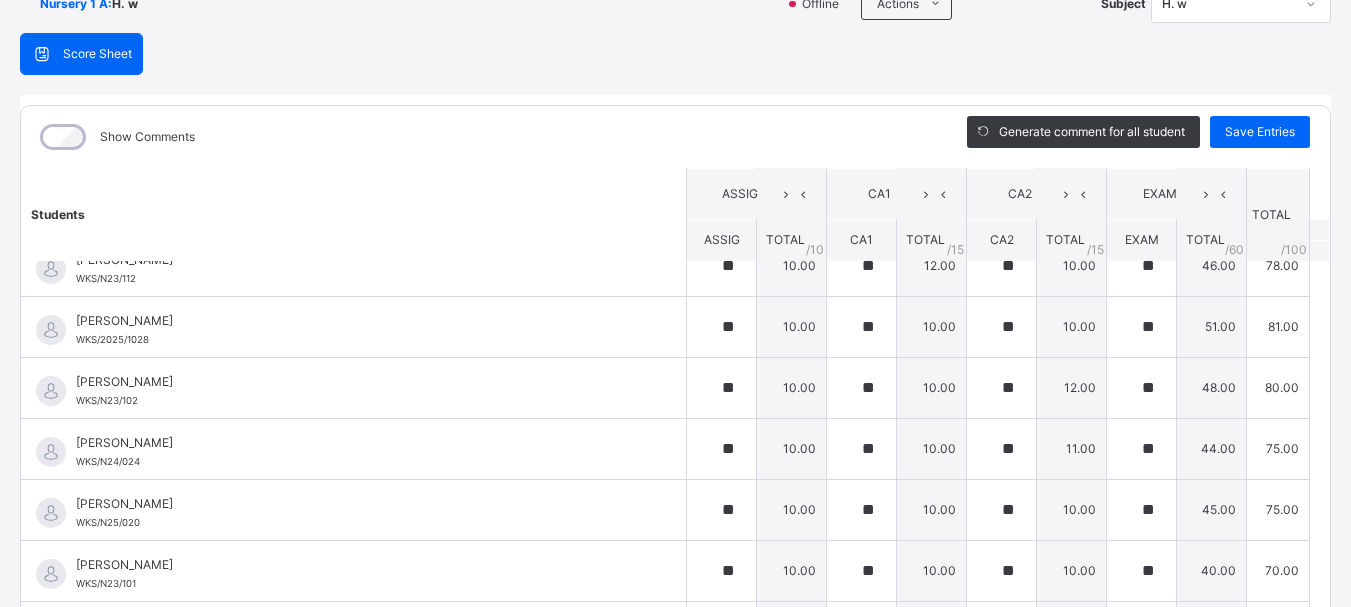 click on "Students ASSIG CA1 CA2 EXAM TOTAL /100 Comment ASSIG TOTAL / 10 CA1 TOTAL / 15 CA2 TOTAL / 15 EXAM TOTAL / 60 [PERSON_NAME] WKS/N23/191 [PERSON_NAME] WKS/N23/191 ** 10.00 ** 13.00 ** 13.00 ** 60.00 96.00 Generate comment 0 / 250   ×   Subject Teacher’s Comment Generate and see in full the comment developed by the AI with an option to regenerate the comment [PERSON_NAME] [PERSON_NAME]   WKS/N23/191   Total 96.00  / 100.00 [PERSON_NAME] Bot   Regenerate     Use this comment   [PERSON_NAME]  WKS/N23/106 [PERSON_NAME]  WKS/N23/106 ** 10.00 ** 12.00 ** 13.00 ** 56.00 91.00 Generate comment 0 / 250   ×   Subject Teacher’s Comment Generate and see in full the comment developed by the AI with an option to regenerate the comment [PERSON_NAME] [PERSON_NAME]    WKS/N23/106   Total 91.00  / 100.00 [PERSON_NAME] Bot   Regenerate     Use this comment   [PERSON_NAME] WKS/N23/105 [PERSON_NAME] ZARAH WKS/N23/105 ** 10.00 ** 10.00 ** 10.00 ** 48.00 78.00 Generate comment 0 / 250   ×   Subject Teacher’s Comment JS     Total" at bounding box center [675, 250] 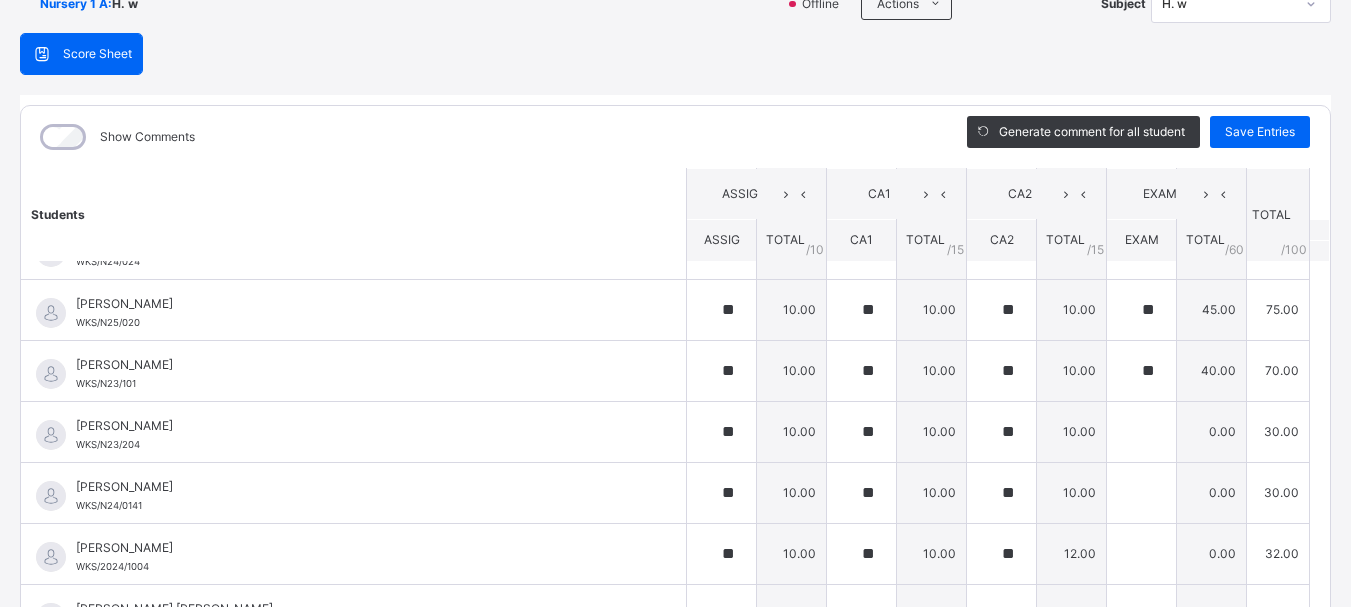 scroll, scrollTop: 1120, scrollLeft: 0, axis: vertical 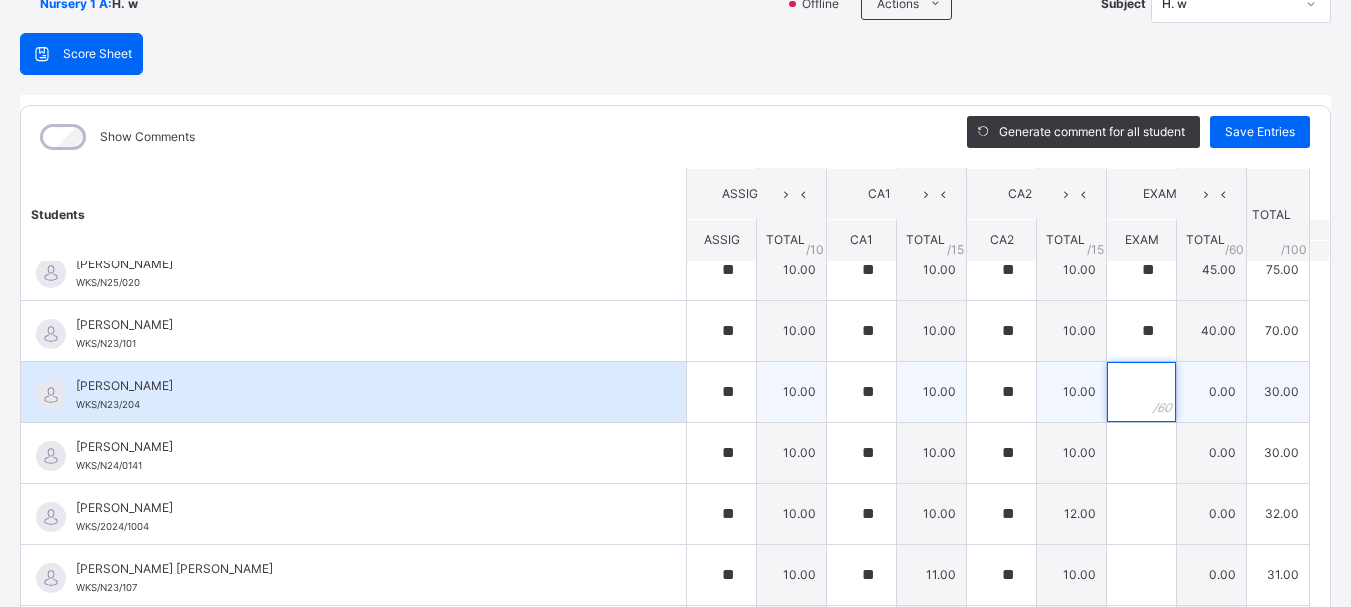 click at bounding box center (1141, 392) 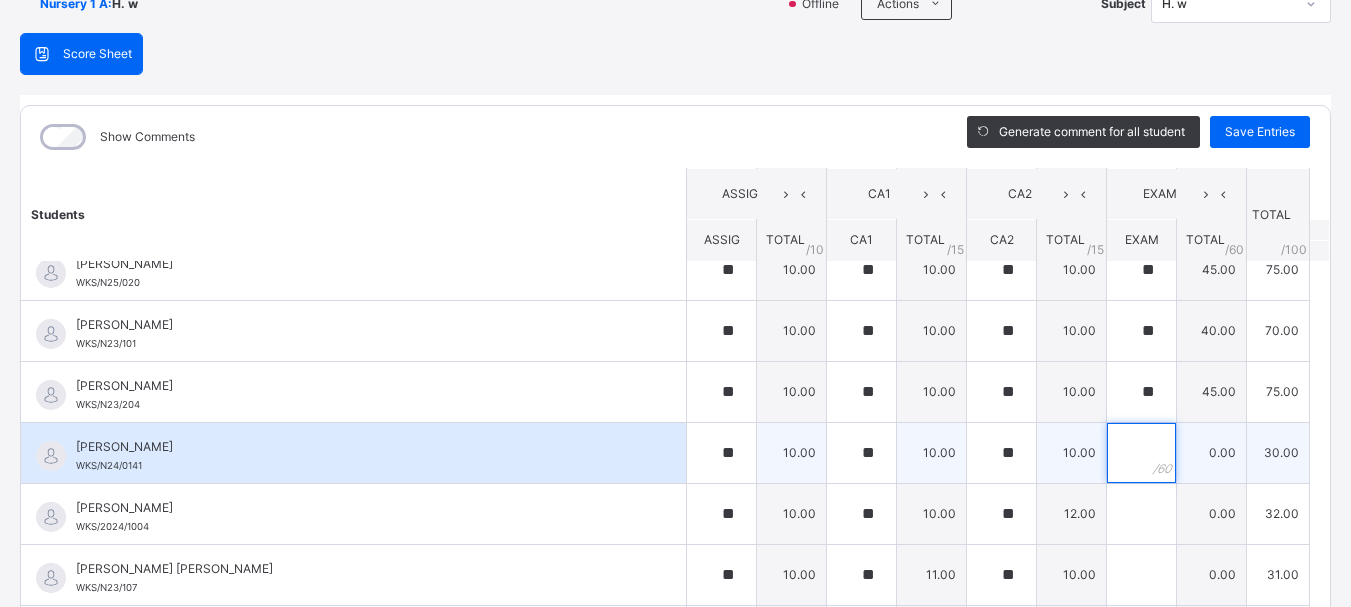 click at bounding box center (1141, 453) 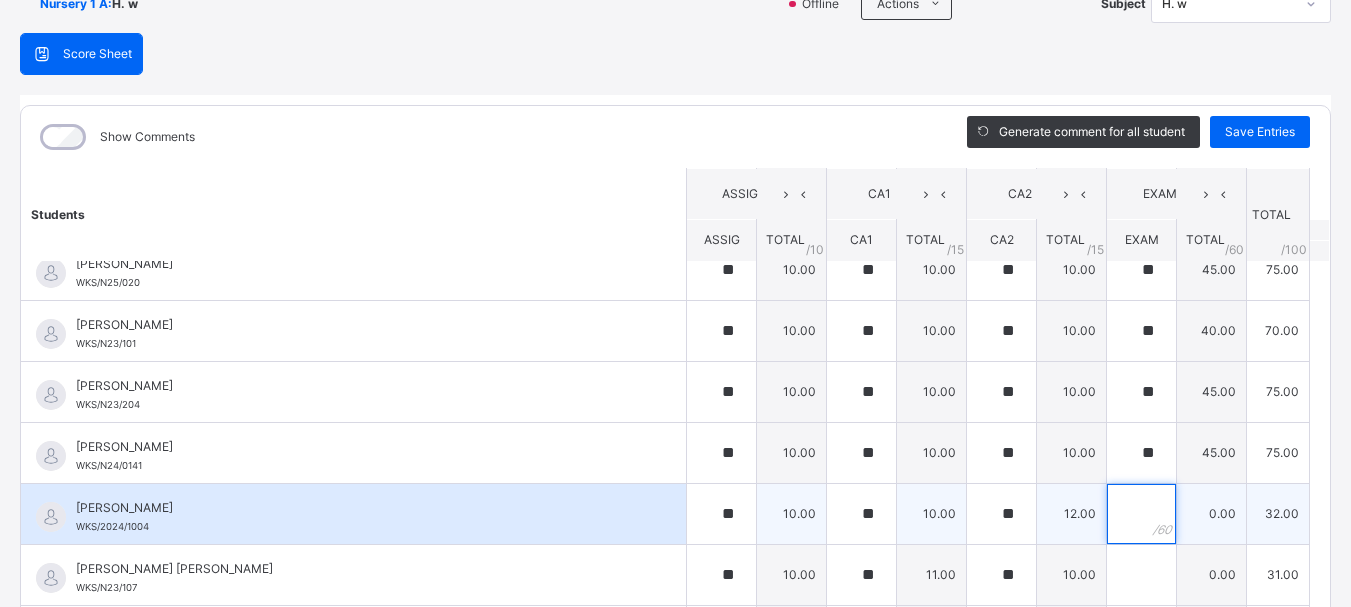 click at bounding box center (1141, 514) 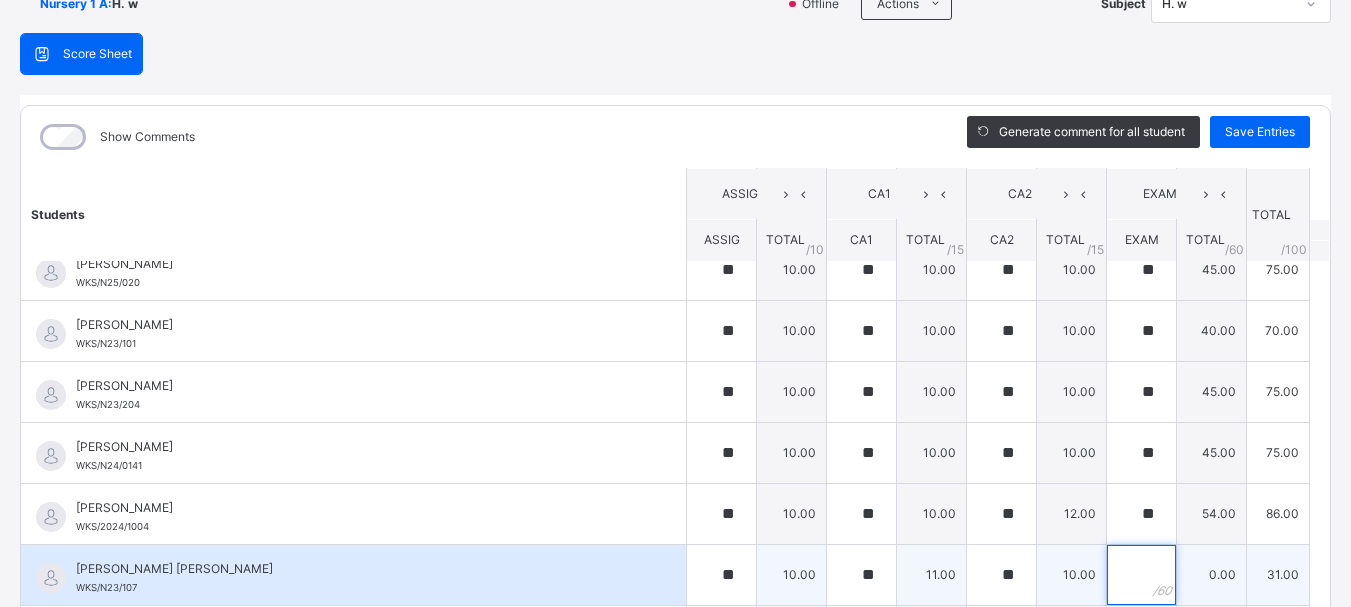 click at bounding box center [1141, 575] 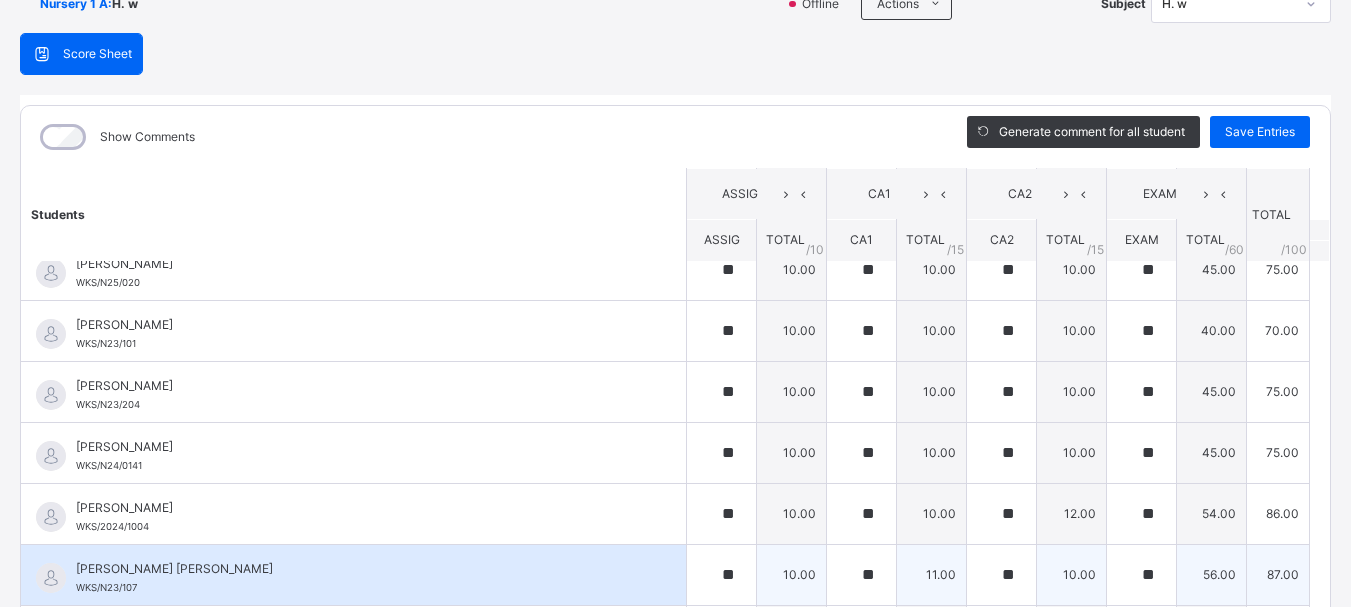 click on "56.00" at bounding box center [1212, 574] 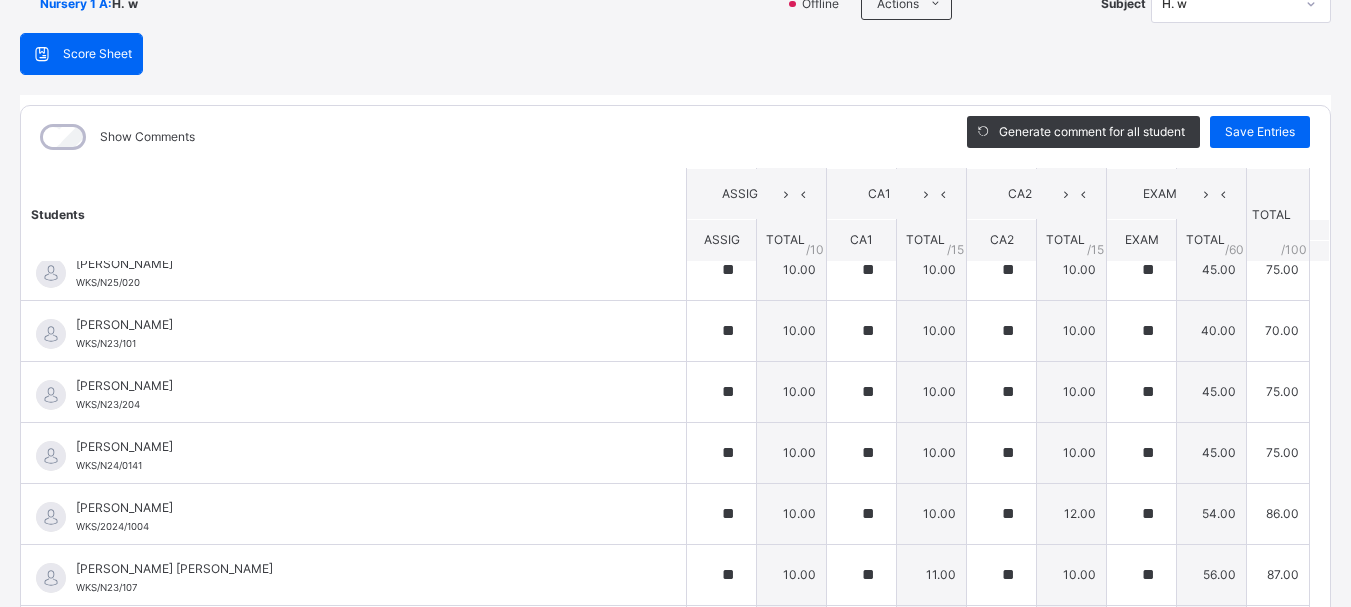 click on "Students ASSIG CA1 CA2 EXAM TOTAL /100 Comment ASSIG TOTAL / 10 CA1 TOTAL / 15 CA2 TOTAL / 15 EXAM TOTAL / 60 [PERSON_NAME] WKS/N23/191 [PERSON_NAME] WKS/N23/191 ** 10.00 ** 13.00 ** 13.00 ** 60.00 96.00 Generate comment 0 / 250   ×   Subject Teacher’s Comment Generate and see in full the comment developed by the AI with an option to regenerate the comment [PERSON_NAME] [PERSON_NAME]   WKS/N23/191   Total 96.00  / 100.00 [PERSON_NAME] Bot   Regenerate     Use this comment   [PERSON_NAME]  WKS/N23/106 [PERSON_NAME]  WKS/N23/106 ** 10.00 ** 12.00 ** 13.00 ** 56.00 91.00 Generate comment 0 / 250   ×   Subject Teacher’s Comment Generate and see in full the comment developed by the AI with an option to regenerate the comment [PERSON_NAME] [PERSON_NAME]    WKS/N23/106   Total 91.00  / 100.00 [PERSON_NAME] Bot   Regenerate     Use this comment   [PERSON_NAME] WKS/N23/105 [PERSON_NAME] ZARAH WKS/N23/105 ** 10.00 ** 10.00 ** 10.00 ** 48.00 78.00 Generate comment 0 / 250   ×   Subject Teacher’s Comment JS     Total" at bounding box center [675, 10] 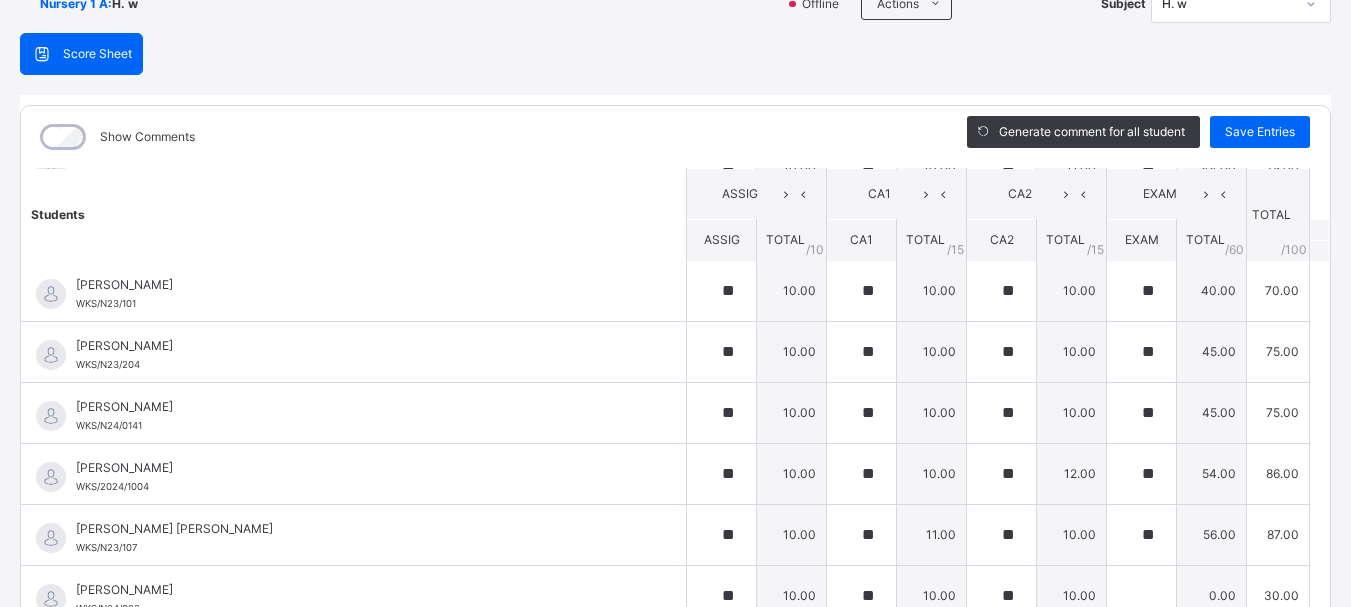 scroll, scrollTop: 1200, scrollLeft: 0, axis: vertical 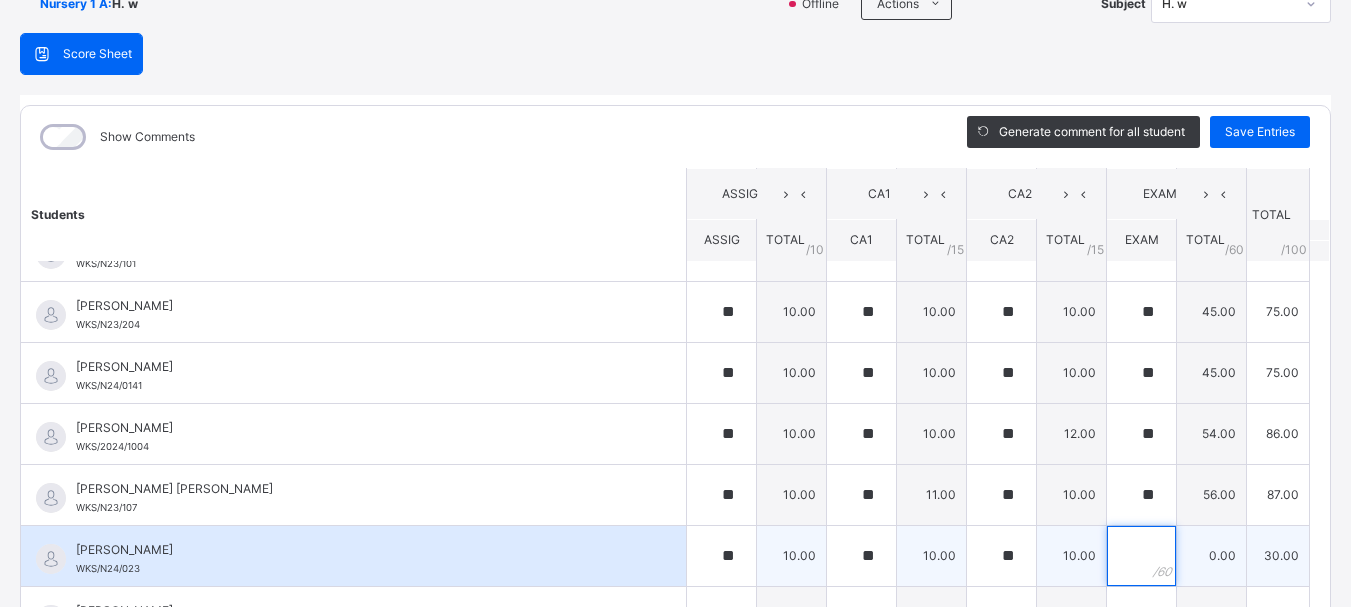 click at bounding box center [1141, 556] 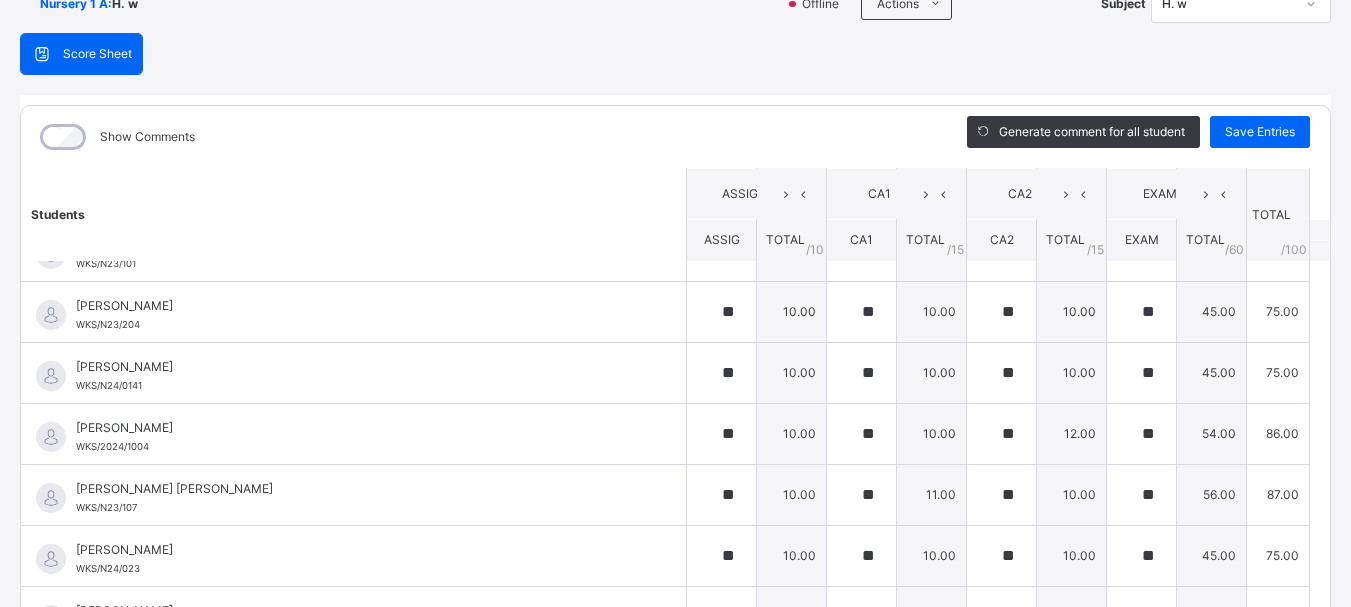 click on "Students ASSIG CA1 CA2 EXAM TOTAL /100 Comment ASSIG TOTAL / 10 CA1 TOTAL / 15 CA2 TOTAL / 15 EXAM TOTAL / 60 [PERSON_NAME] WKS/N23/191 [PERSON_NAME] WKS/N23/191 ** 10.00 ** 13.00 ** 13.00 ** 60.00 96.00 Generate comment 0 / 250   ×   Subject Teacher’s Comment Generate and see in full the comment developed by the AI with an option to regenerate the comment [PERSON_NAME] [PERSON_NAME]   WKS/N23/191   Total 96.00  / 100.00 [PERSON_NAME] Bot   Regenerate     Use this comment   [PERSON_NAME]  WKS/N23/106 [PERSON_NAME]  WKS/N23/106 ** 10.00 ** 12.00 ** 13.00 ** 56.00 91.00 Generate comment 0 / 250   ×   Subject Teacher’s Comment Generate and see in full the comment developed by the AI with an option to regenerate the comment [PERSON_NAME] [PERSON_NAME]    WKS/N23/106   Total 91.00  / 100.00 [PERSON_NAME] Bot   Regenerate     Use this comment   [PERSON_NAME] WKS/N23/105 [PERSON_NAME] ZARAH WKS/N23/105 ** 10.00 ** 10.00 ** 10.00 ** 48.00 78.00 Generate comment 0 / 250   ×   Subject Teacher’s Comment JS     Total" at bounding box center (675, -70) 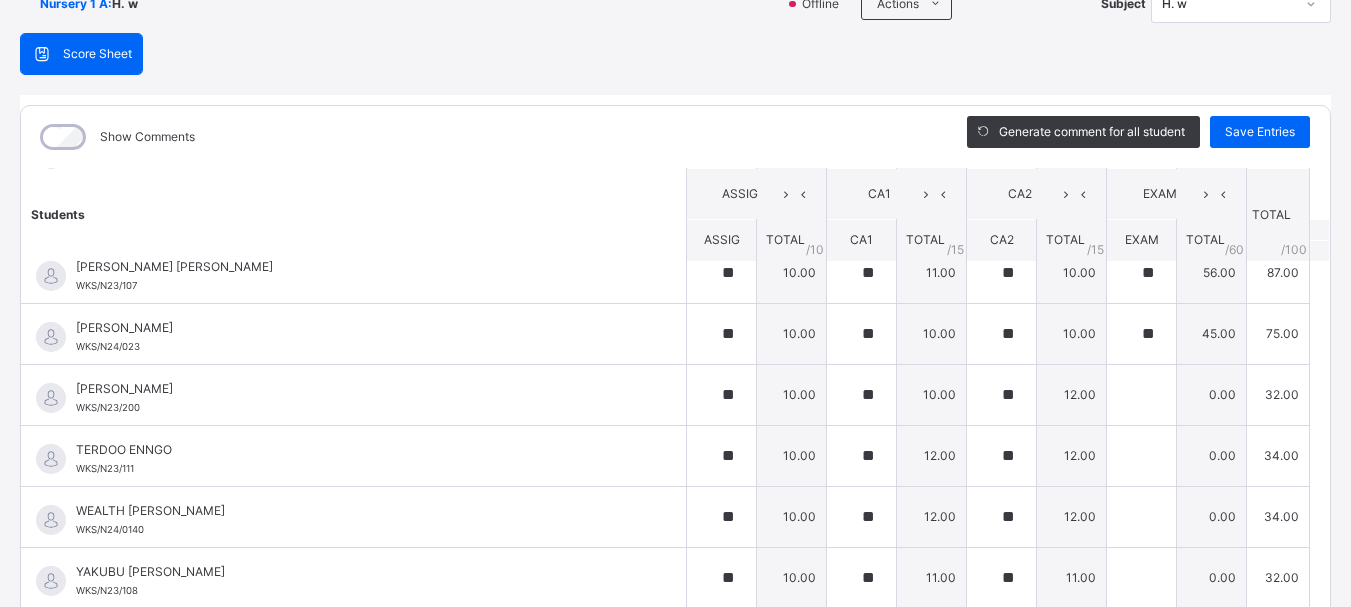 scroll, scrollTop: 1424, scrollLeft: 0, axis: vertical 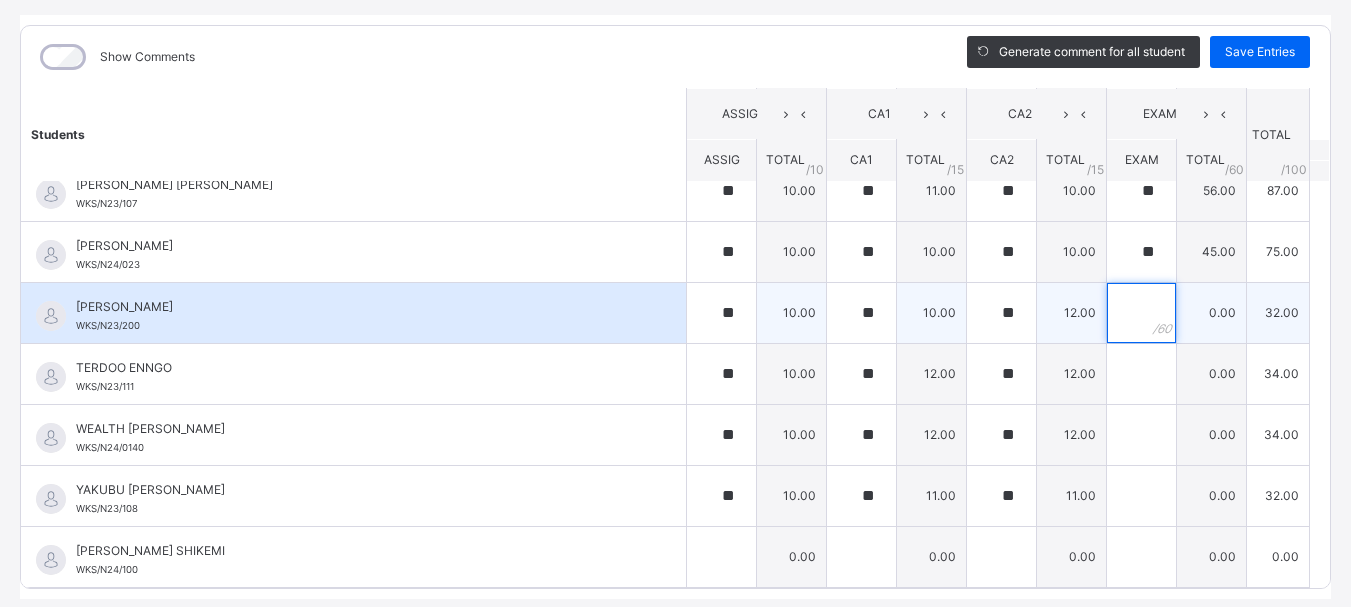 click at bounding box center (1141, 313) 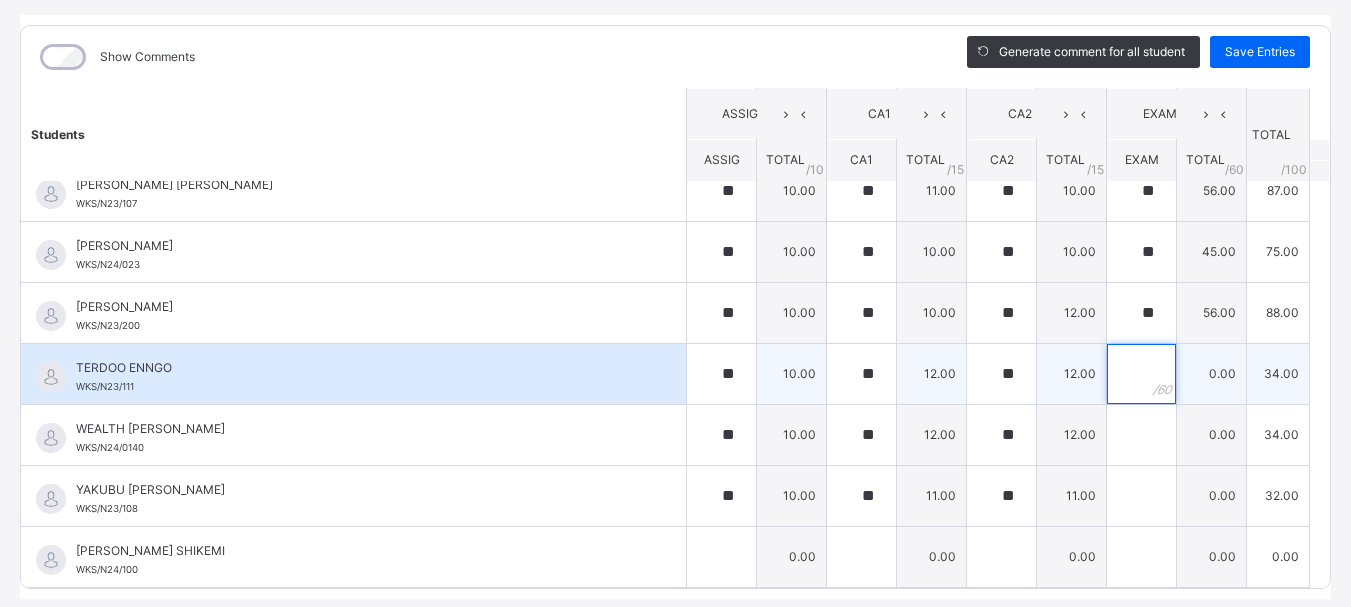 click at bounding box center [1141, 374] 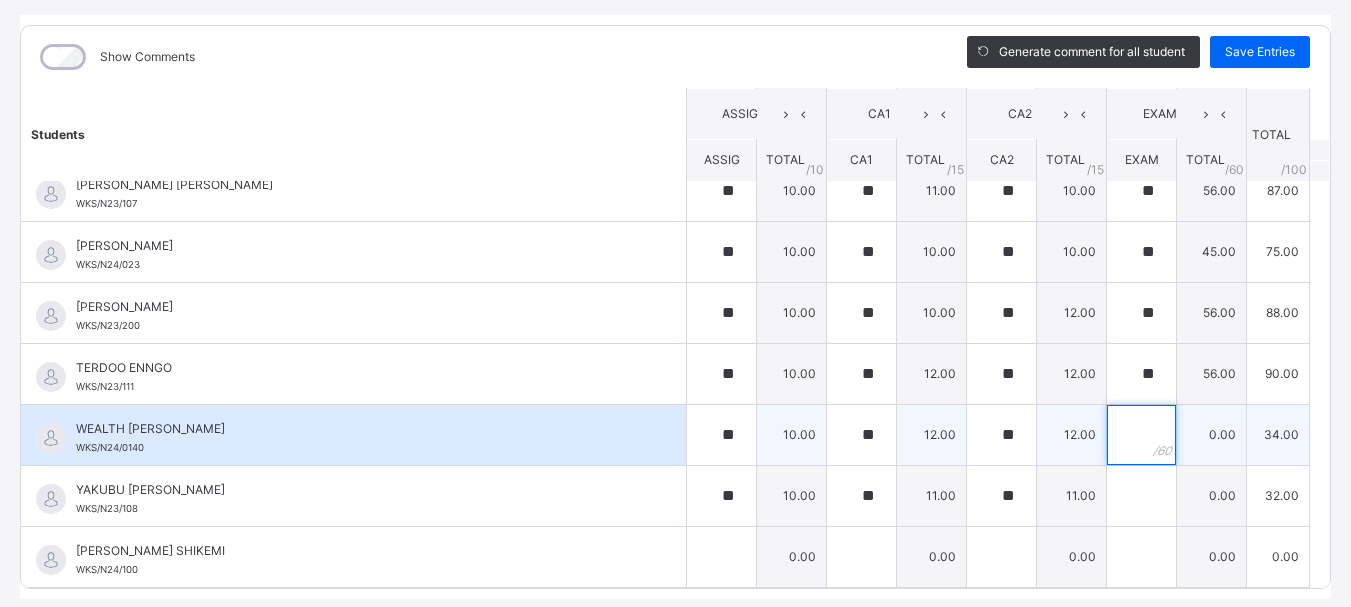 click at bounding box center [1141, 435] 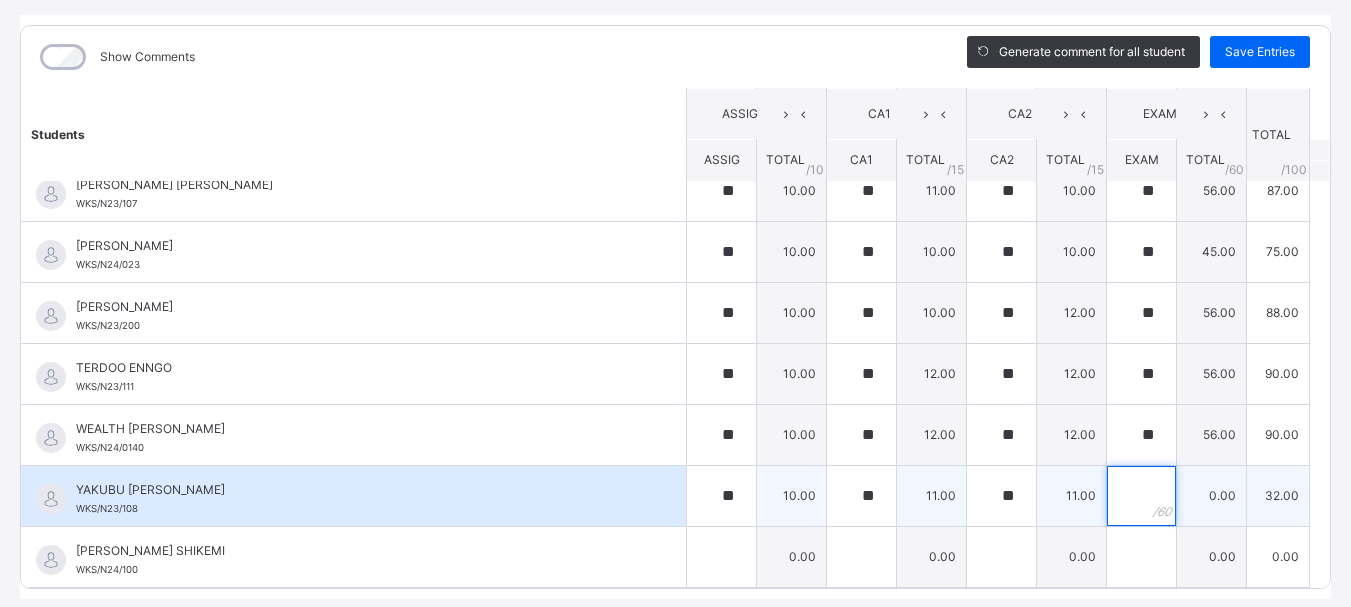 click at bounding box center (1141, 496) 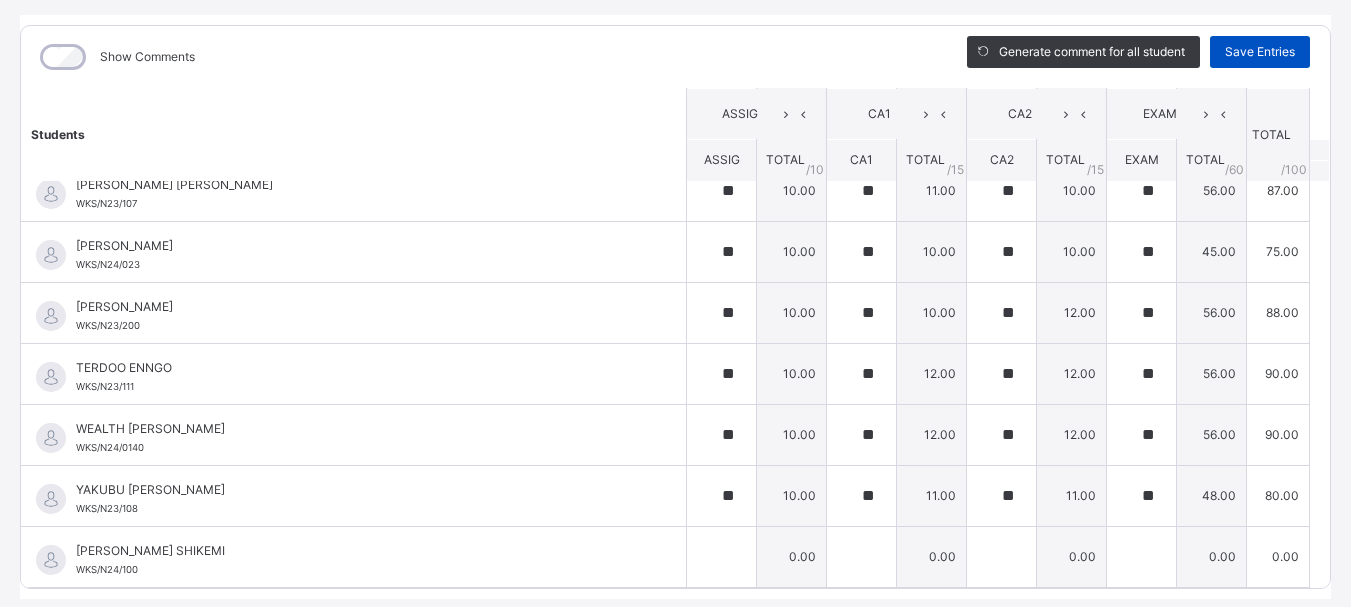 click on "Save Entries" at bounding box center (1260, 52) 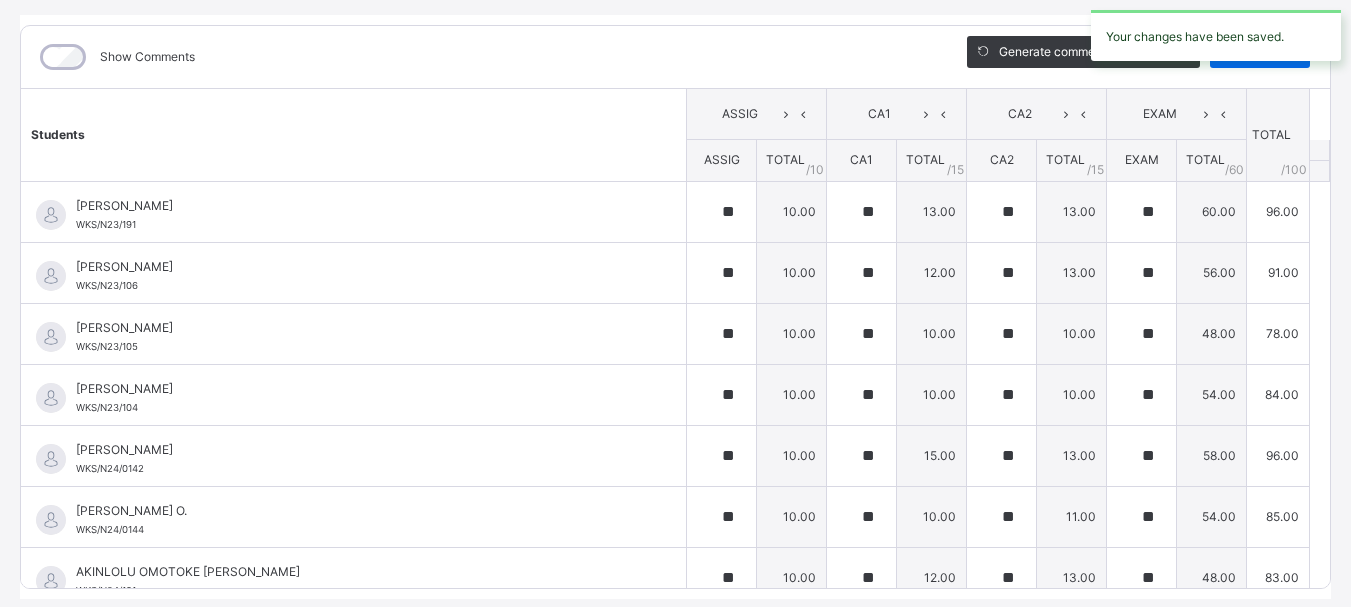 click on "Your changes have been saved." at bounding box center (1216, 35) 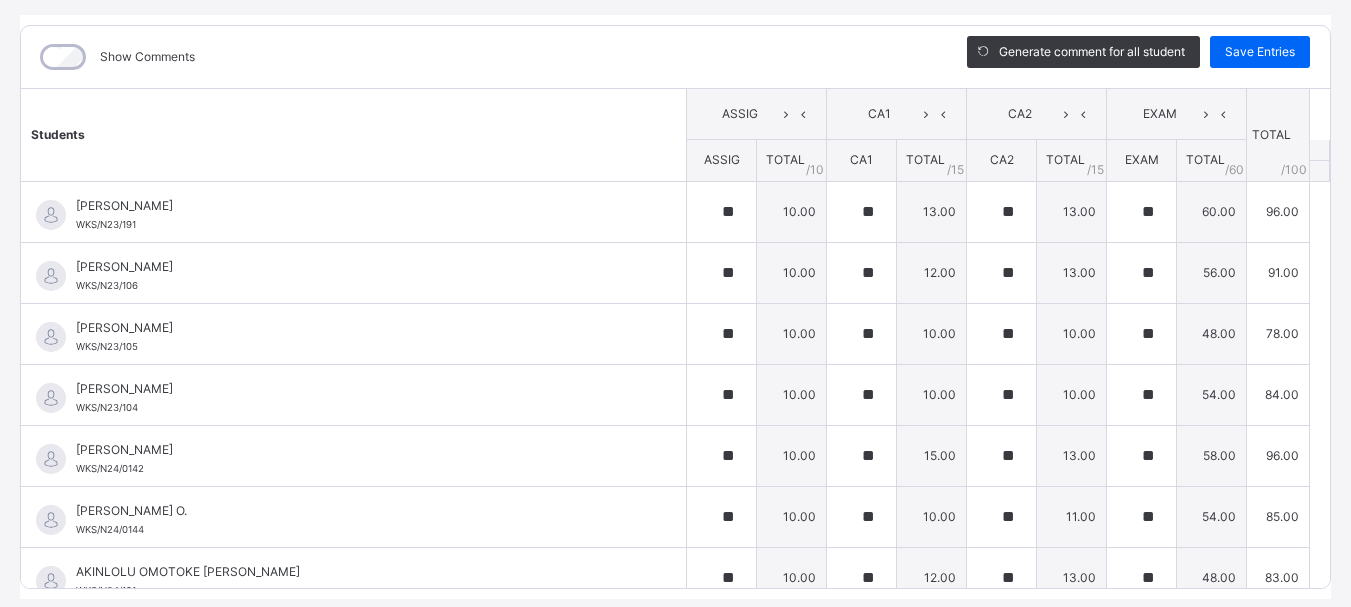 click on "Save Entries" at bounding box center (1260, 52) 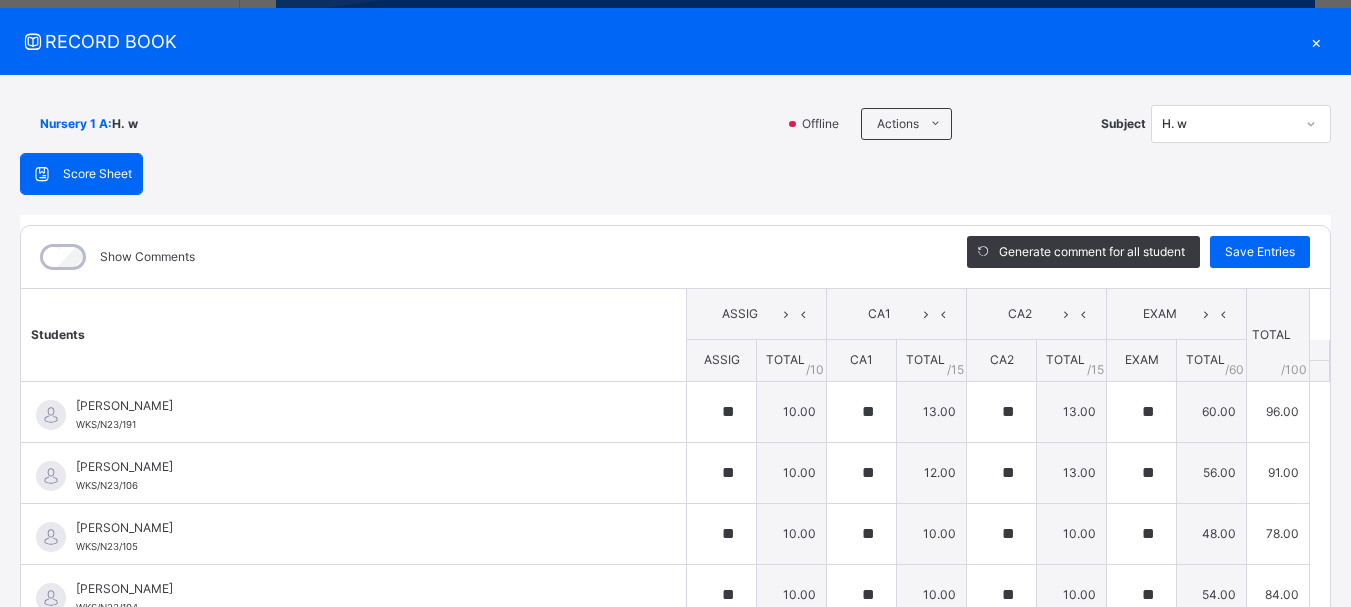 scroll, scrollTop: 0, scrollLeft: 0, axis: both 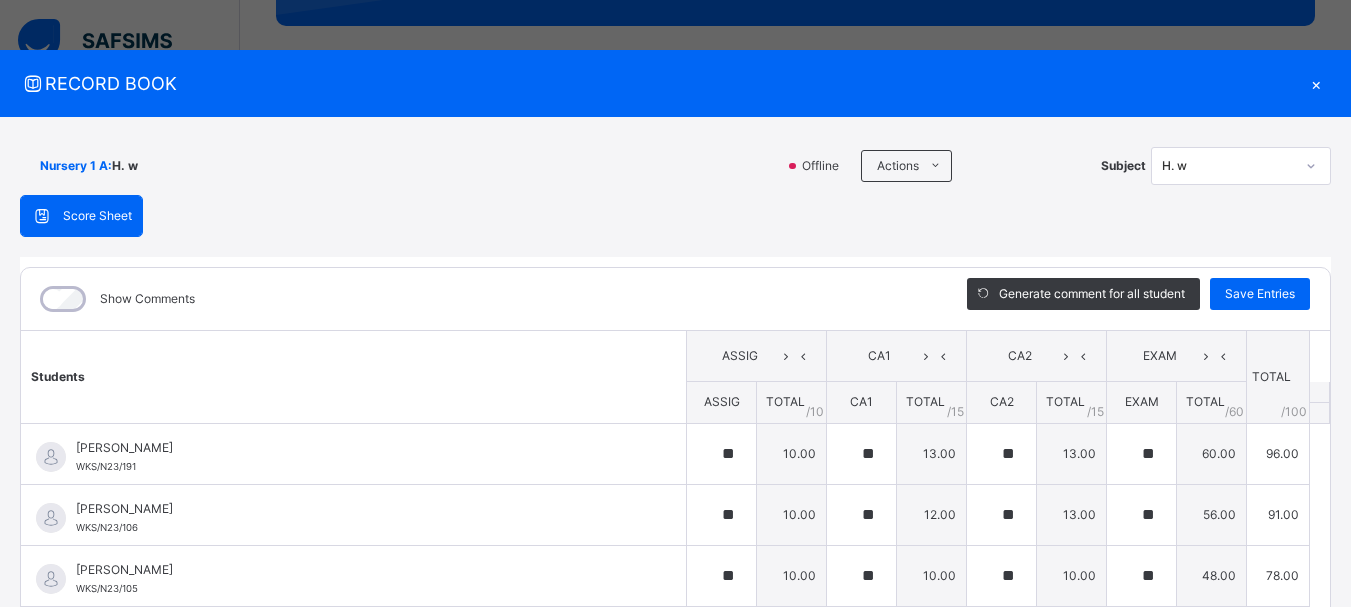 click 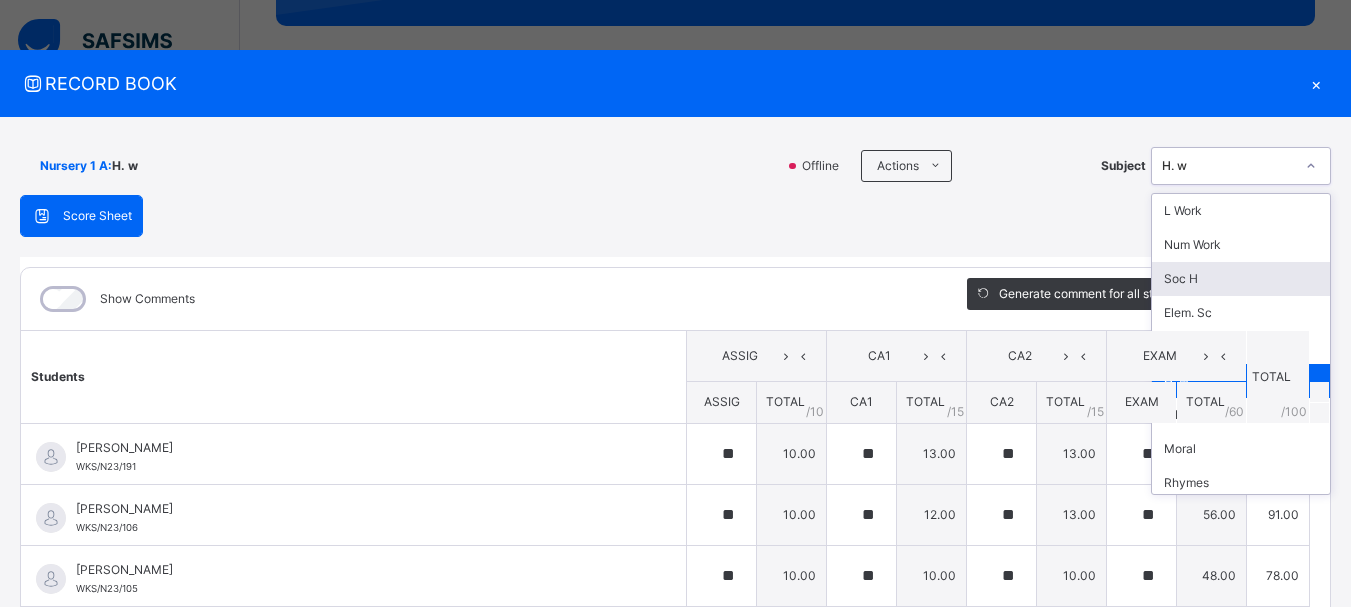 click on "Soc H" at bounding box center (1241, 279) 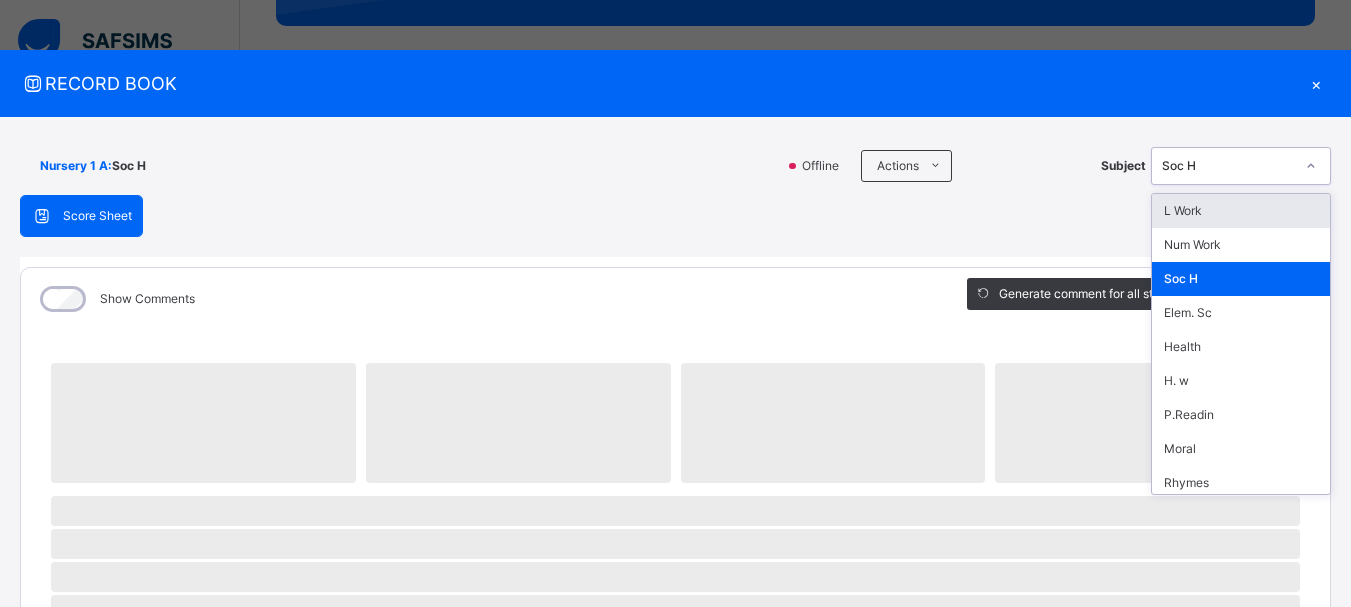 click 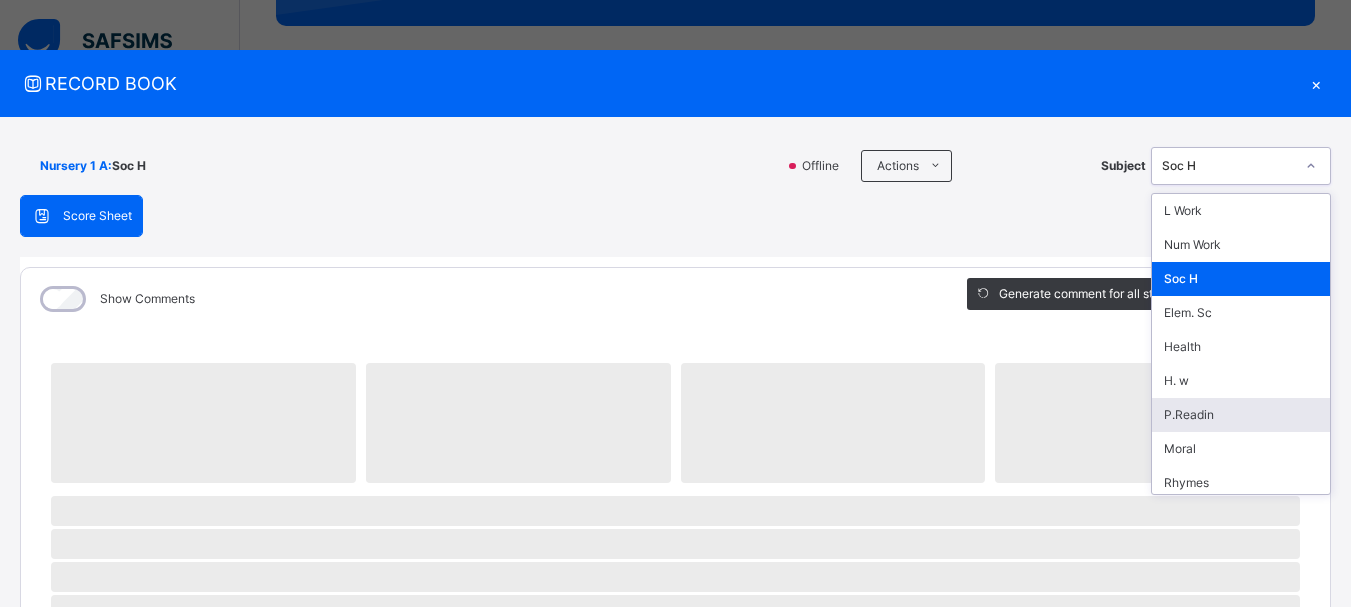 click on "P.Readin" at bounding box center [1241, 415] 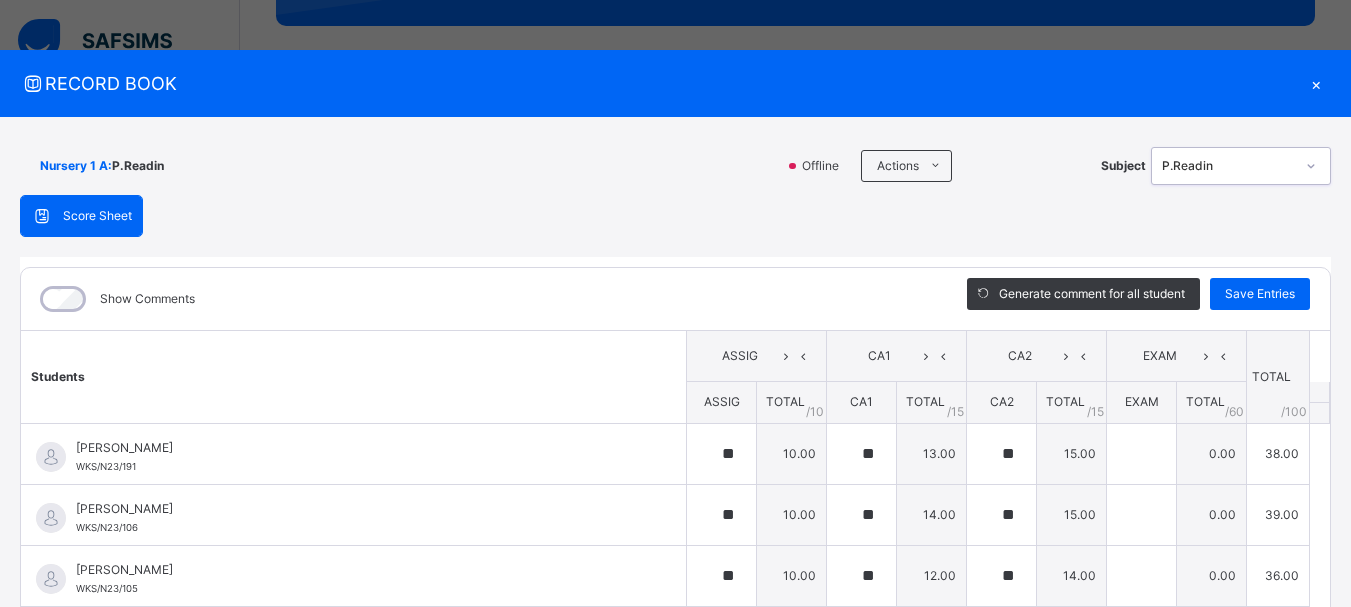 click on "Nursery 1   A :   P.Readin Offline Actions  Download Empty Score Sheet  Upload/map score sheet Subject    option P.Readin, selected.     0 results available. Select is focused ,type to refine list, press Down to open the menu,  P.Readin WITTY KIDS' SCHOOL Date: [DATE] 2:47:31 pm Score Sheet Score Sheet Show Comments   Generate comment for all student   Save Entries Class Level:  Nursery 1   A Subject:  P.Readin Session:  2024/2025 Session Session:  Third Term Students ASSIG CA1 CA2 EXAM TOTAL /100 Comment ASSIG TOTAL / 10 CA1 TOTAL / 15 CA2 TOTAL / 15 EXAM TOTAL / 60 [PERSON_NAME] WKS/N23/191 [PERSON_NAME] WKS/N23/191 ** 10.00 ** 13.00 ** 15.00 0.00 38.00 Generate comment 0 / 250   ×   Subject Teacher’s Comment Generate and see in full the comment developed by the AI with an option to regenerate the comment [PERSON_NAME] [PERSON_NAME]   WKS/N23/191   Total 38.00  / 100.00 [PERSON_NAME] Bot   Regenerate     Use this comment   [PERSON_NAME]  WKS/N23/106 [PERSON_NAME]  WKS/N23/106 ** 10.00 ** 14.00" at bounding box center [675, 489] 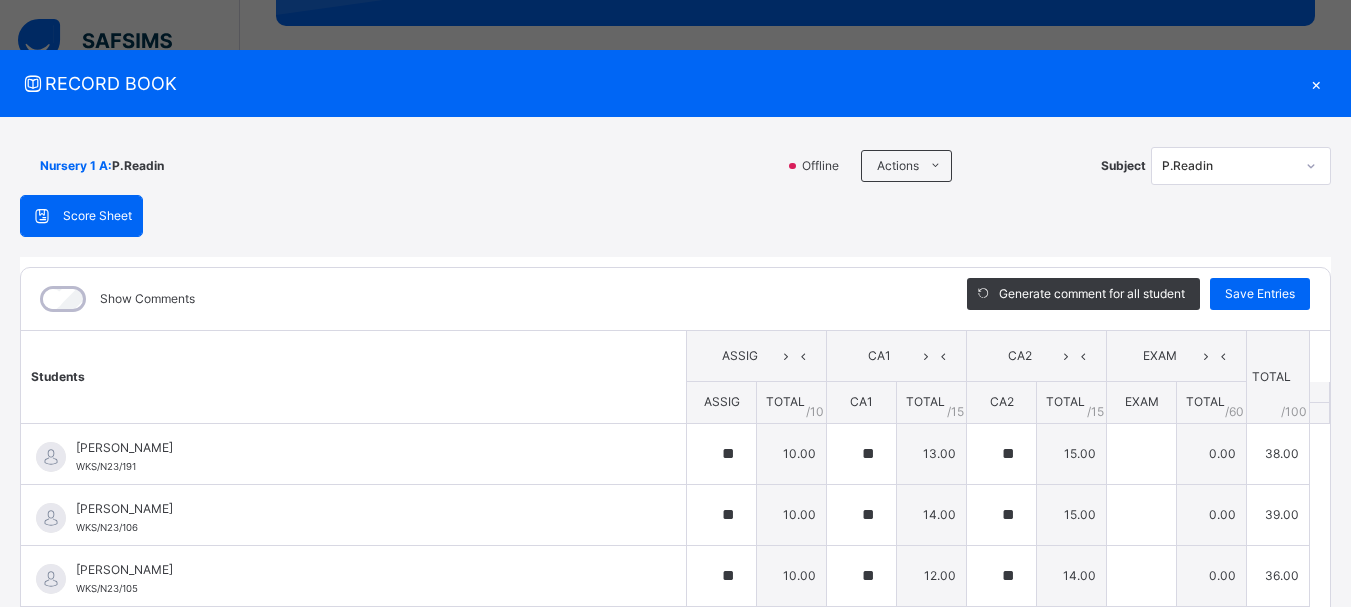 click 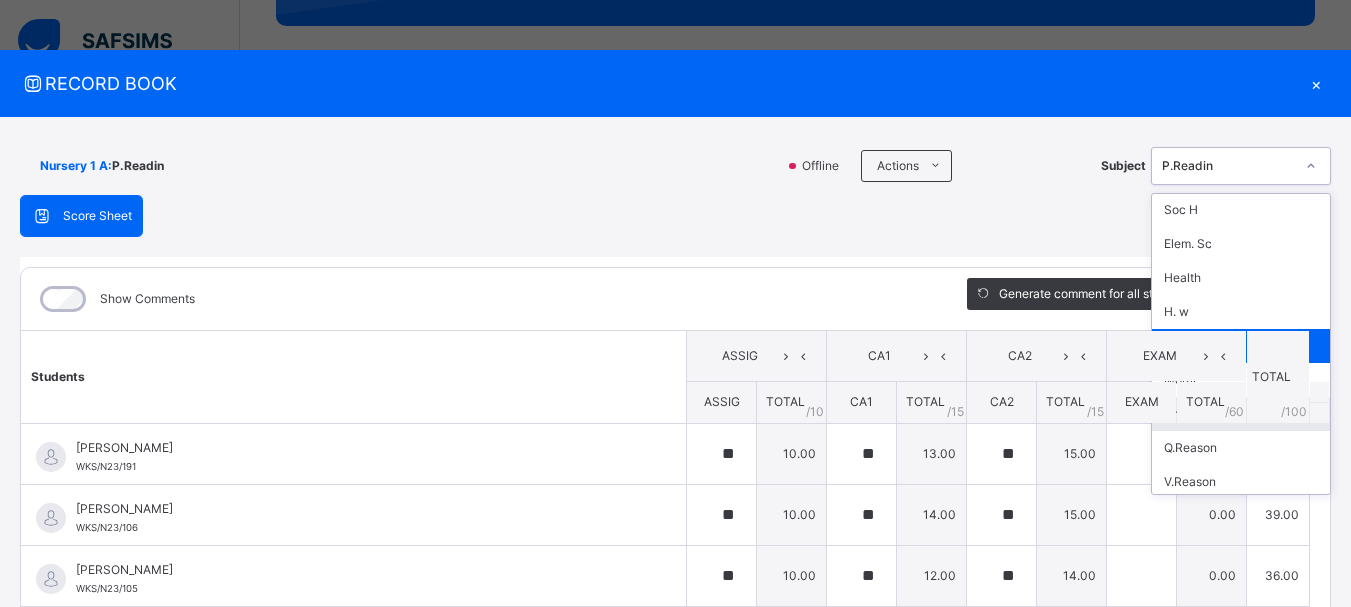 scroll, scrollTop: 80, scrollLeft: 0, axis: vertical 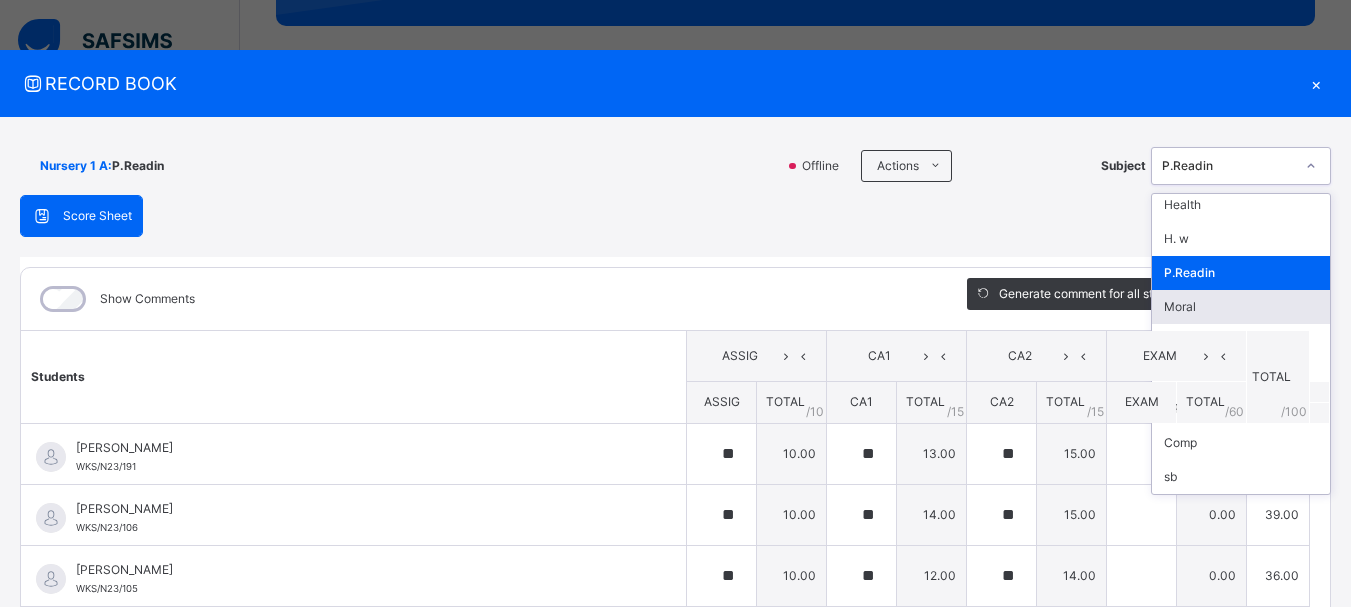 click on "Moral" at bounding box center [1241, 307] 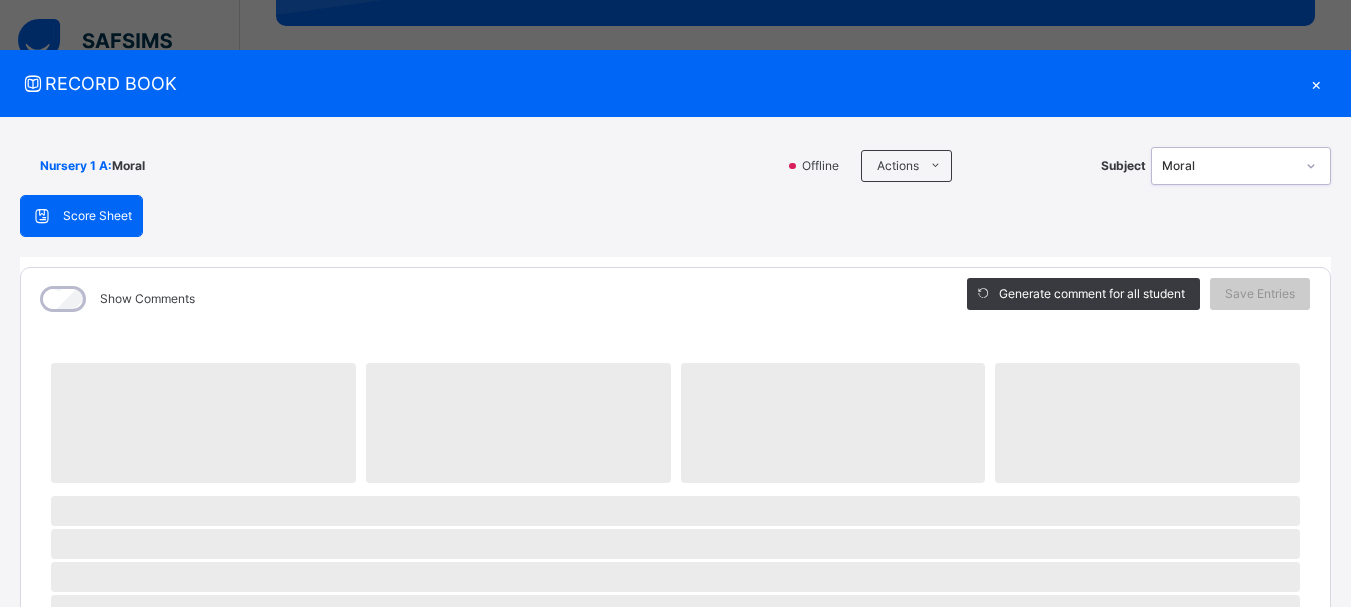 click 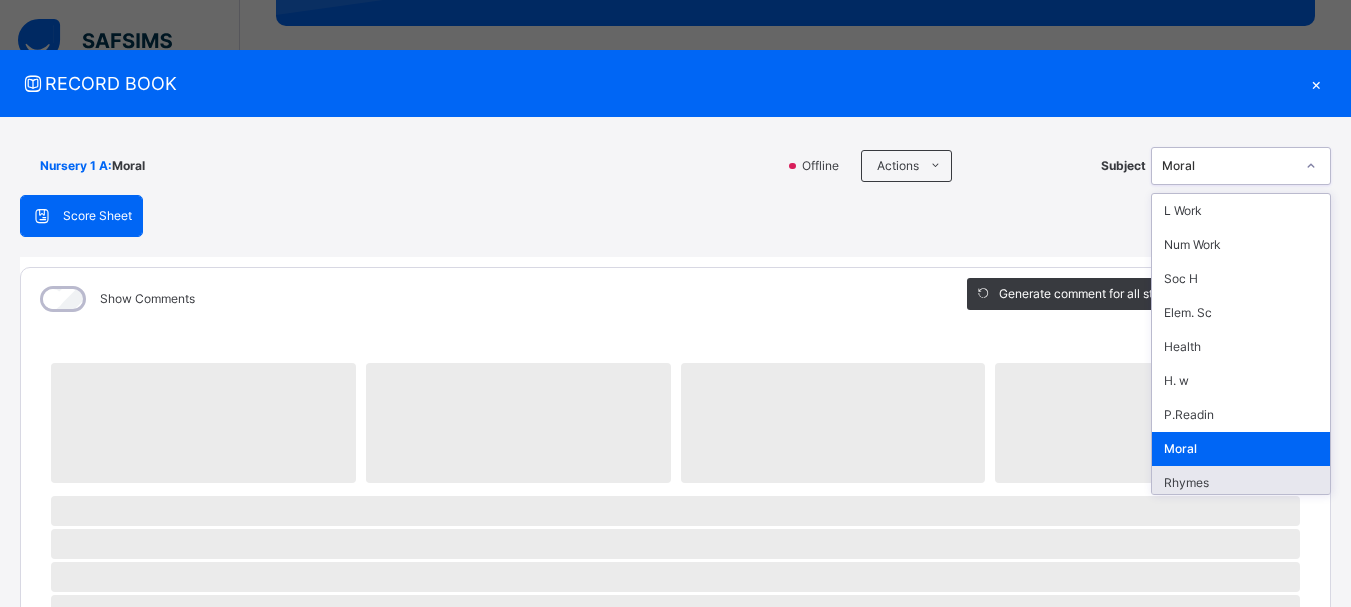 scroll, scrollTop: 40, scrollLeft: 0, axis: vertical 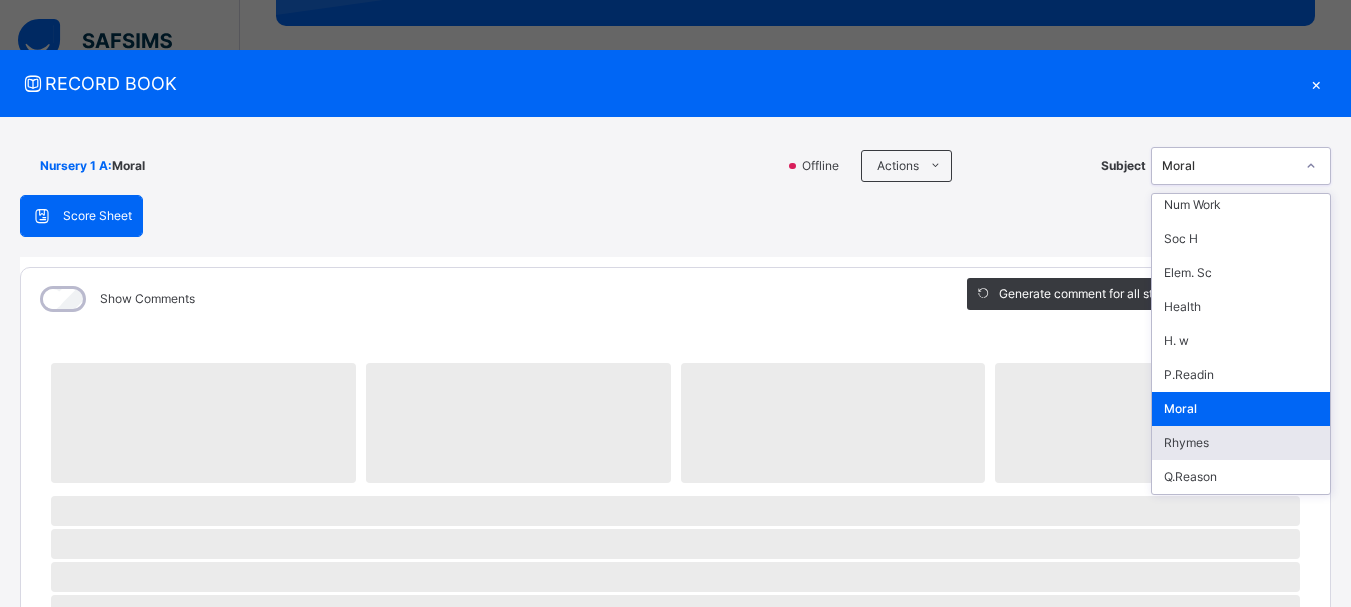 click on "Rhymes" at bounding box center [1241, 443] 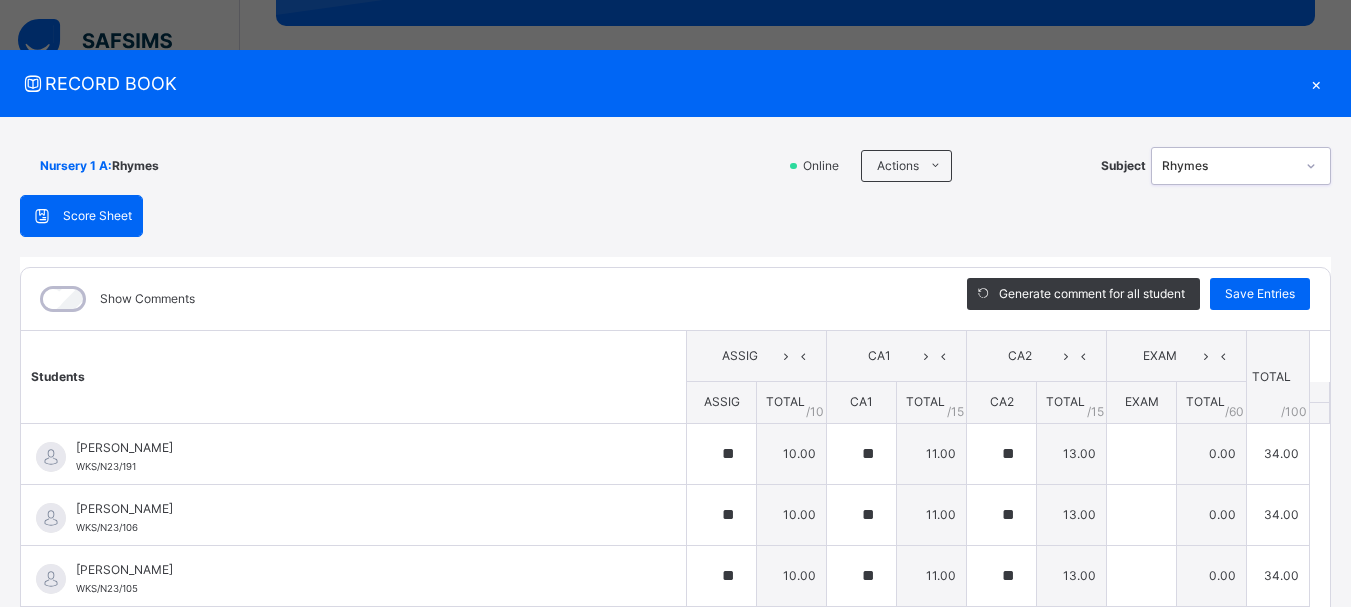 click 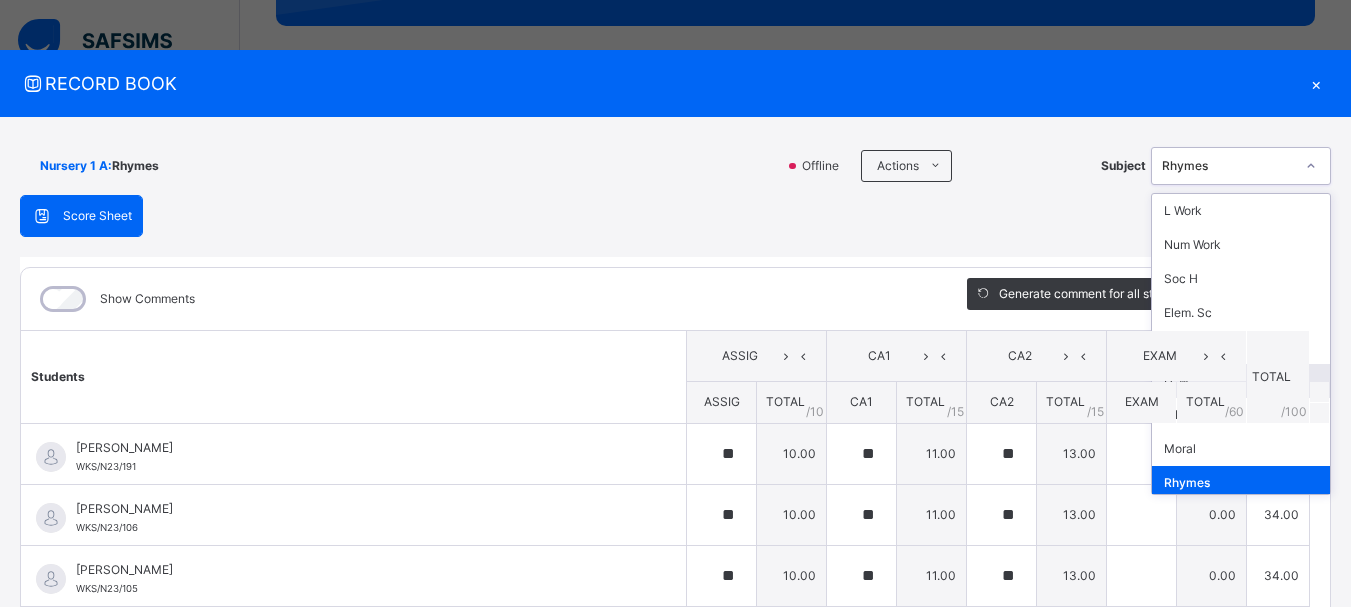 scroll, scrollTop: 40, scrollLeft: 0, axis: vertical 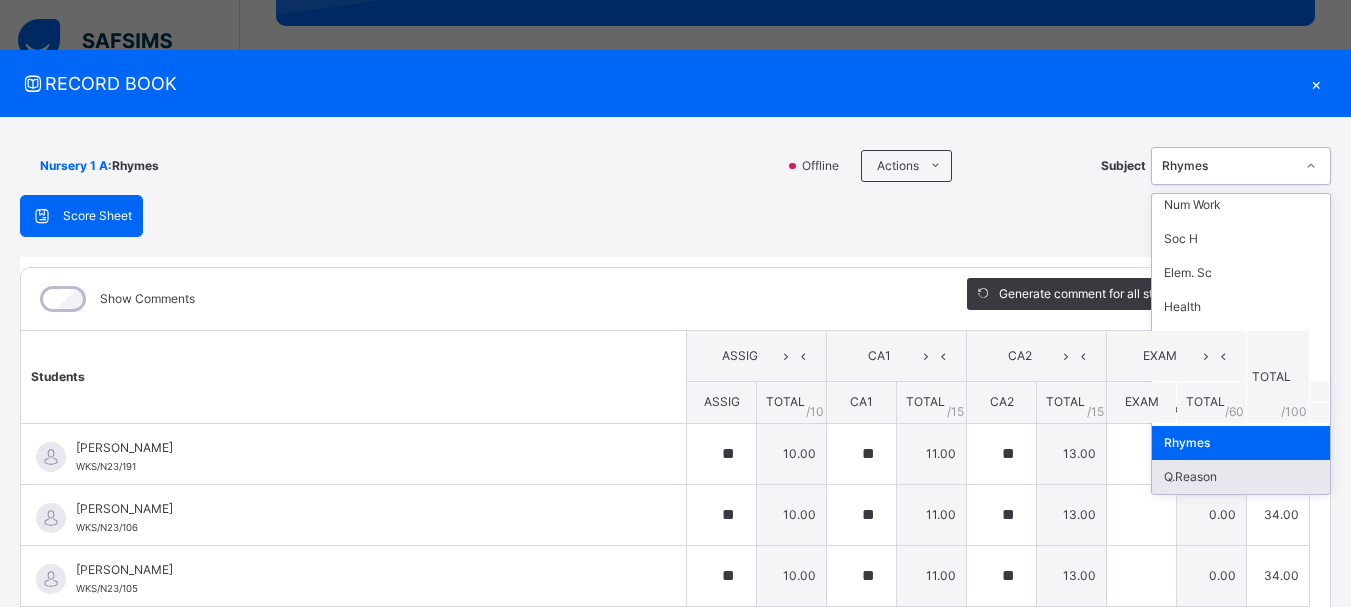 click on "Q.Reason" at bounding box center (1241, 477) 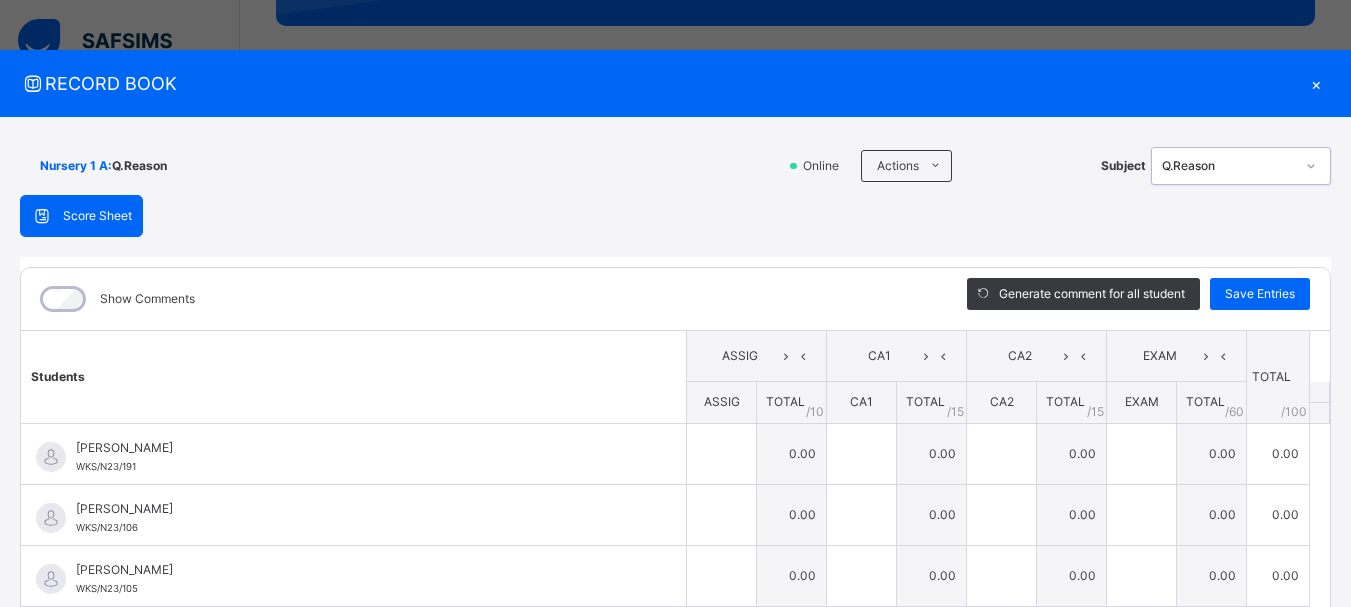 click 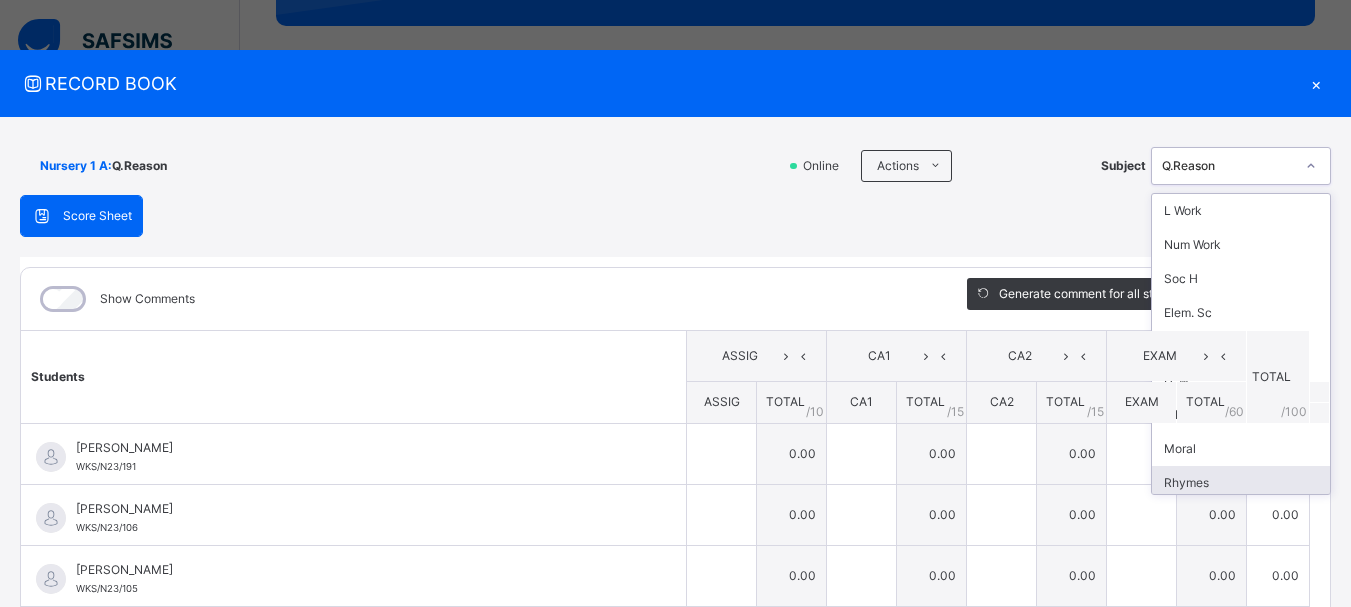 click on "Rhymes" at bounding box center (1241, 483) 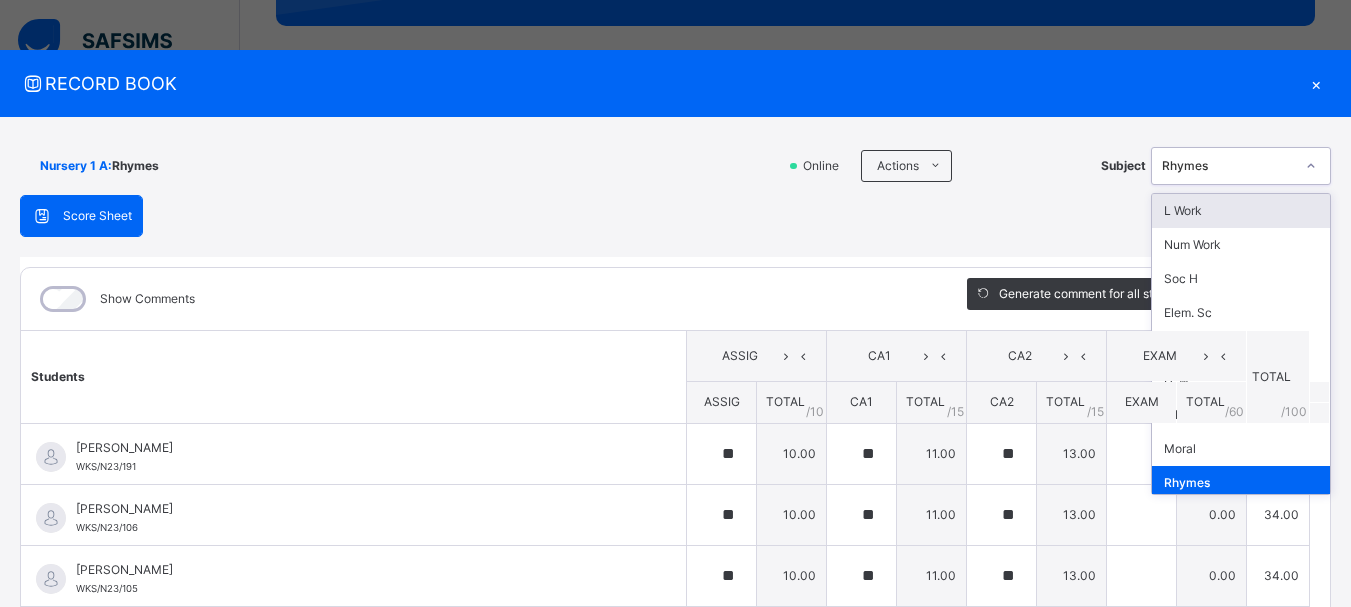 click 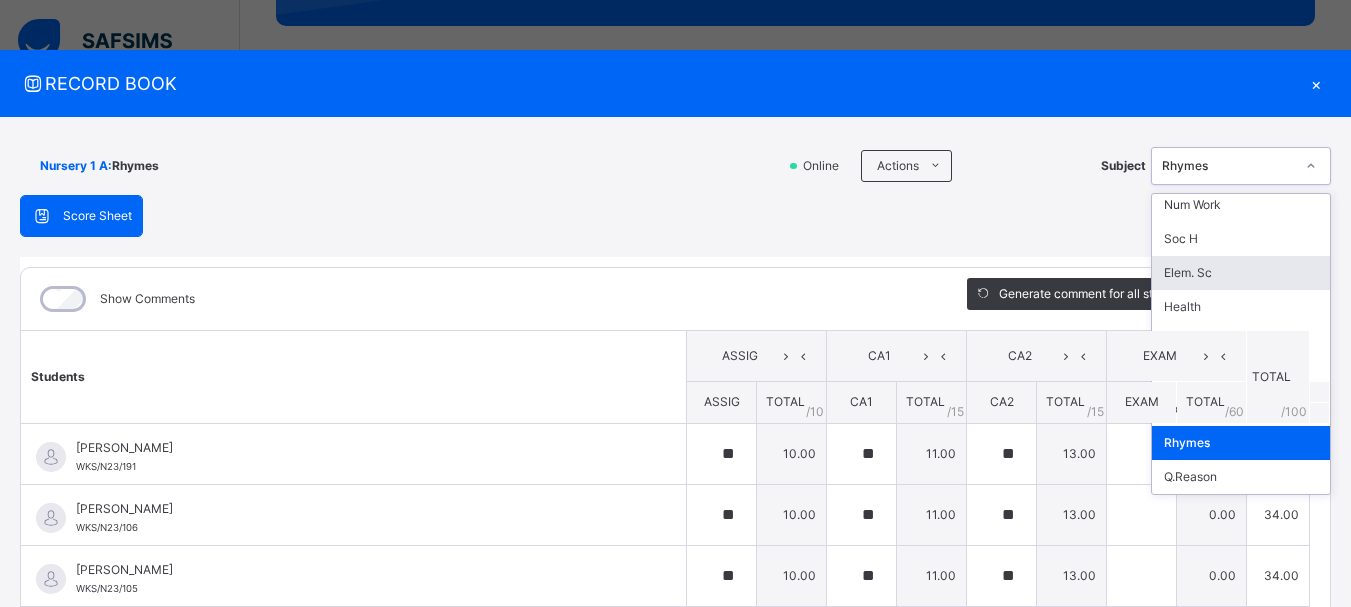 scroll, scrollTop: 80, scrollLeft: 0, axis: vertical 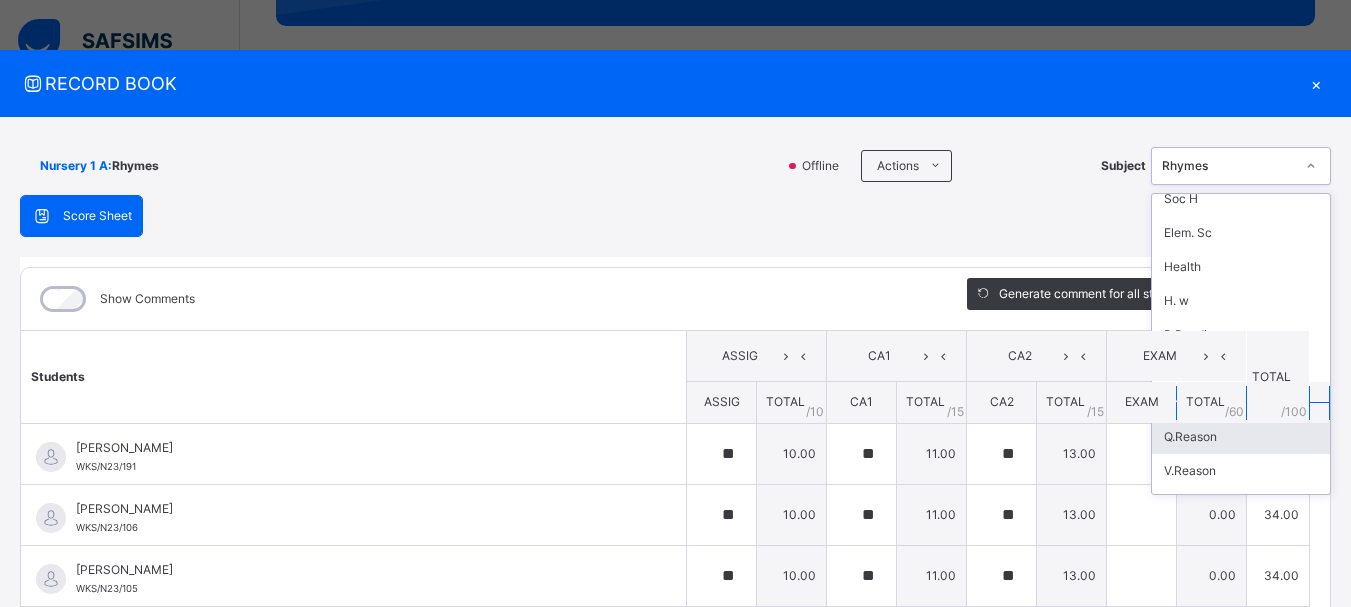 click on "Q.Reason" at bounding box center [1241, 437] 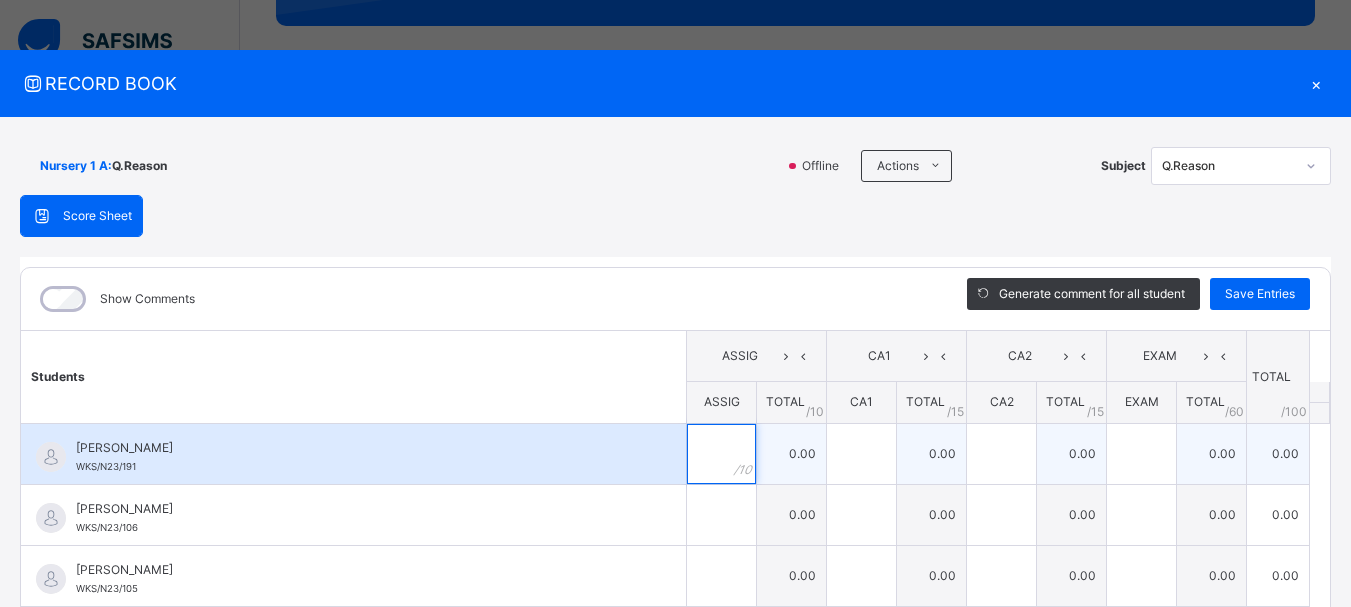 click at bounding box center (721, 454) 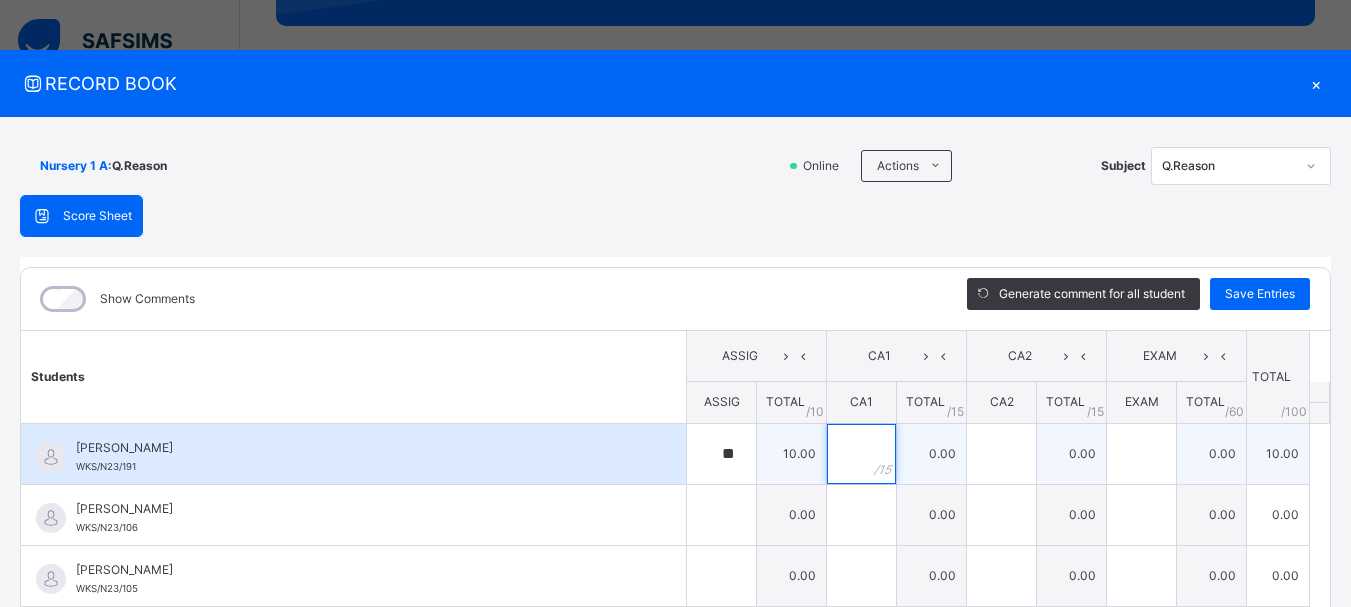 click at bounding box center [861, 454] 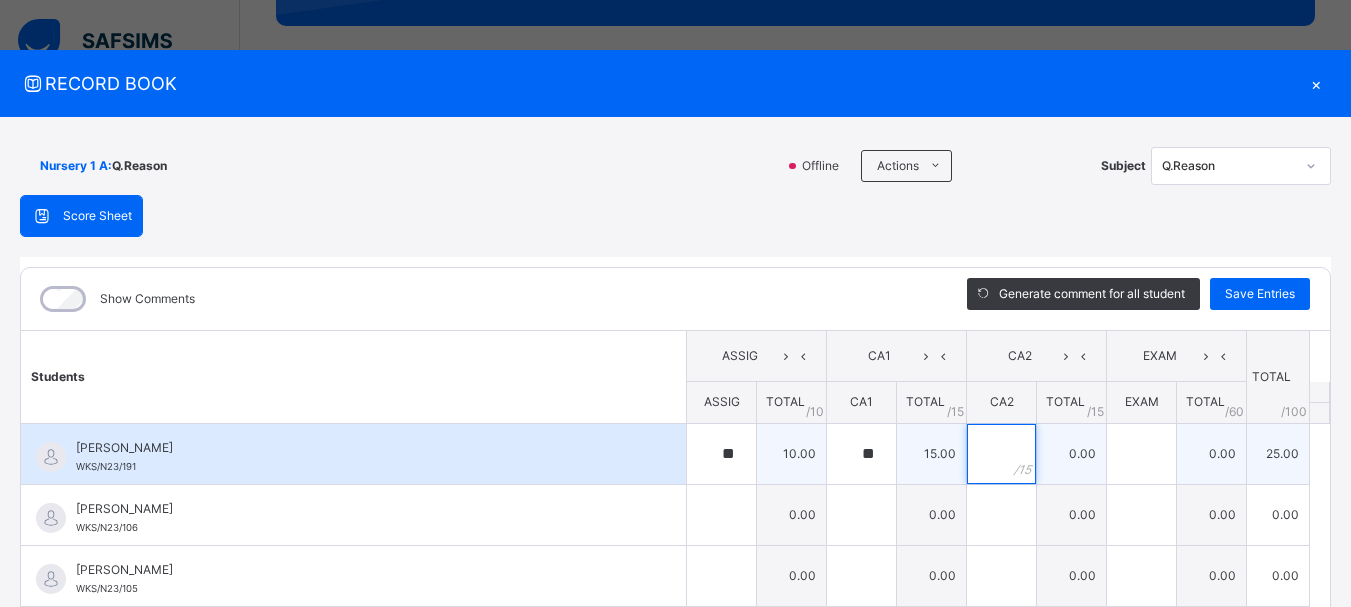 click at bounding box center (1001, 454) 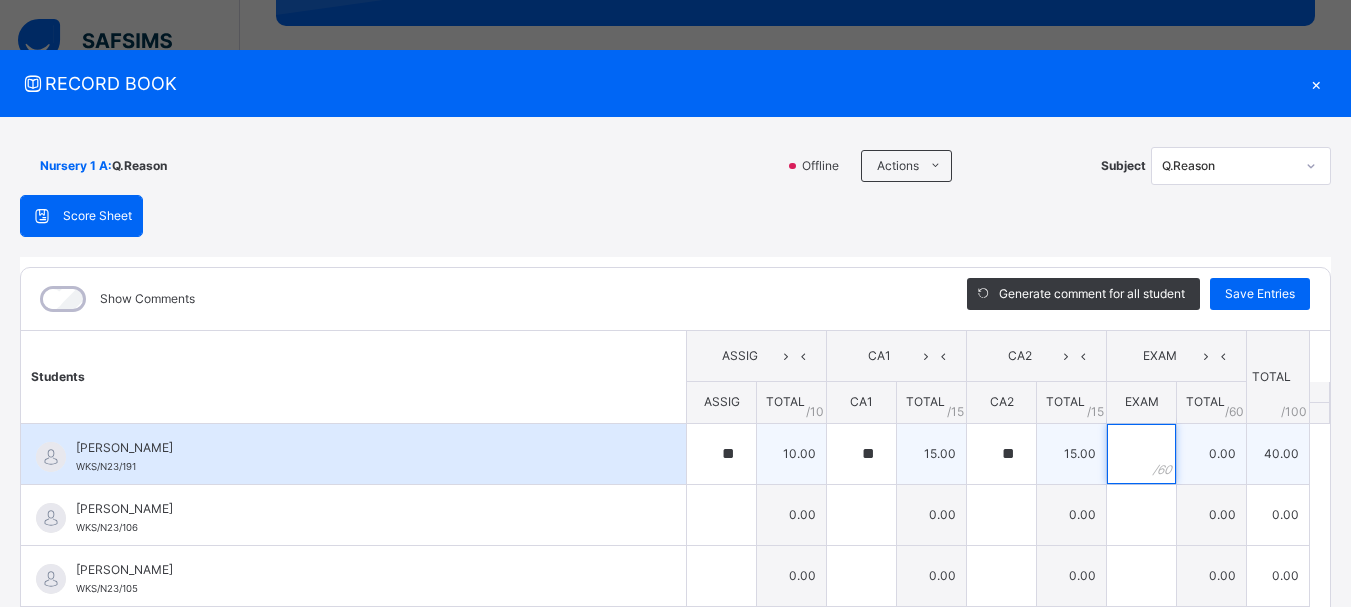 click at bounding box center (1141, 454) 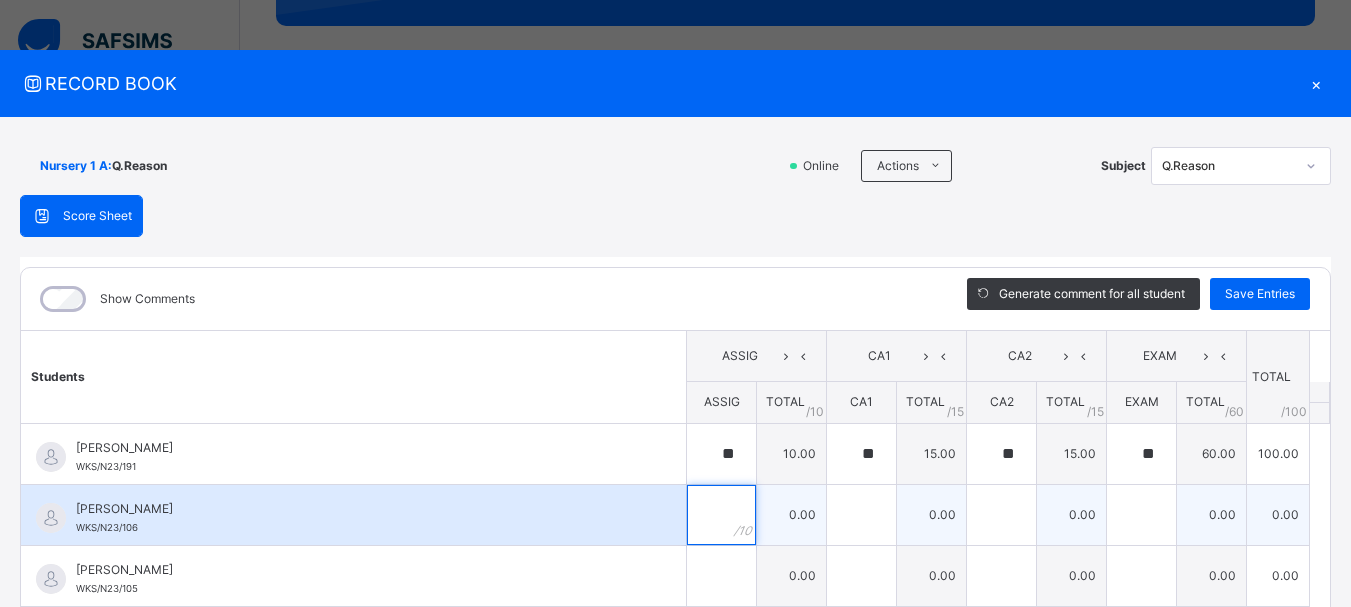 click at bounding box center [721, 515] 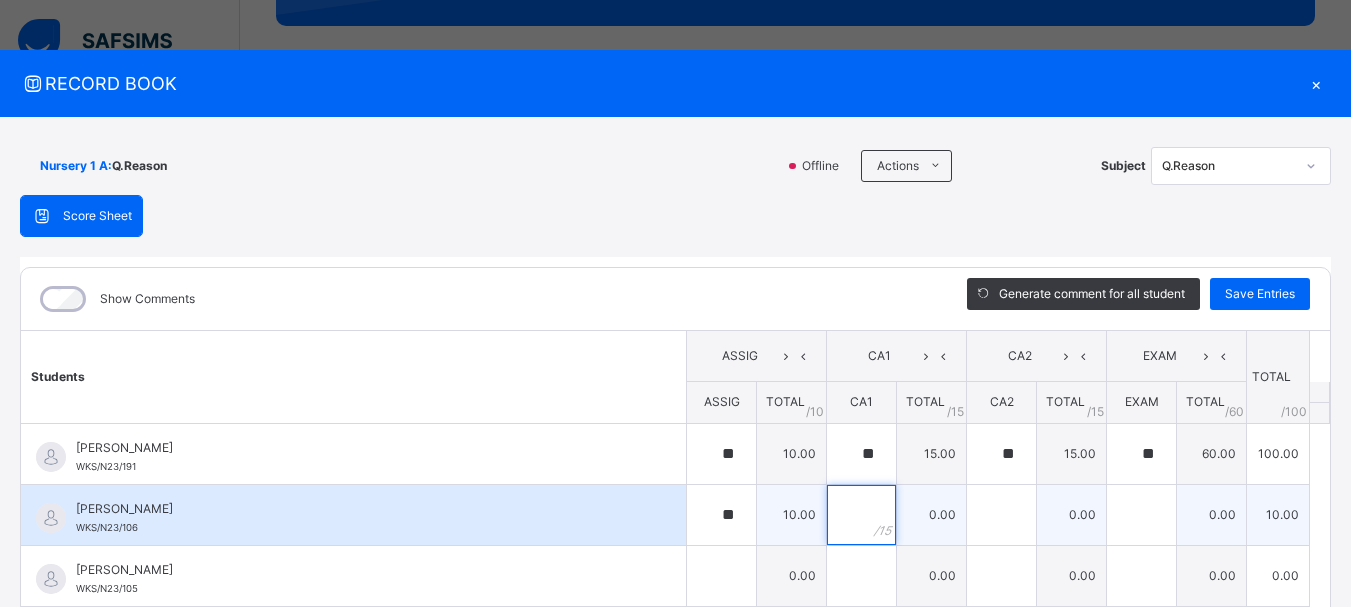 click at bounding box center (861, 515) 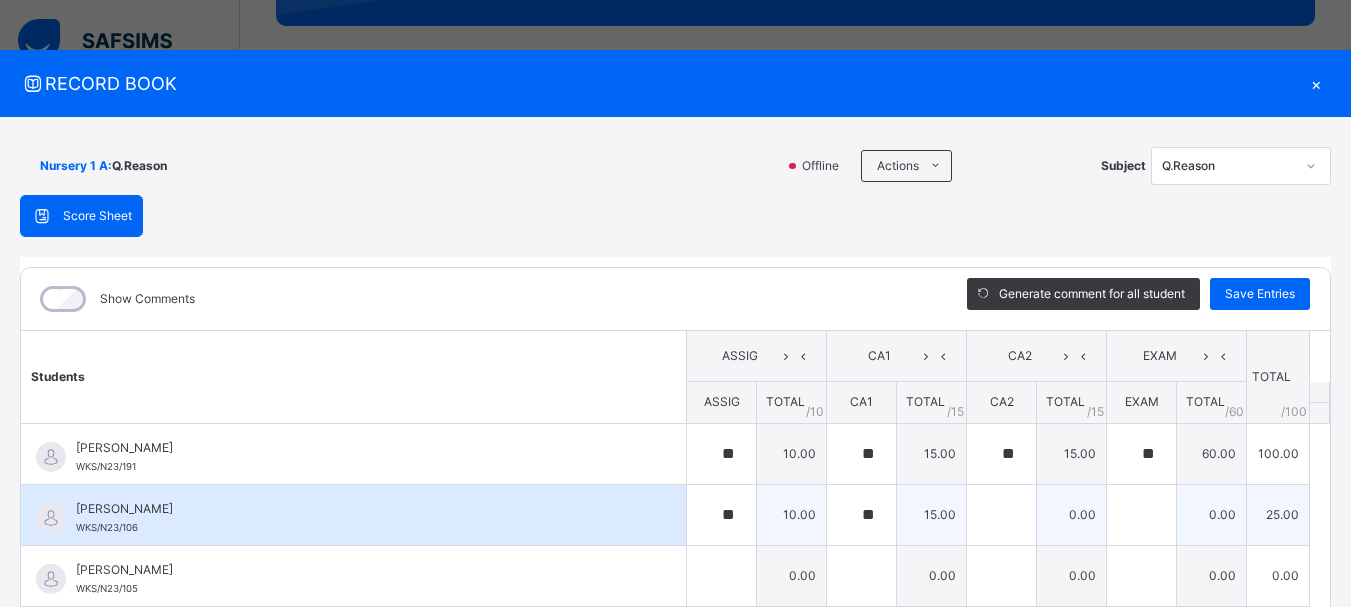 drag, startPoint x: 933, startPoint y: 508, endPoint x: 963, endPoint y: 505, distance: 30.149628 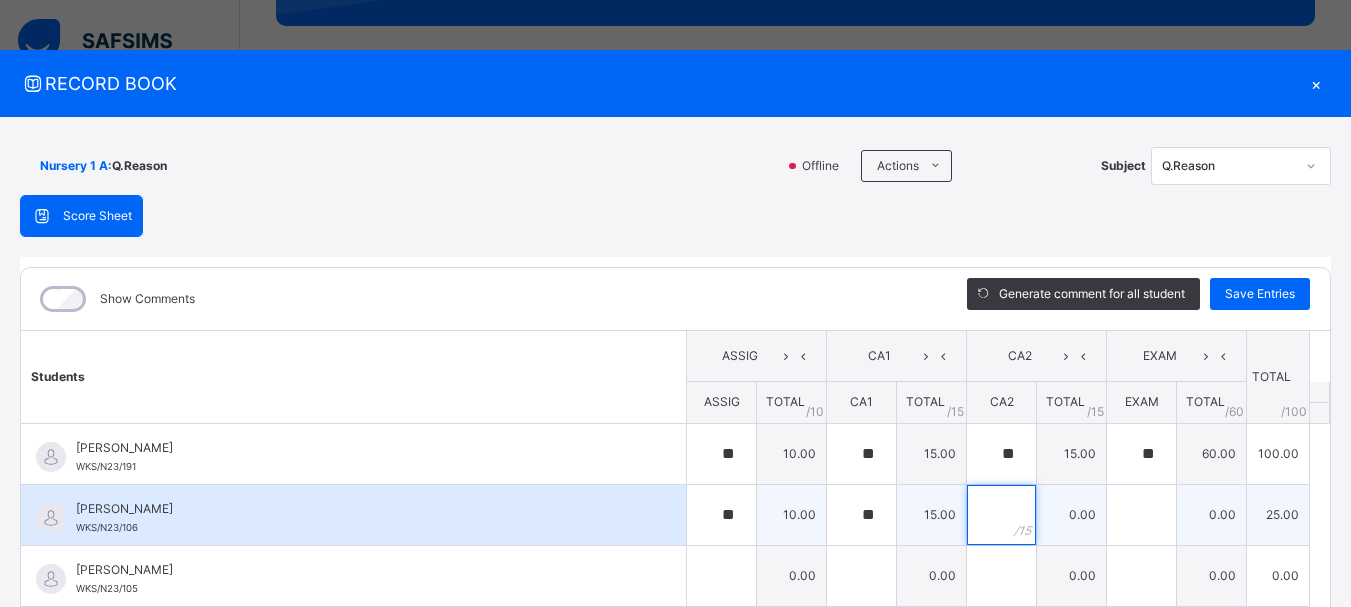 click at bounding box center (1001, 515) 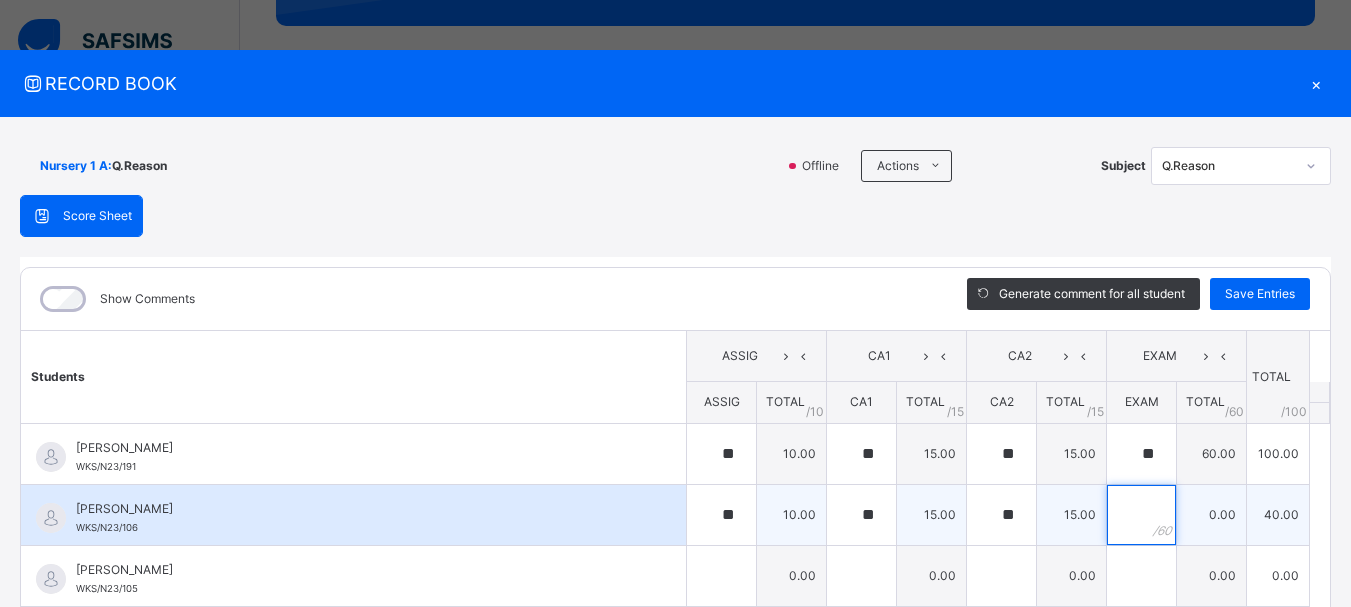 click at bounding box center (1141, 515) 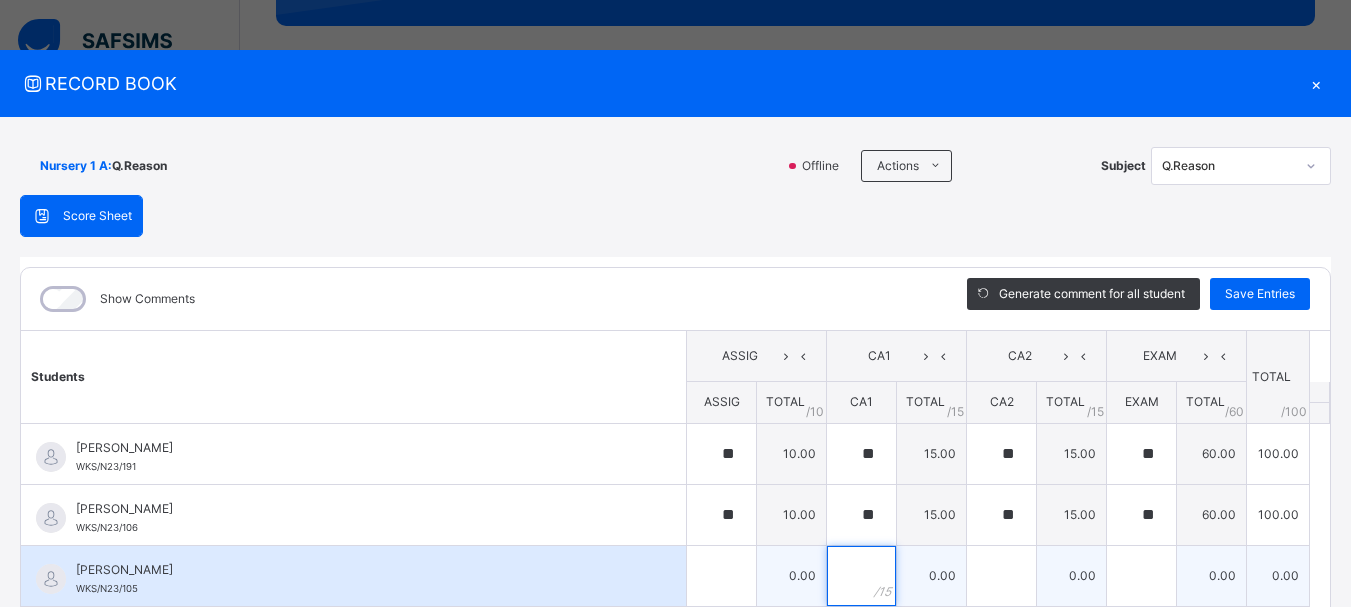 click at bounding box center (861, 576) 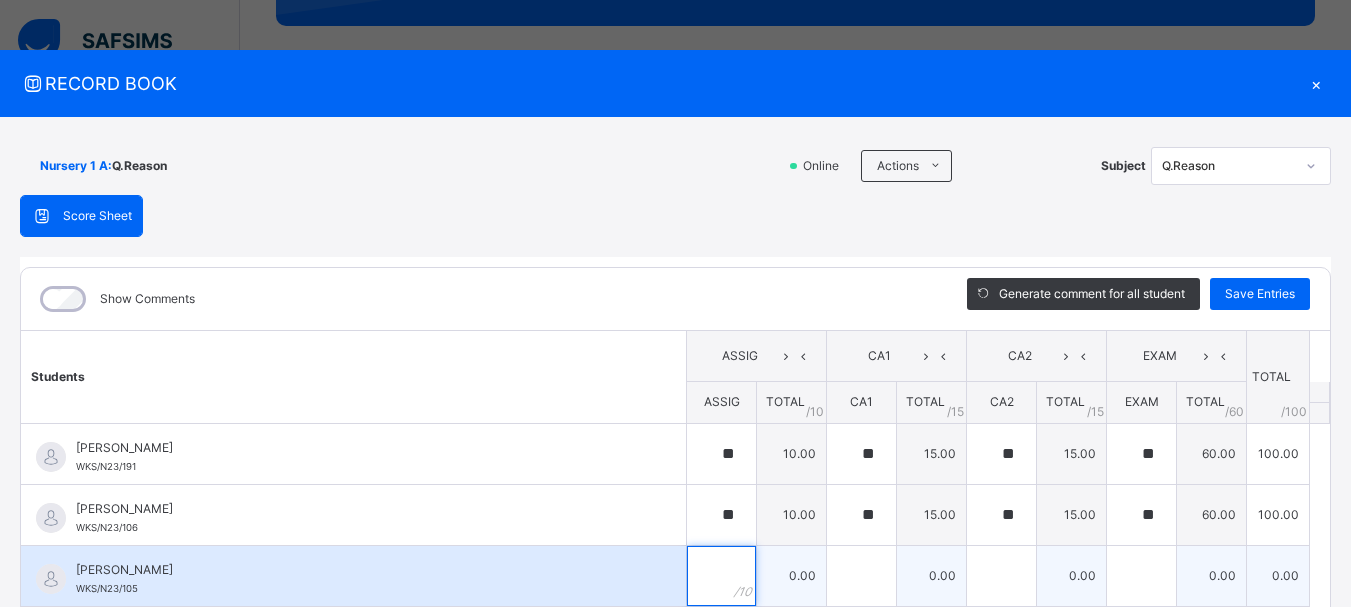 click at bounding box center [721, 576] 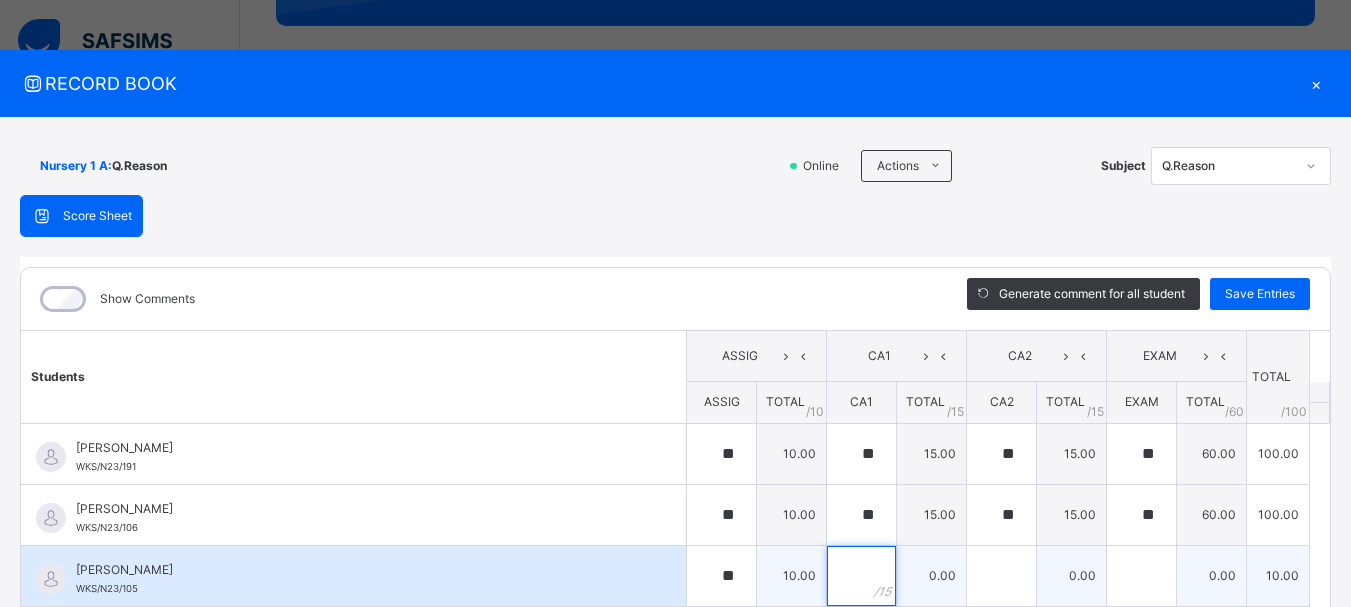 click at bounding box center (861, 576) 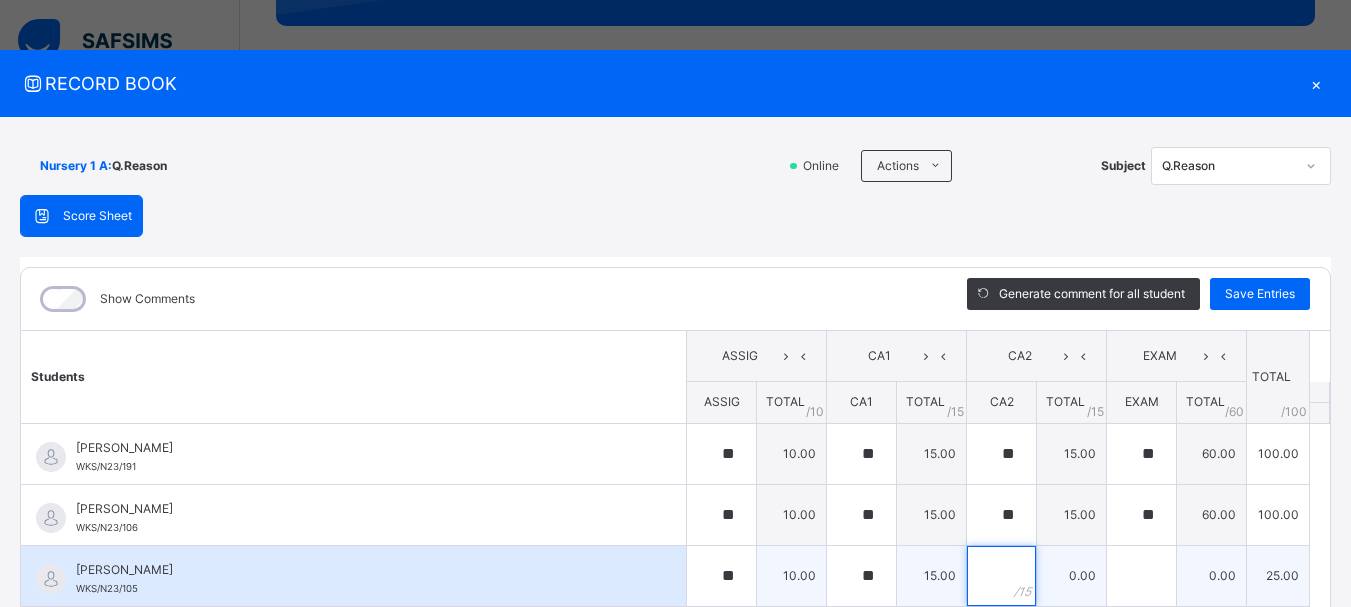 click at bounding box center (1001, 576) 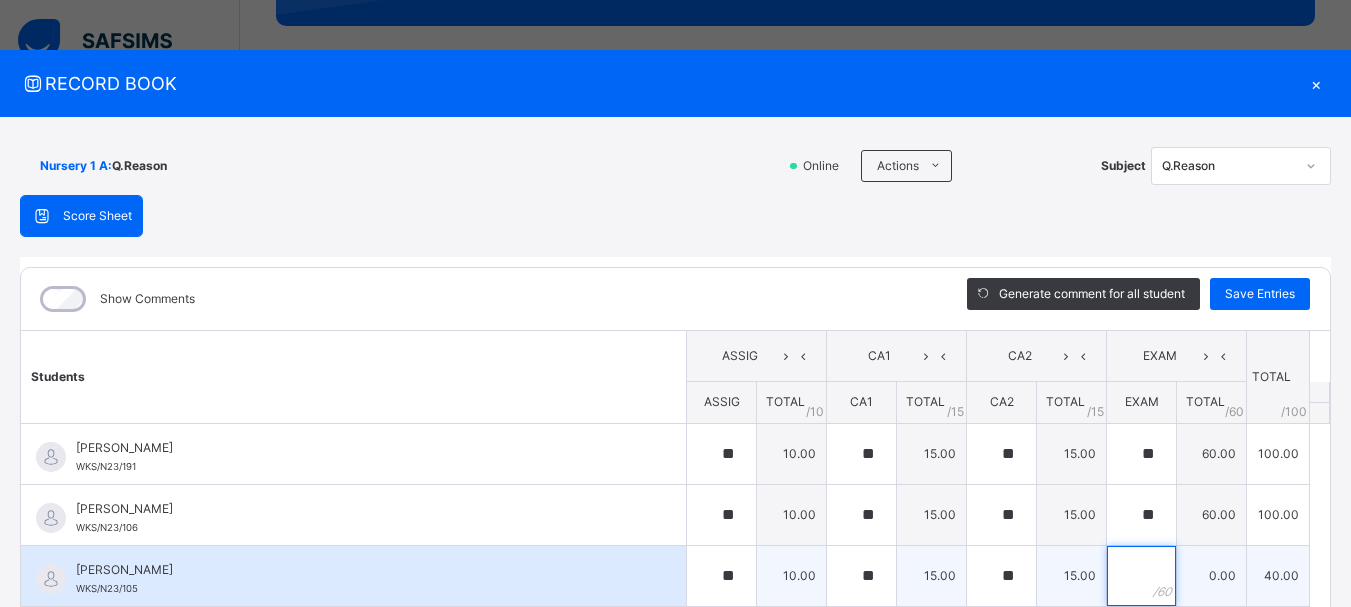 click at bounding box center [1141, 576] 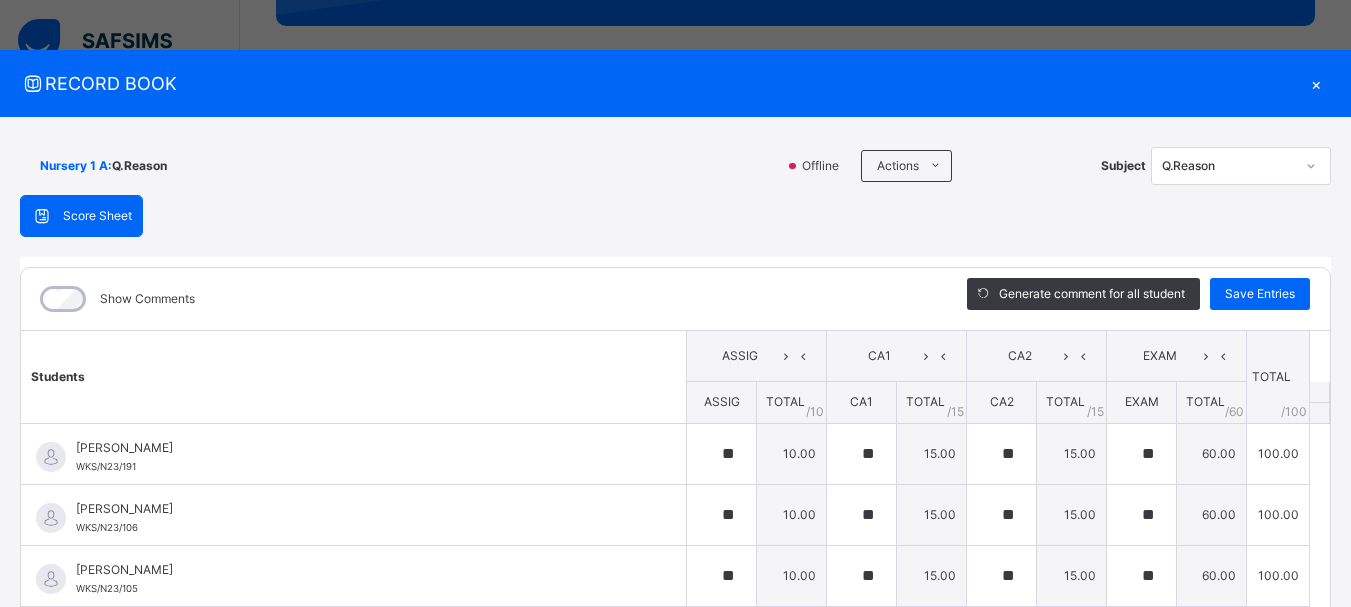 click on "Students ASSIG CA1 CA2 EXAM TOTAL /100 Comment ASSIG TOTAL / 10 CA1 TOTAL / 15 CA2 TOTAL / 15 EXAM TOTAL / 60 [PERSON_NAME] WKS/N23/191 [PERSON_NAME] WKS/N23/191 ** 10.00 ** 15.00 ** 15.00 ** 60.00 100.00 Generate comment 0 / 250   ×   Subject Teacher’s Comment Generate and see in full the comment developed by the AI with an option to regenerate the comment [PERSON_NAME] [PERSON_NAME]   WKS/N23/191   Total 100.00  / 100.00 [PERSON_NAME] Bot   Regenerate     Use this comment   [PERSON_NAME]  WKS/N23/106 [PERSON_NAME]  WKS/N23/106 ** 10.00 ** 15.00 ** 15.00 ** 60.00 100.00 Generate comment 0 / 250   ×   Subject Teacher’s Comment Generate and see in full the comment developed by the AI with an option to regenerate the comment [PERSON_NAME] [PERSON_NAME]    WKS/N23/106   Total 100.00  / 100.00 [PERSON_NAME] Bot   Regenerate     Use this comment   [PERSON_NAME] WKS/N23/105 [PERSON_NAME] ZARAH WKS/N23/105 ** 10.00 ** 15.00 ** 15.00 ** 60.00 100.00 Generate comment 0 / 250   ×   Subject Teacher’s Comment JS" at bounding box center [675, 1292] 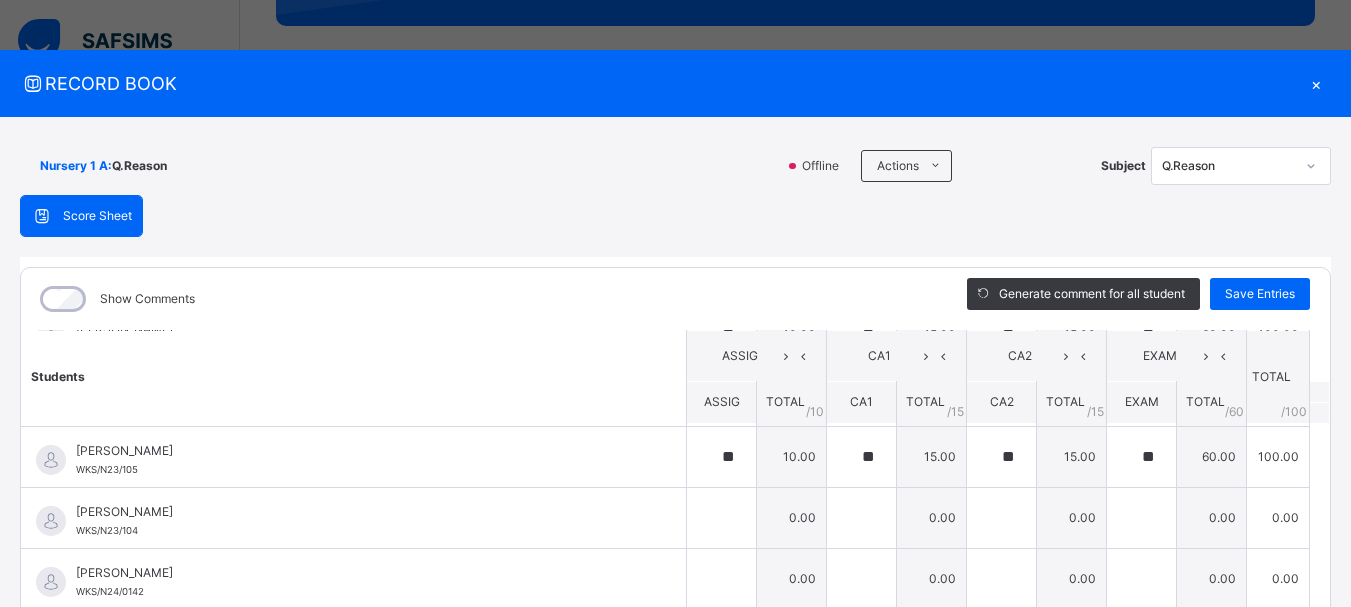 scroll, scrollTop: 120, scrollLeft: 0, axis: vertical 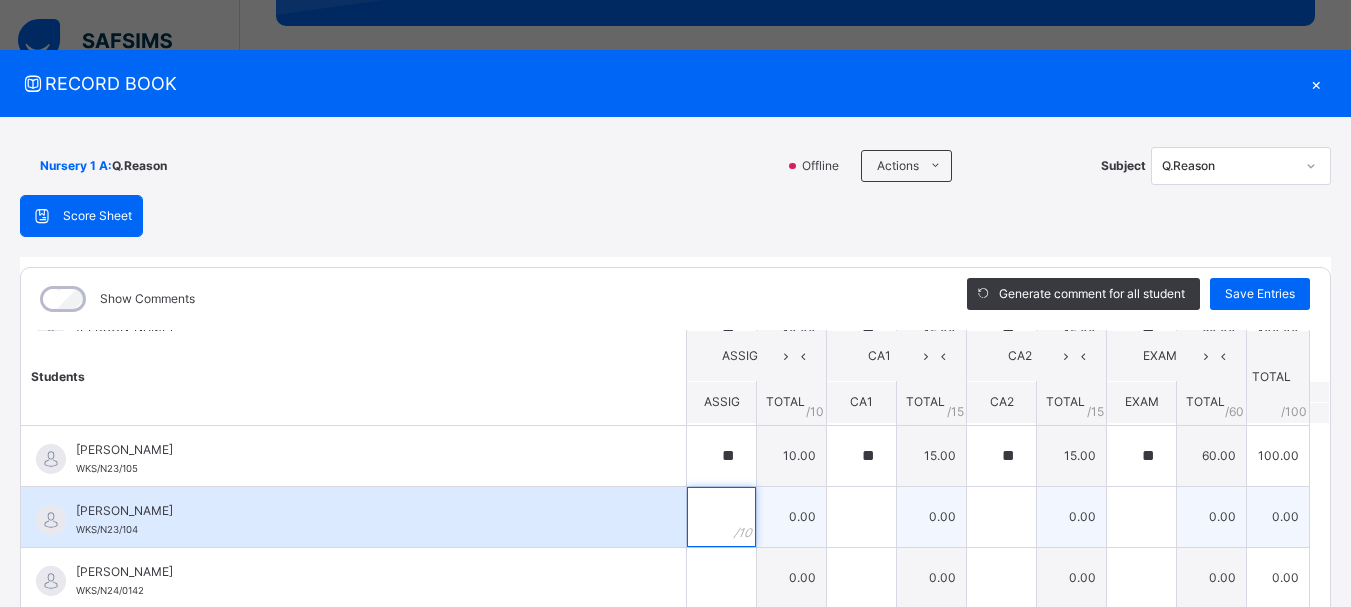 click at bounding box center (721, 517) 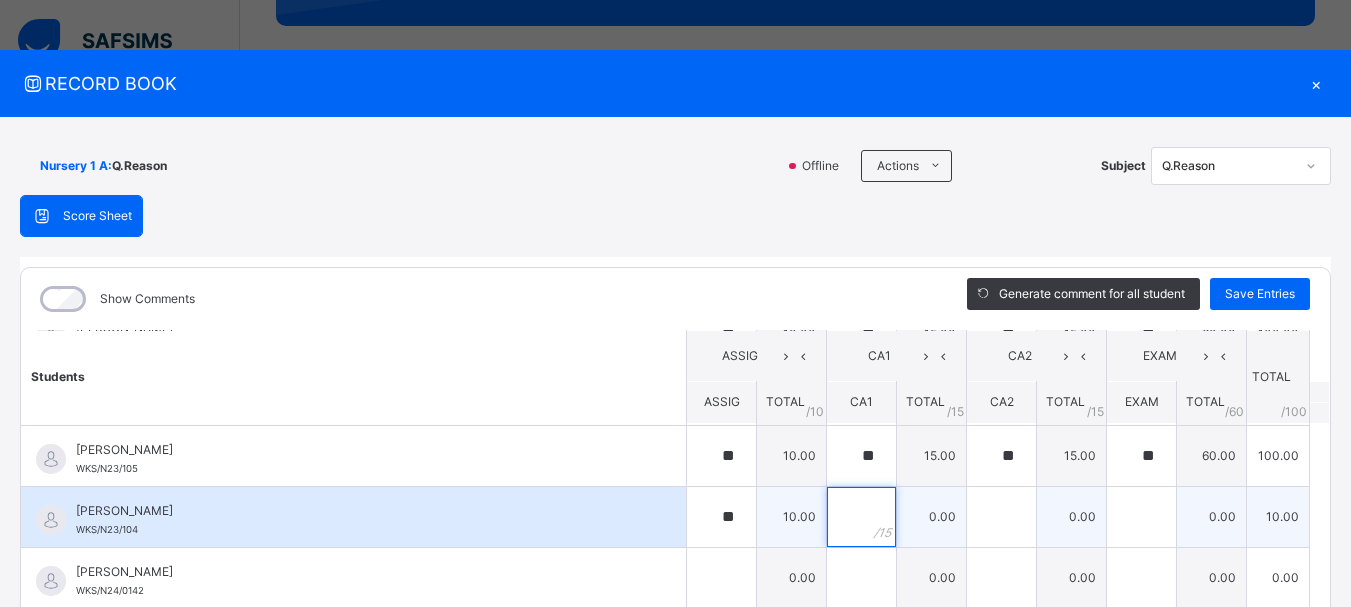 click at bounding box center (861, 517) 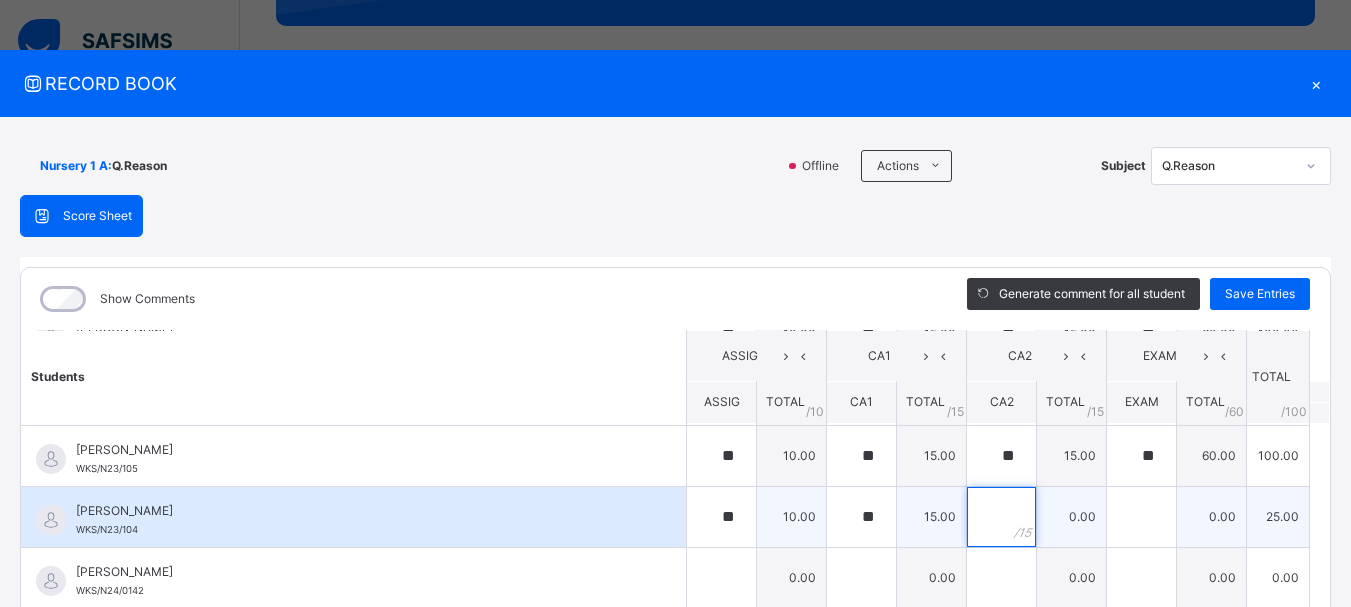 click at bounding box center [1001, 517] 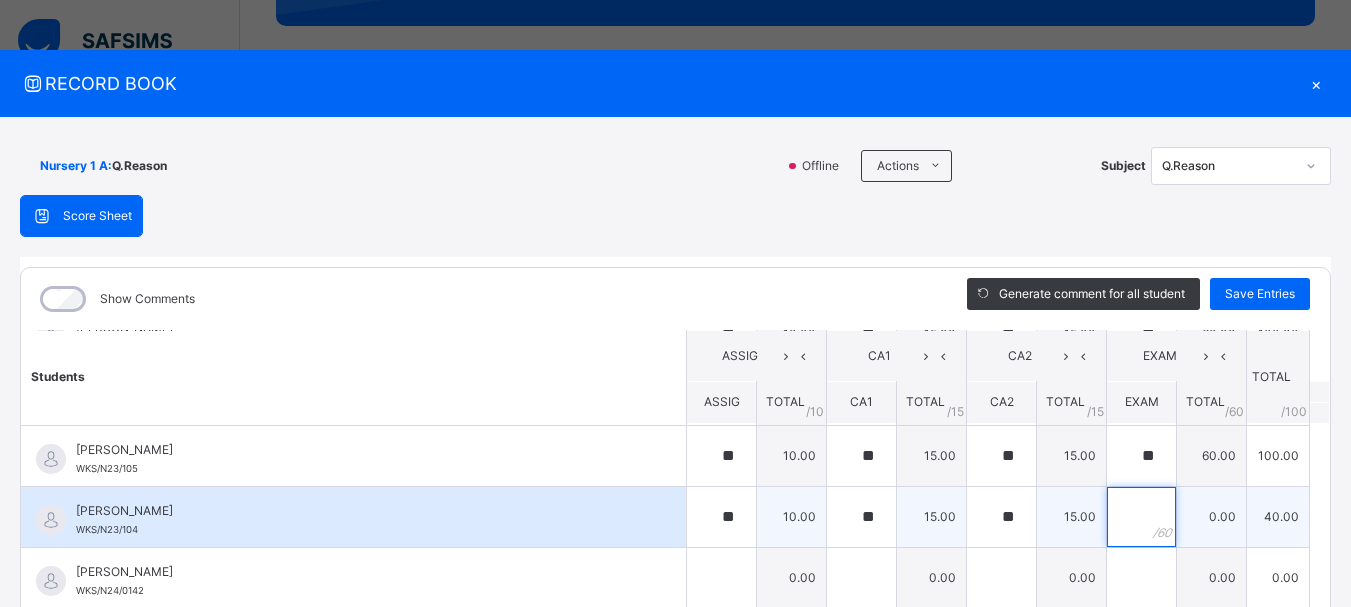 click at bounding box center [1141, 517] 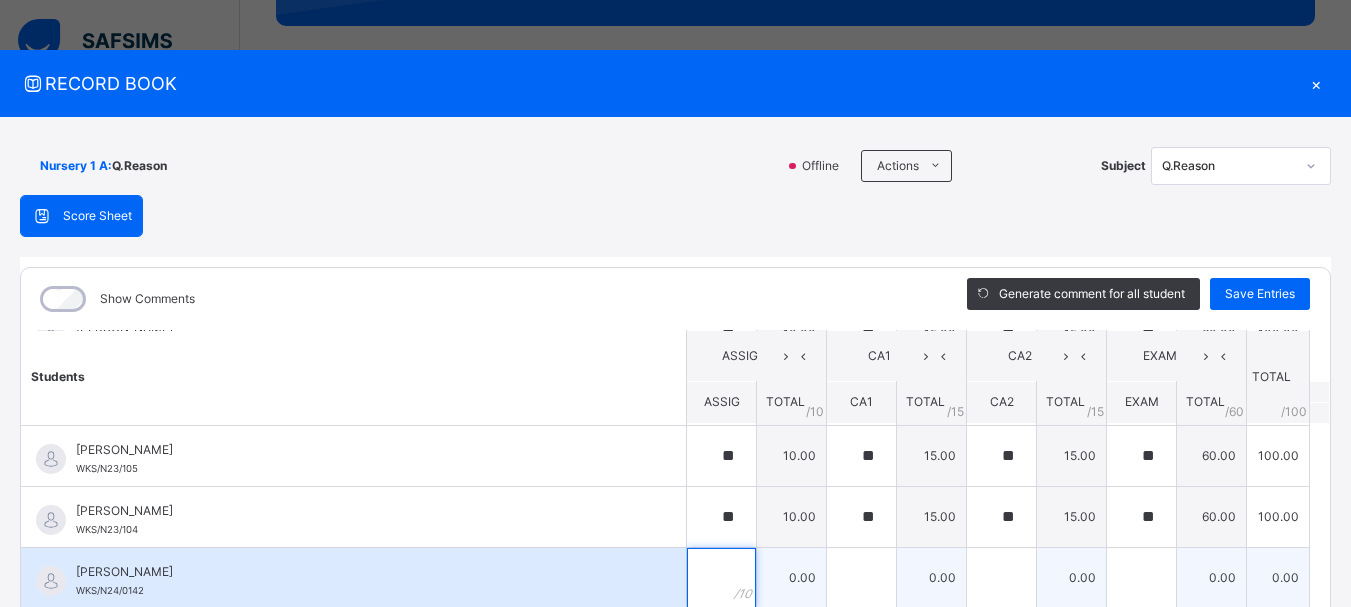 click at bounding box center [721, 578] 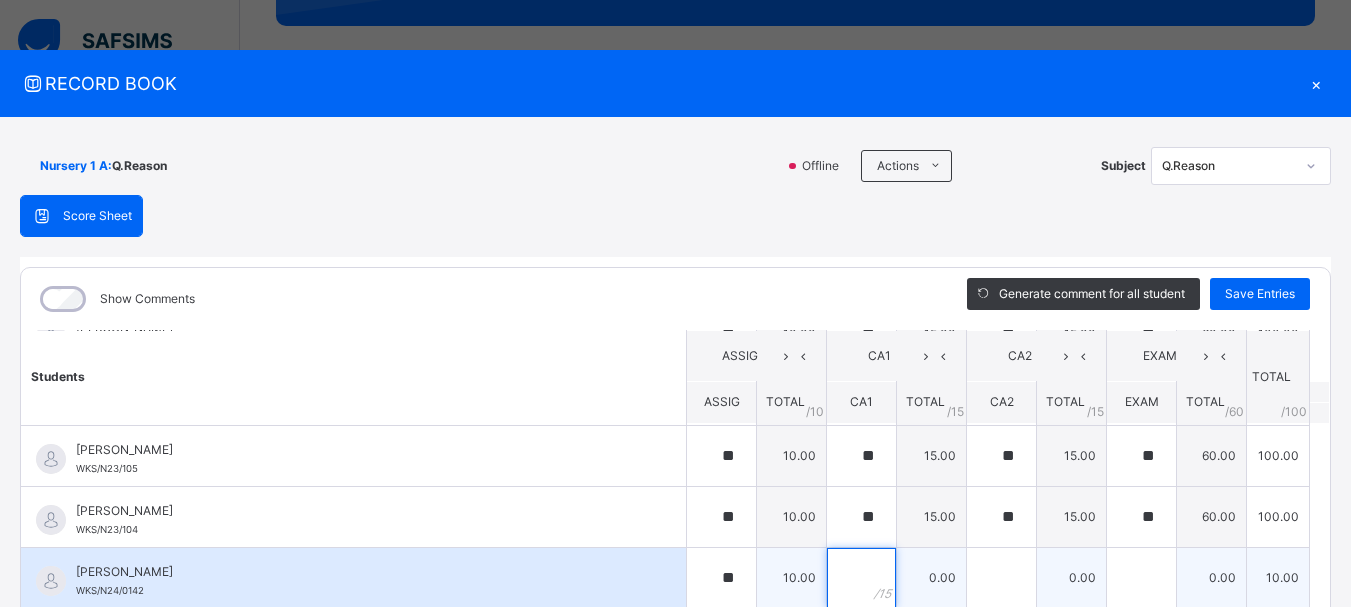 click at bounding box center (861, 578) 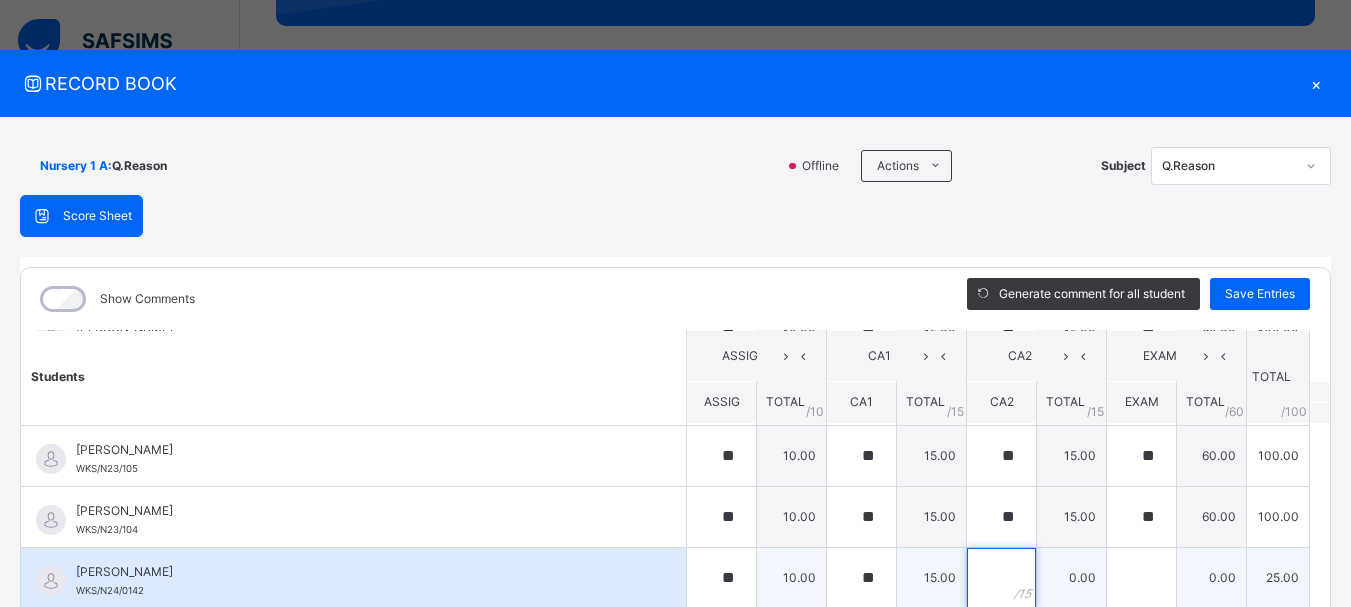 click at bounding box center [1001, 578] 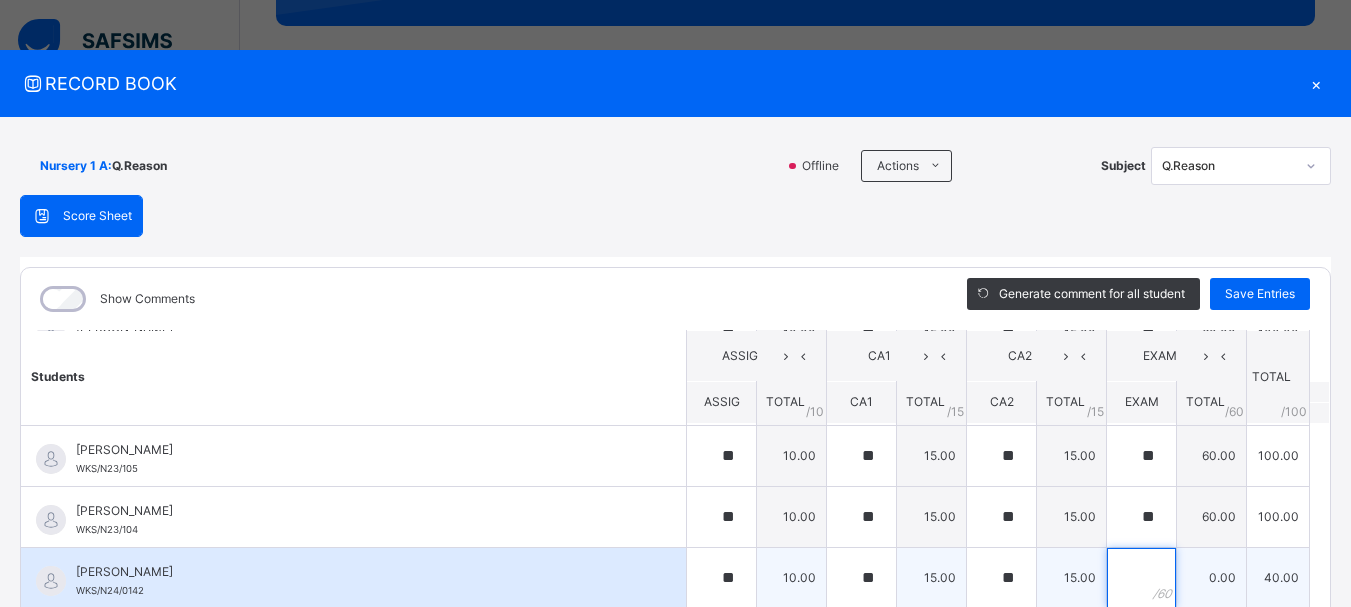 click at bounding box center [1141, 578] 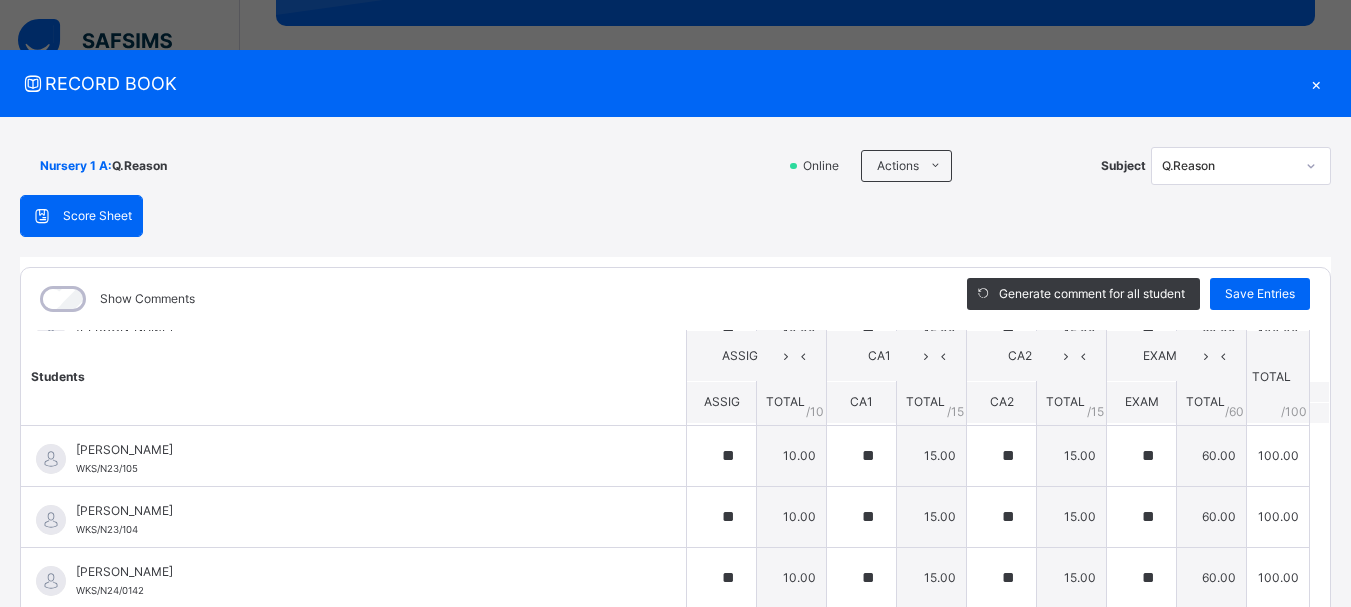 click on "Students ASSIG CA1 CA2 EXAM TOTAL /100 Comment ASSIG TOTAL / 10 CA1 TOTAL / 15 CA2 TOTAL / 15 EXAM TOTAL / 60 [PERSON_NAME] WKS/N23/191 [PERSON_NAME] WKS/N23/191 ** 10.00 ** 15.00 ** 15.00 ** 60.00 100.00 Generate comment 0 / 250   ×   Subject Teacher’s Comment Generate and see in full the comment developed by the AI with an option to regenerate the comment [PERSON_NAME] [PERSON_NAME]   WKS/N23/191   Total 100.00  / 100.00 [PERSON_NAME] Bot   Regenerate     Use this comment   [PERSON_NAME]  WKS/N23/106 [PERSON_NAME]  WKS/N23/106 ** 10.00 ** 15.00 ** 15.00 ** 60.00 100.00 Generate comment 0 / 250   ×   Subject Teacher’s Comment Generate and see in full the comment developed by the AI with an option to regenerate the comment [PERSON_NAME] [PERSON_NAME]    WKS/N23/106   Total 100.00  / 100.00 [PERSON_NAME] Bot   Regenerate     Use this comment   [PERSON_NAME] WKS/N23/105 [PERSON_NAME] ZARAH WKS/N23/105 ** 10.00 ** 15.00 ** 15.00 ** 60.00 100.00 Generate comment 0 / 250   ×   Subject Teacher’s Comment JS" at bounding box center [675, 1172] 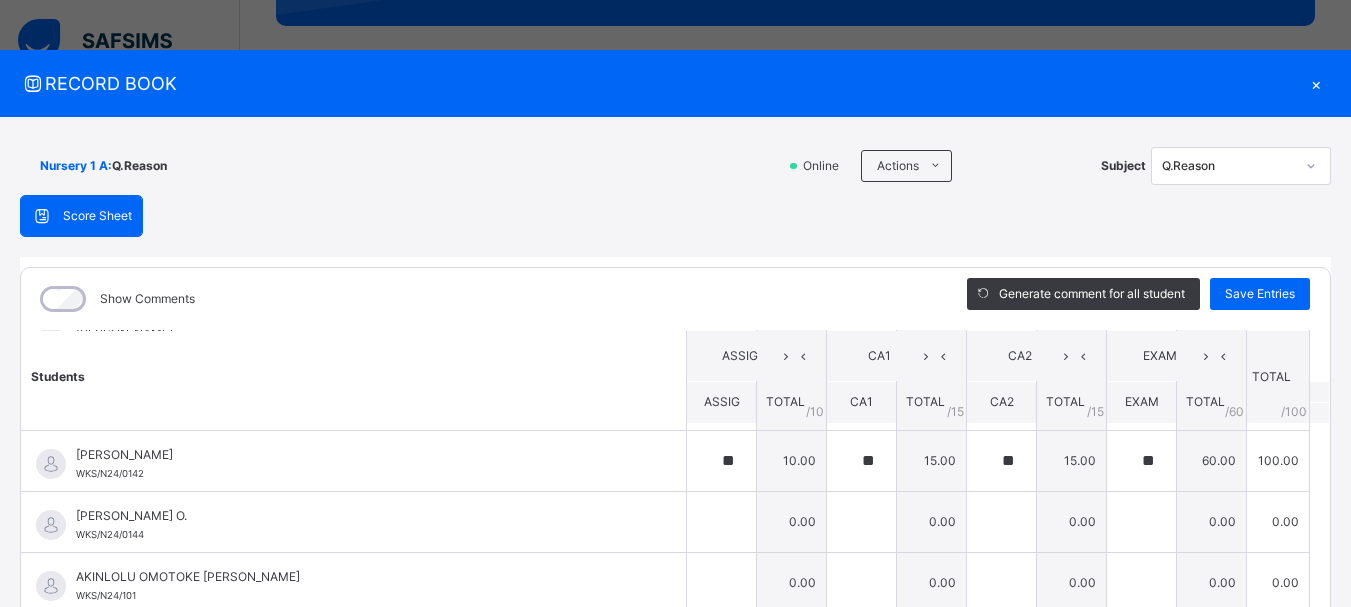 scroll, scrollTop: 240, scrollLeft: 0, axis: vertical 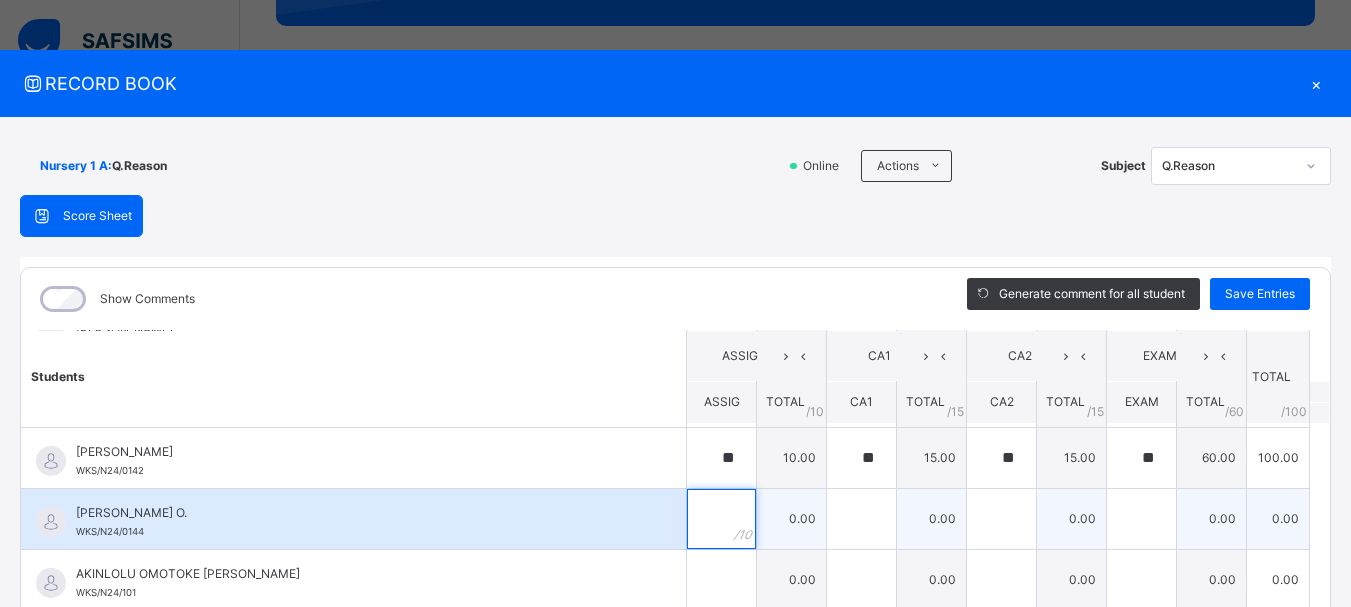 click at bounding box center [721, 519] 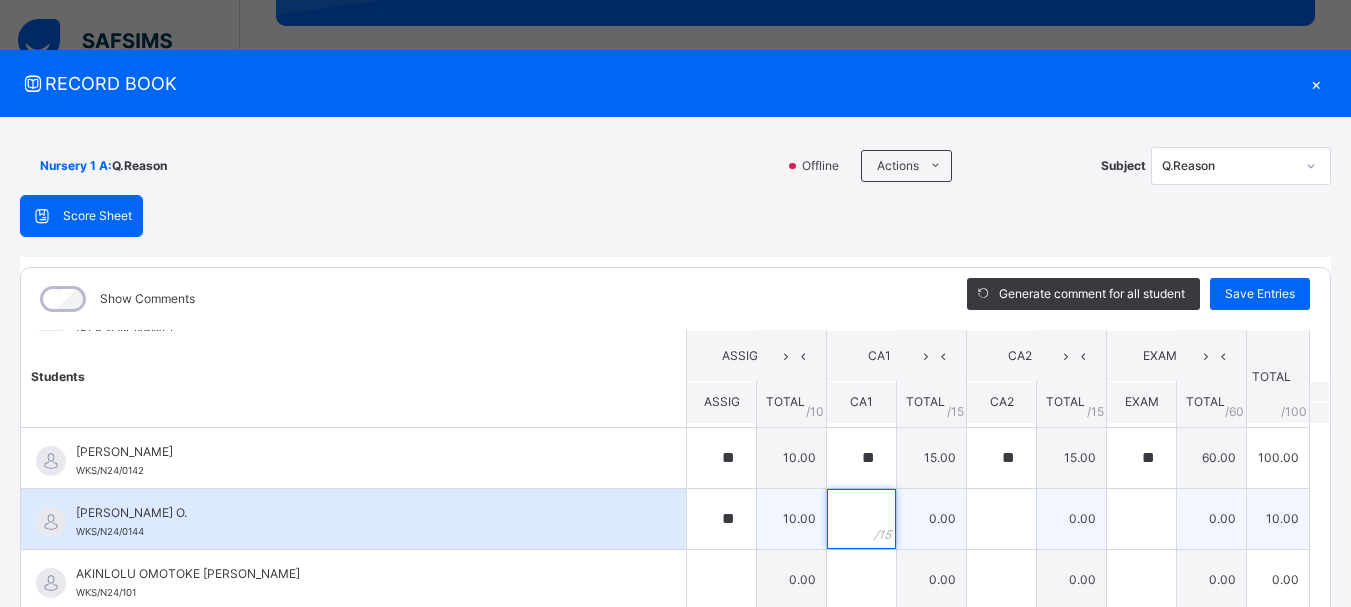 click at bounding box center [861, 519] 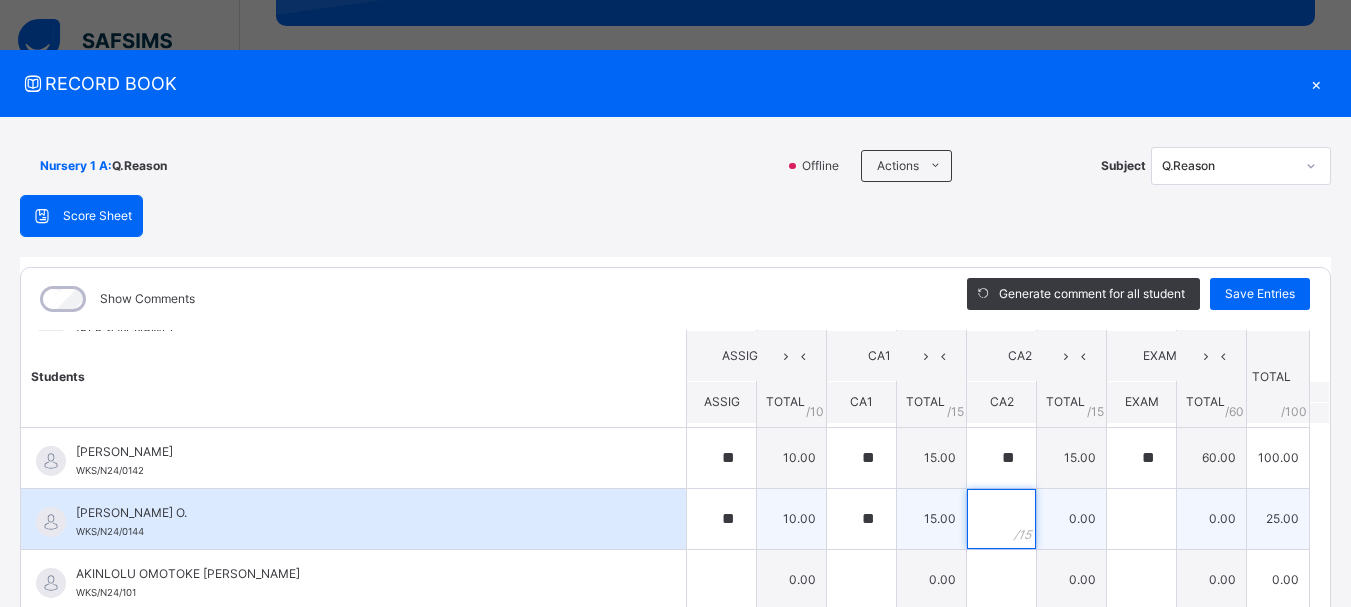 click at bounding box center [1001, 519] 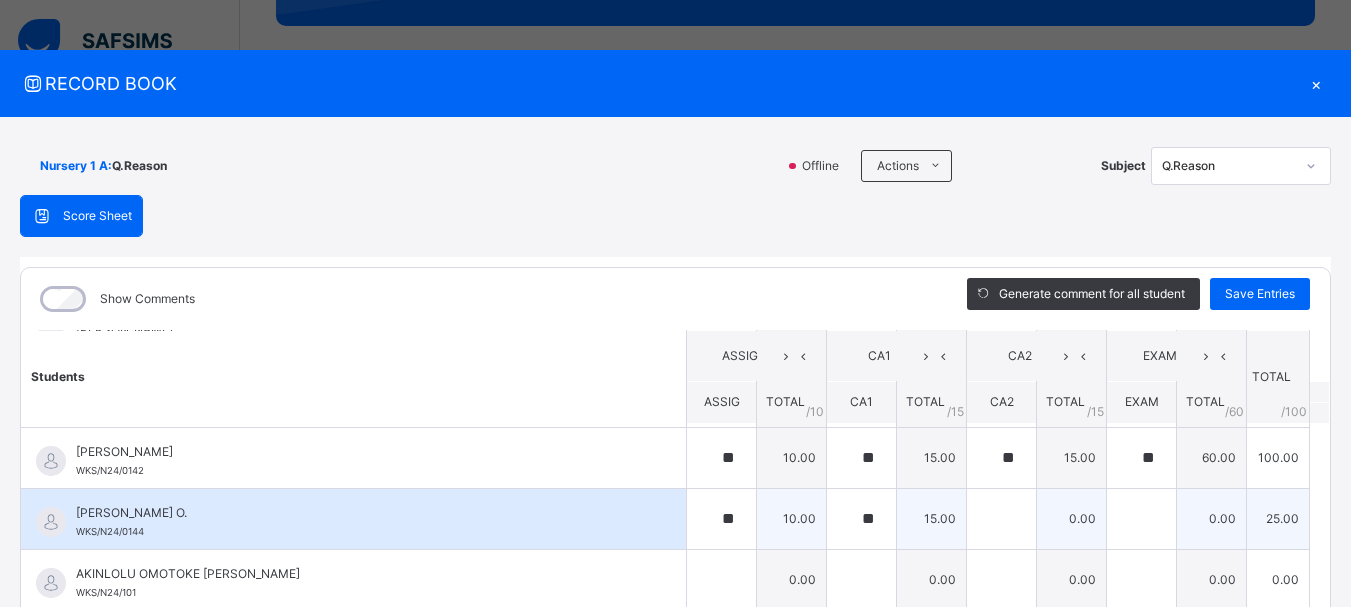 click at bounding box center [1001, 519] 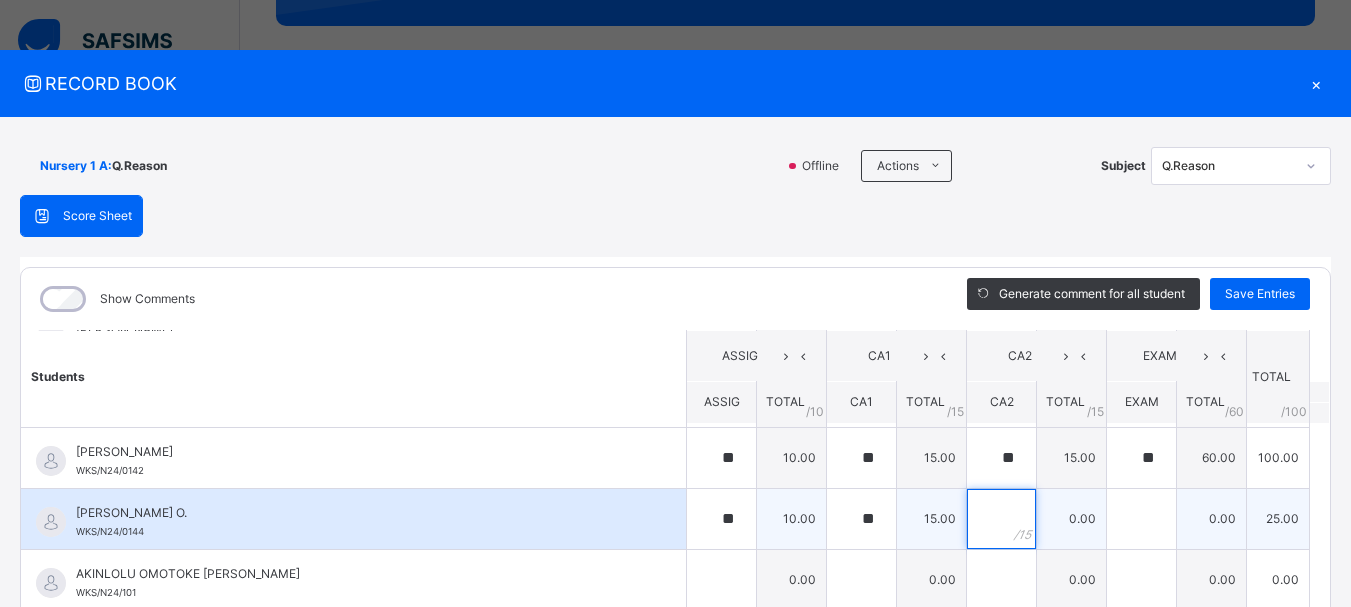 click at bounding box center (1001, 519) 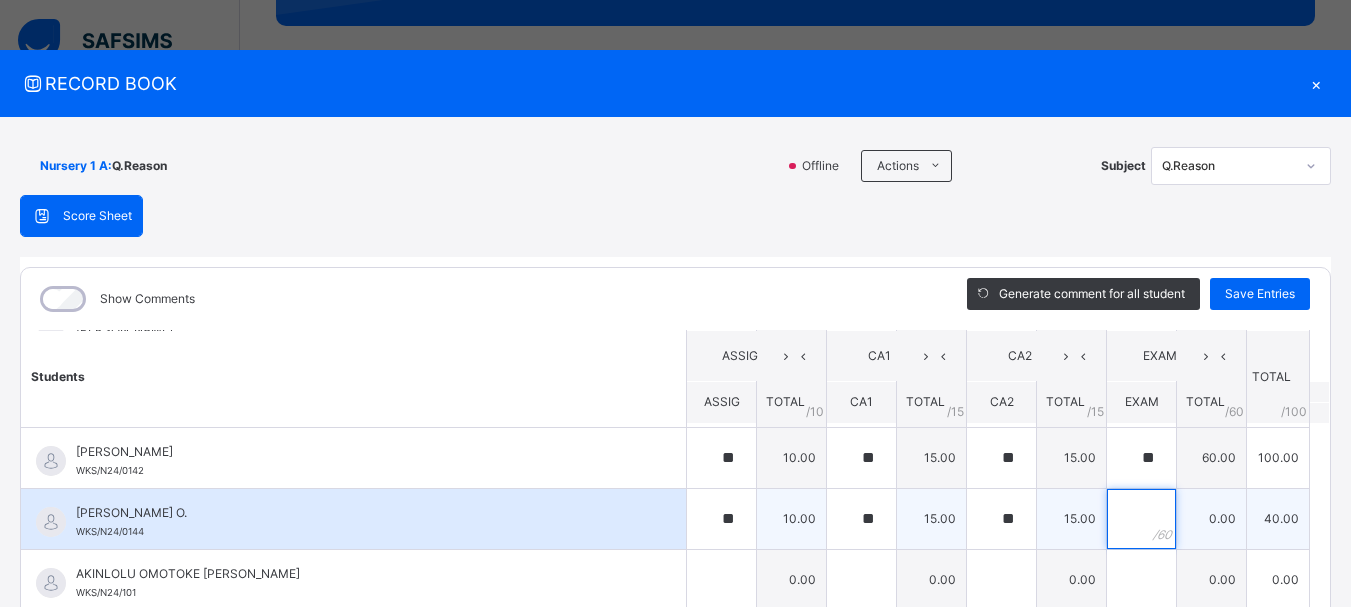 click at bounding box center [1141, 519] 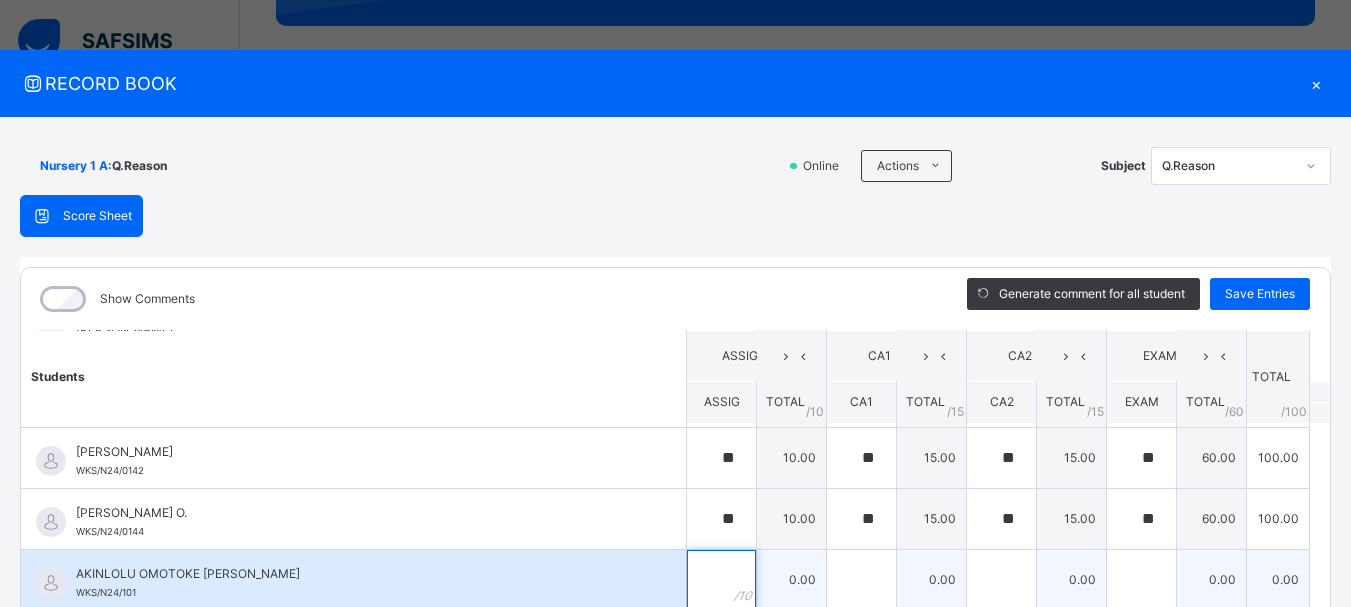 click at bounding box center (721, 580) 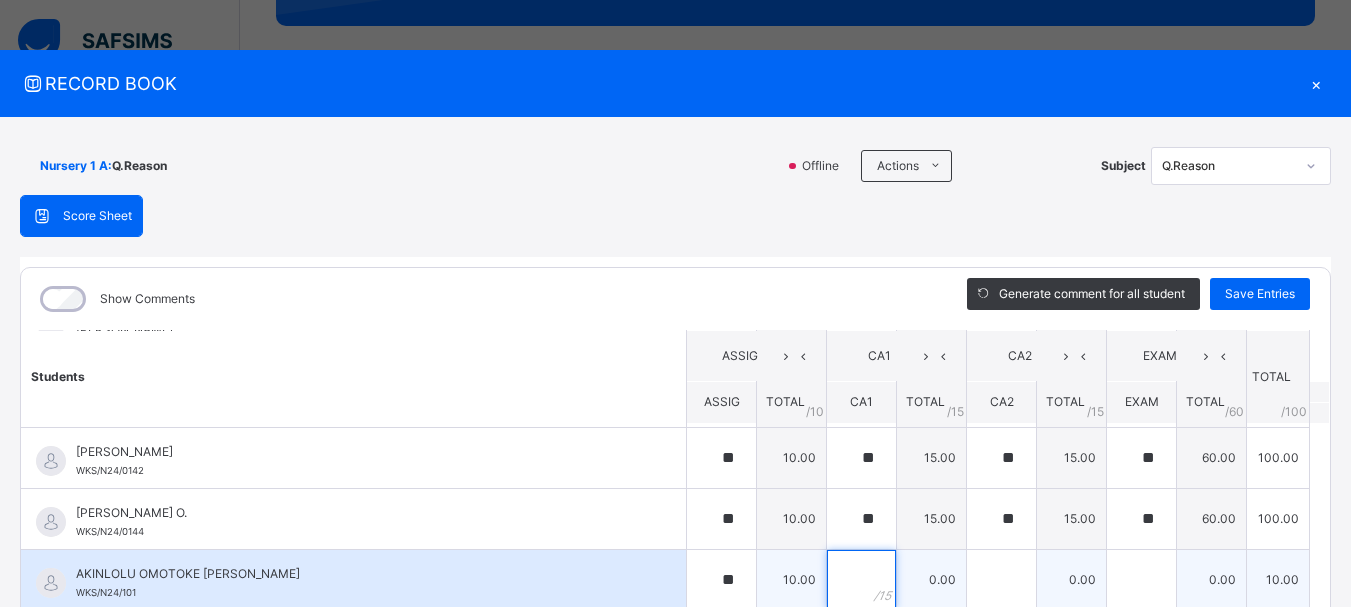 click at bounding box center [861, 580] 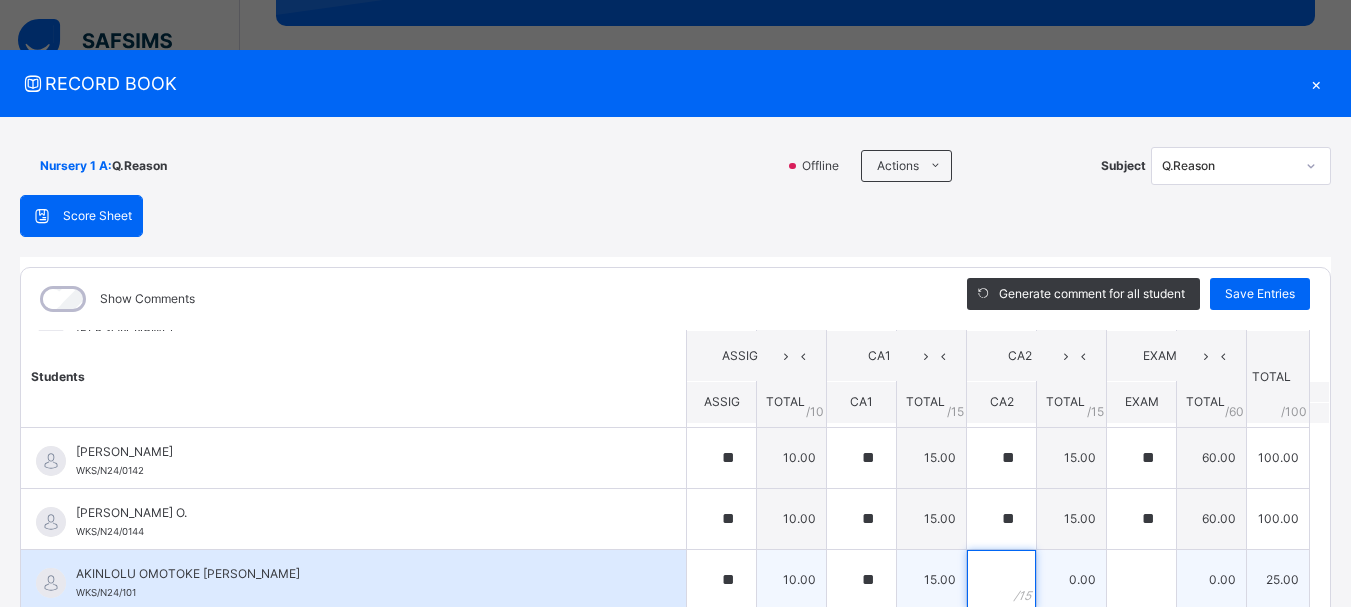 click at bounding box center [1001, 580] 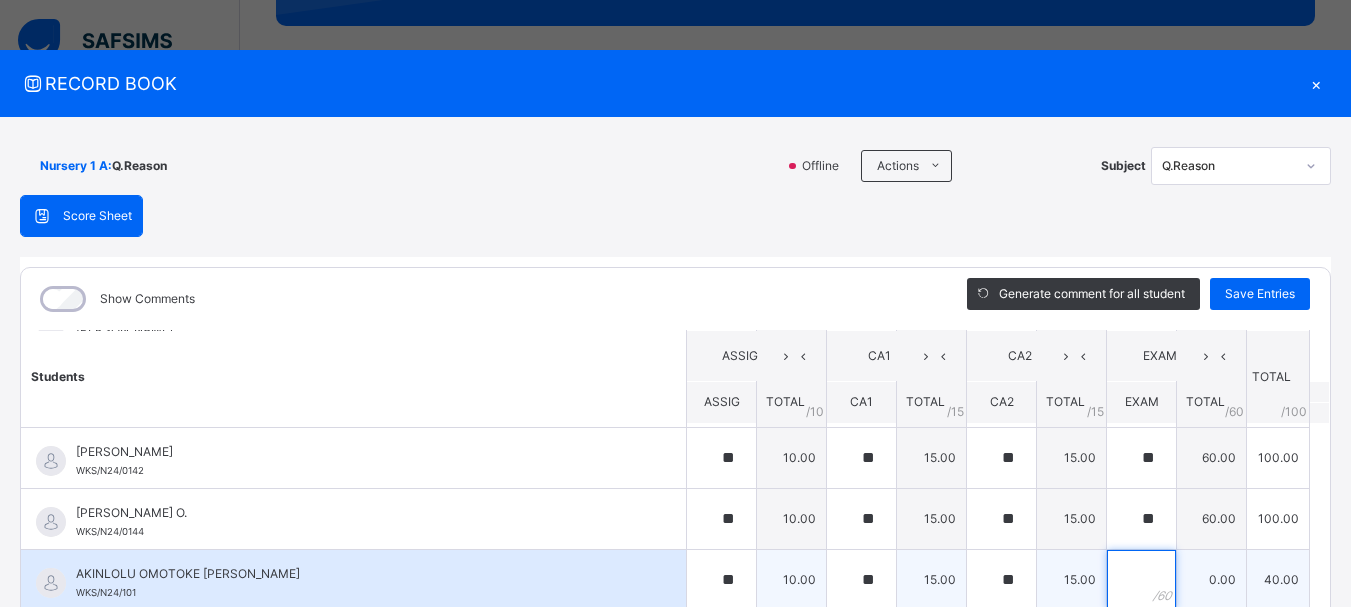 click at bounding box center [1141, 580] 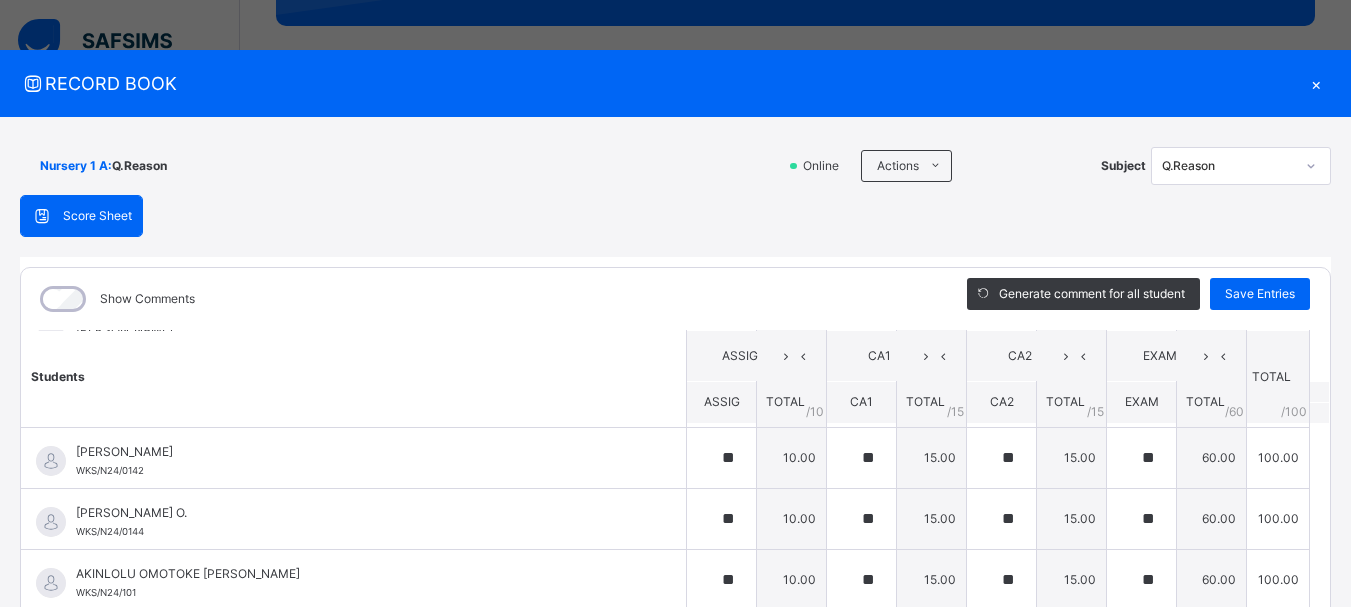 click on "Students ASSIG CA1 CA2 EXAM TOTAL /100 Comment ASSIG TOTAL / 10 CA1 TOTAL / 15 CA2 TOTAL / 15 EXAM TOTAL / 60 [PERSON_NAME] WKS/N23/191 [PERSON_NAME] WKS/N23/191 ** 10.00 ** 15.00 ** 15.00 ** 60.00 100.00 Generate comment 0 / 250   ×   Subject Teacher’s Comment Generate and see in full the comment developed by the AI with an option to regenerate the comment [PERSON_NAME] [PERSON_NAME]   WKS/N23/191   Total 100.00  / 100.00 [PERSON_NAME] Bot   Regenerate     Use this comment   [PERSON_NAME]  WKS/N23/106 [PERSON_NAME]  WKS/N23/106 ** 10.00 ** 15.00 ** 15.00 ** 60.00 100.00 Generate comment 0 / 250   ×   Subject Teacher’s Comment Generate and see in full the comment developed by the AI with an option to regenerate the comment [PERSON_NAME] [PERSON_NAME]    WKS/N23/106   Total 100.00  / 100.00 [PERSON_NAME] Bot   Regenerate     Use this comment   [PERSON_NAME] WKS/N23/105 [PERSON_NAME] ZARAH WKS/N23/105 ** 10.00 ** 15.00 ** 15.00 ** 60.00 100.00 Generate comment 0 / 250   ×   Subject Teacher’s Comment JS" at bounding box center [675, 1052] 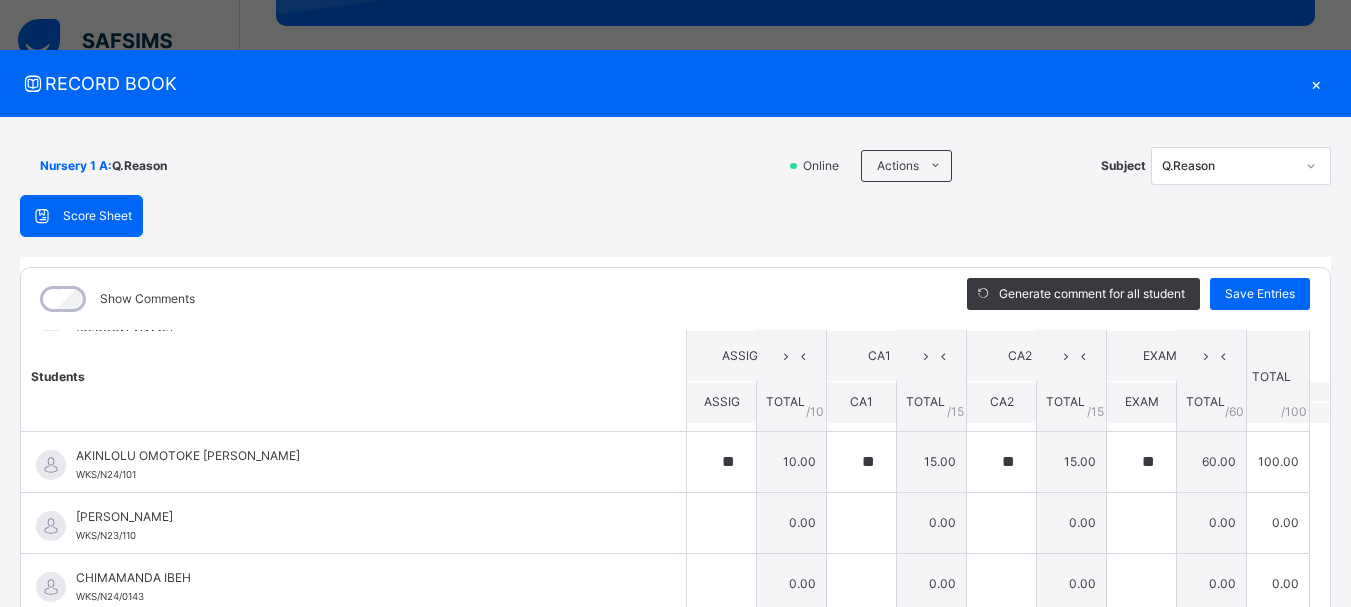 scroll, scrollTop: 360, scrollLeft: 0, axis: vertical 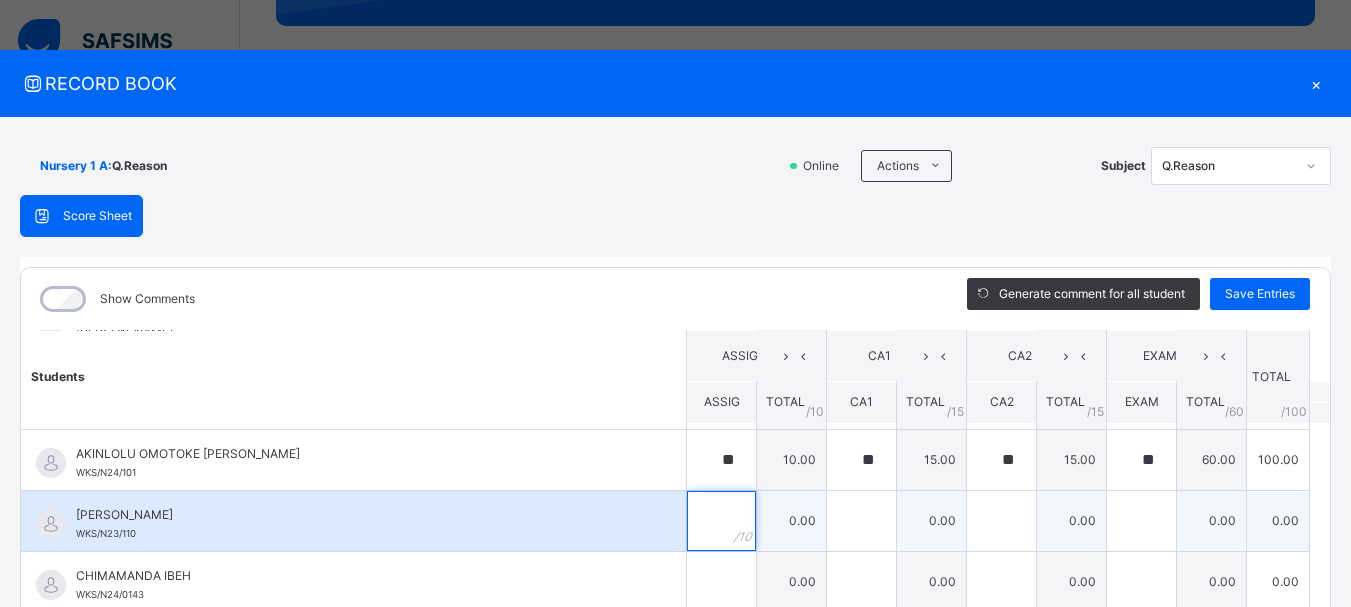 click at bounding box center [721, 521] 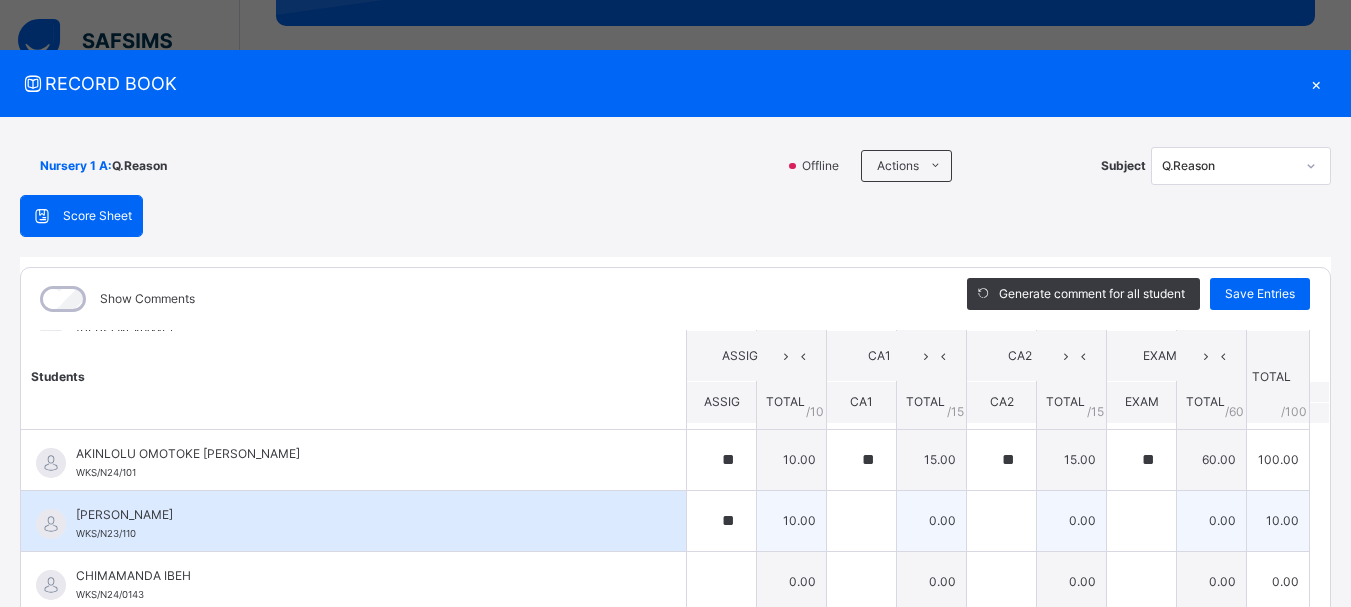 click on "0.00" at bounding box center [932, 520] 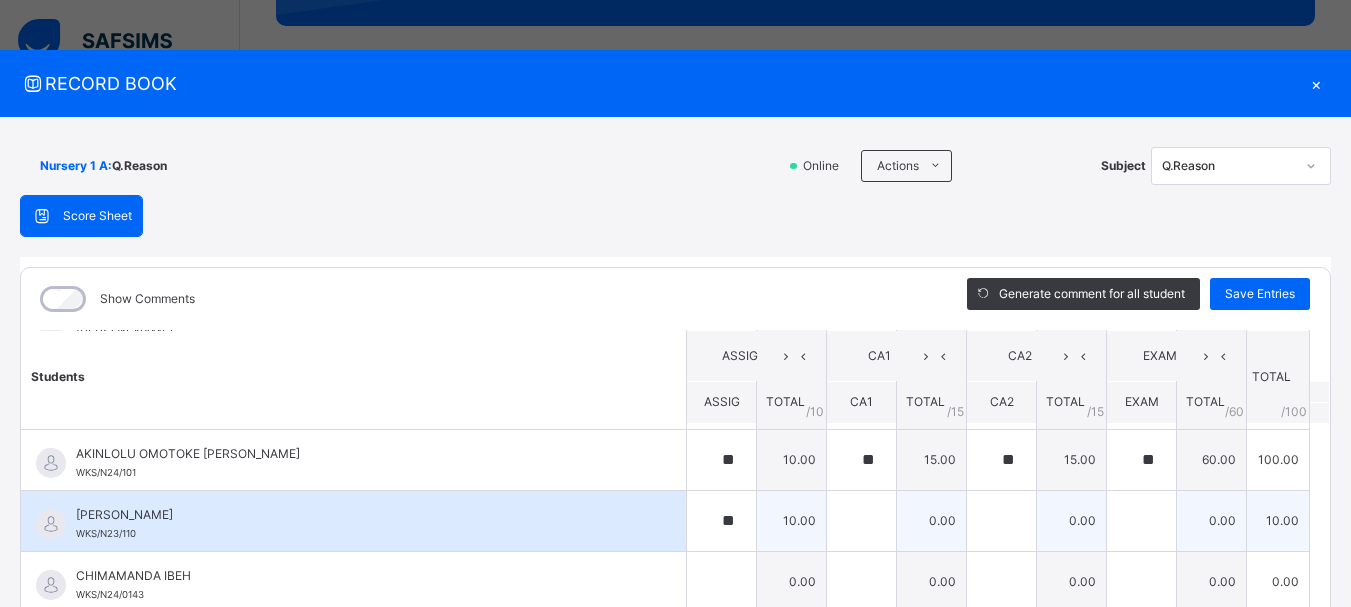 click on "0.00" at bounding box center (932, 520) 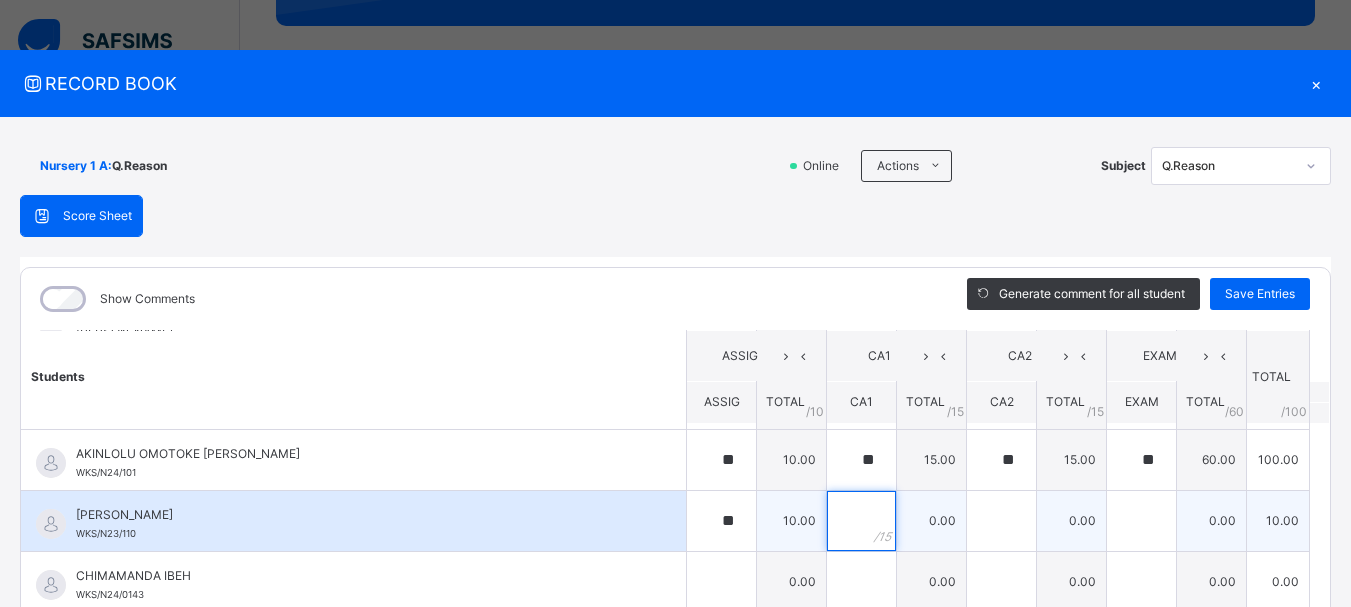 click at bounding box center [861, 521] 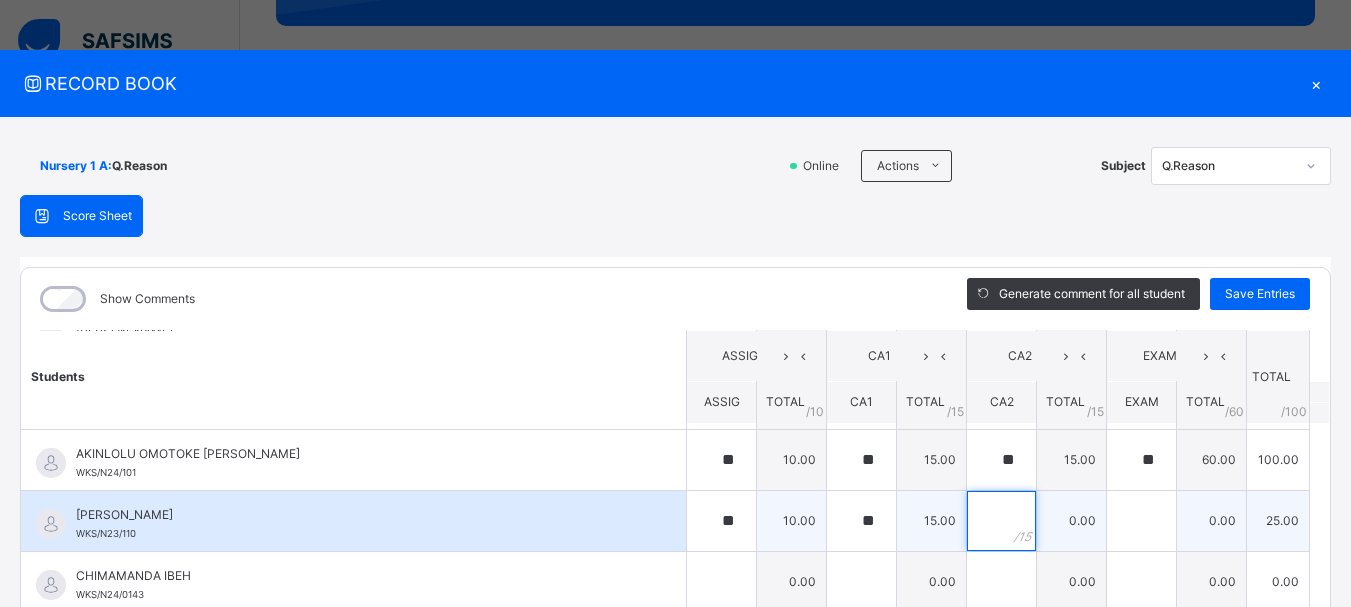 click at bounding box center (1001, 521) 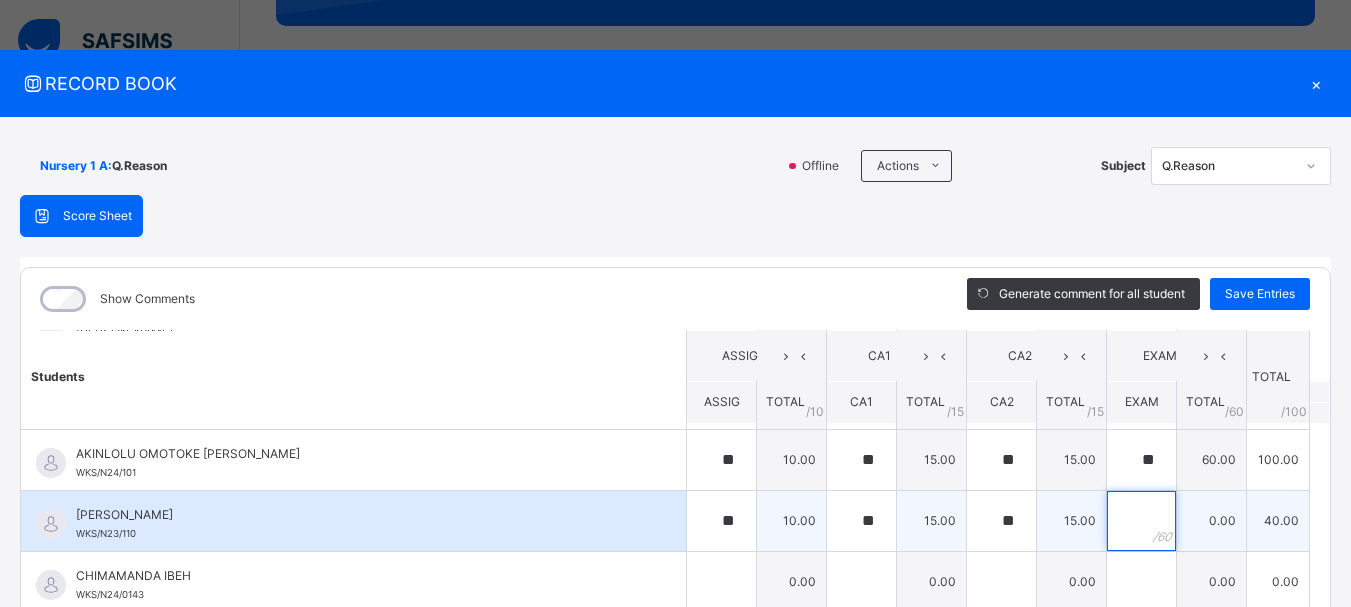 click at bounding box center (1141, 521) 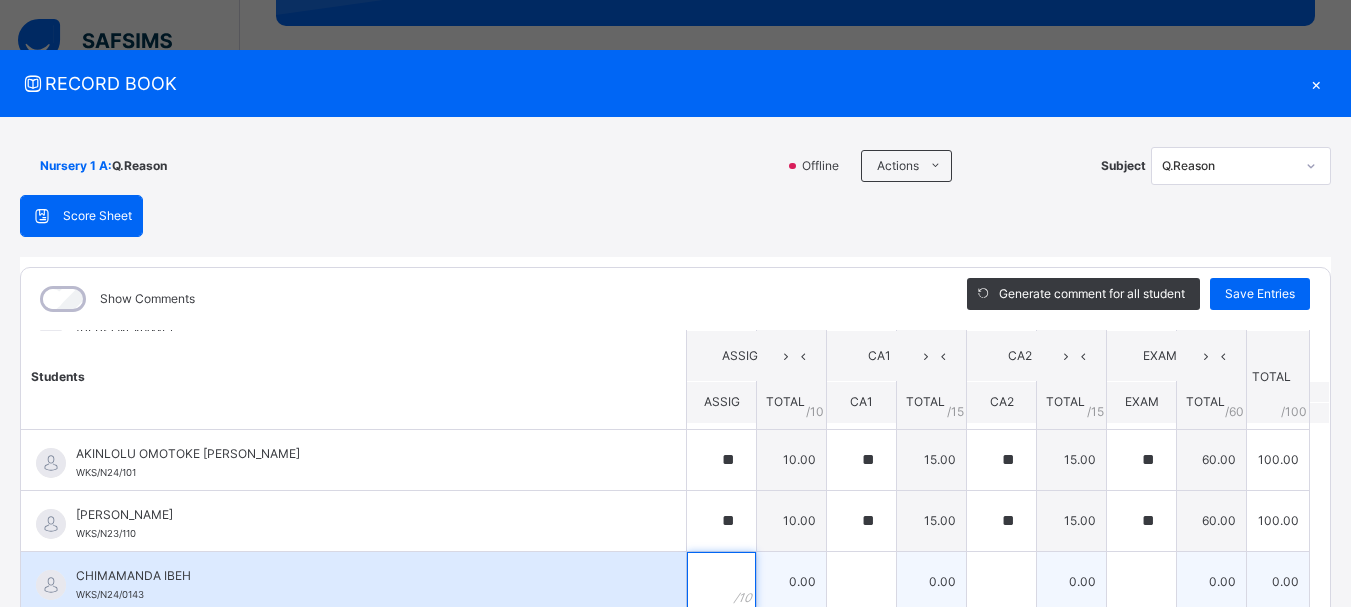 click at bounding box center (721, 582) 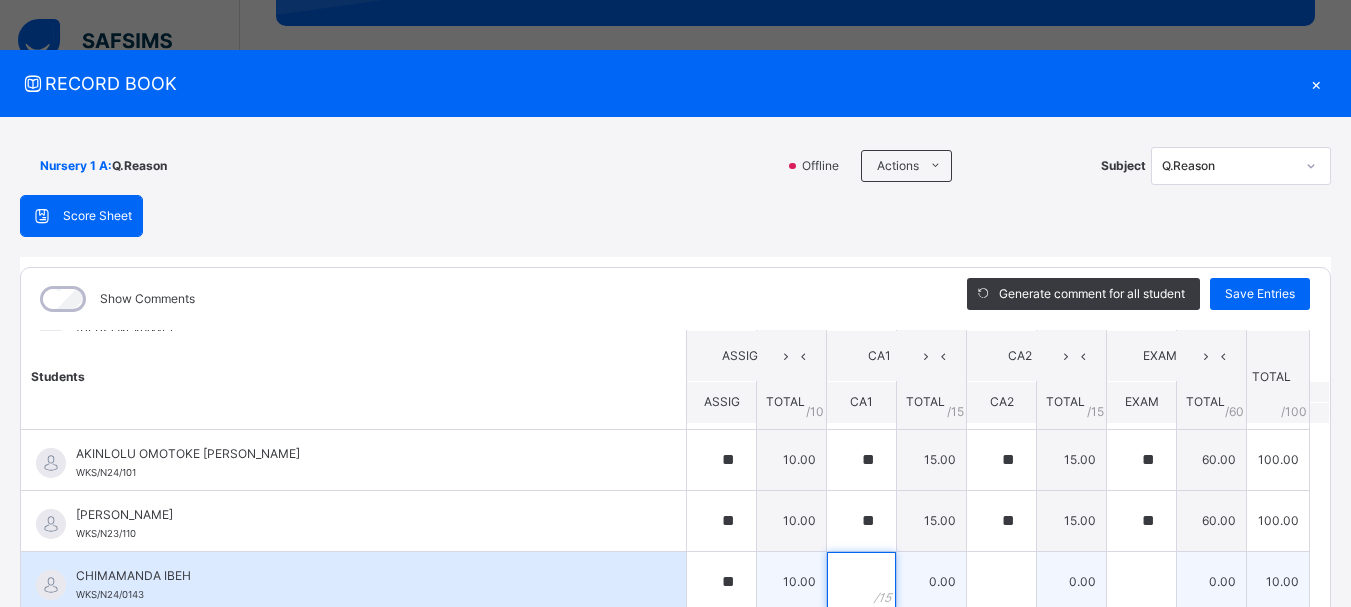 click at bounding box center (861, 582) 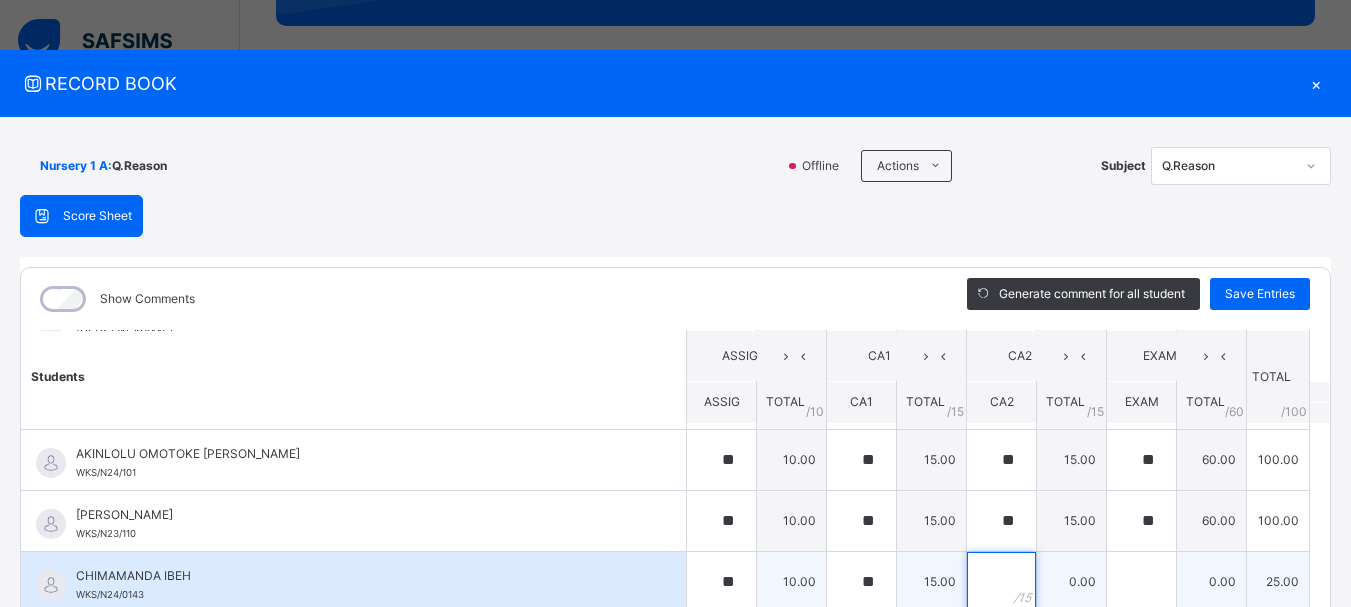 click at bounding box center (1001, 582) 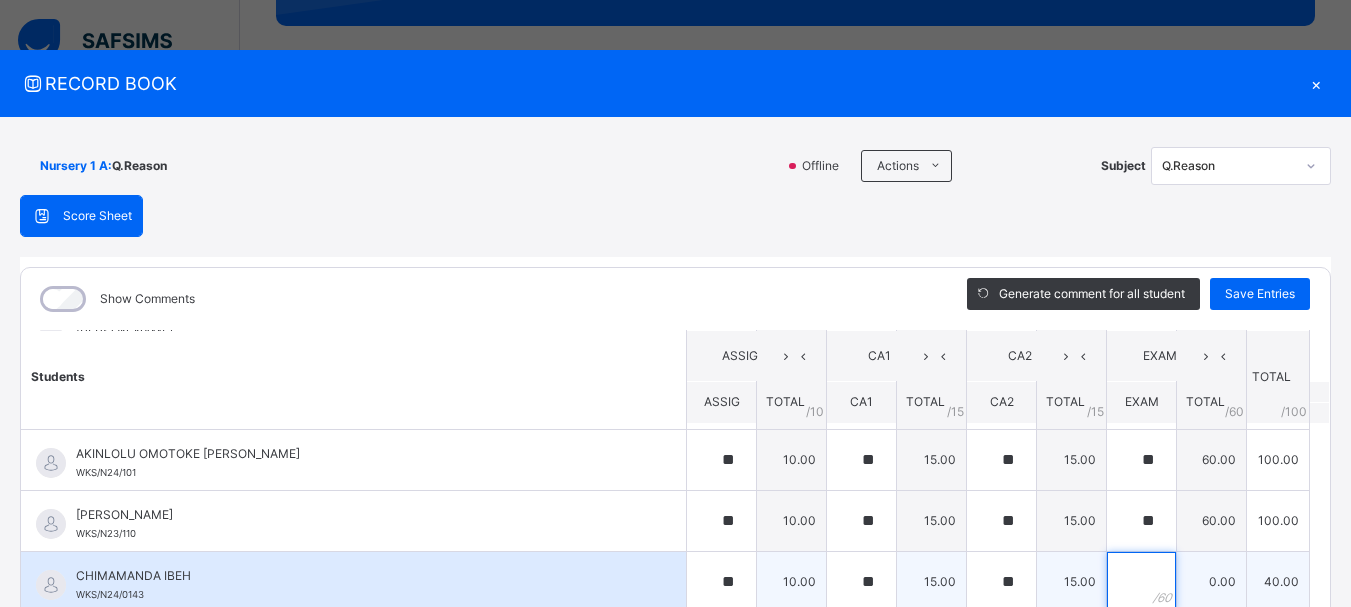 click at bounding box center [1141, 582] 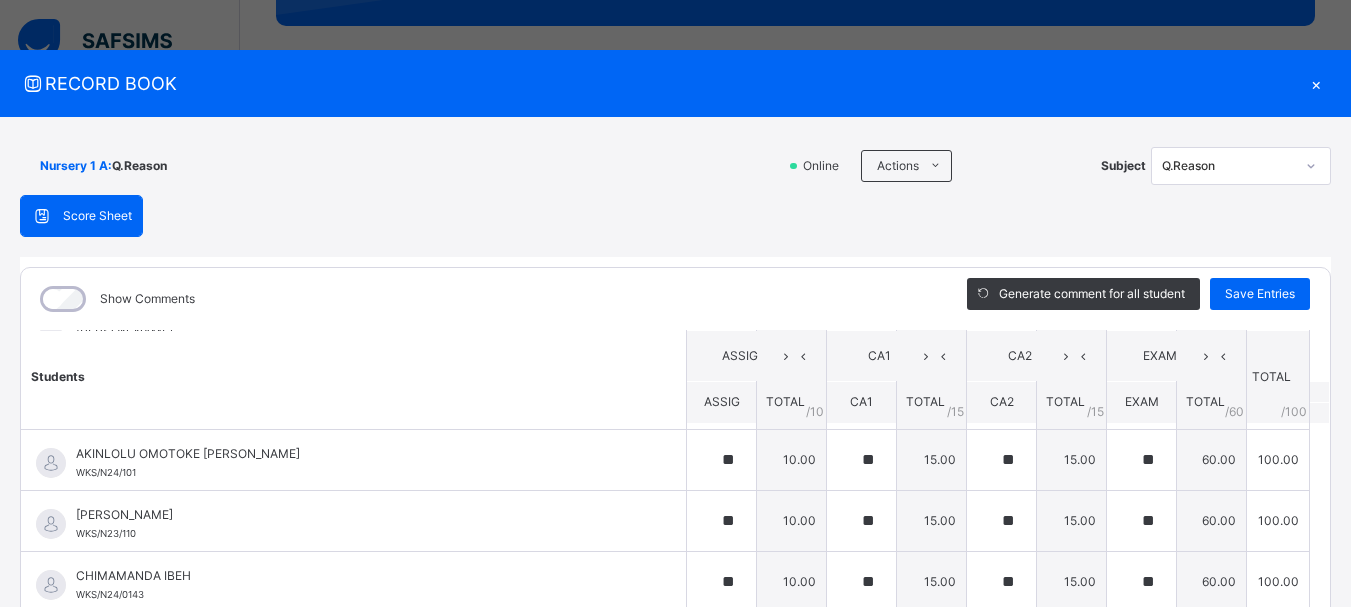 click on "Students ASSIG CA1 CA2 EXAM TOTAL /100 Comment ASSIG TOTAL / 10 CA1 TOTAL / 15 CA2 TOTAL / 15 EXAM TOTAL / 60 [PERSON_NAME] WKS/N23/191 [PERSON_NAME] WKS/N23/191 ** 10.00 ** 15.00 ** 15.00 ** 60.00 100.00 Generate comment 0 / 250   ×   Subject Teacher’s Comment Generate and see in full the comment developed by the AI with an option to regenerate the comment [PERSON_NAME] [PERSON_NAME]   WKS/N23/191   Total 100.00  / 100.00 [PERSON_NAME] Bot   Regenerate     Use this comment   [PERSON_NAME]  WKS/N23/106 [PERSON_NAME]  WKS/N23/106 ** 10.00 ** 15.00 ** 15.00 ** 60.00 100.00 Generate comment 0 / 250   ×   Subject Teacher’s Comment Generate and see in full the comment developed by the AI with an option to regenerate the comment [PERSON_NAME] [PERSON_NAME]    WKS/N23/106   Total 100.00  / 100.00 [PERSON_NAME] Bot   Regenerate     Use this comment   [PERSON_NAME] WKS/N23/105 [PERSON_NAME] ZARAH WKS/N23/105 ** 10.00 ** 15.00 ** 15.00 ** 60.00 100.00 Generate comment 0 / 250   ×   Subject Teacher’s Comment JS" at bounding box center (675, 932) 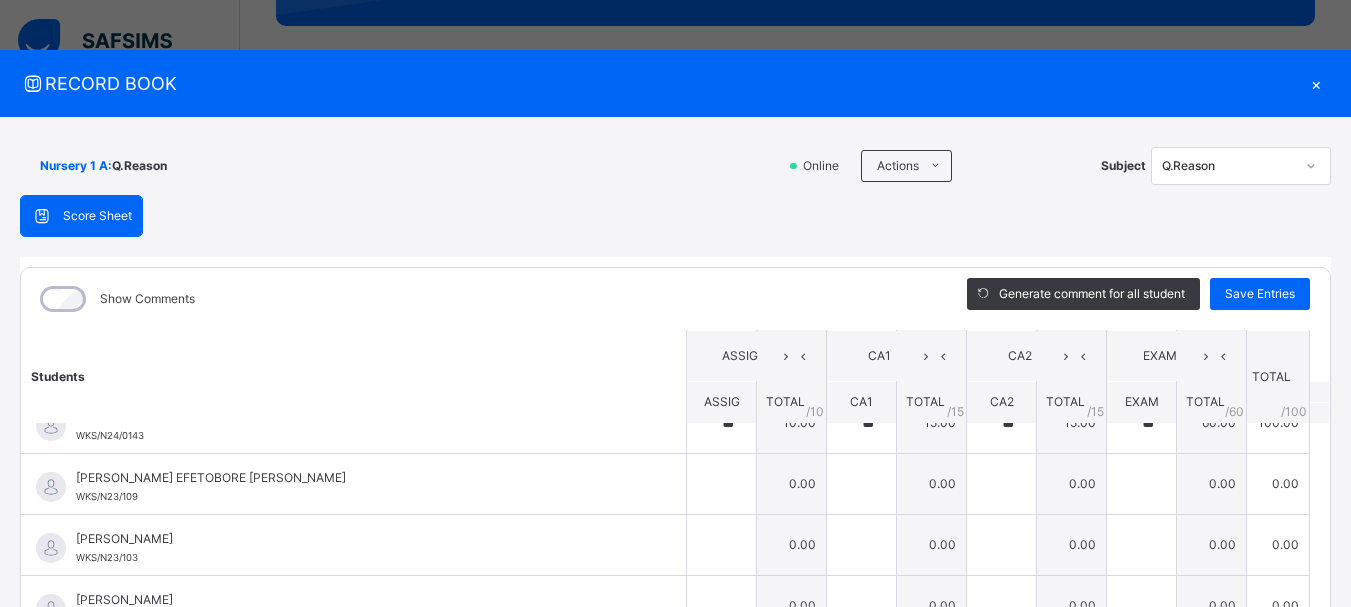 scroll, scrollTop: 520, scrollLeft: 0, axis: vertical 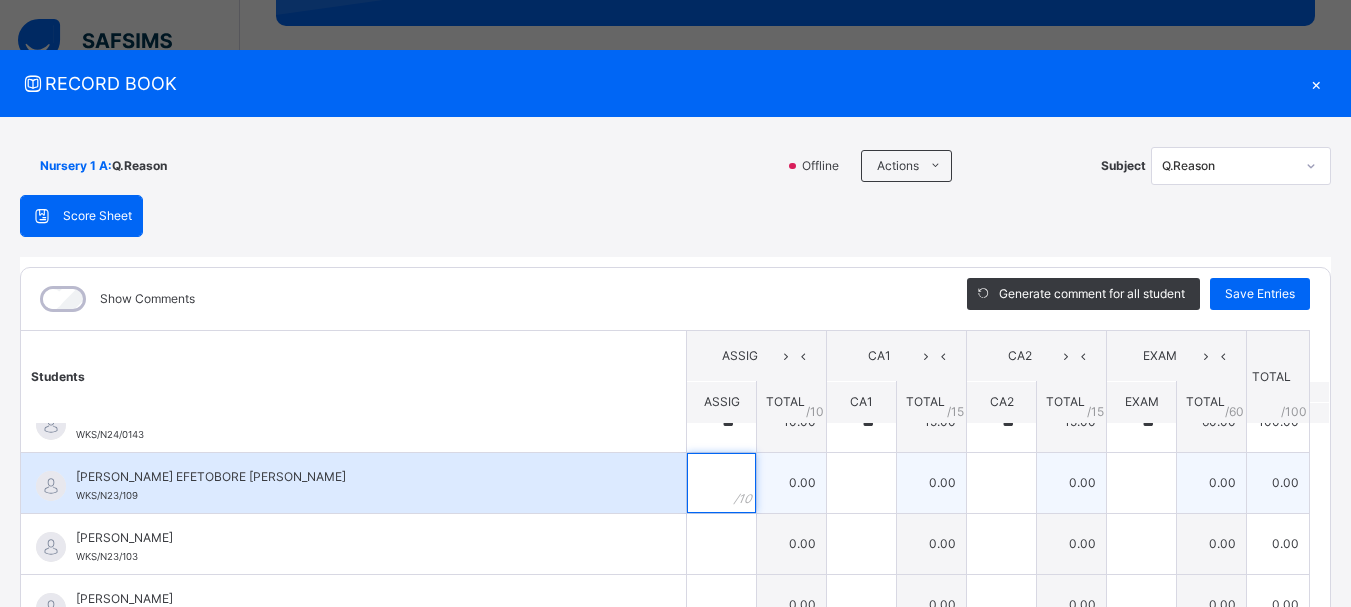 click at bounding box center (721, 483) 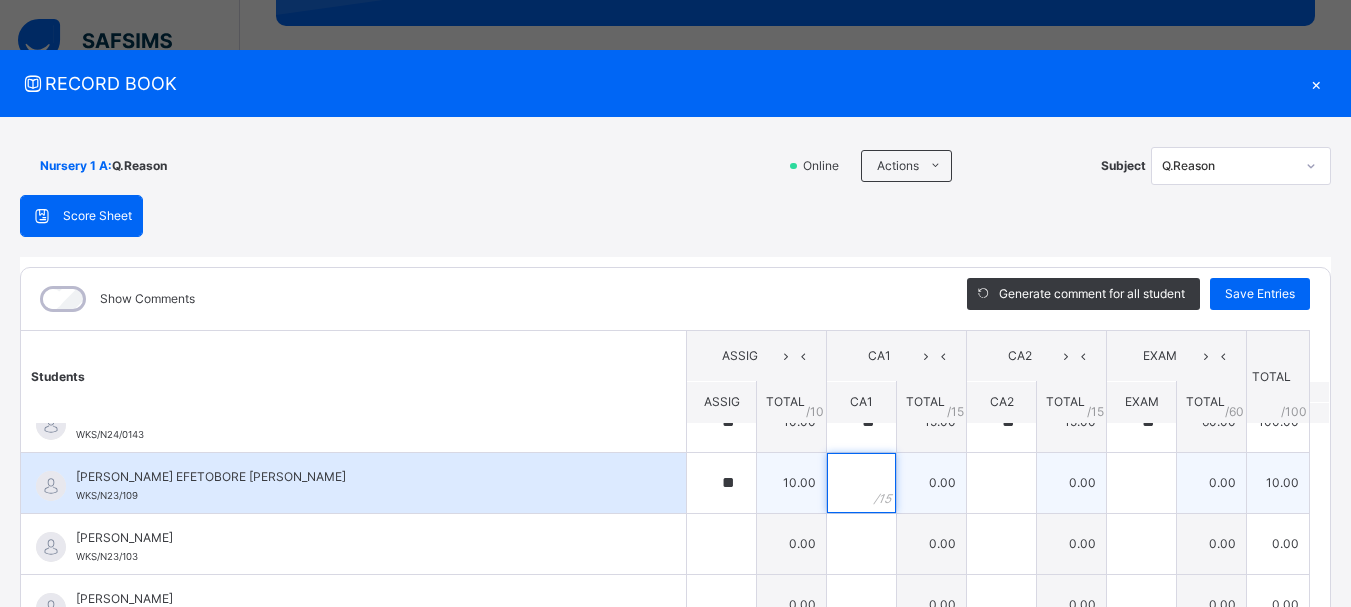 click at bounding box center (861, 483) 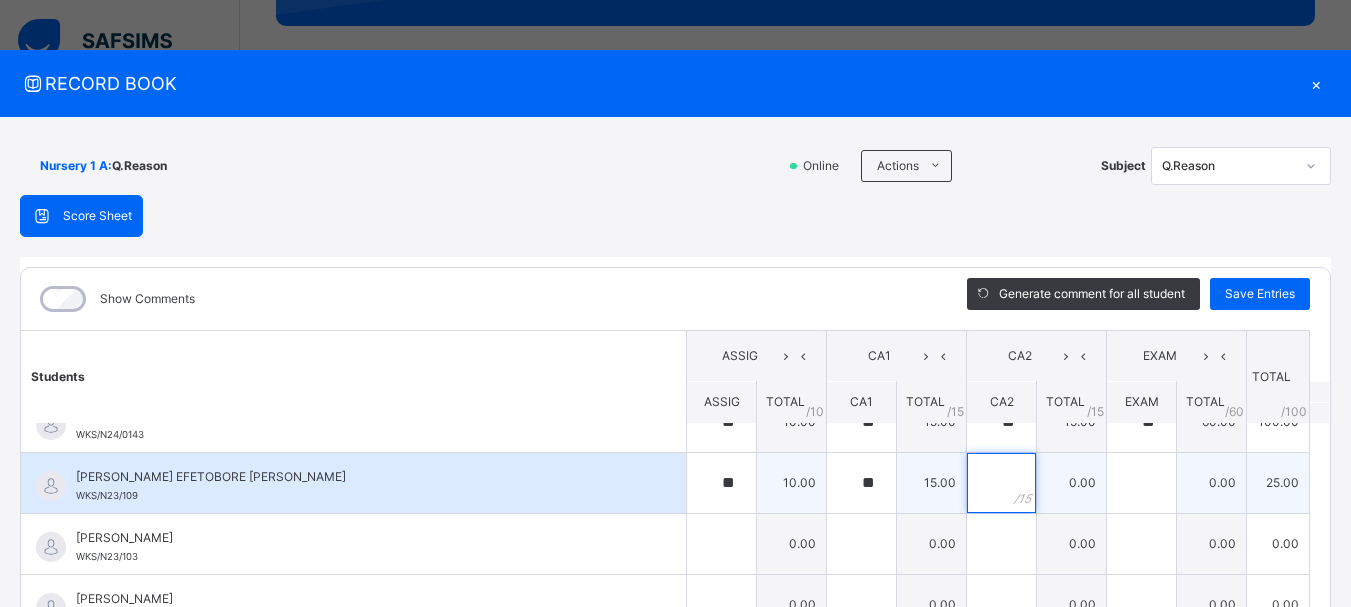 click at bounding box center [1001, 483] 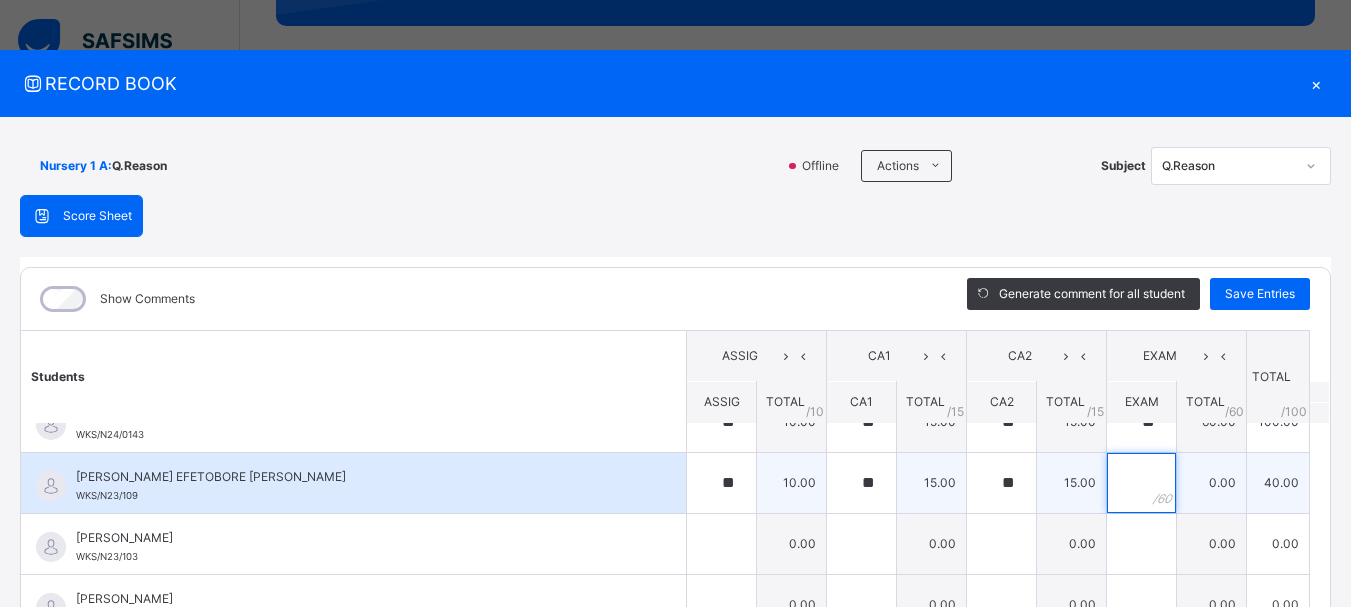 click at bounding box center [1141, 483] 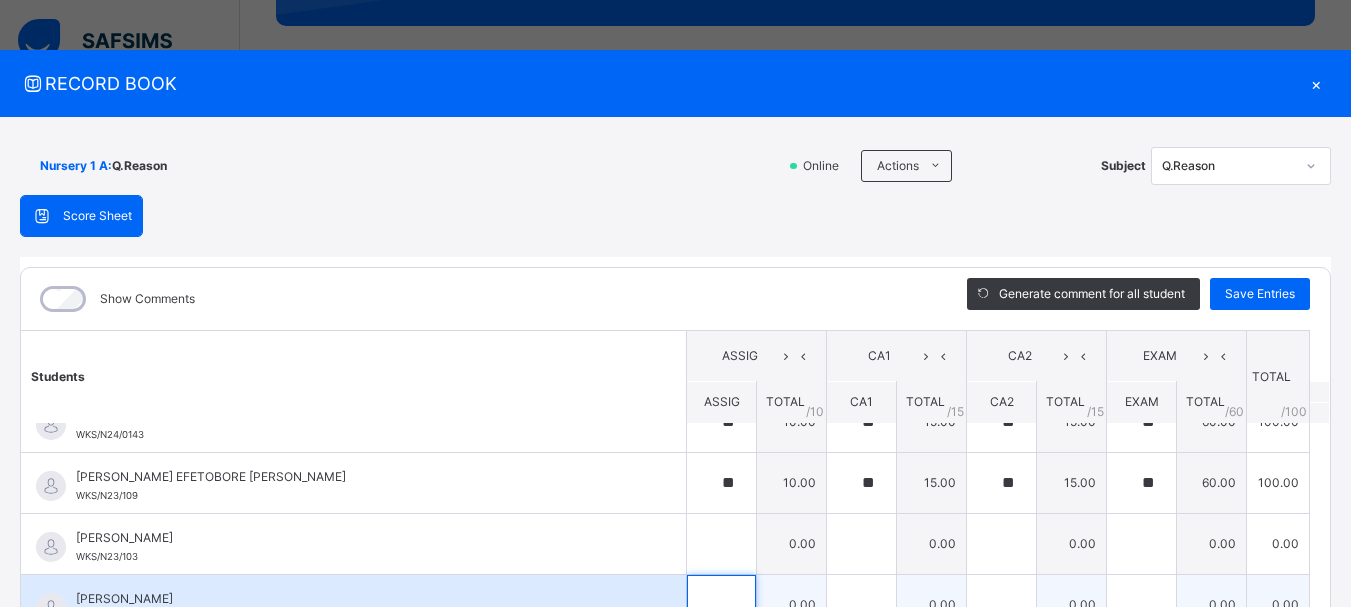 click at bounding box center (721, 605) 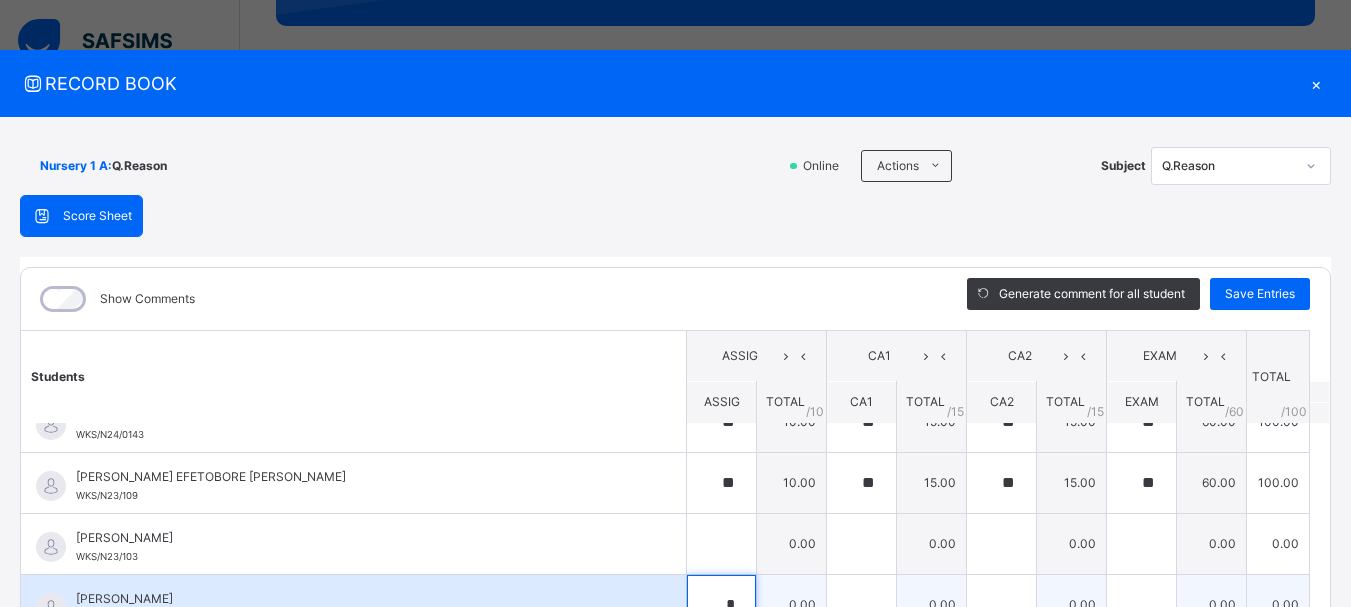 scroll, scrollTop: 8, scrollLeft: 0, axis: vertical 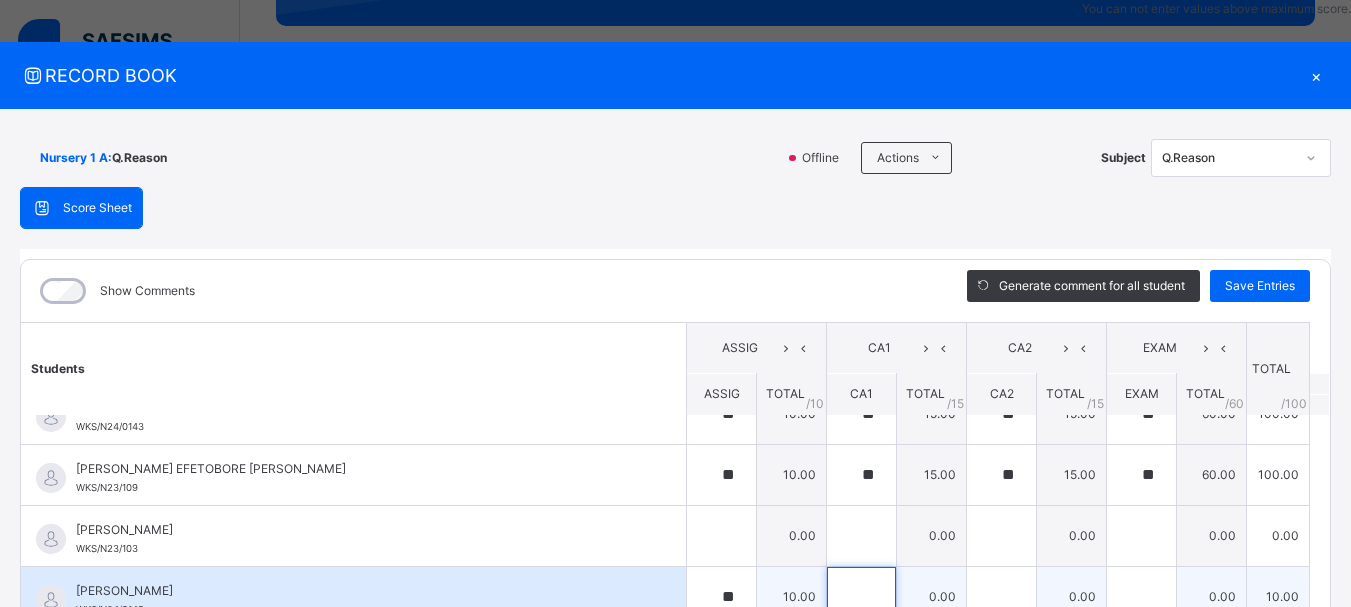 click at bounding box center (861, 597) 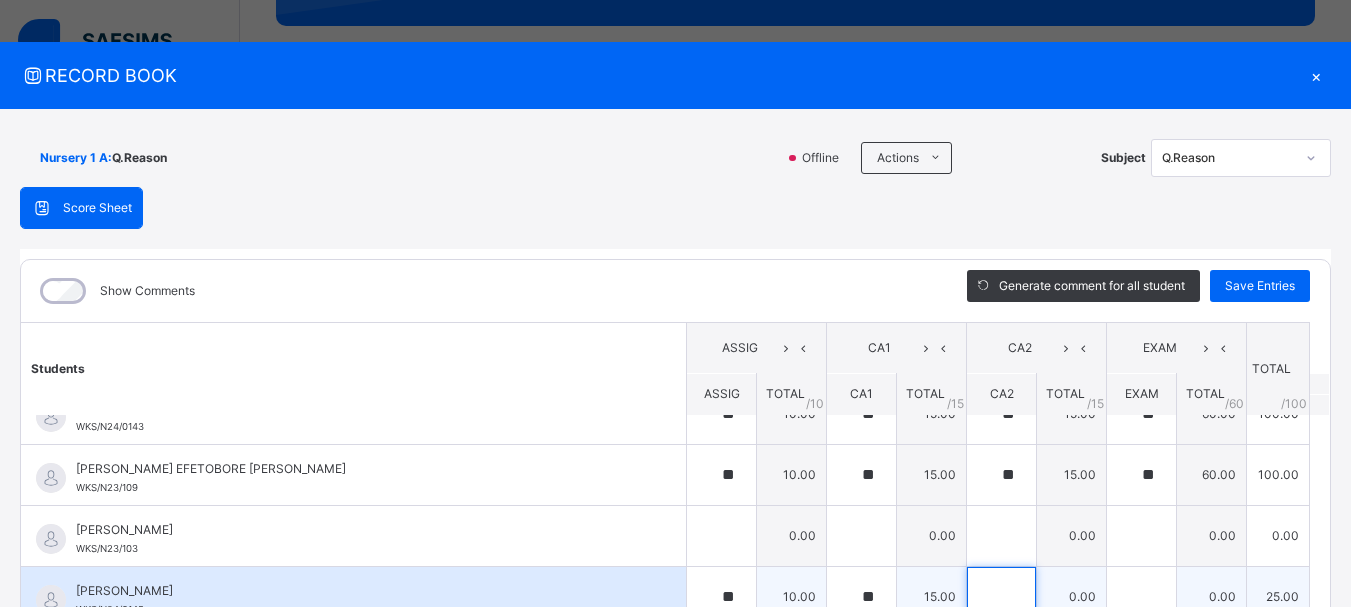 click at bounding box center (1001, 597) 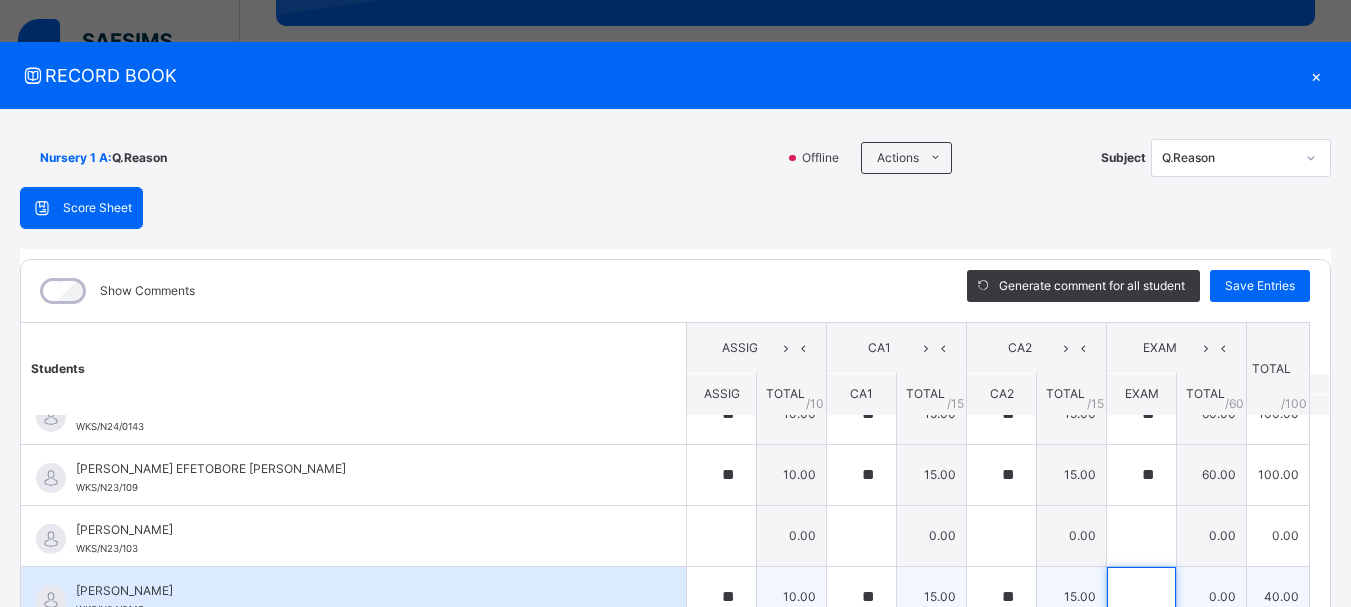 click at bounding box center [1141, 597] 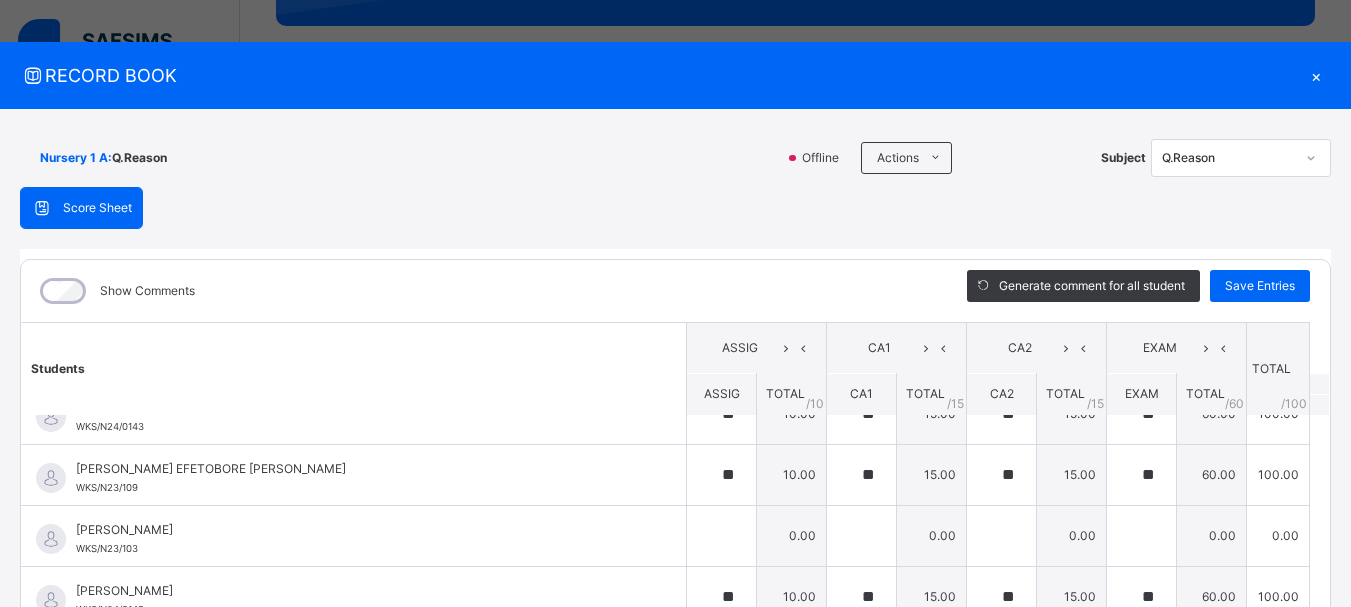 click on "Students ASSIG CA1 CA2 EXAM TOTAL /100 Comment ASSIG TOTAL / 10 CA1 TOTAL / 15 CA2 TOTAL / 15 EXAM TOTAL / 60 [PERSON_NAME] WKS/N23/191 [PERSON_NAME] WKS/N23/191 ** 10.00 ** 15.00 ** 15.00 ** 60.00 100.00 Generate comment 0 / 250   ×   Subject Teacher’s Comment Generate and see in full the comment developed by the AI with an option to regenerate the comment [PERSON_NAME] [PERSON_NAME]   WKS/N23/191   Total 100.00  / 100.00 [PERSON_NAME] Bot   Regenerate     Use this comment   [PERSON_NAME]  WKS/N23/106 [PERSON_NAME]  WKS/N23/106 ** 10.00 ** 15.00 ** 15.00 ** 60.00 100.00 Generate comment 0 / 250   ×   Subject Teacher’s Comment Generate and see in full the comment developed by the AI with an option to regenerate the comment [PERSON_NAME] [PERSON_NAME]    WKS/N23/106   Total 100.00  / 100.00 [PERSON_NAME] Bot   Regenerate     Use this comment   [PERSON_NAME] WKS/N23/105 [PERSON_NAME] ZARAH WKS/N23/105 ** 10.00 ** 15.00 ** 15.00 ** 60.00 100.00 Generate comment 0 / 250   ×   Subject Teacher’s Comment JS" at bounding box center [675, 764] 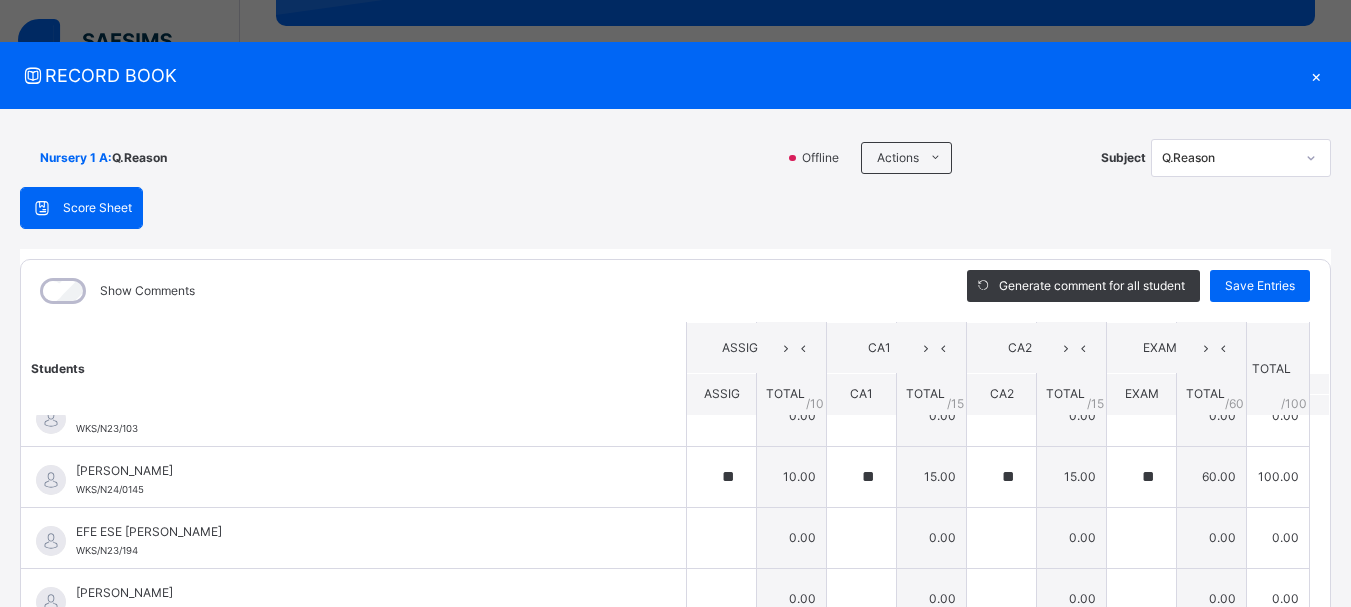 scroll, scrollTop: 680, scrollLeft: 0, axis: vertical 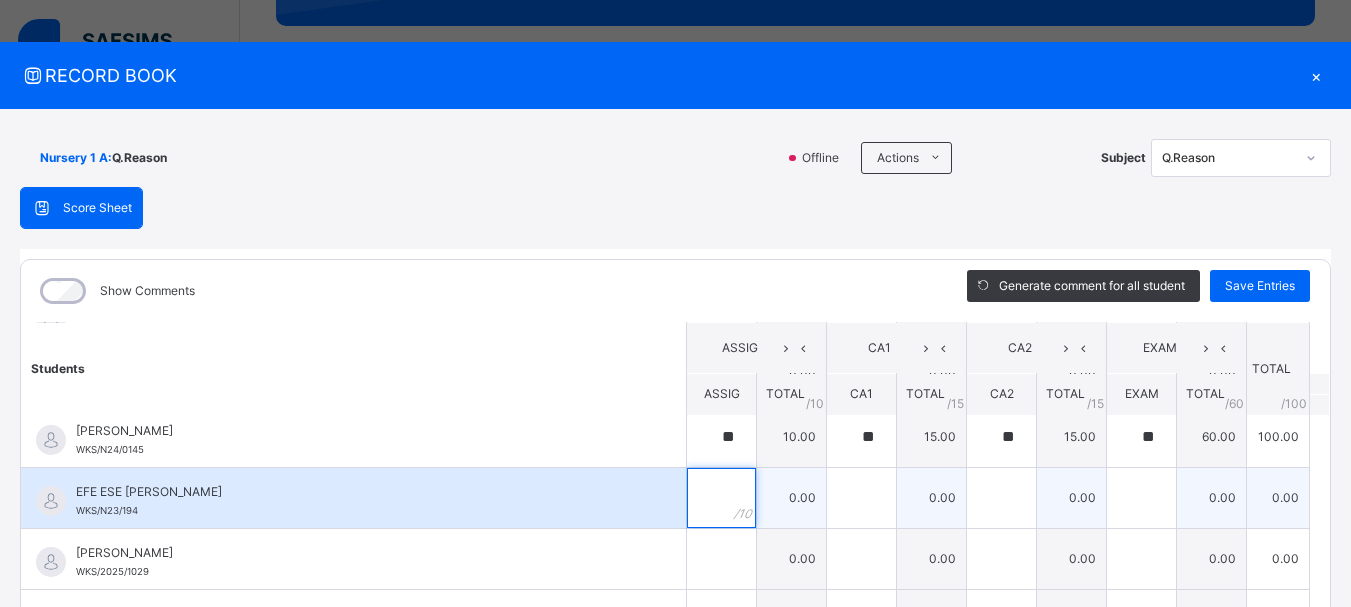 click at bounding box center (721, 498) 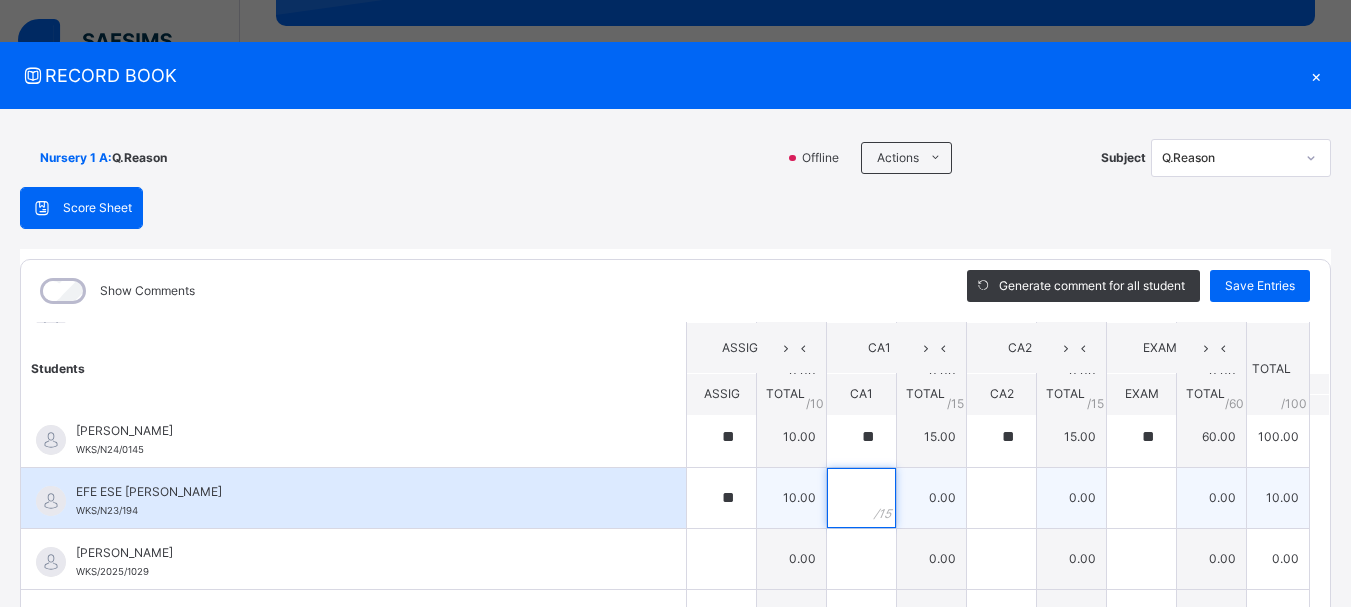 click at bounding box center (861, 498) 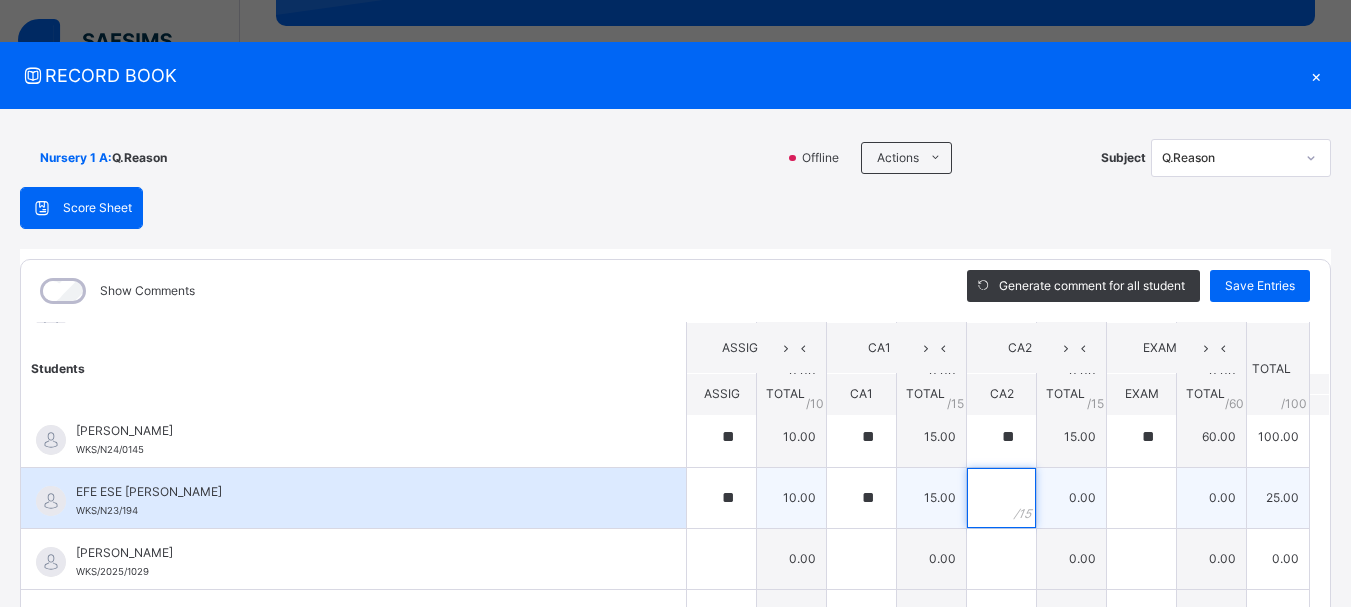 click at bounding box center (1001, 498) 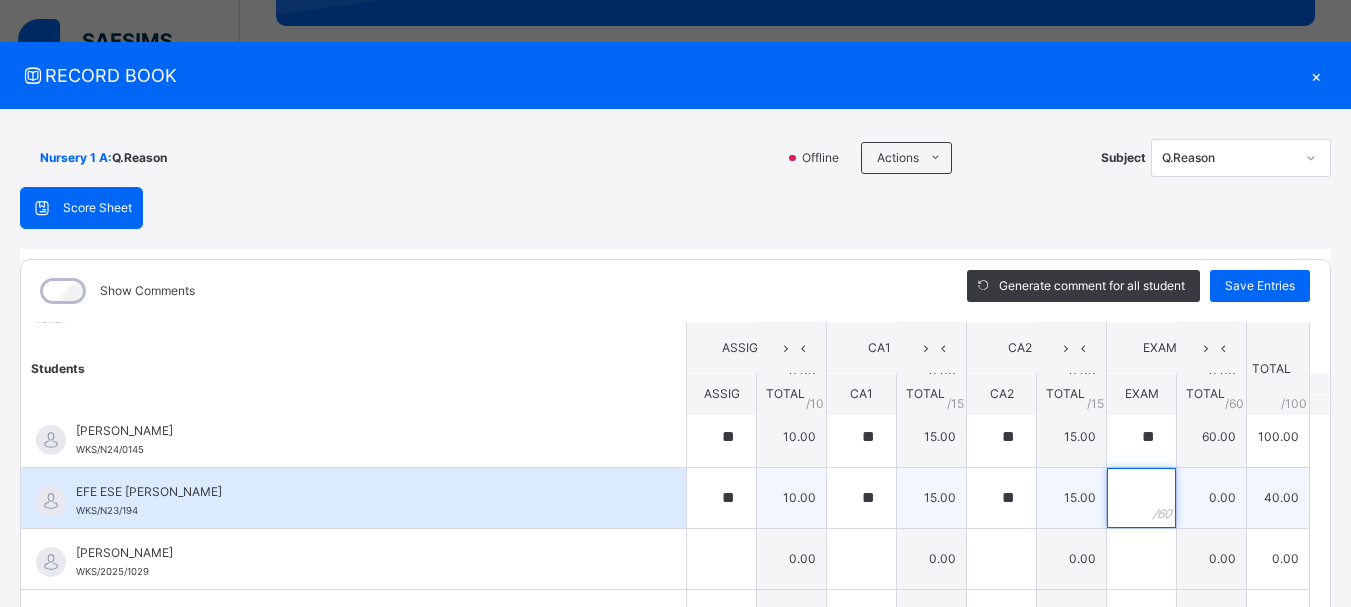 click at bounding box center [1141, 498] 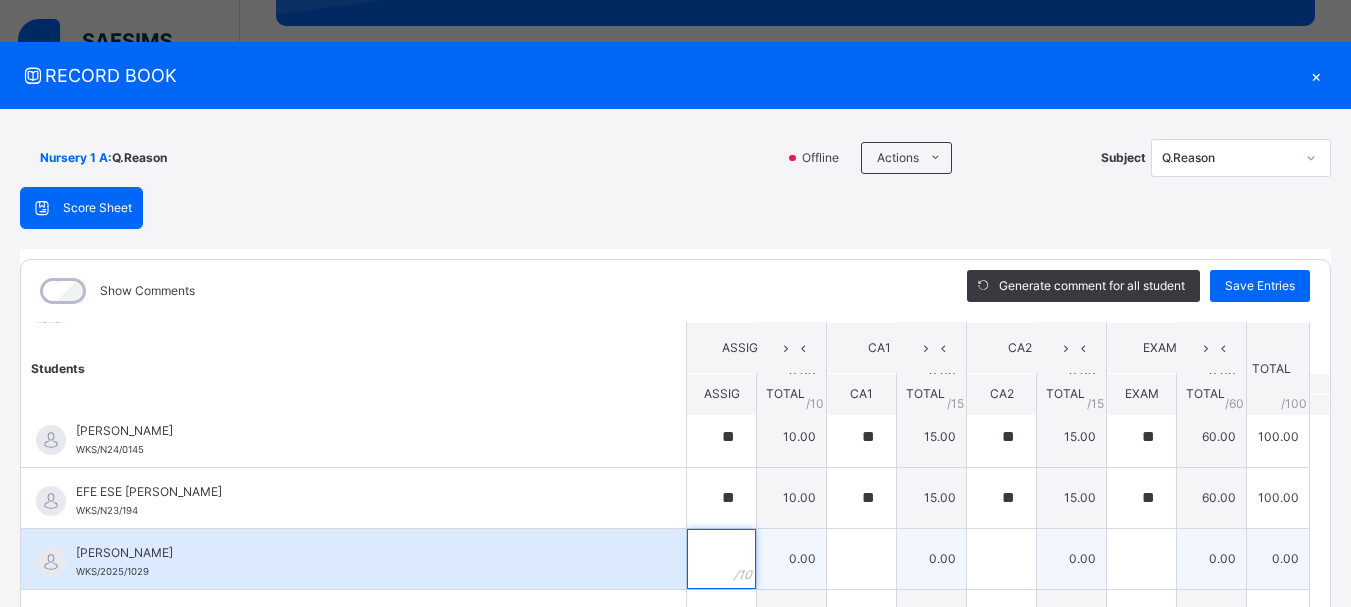click at bounding box center (721, 559) 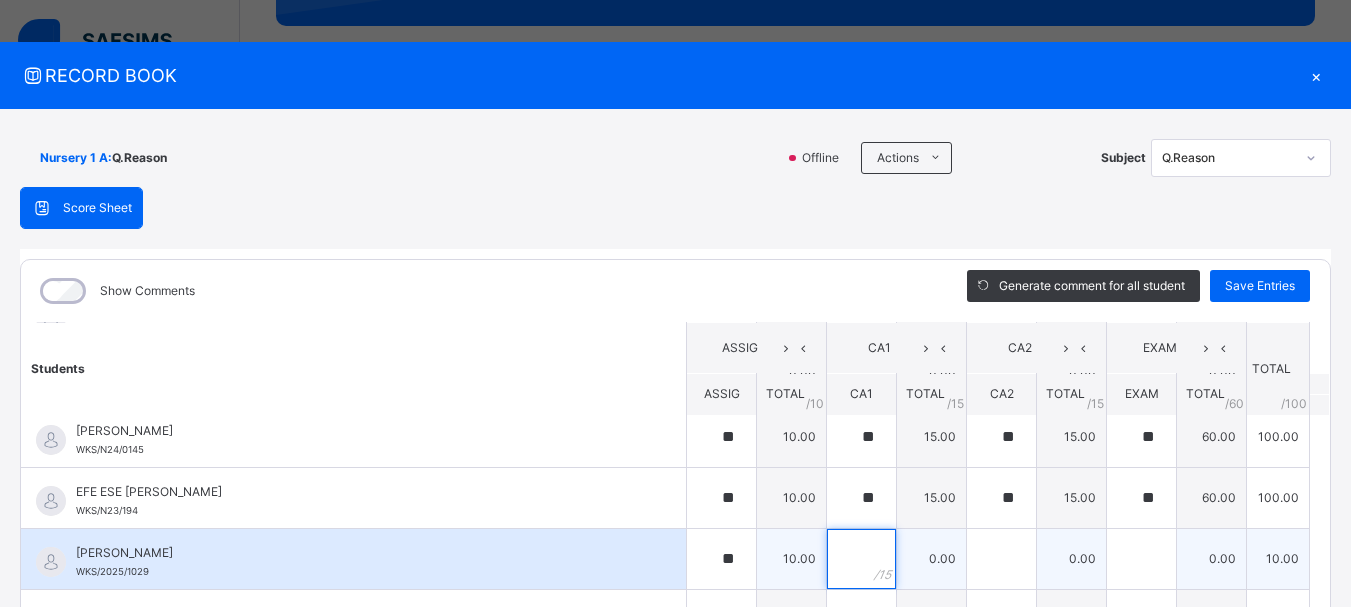 click at bounding box center [861, 559] 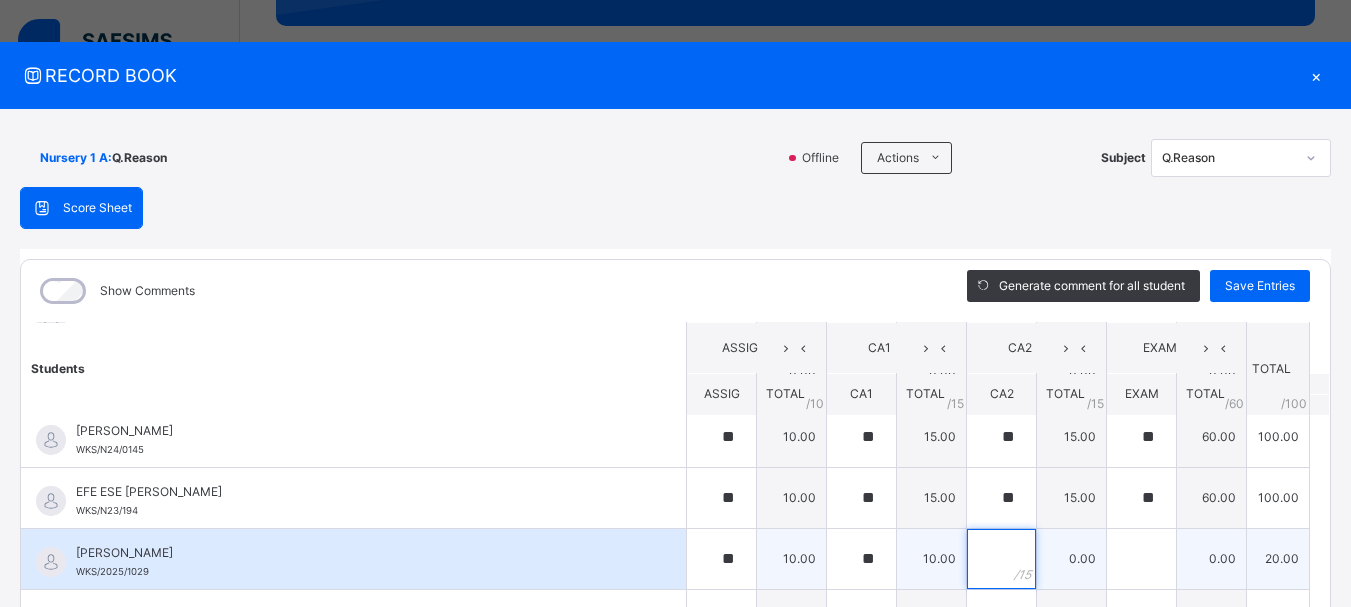 click at bounding box center (1001, 559) 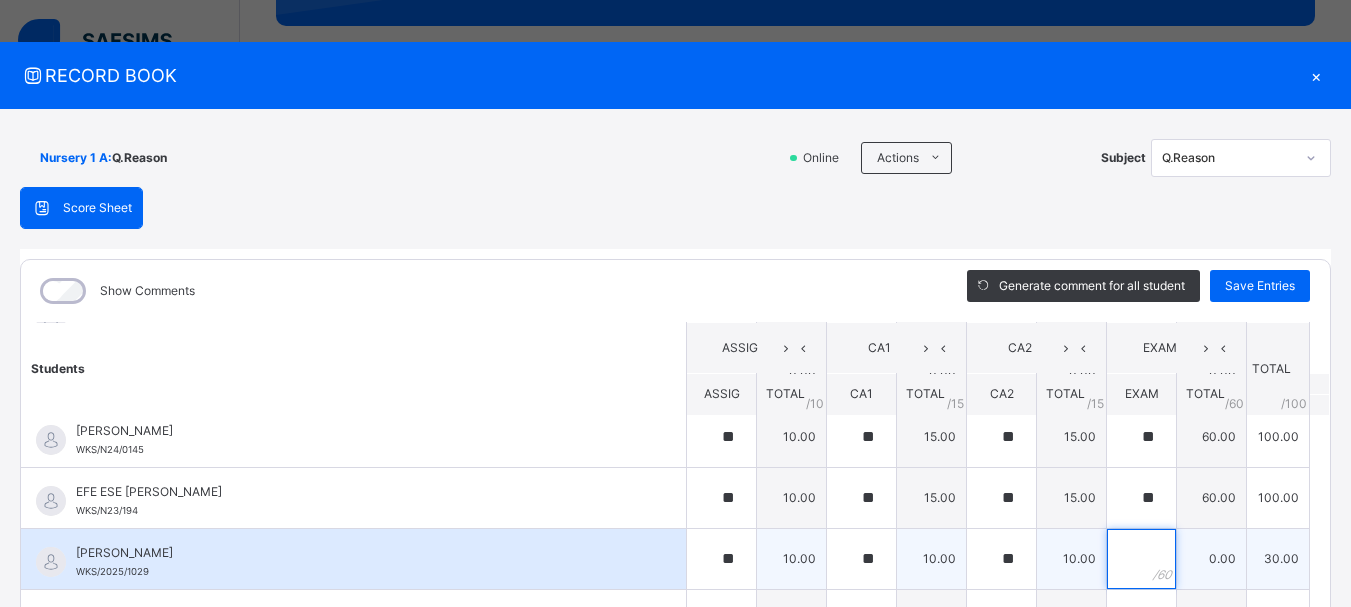 click at bounding box center (1141, 559) 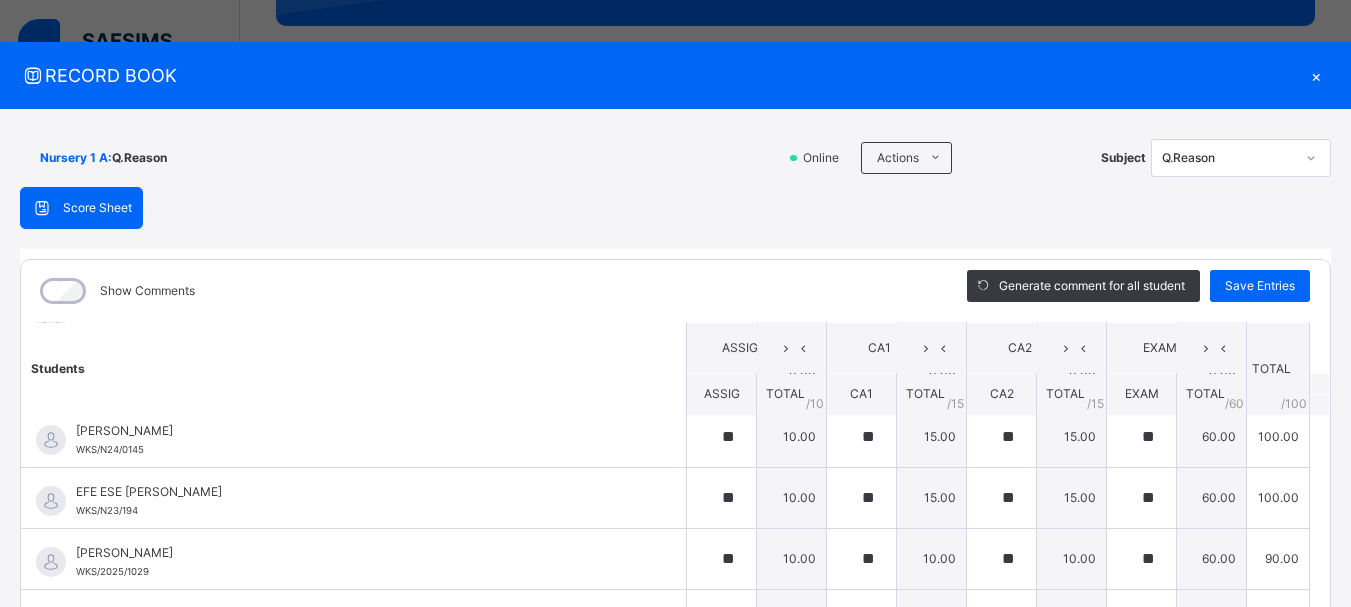 click on "Students ASSIG CA1 CA2 EXAM TOTAL /100 Comment ASSIG TOTAL / 10 CA1 TOTAL / 15 CA2 TOTAL / 15 EXAM TOTAL / 60 [PERSON_NAME] WKS/N23/191 [PERSON_NAME] WKS/N23/191 ** 10.00 ** 15.00 ** 15.00 ** 60.00 100.00 Generate comment 0 / 250   ×   Subject Teacher’s Comment Generate and see in full the comment developed by the AI with an option to regenerate the comment [PERSON_NAME] [PERSON_NAME]   WKS/N23/191   Total 100.00  / 100.00 [PERSON_NAME] Bot   Regenerate     Use this comment   [PERSON_NAME]  WKS/N23/106 [PERSON_NAME]  WKS/N23/106 ** 10.00 ** 15.00 ** 15.00 ** 60.00 100.00 Generate comment 0 / 250   ×   Subject Teacher’s Comment Generate and see in full the comment developed by the AI with an option to regenerate the comment [PERSON_NAME] [PERSON_NAME]    WKS/N23/106   Total 100.00  / 100.00 [PERSON_NAME] Bot   Regenerate     Use this comment   [PERSON_NAME] WKS/N23/105 [PERSON_NAME] ZARAH WKS/N23/105 ** 10.00 ** 15.00 ** 15.00 ** 60.00 100.00 Generate comment 0 / 250   ×   Subject Teacher’s Comment JS" at bounding box center (675, 604) 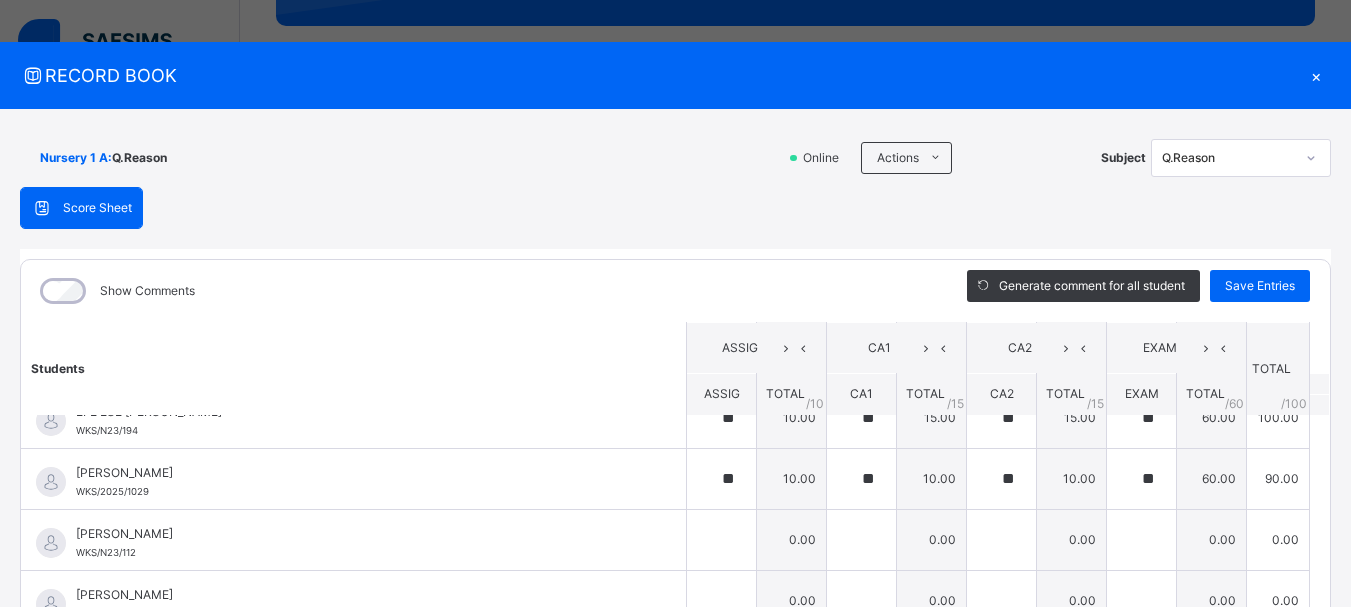 scroll, scrollTop: 800, scrollLeft: 0, axis: vertical 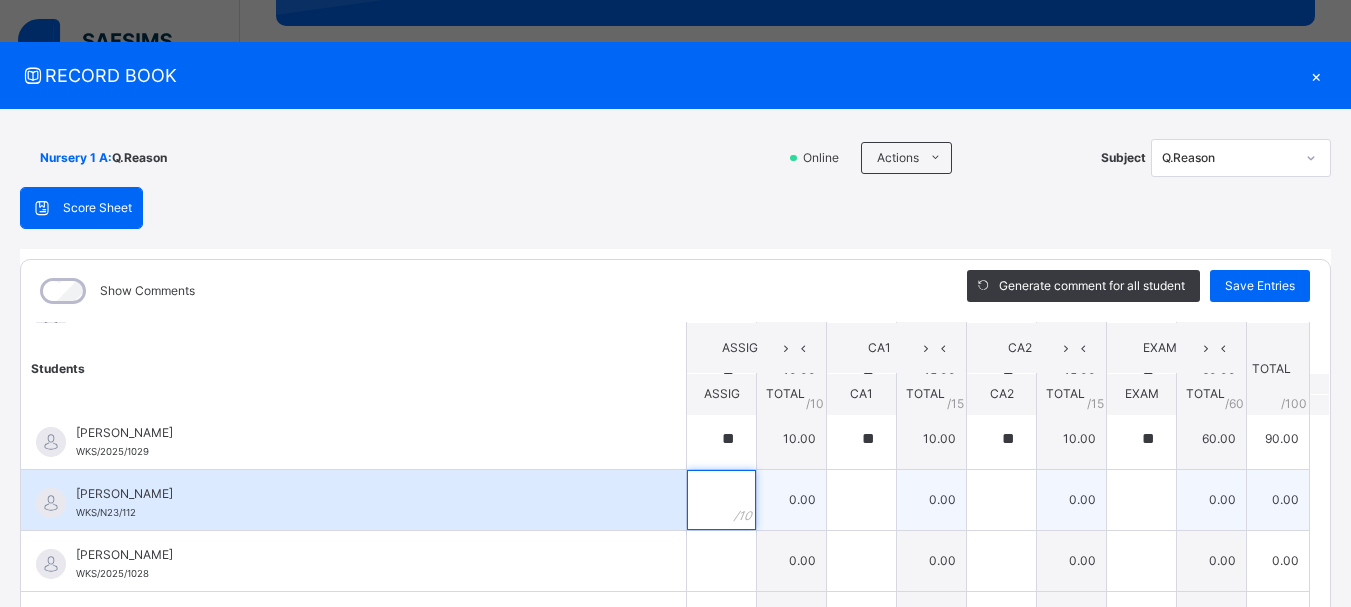 click at bounding box center [721, 500] 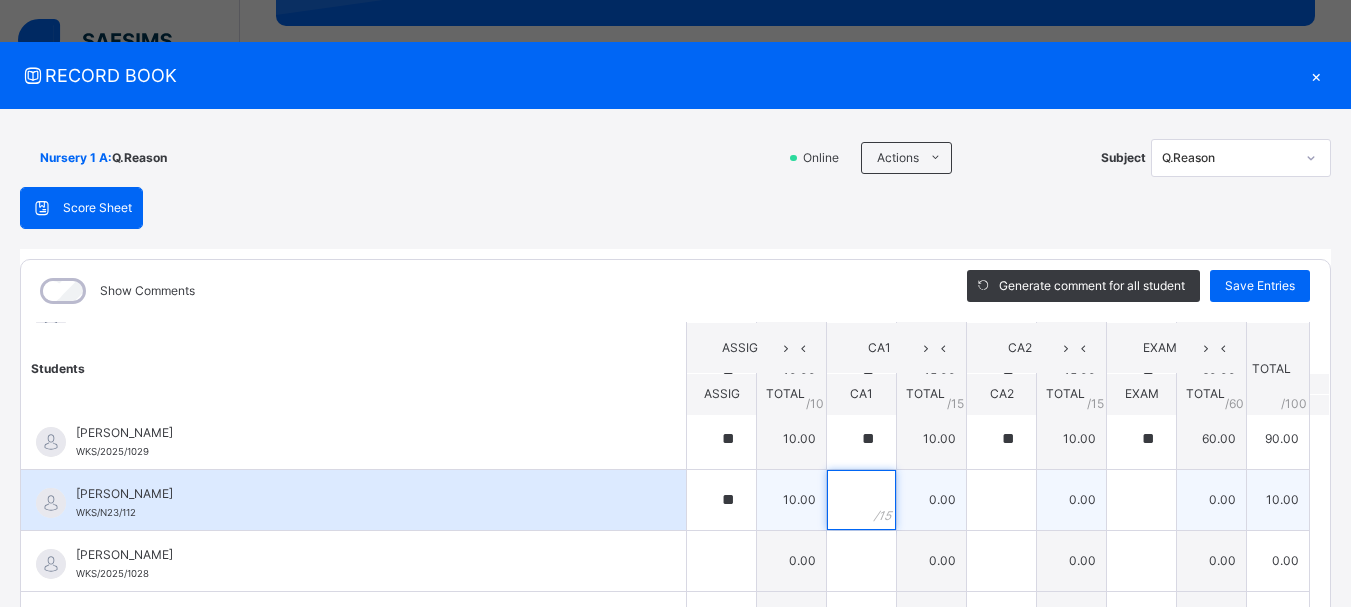 click at bounding box center (861, 500) 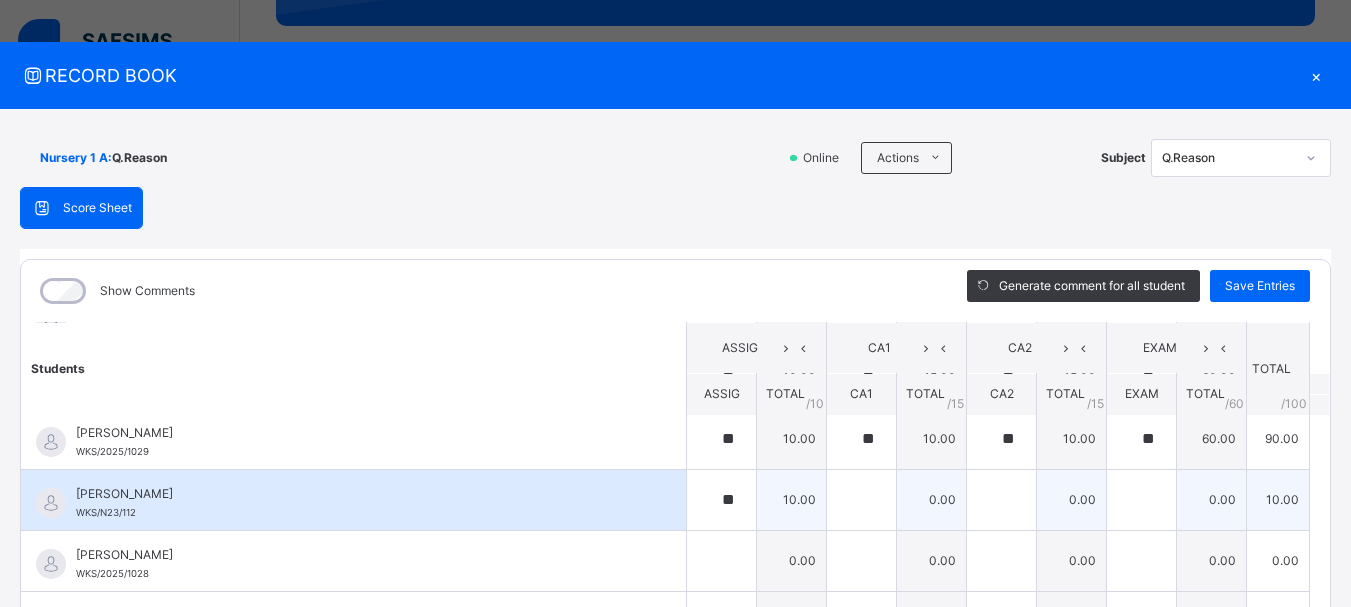 click at bounding box center [861, 500] 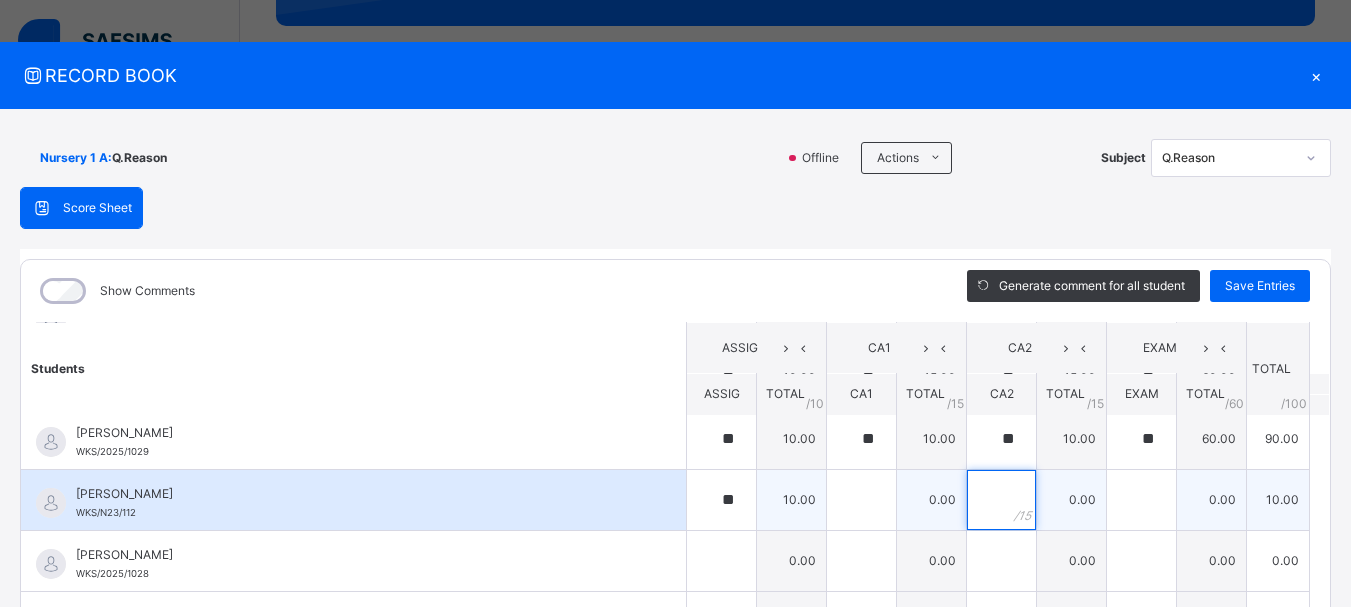 click at bounding box center [1001, 500] 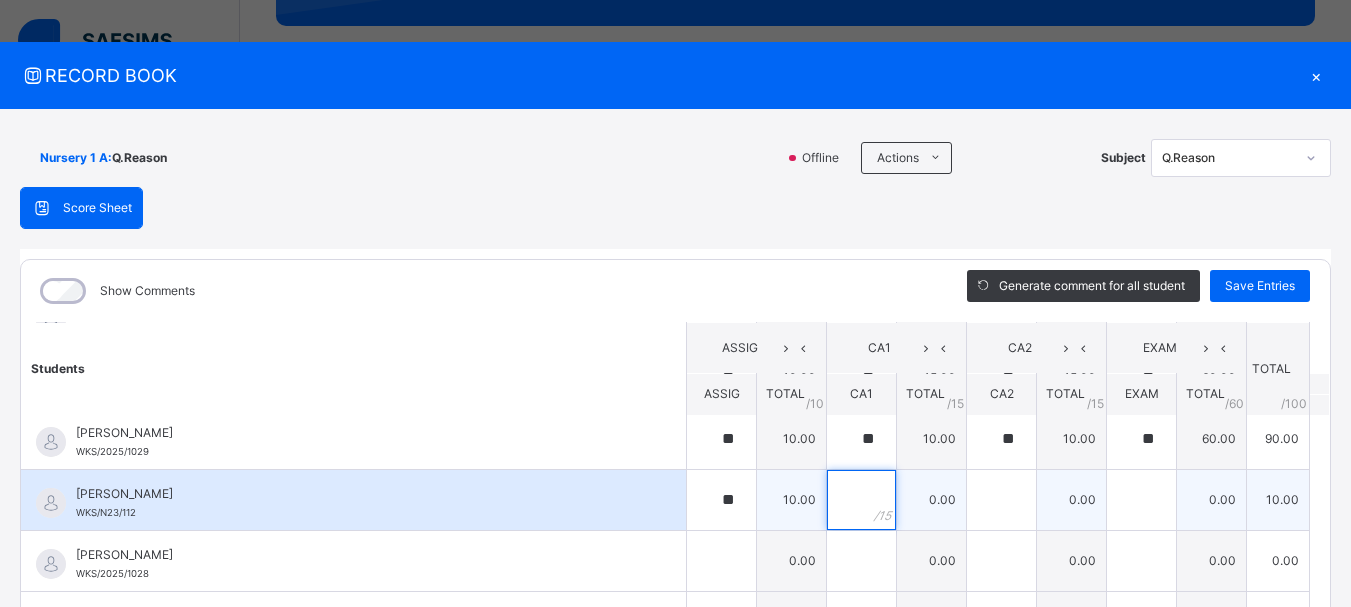 click at bounding box center [861, 500] 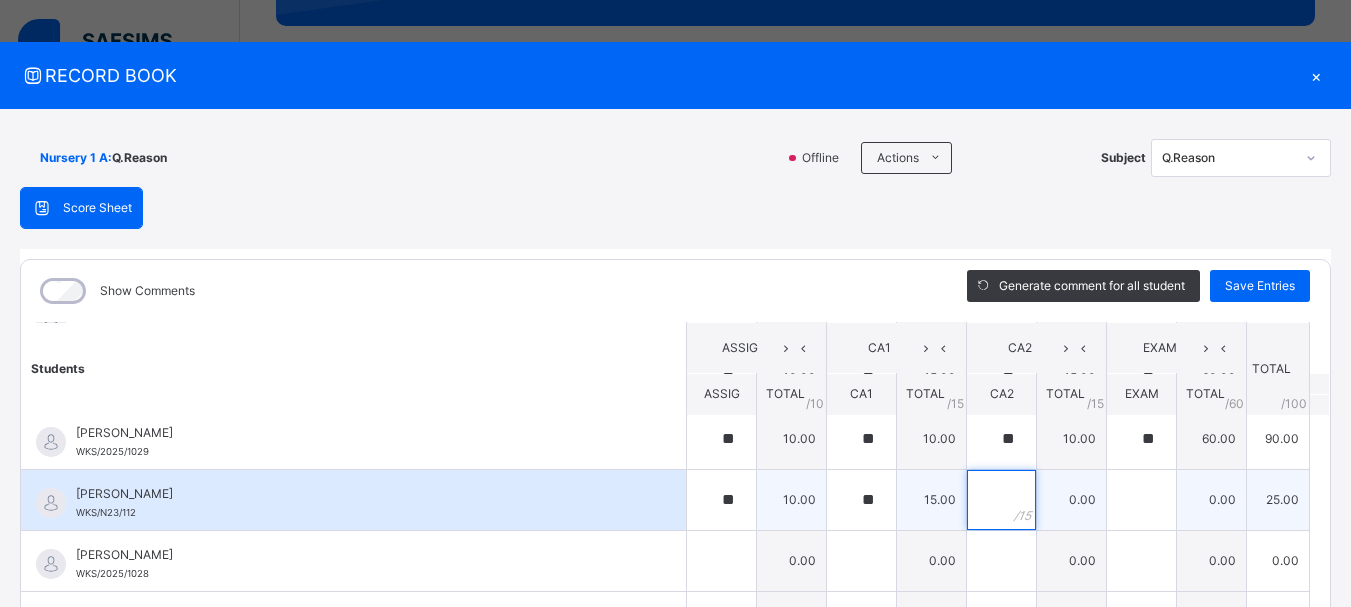 click at bounding box center (1001, 500) 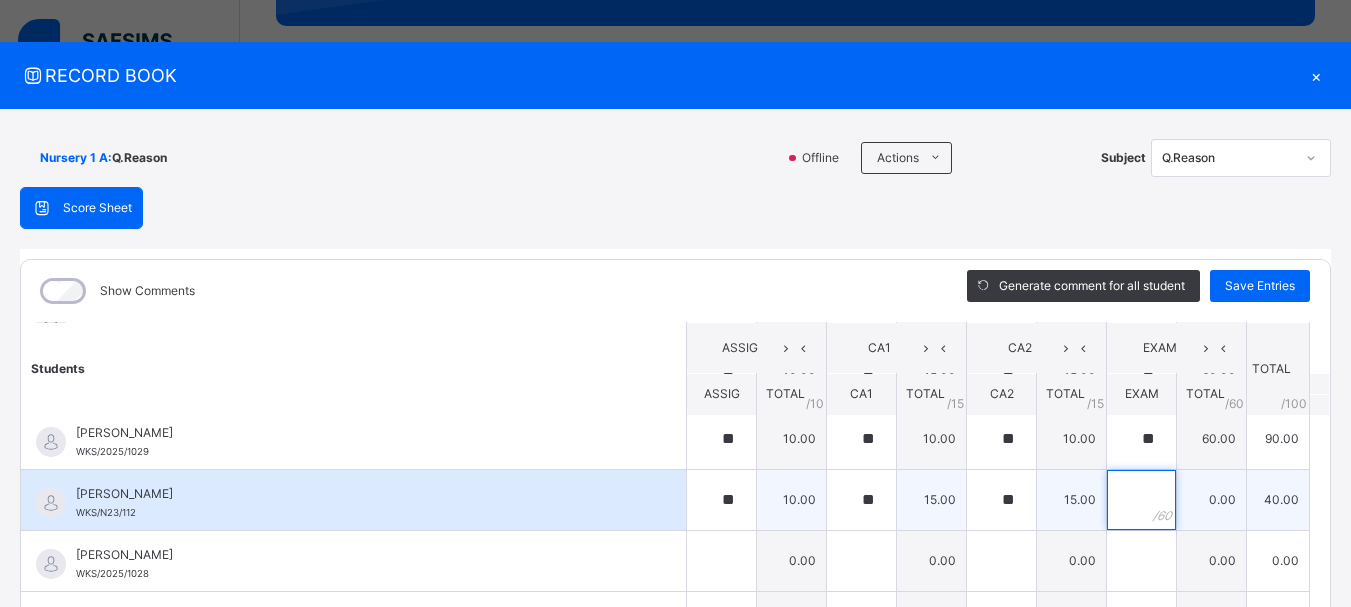 click at bounding box center (1141, 500) 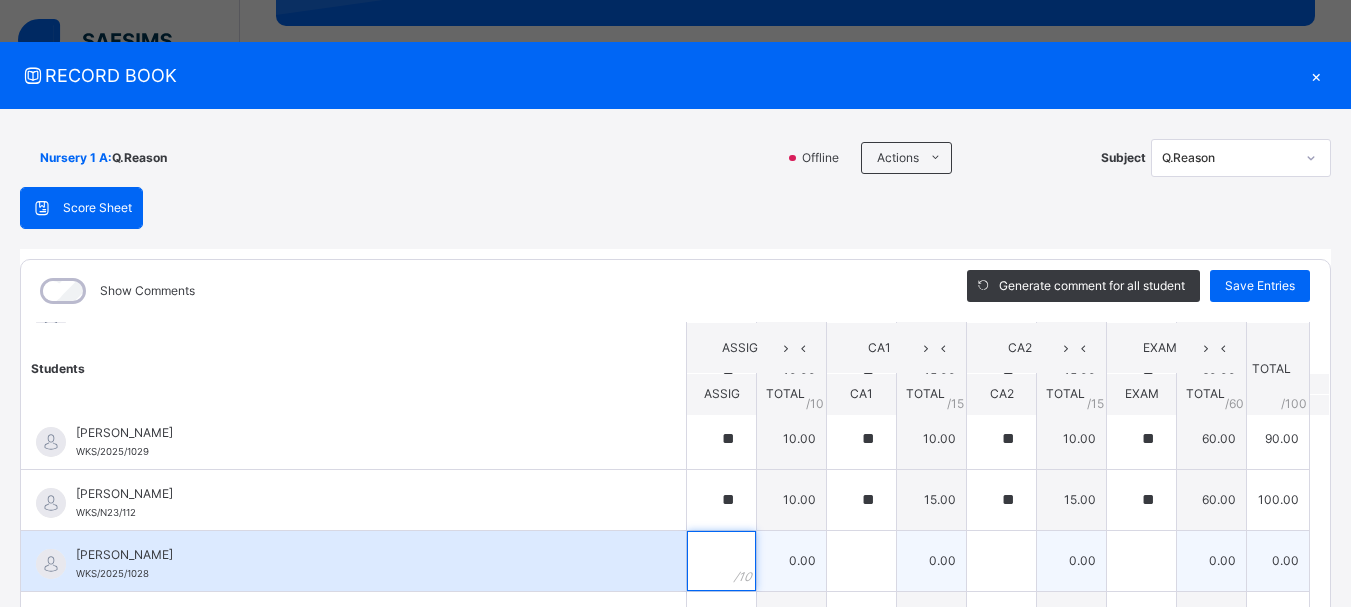 click at bounding box center (721, 561) 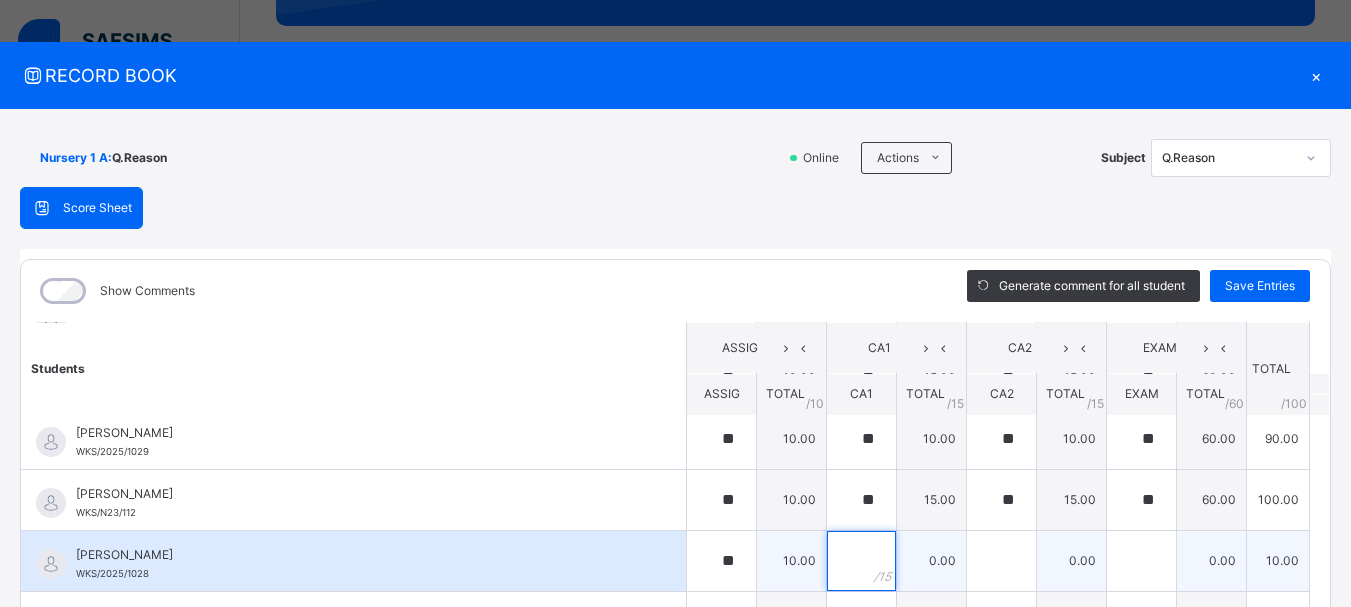 click at bounding box center [861, 561] 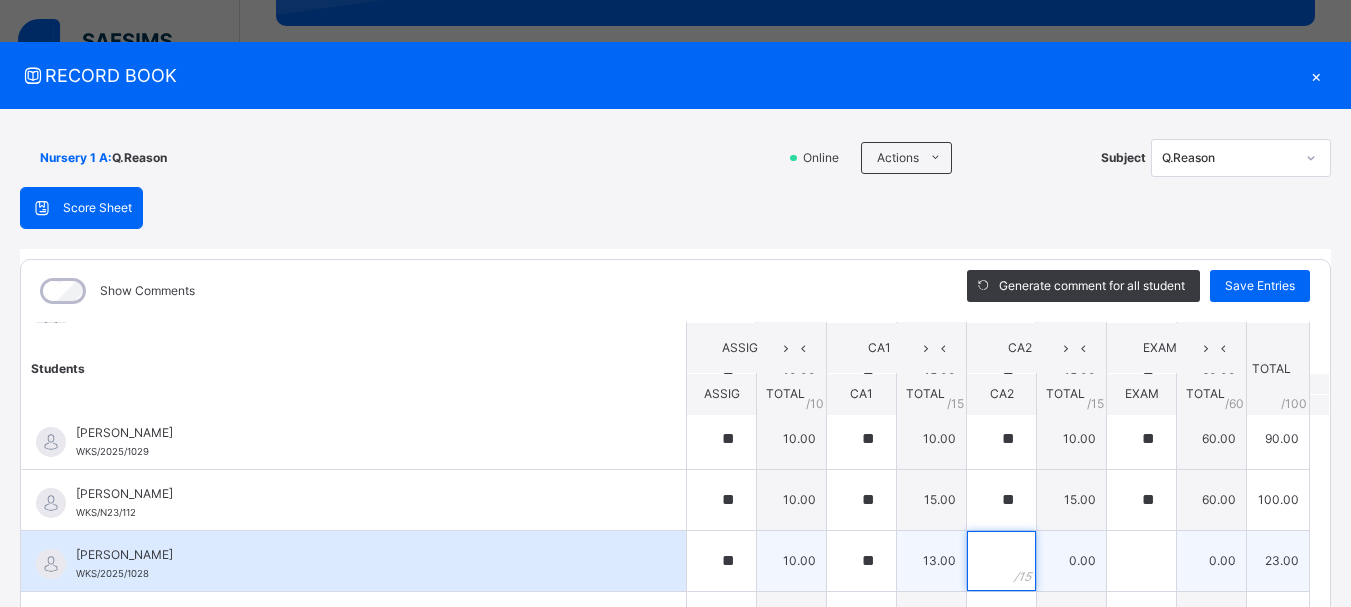 click at bounding box center (1001, 561) 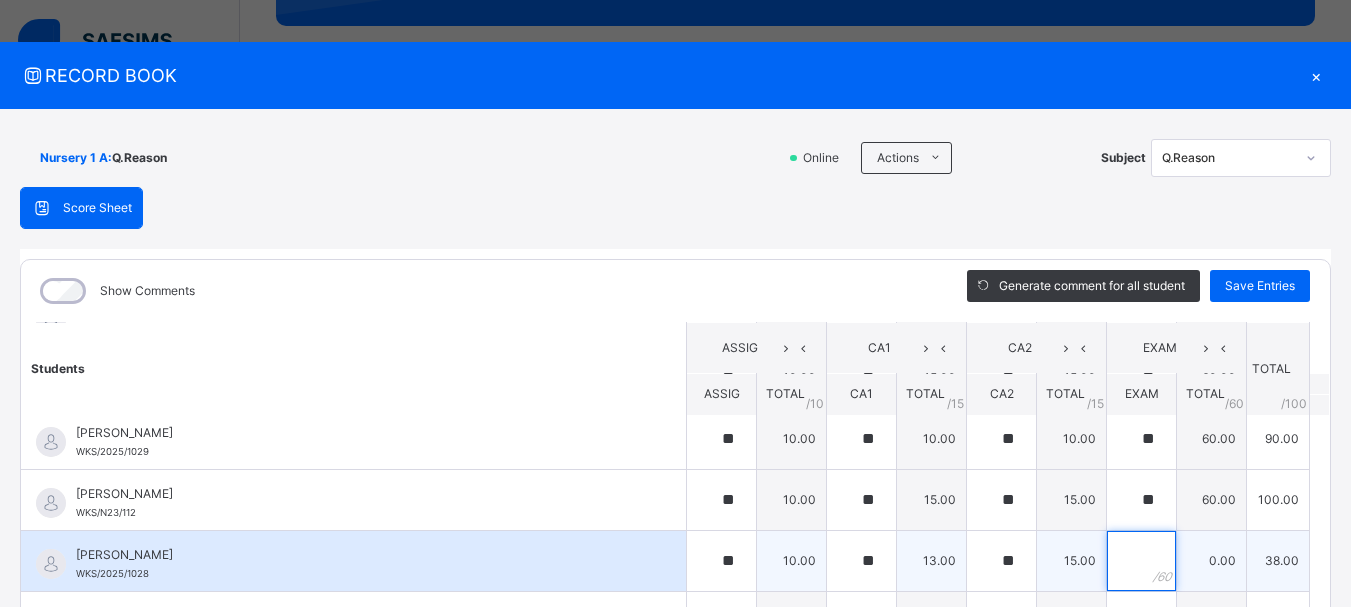 click at bounding box center [1141, 561] 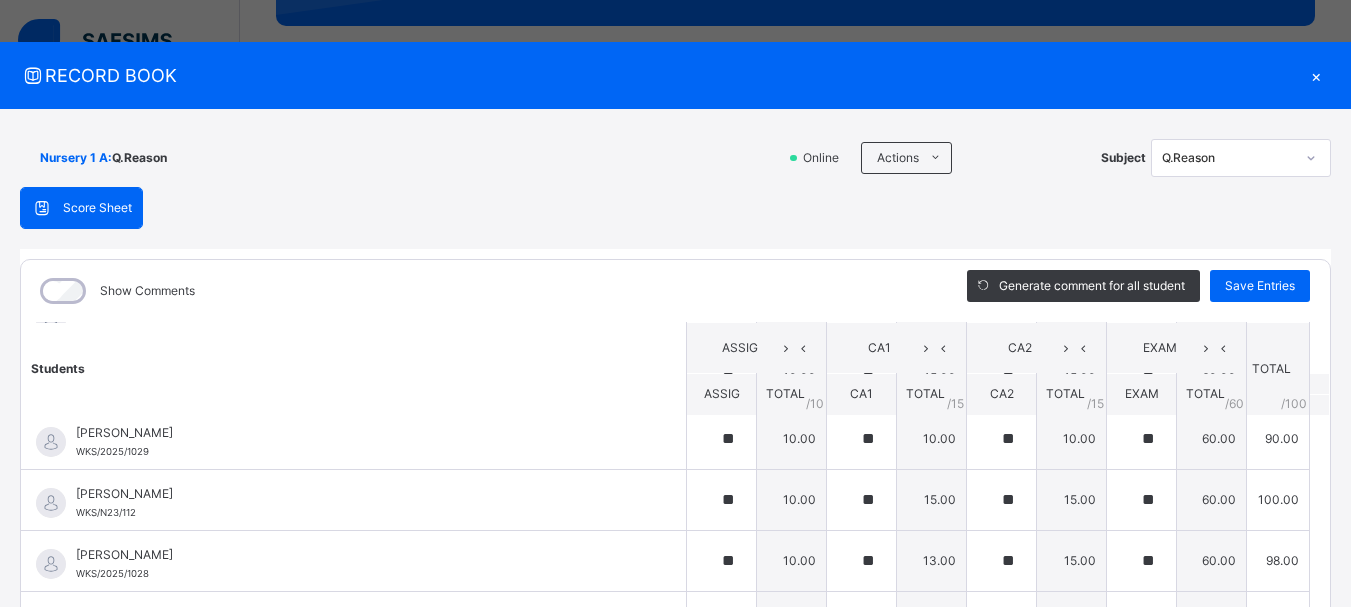 click on "Students ASSIG CA1 CA2 EXAM TOTAL /100 Comment ASSIG TOTAL / 10 CA1 TOTAL / 15 CA2 TOTAL / 15 EXAM TOTAL / 60 [PERSON_NAME] WKS/N23/191 [PERSON_NAME] WKS/N23/191 ** 10.00 ** 15.00 ** 15.00 ** 60.00 100.00 Generate comment 0 / 250   ×   Subject Teacher’s Comment Generate and see in full the comment developed by the AI with an option to regenerate the comment [PERSON_NAME] [PERSON_NAME]   WKS/N23/191   Total 100.00  / 100.00 [PERSON_NAME] Bot   Regenerate     Use this comment   [PERSON_NAME]  WKS/N23/106 [PERSON_NAME]  WKS/N23/106 ** 10.00 ** 15.00 ** 15.00 ** 60.00 100.00 Generate comment 0 / 250   ×   Subject Teacher’s Comment Generate and see in full the comment developed by the AI with an option to regenerate the comment [PERSON_NAME] [PERSON_NAME]    WKS/N23/106   Total 100.00  / 100.00 [PERSON_NAME] Bot   Regenerate     Use this comment   [PERSON_NAME] WKS/N23/105 [PERSON_NAME] ZARAH WKS/N23/105 ** 10.00 ** 15.00 ** 15.00 ** 60.00 100.00 Generate comment 0 / 250   ×   Subject Teacher’s Comment JS" at bounding box center (675, 484) 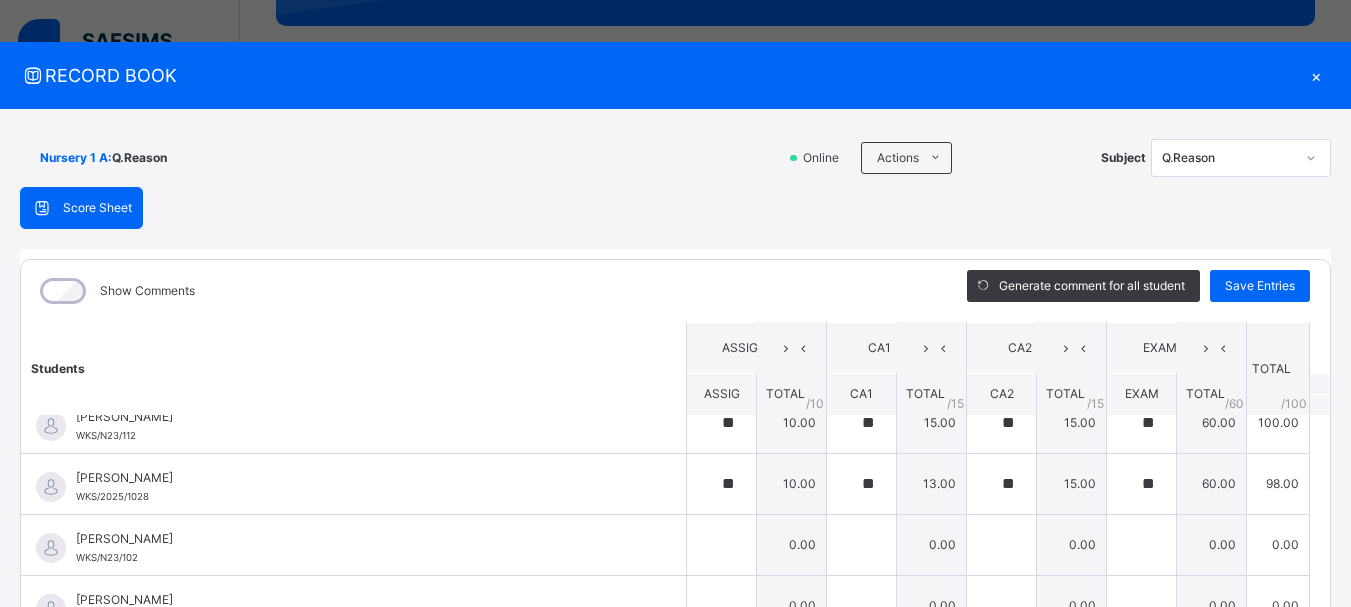 scroll, scrollTop: 880, scrollLeft: 0, axis: vertical 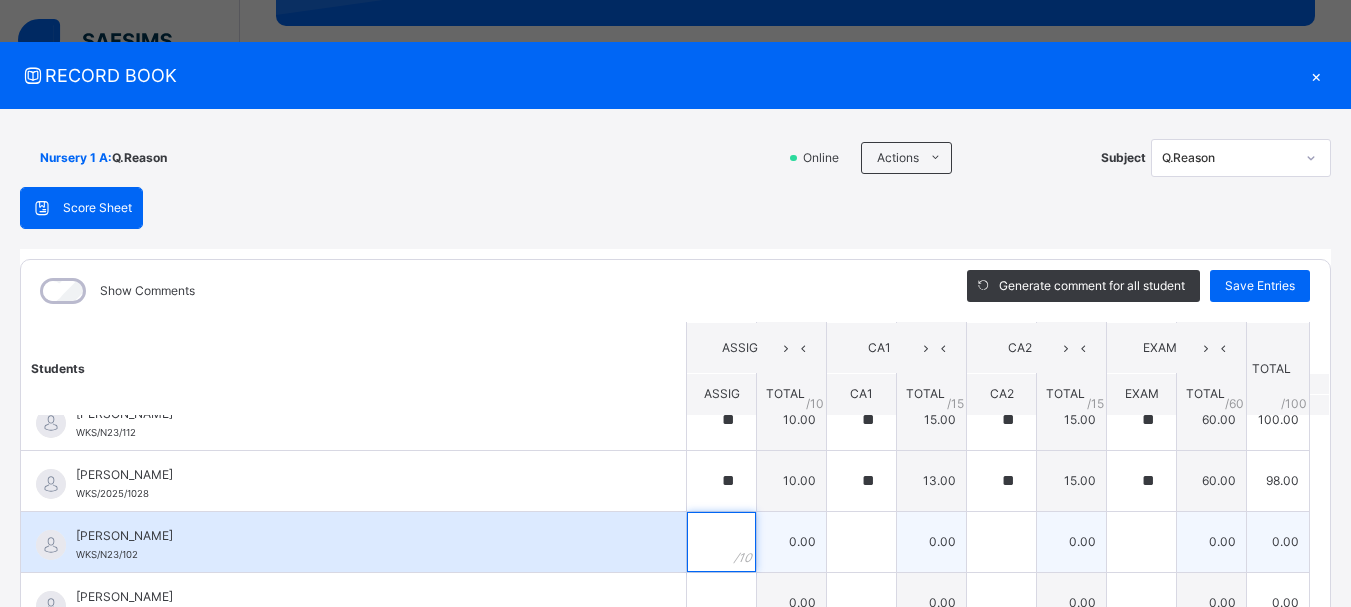 click at bounding box center [721, 542] 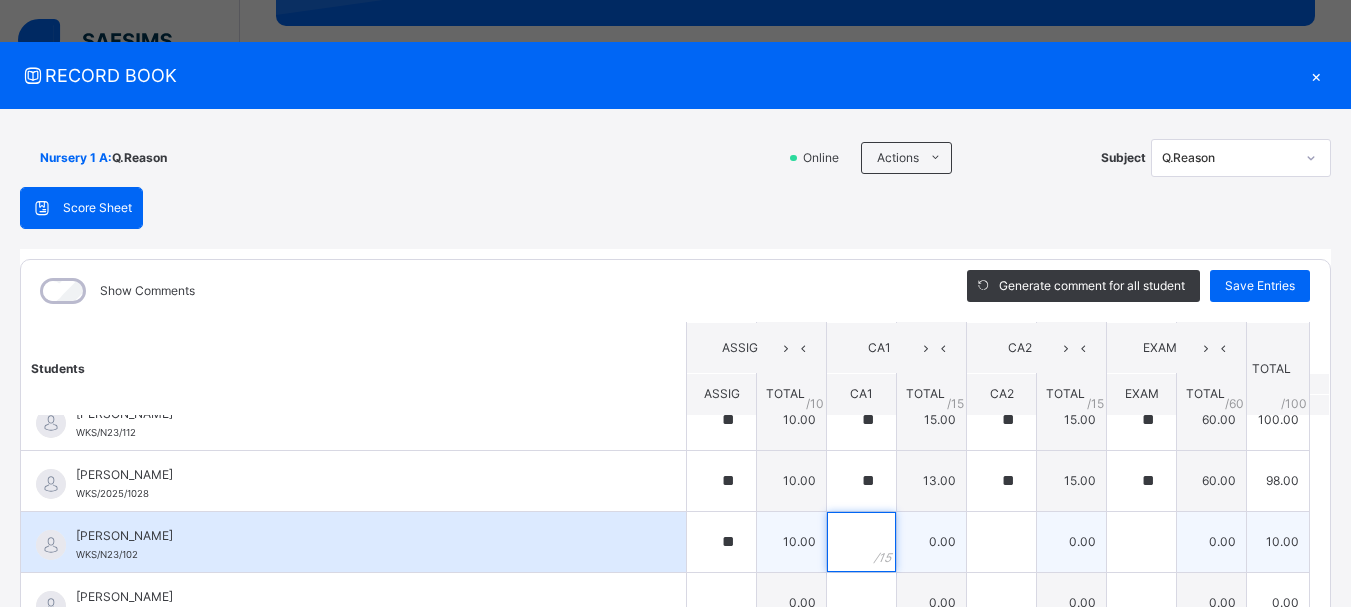 click at bounding box center (861, 542) 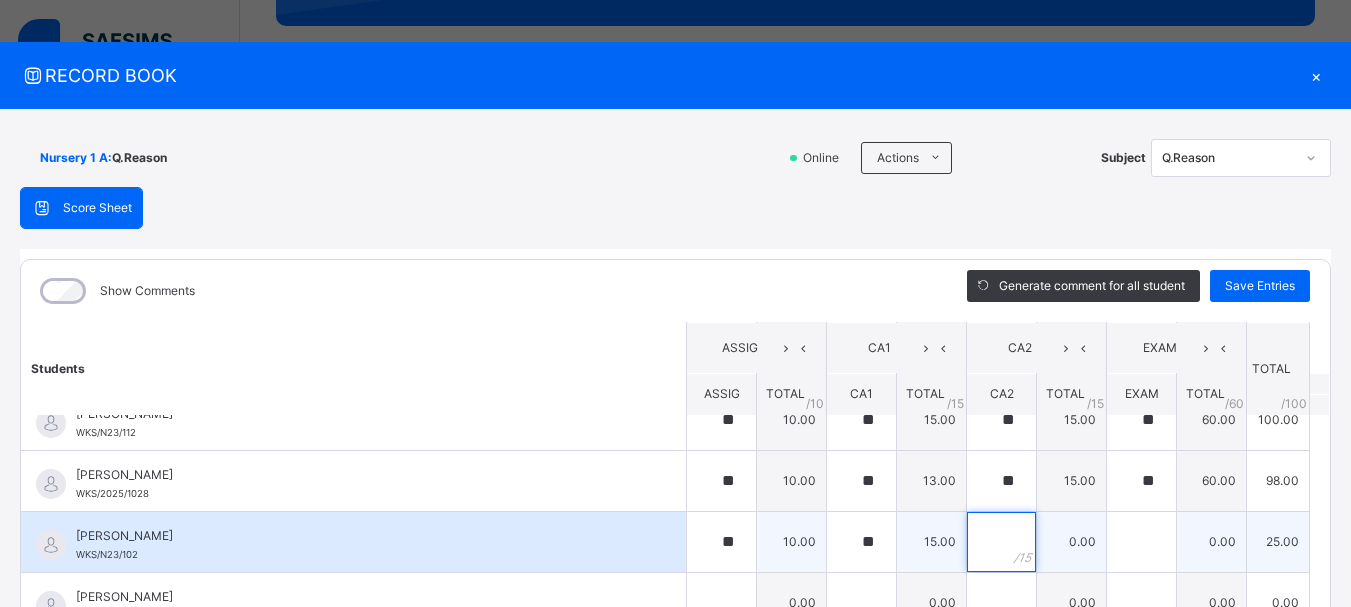 click at bounding box center (1001, 542) 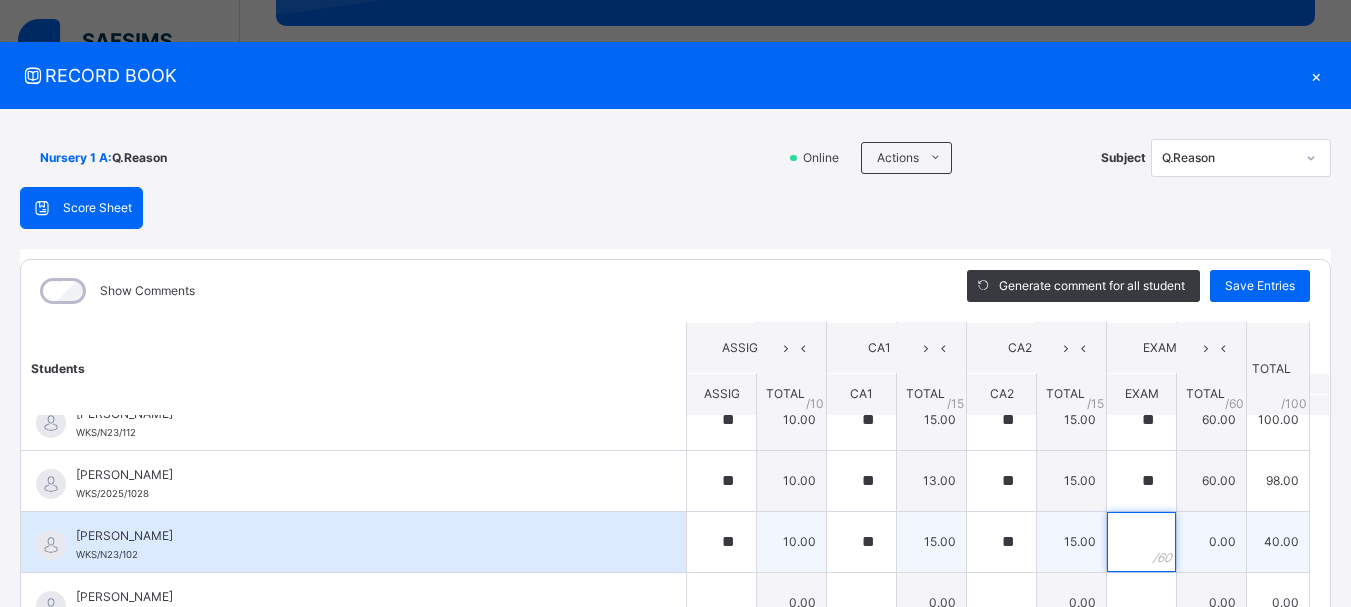 click at bounding box center [1141, 542] 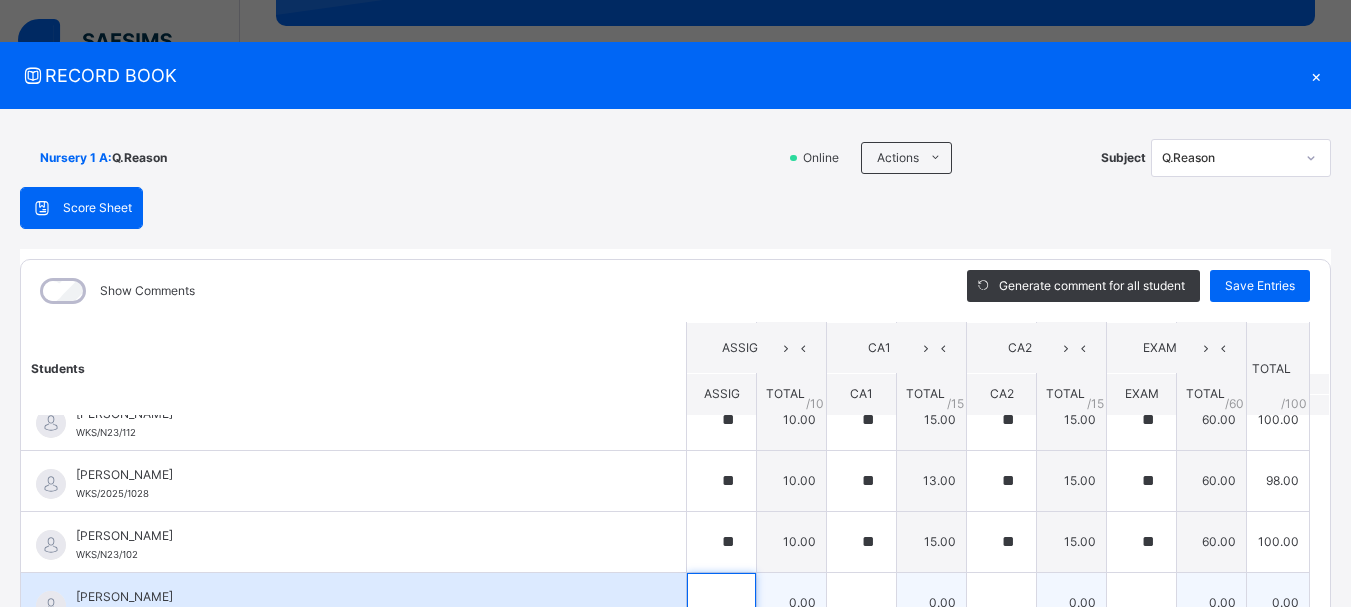 click at bounding box center [721, 603] 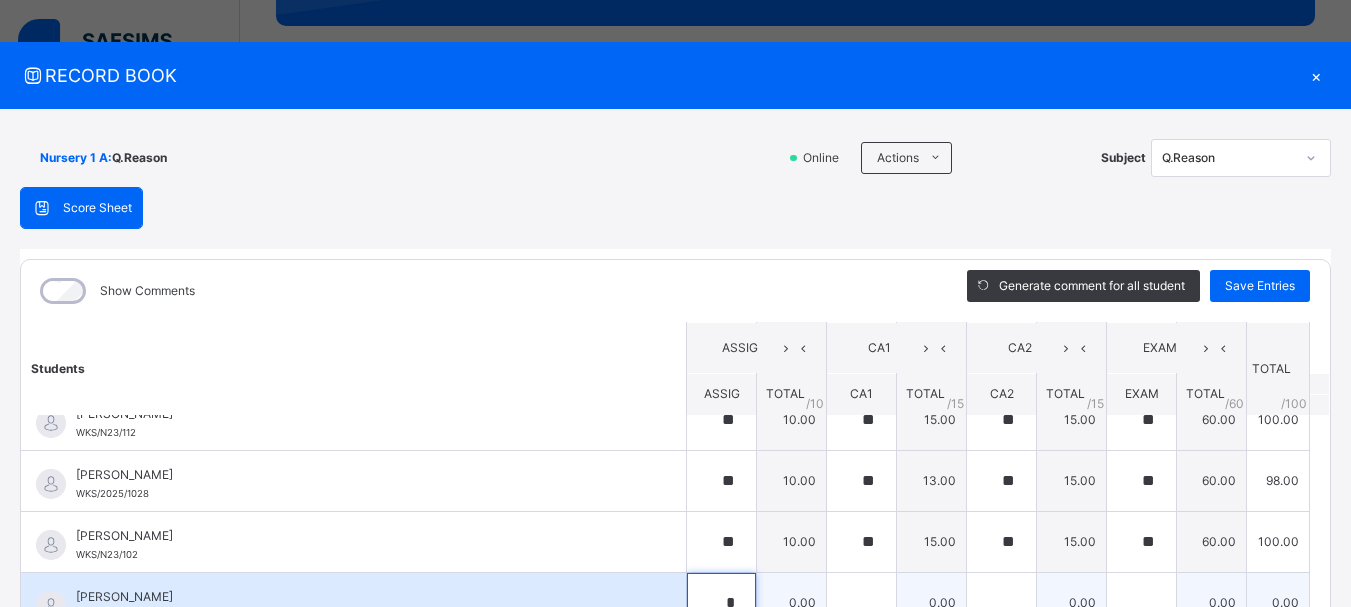 scroll, scrollTop: 14, scrollLeft: 0, axis: vertical 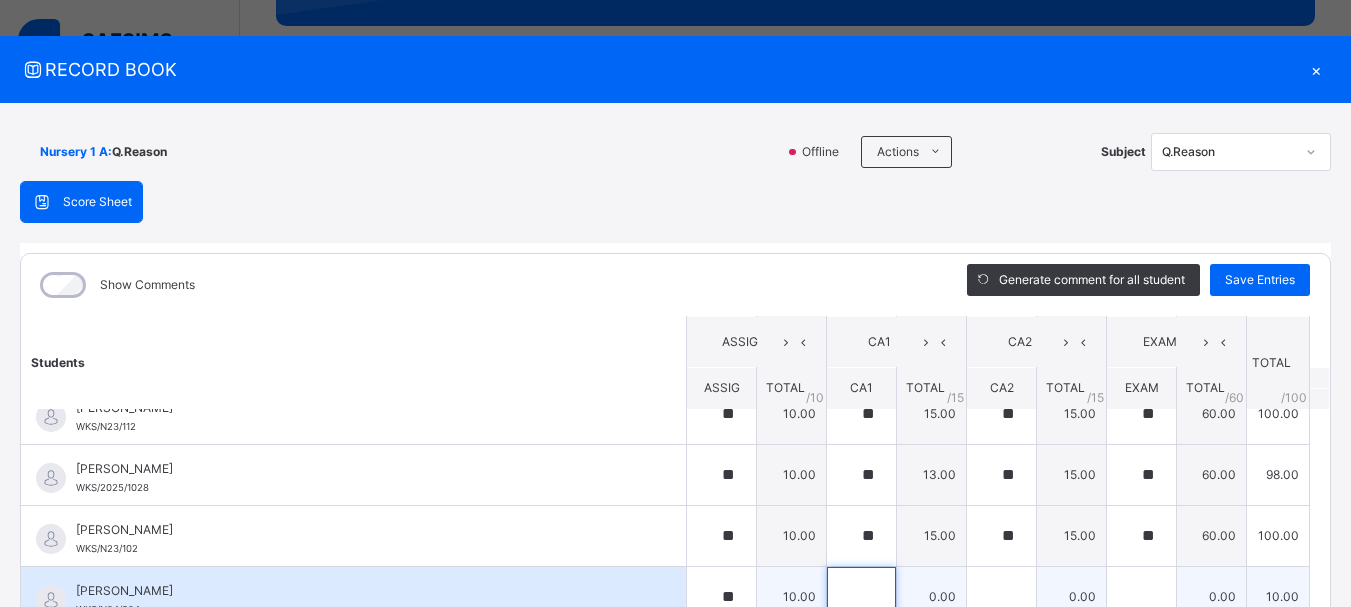click at bounding box center (861, 597) 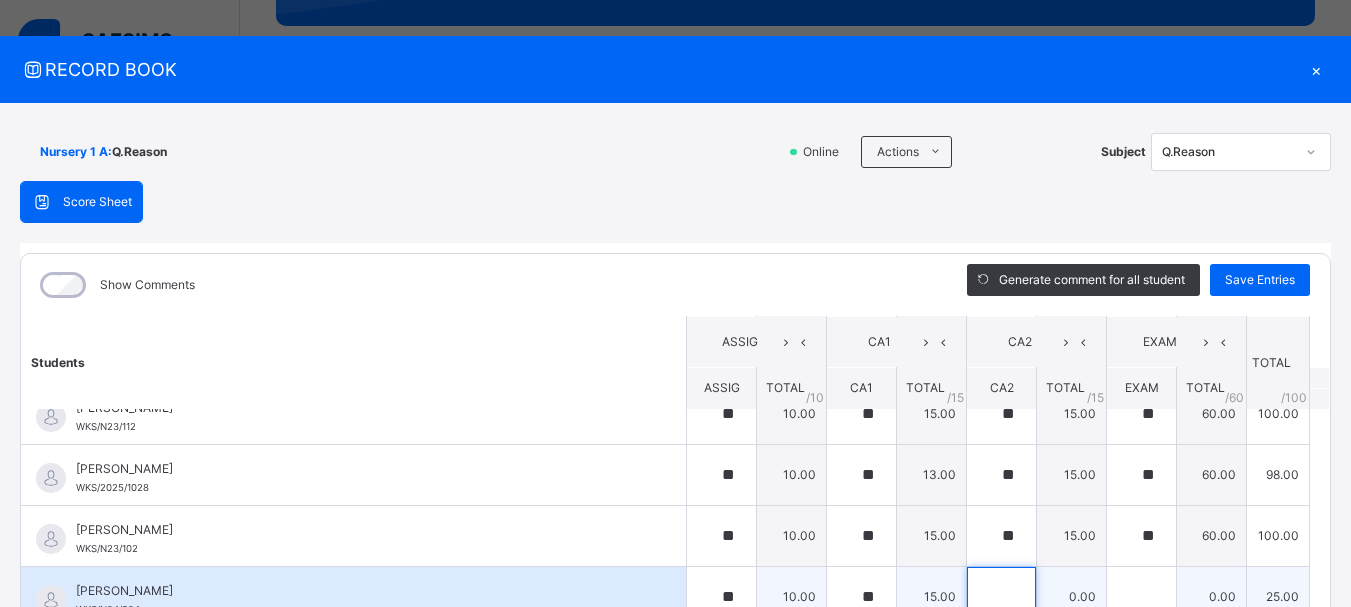 click at bounding box center [1001, 597] 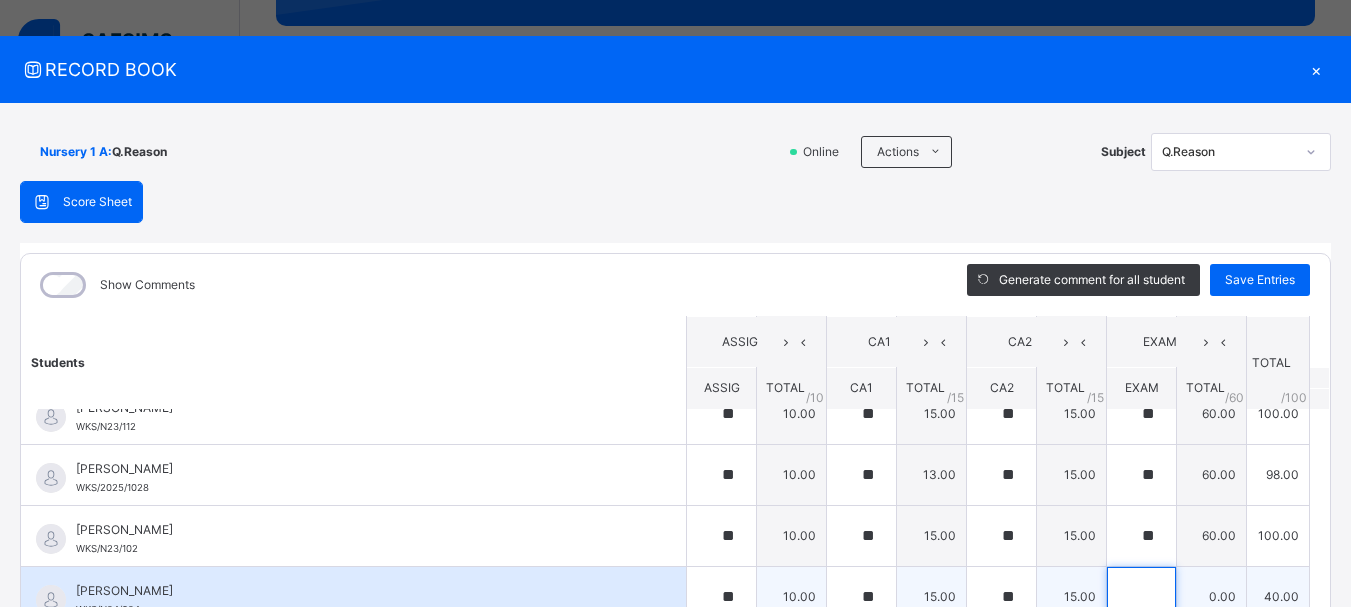 click at bounding box center (1141, 597) 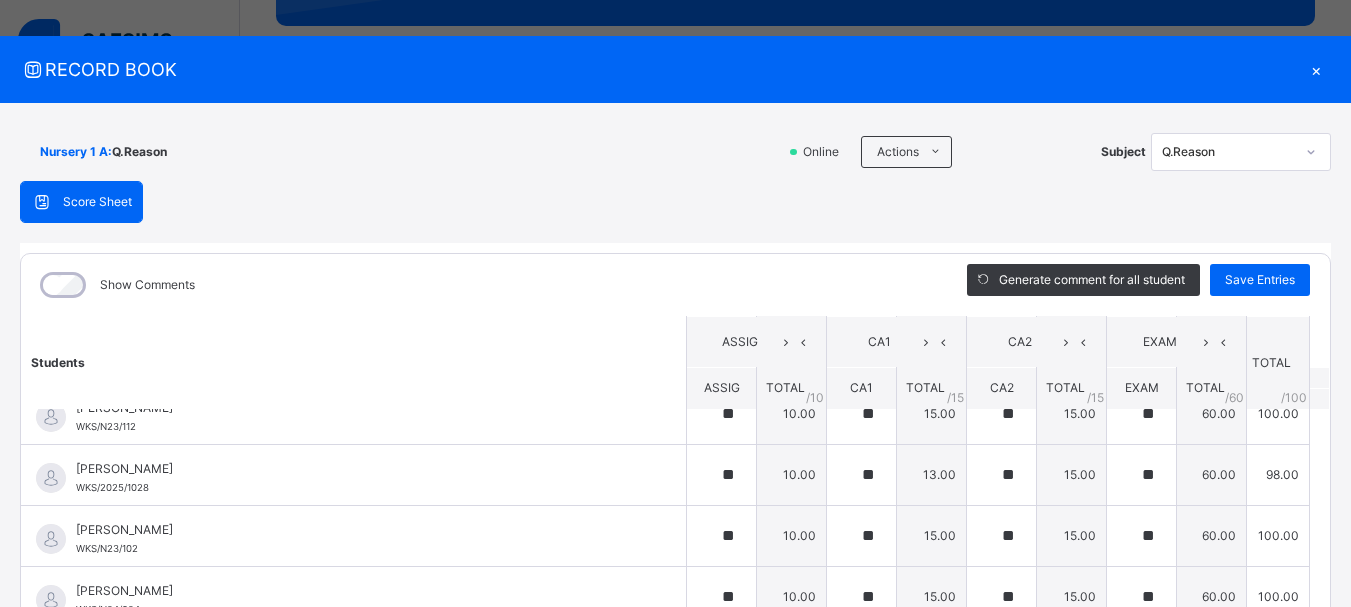 click on "Students ASSIG CA1 CA2 EXAM TOTAL /100 Comment ASSIG TOTAL / 10 CA1 TOTAL / 15 CA2 TOTAL / 15 EXAM TOTAL / 60 [PERSON_NAME] WKS/N23/191 [PERSON_NAME] WKS/N23/191 ** 10.00 ** 15.00 ** 15.00 ** 60.00 100.00 Generate comment 0 / 250   ×   Subject Teacher’s Comment Generate and see in full the comment developed by the AI with an option to regenerate the comment [PERSON_NAME] [PERSON_NAME]   WKS/N23/191   Total 100.00  / 100.00 [PERSON_NAME] Bot   Regenerate     Use this comment   [PERSON_NAME]  WKS/N23/106 [PERSON_NAME]  WKS/N23/106 ** 10.00 ** 15.00 ** 15.00 ** 60.00 100.00 Generate comment 0 / 250   ×   Subject Teacher’s Comment Generate and see in full the comment developed by the AI with an option to regenerate the comment [PERSON_NAME] [PERSON_NAME]    WKS/N23/106   Total 100.00  / 100.00 [PERSON_NAME] Bot   Regenerate     Use this comment   [PERSON_NAME] WKS/N23/105 [PERSON_NAME] ZARAH WKS/N23/105 ** 10.00 ** 15.00 ** 15.00 ** 60.00 100.00 Generate comment 0 / 250   ×   Subject Teacher’s Comment JS" at bounding box center (675, 398) 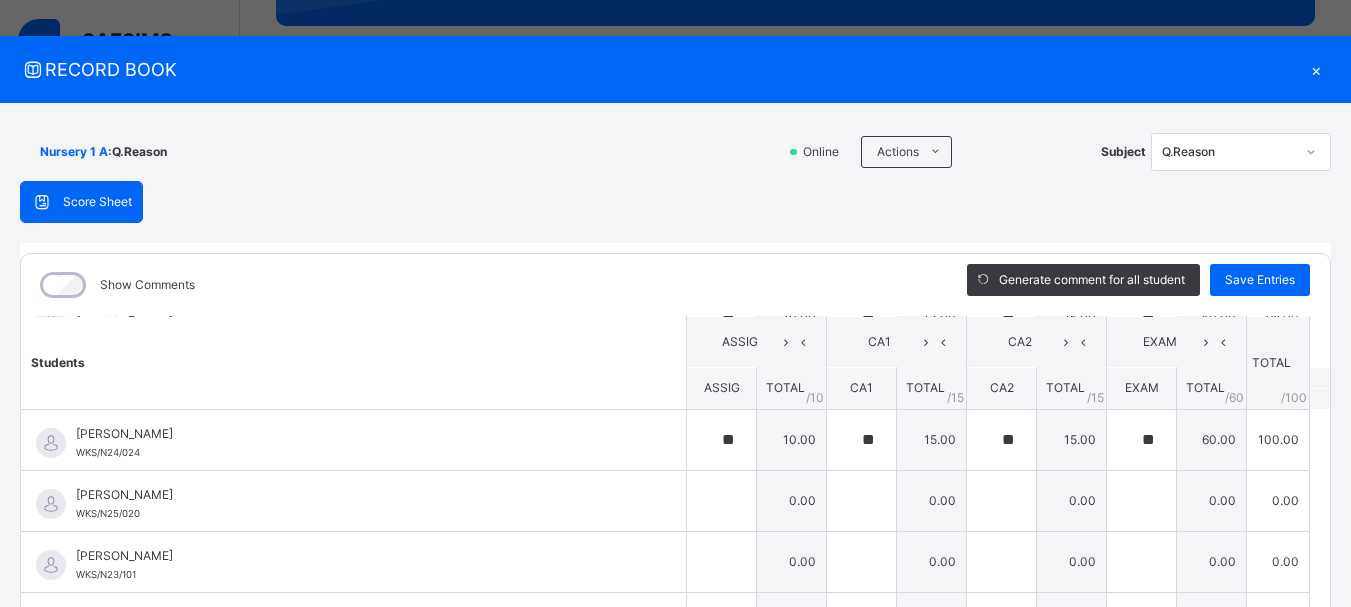 scroll, scrollTop: 1040, scrollLeft: 0, axis: vertical 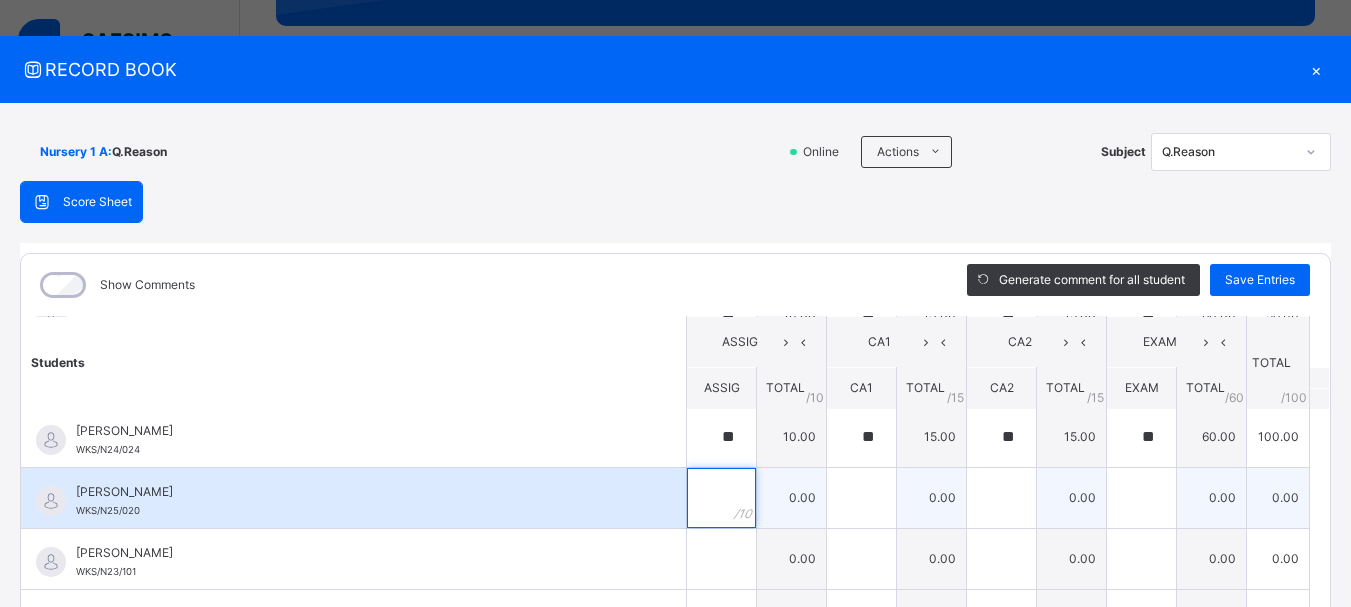 click at bounding box center (721, 498) 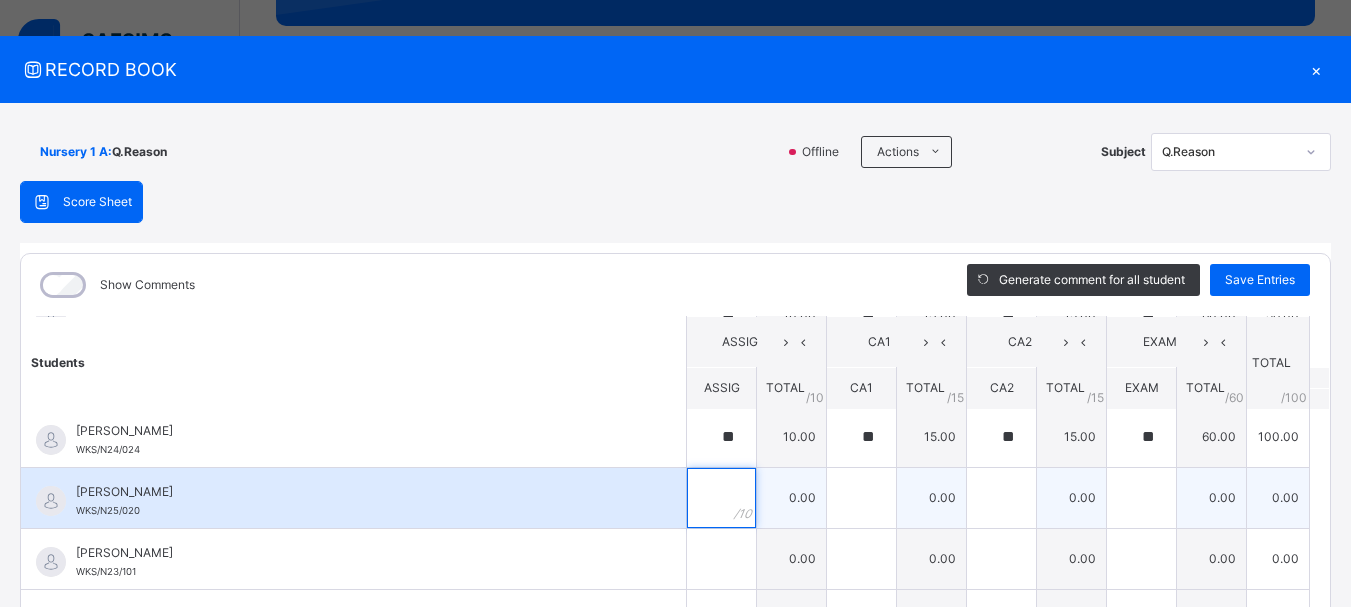 click at bounding box center [721, 498] 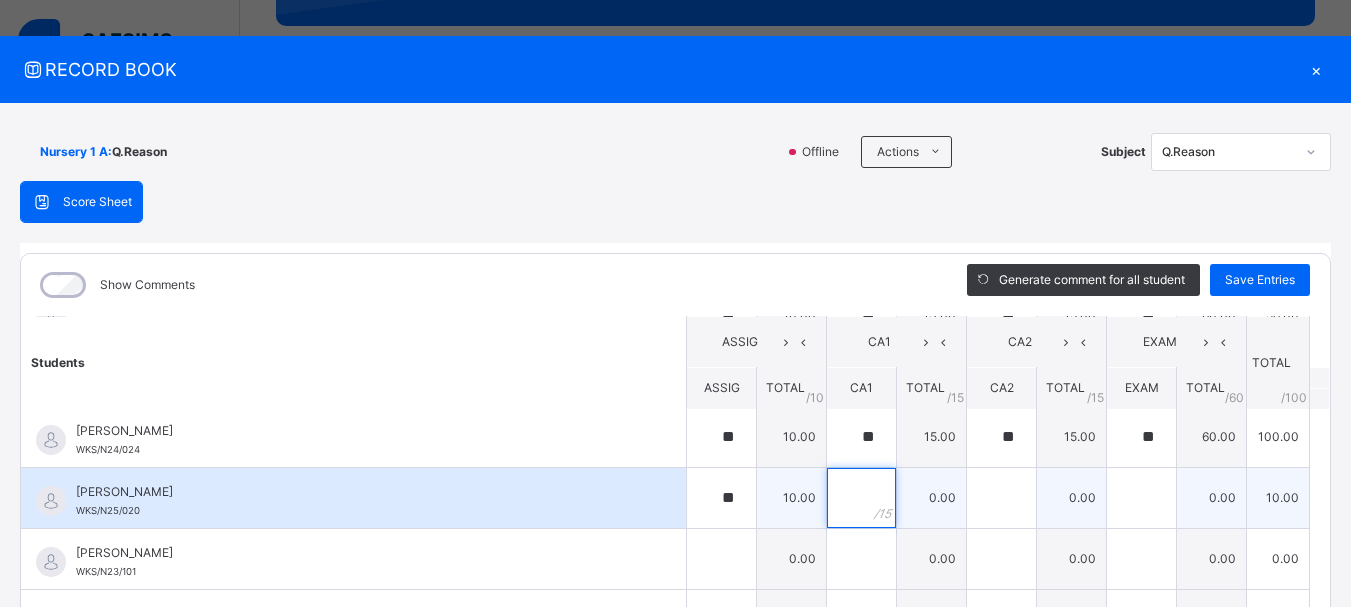click at bounding box center [861, 498] 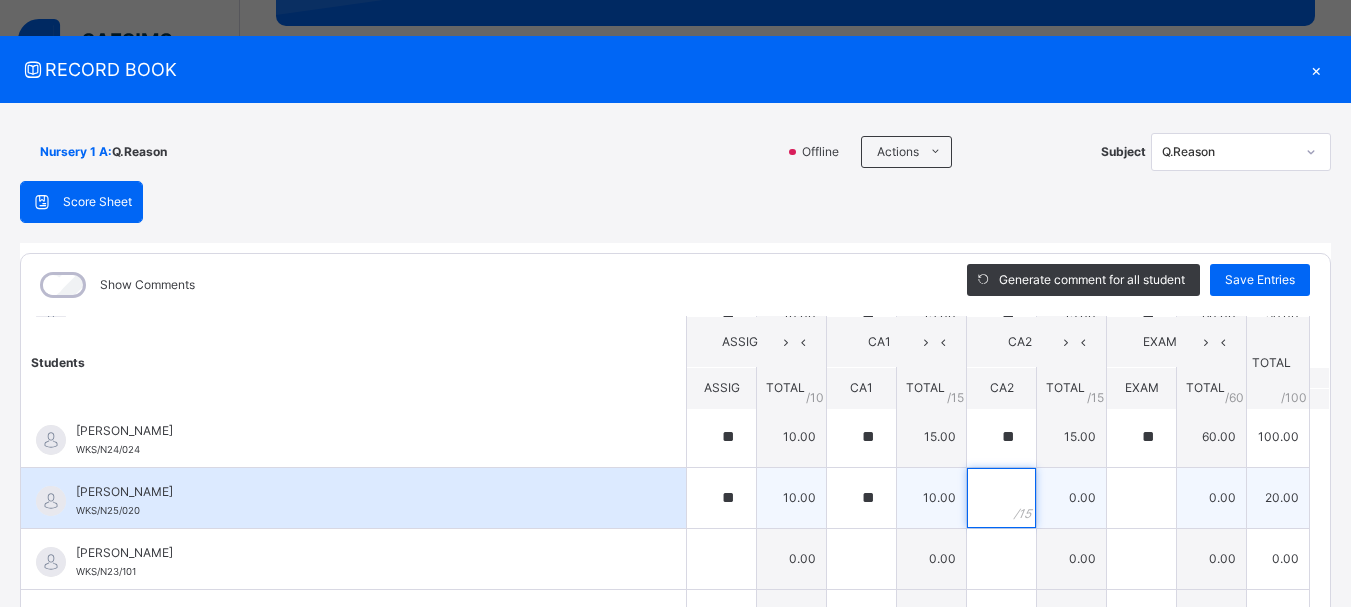 click at bounding box center (1001, 498) 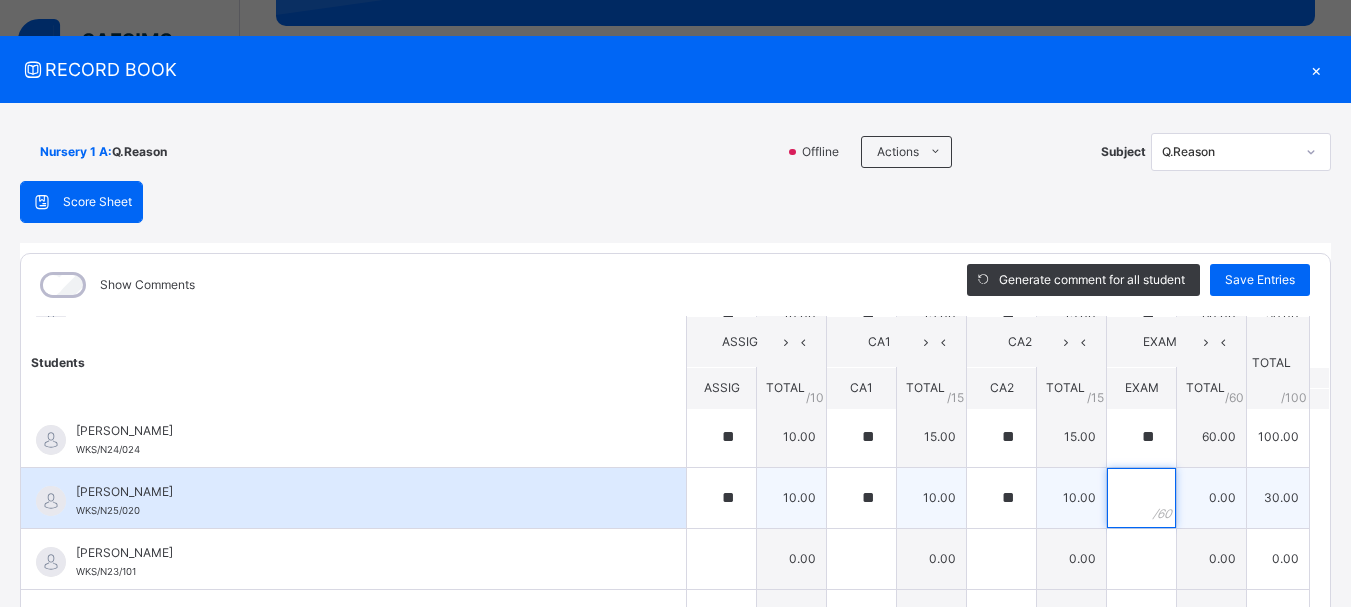 click at bounding box center (1141, 498) 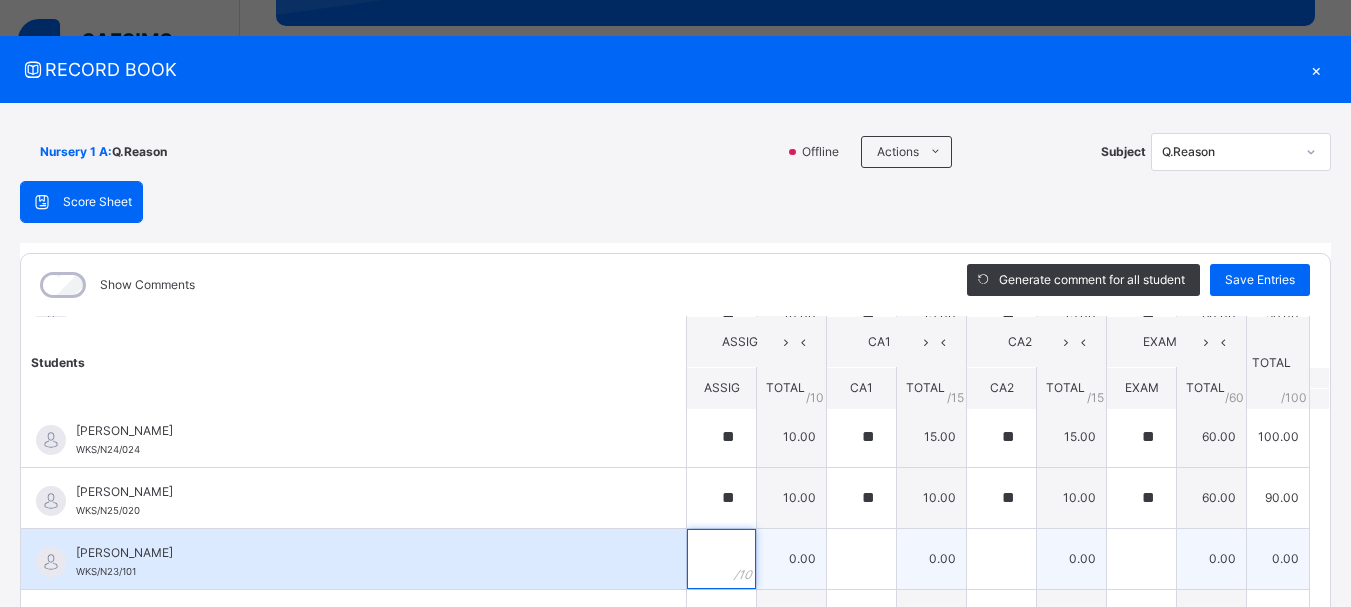 click at bounding box center [721, 559] 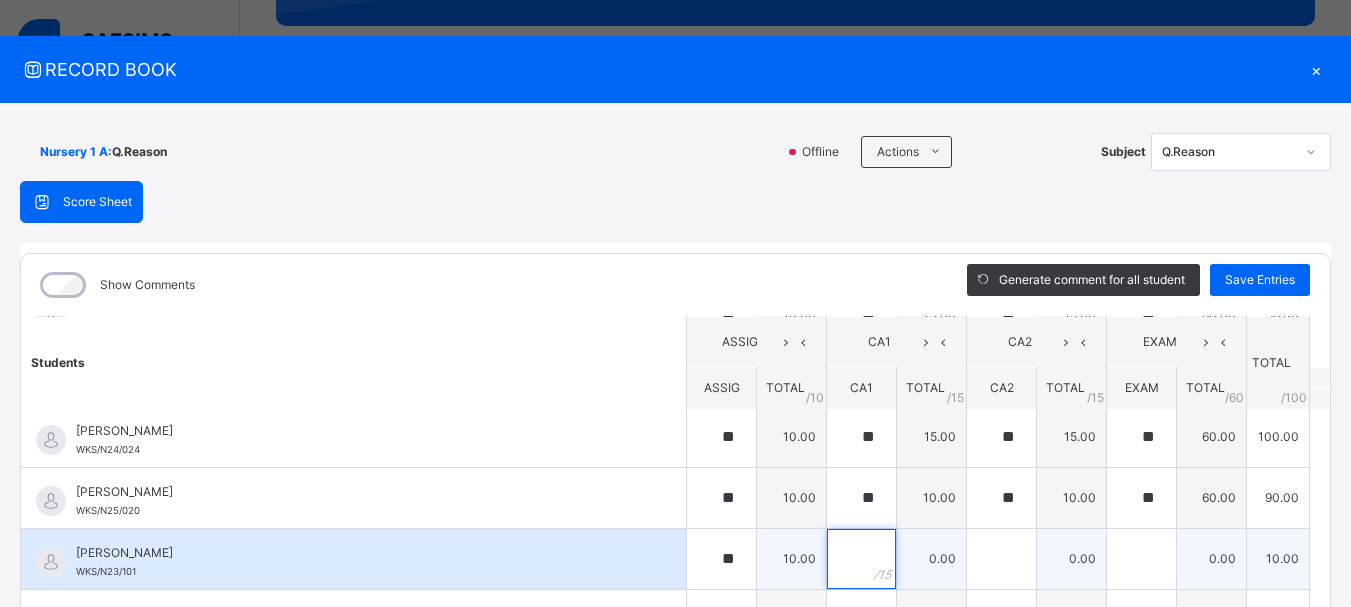 click at bounding box center (861, 559) 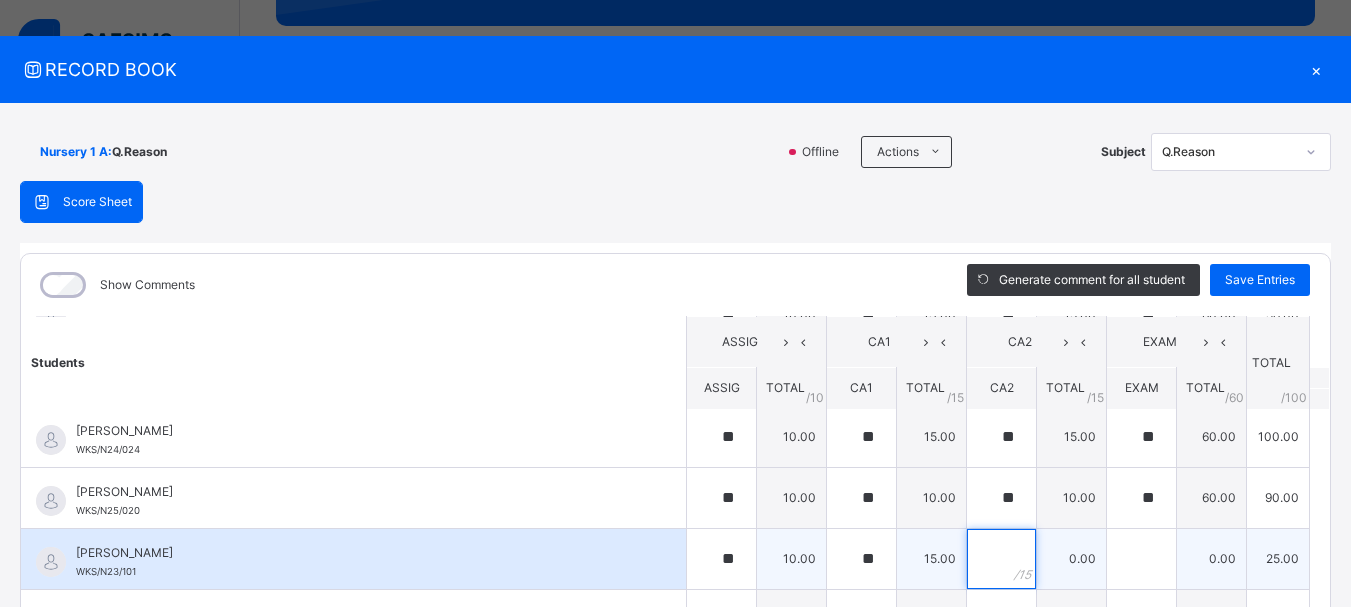 click at bounding box center [1001, 559] 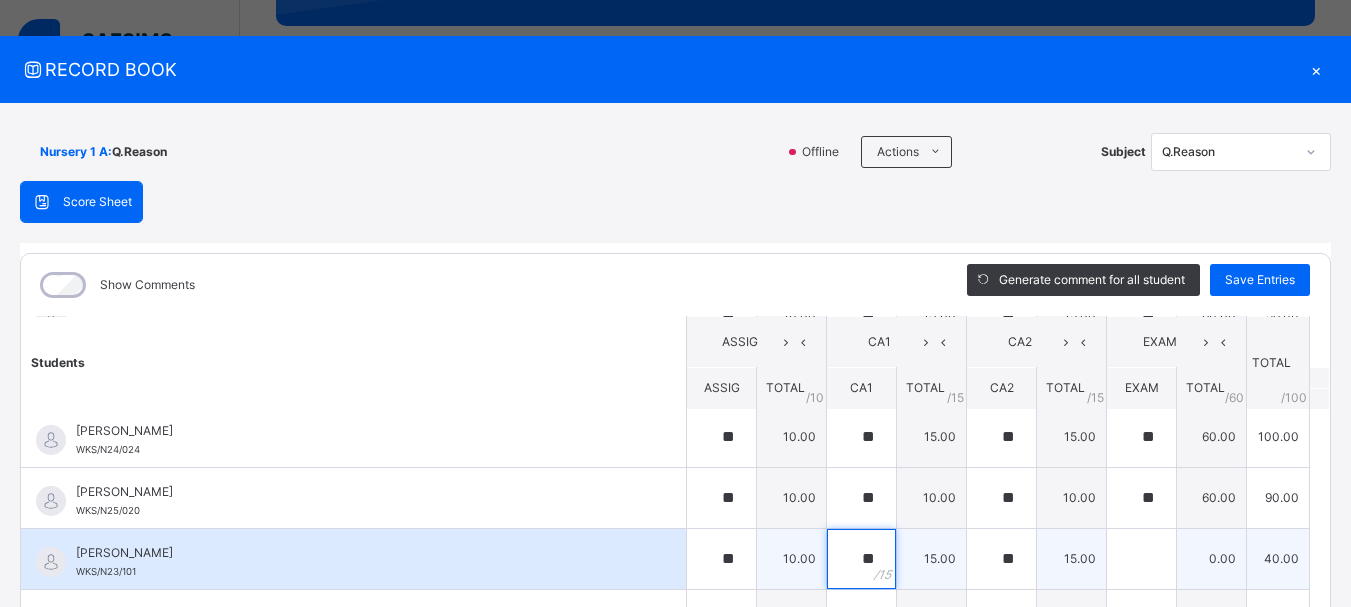 click on "**" at bounding box center (861, 559) 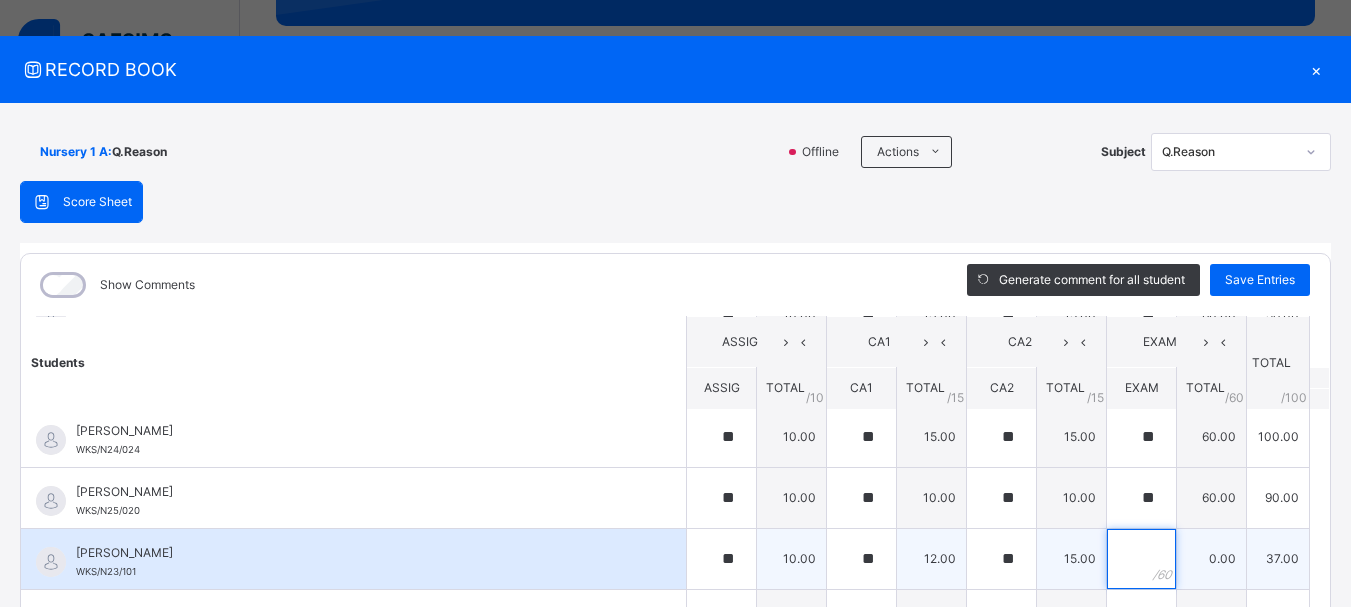 click at bounding box center [1141, 559] 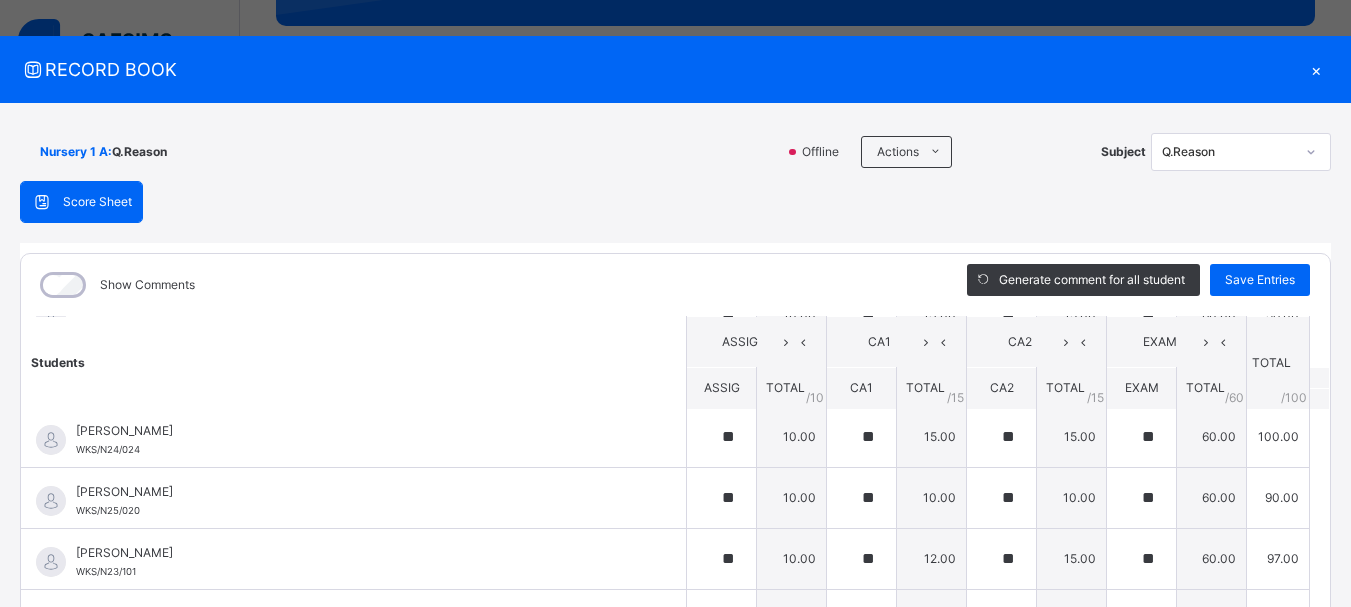 click on "Students ASSIG CA1 CA2 EXAM TOTAL /100 Comment ASSIG TOTAL / 10 CA1 TOTAL / 15 CA2 TOTAL / 15 EXAM TOTAL / 60 [PERSON_NAME] WKS/N23/191 [PERSON_NAME] WKS/N23/191 ** 10.00 ** 15.00 ** 15.00 ** 60.00 100.00 Generate comment 0 / 250   ×   Subject Teacher’s Comment Generate and see in full the comment developed by the AI with an option to regenerate the comment [PERSON_NAME] [PERSON_NAME]   WKS/N23/191   Total 100.00  / 100.00 [PERSON_NAME] Bot   Regenerate     Use this comment   [PERSON_NAME]  WKS/N23/106 [PERSON_NAME]  WKS/N23/106 ** 10.00 ** 15.00 ** 15.00 ** 60.00 100.00 Generate comment 0 / 250   ×   Subject Teacher’s Comment Generate and see in full the comment developed by the AI with an option to regenerate the comment [PERSON_NAME] [PERSON_NAME]    WKS/N23/106   Total 100.00  / 100.00 [PERSON_NAME] Bot   Regenerate     Use this comment   [PERSON_NAME] WKS/N23/105 [PERSON_NAME] ZARAH WKS/N23/105 ** 10.00 ** 15.00 ** 15.00 ** 60.00 100.00 Generate comment 0 / 250   ×   Subject Teacher’s Comment JS" at bounding box center (675, 238) 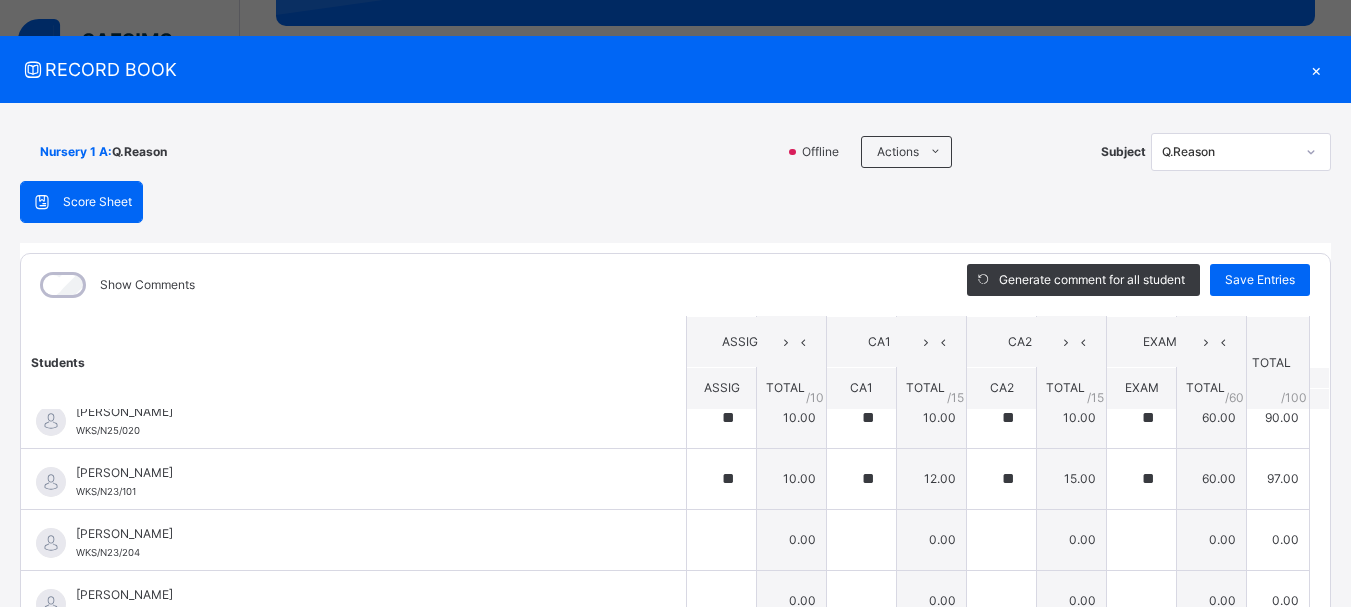 scroll, scrollTop: 1160, scrollLeft: 0, axis: vertical 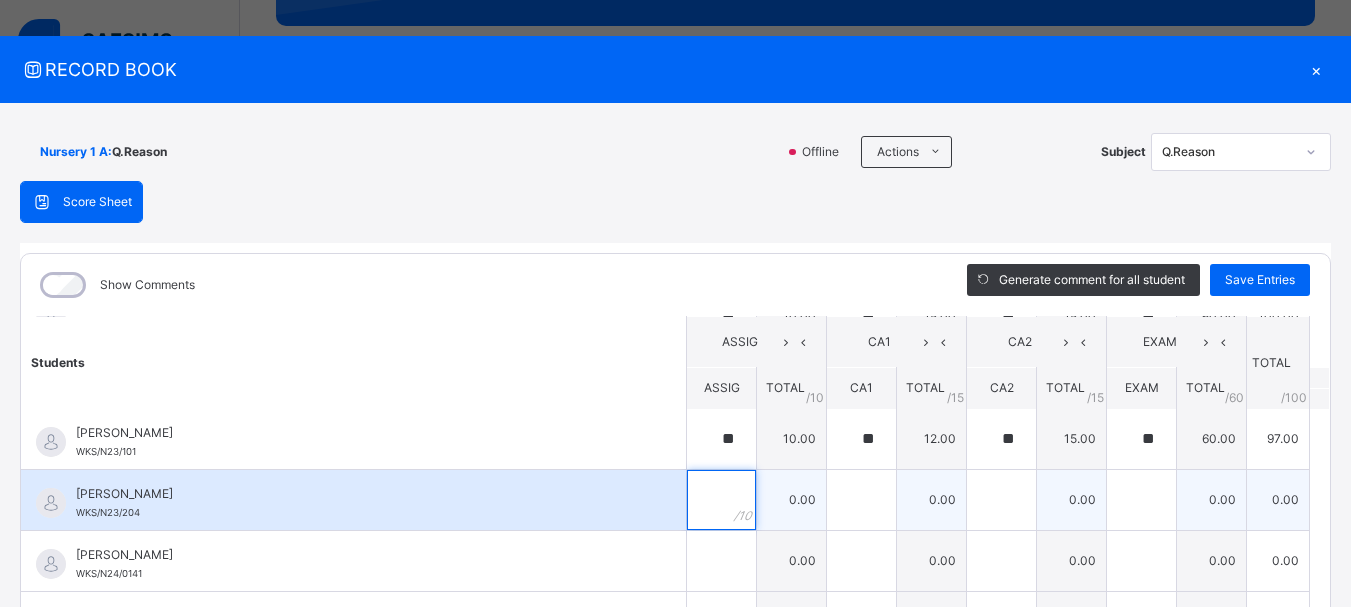 click at bounding box center (721, 500) 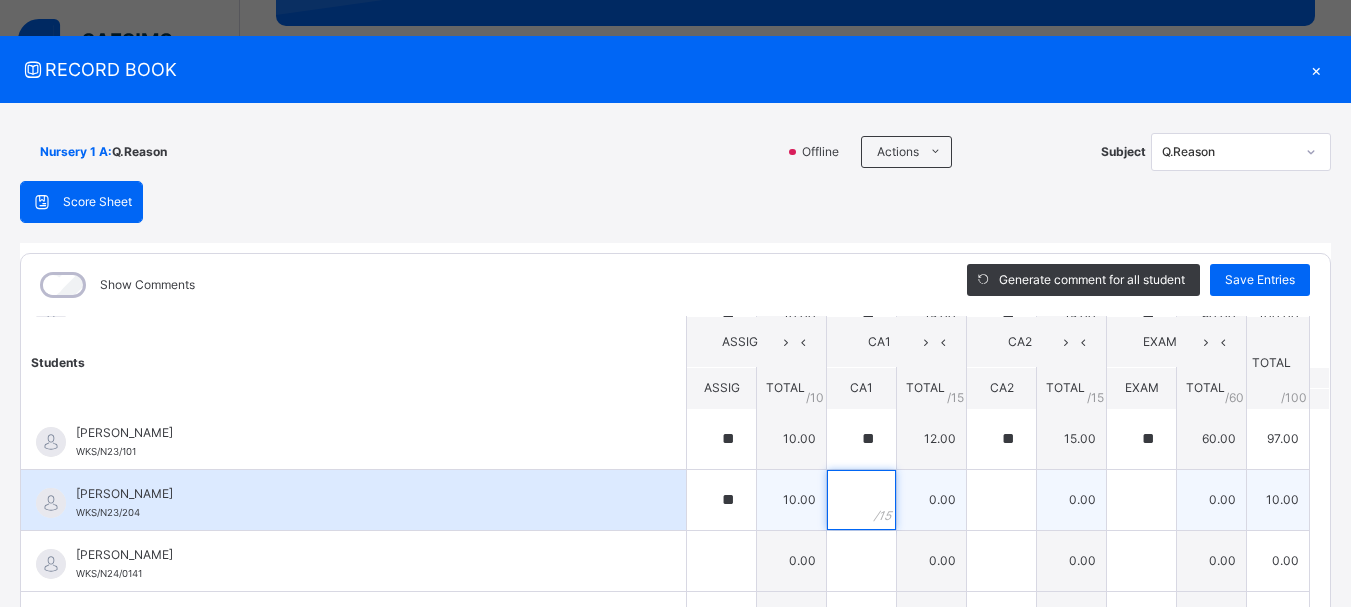click at bounding box center (861, 500) 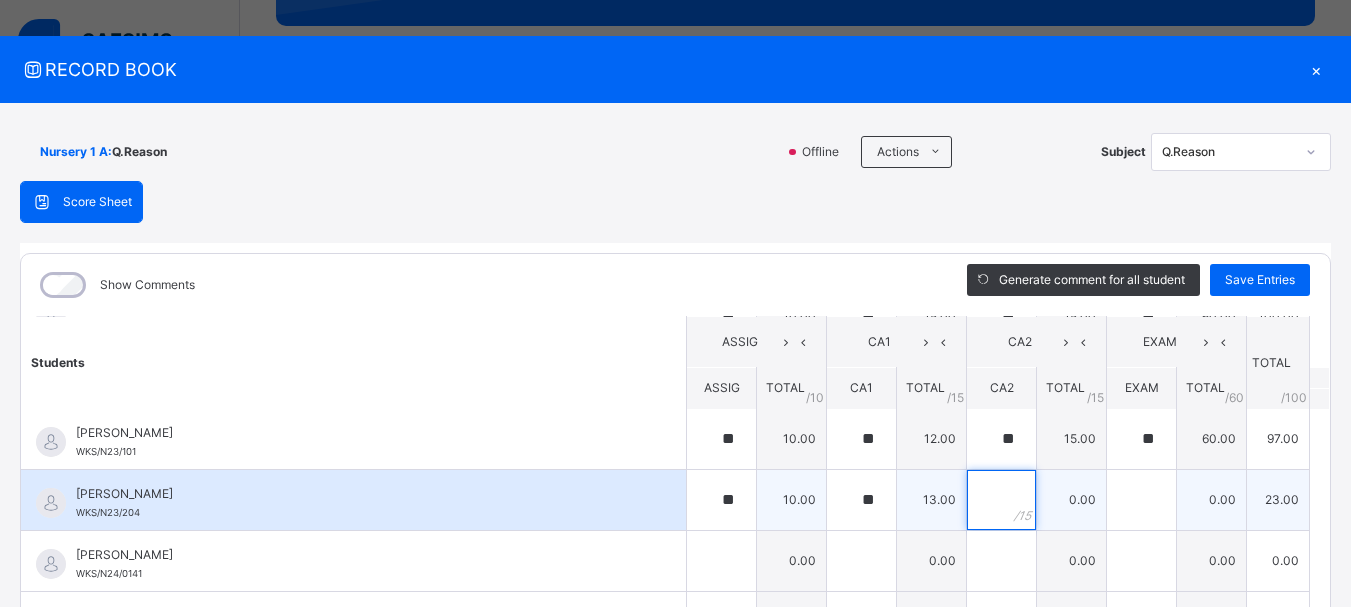 click at bounding box center (1001, 500) 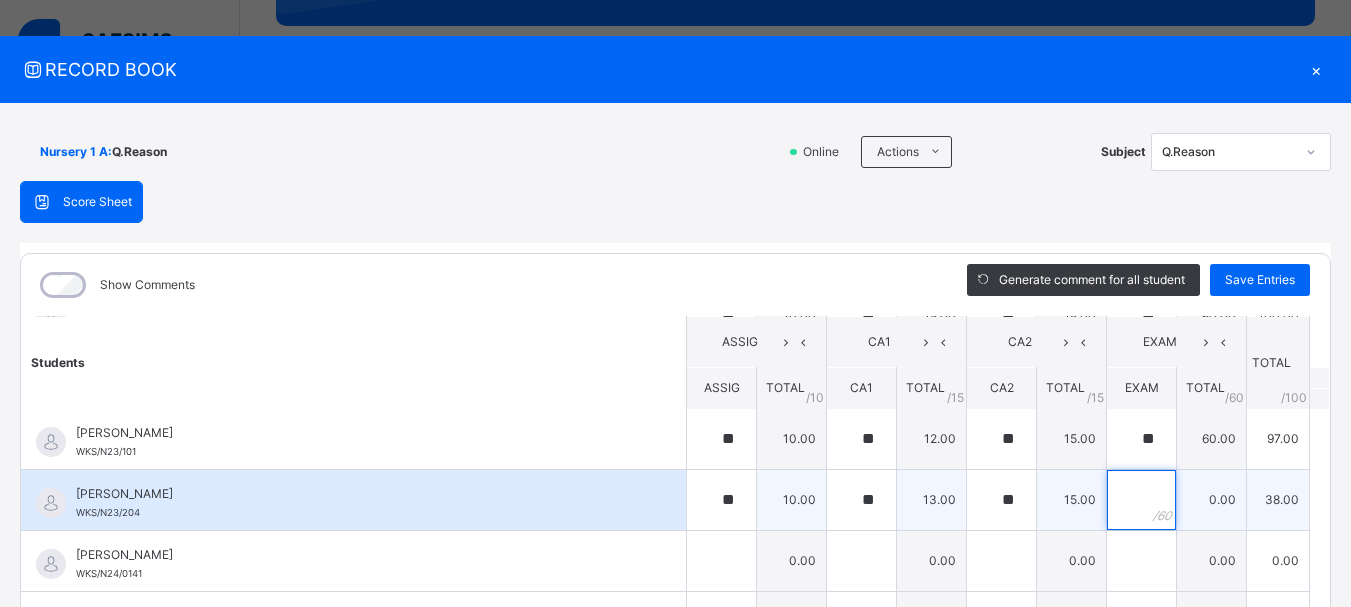 click at bounding box center (1141, 500) 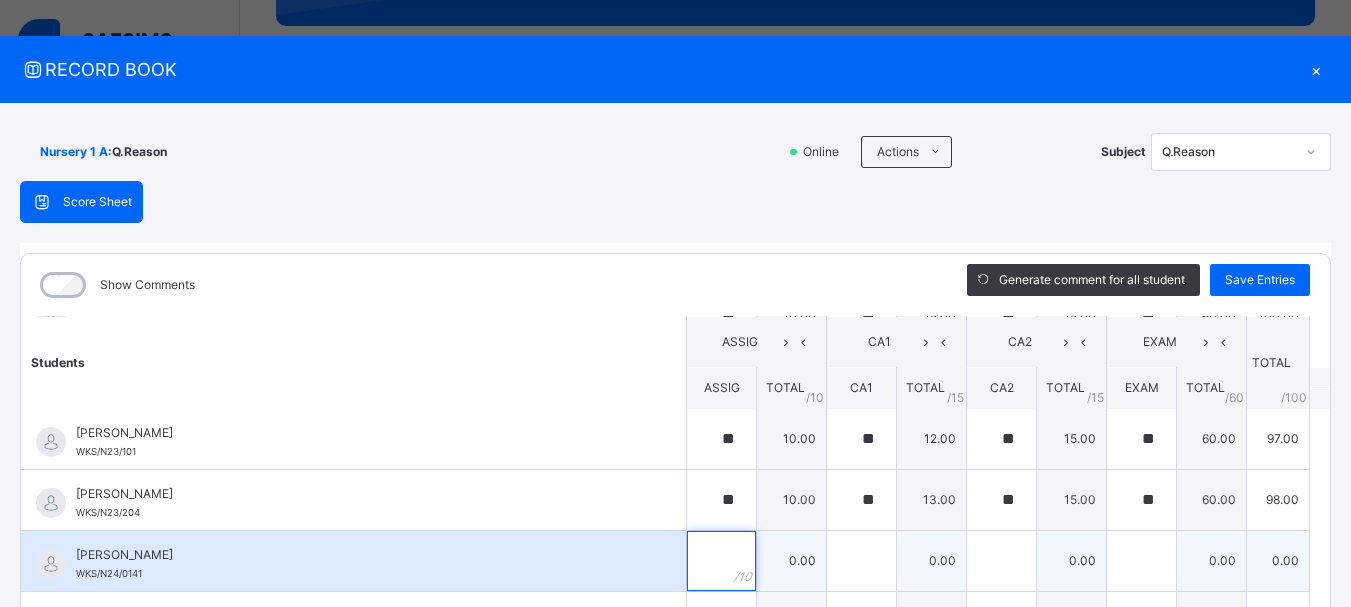 click at bounding box center (721, 561) 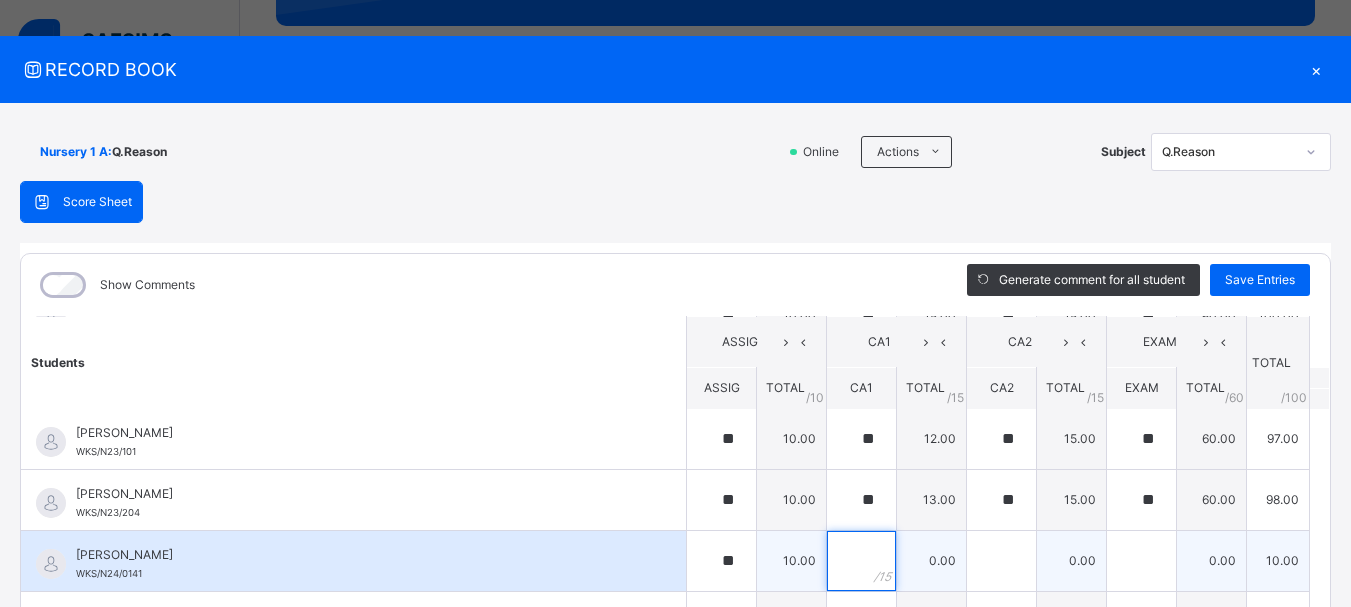 click at bounding box center (861, 561) 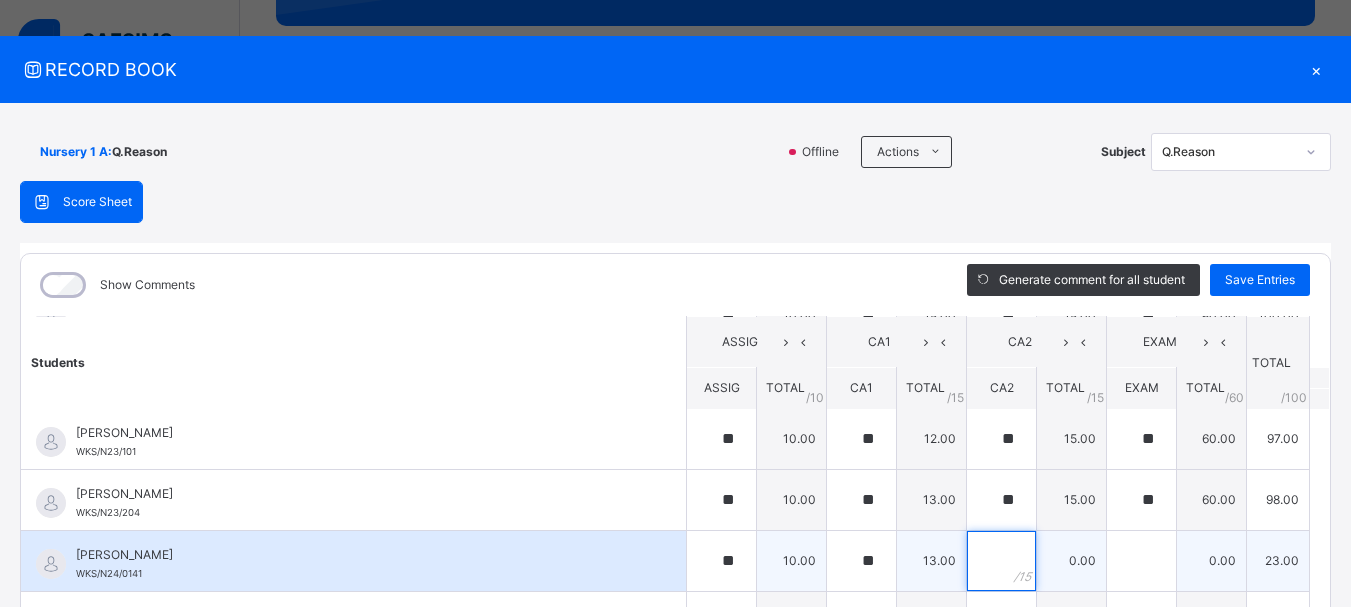 click at bounding box center (1001, 561) 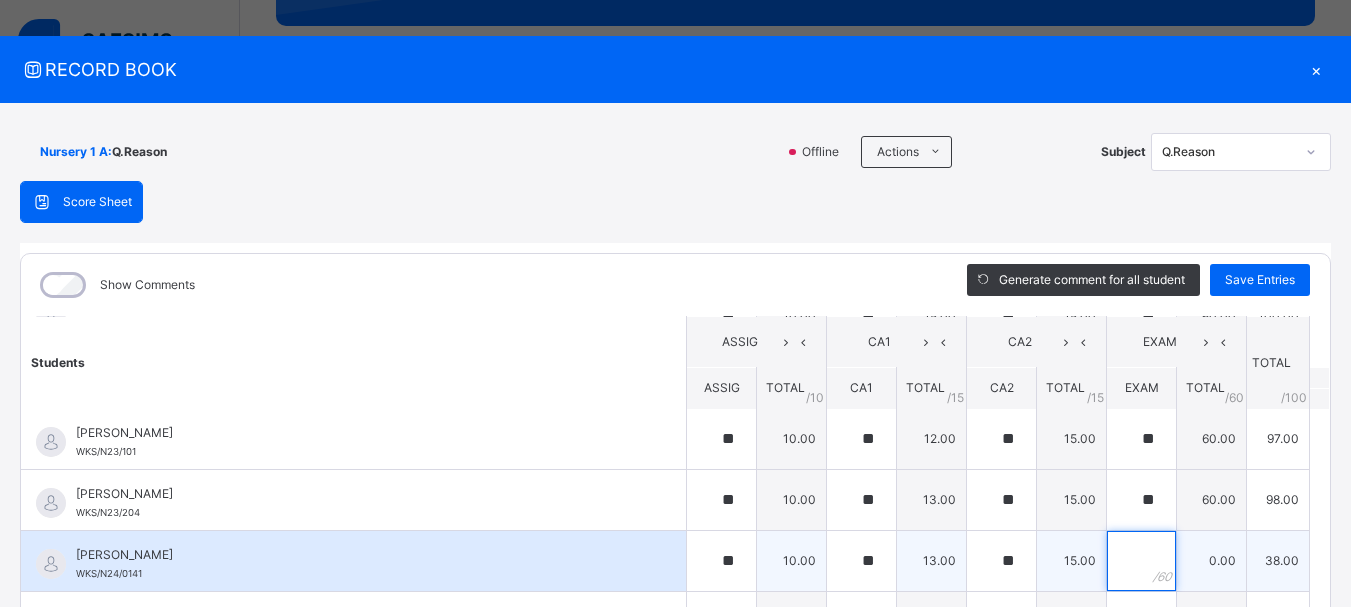 click at bounding box center (1141, 561) 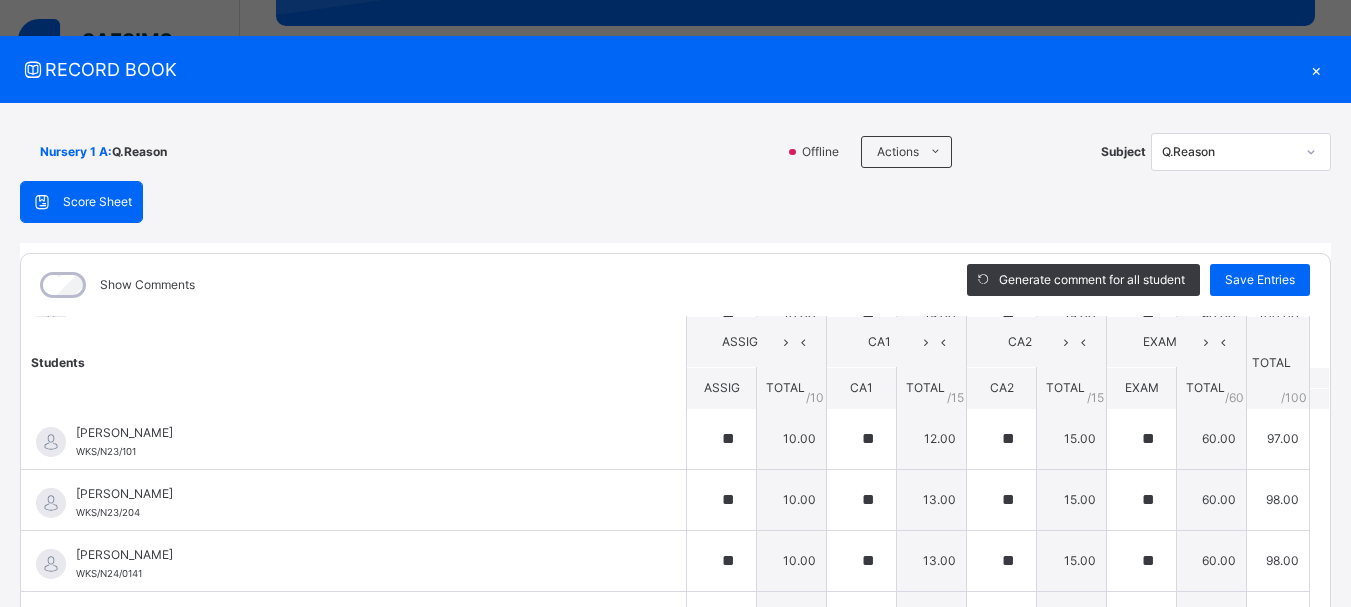 click on "Students ASSIG CA1 CA2 EXAM TOTAL /100 Comment ASSIG TOTAL / 10 CA1 TOTAL / 15 CA2 TOTAL / 15 EXAM TOTAL / 60 [PERSON_NAME] WKS/N23/191 [PERSON_NAME] WKS/N23/191 ** 10.00 ** 15.00 ** 15.00 ** 60.00 100.00 Generate comment 0 / 250   ×   Subject Teacher’s Comment Generate and see in full the comment developed by the AI with an option to regenerate the comment [PERSON_NAME] [PERSON_NAME]   WKS/N23/191   Total 100.00  / 100.00 [PERSON_NAME] Bot   Regenerate     Use this comment   [PERSON_NAME]  WKS/N23/106 [PERSON_NAME]  WKS/N23/106 ** 10.00 ** 15.00 ** 15.00 ** 60.00 100.00 Generate comment 0 / 250   ×   Subject Teacher’s Comment Generate and see in full the comment developed by the AI with an option to regenerate the comment [PERSON_NAME] [PERSON_NAME]    WKS/N23/106   Total 100.00  / 100.00 [PERSON_NAME] Bot   Regenerate     Use this comment   [PERSON_NAME] WKS/N23/105 [PERSON_NAME] ZARAH WKS/N23/105 ** 10.00 ** 15.00 ** 15.00 ** 60.00 100.00 Generate comment 0 / 250   ×   Subject Teacher’s Comment JS" at bounding box center (675, 118) 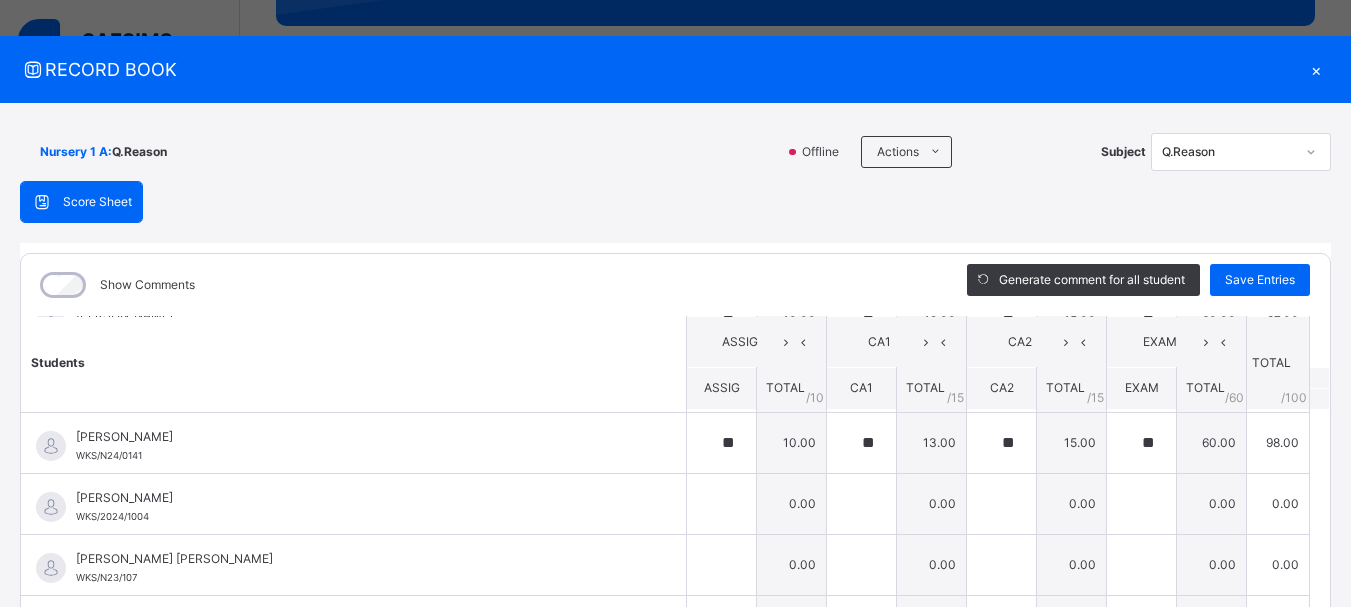 scroll, scrollTop: 1280, scrollLeft: 0, axis: vertical 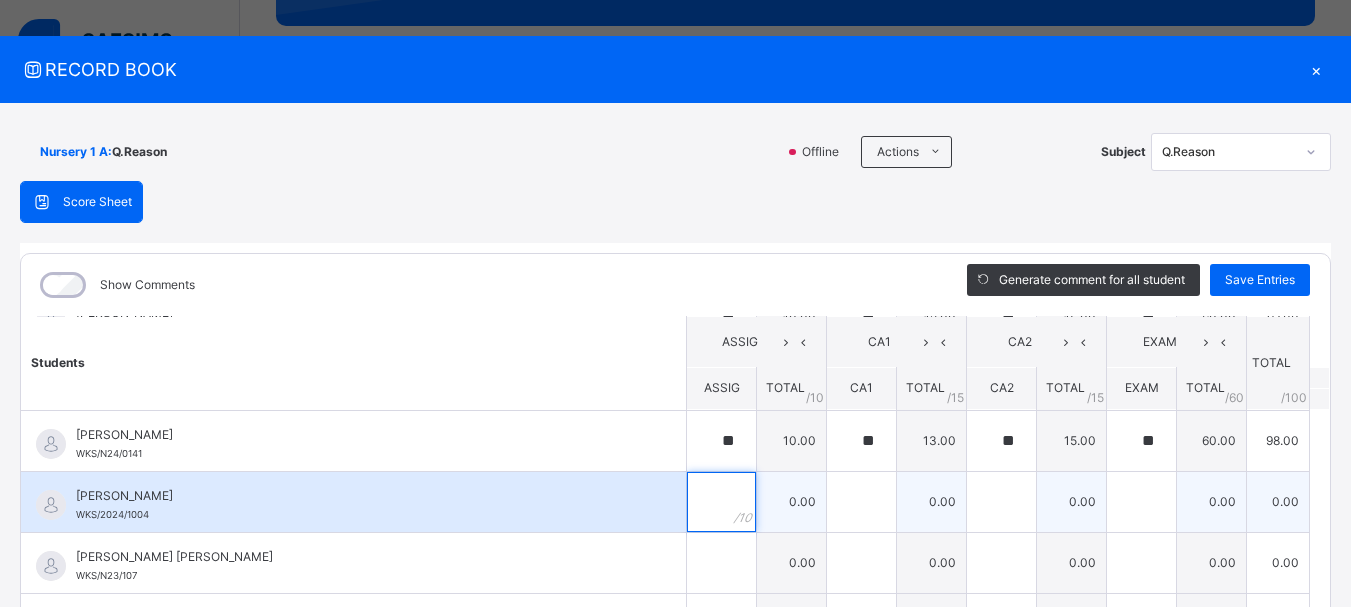 click at bounding box center [721, 502] 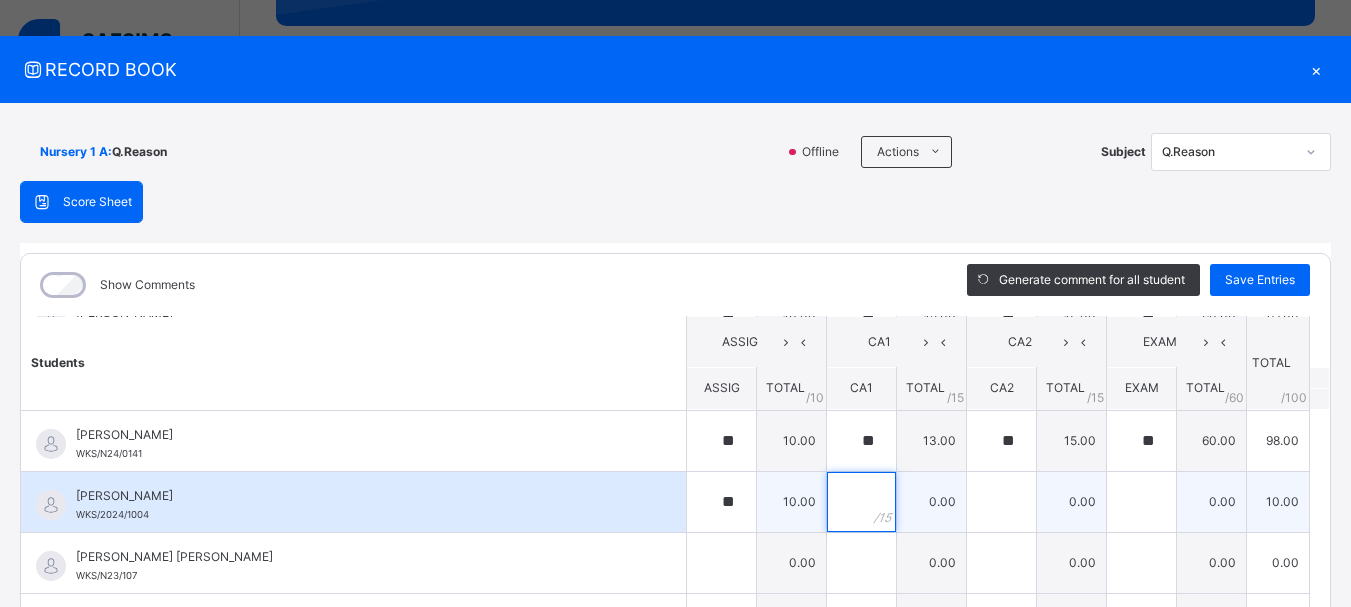 click at bounding box center (861, 502) 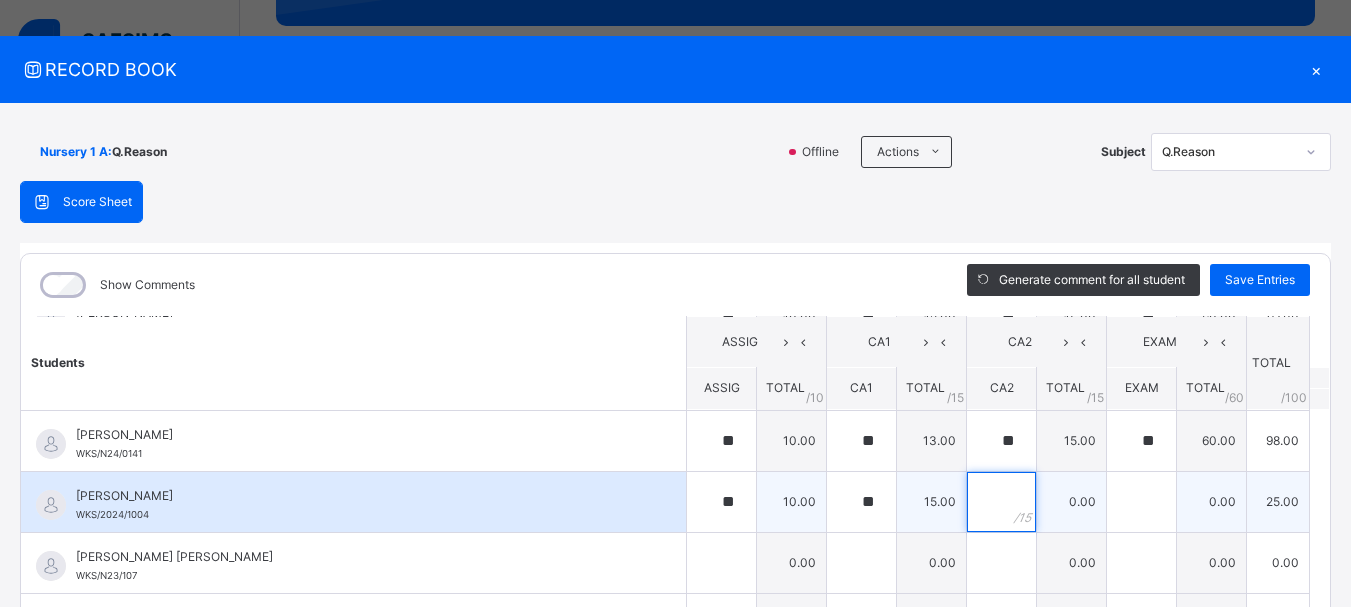 click at bounding box center [1001, 502] 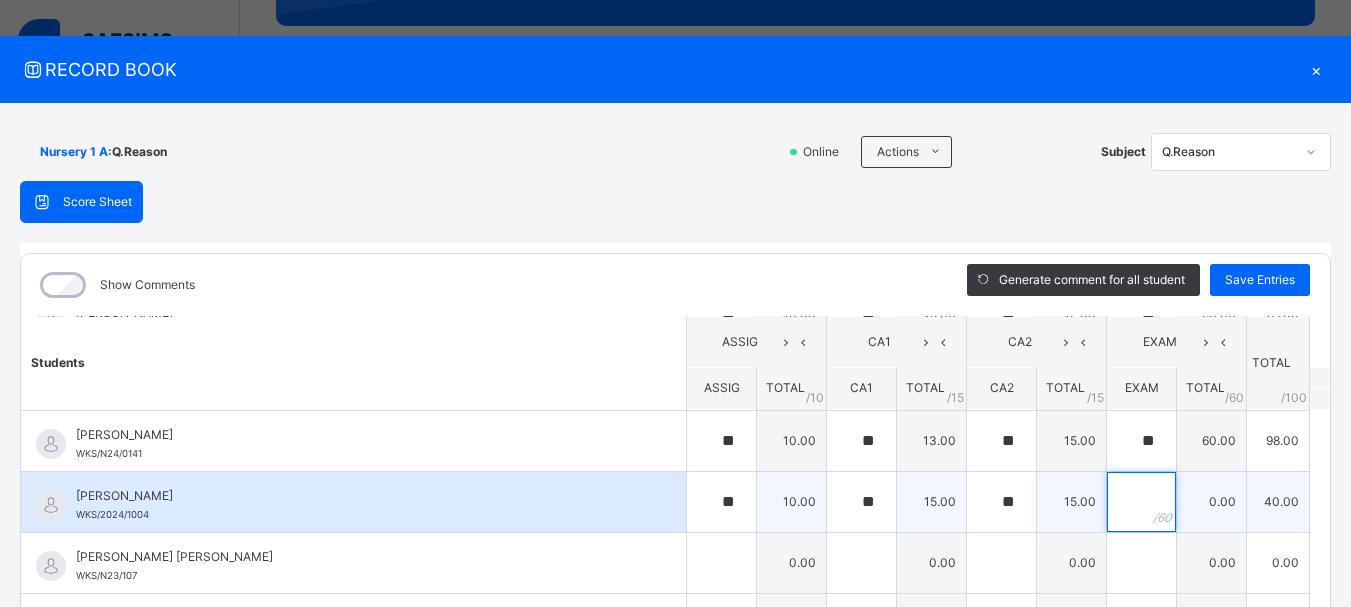 click at bounding box center [1141, 502] 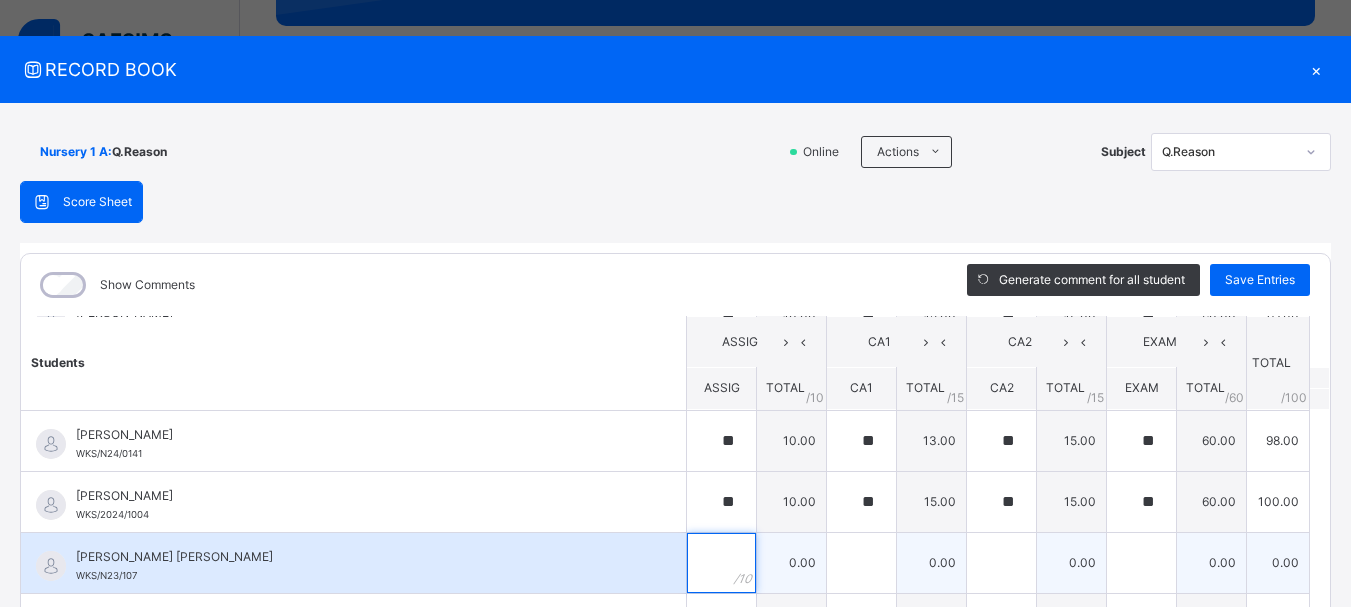 click at bounding box center (721, 563) 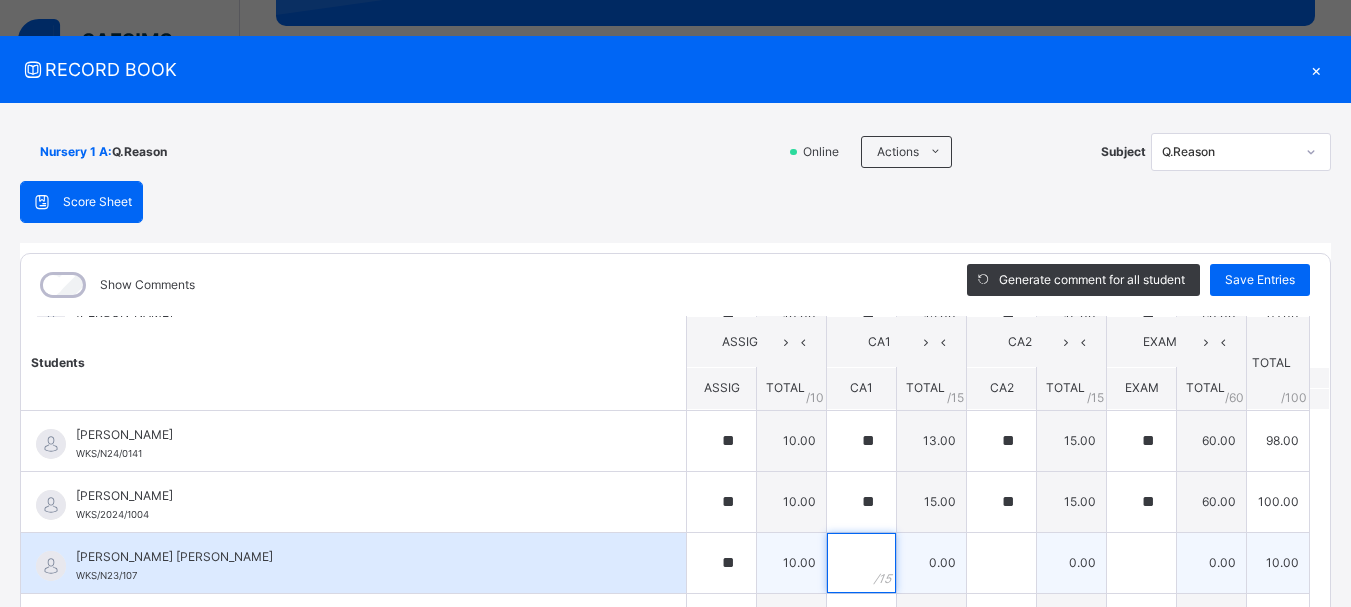 click at bounding box center (861, 563) 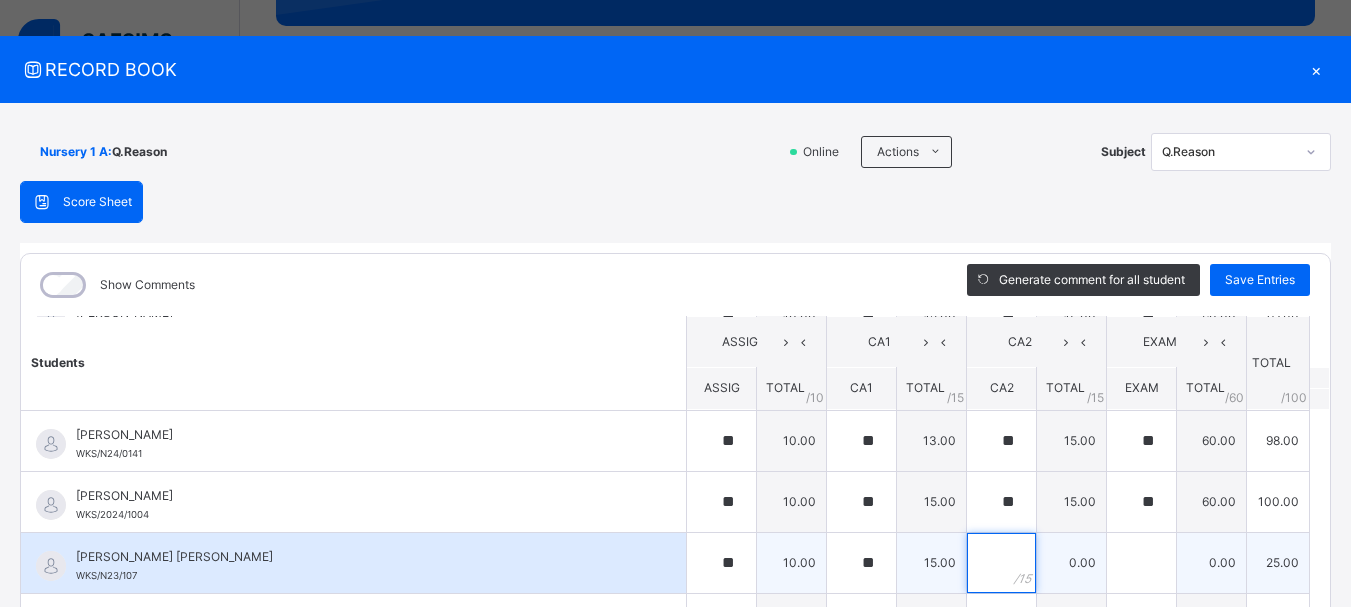 click at bounding box center [1001, 563] 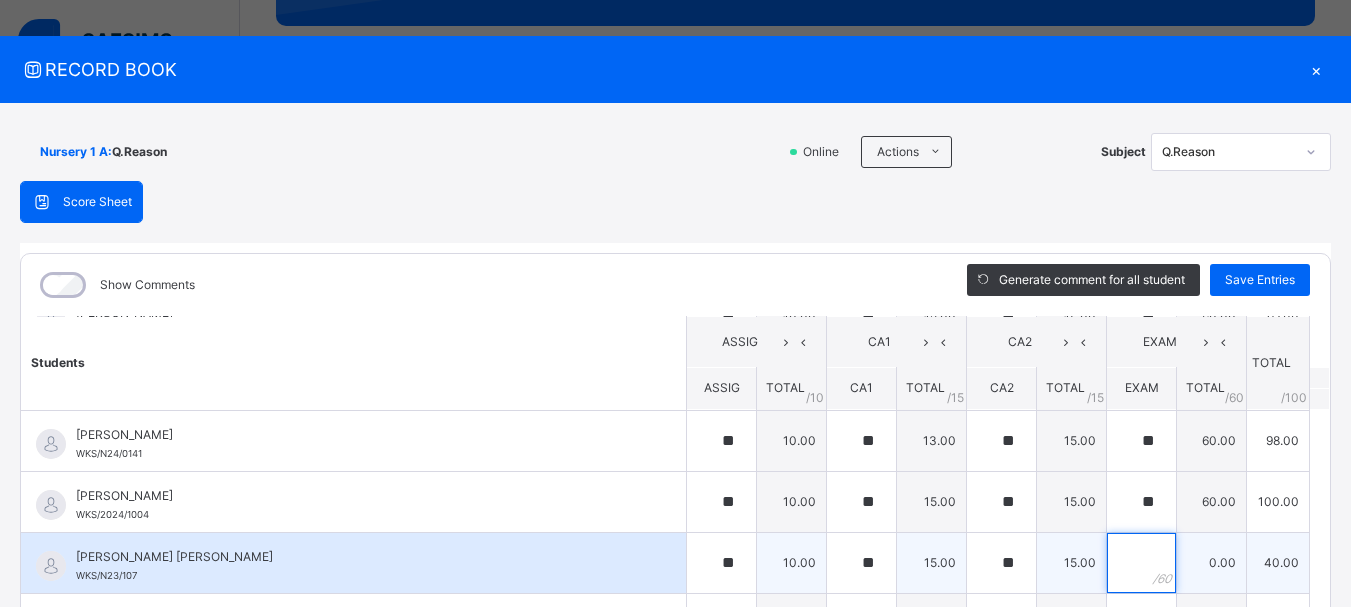 click at bounding box center [1141, 563] 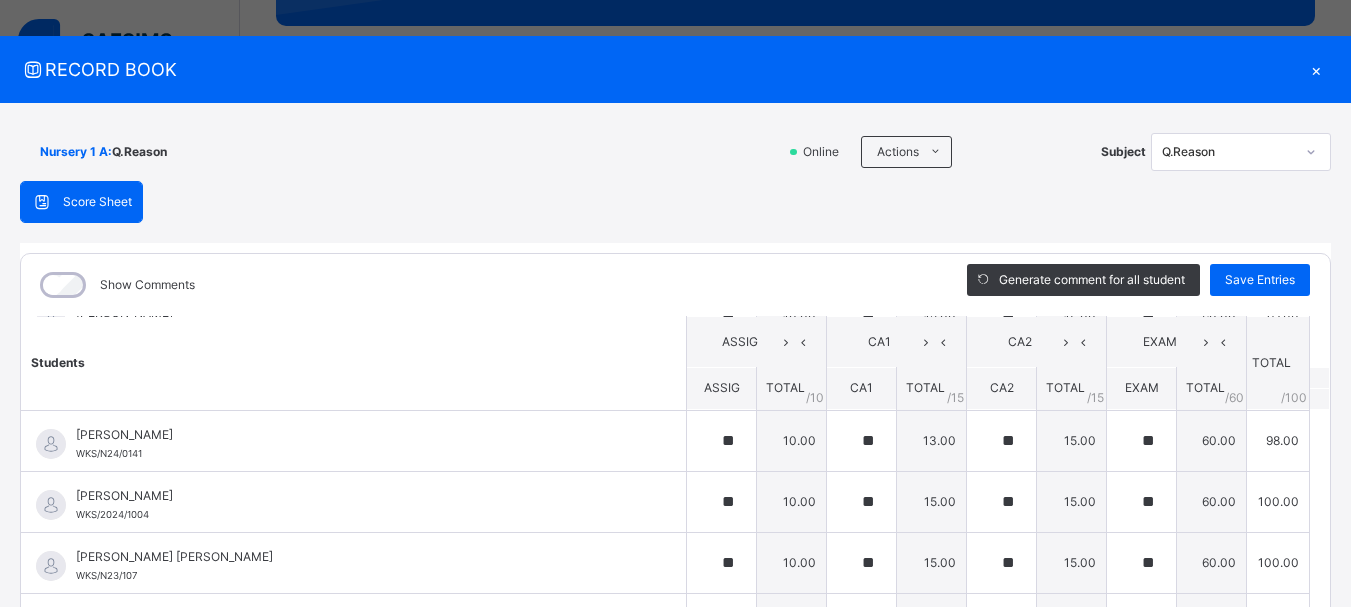 click on "Students ASSIG CA1 CA2 EXAM TOTAL /100 Comment ASSIG TOTAL / 10 CA1 TOTAL / 15 CA2 TOTAL / 15 EXAM TOTAL / 60 [PERSON_NAME] WKS/N23/191 [PERSON_NAME] WKS/N23/191 ** 10.00 ** 15.00 ** 15.00 ** 60.00 100.00 Generate comment 0 / 250   ×   Subject Teacher’s Comment Generate and see in full the comment developed by the AI with an option to regenerate the comment [PERSON_NAME] [PERSON_NAME]   WKS/N23/191   Total 100.00  / 100.00 [PERSON_NAME] Bot   Regenerate     Use this comment   [PERSON_NAME]  WKS/N23/106 [PERSON_NAME]  WKS/N23/106 ** 10.00 ** 15.00 ** 15.00 ** 60.00 100.00 Generate comment 0 / 250   ×   Subject Teacher’s Comment Generate and see in full the comment developed by the AI with an option to regenerate the comment [PERSON_NAME] [PERSON_NAME]    WKS/N23/106   Total 100.00  / 100.00 [PERSON_NAME] Bot   Regenerate     Use this comment   [PERSON_NAME] WKS/N23/105 [PERSON_NAME] ZARAH WKS/N23/105 ** 10.00 ** 15.00 ** 15.00 ** 60.00 100.00 Generate comment 0 / 250   ×   Subject Teacher’s Comment JS" at bounding box center [675, -2] 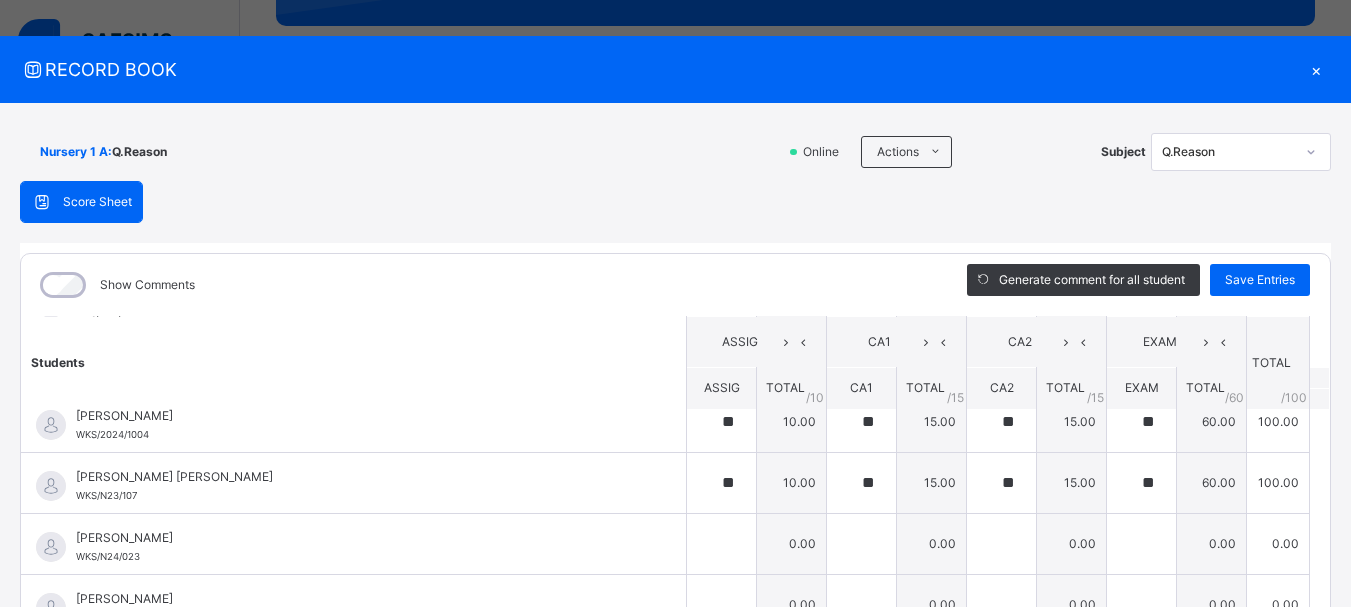 scroll, scrollTop: 1400, scrollLeft: 0, axis: vertical 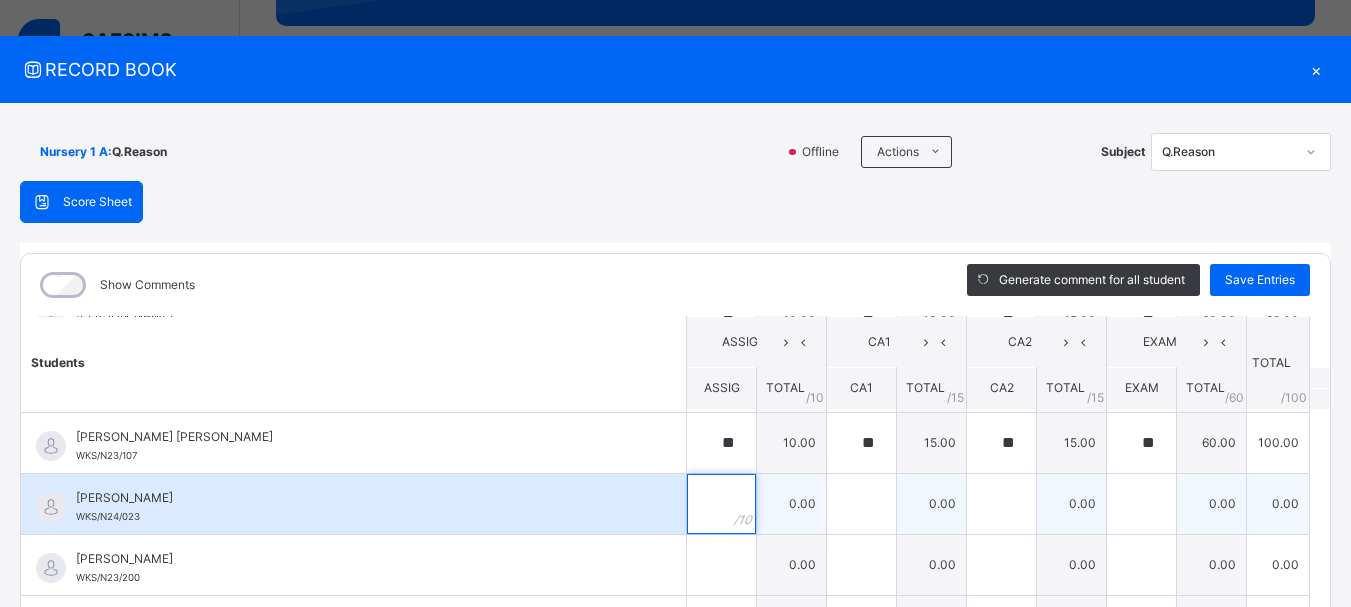 click at bounding box center [721, 504] 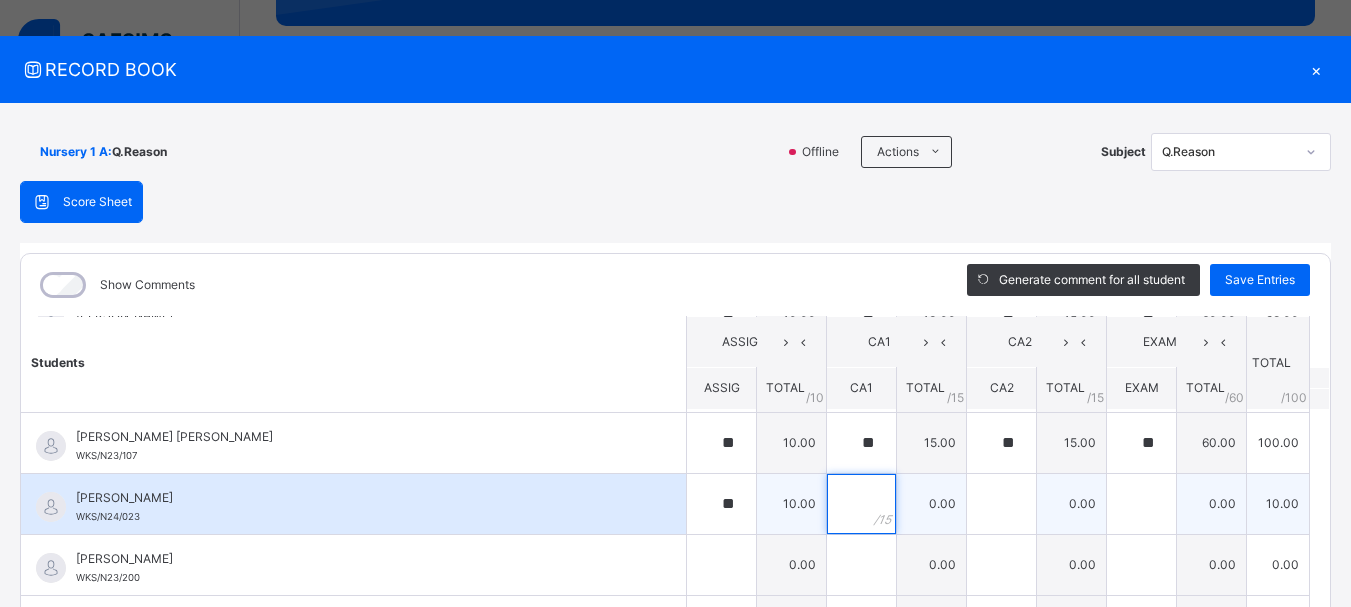 click at bounding box center (861, 504) 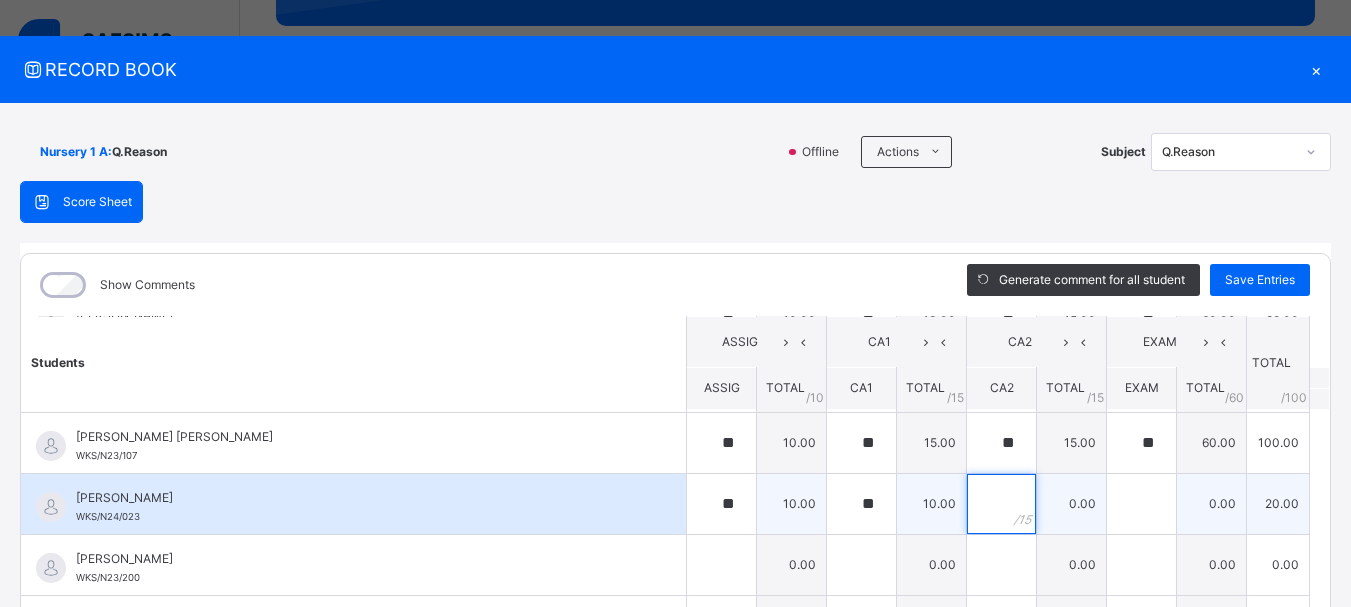 click at bounding box center [1001, 504] 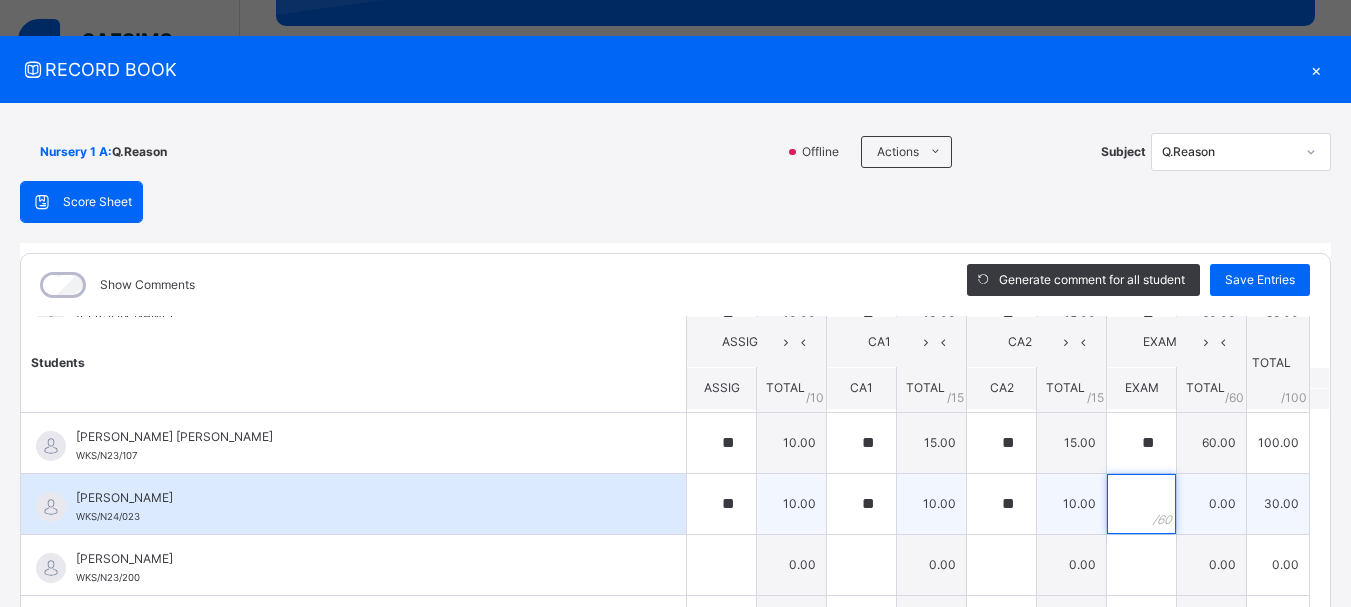 click at bounding box center (1141, 504) 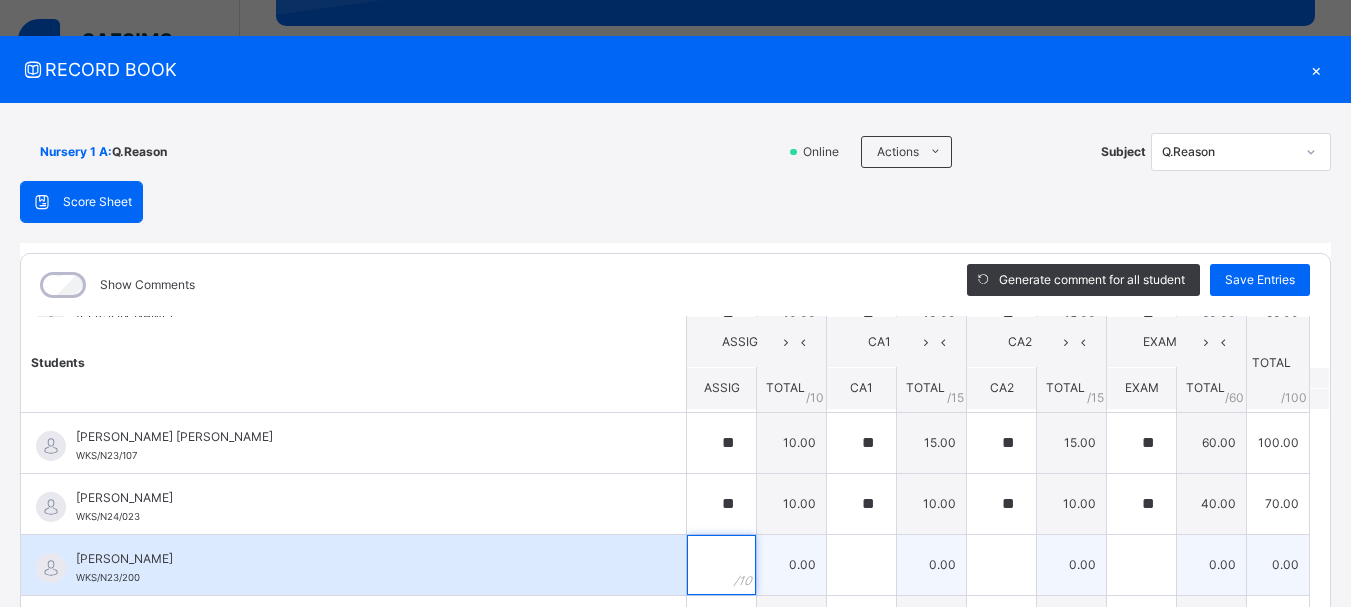 click at bounding box center [721, 565] 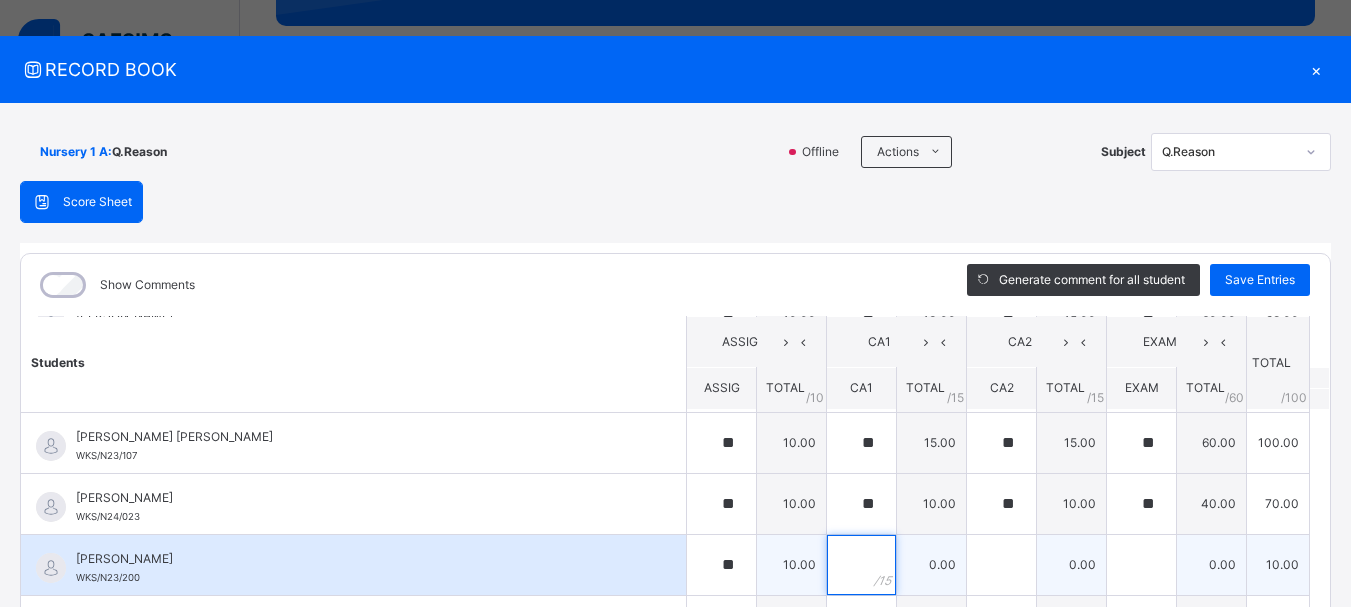 click at bounding box center (861, 565) 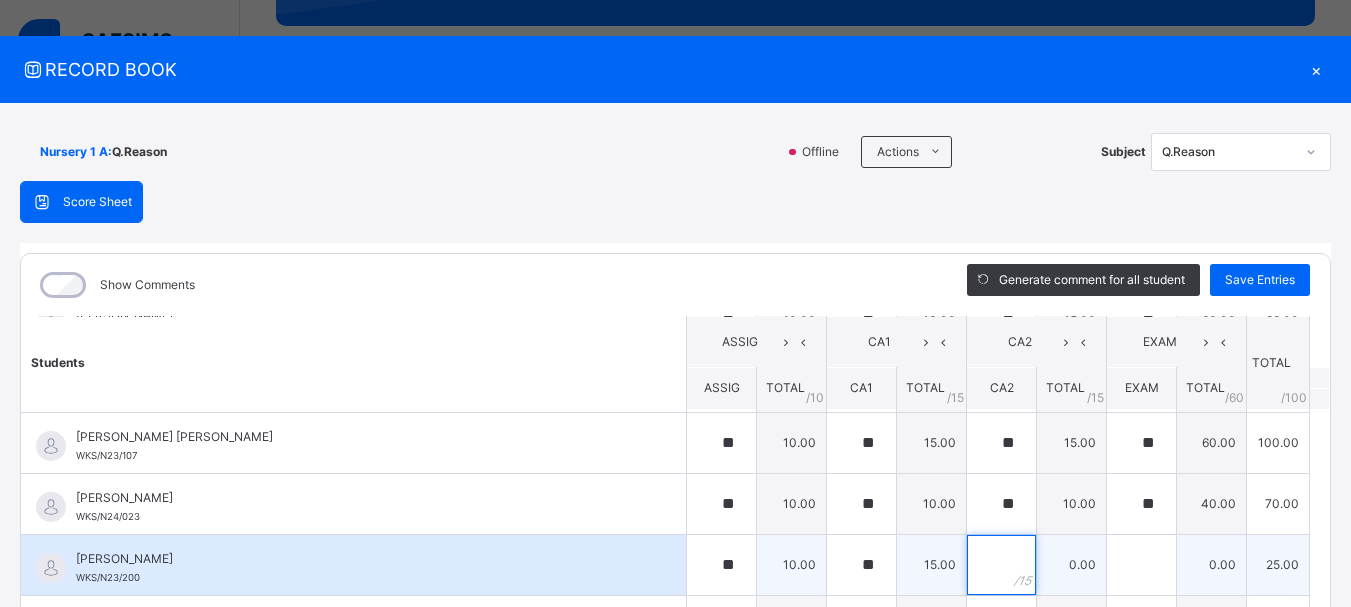 click at bounding box center (1001, 565) 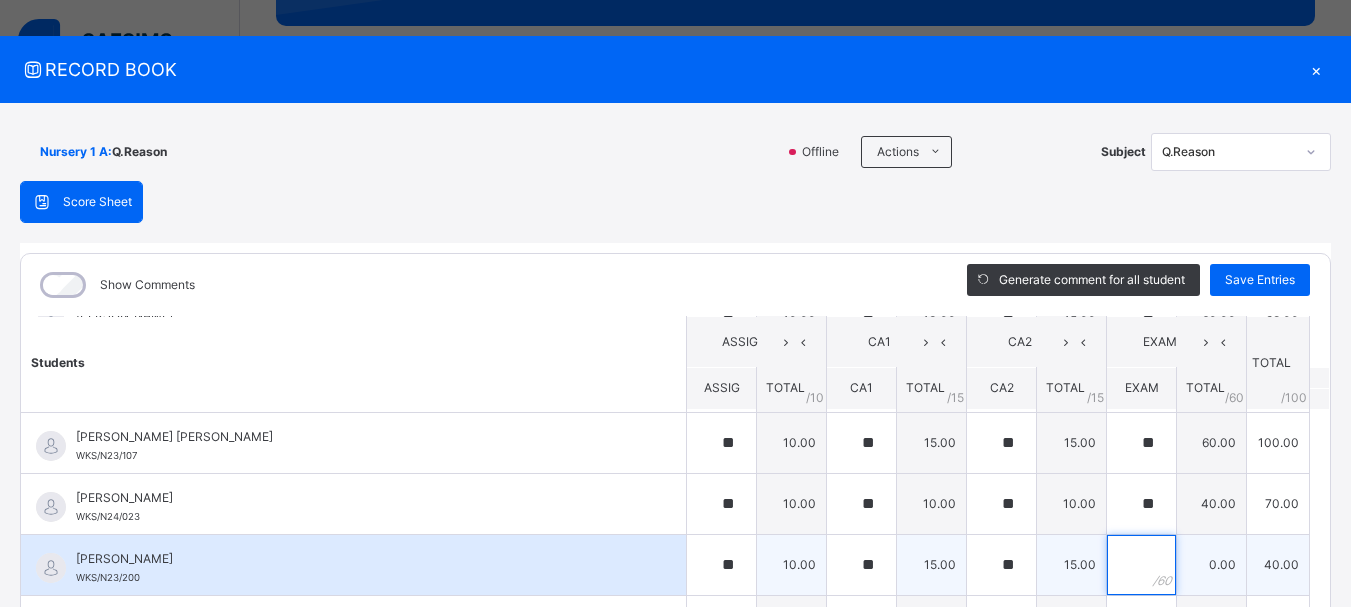 click at bounding box center [1141, 565] 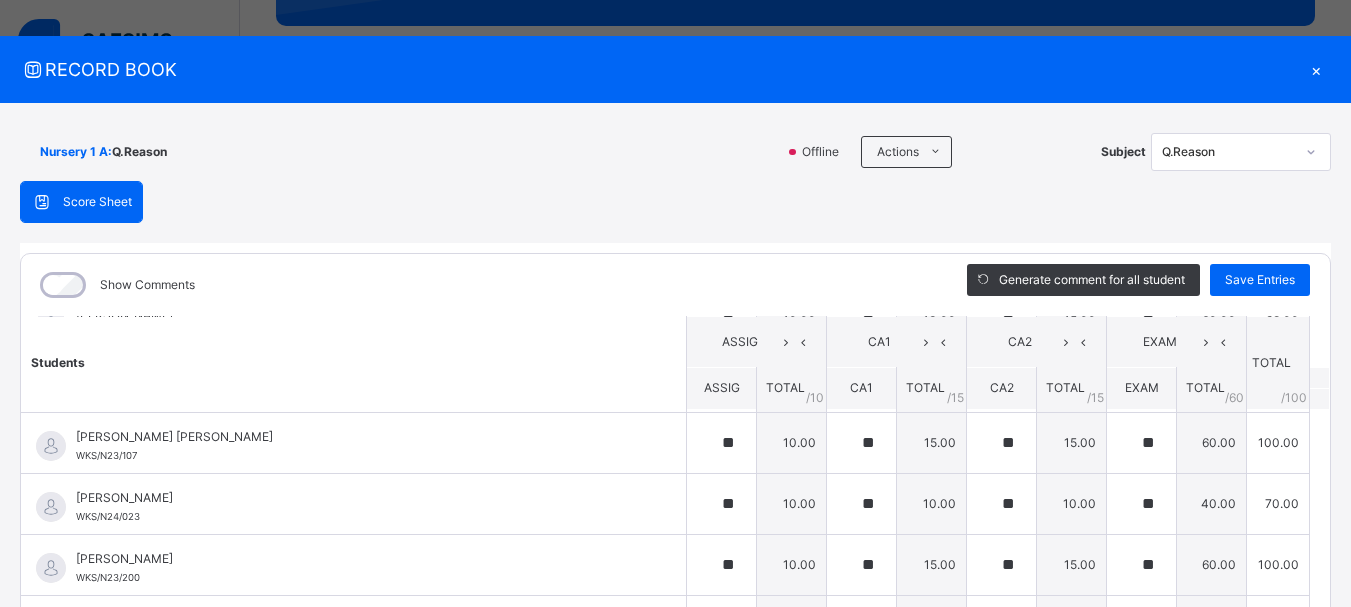 click on "Students ASSIG CA1 CA2 EXAM TOTAL /100 Comment ASSIG TOTAL / 10 CA1 TOTAL / 15 CA2 TOTAL / 15 EXAM TOTAL / 60 [PERSON_NAME] WKS/N23/191 [PERSON_NAME] WKS/N23/191 ** 10.00 ** 15.00 ** 15.00 ** 60.00 100.00 Generate comment 0 / 250   ×   Subject Teacher’s Comment Generate and see in full the comment developed by the AI with an option to regenerate the comment [PERSON_NAME] [PERSON_NAME]   WKS/N23/191   Total 100.00  / 100.00 [PERSON_NAME] Bot   Regenerate     Use this comment   [PERSON_NAME]  WKS/N23/106 [PERSON_NAME]  WKS/N23/106 ** 10.00 ** 15.00 ** 15.00 ** 60.00 100.00 Generate comment 0 / 250   ×   Subject Teacher’s Comment Generate and see in full the comment developed by the AI with an option to regenerate the comment [PERSON_NAME] [PERSON_NAME]    WKS/N23/106   Total 100.00  / 100.00 [PERSON_NAME] Bot   Regenerate     Use this comment   [PERSON_NAME] WKS/N23/105 [PERSON_NAME] ZARAH WKS/N23/105 ** 10.00 ** 15.00 ** 15.00 ** 60.00 100.00 Generate comment 0 / 250   ×   Subject Teacher’s Comment JS" at bounding box center [675, -122] 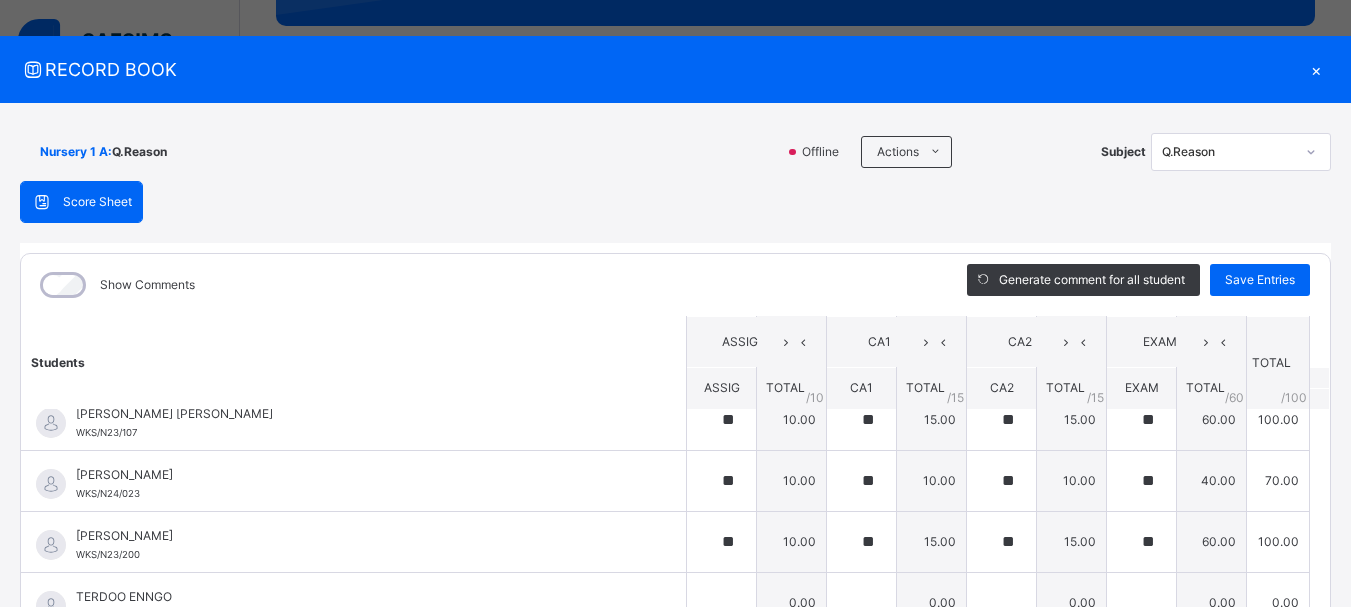scroll, scrollTop: 1424, scrollLeft: 0, axis: vertical 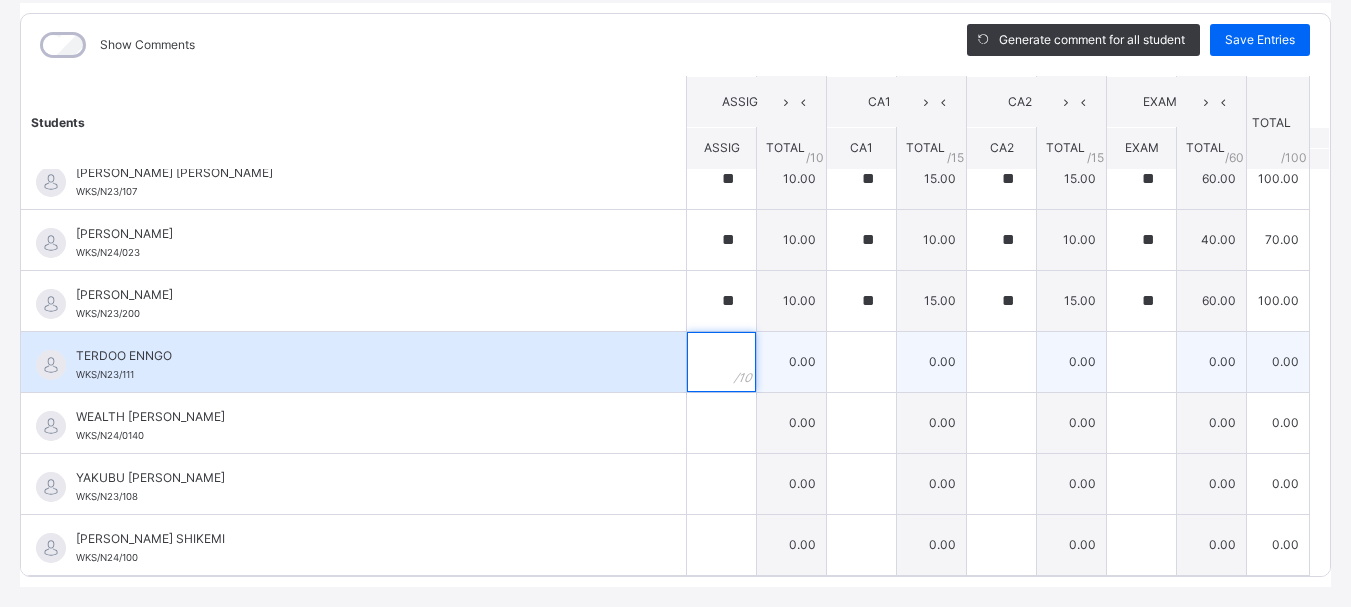 click at bounding box center (721, 362) 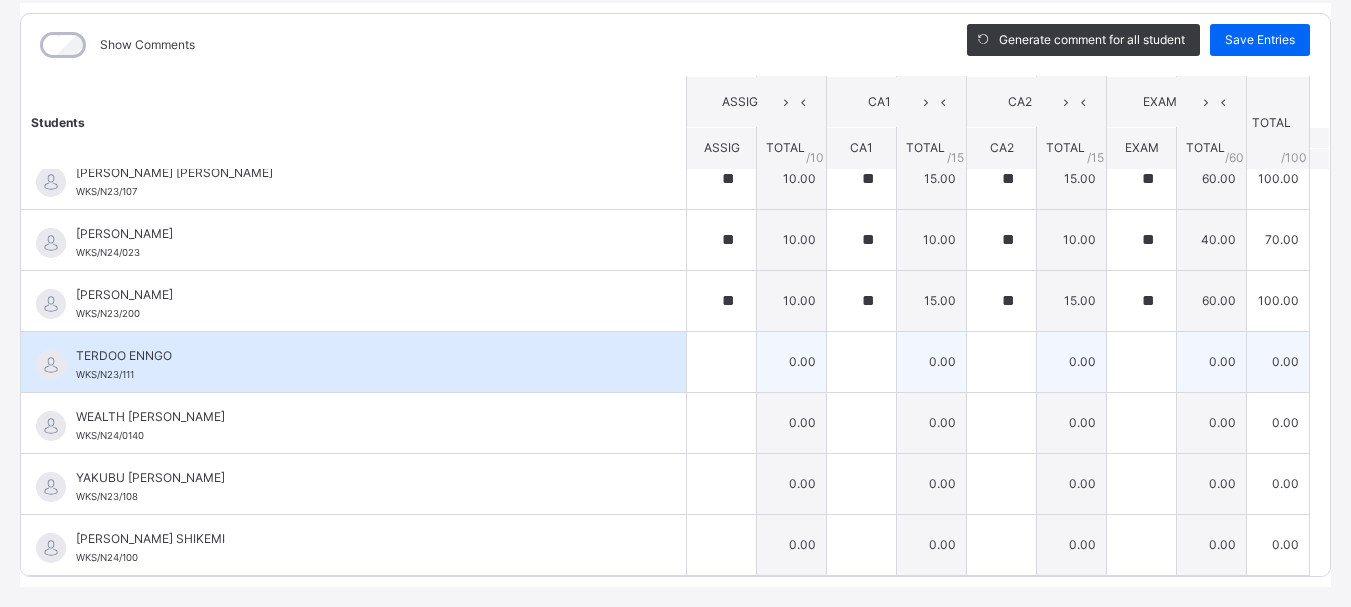 click at bounding box center (721, 362) 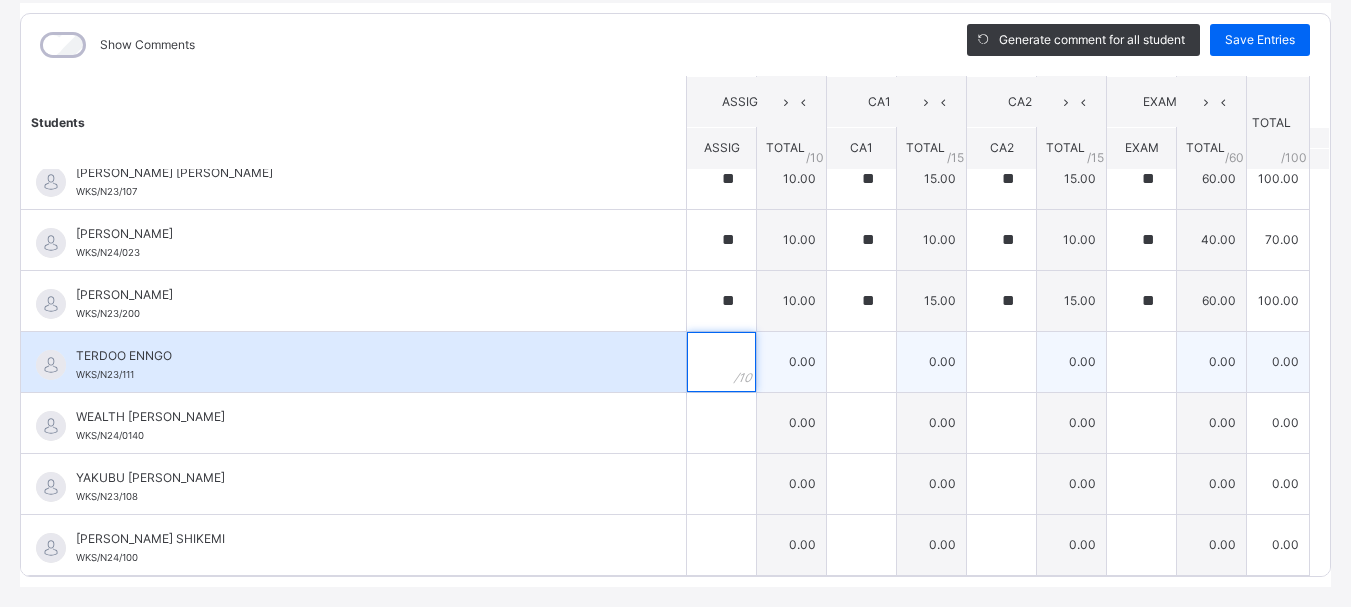 click at bounding box center [721, 362] 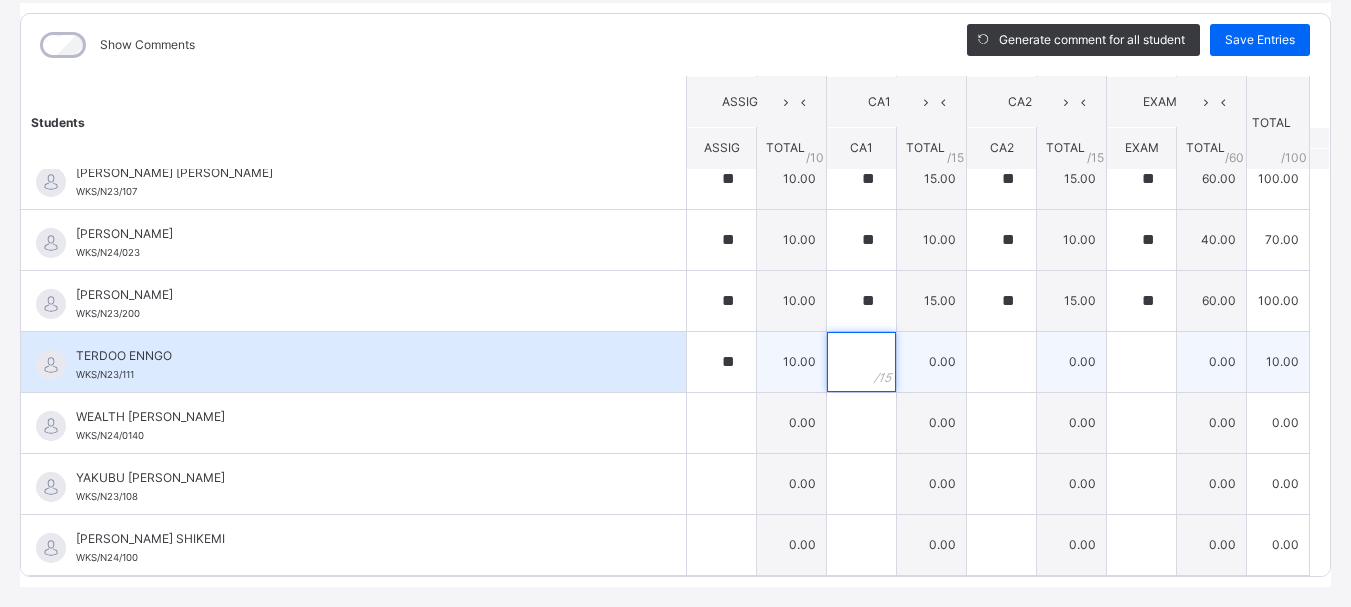 click at bounding box center (861, 362) 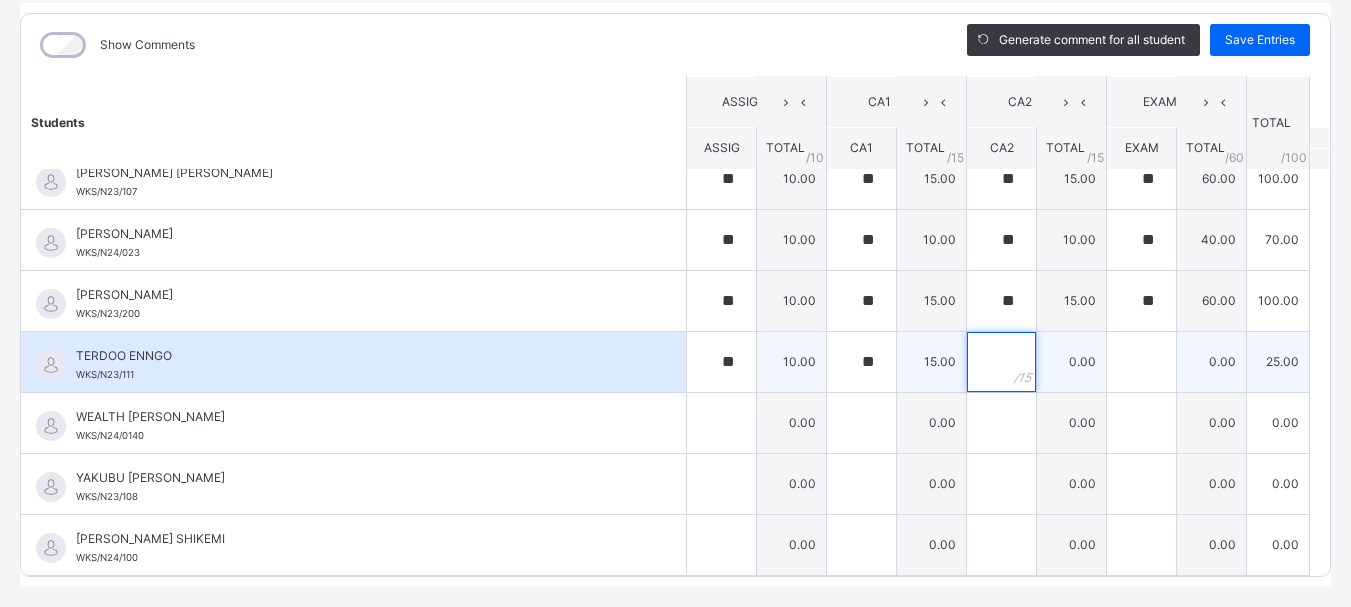 click at bounding box center (1001, 362) 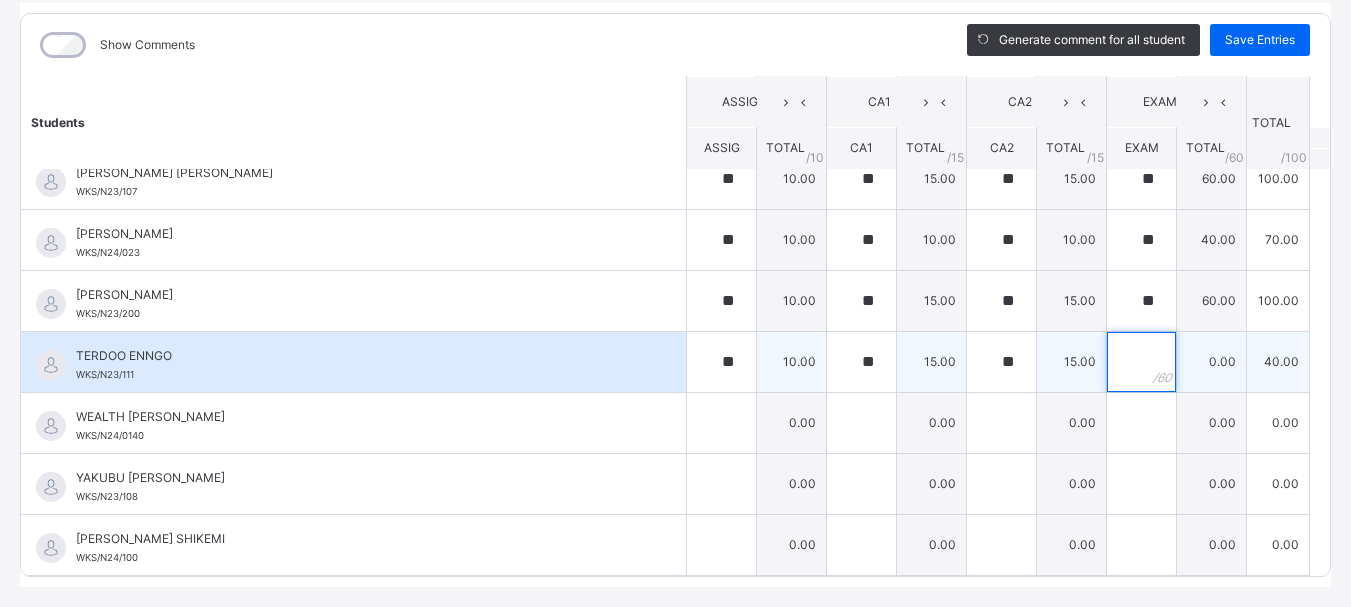 click at bounding box center (1141, 362) 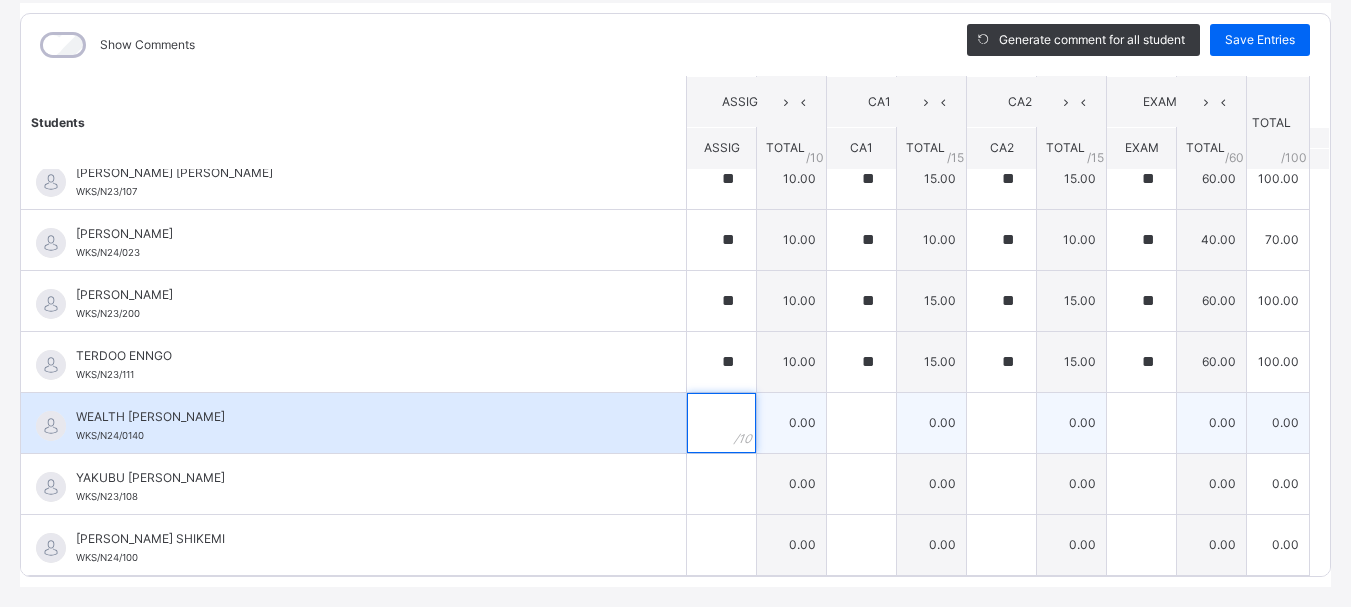 click at bounding box center [721, 423] 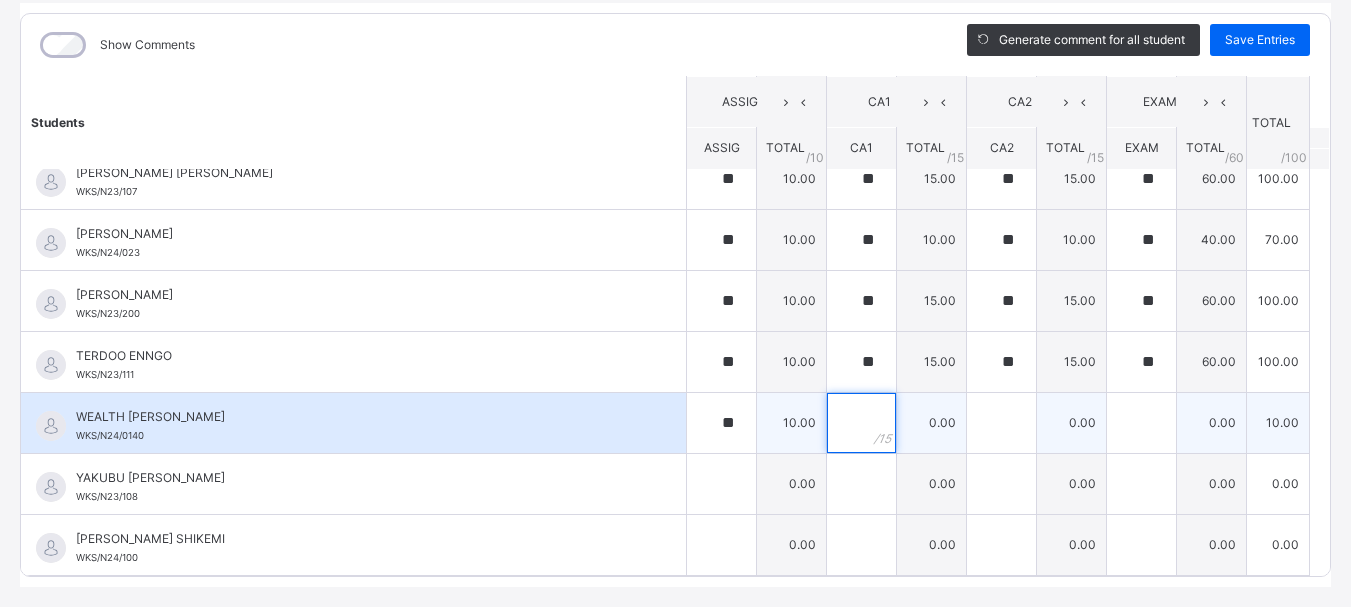click at bounding box center [861, 423] 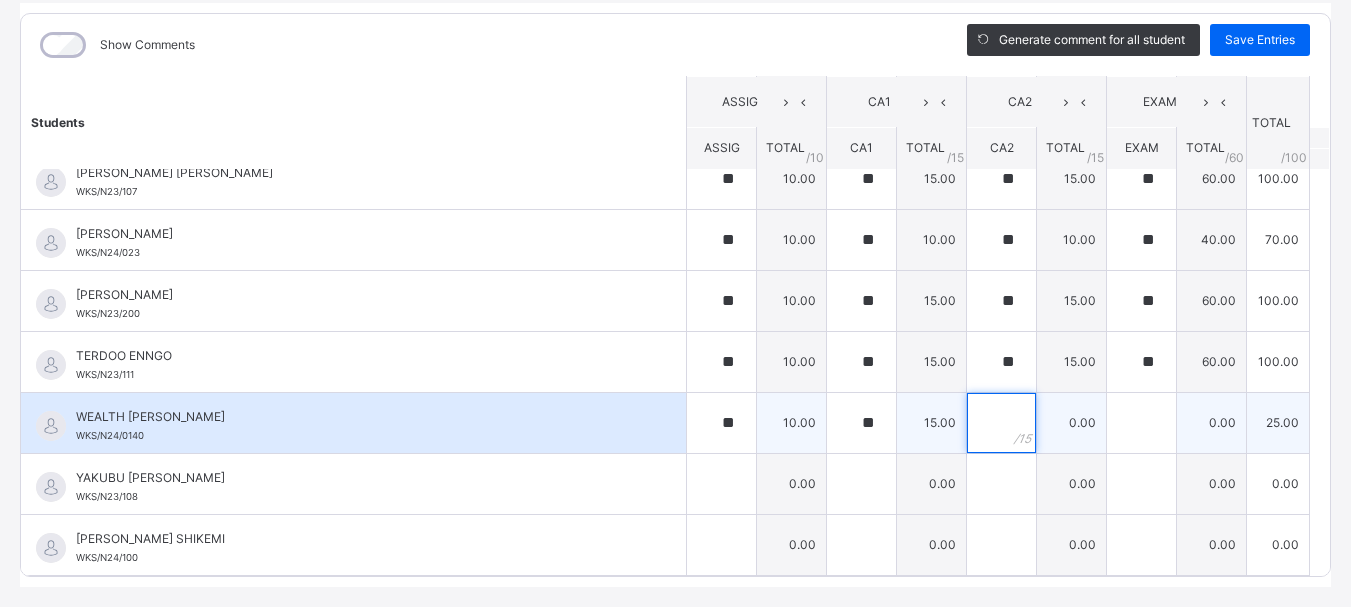 click at bounding box center [1001, 423] 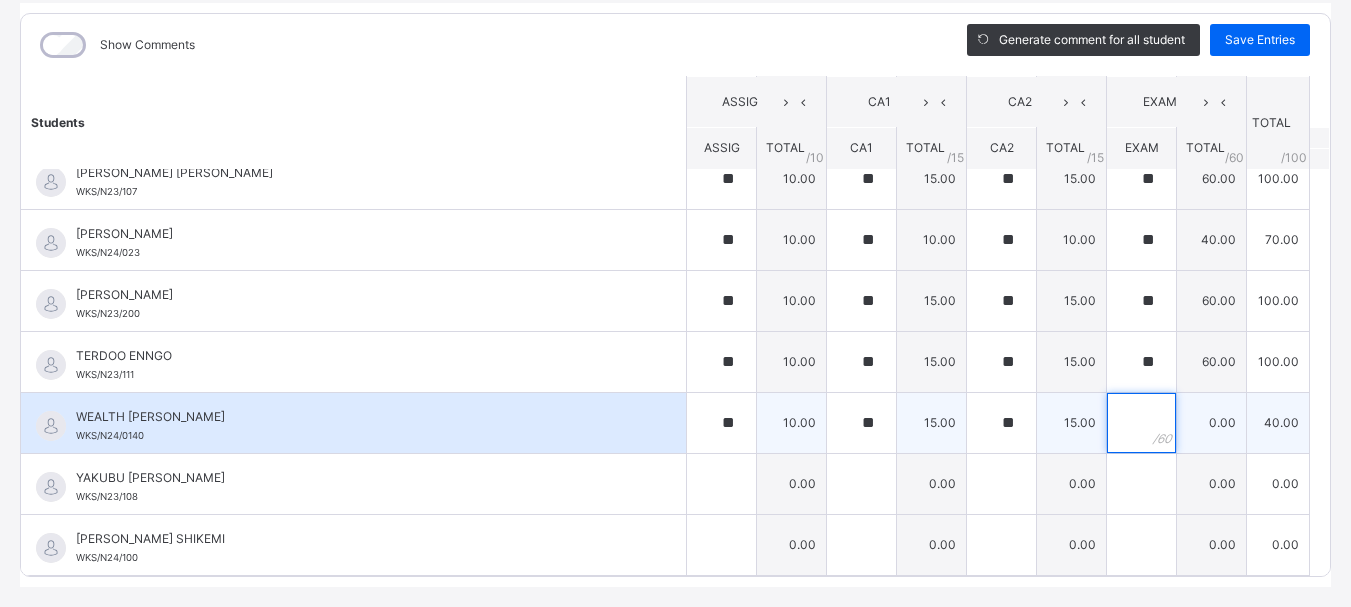 click at bounding box center [1141, 423] 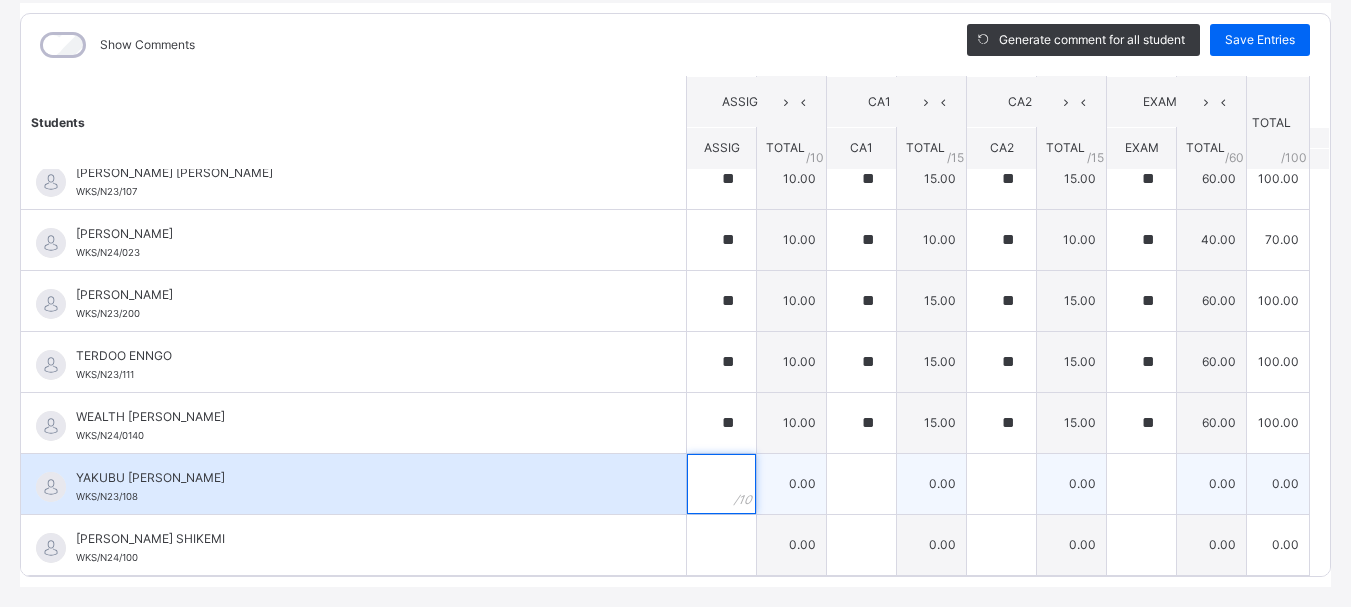 click at bounding box center (721, 484) 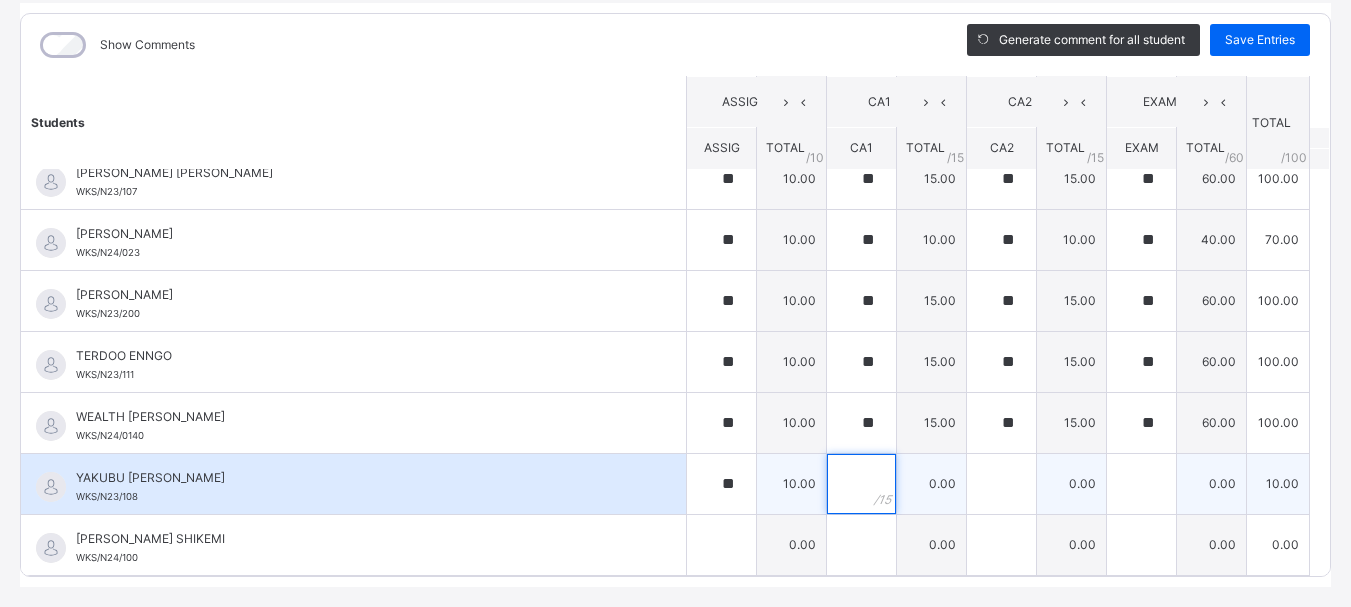click at bounding box center (861, 484) 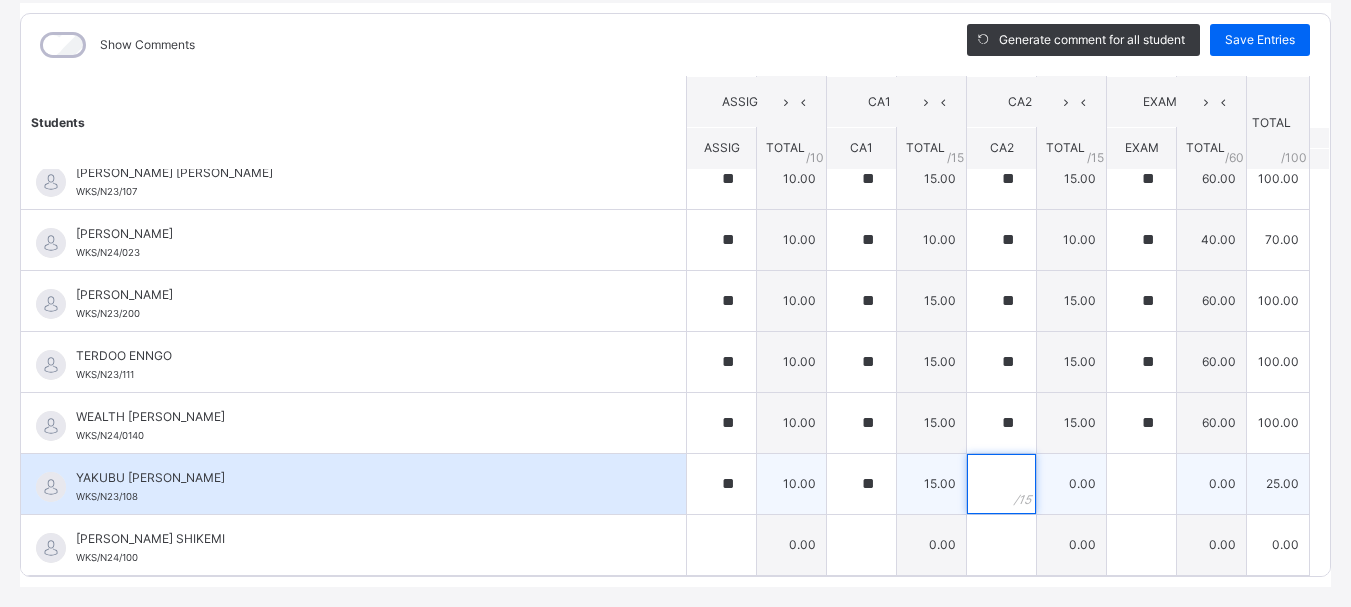 click at bounding box center [1001, 484] 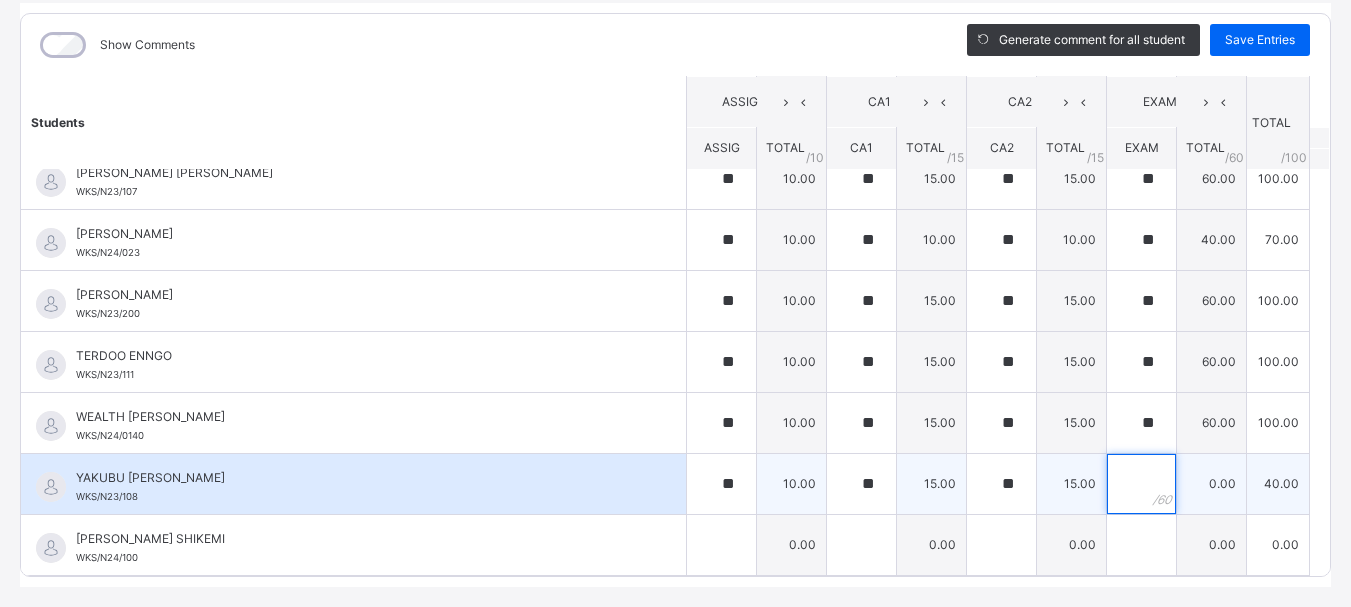 click at bounding box center [1141, 484] 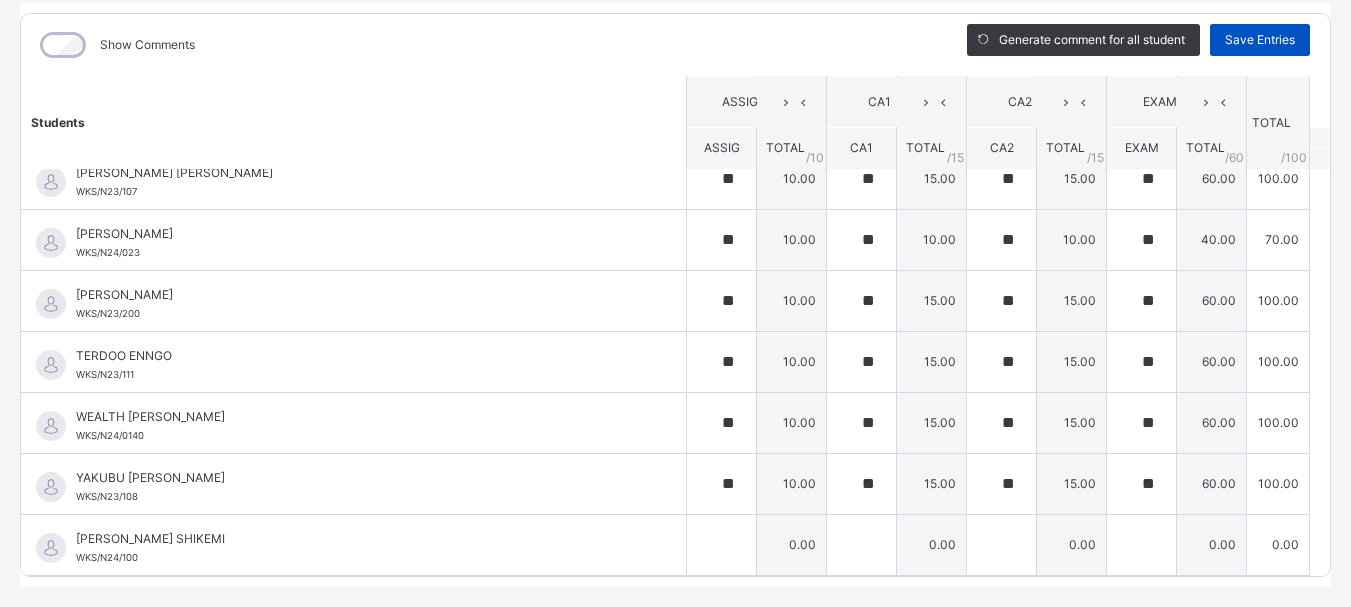 click on "Save Entries" at bounding box center [1260, 40] 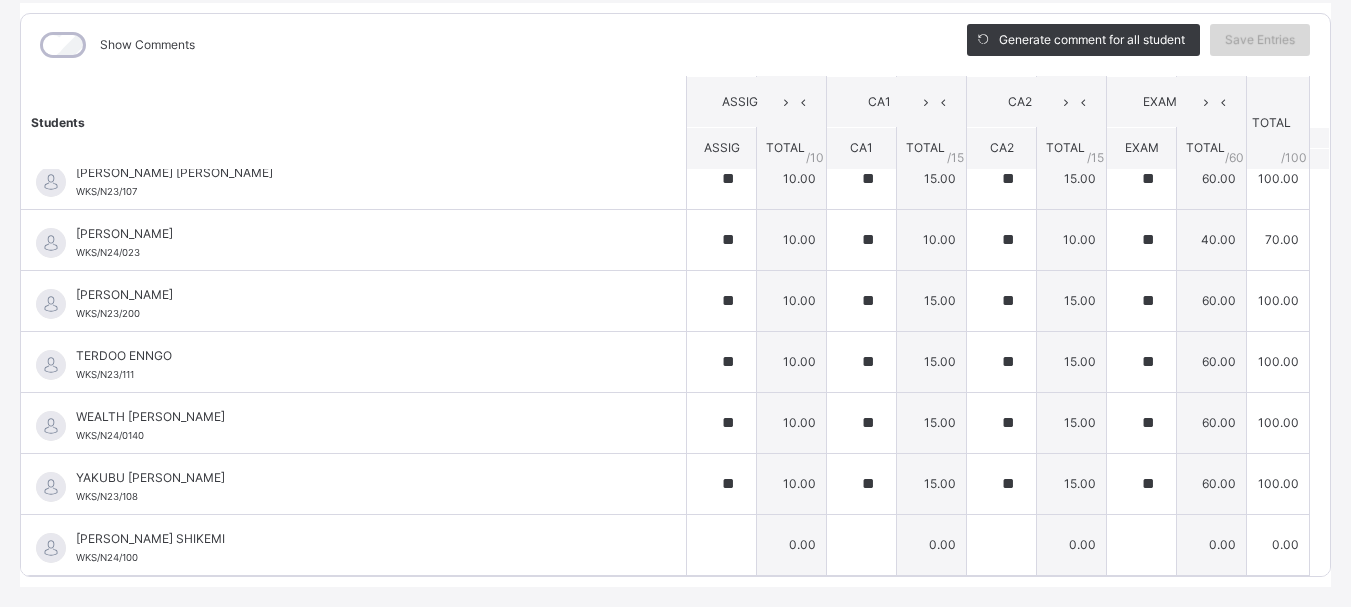 click on "Save Entries" at bounding box center [1260, 40] 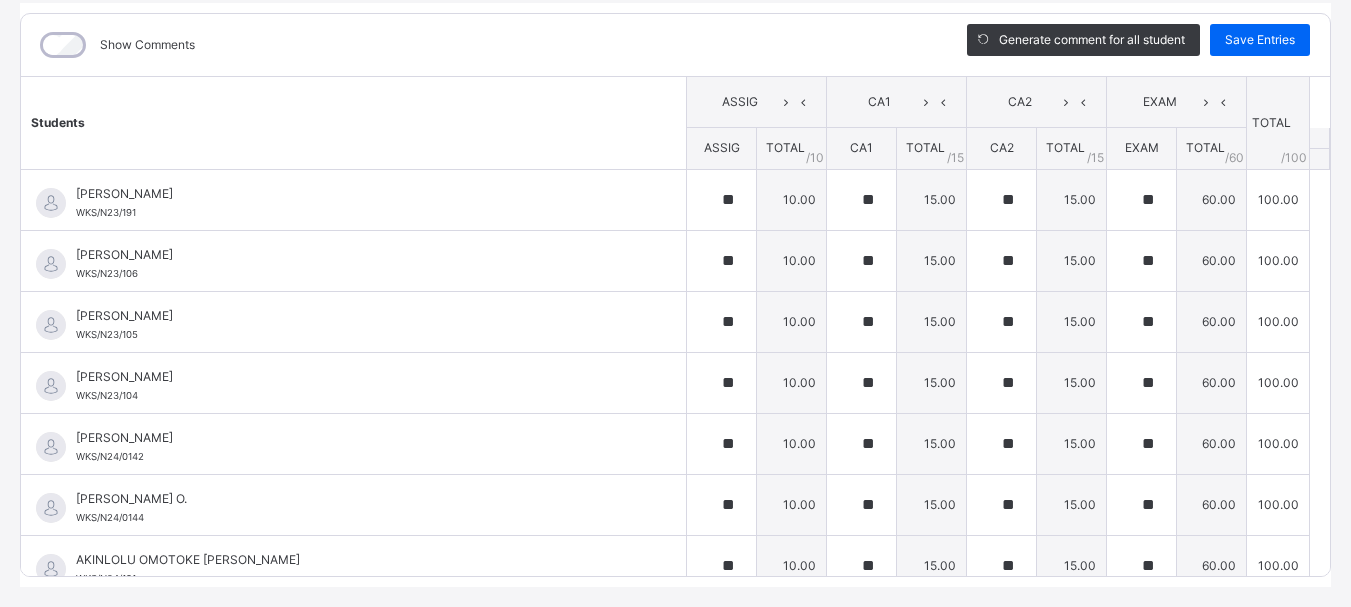 click on "Students ASSIG CA1 CA2 EXAM TOTAL /100 Comment ASSIG TOTAL / 10 CA1 TOTAL / 15 CA2 TOTAL / 15 EXAM TOTAL / 60 [PERSON_NAME] WKS/N23/191 [PERSON_NAME] WKS/N23/191 ** 10.00 ** 15.00 ** 15.00 ** 60.00 100.00 Generate comment 0 / 250   ×   Subject Teacher’s Comment Generate and see in full the comment developed by the AI with an option to regenerate the comment [PERSON_NAME] [PERSON_NAME]   WKS/N23/191   Total 100.00  / 100.00 [PERSON_NAME] Bot   Regenerate     Use this comment   [PERSON_NAME]  WKS/N23/106 [PERSON_NAME]  WKS/N23/106 ** 10.00 ** 15.00 ** 15.00 ** 60.00 100.00 Generate comment 0 / 250   ×   Subject Teacher’s Comment Generate and see in full the comment developed by the AI with an option to regenerate the comment [PERSON_NAME] [PERSON_NAME]    WKS/N23/106   Total 100.00  / 100.00 [PERSON_NAME] Bot   Regenerate     Use this comment   [PERSON_NAME] WKS/N23/105 [PERSON_NAME] ZARAH WKS/N23/105 ** 10.00 ** 15.00 ** 15.00 ** 60.00 100.00 Generate comment 0 / 250   ×   Subject Teacher’s Comment JS" at bounding box center [675, 1038] 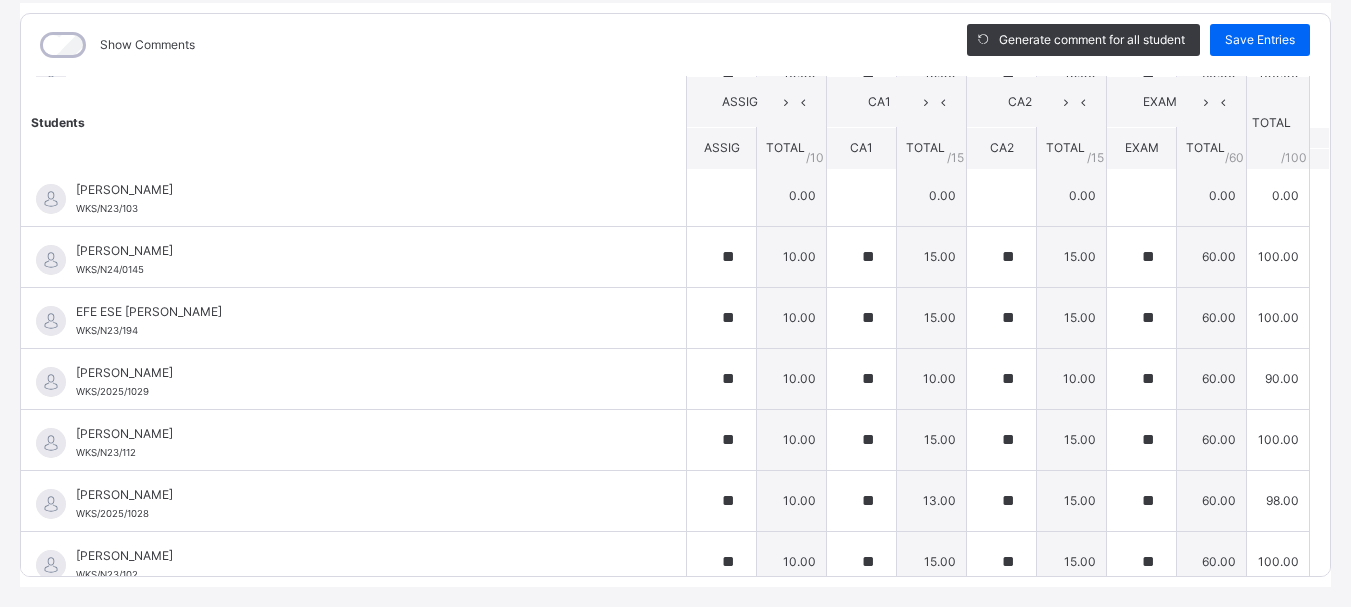 scroll, scrollTop: 640, scrollLeft: 0, axis: vertical 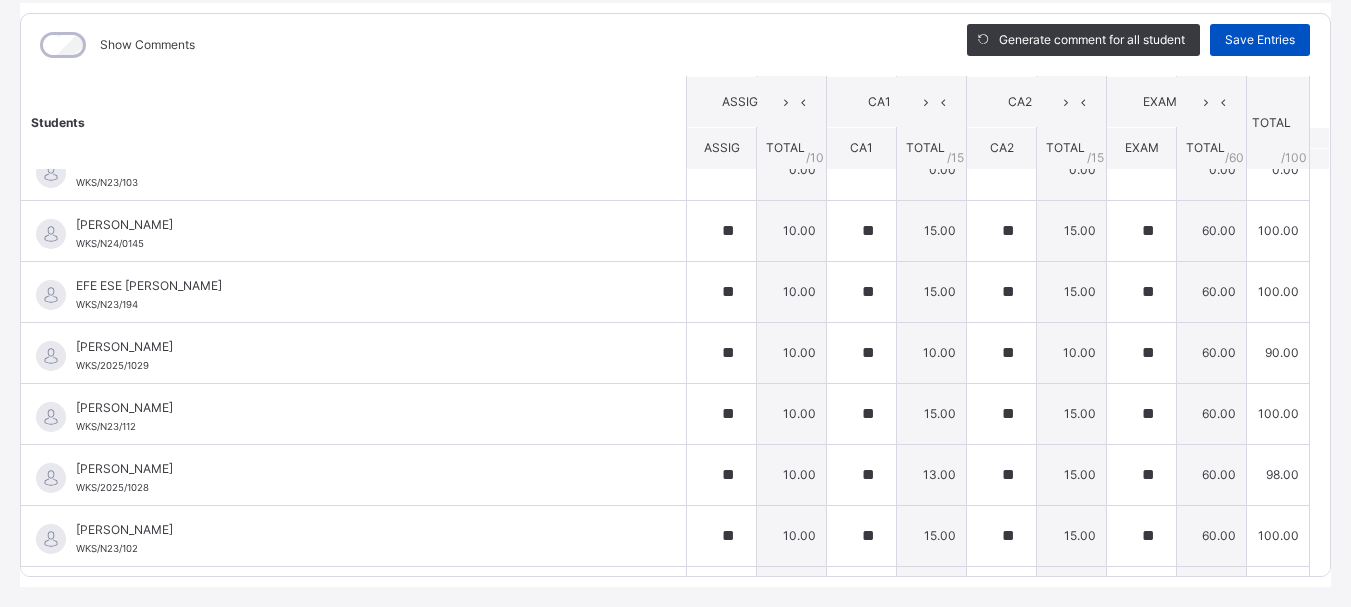 click on "Save Entries" at bounding box center [1260, 40] 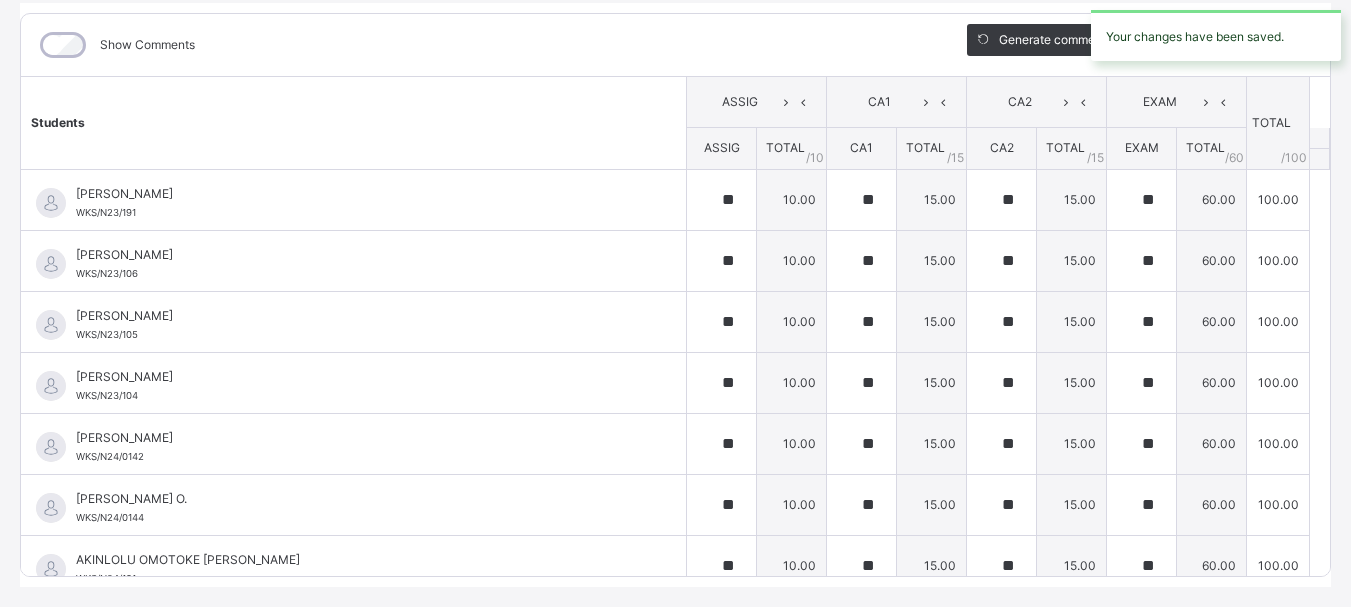 scroll, scrollTop: 0, scrollLeft: 0, axis: both 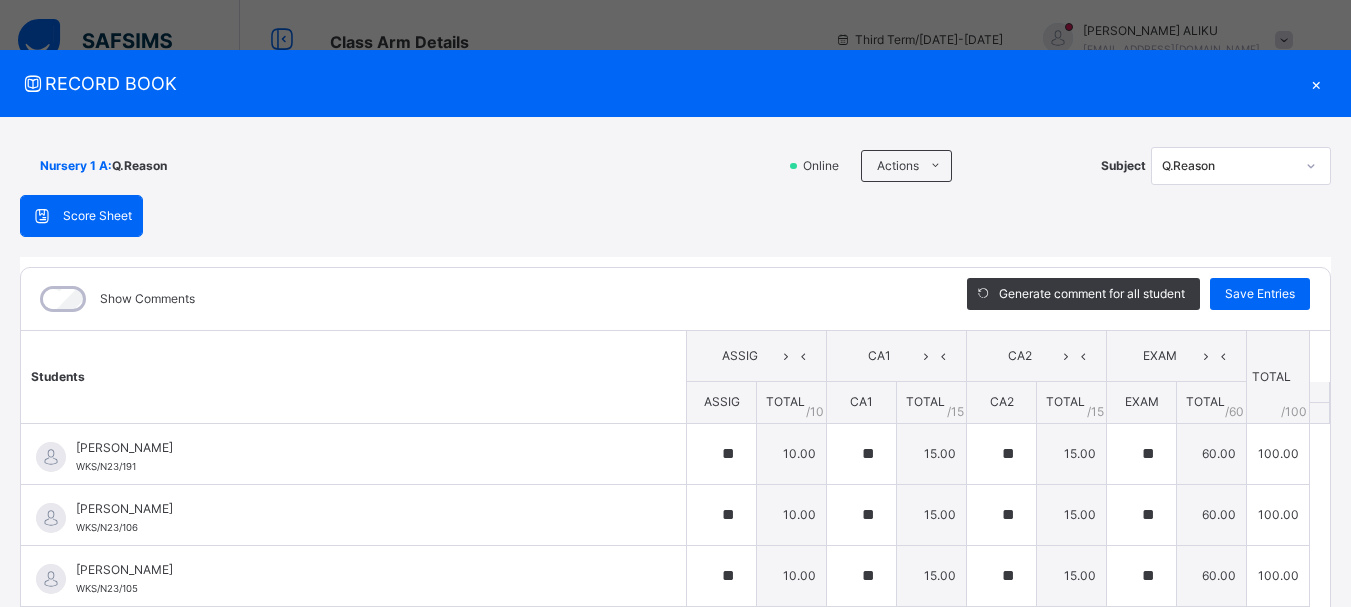 click on "×" at bounding box center (1316, 83) 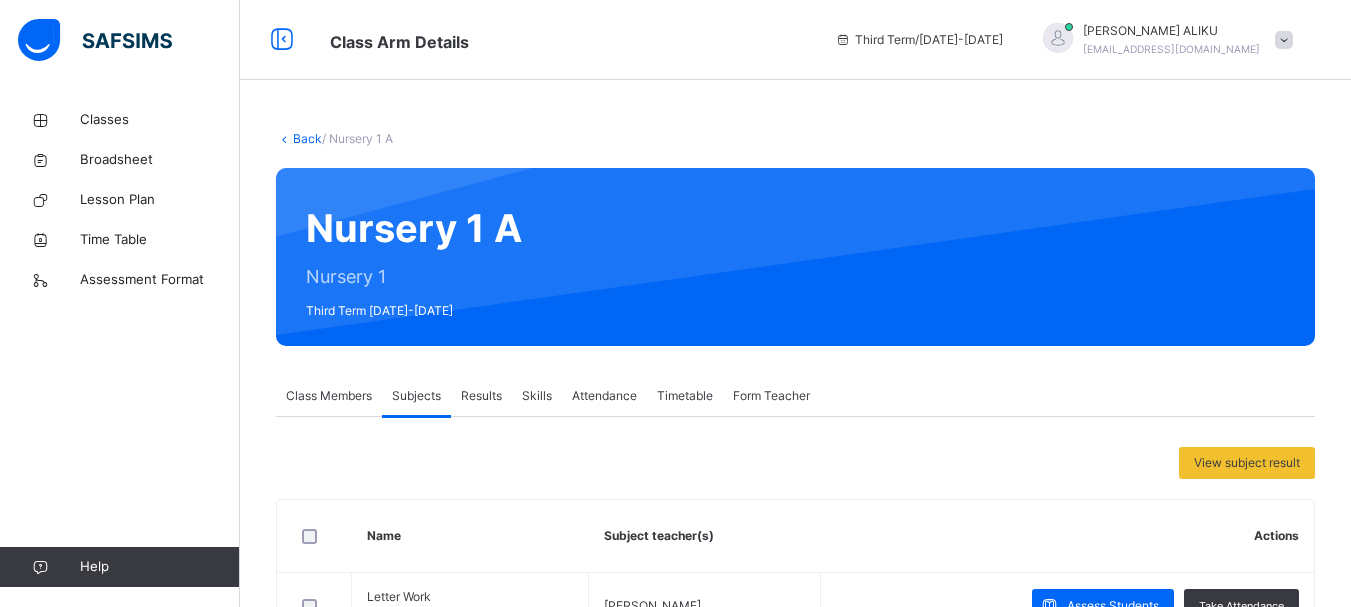 click at bounding box center (1284, 40) 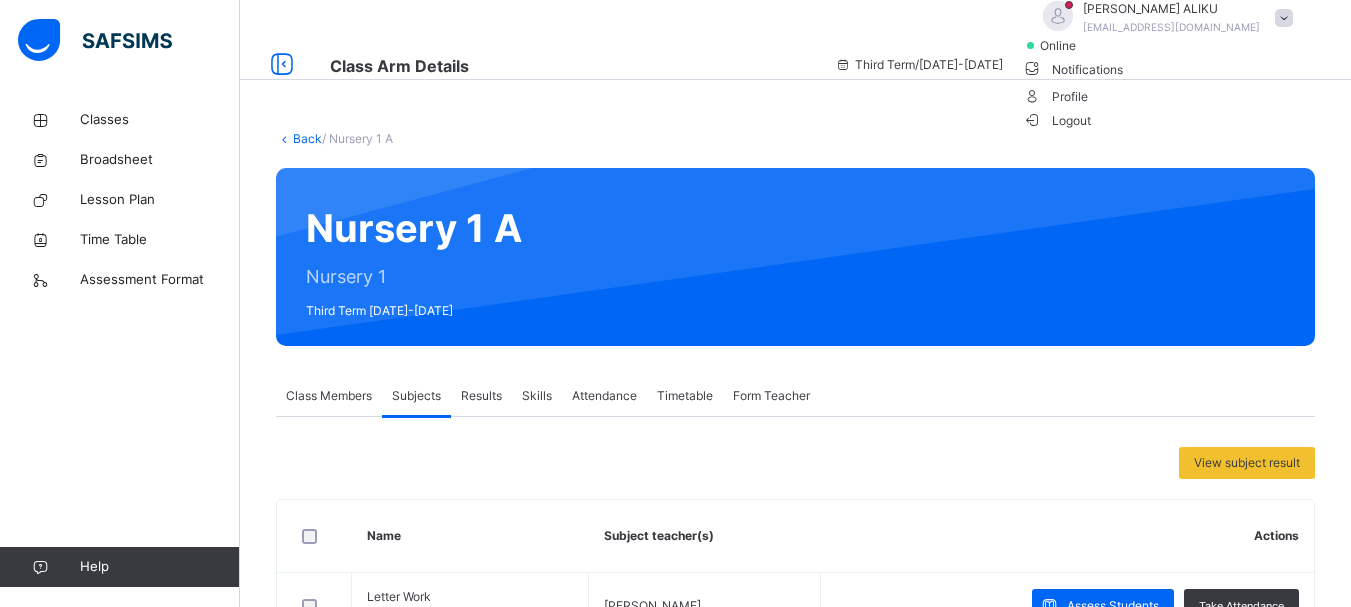 click on "Logout" at bounding box center (1057, 120) 